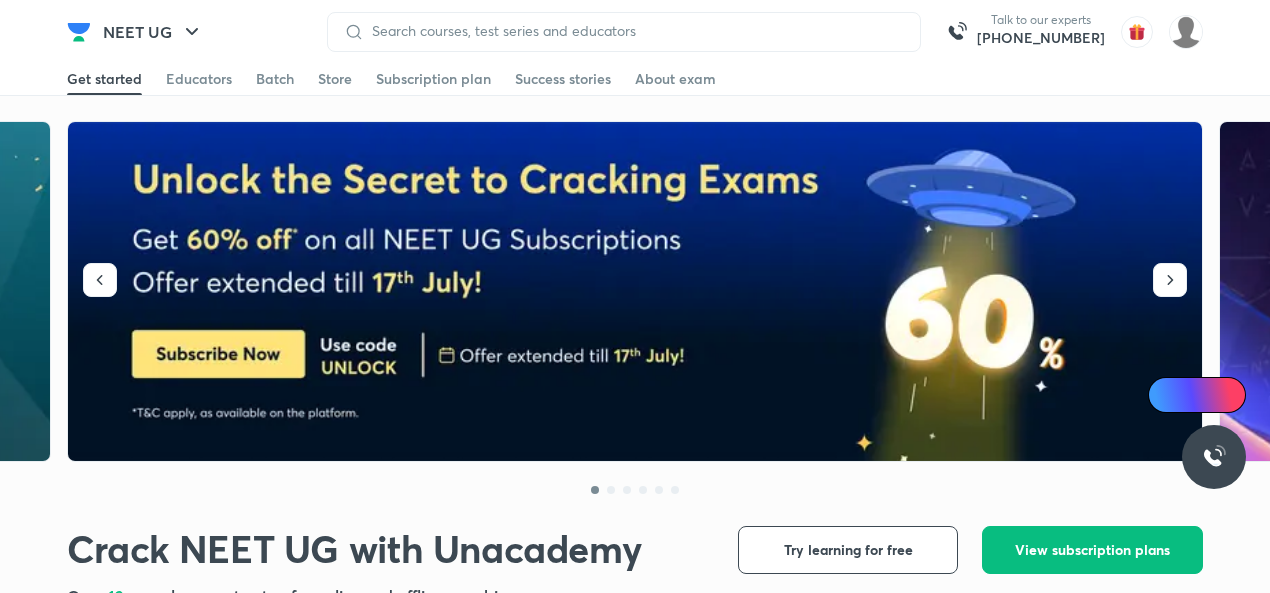 scroll, scrollTop: 0, scrollLeft: 0, axis: both 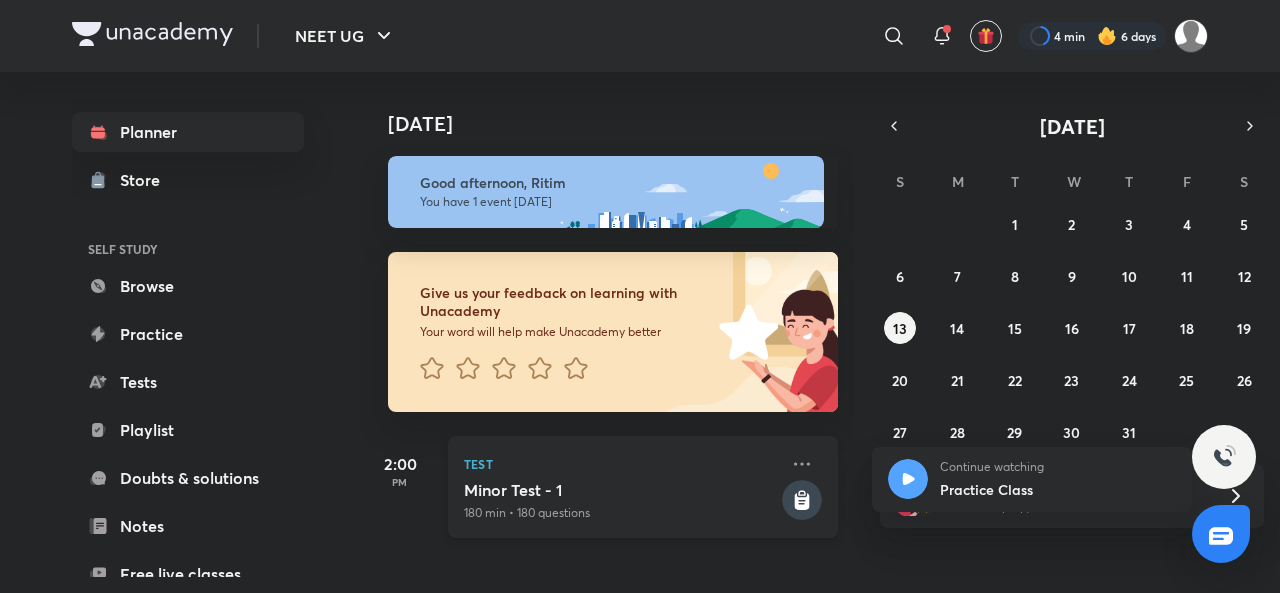 click on "Minor Test - 1" at bounding box center [621, 490] 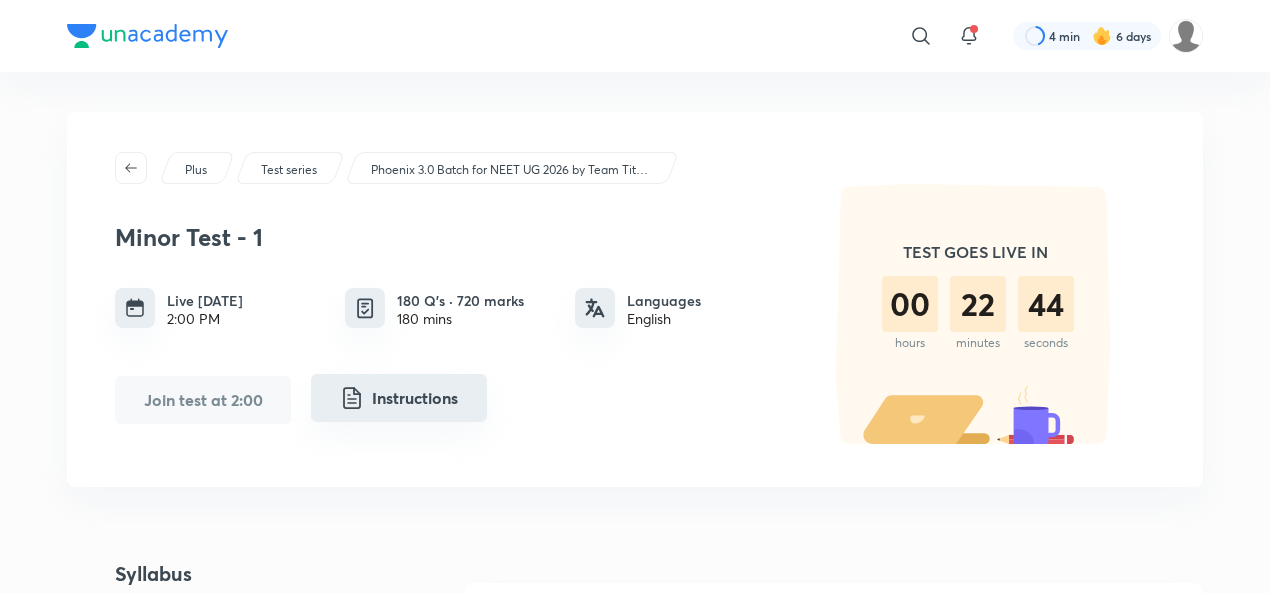 click on "Instructions" at bounding box center [399, 398] 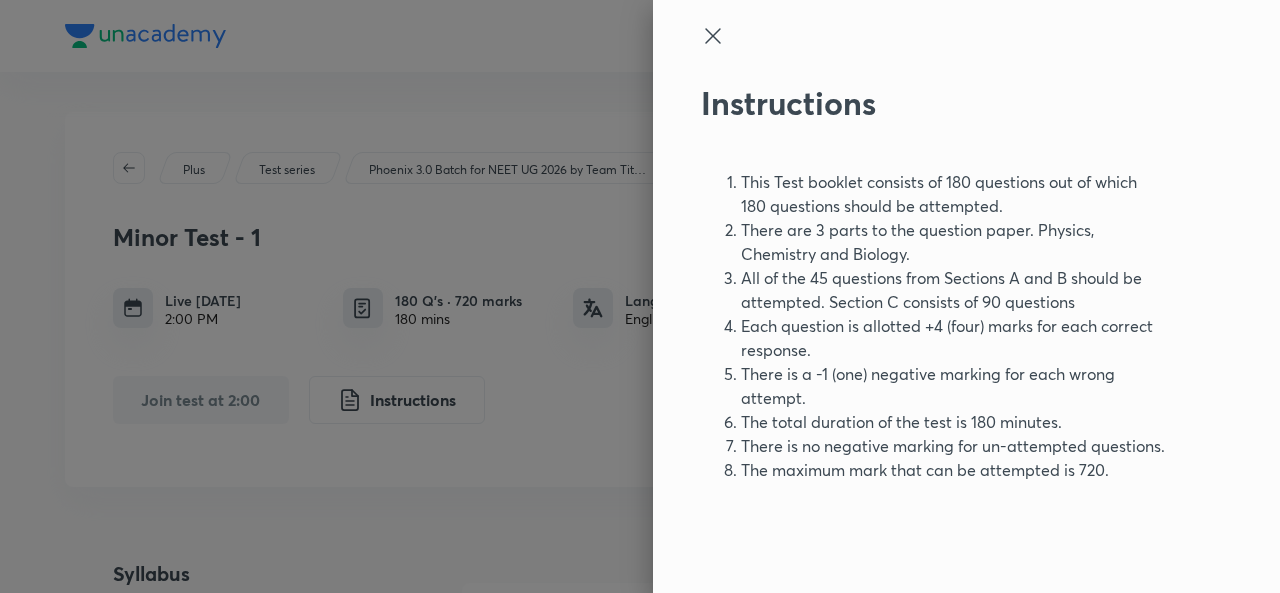 drag, startPoint x: 572, startPoint y: 21, endPoint x: 700, endPoint y: 32, distance: 128.47179 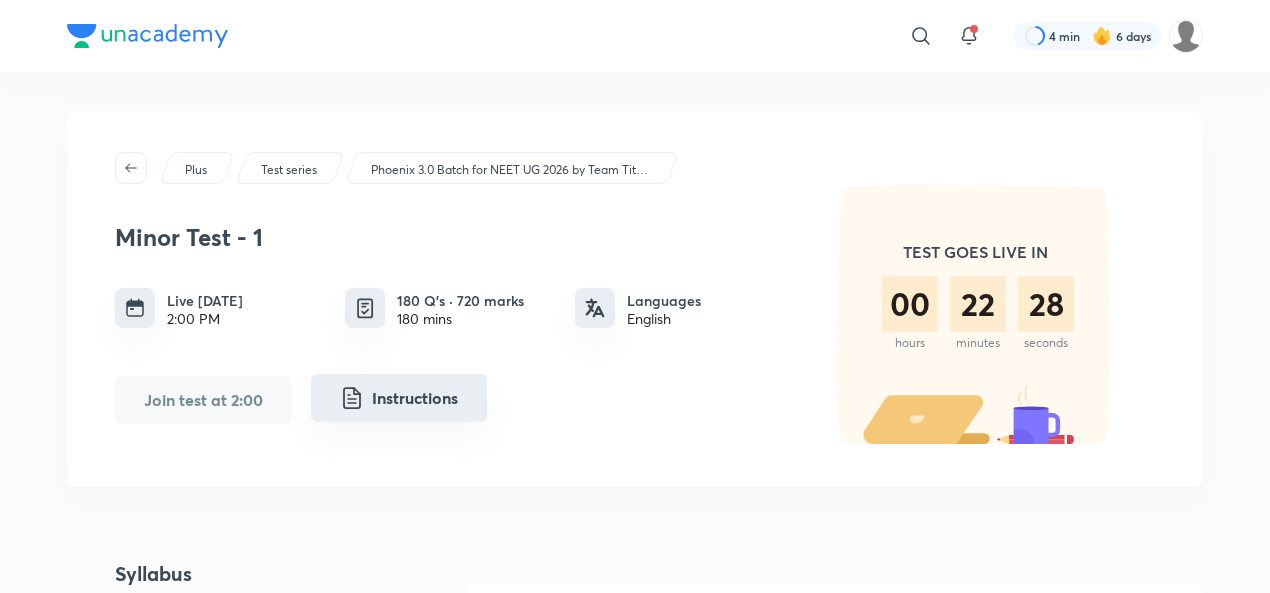 type 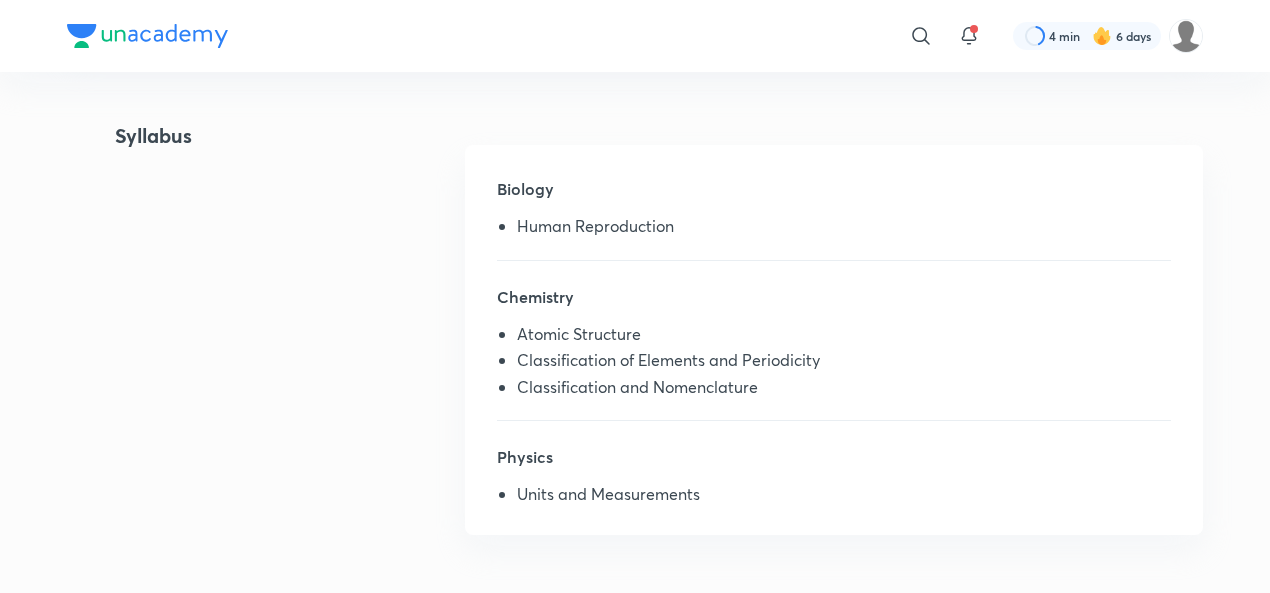 scroll, scrollTop: 440, scrollLeft: 0, axis: vertical 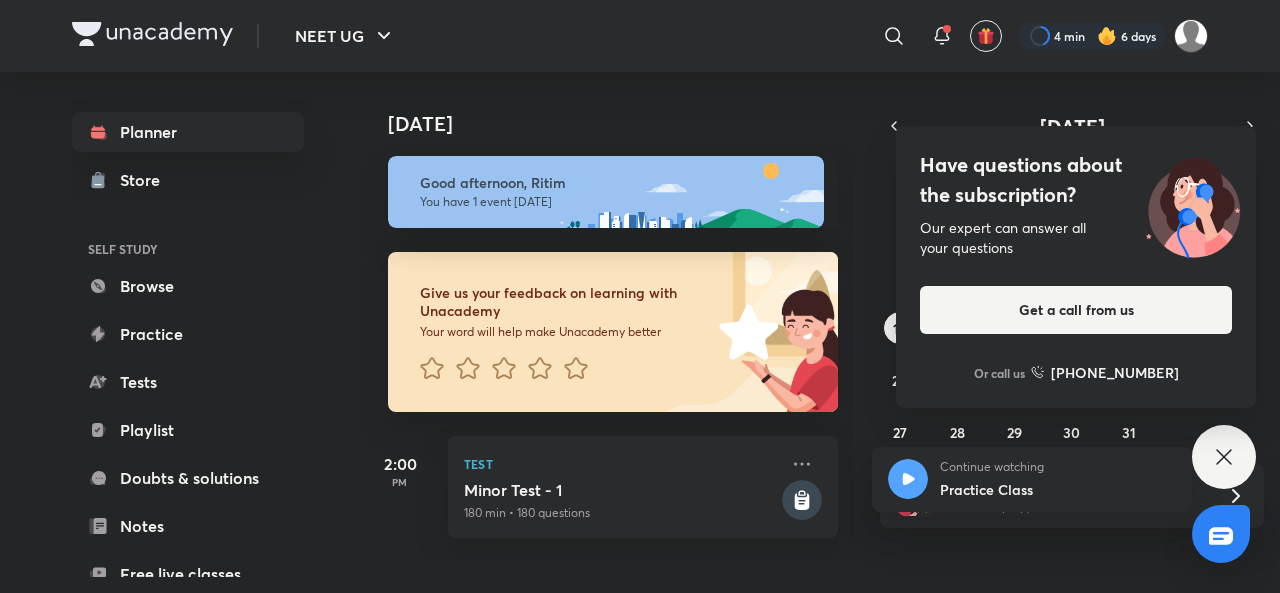 click on "Have questions about the subscription? Our expert can answer all your questions Get a call from us Or call us +91 8585858585" at bounding box center [1224, 457] 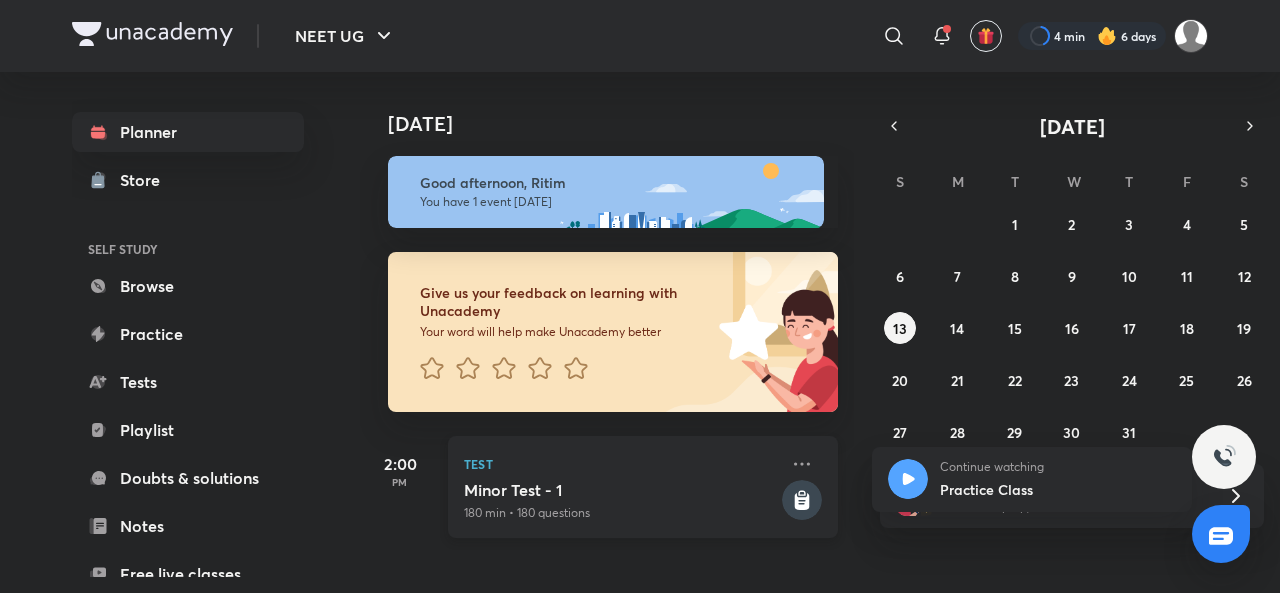 click on "Minor Test - 1" at bounding box center [621, 490] 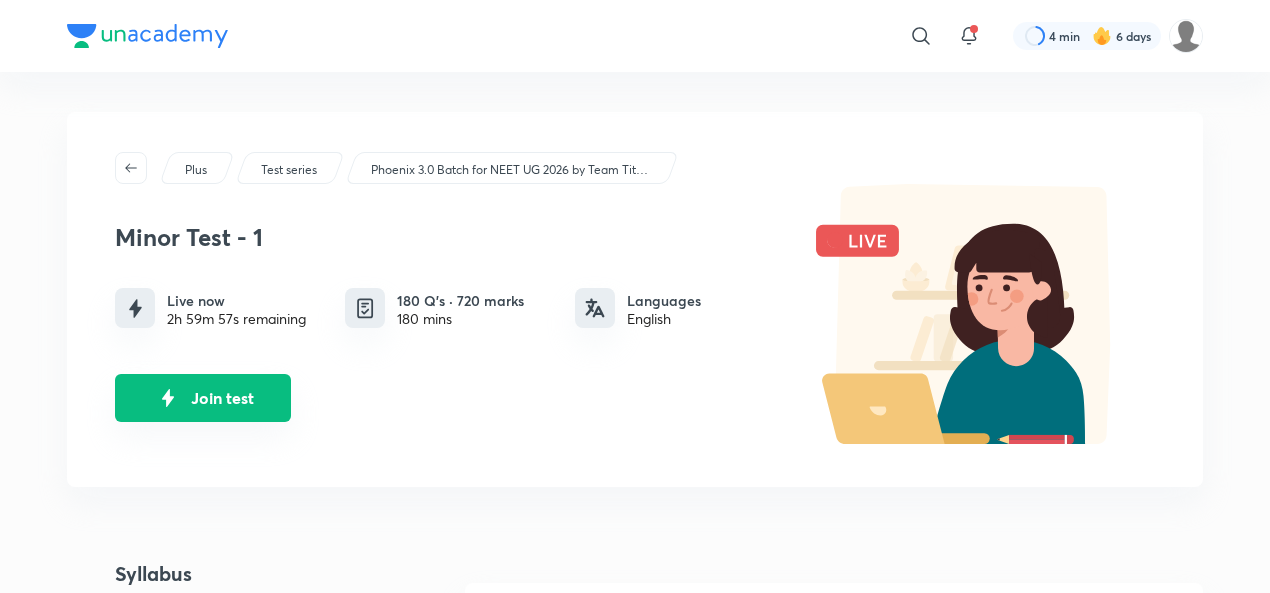 click on "Join test" at bounding box center (203, 398) 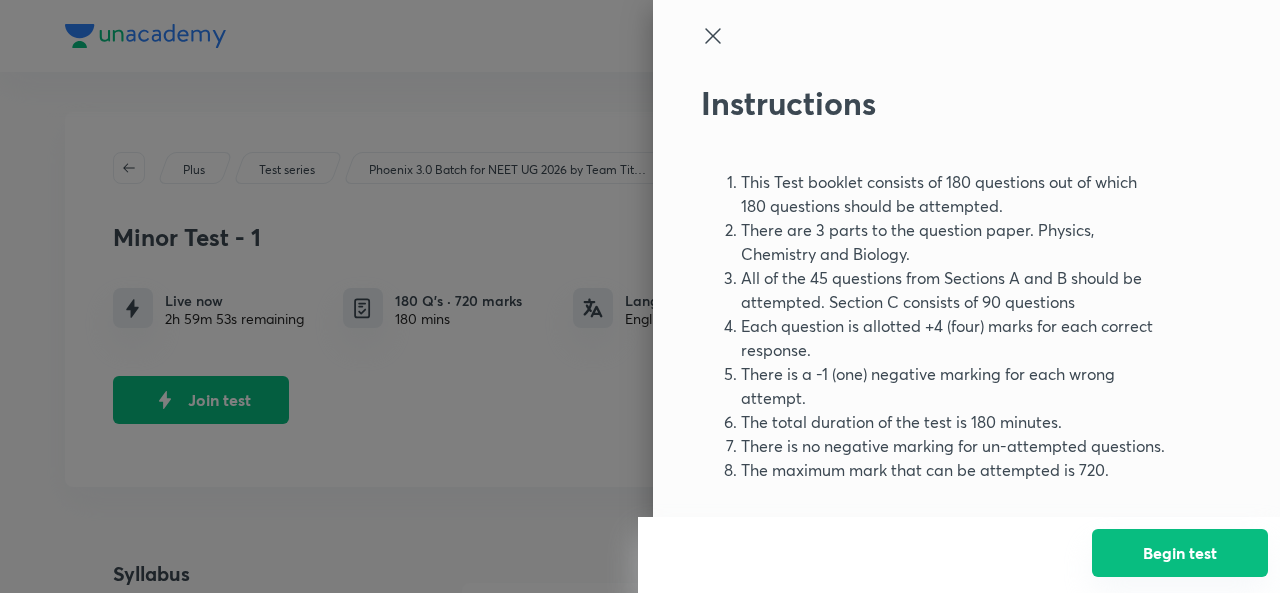 click on "Begin test" at bounding box center (1180, 553) 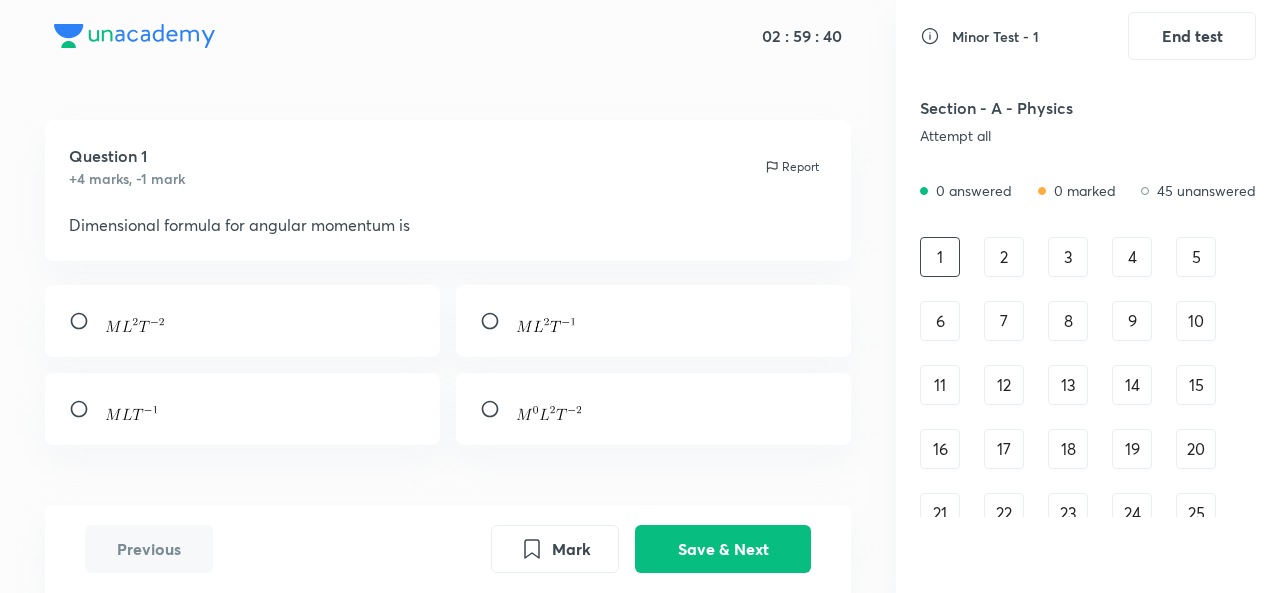scroll, scrollTop: 0, scrollLeft: 0, axis: both 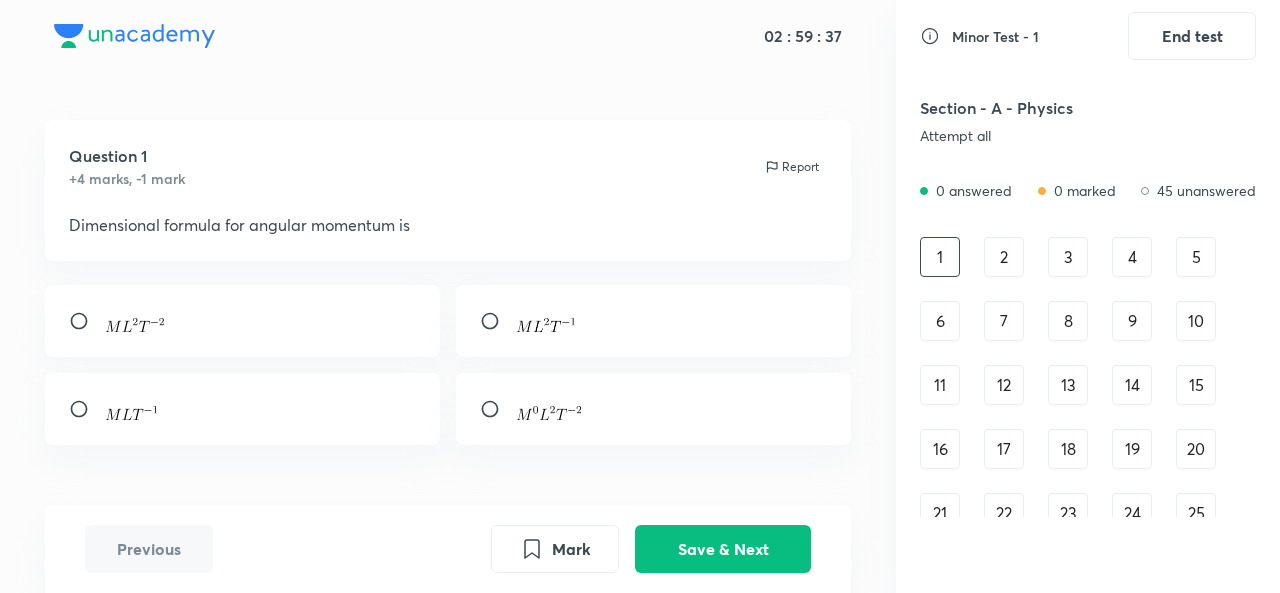 click on "Section - A - Physics" at bounding box center (1037, 108) 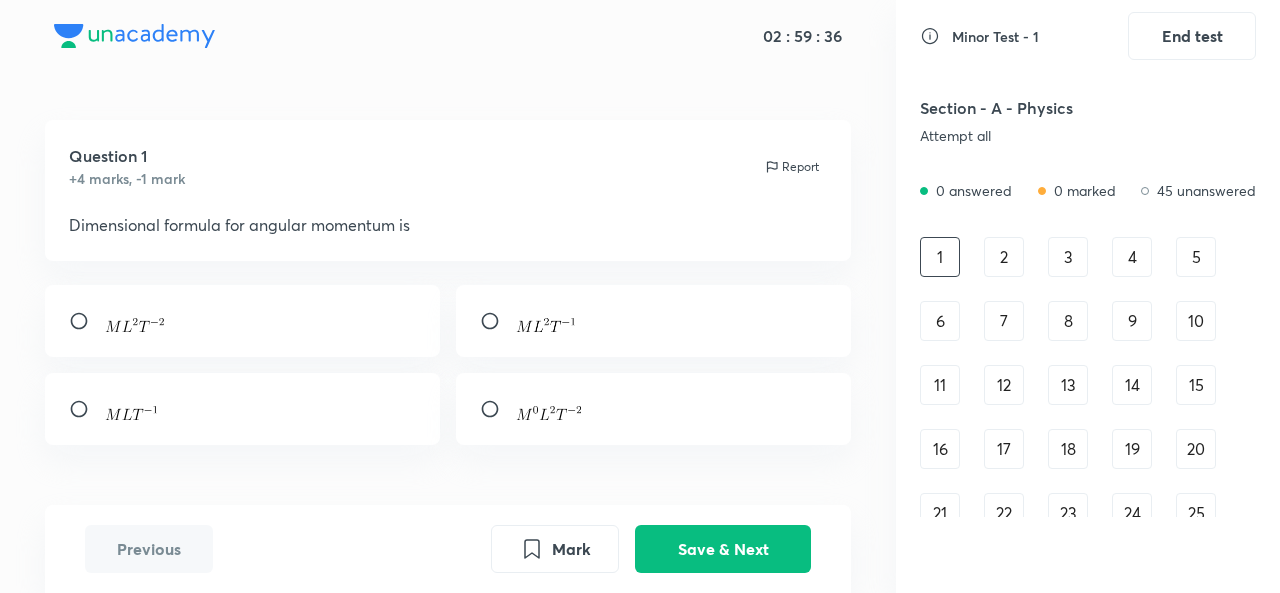 click on "Section - A - Physics" at bounding box center (1037, 108) 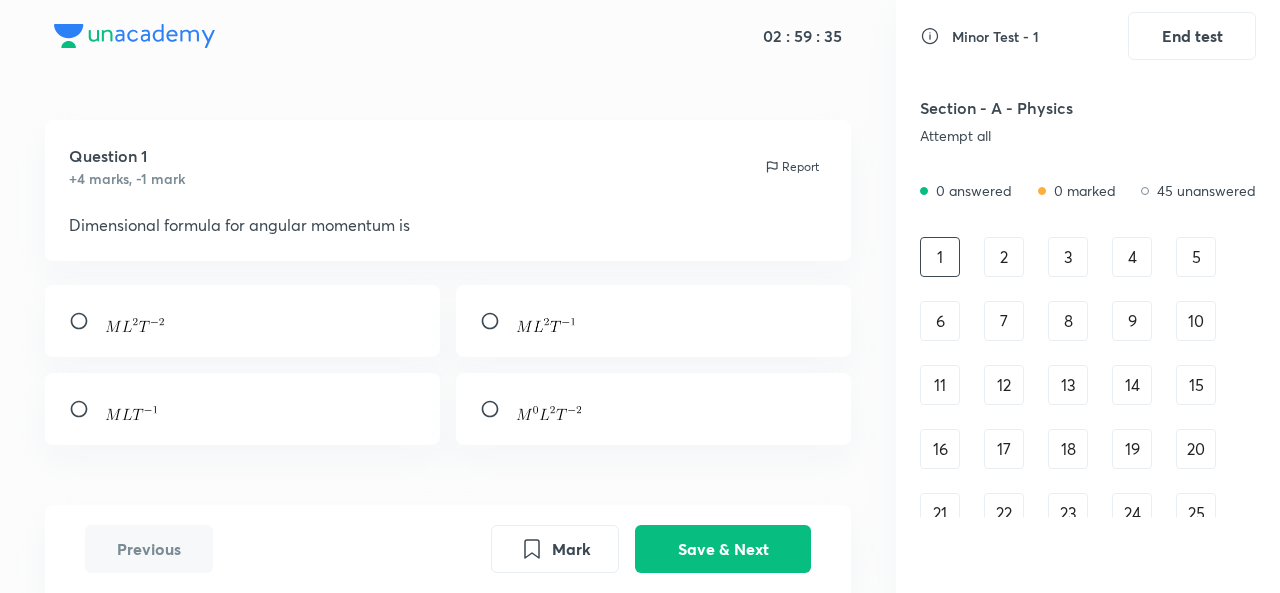 click on "Section - A - Physics" at bounding box center [1037, 108] 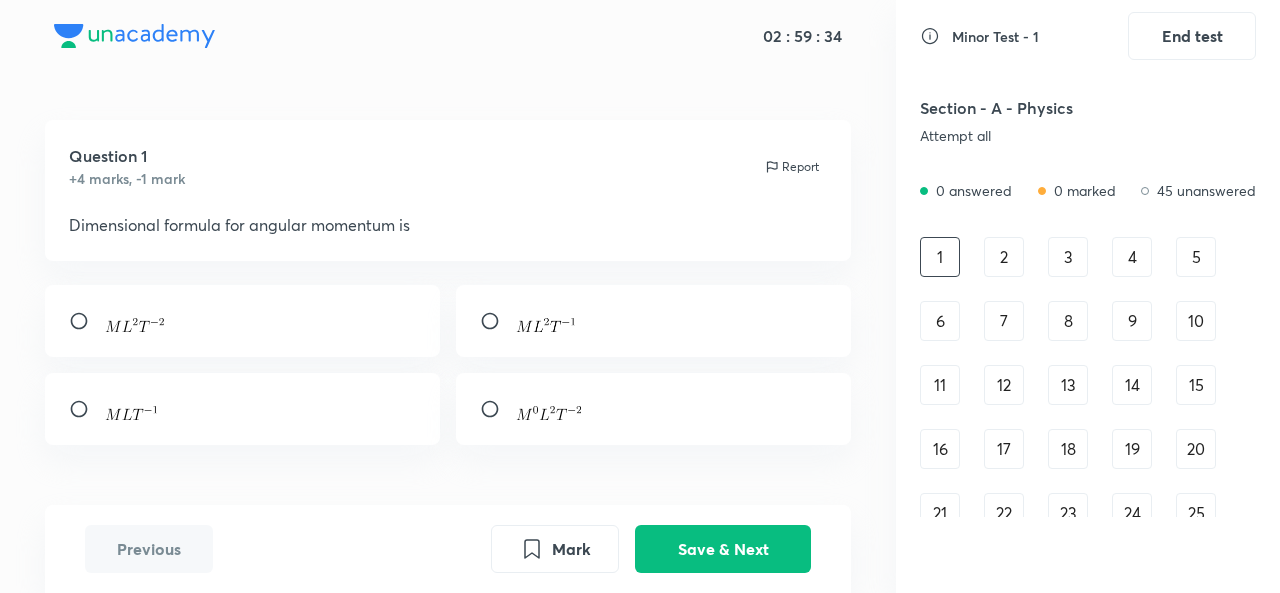 click on "Section - A - Physics" at bounding box center (1037, 108) 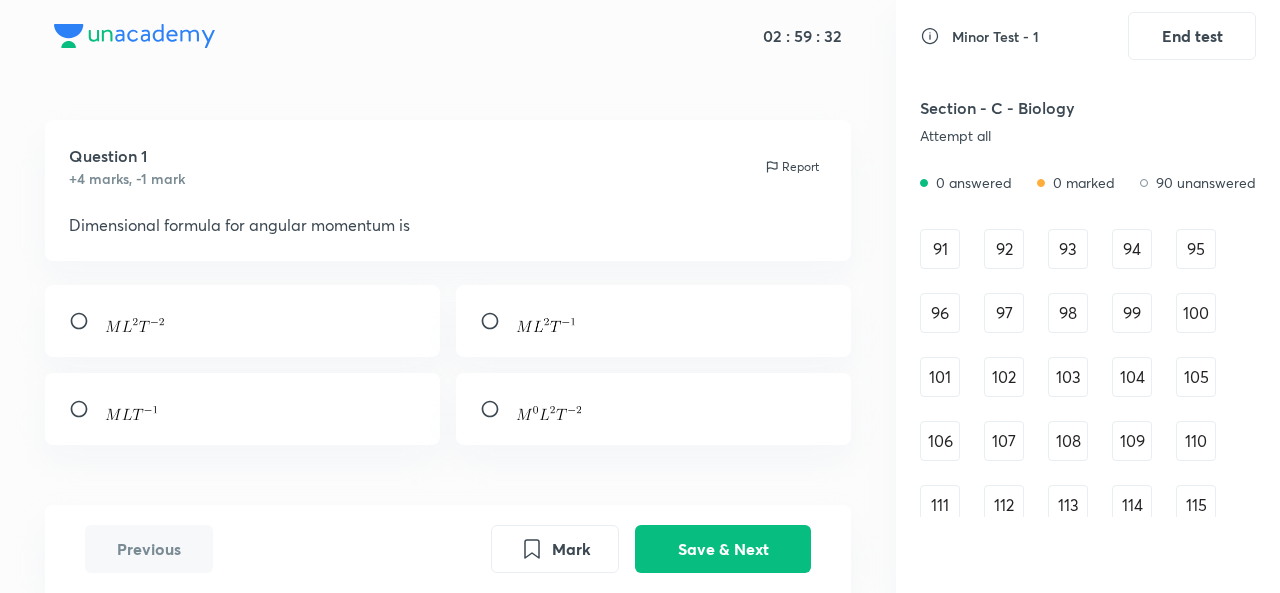 scroll, scrollTop: 1467, scrollLeft: 0, axis: vertical 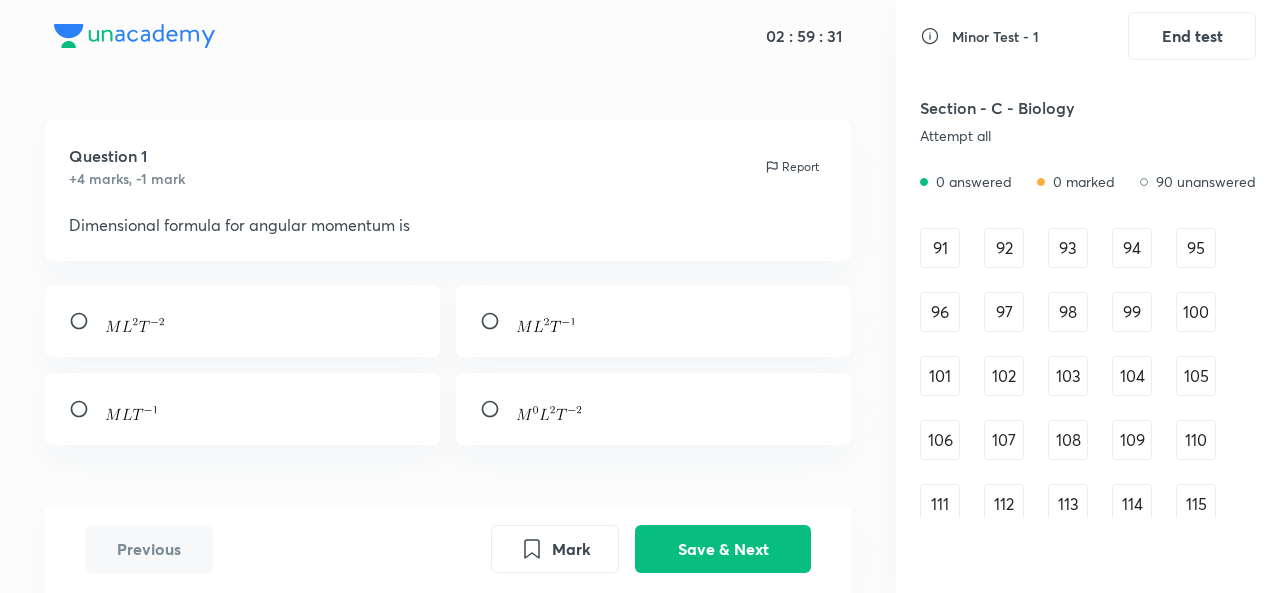 click on "91" at bounding box center [940, 248] 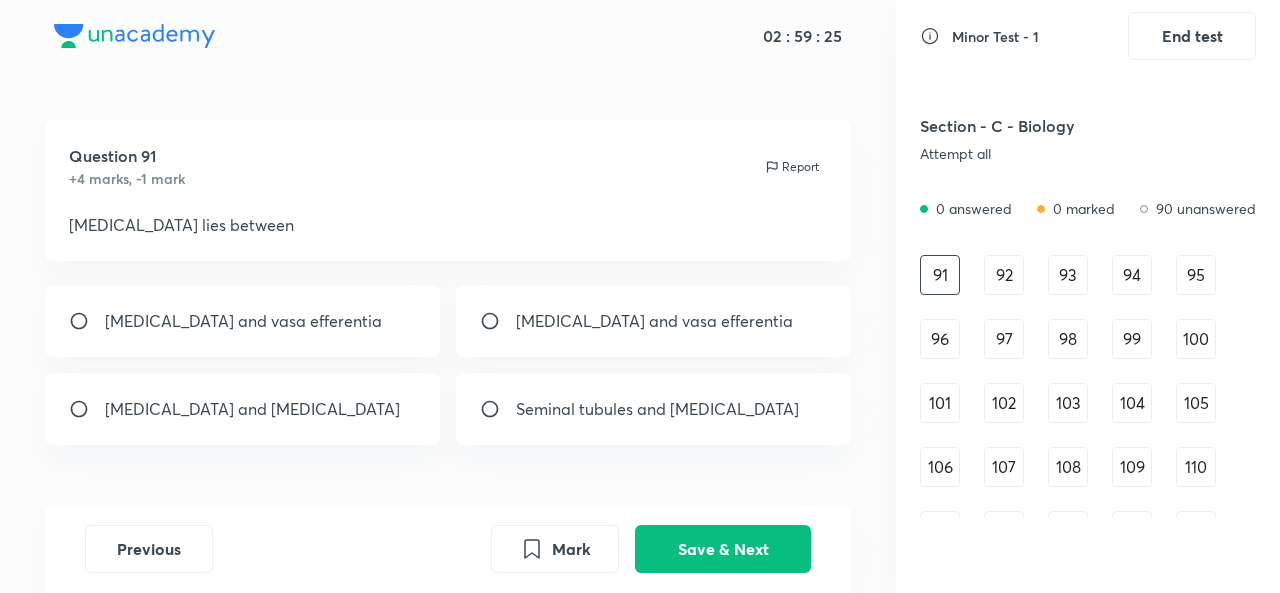 scroll, scrollTop: 1431, scrollLeft: 0, axis: vertical 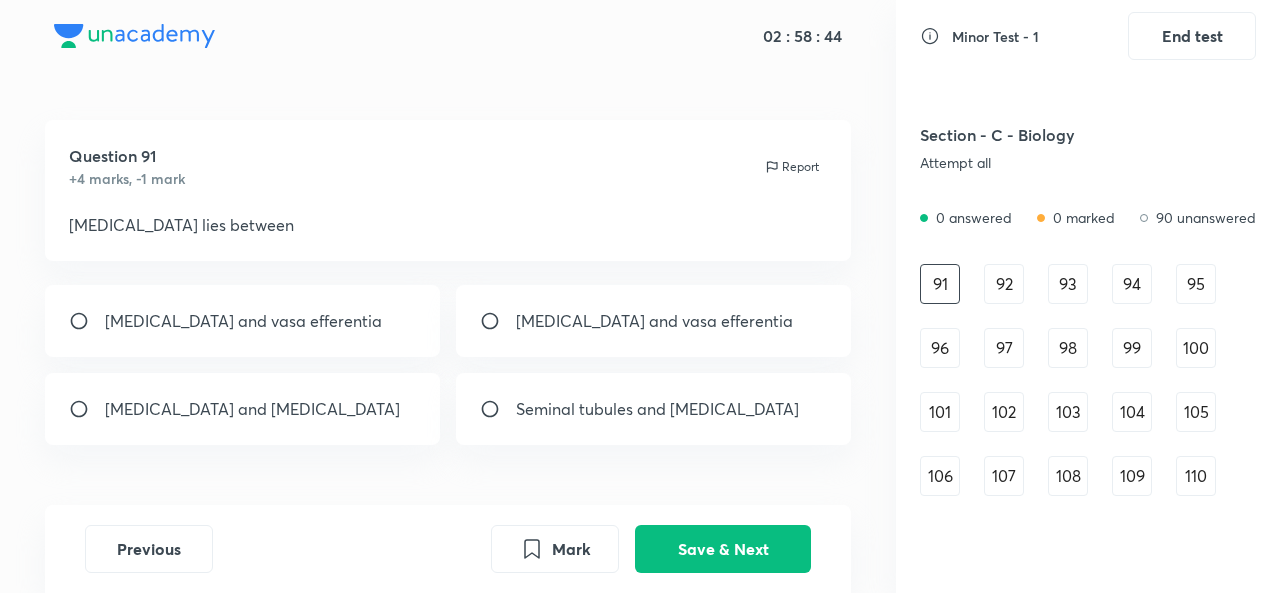 click on "[MEDICAL_DATA] and vasa efferentia" at bounding box center (654, 321) 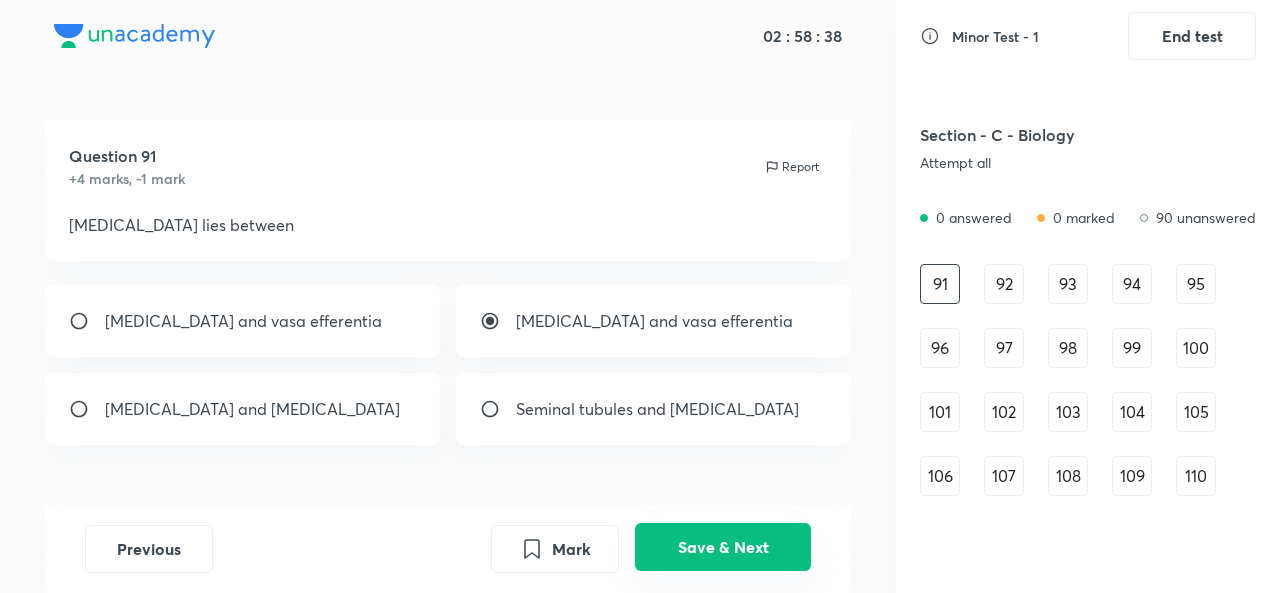 click on "Save & Next" at bounding box center (723, 547) 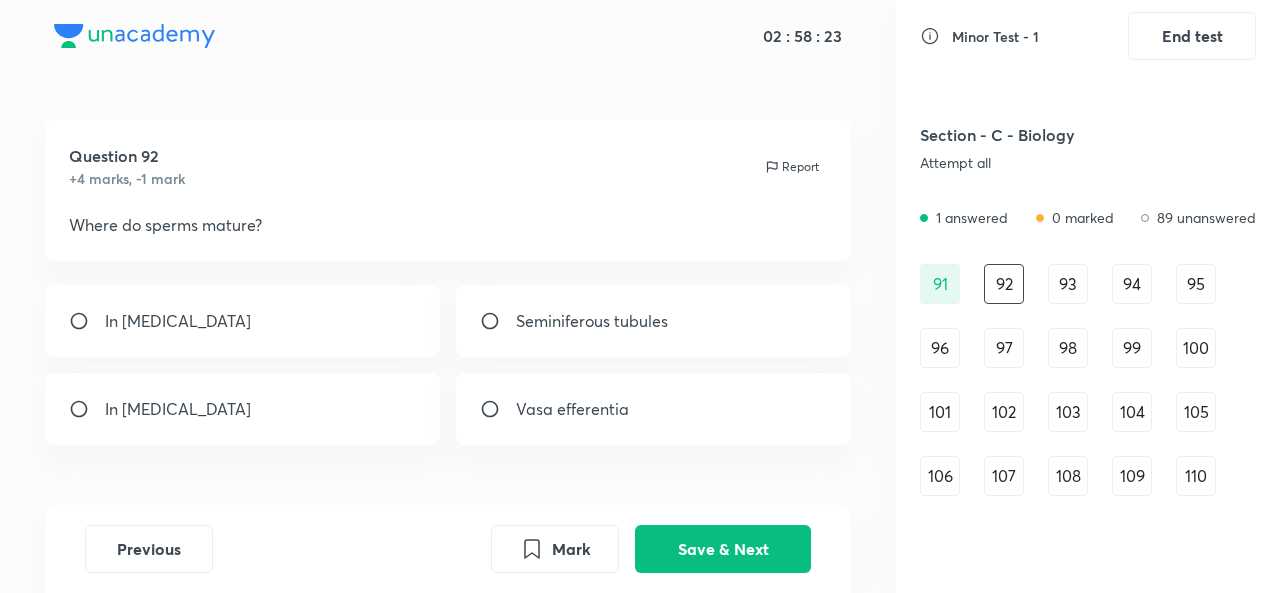 click at bounding box center (498, 321) 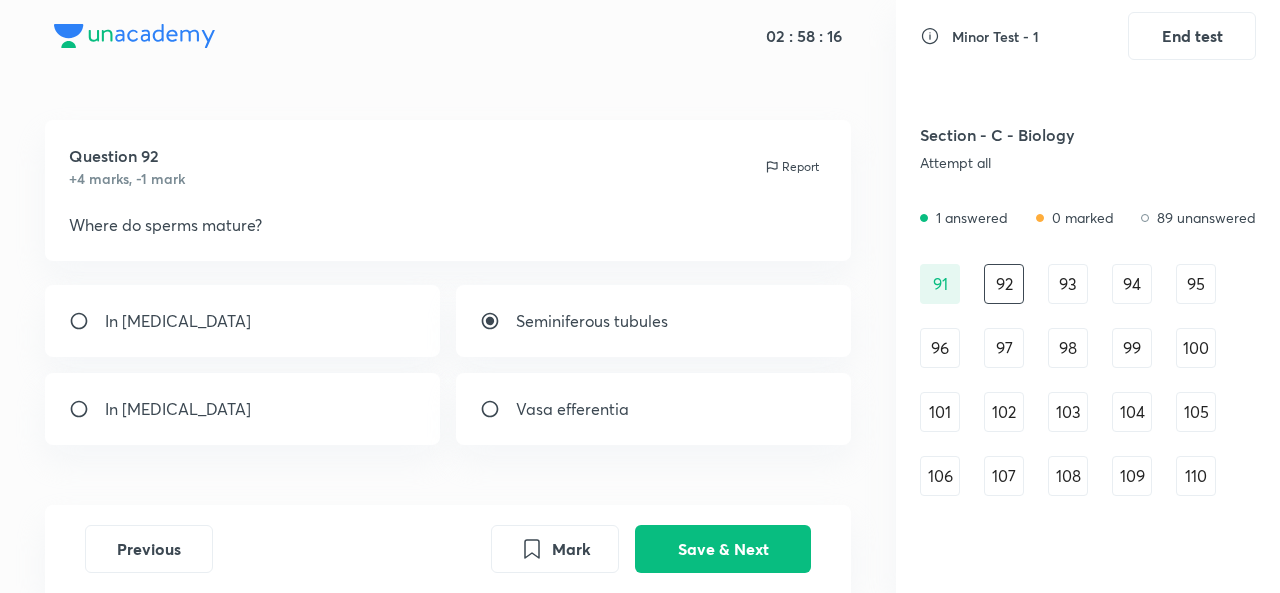 click on "93" at bounding box center (1068, 284) 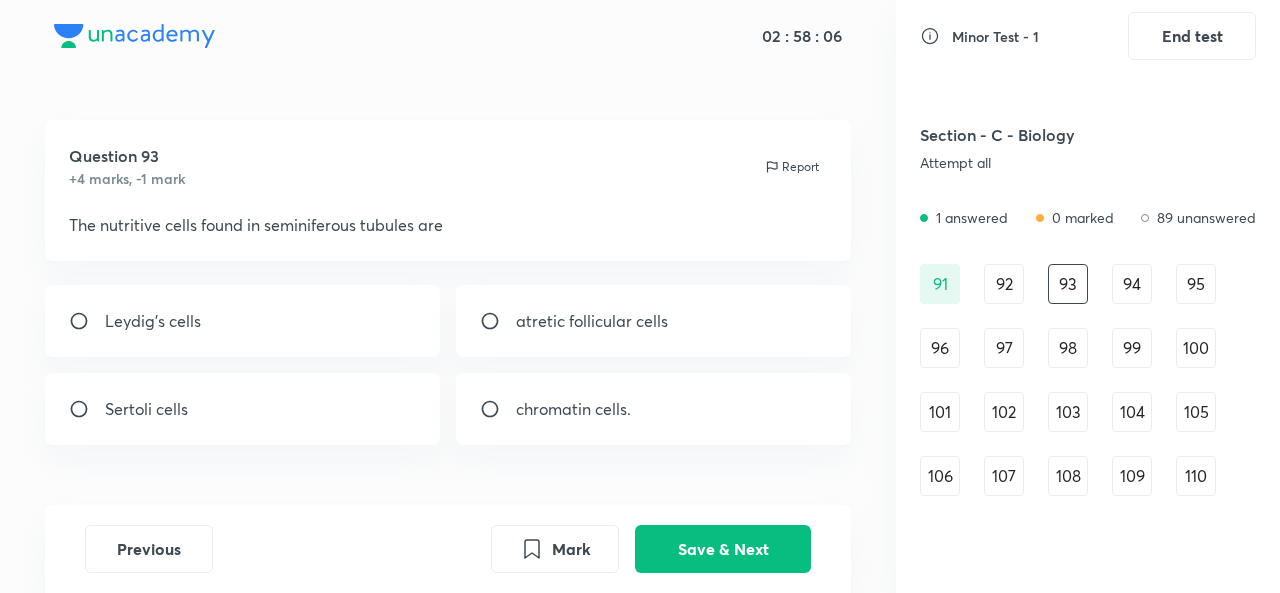 click on "Sertoli cells" at bounding box center [242, 409] 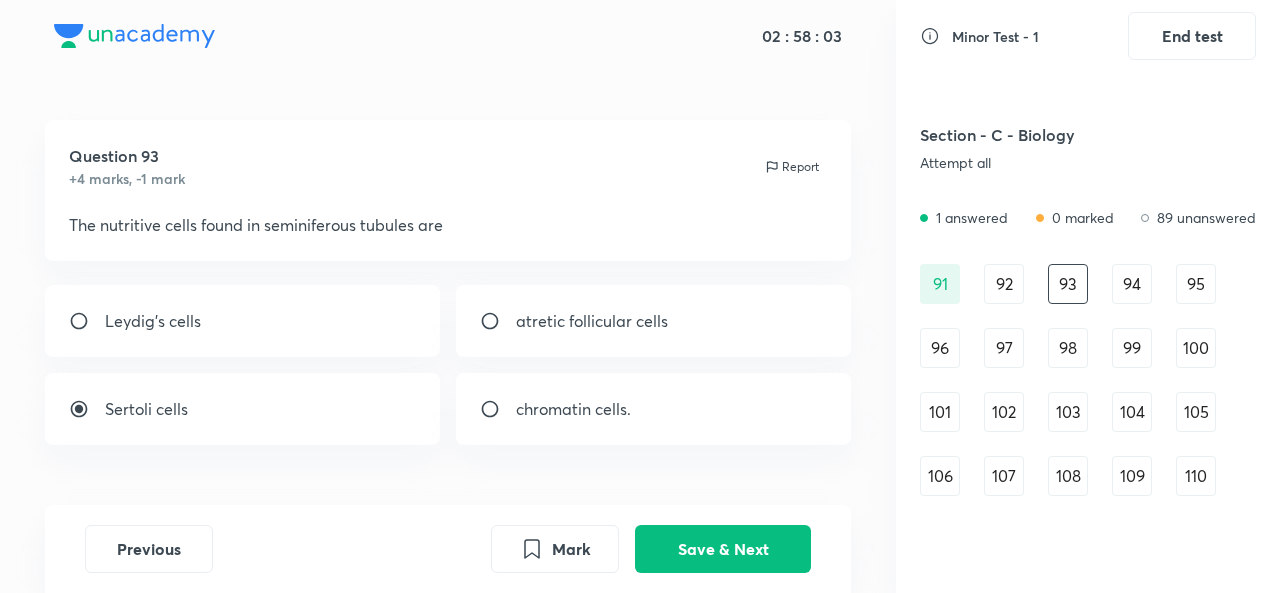 click on "94" at bounding box center [1132, 284] 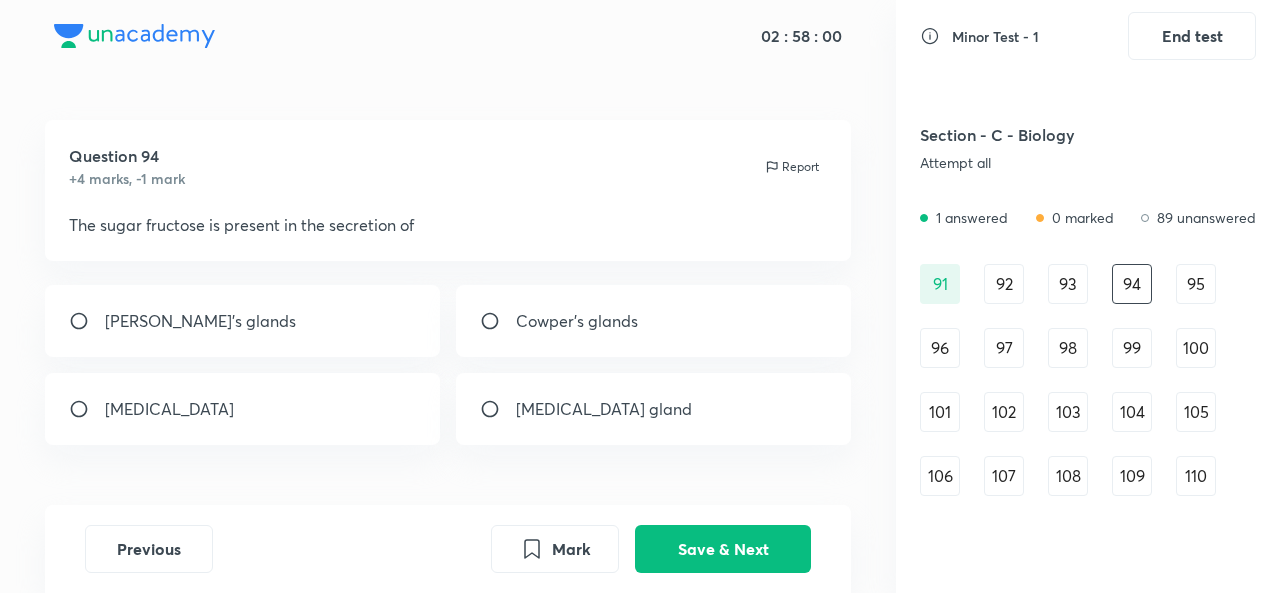click on "92" at bounding box center (1004, 284) 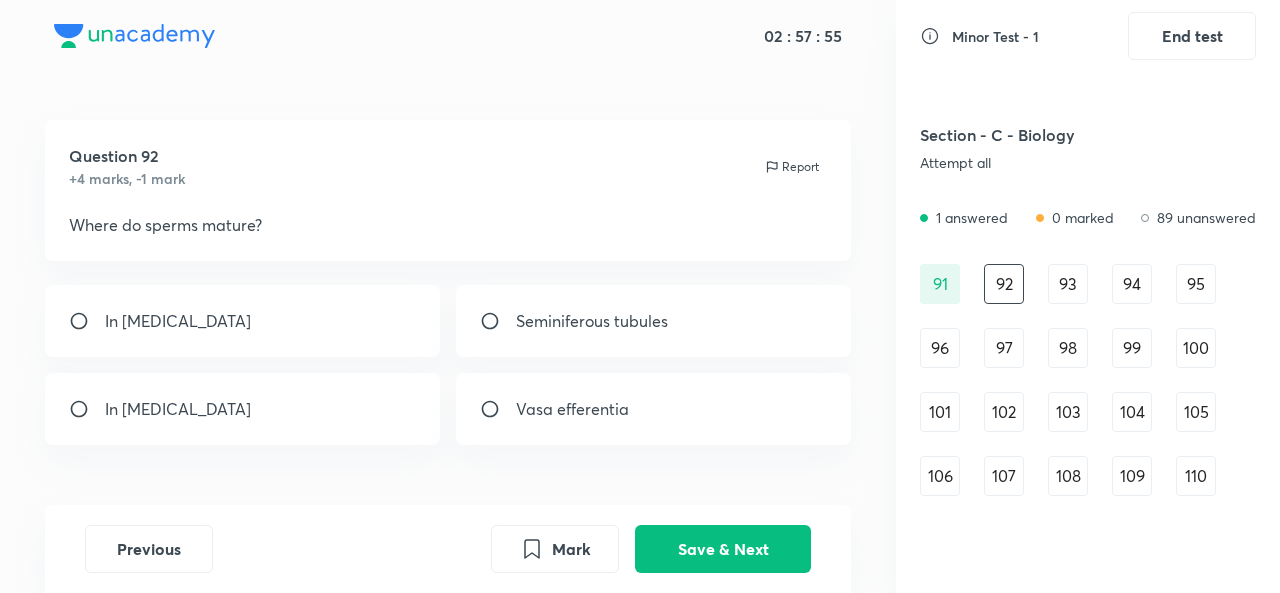 click on "Seminiferous tubules" at bounding box center (592, 321) 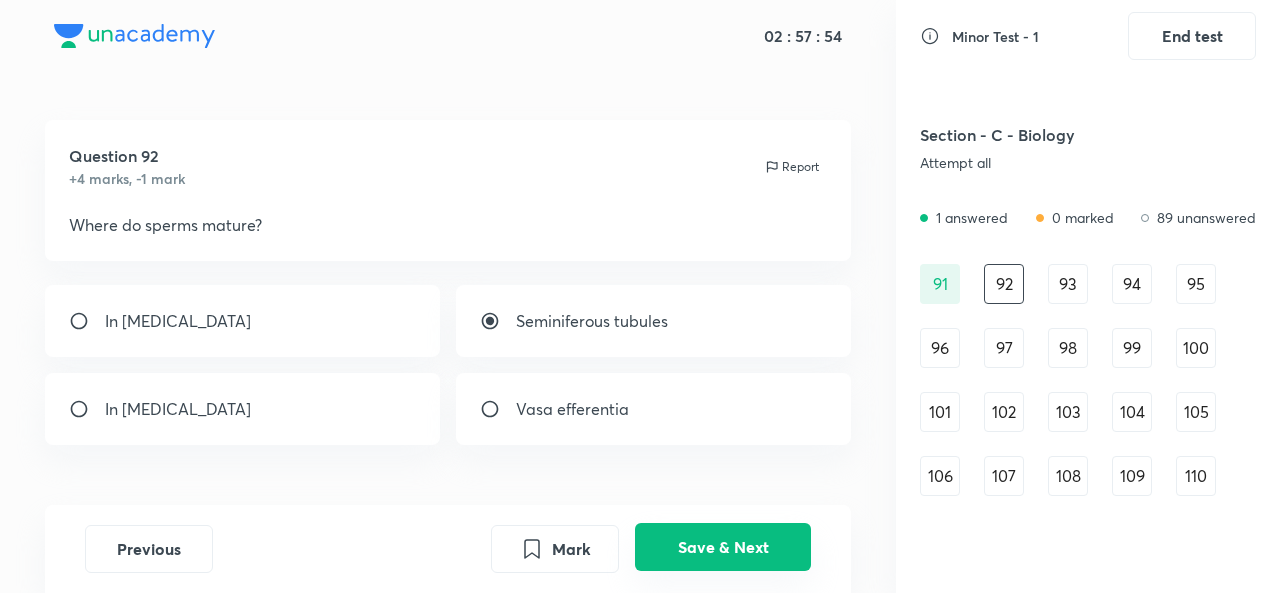 click on "Save & Next" at bounding box center (723, 547) 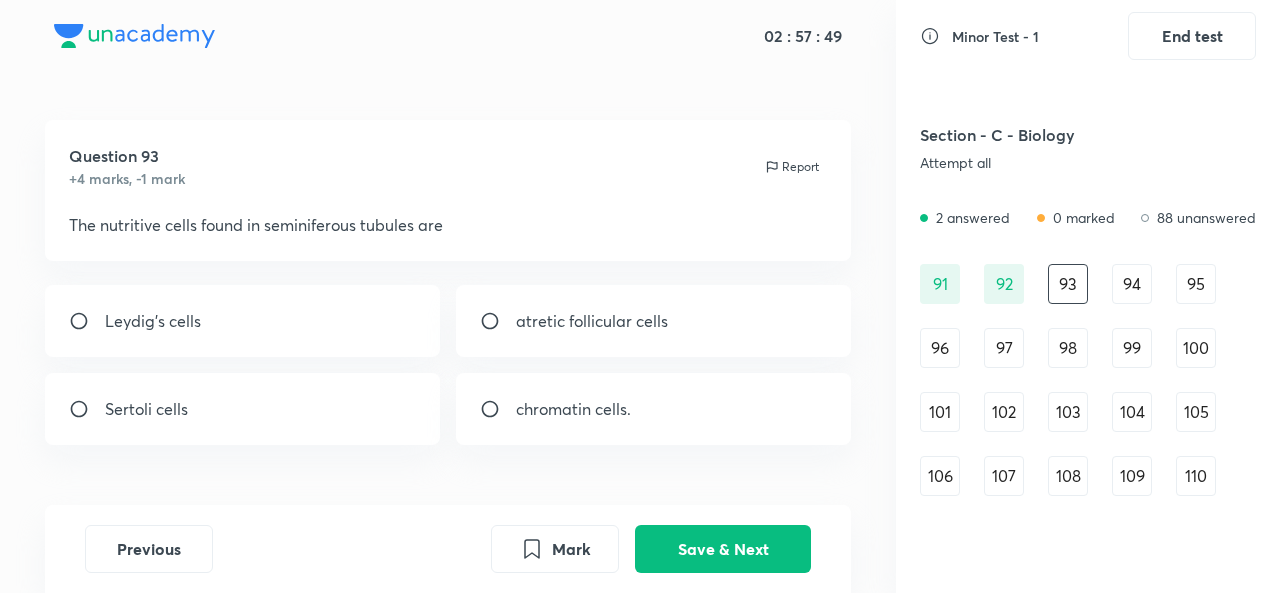 click on "Sertoli cells" at bounding box center [242, 409] 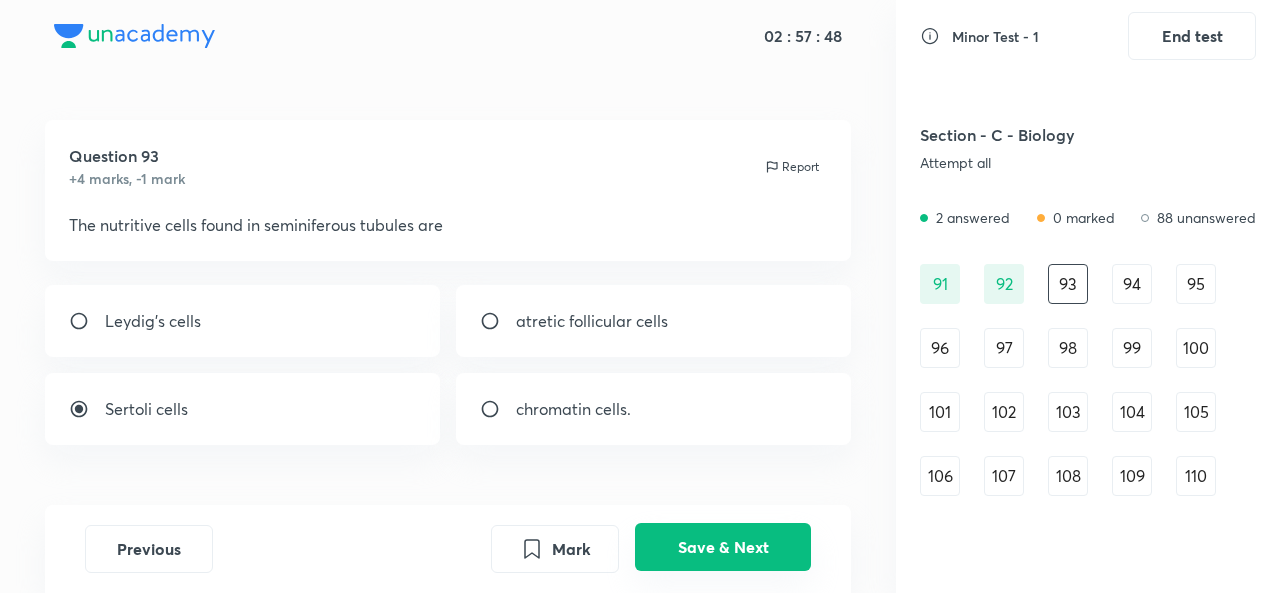 click on "Save & Next" at bounding box center (723, 547) 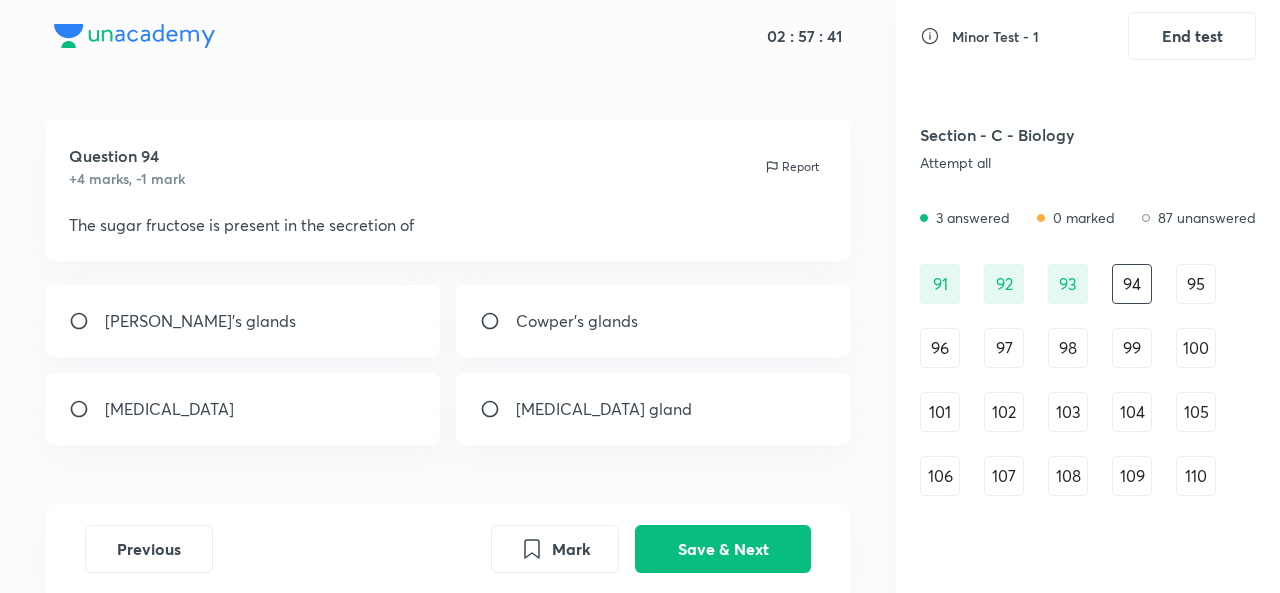 click on "seminal vesicles" at bounding box center (242, 409) 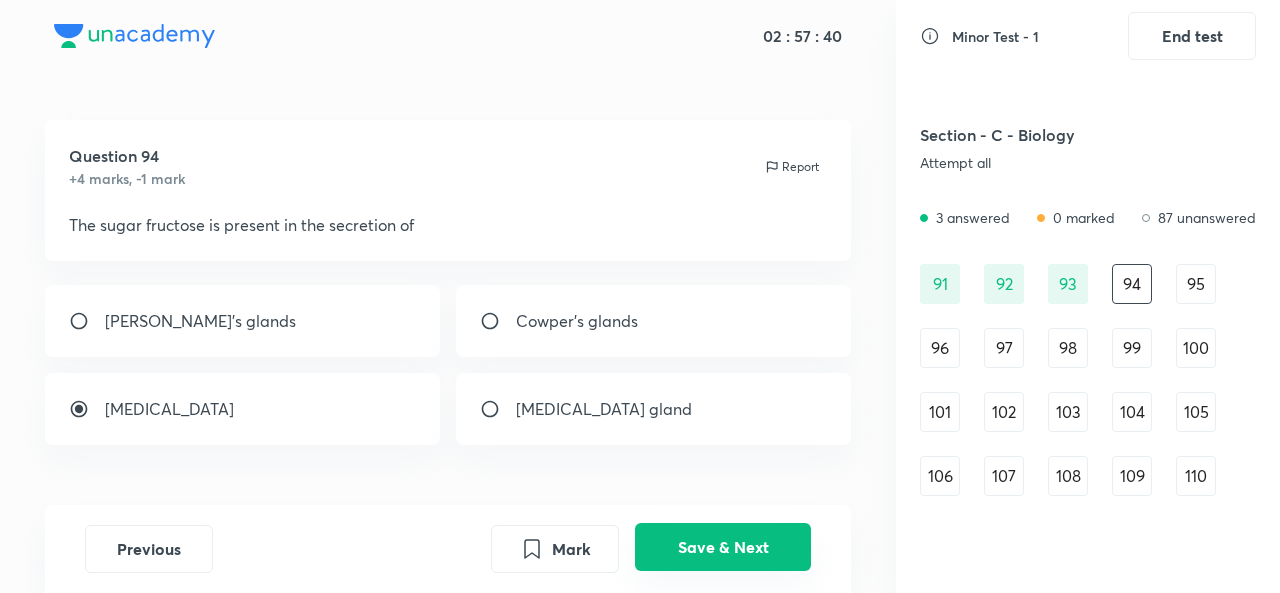 click on "Save & Next" at bounding box center [723, 547] 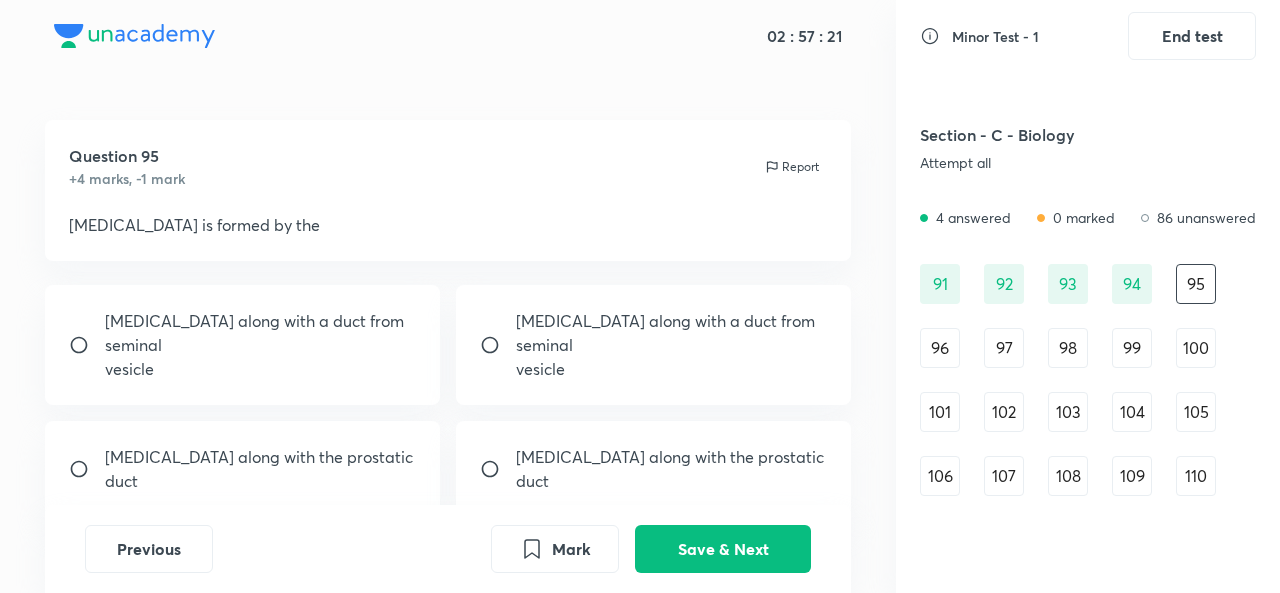 click at bounding box center (87, 345) 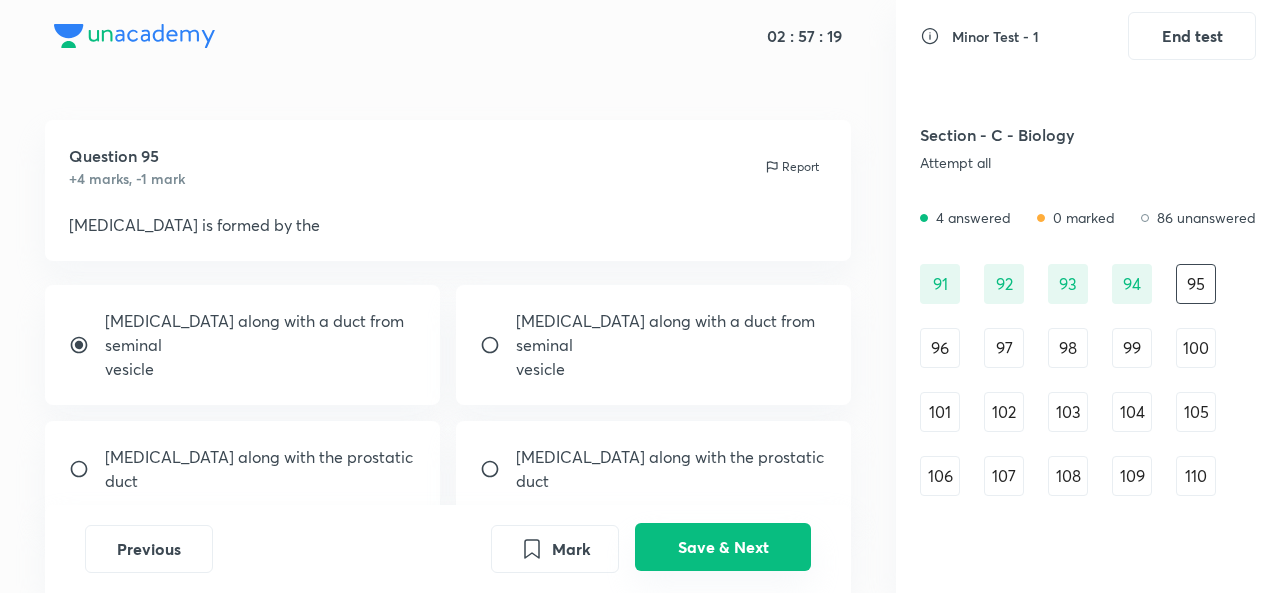 click on "Save & Next" at bounding box center [723, 547] 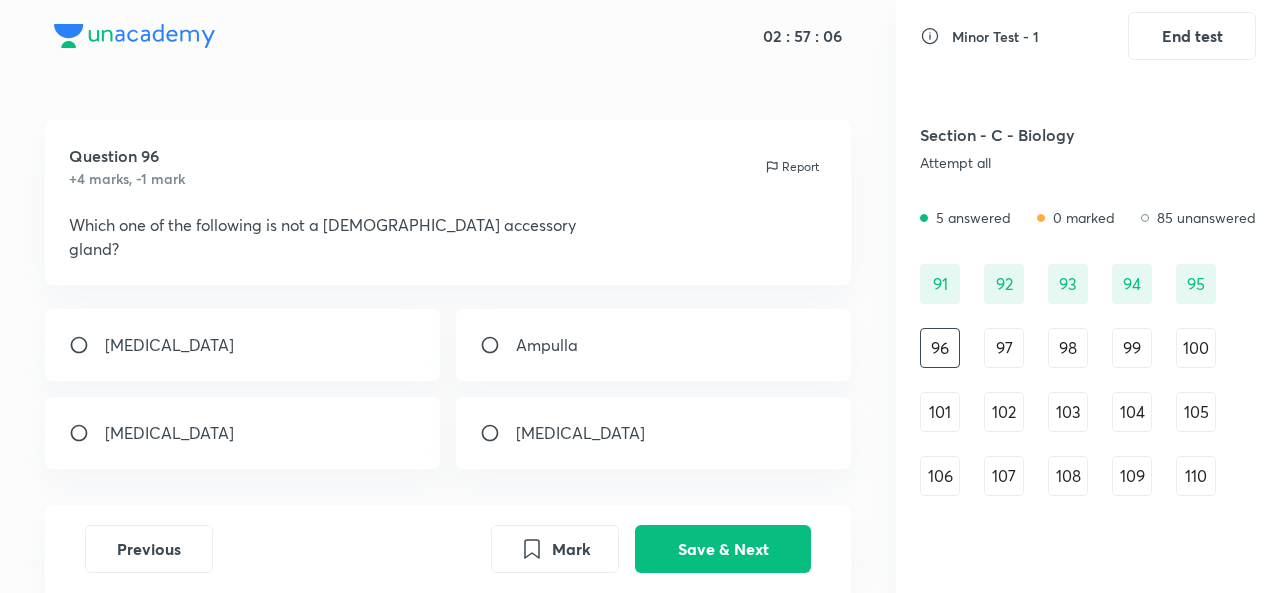 click on "Ampulla" at bounding box center [653, 345] 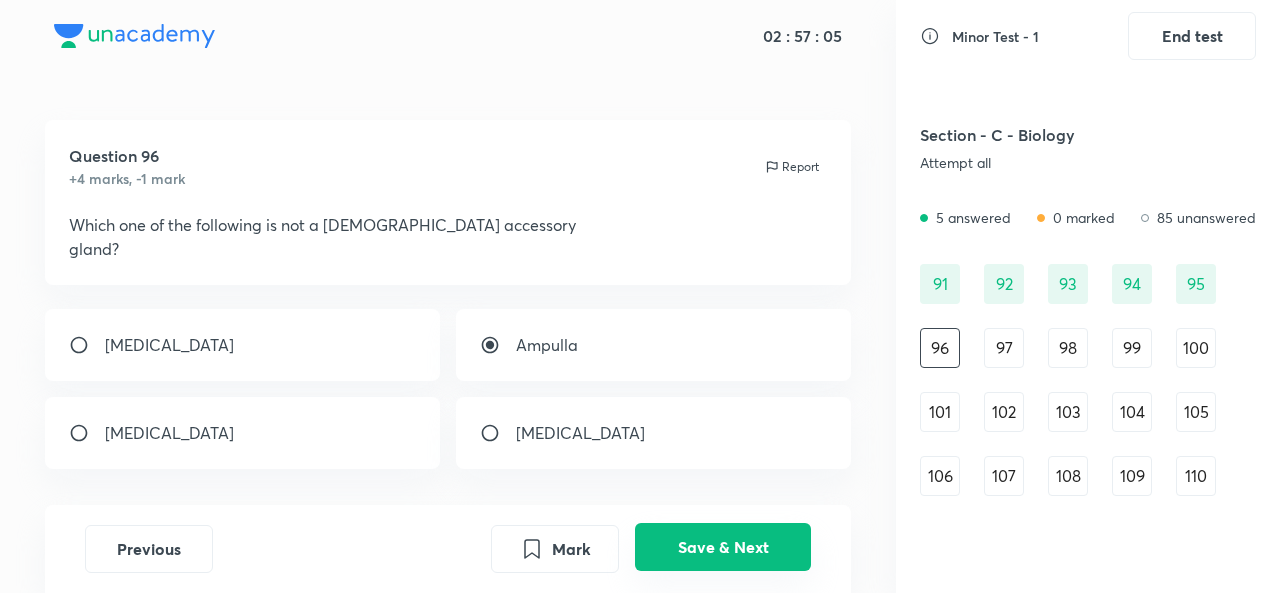 click on "Save & Next" at bounding box center (723, 547) 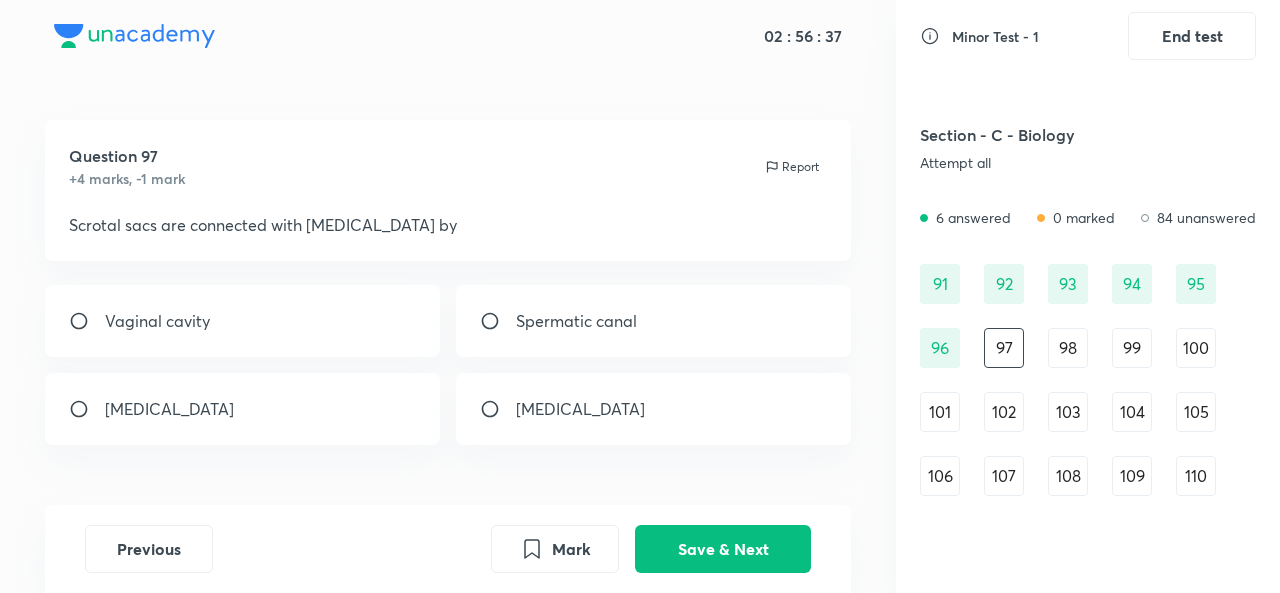 click on "Inguinal canal" at bounding box center [242, 409] 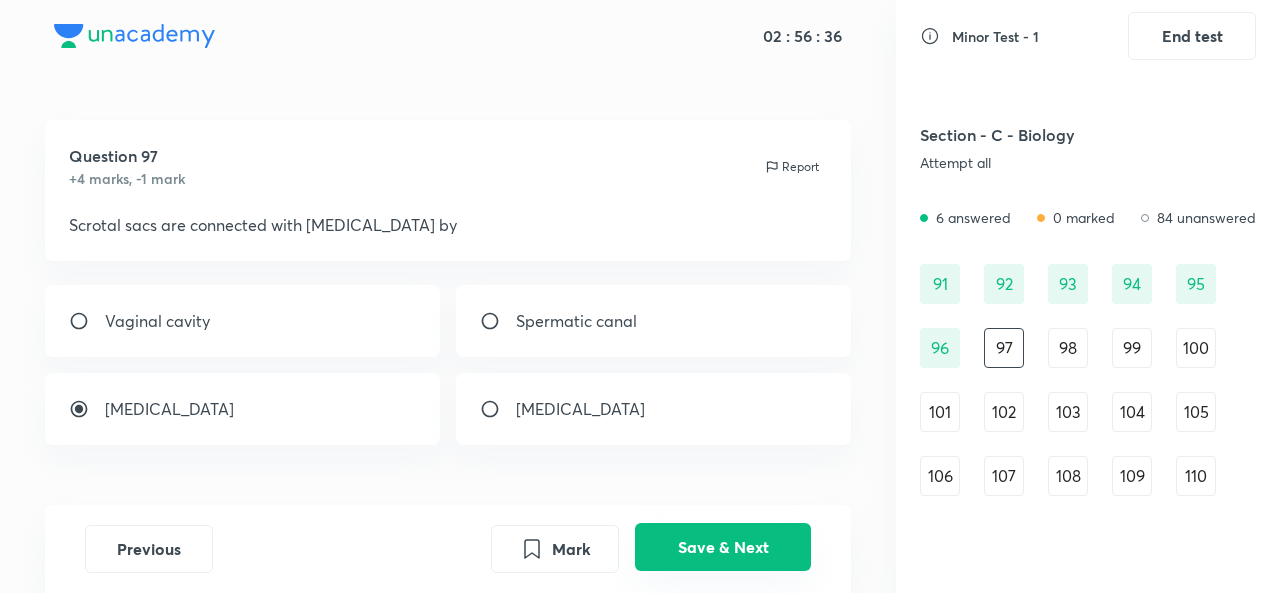 click on "Save & Next" at bounding box center (723, 547) 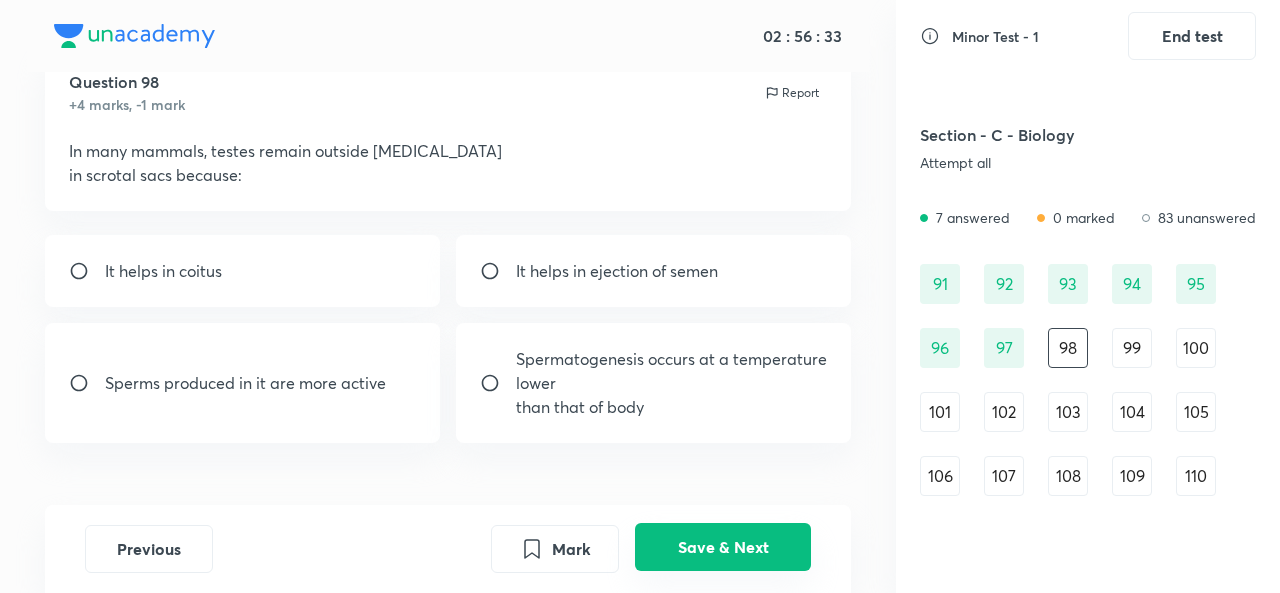scroll, scrollTop: 71, scrollLeft: 0, axis: vertical 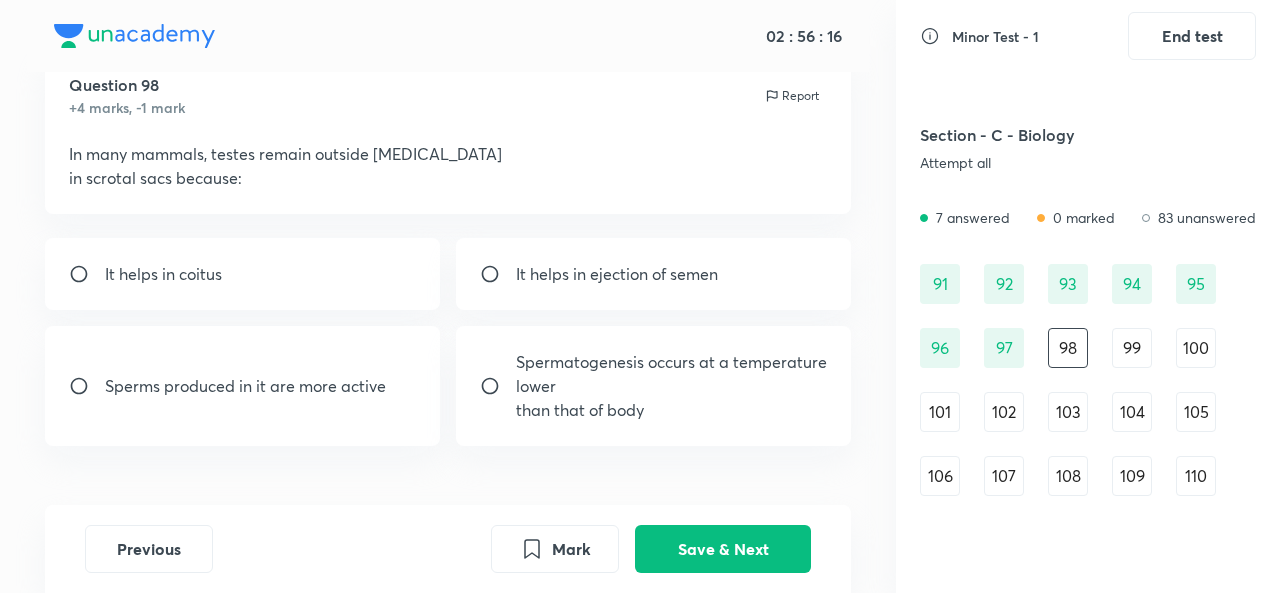 click at bounding box center (498, 386) 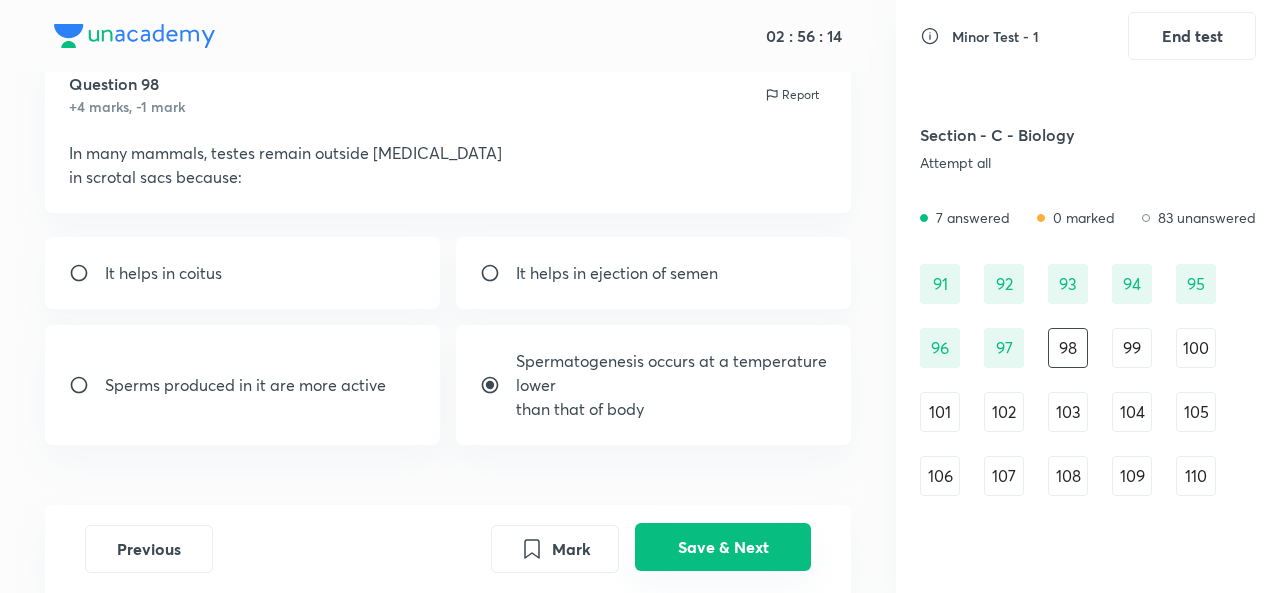 click on "Save & Next" at bounding box center [723, 547] 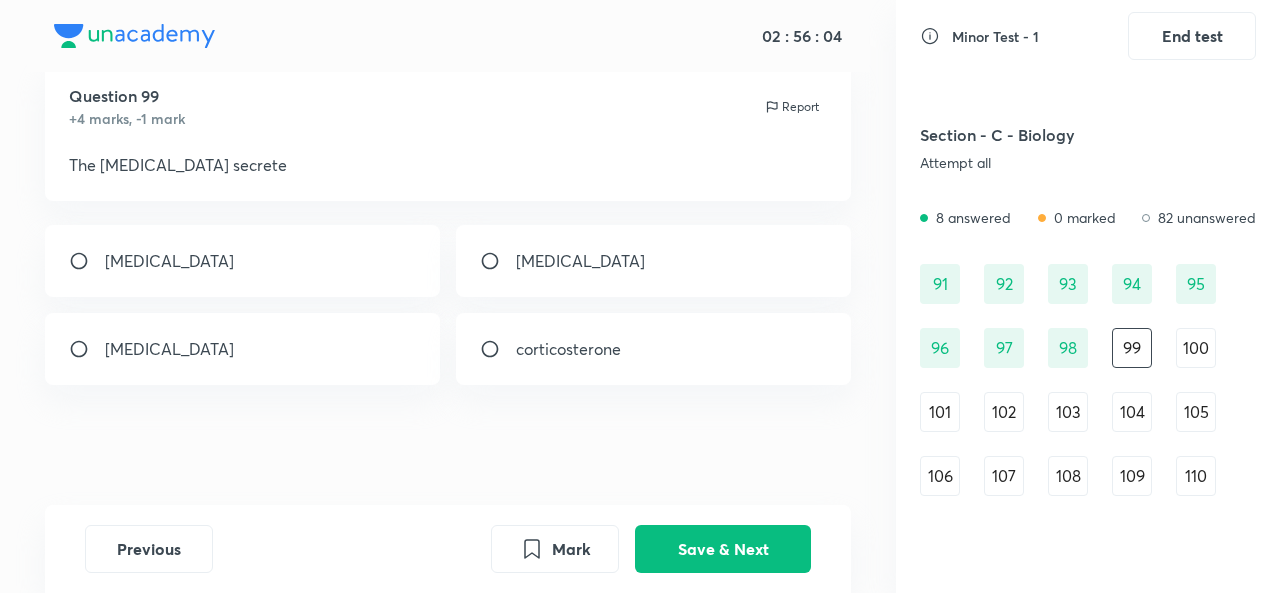 click on "testosterone" at bounding box center [653, 261] 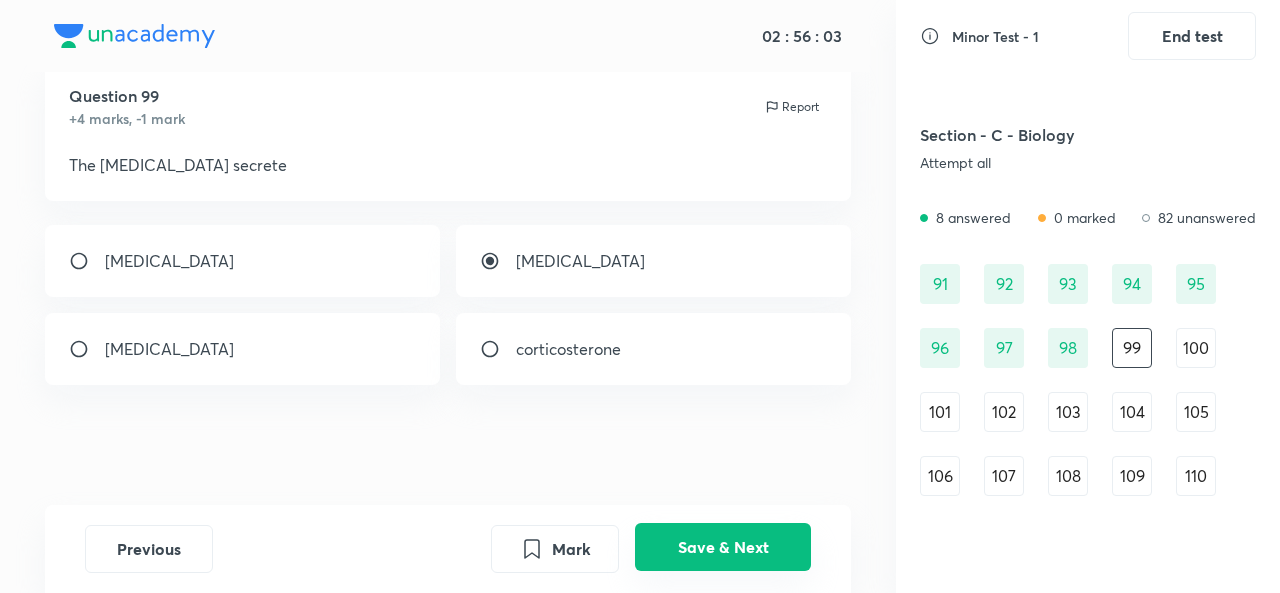 click on "Save & Next" at bounding box center (723, 547) 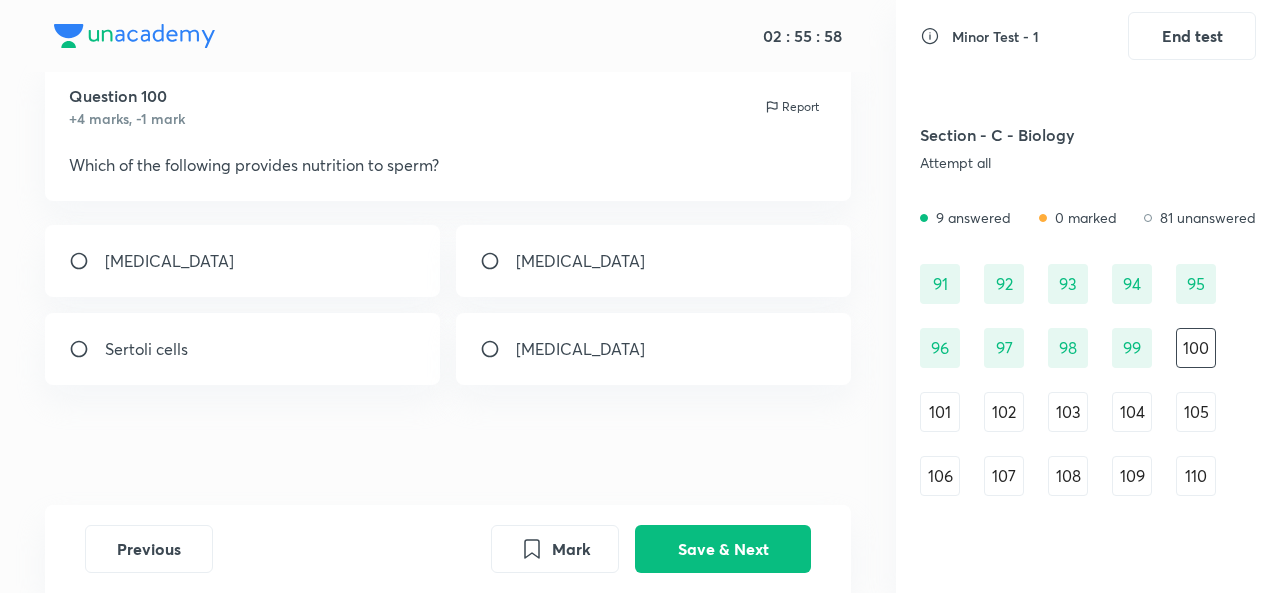 click on "Sertoli cells" at bounding box center (242, 349) 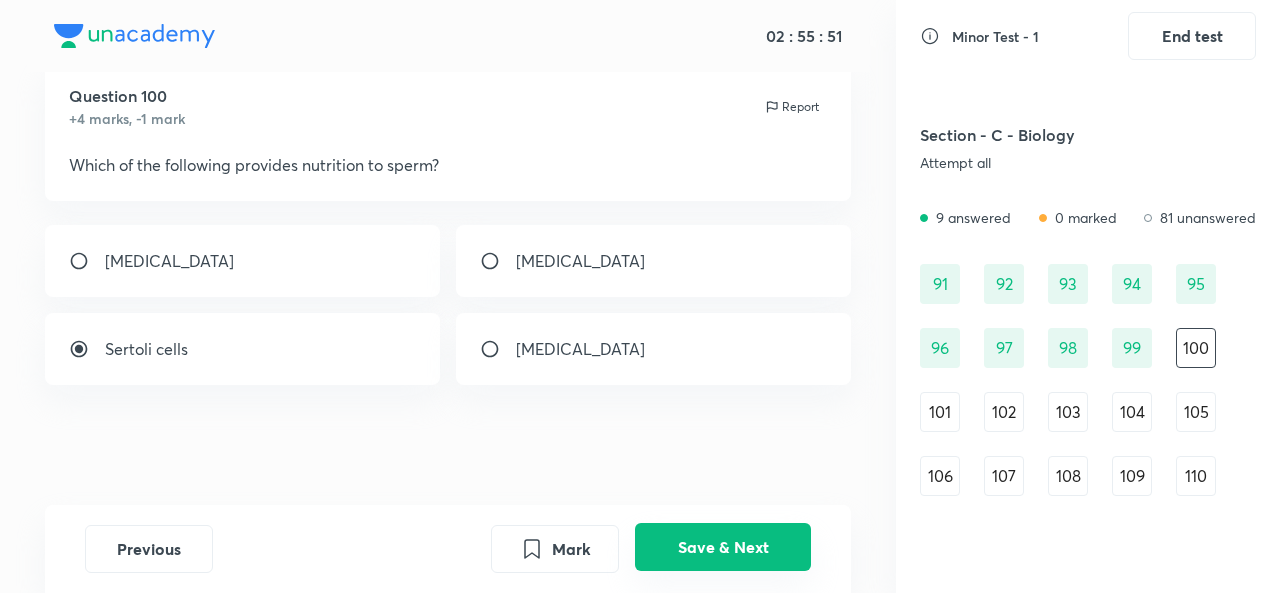 click on "Save & Next" at bounding box center [723, 547] 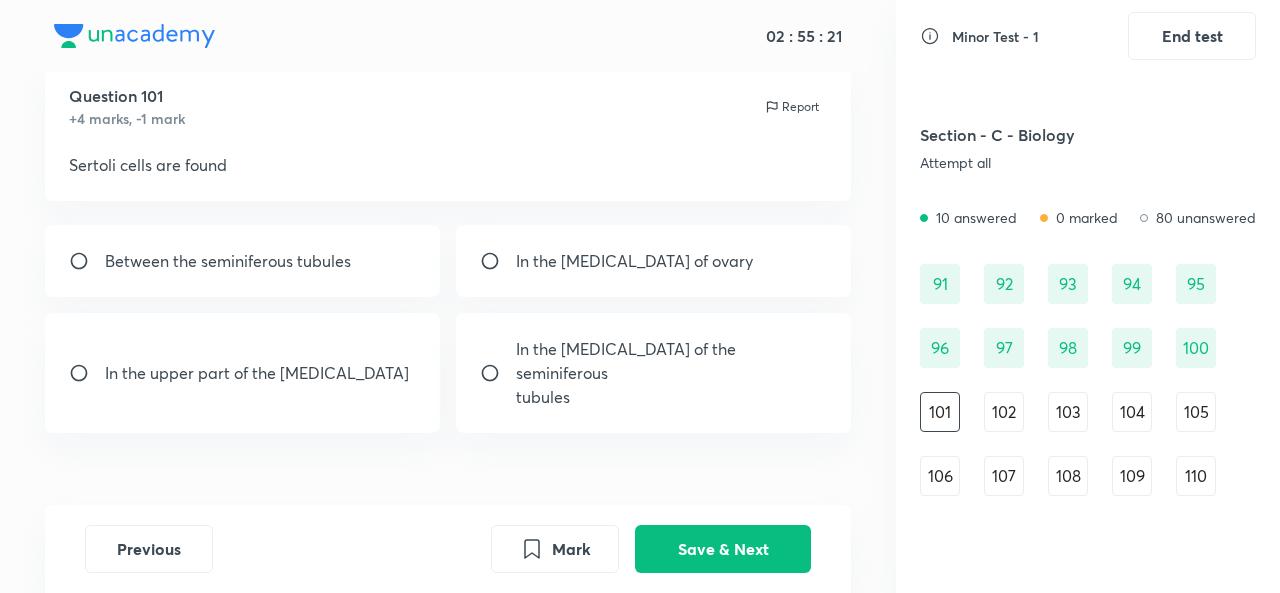 click on "tubules" at bounding box center (671, 397) 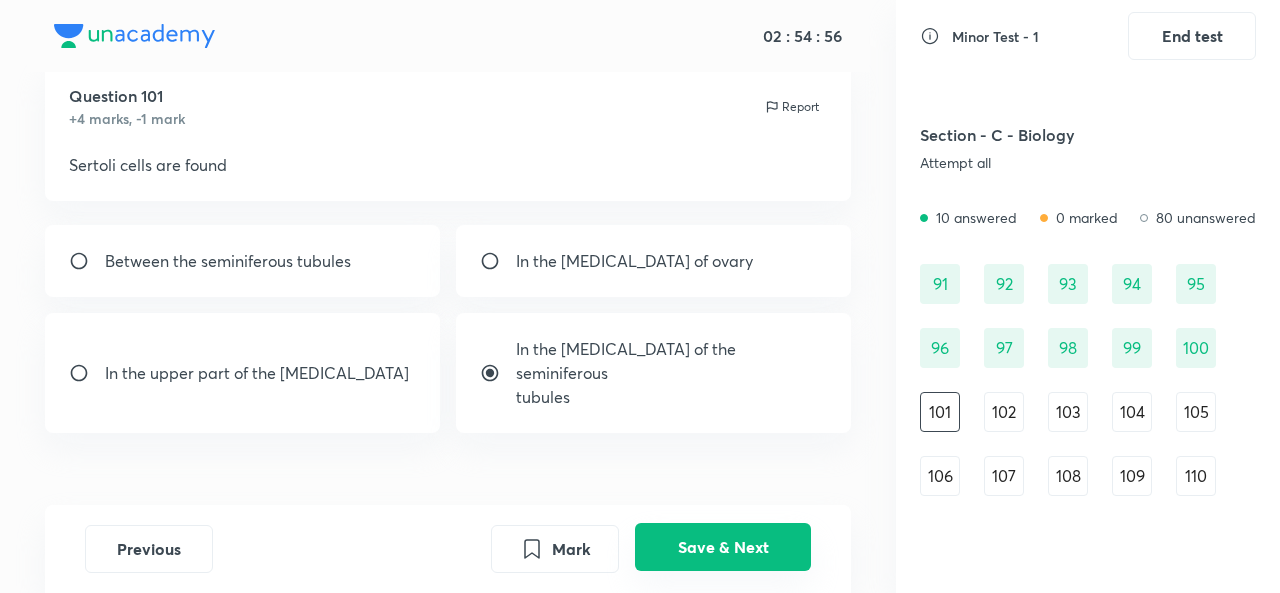 click on "Save & Next" at bounding box center (723, 547) 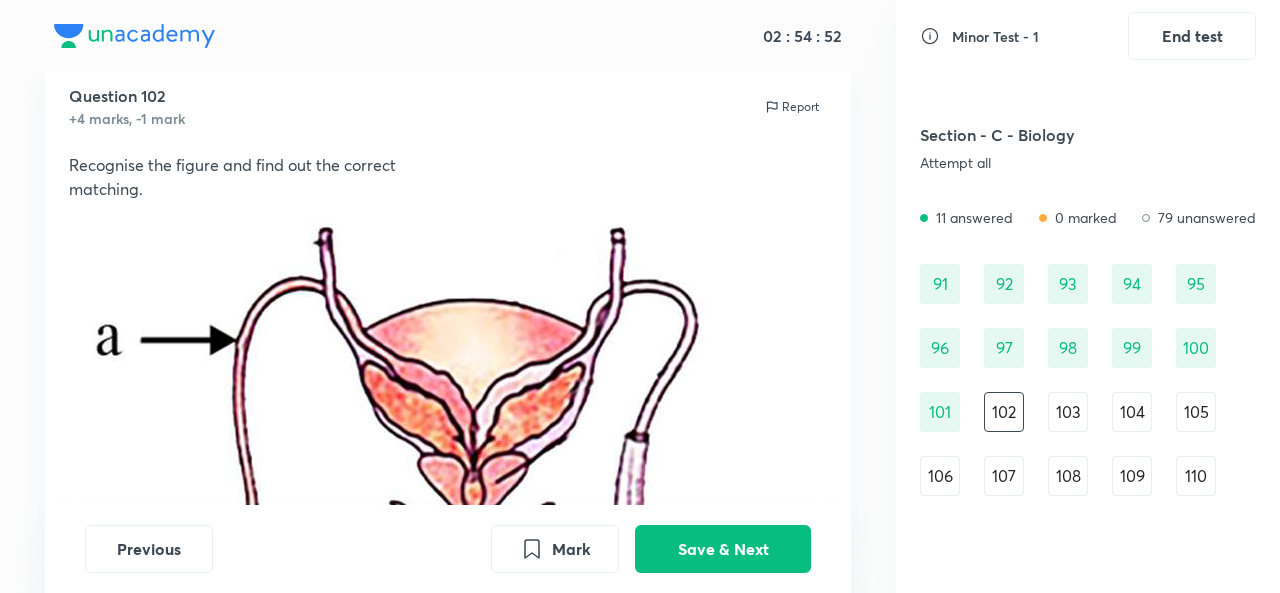 click on "101" at bounding box center (940, 412) 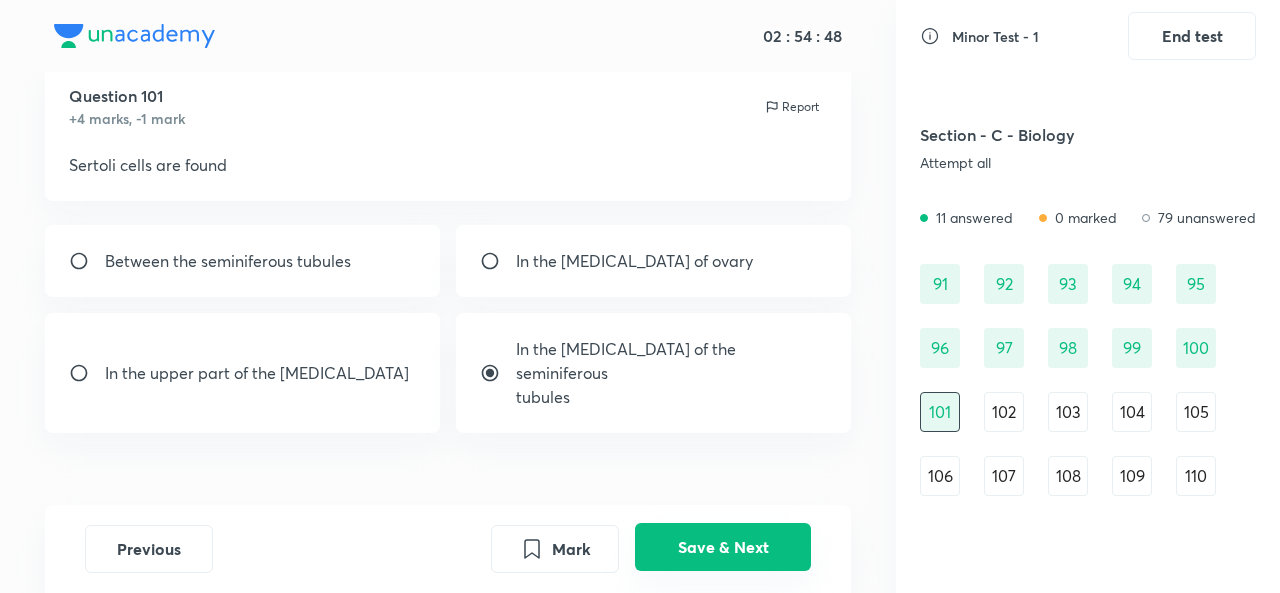 click on "Save & Next" at bounding box center [723, 547] 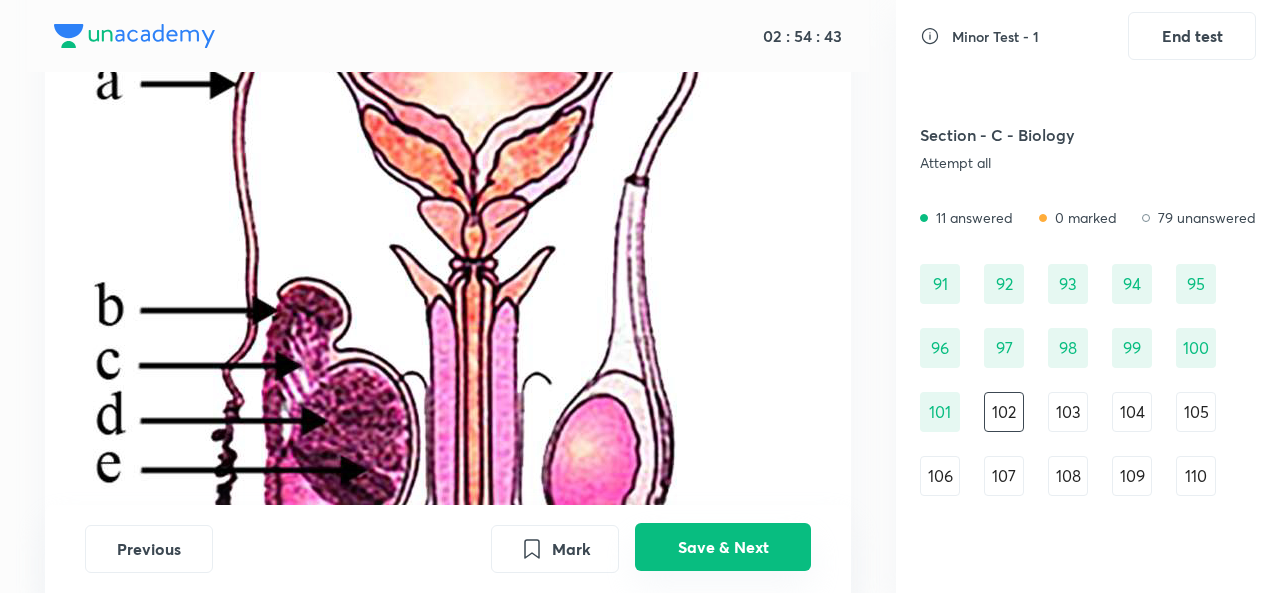 scroll, scrollTop: 324, scrollLeft: 0, axis: vertical 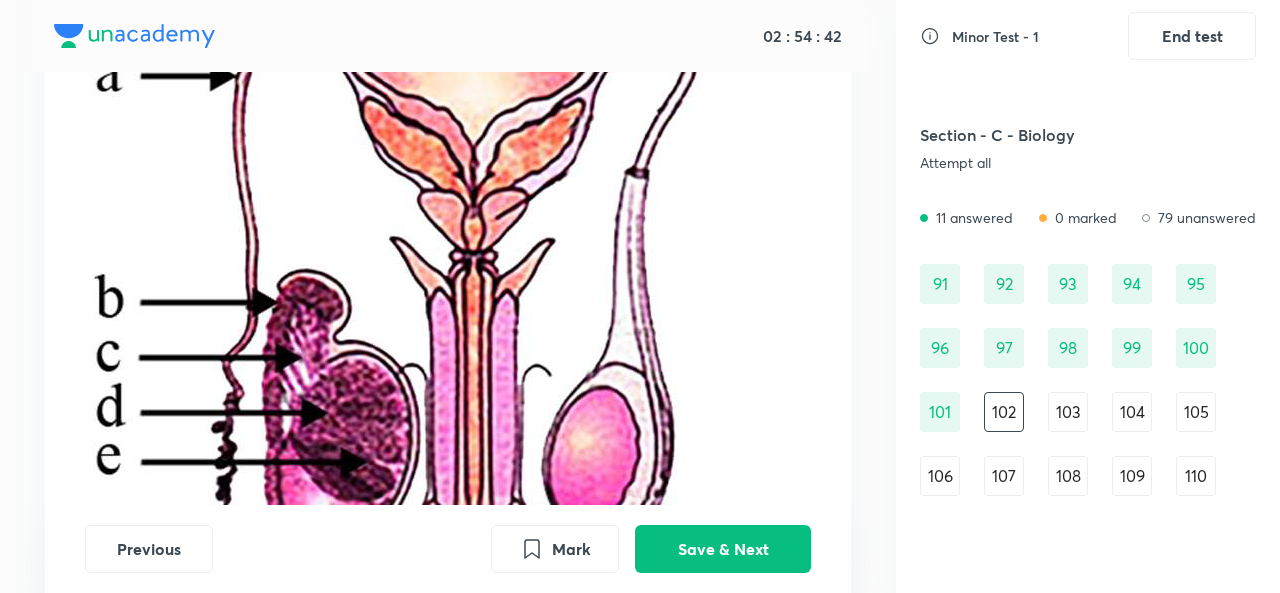 click at bounding box center (448, 267) 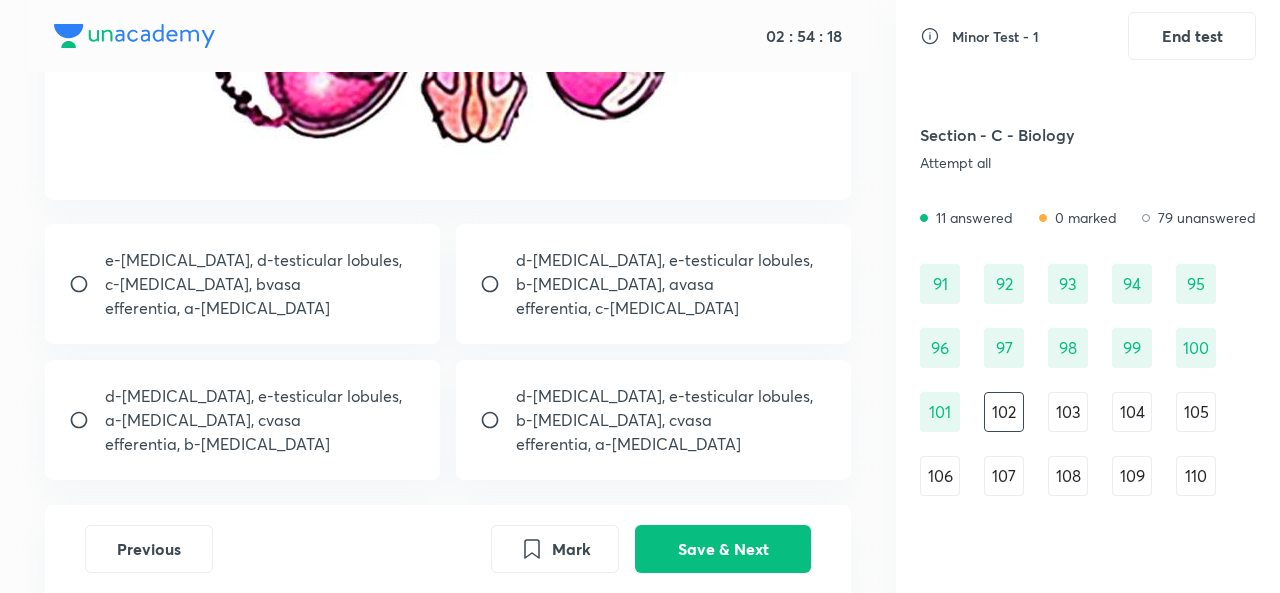 scroll, scrollTop: 747, scrollLeft: 0, axis: vertical 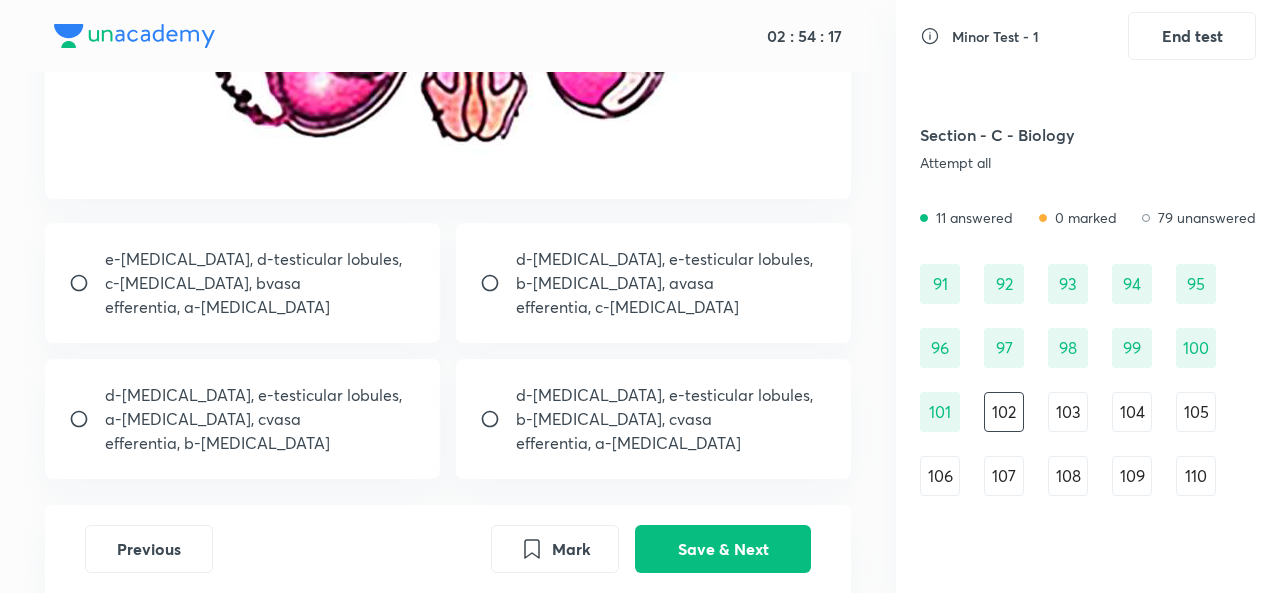 click at bounding box center [448, -156] 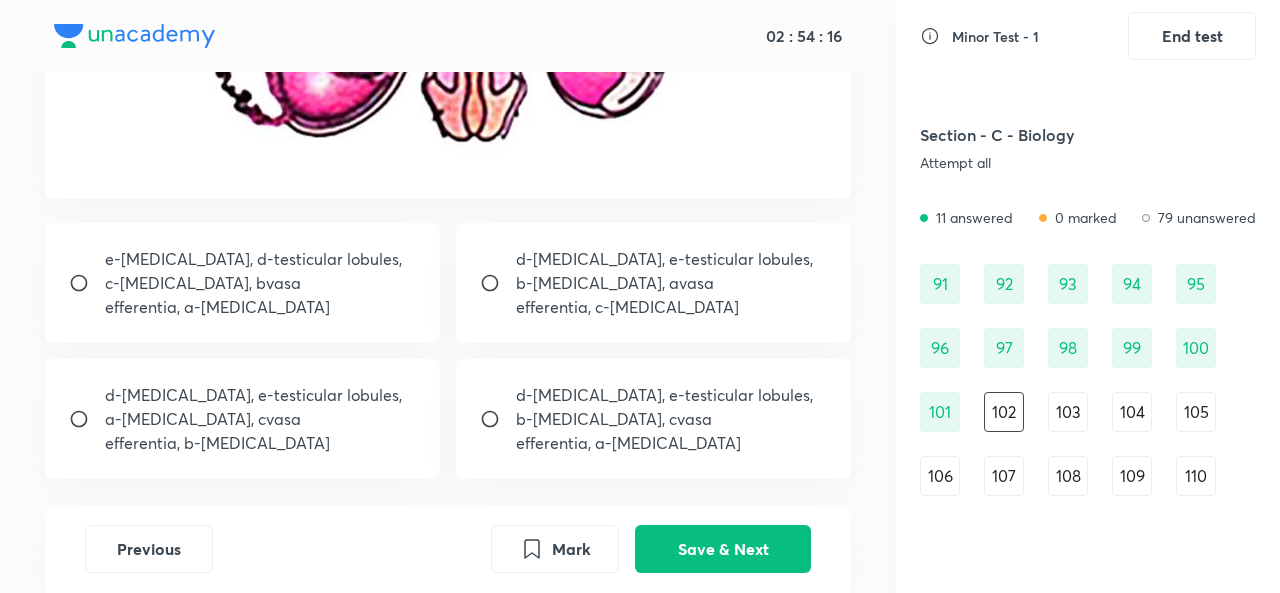click at bounding box center [448, -156] 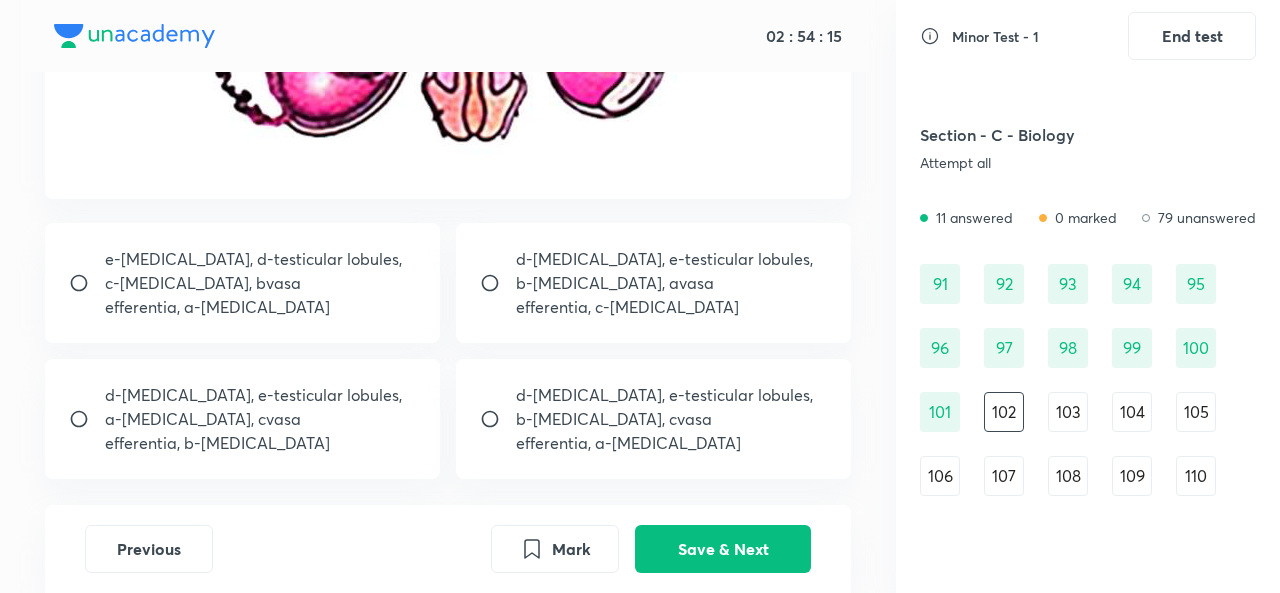 click at bounding box center [448, -156] 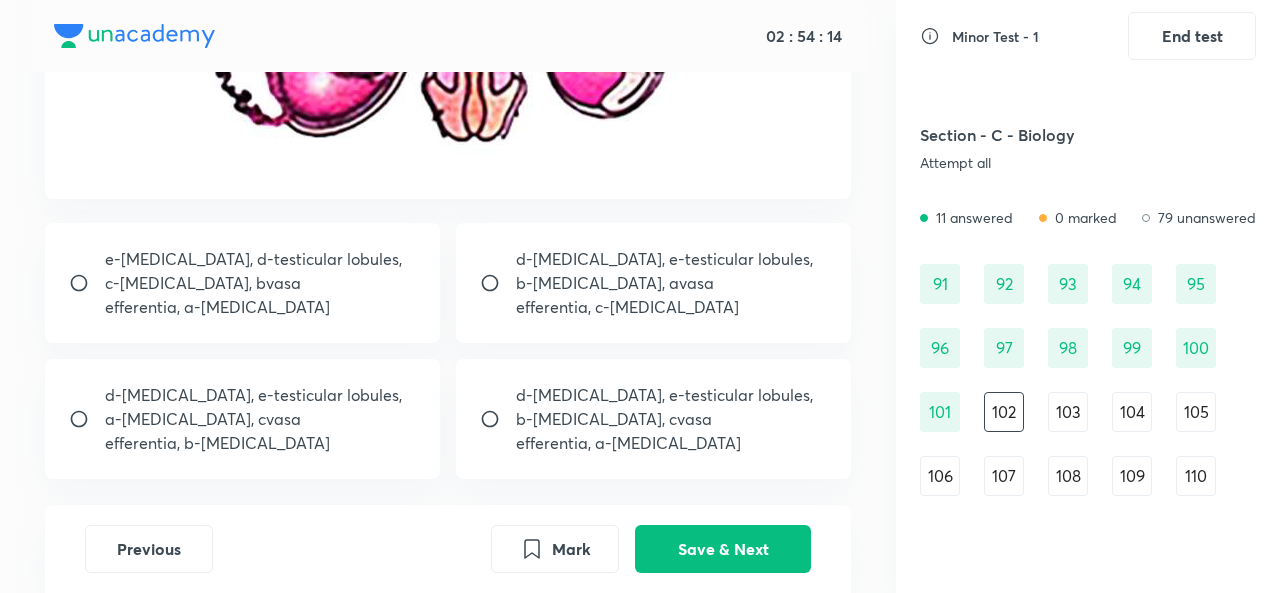 click at bounding box center (448, -156) 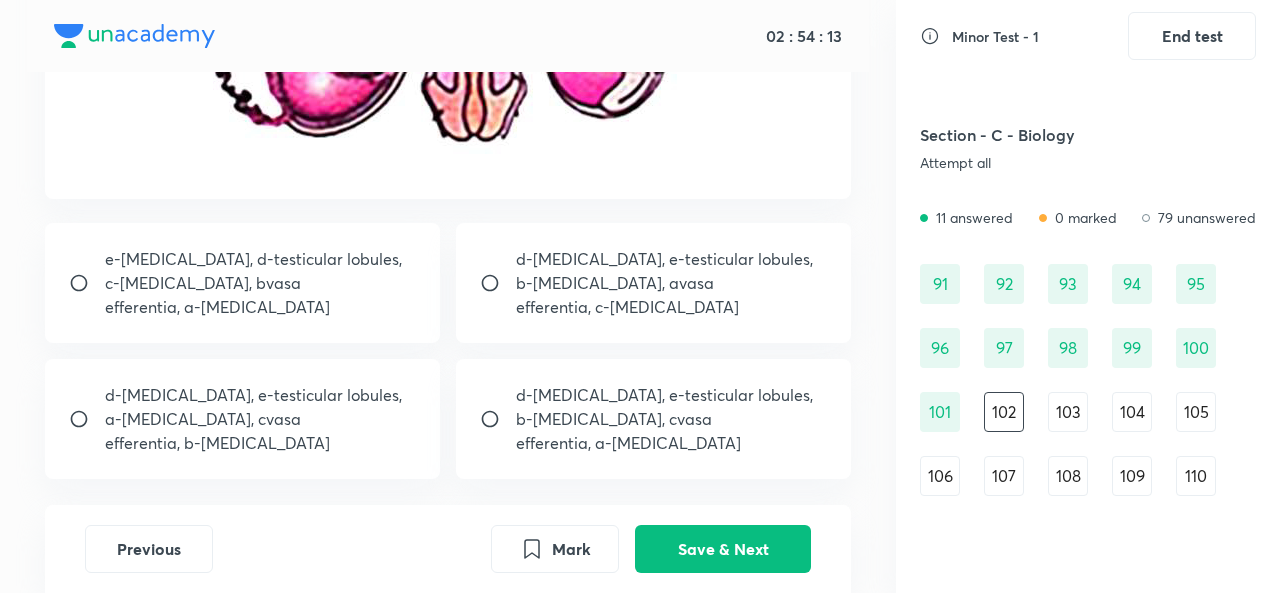 click at bounding box center [448, -156] 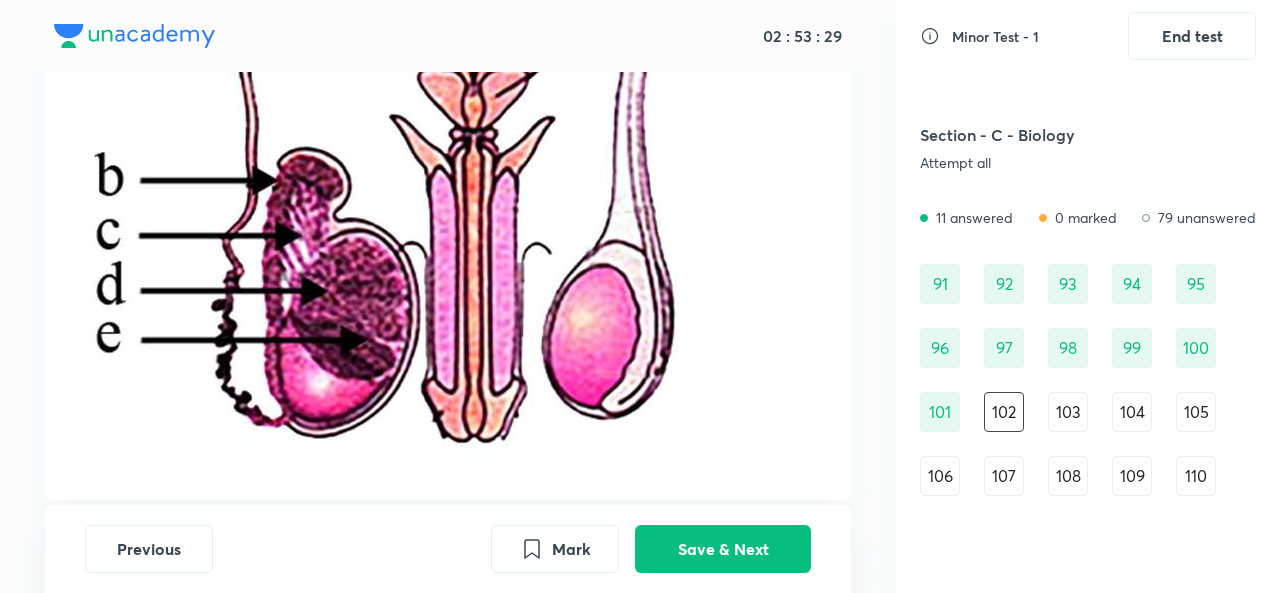 scroll, scrollTop: 447, scrollLeft: 0, axis: vertical 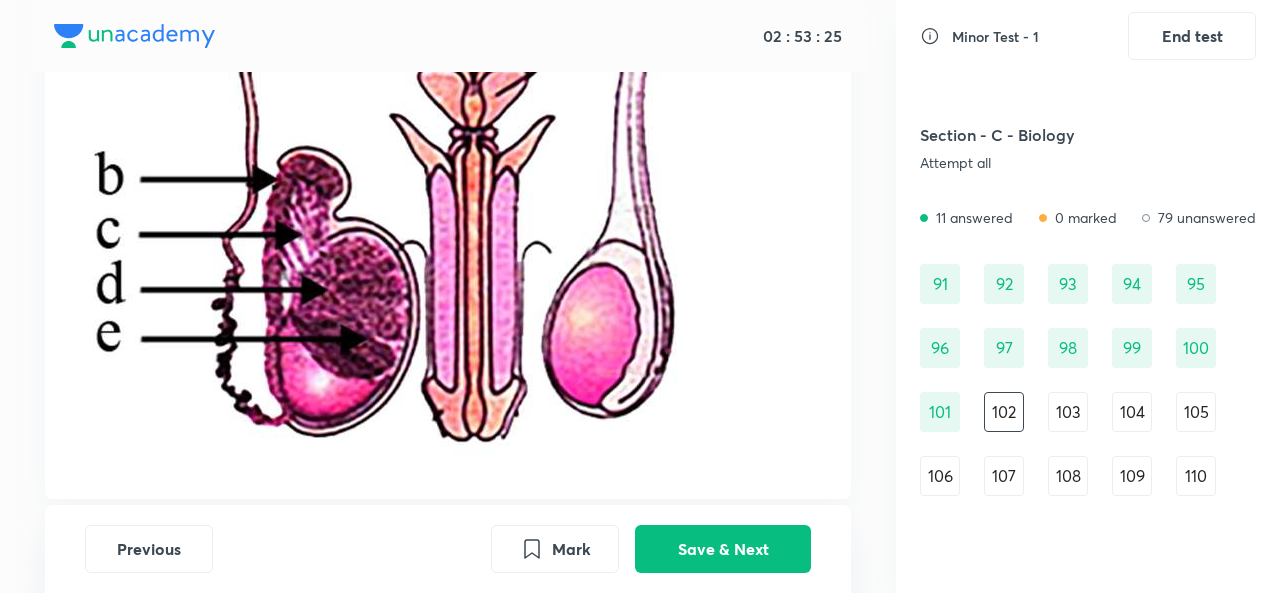 click at bounding box center (448, 144) 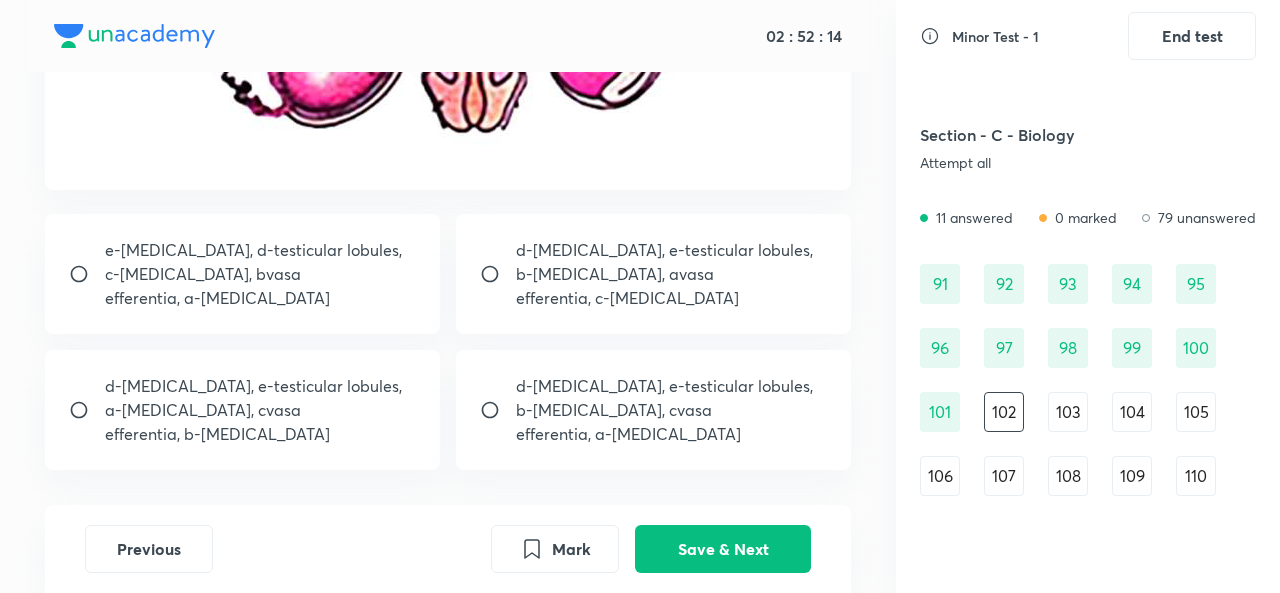 scroll, scrollTop: 763, scrollLeft: 0, axis: vertical 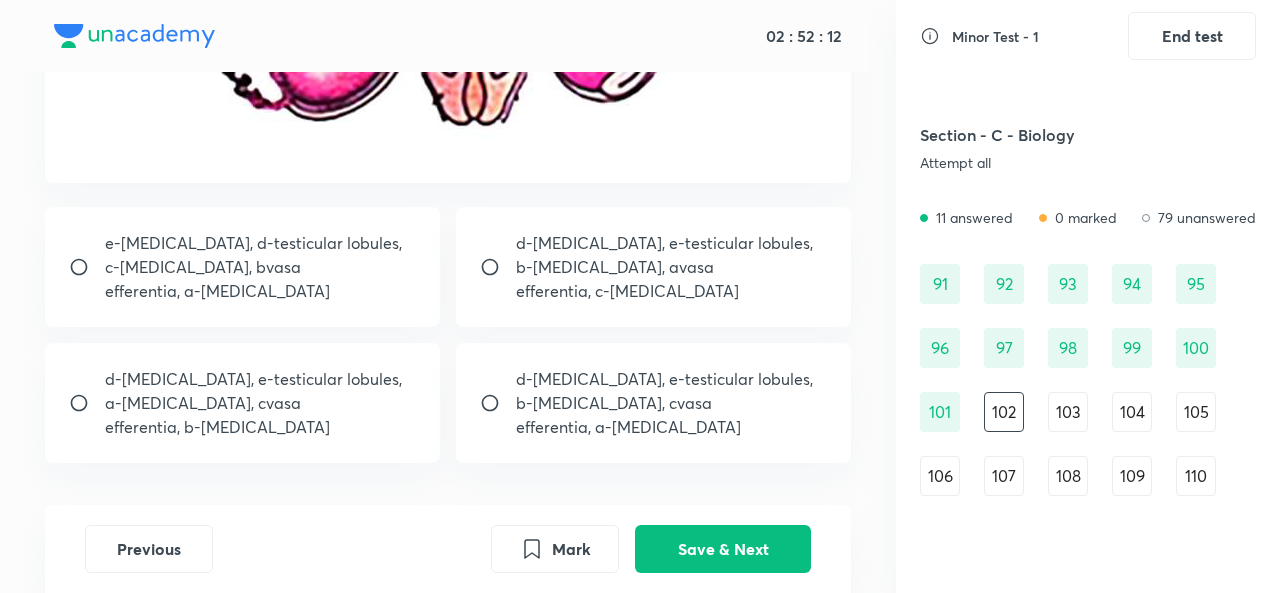 click at bounding box center (87, 267) 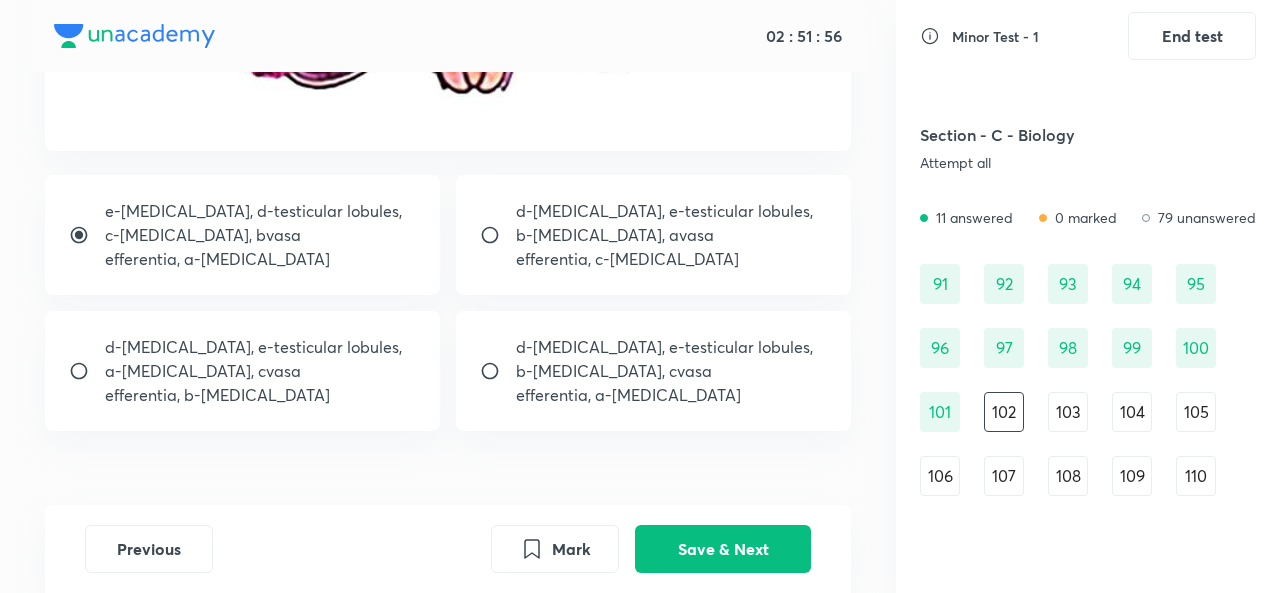 scroll, scrollTop: 794, scrollLeft: 0, axis: vertical 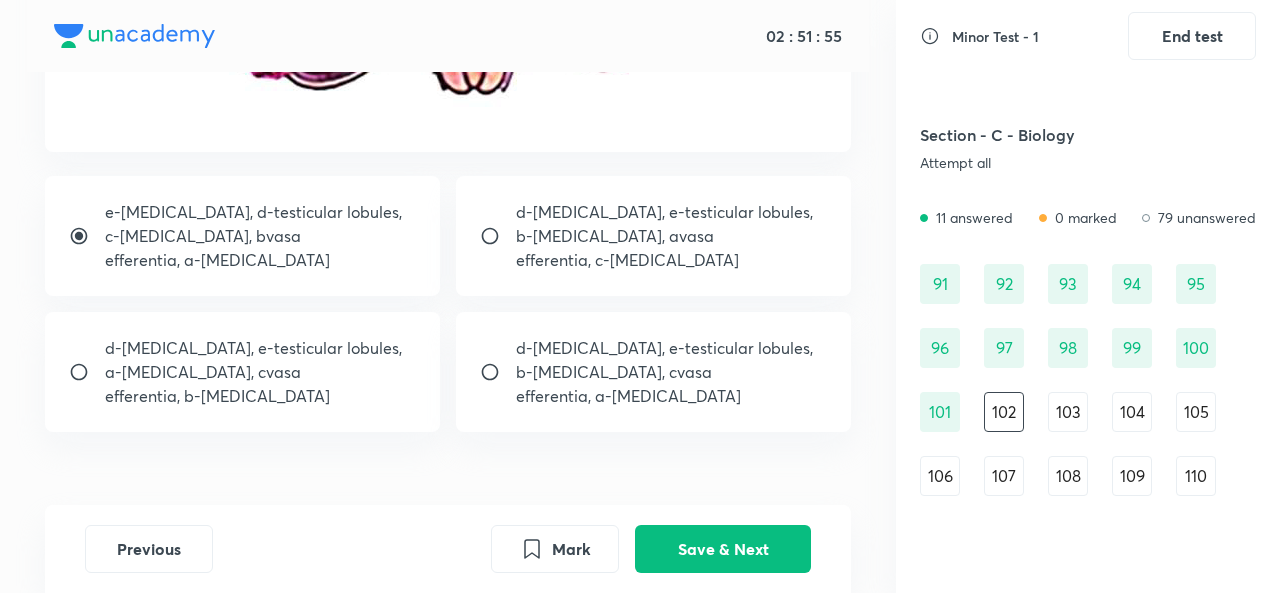 click on "d-rete testis, e-testicular lobules, b-epididymis, avasa efferentia, c-vas deferens" at bounding box center [653, 236] 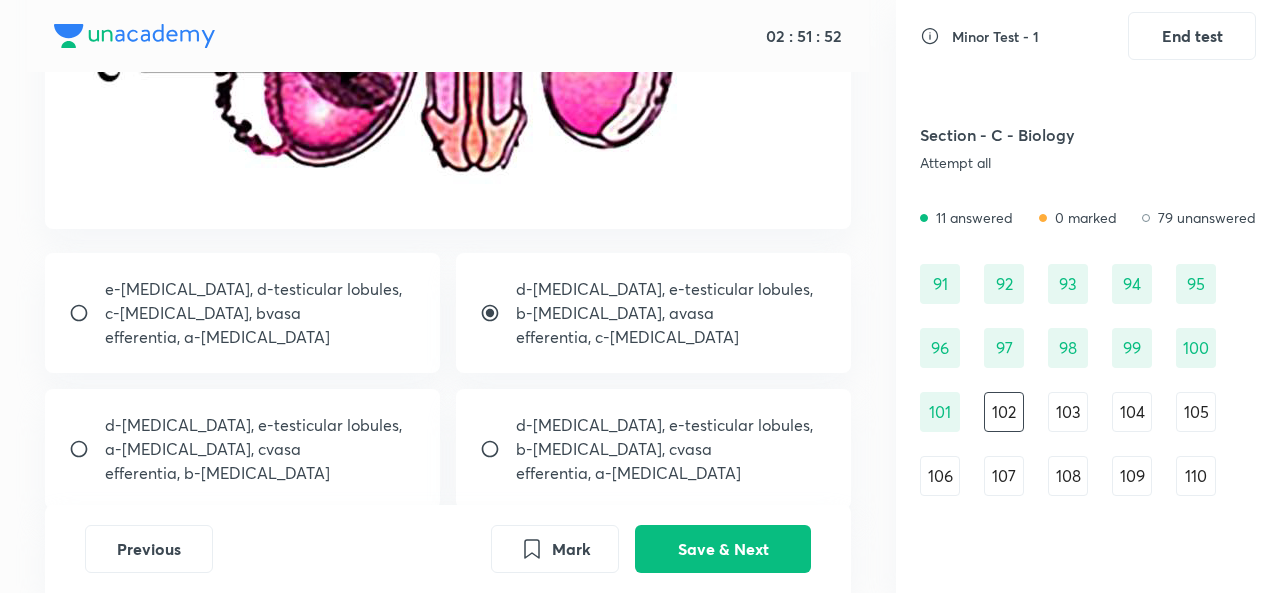 scroll, scrollTop: 746, scrollLeft: 0, axis: vertical 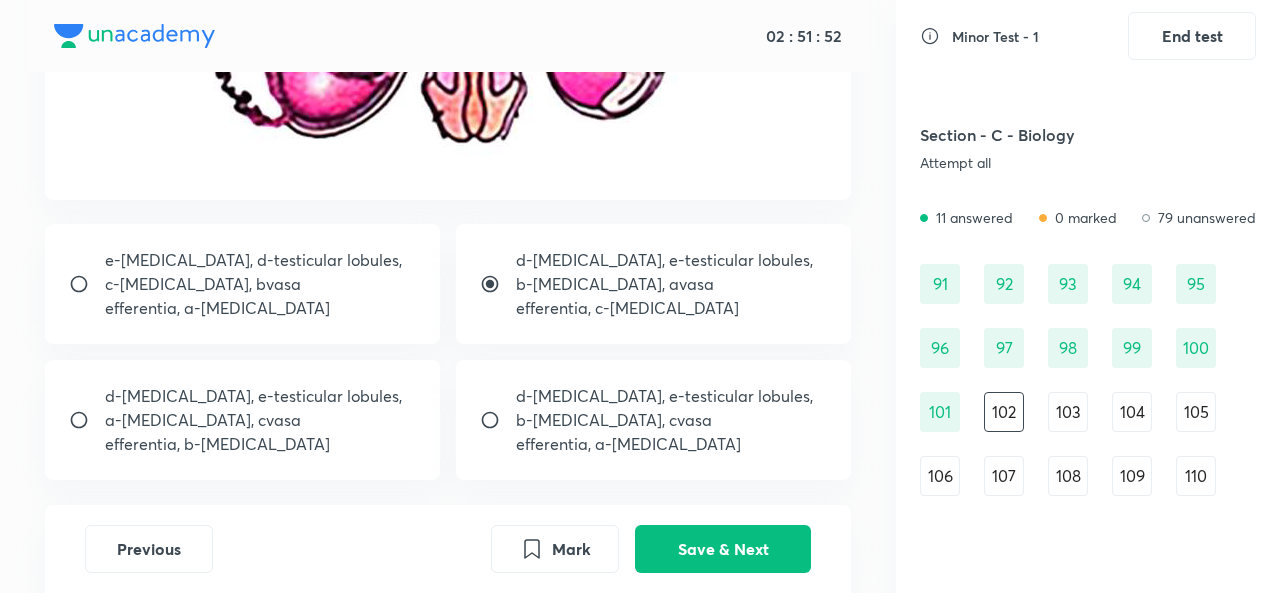 click at bounding box center [87, 284] 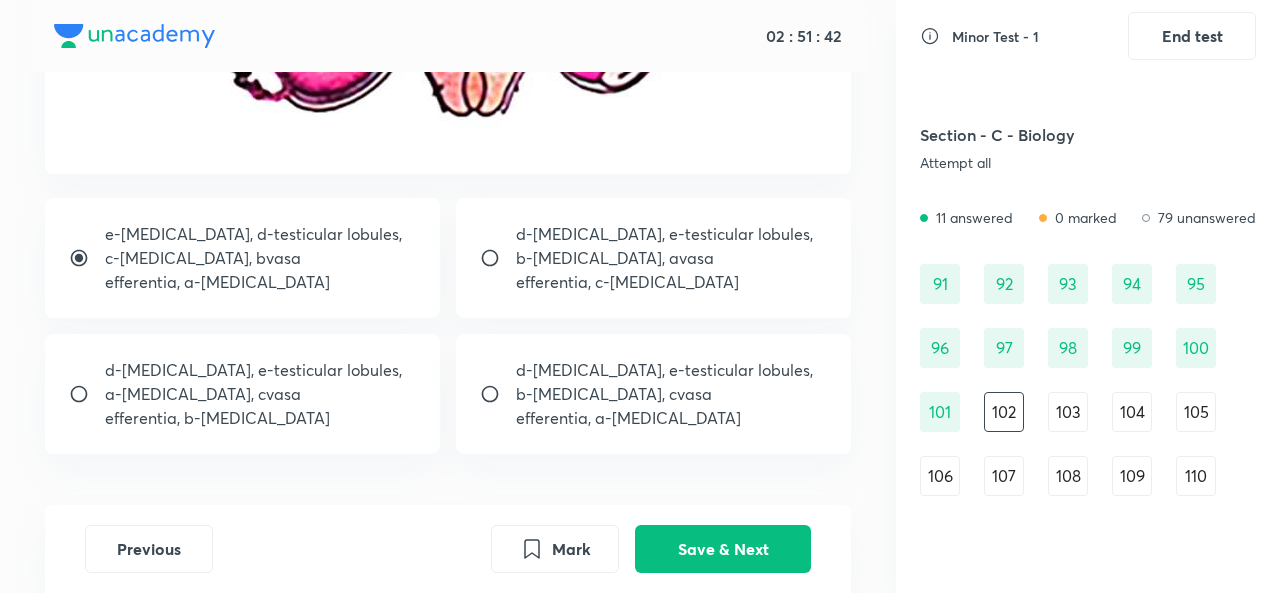 scroll, scrollTop: 800, scrollLeft: 0, axis: vertical 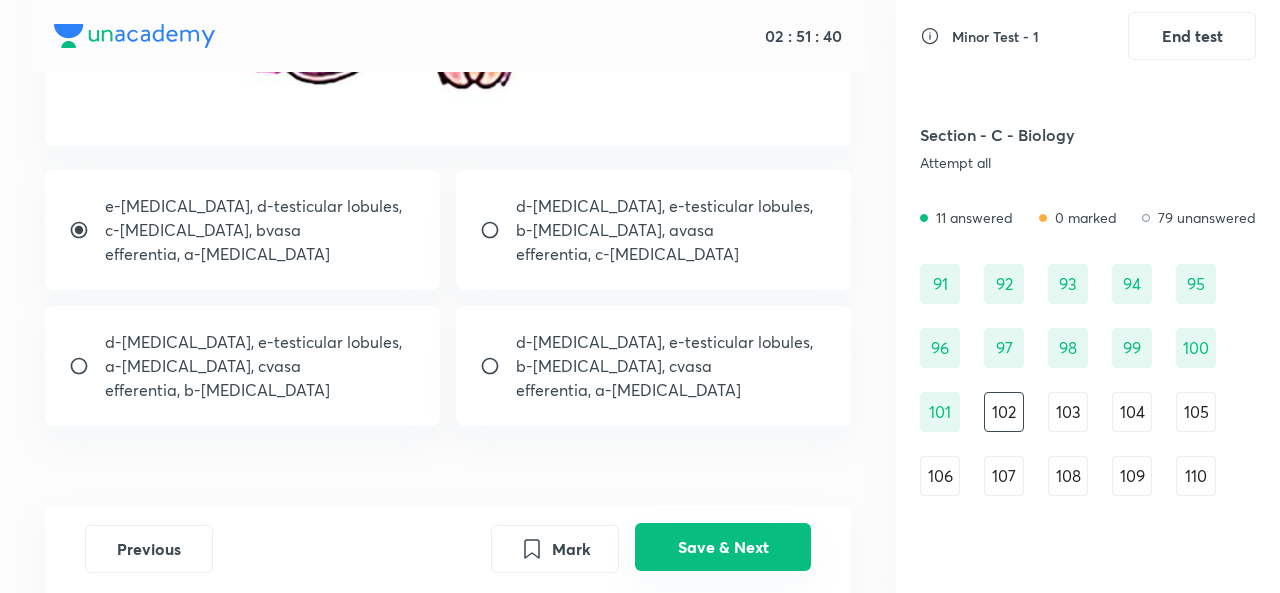 click on "Save & Next" at bounding box center [723, 547] 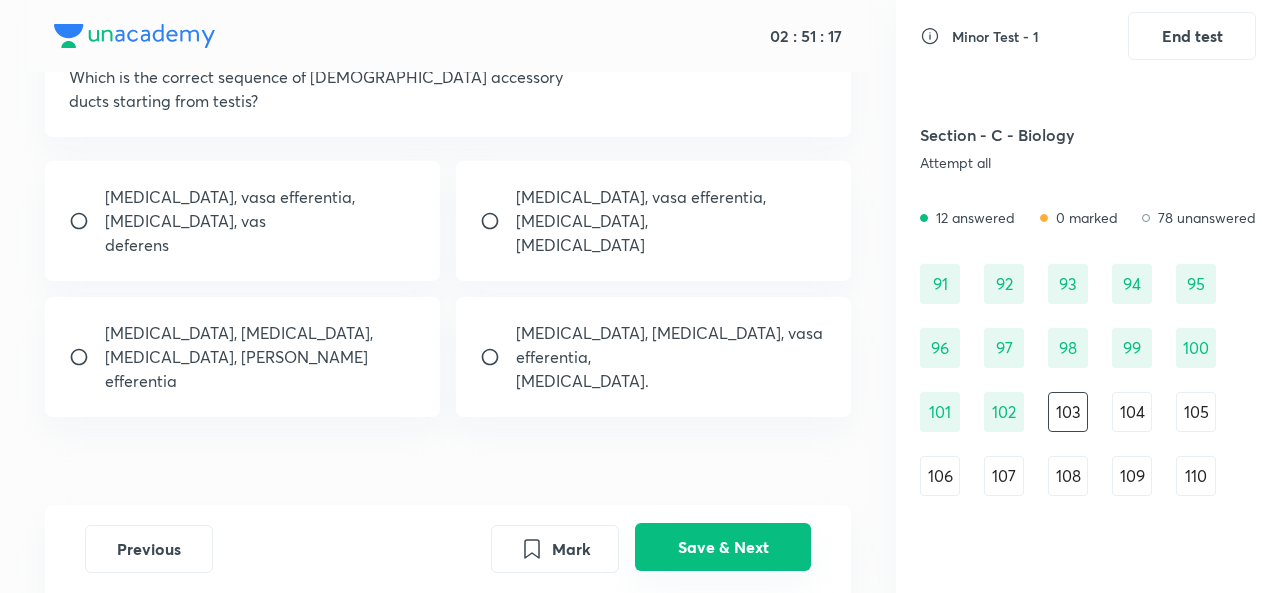 scroll, scrollTop: 156, scrollLeft: 0, axis: vertical 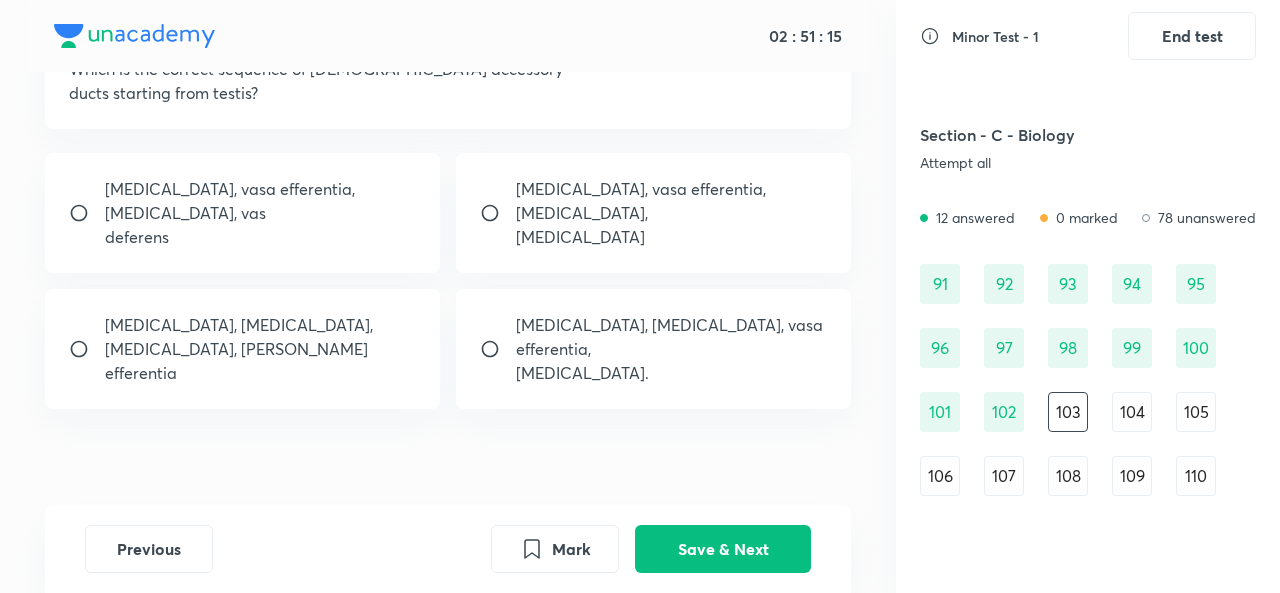click at bounding box center (87, 213) 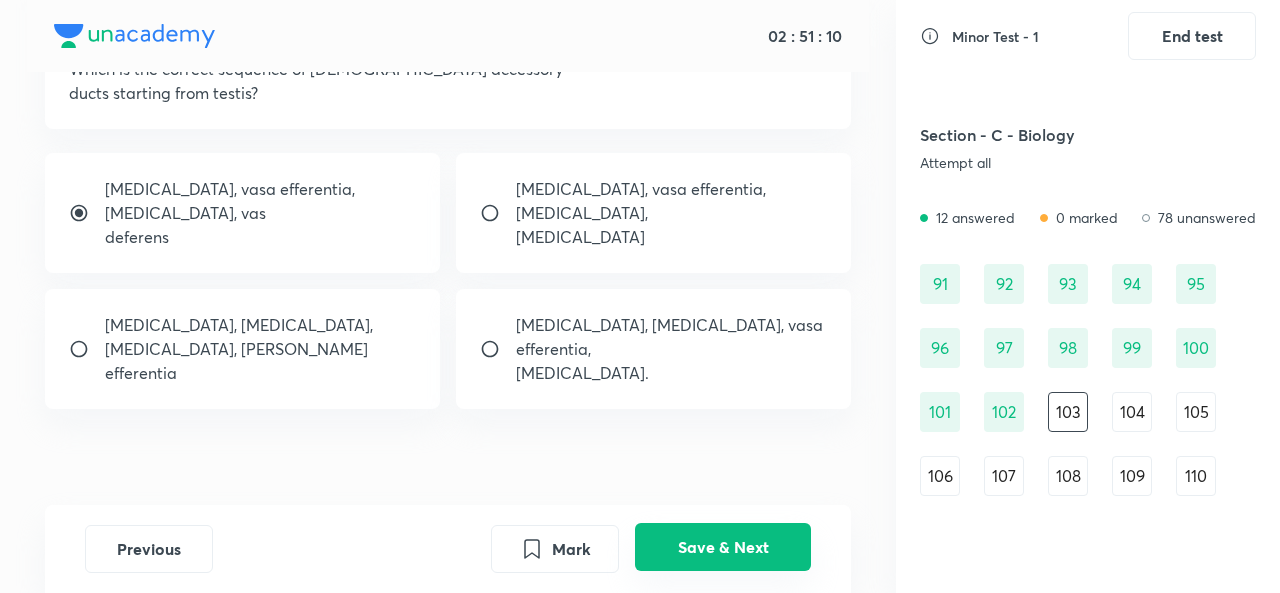 click on "Save & Next" at bounding box center (723, 547) 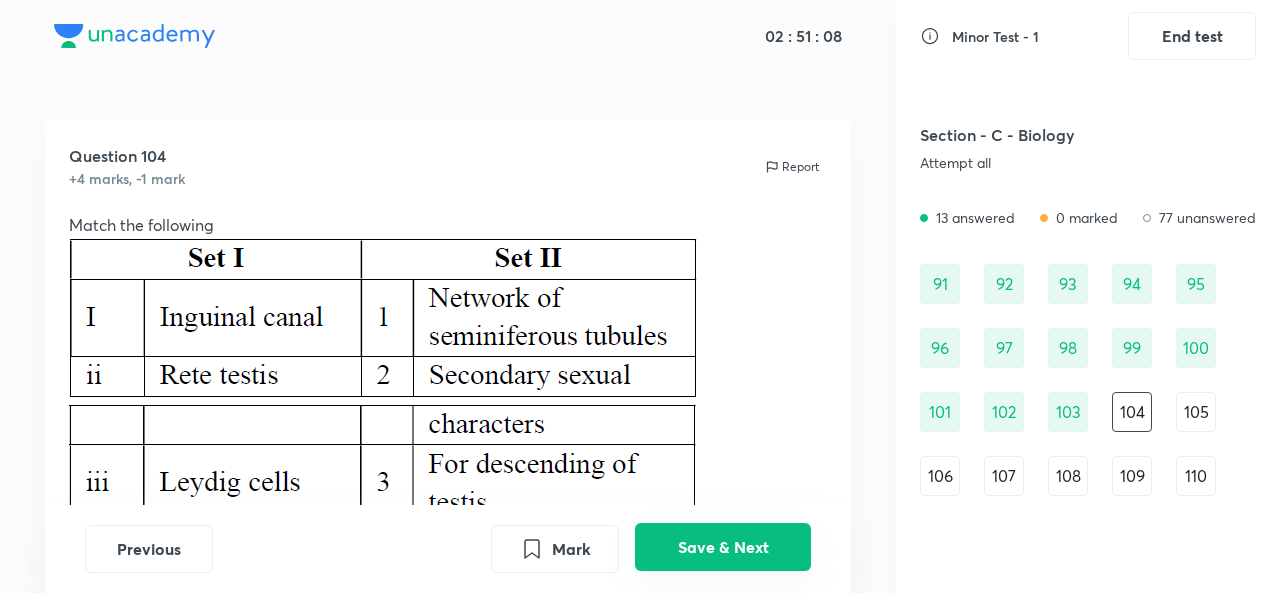 scroll, scrollTop: 1, scrollLeft: 0, axis: vertical 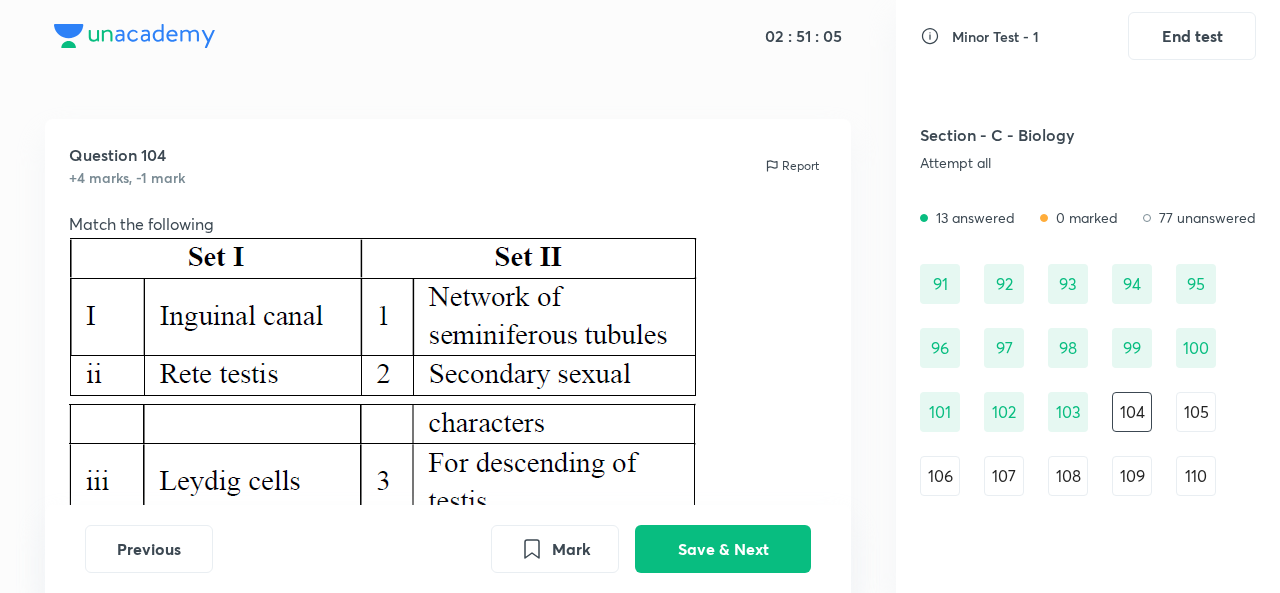 click on "103" at bounding box center [1068, 412] 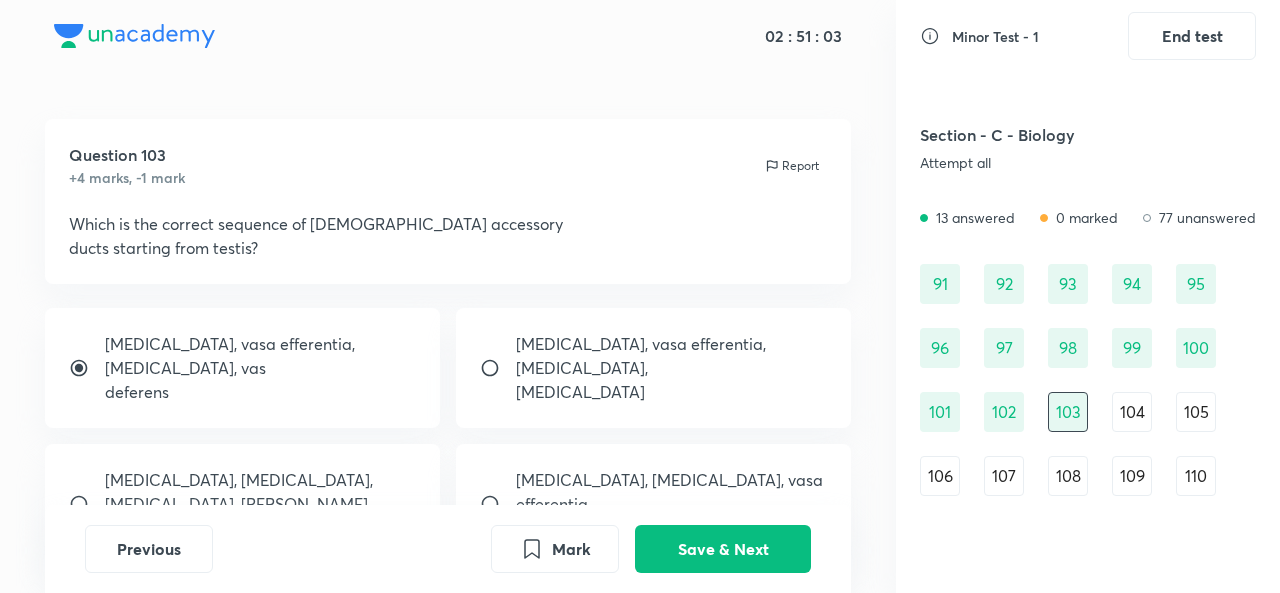 click on "104" at bounding box center [1132, 412] 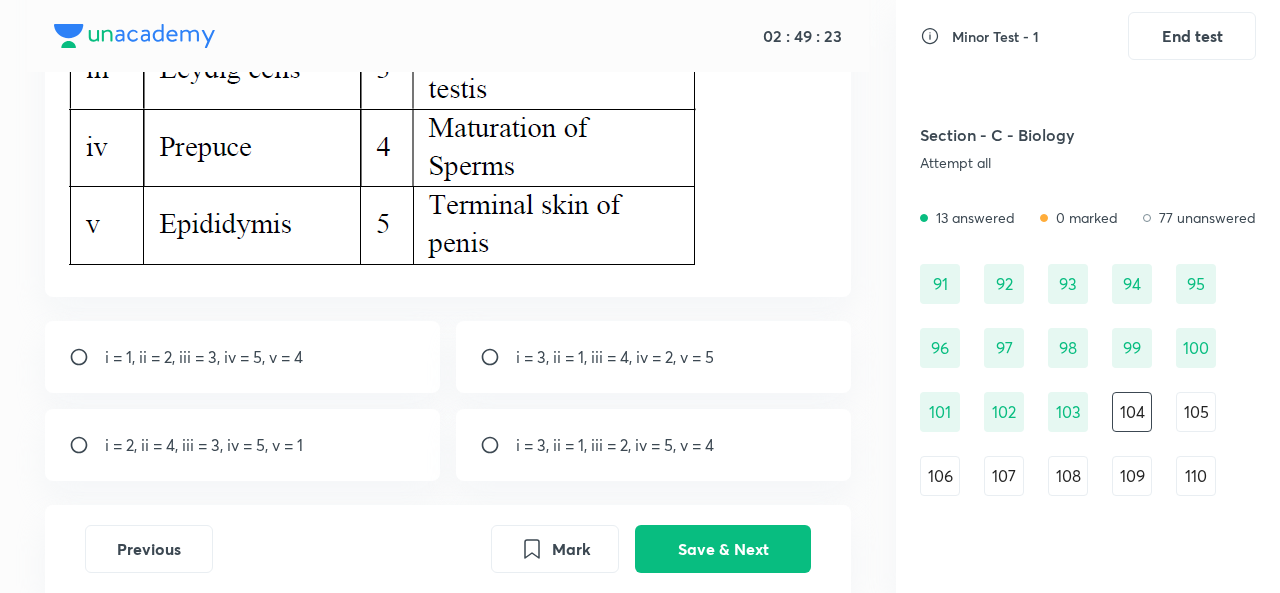 scroll, scrollTop: 410, scrollLeft: 0, axis: vertical 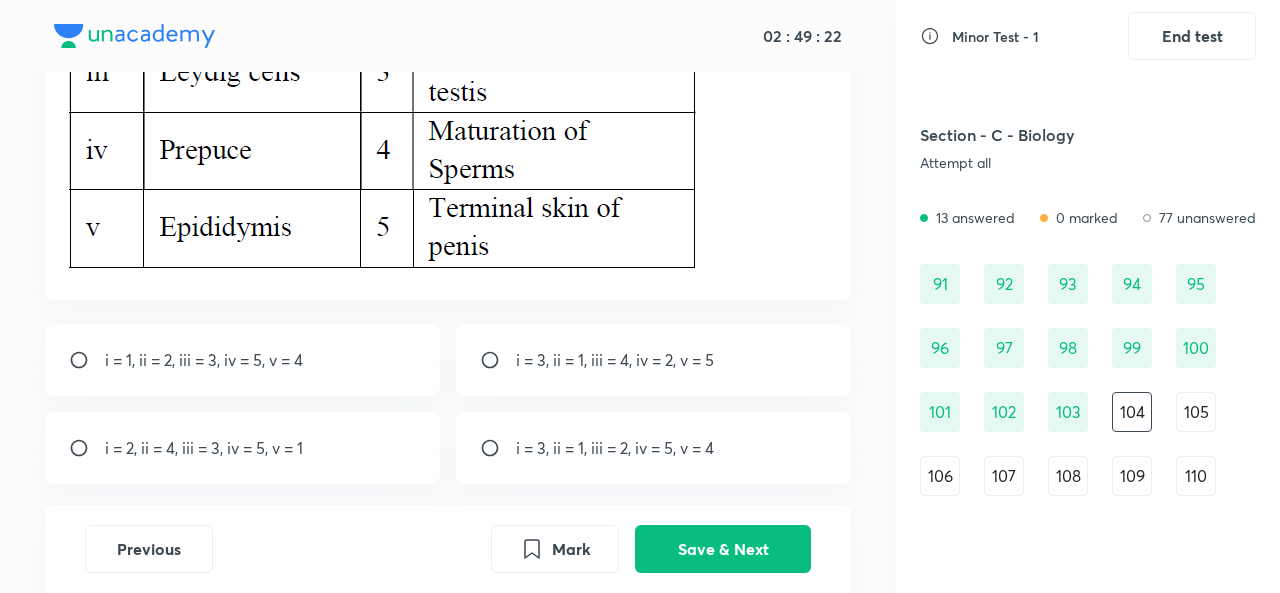 click on "i = 3, ii = 1, iii = 4, iv = 2, v = 5" at bounding box center [653, 360] 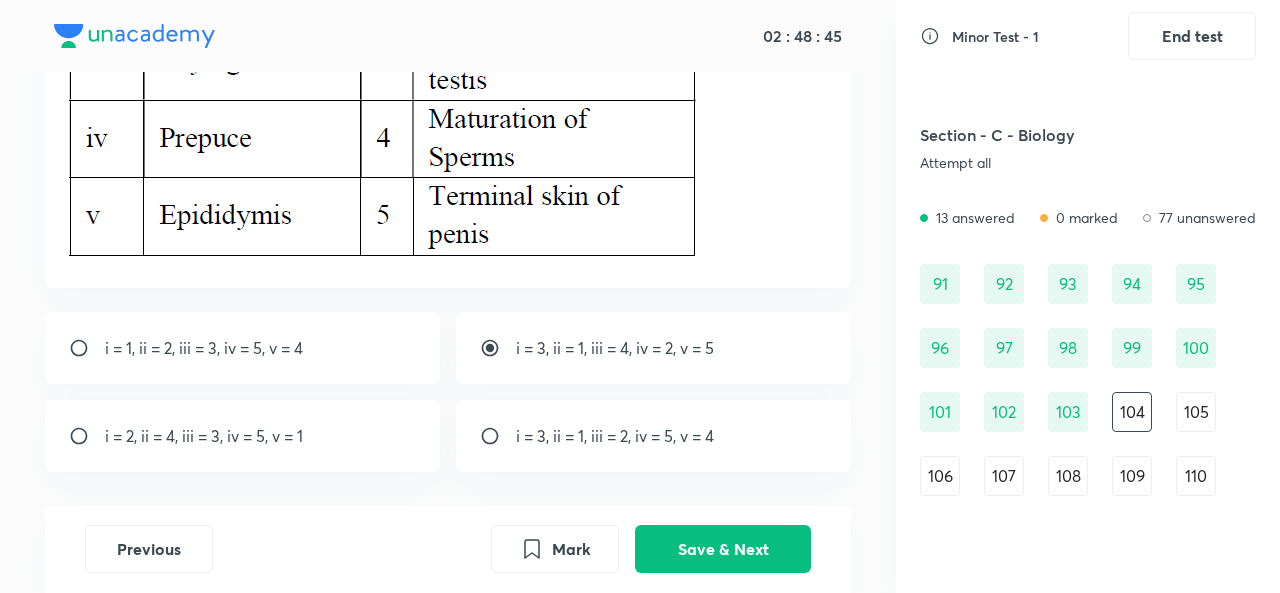 scroll, scrollTop: 422, scrollLeft: 0, axis: vertical 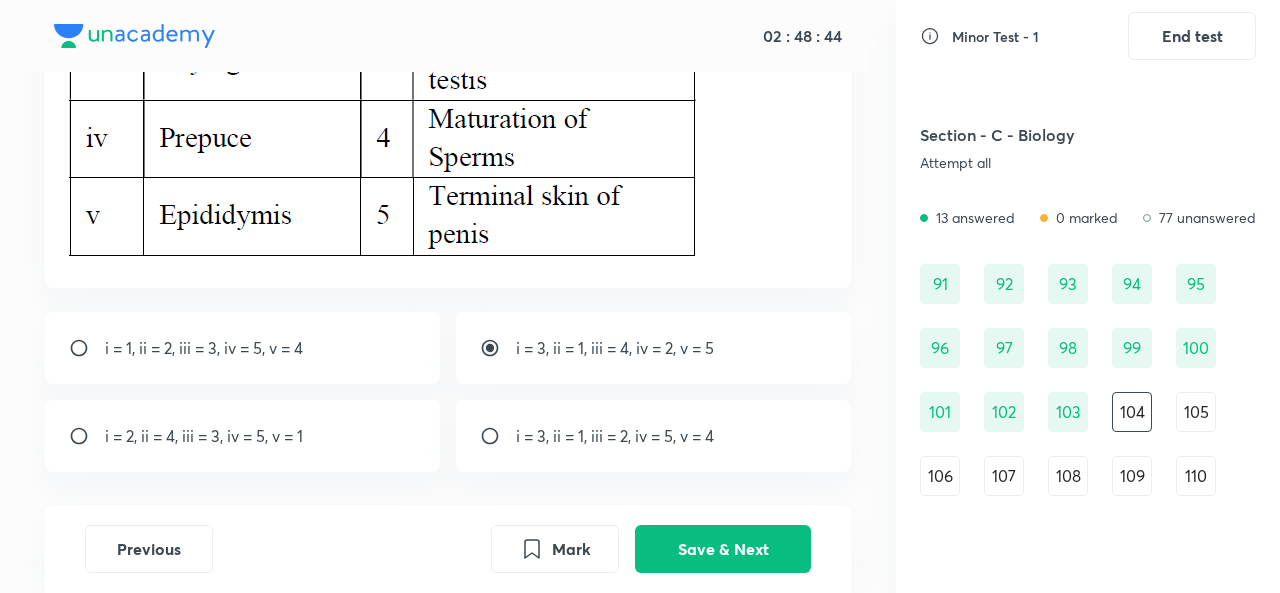 click at bounding box center (498, 436) 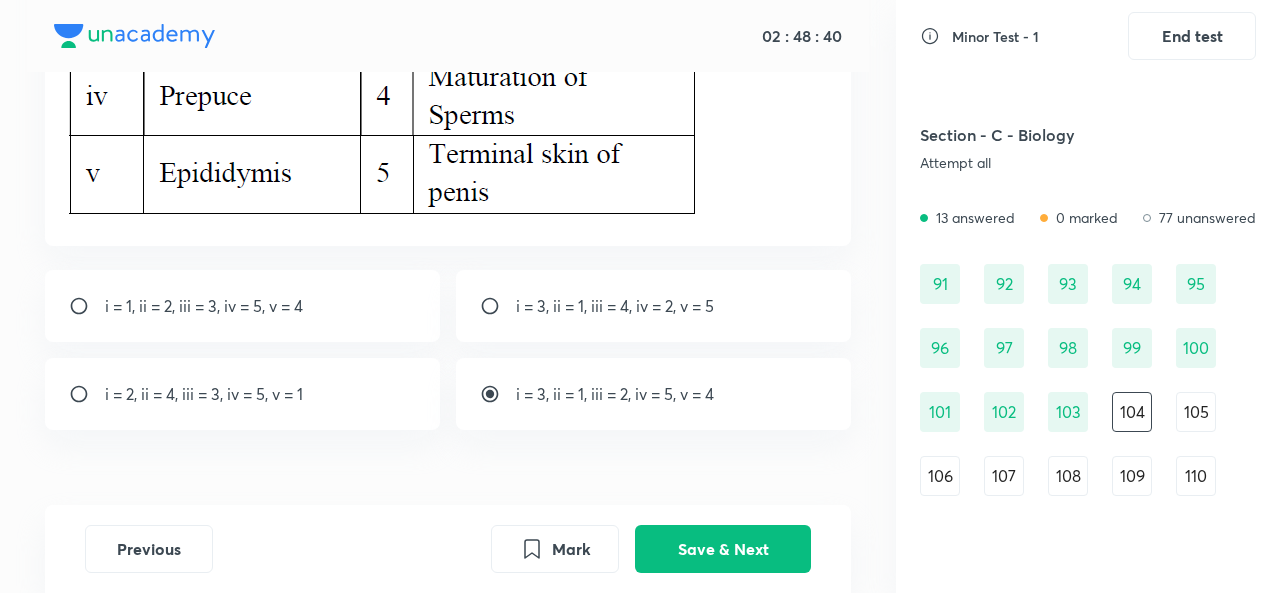 scroll, scrollTop: 463, scrollLeft: 0, axis: vertical 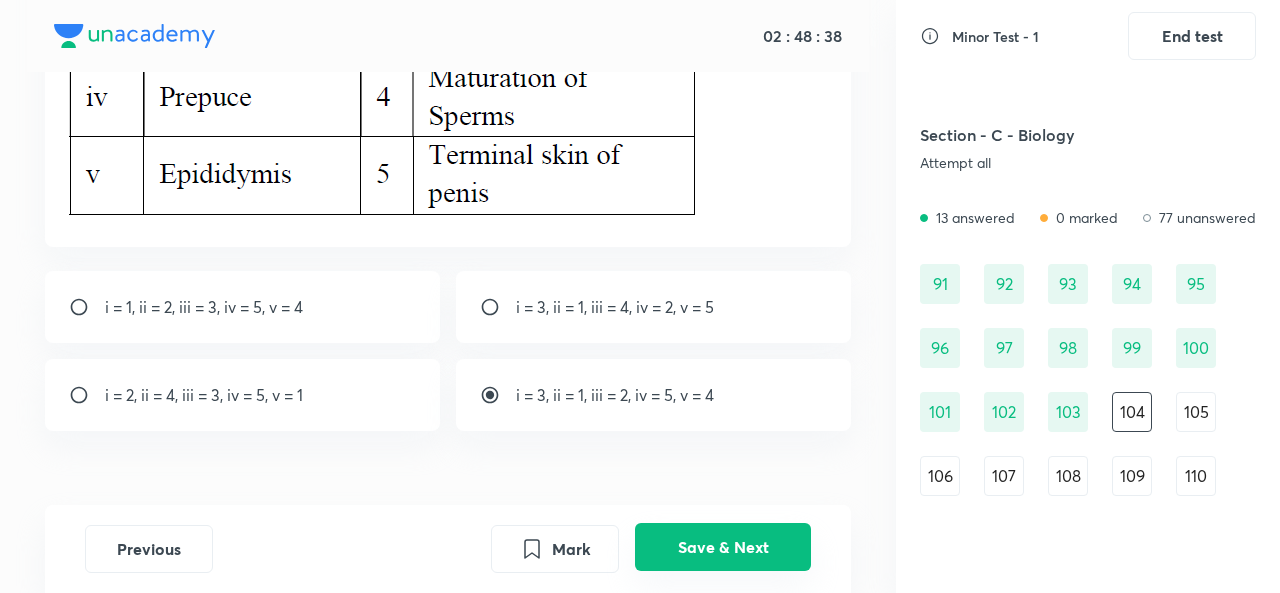click on "Save & Next" at bounding box center (723, 547) 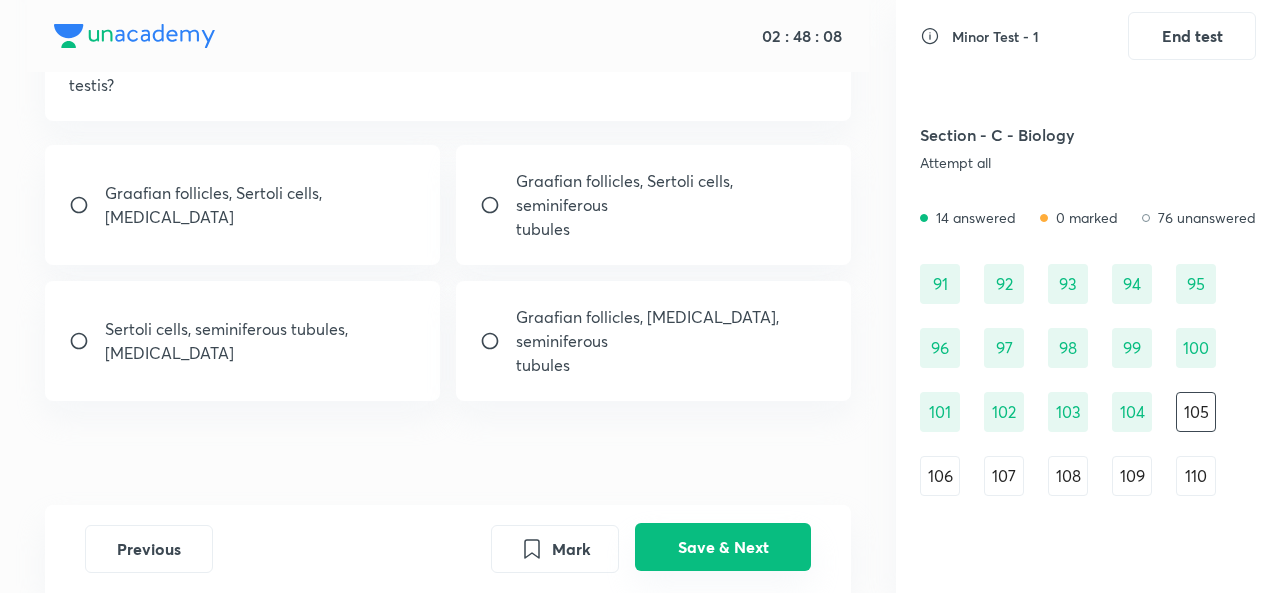 scroll, scrollTop: 180, scrollLeft: 0, axis: vertical 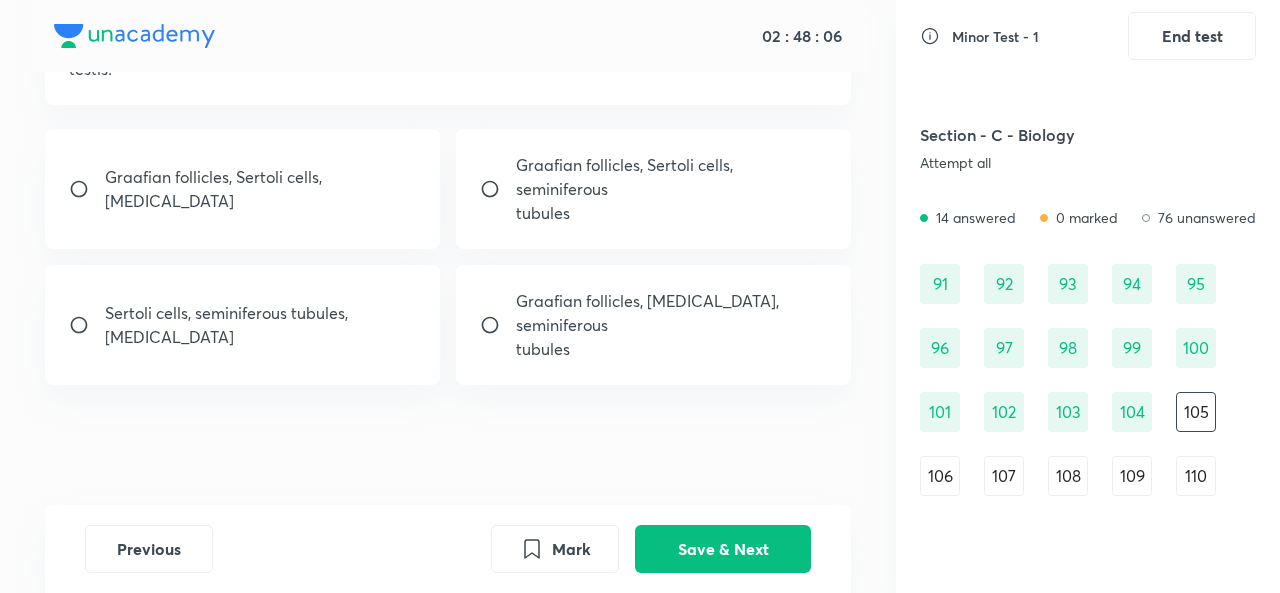 click at bounding box center [87, 325] 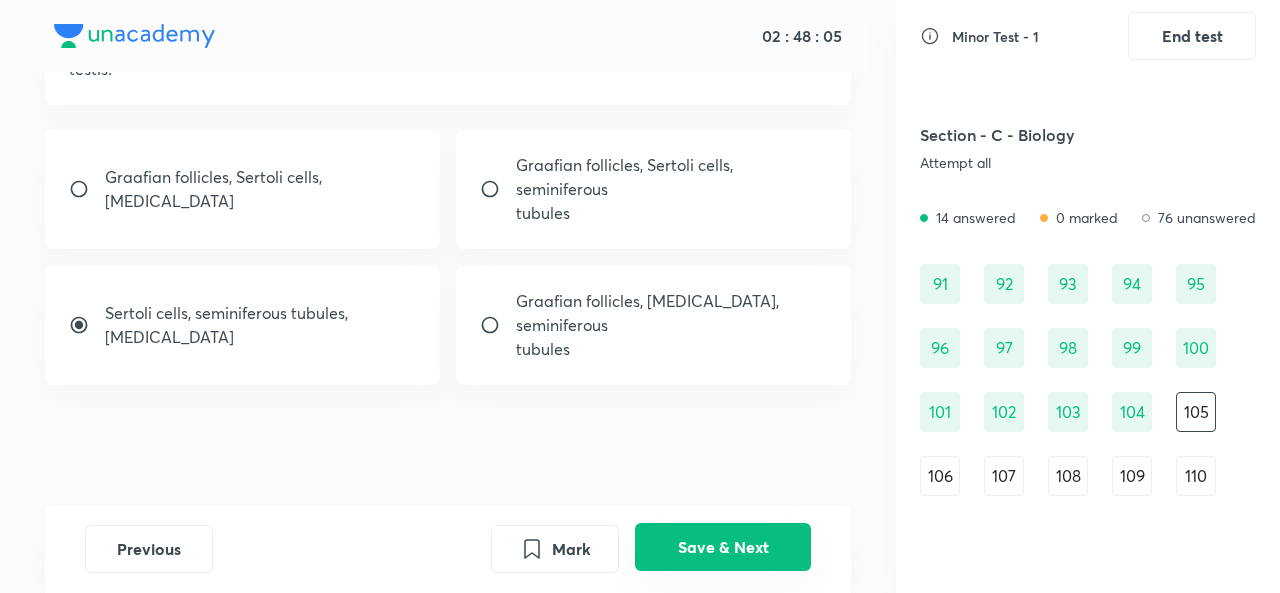 click on "Save & Next" at bounding box center (723, 547) 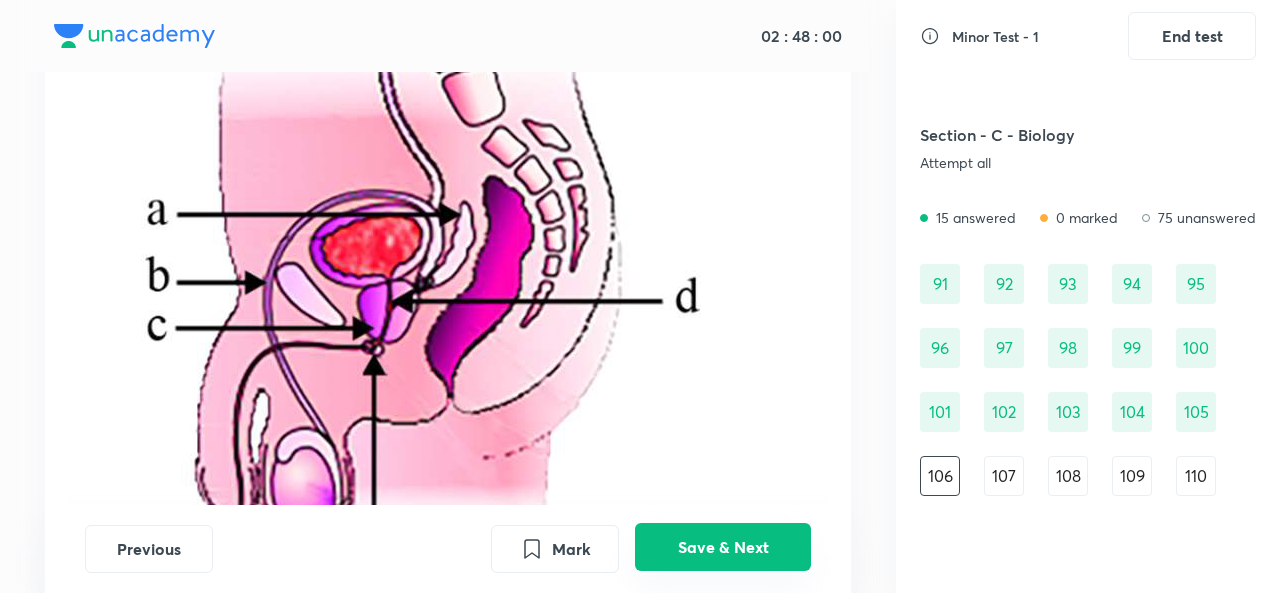 scroll, scrollTop: 288, scrollLeft: 0, axis: vertical 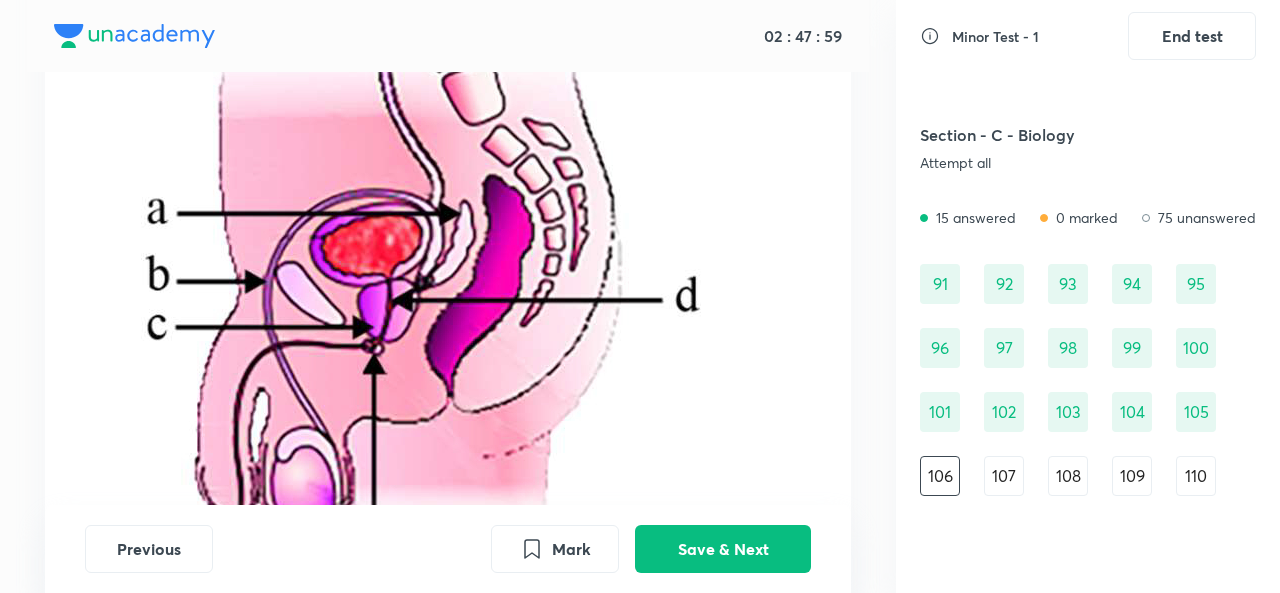 click on "Question 106 +4 marks, -1 mark Report Recognise the figure and find out the correct matching." at bounding box center (448, 235) 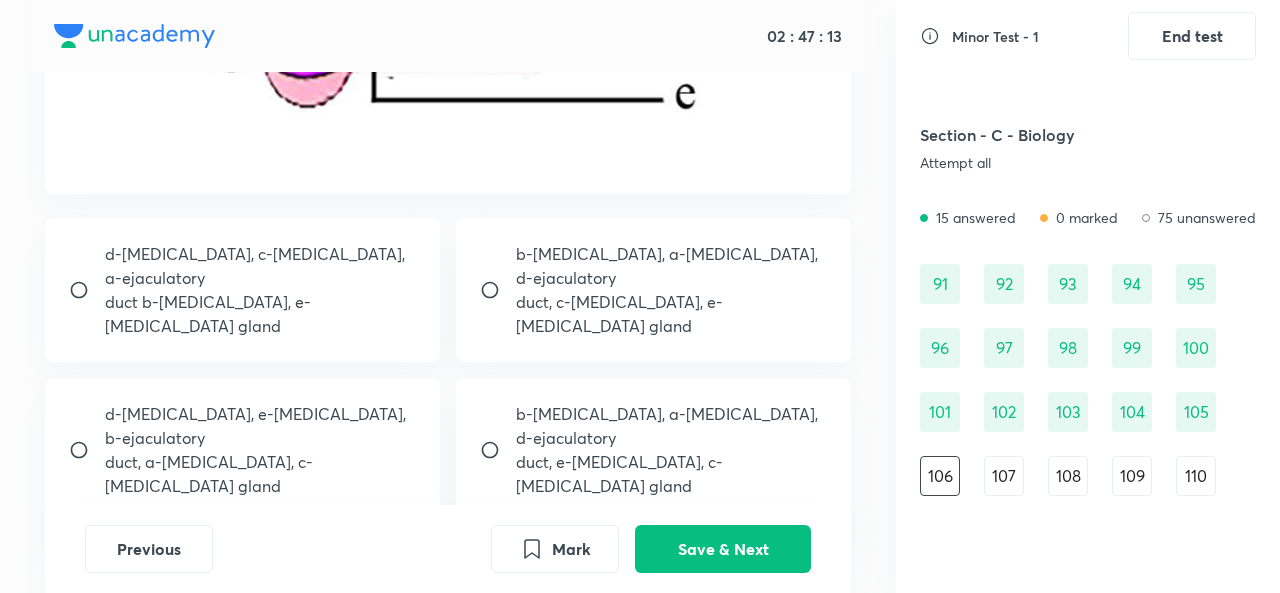 scroll, scrollTop: 733, scrollLeft: 0, axis: vertical 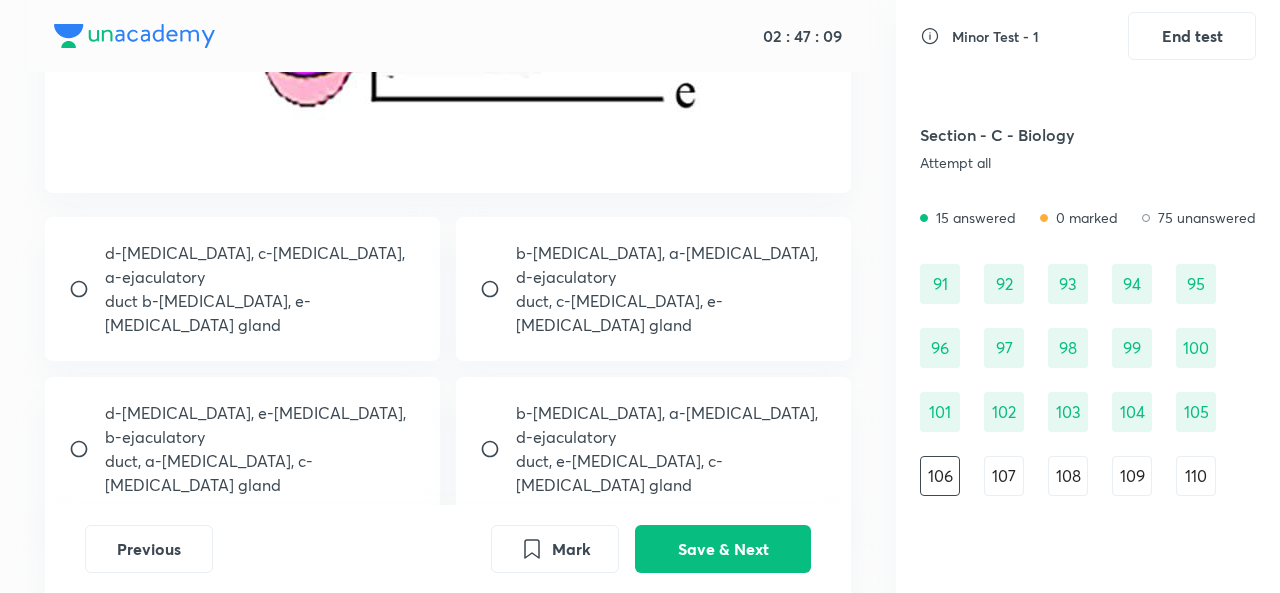click at bounding box center [498, 449] 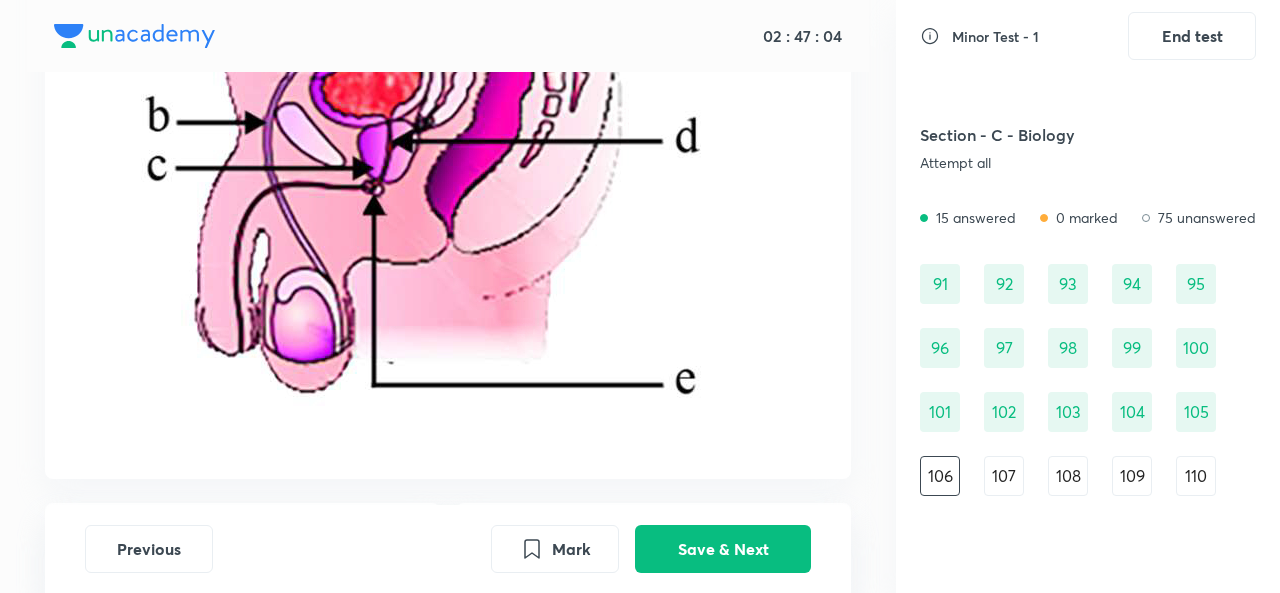 scroll, scrollTop: 434, scrollLeft: 0, axis: vertical 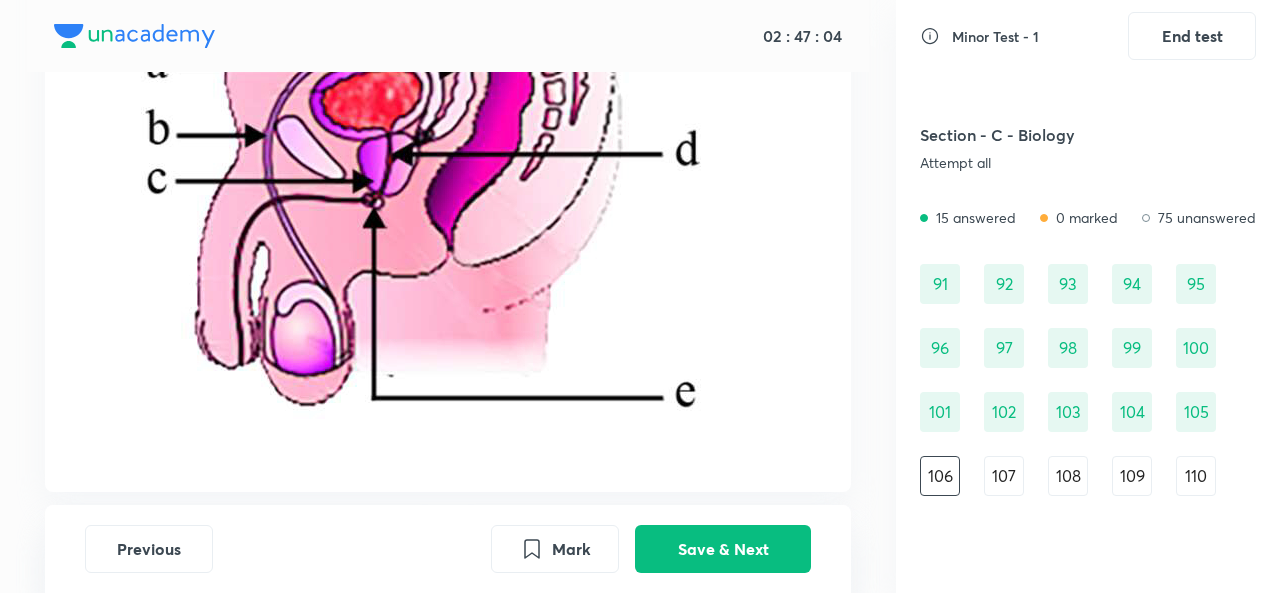 click at bounding box center [421, 144] 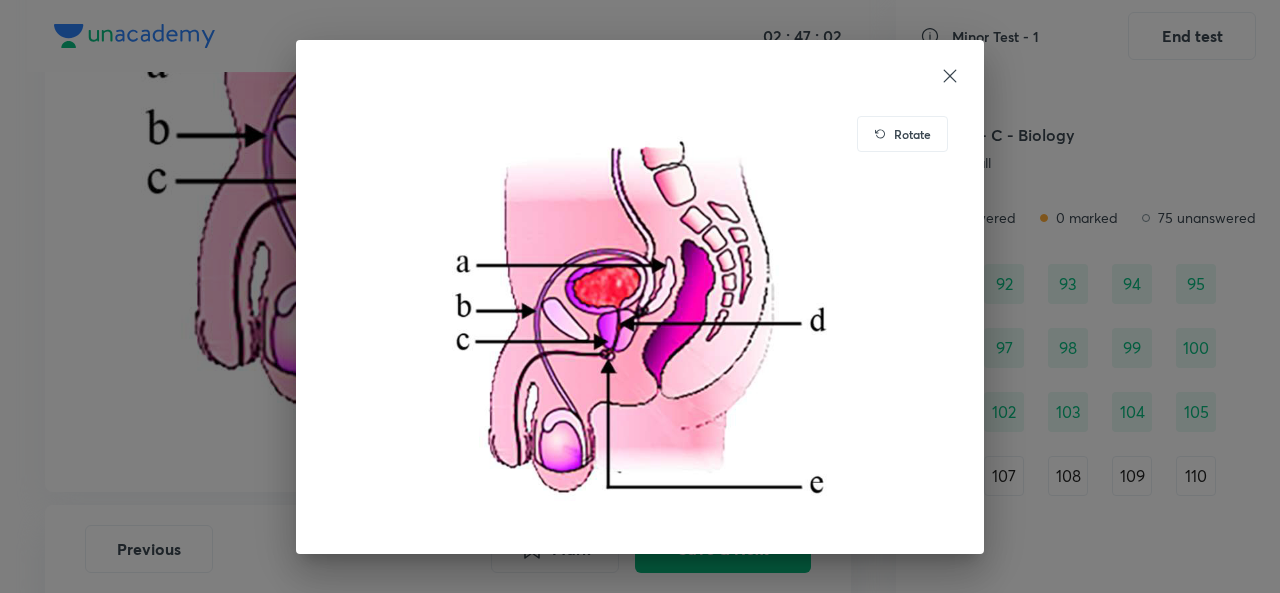 click 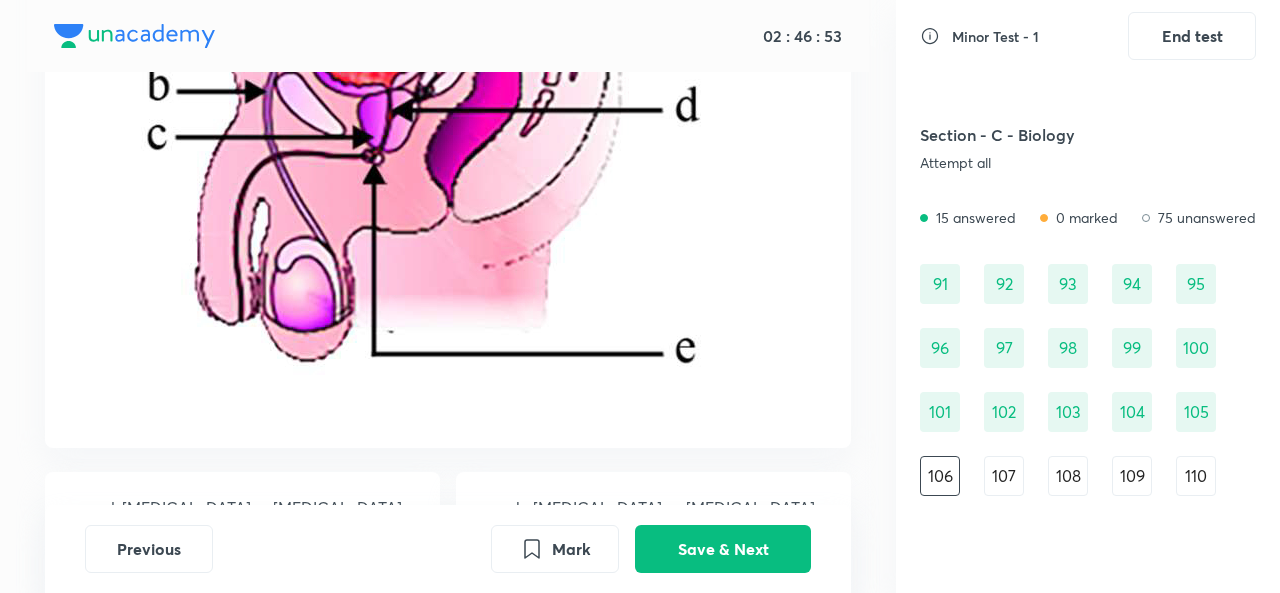 scroll, scrollTop: 467, scrollLeft: 0, axis: vertical 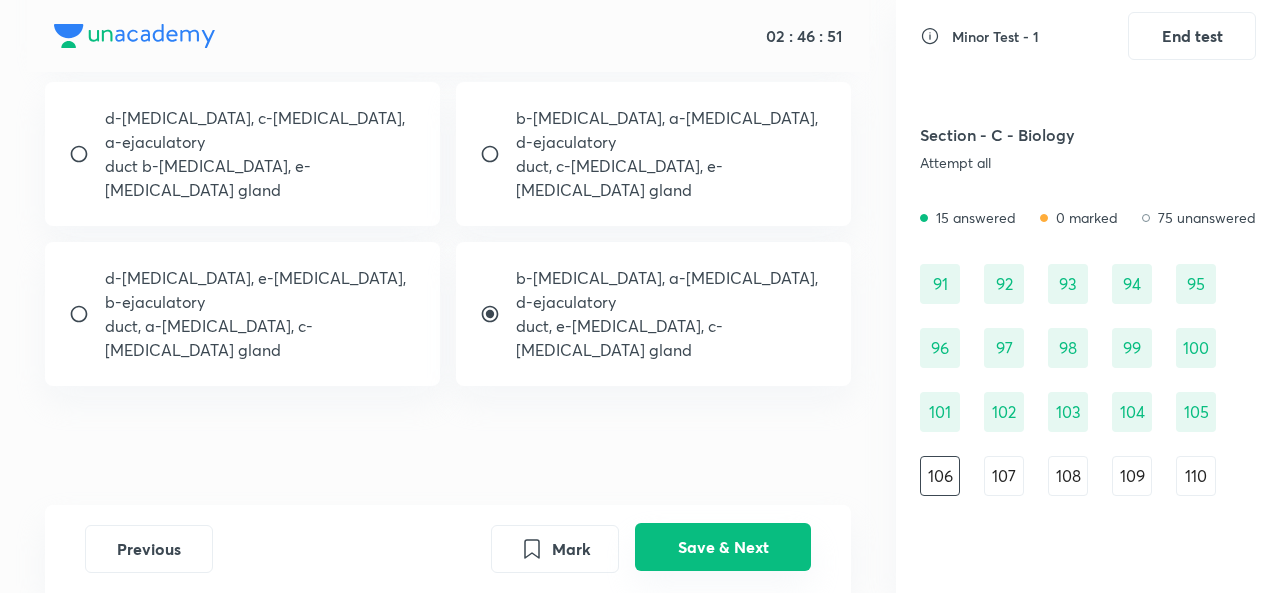 click on "Save & Next" at bounding box center [723, 547] 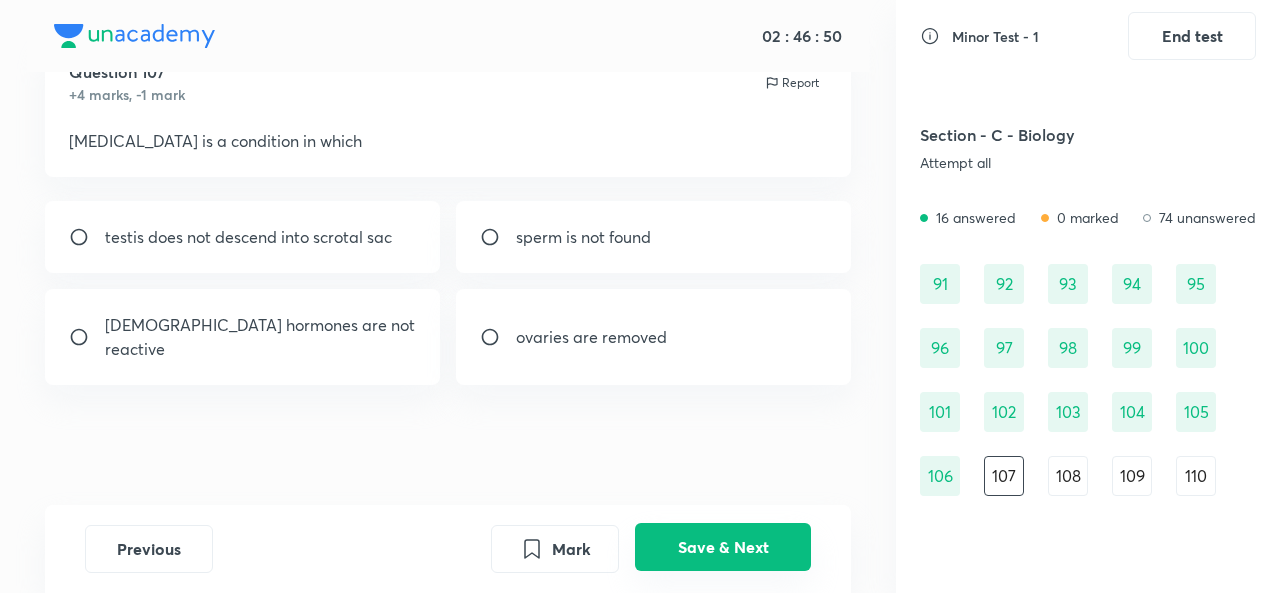 scroll, scrollTop: 60, scrollLeft: 0, axis: vertical 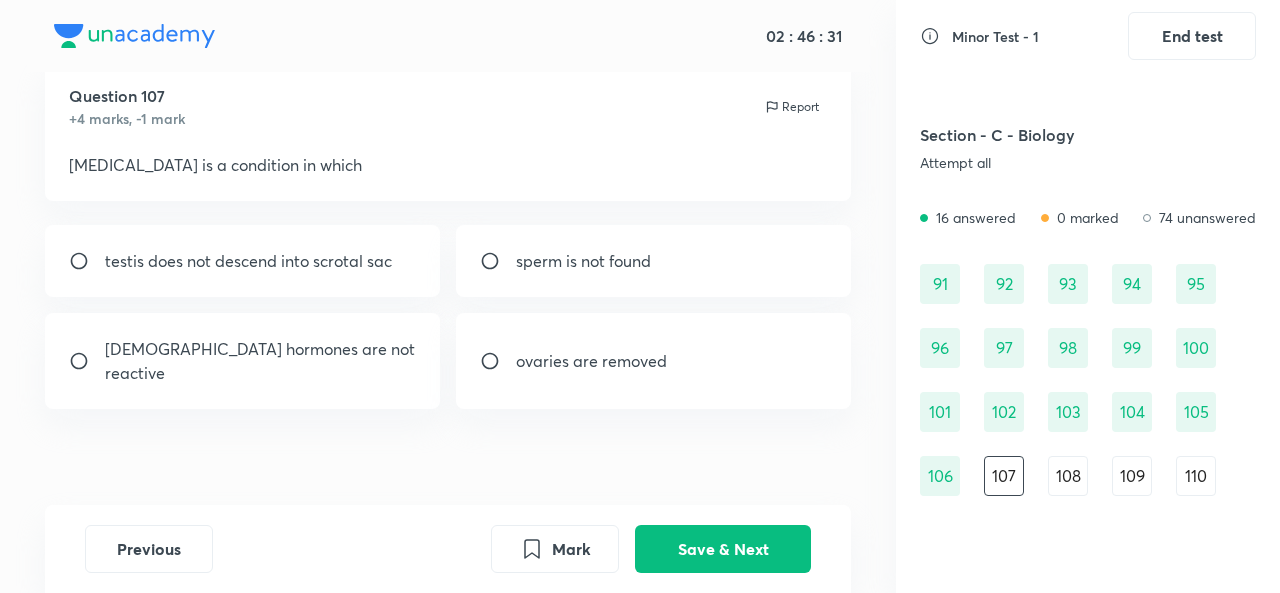 click at bounding box center (87, 261) 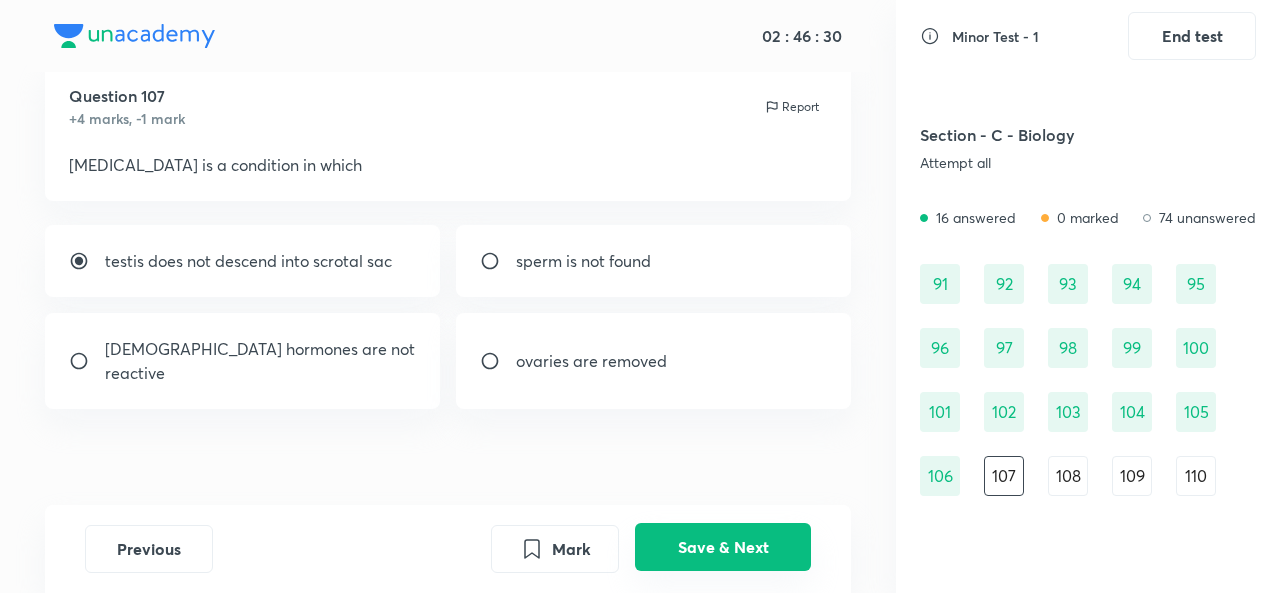 click on "Save & Next" at bounding box center [723, 547] 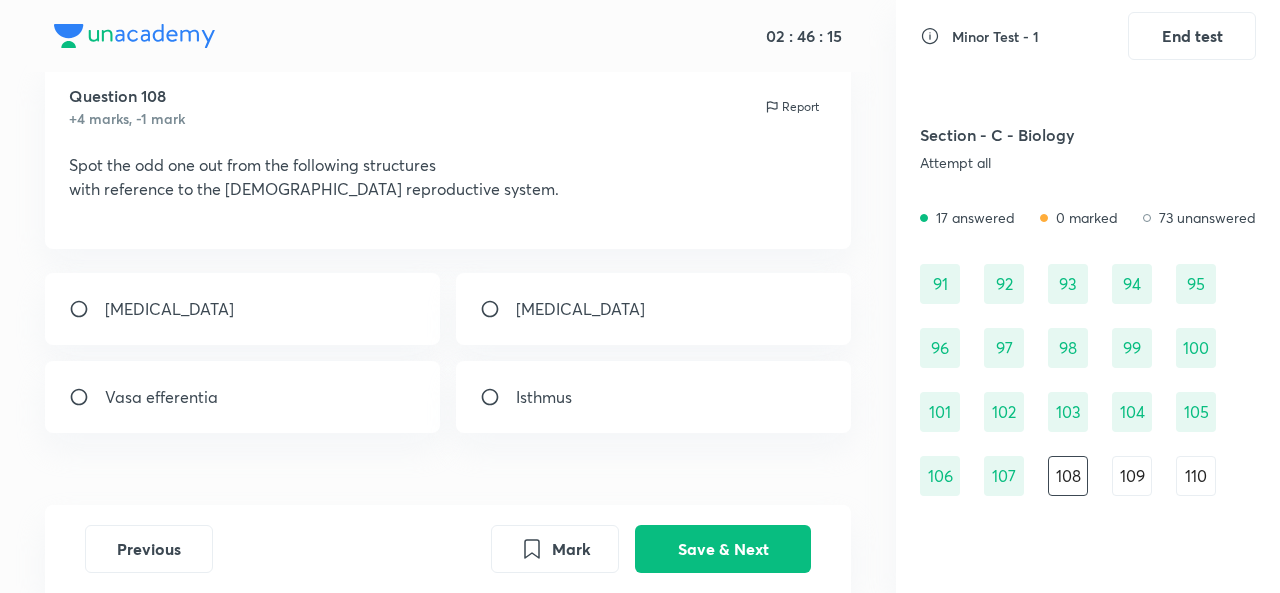click on "Isthmus" at bounding box center (653, 397) 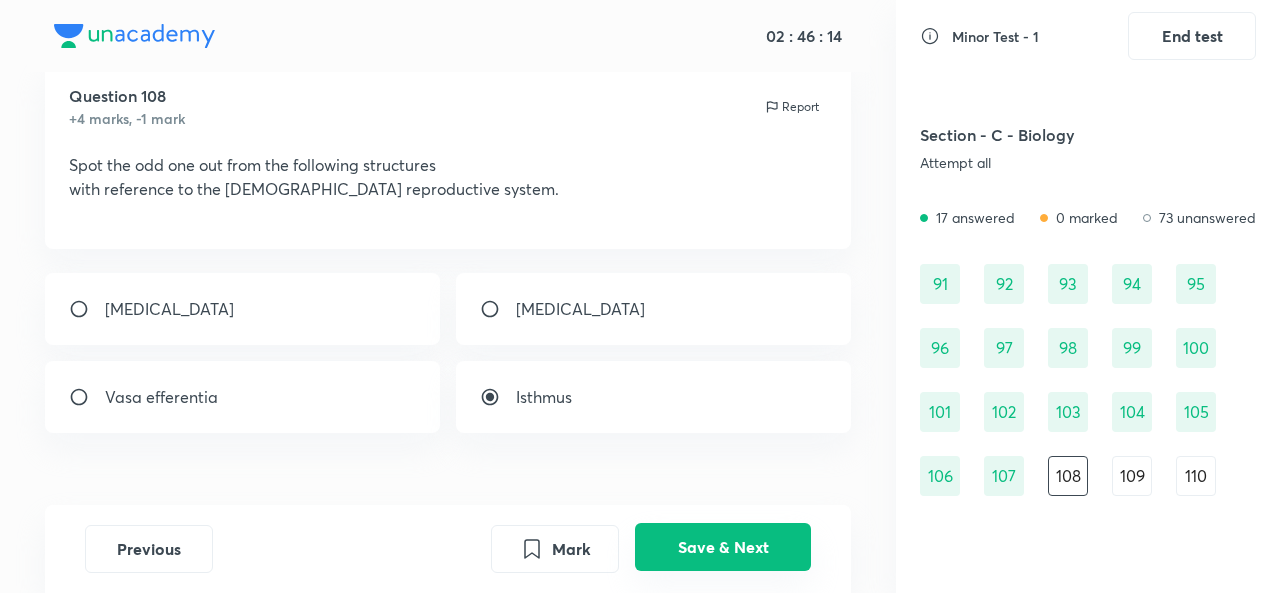 click on "Save & Next" at bounding box center (723, 547) 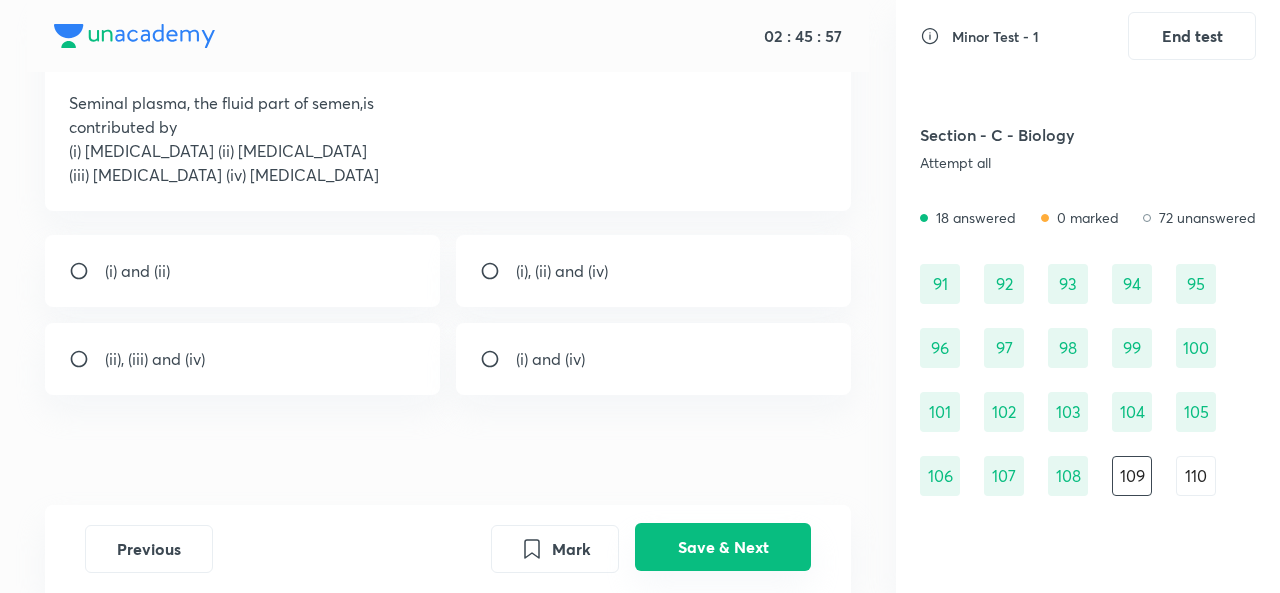 scroll, scrollTop: 132, scrollLeft: 0, axis: vertical 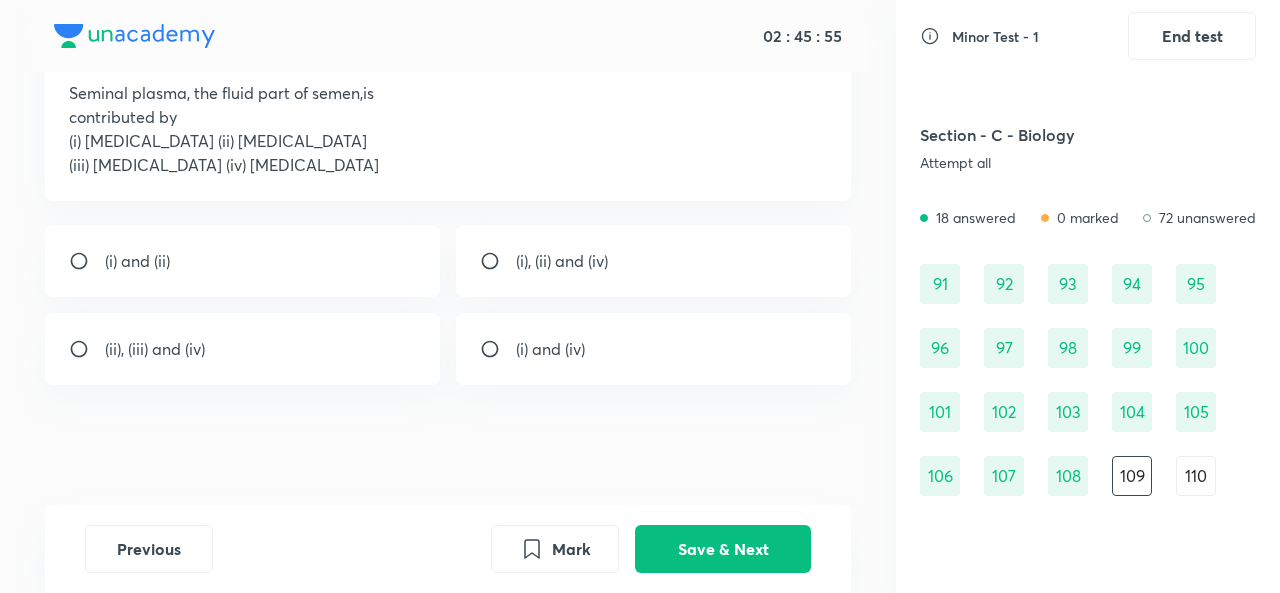 click on "(i), (ii) and (iv)" at bounding box center (653, 261) 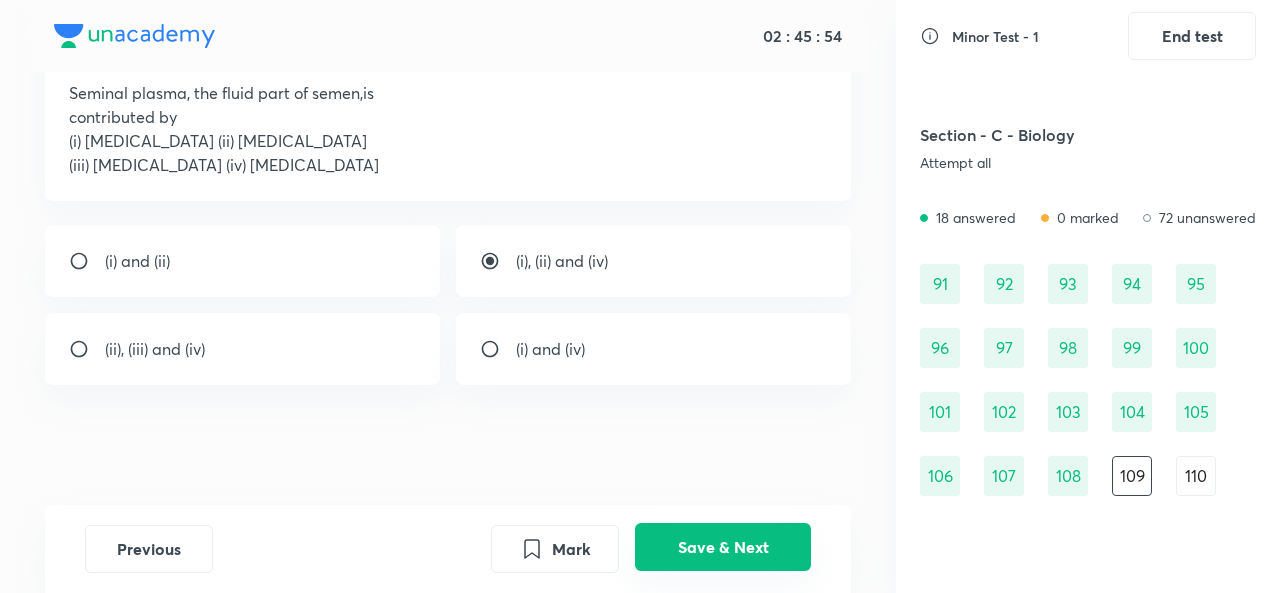 click on "Save & Next" at bounding box center (723, 547) 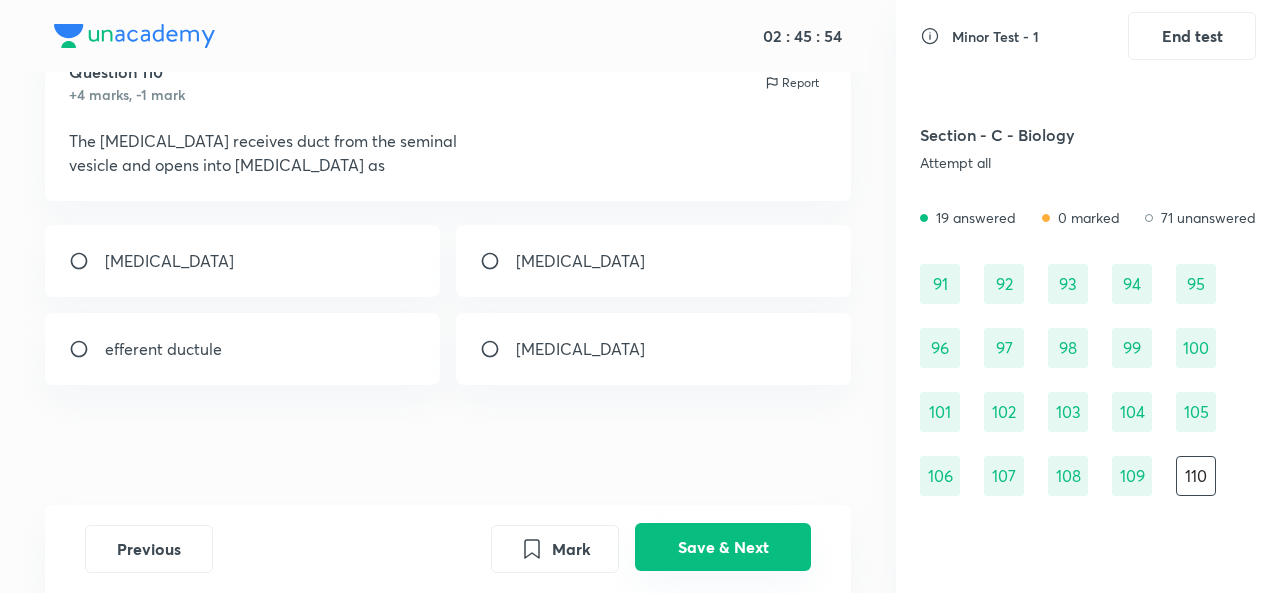scroll, scrollTop: 84, scrollLeft: 0, axis: vertical 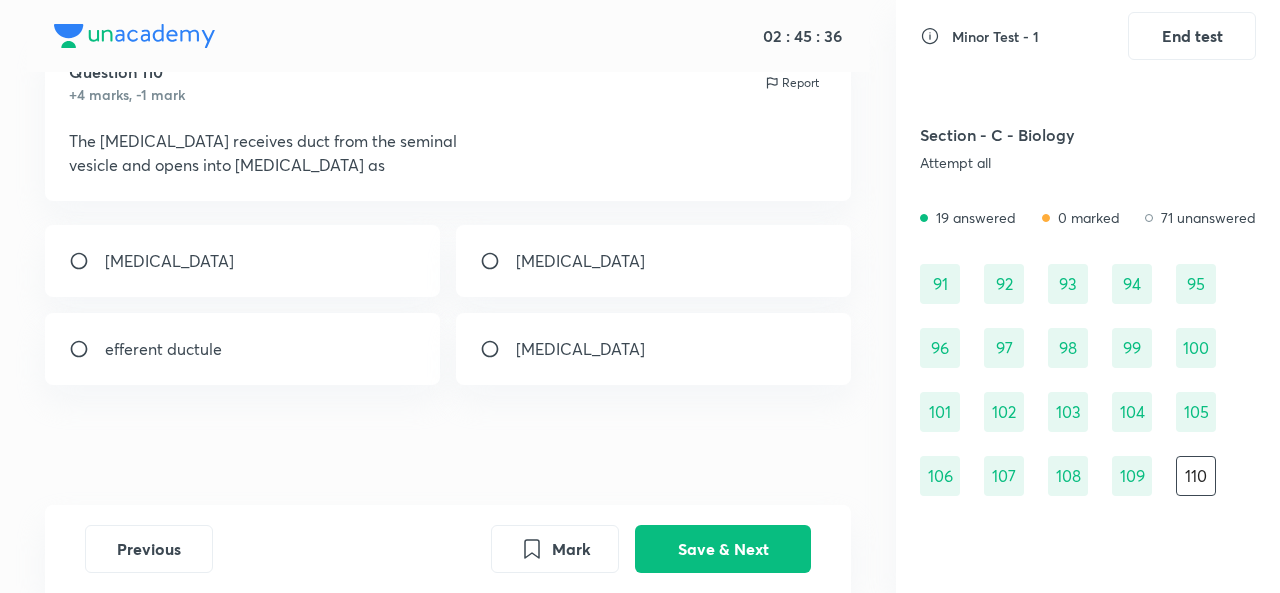 click at bounding box center (498, 261) 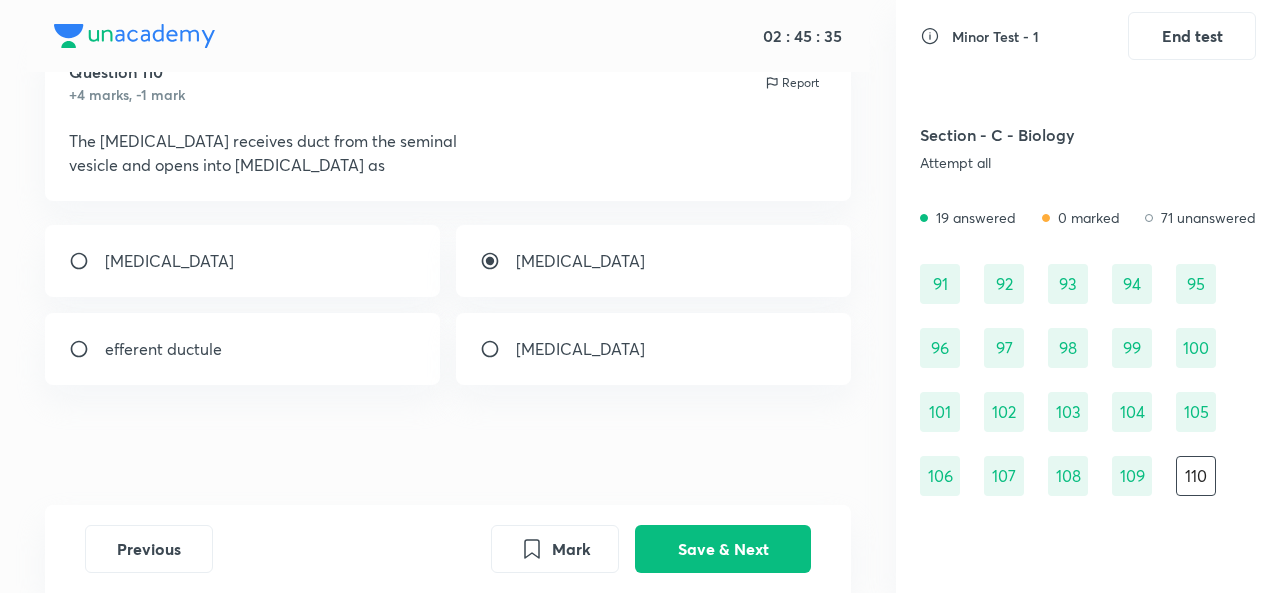 click on "Mark Save & Next" at bounding box center (651, 549) 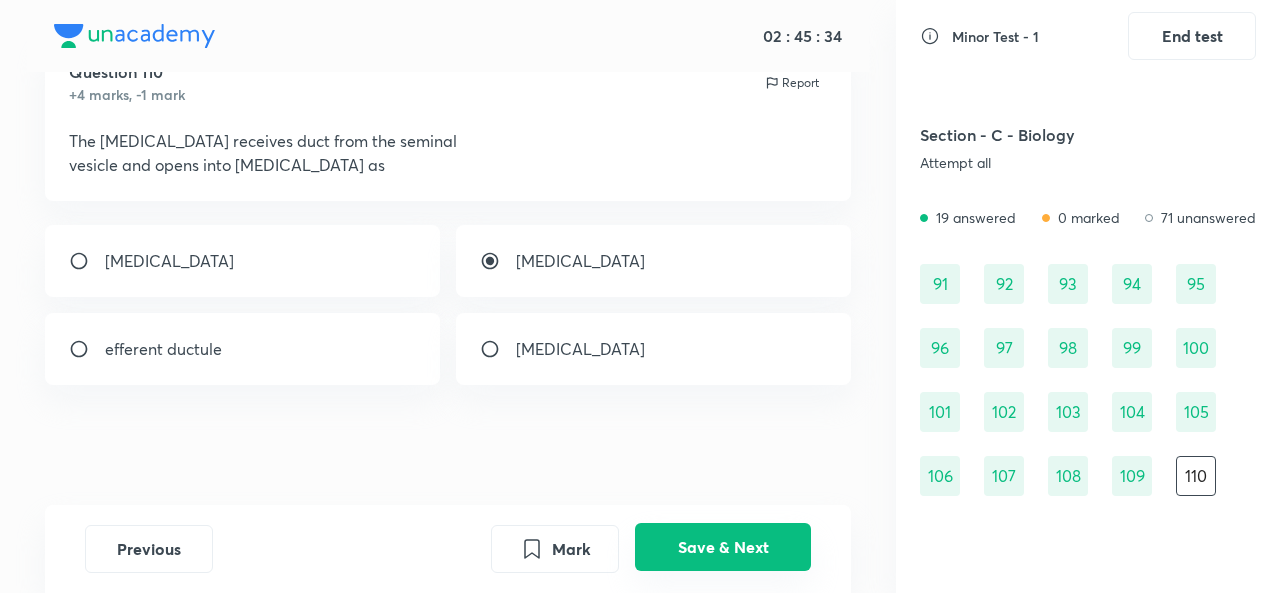 click on "Save & Next" at bounding box center (723, 547) 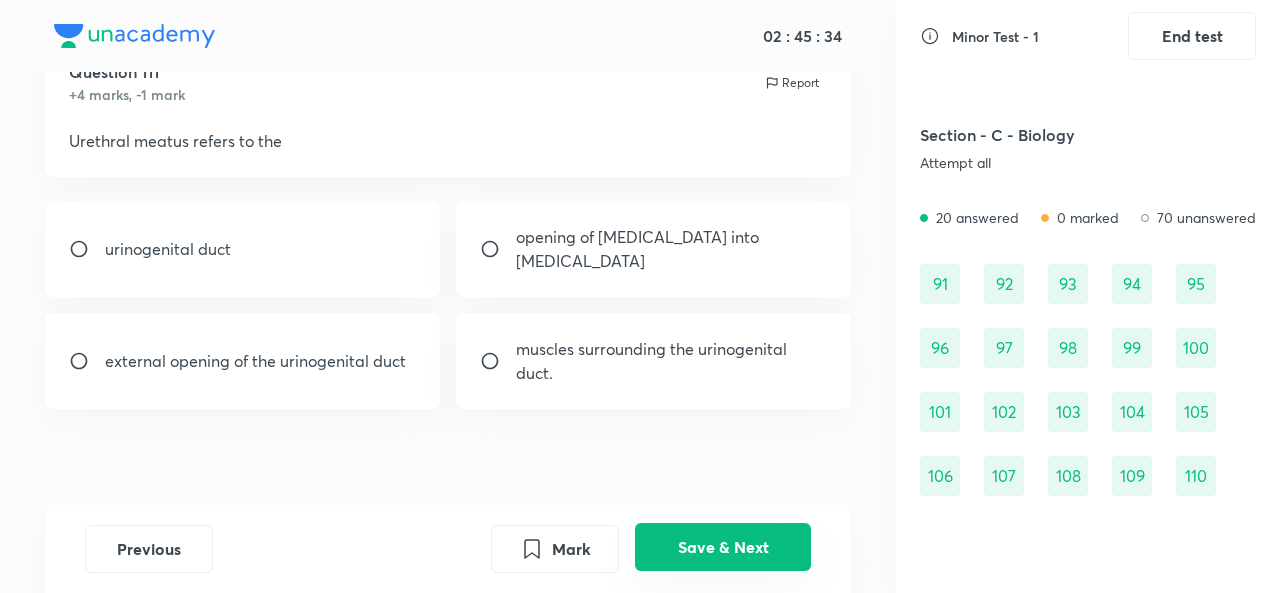scroll, scrollTop: 60, scrollLeft: 0, axis: vertical 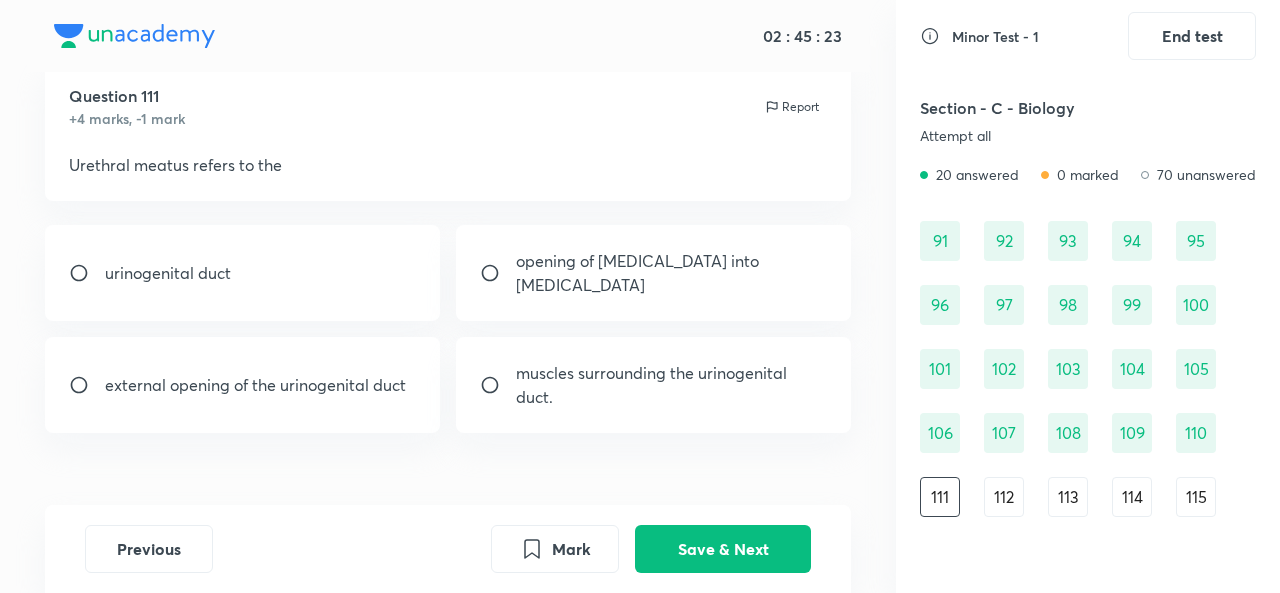 click at bounding box center [87, 385] 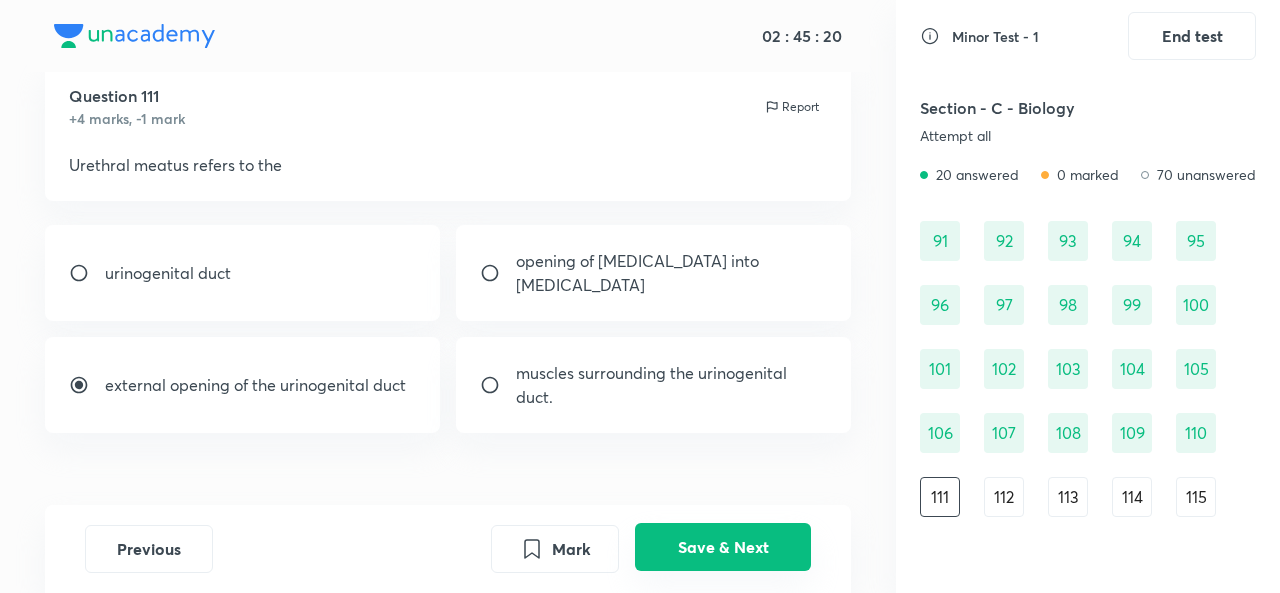 click on "Save & Next" at bounding box center [723, 547] 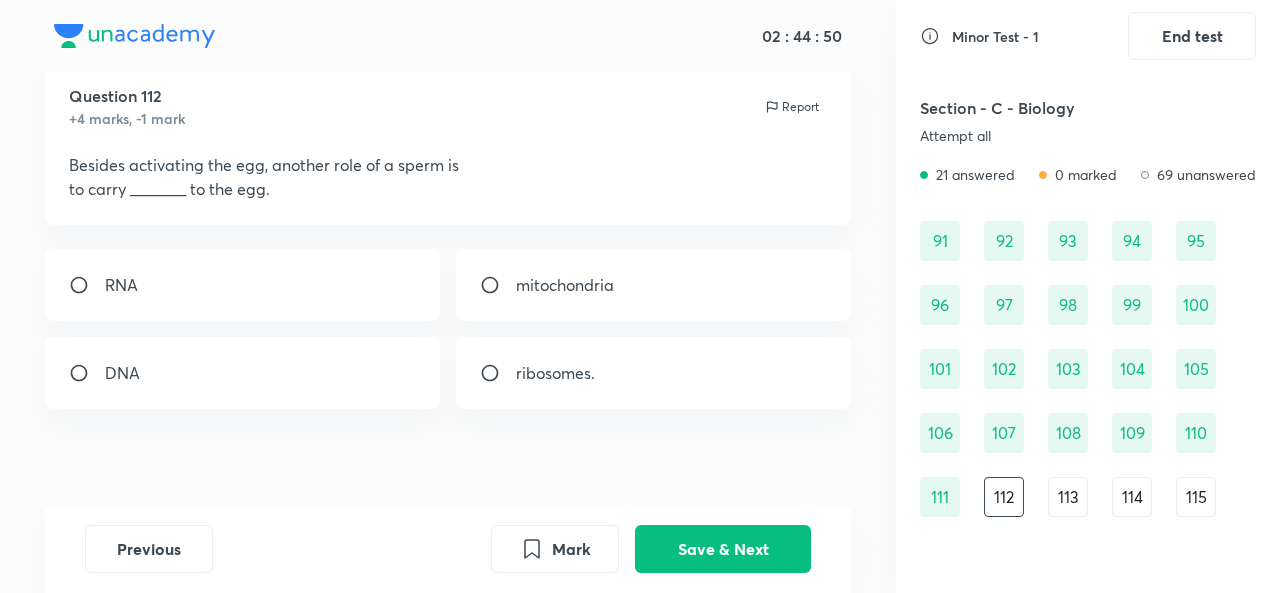 click at bounding box center (87, 373) 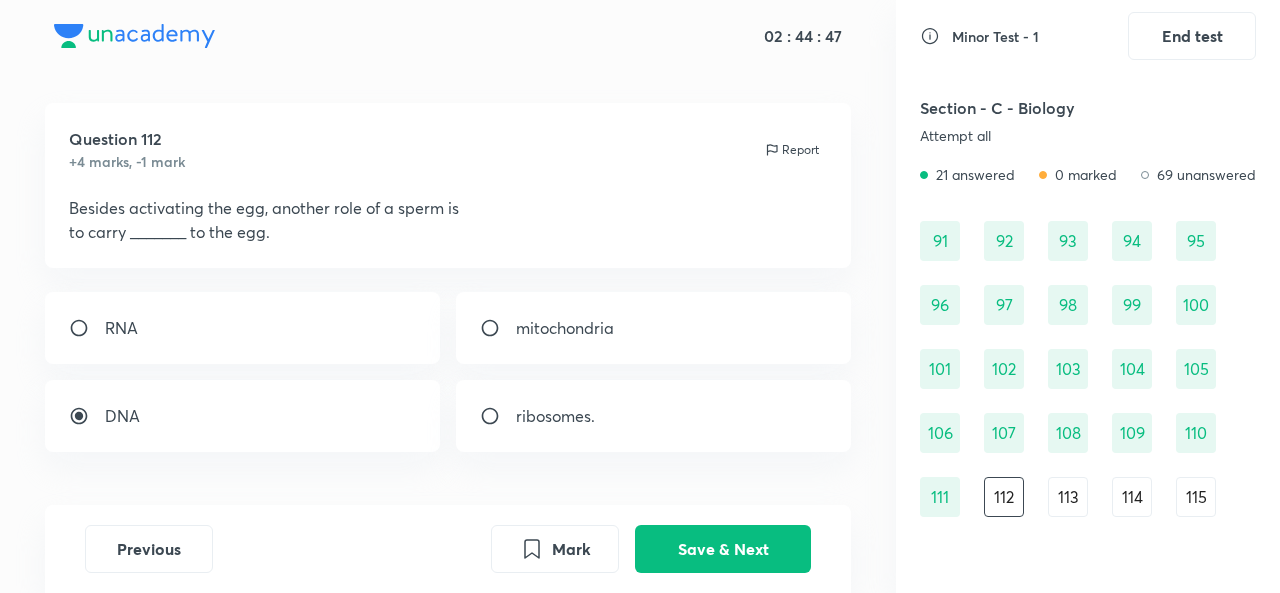 scroll, scrollTop: 0, scrollLeft: 0, axis: both 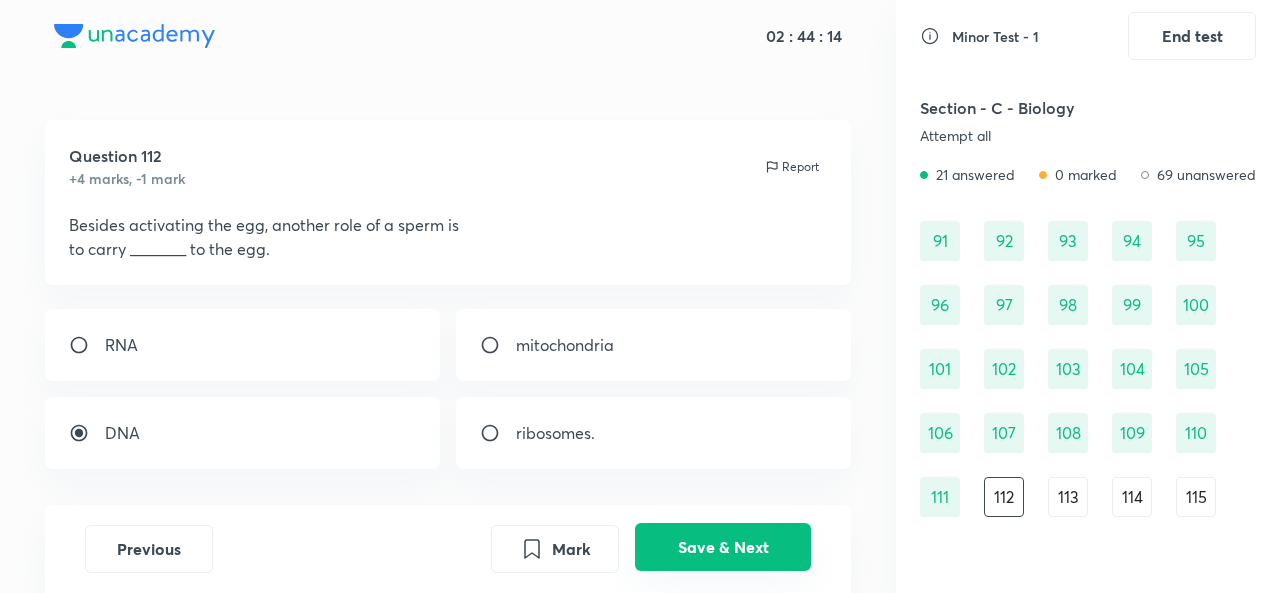 click on "Save & Next" at bounding box center (723, 547) 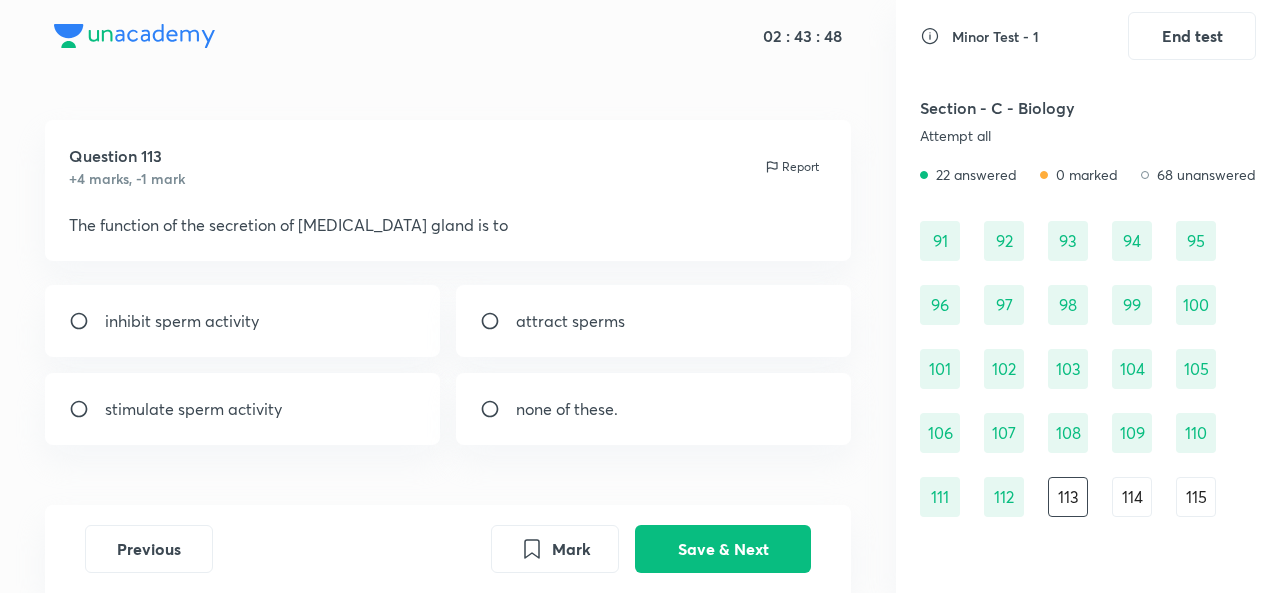 click at bounding box center [87, 409] 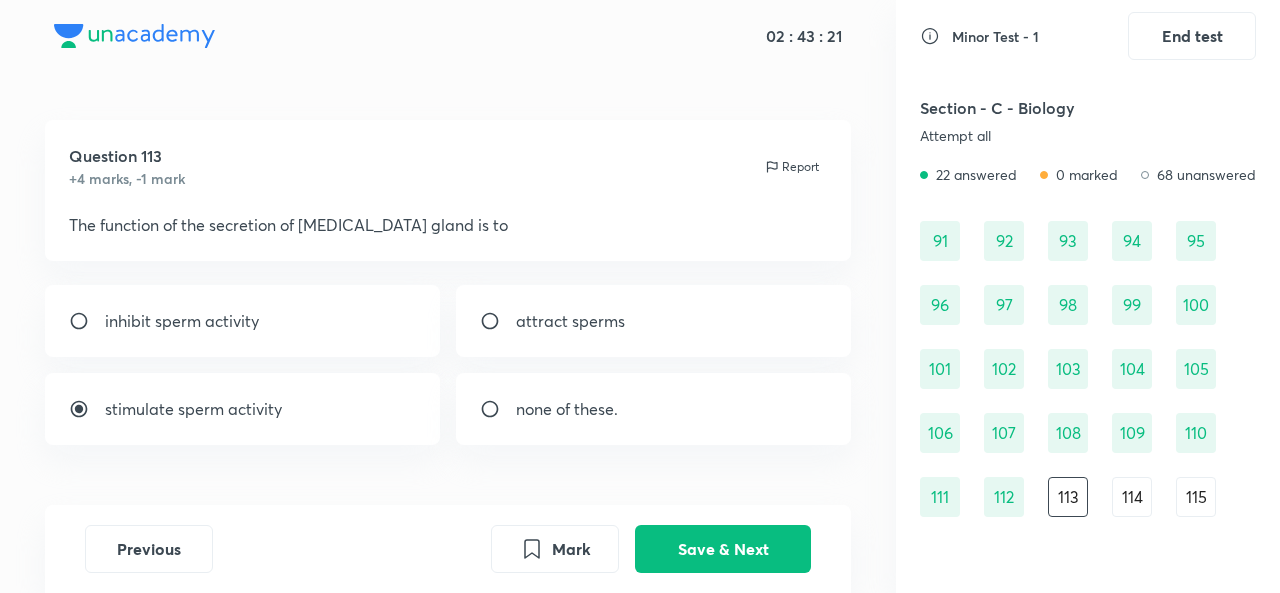 click on "none of these." at bounding box center [653, 409] 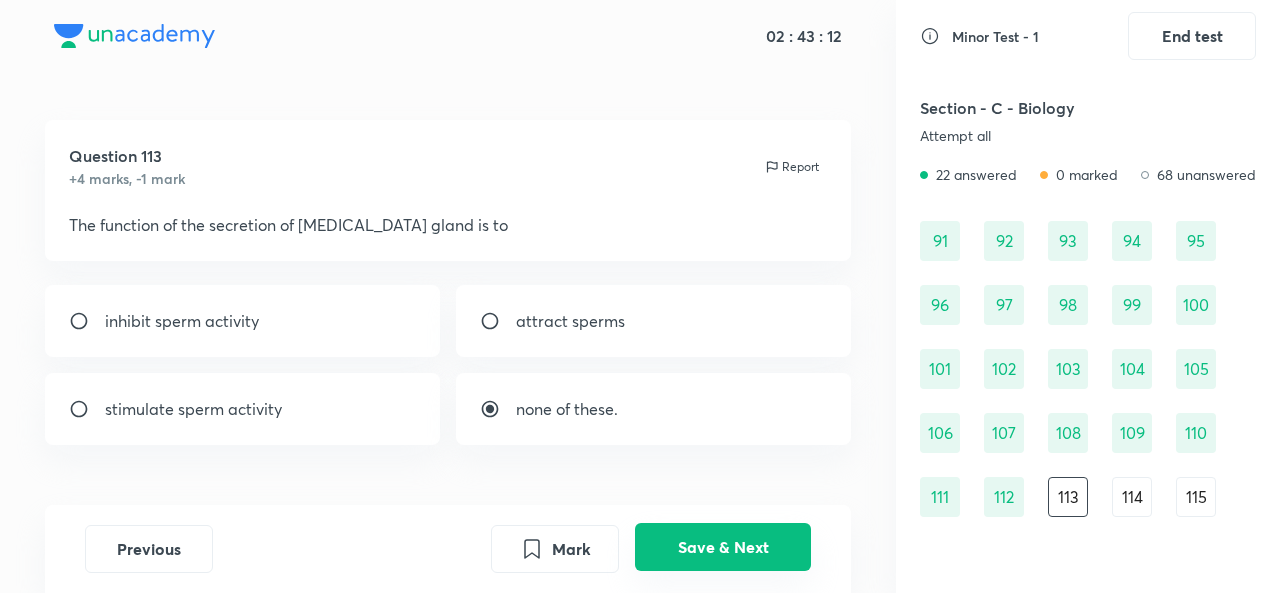 click on "Save & Next" at bounding box center [723, 547] 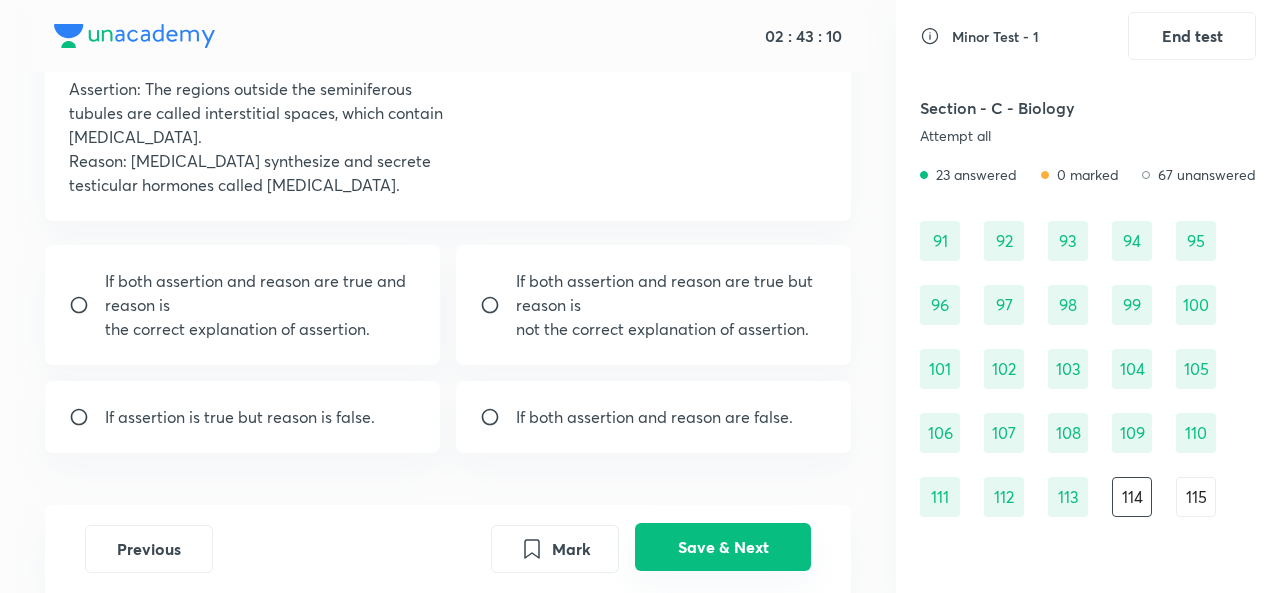 scroll, scrollTop: 136, scrollLeft: 0, axis: vertical 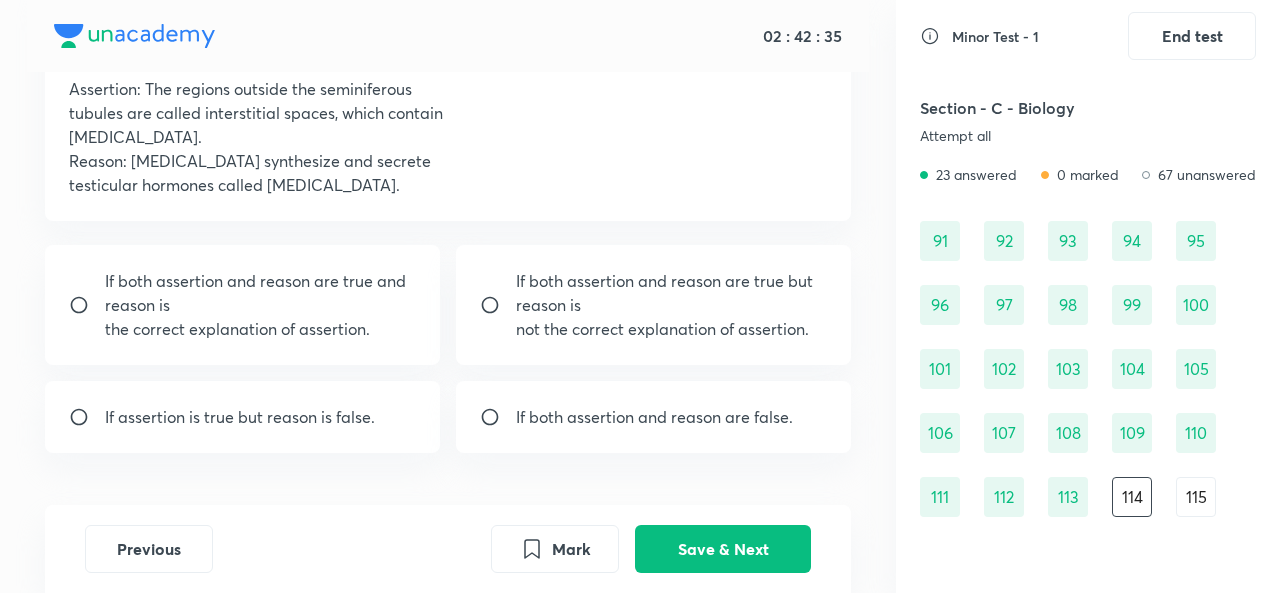click at bounding box center (87, 305) 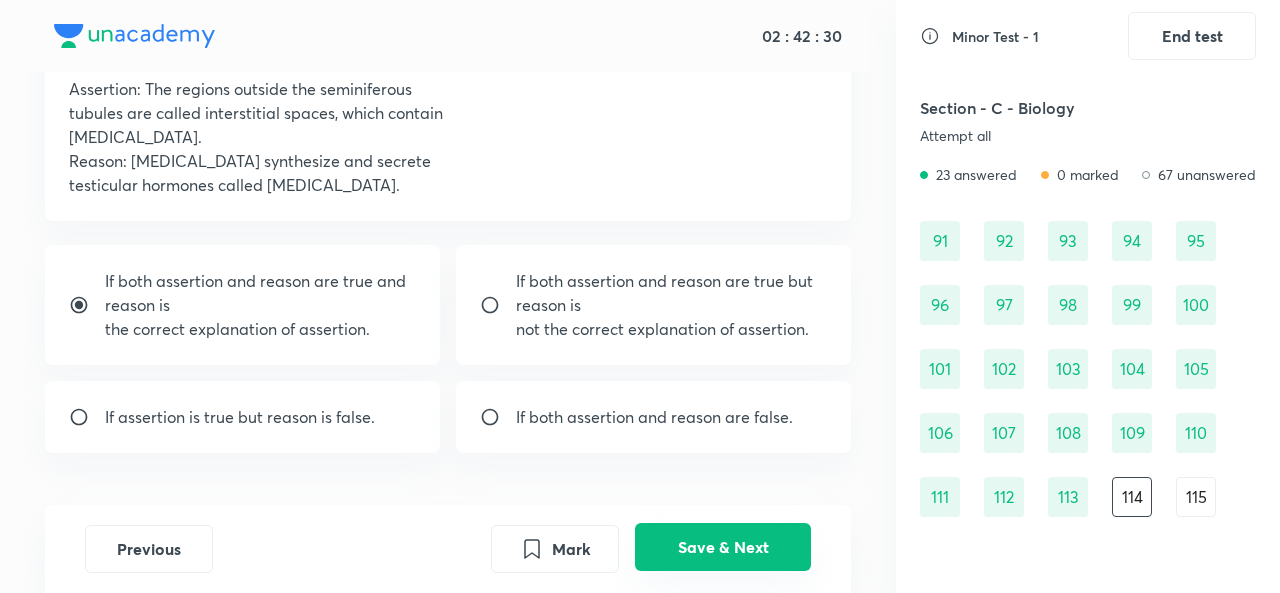 click on "Save & Next" at bounding box center (723, 547) 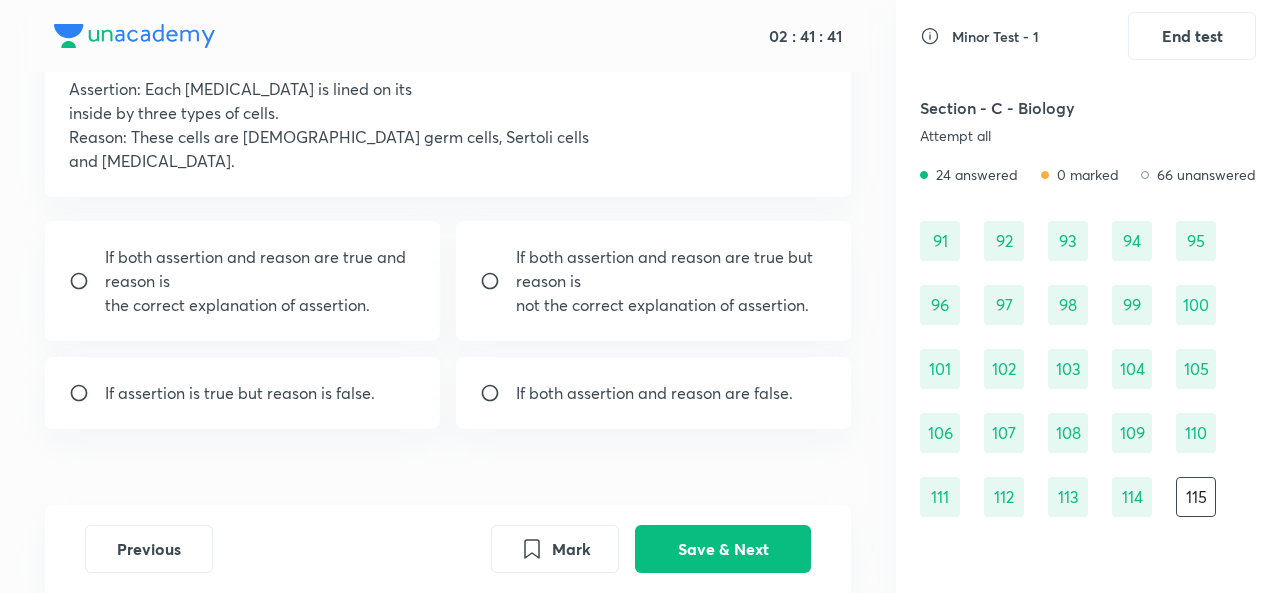 click on "If both assertion and reason are false." at bounding box center (654, 393) 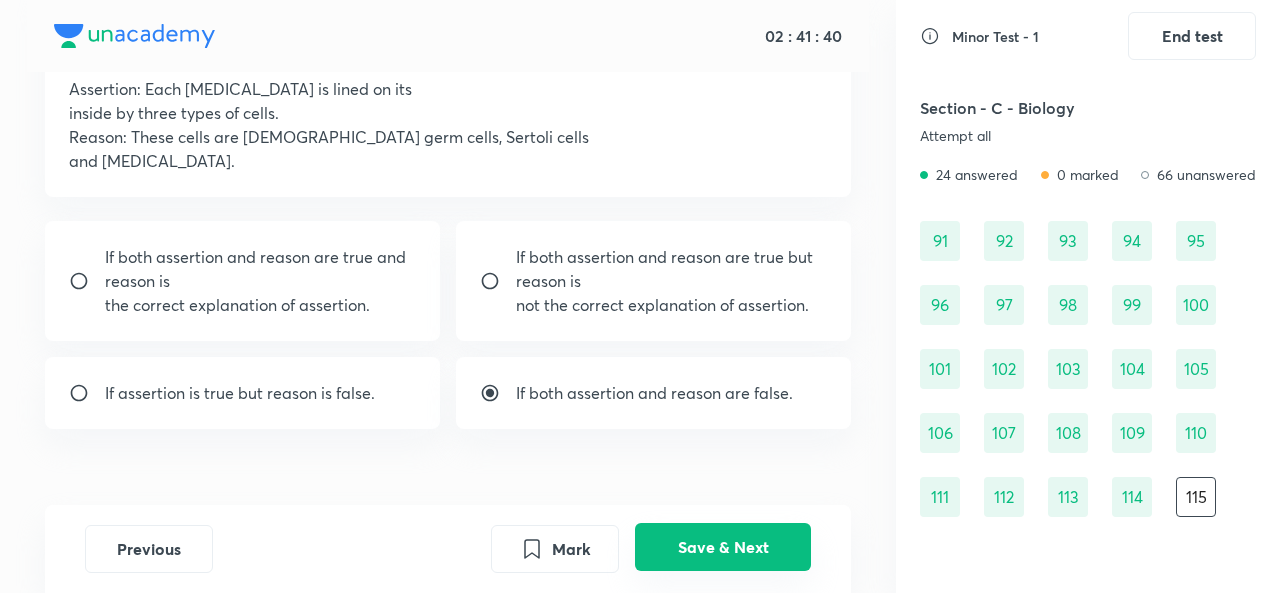 click on "Save & Next" at bounding box center (723, 547) 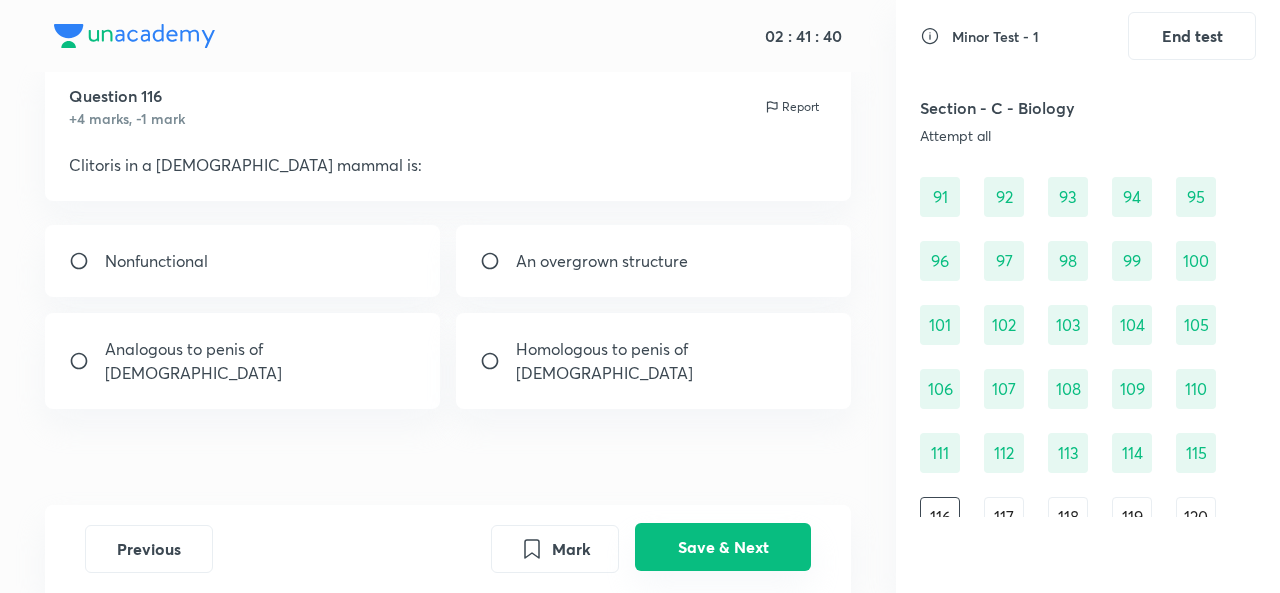 scroll, scrollTop: 1538, scrollLeft: 0, axis: vertical 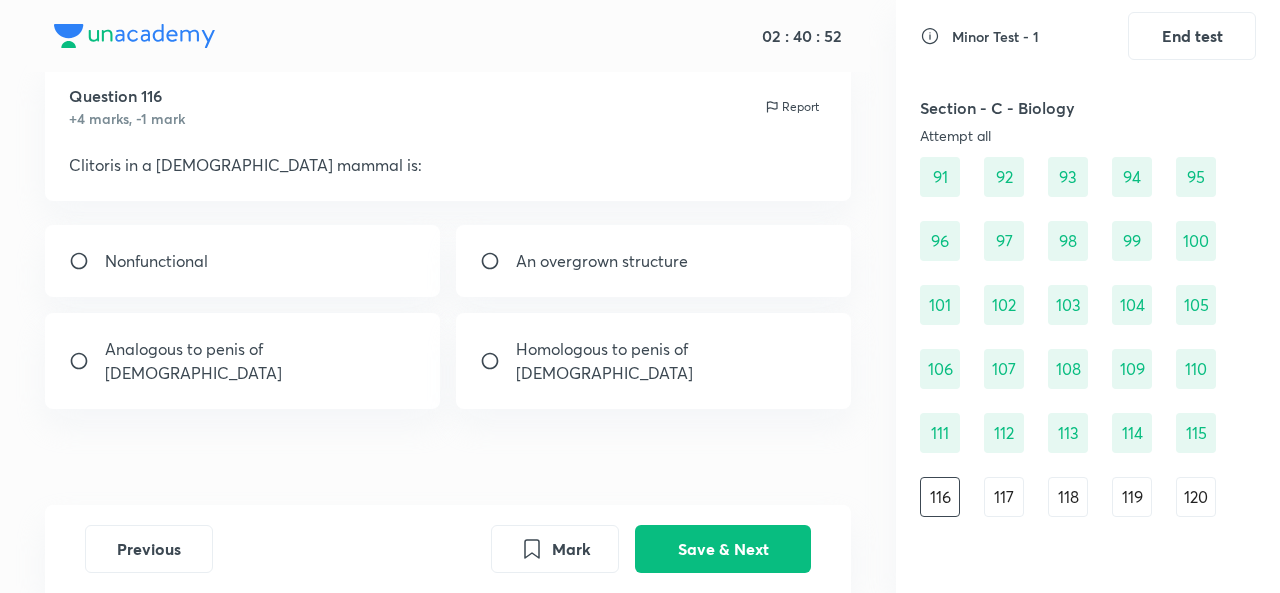 click on "Homologous to penis of male" at bounding box center [653, 361] 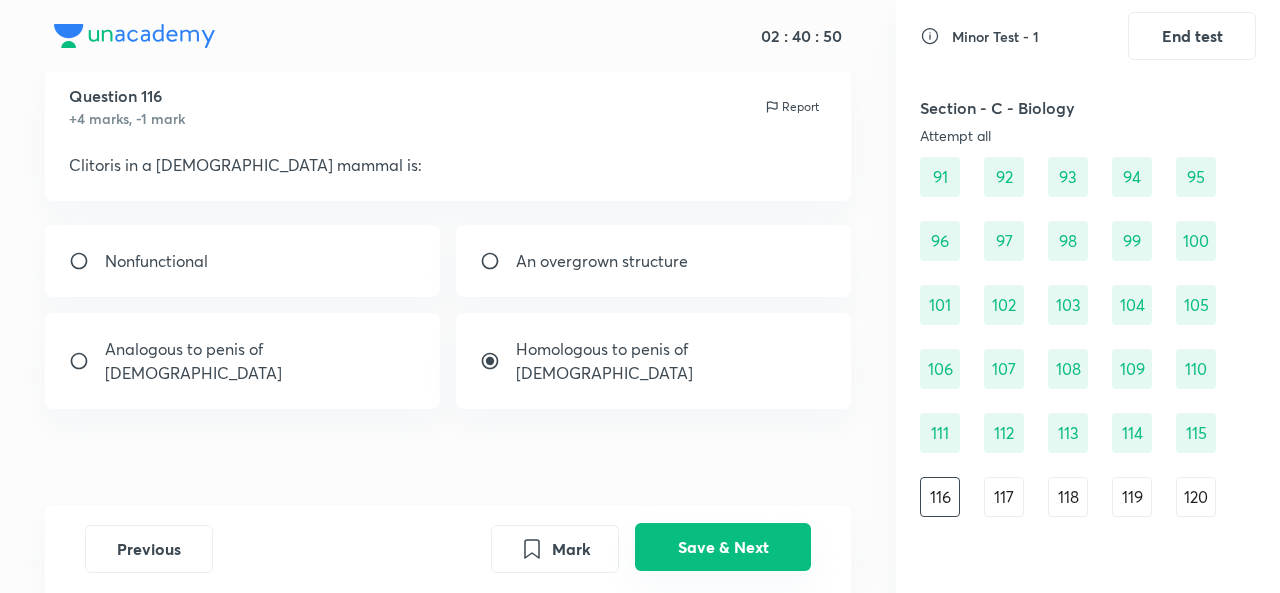 click on "Save & Next" at bounding box center [723, 547] 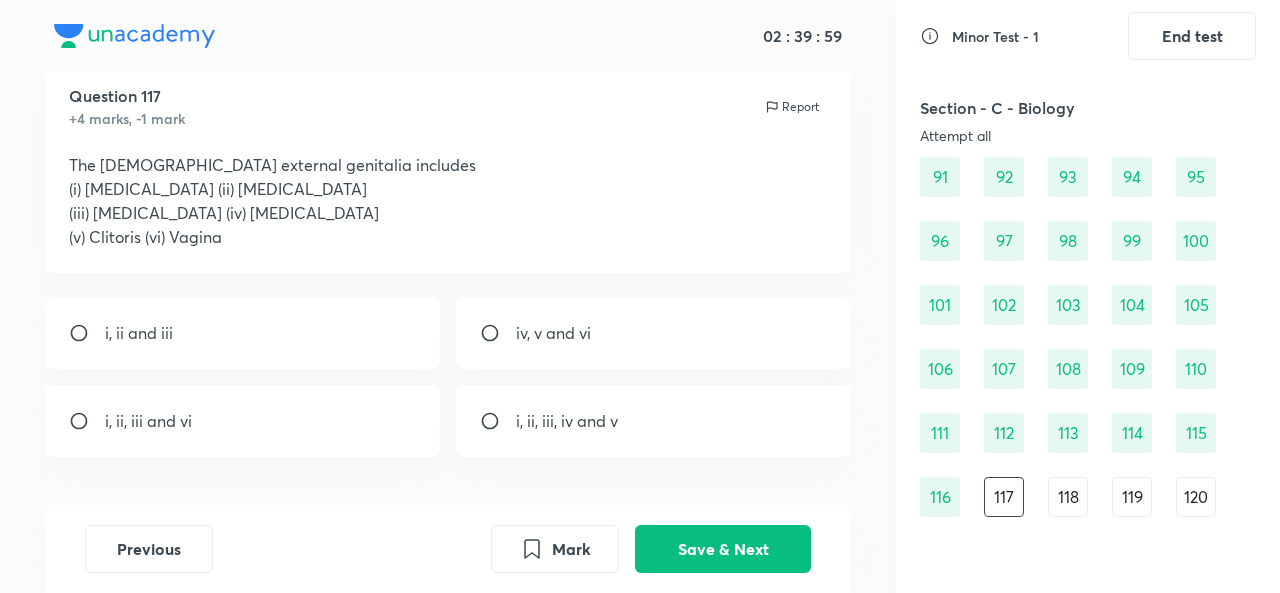 click on "i, ii, iii and vi" at bounding box center [148, 421] 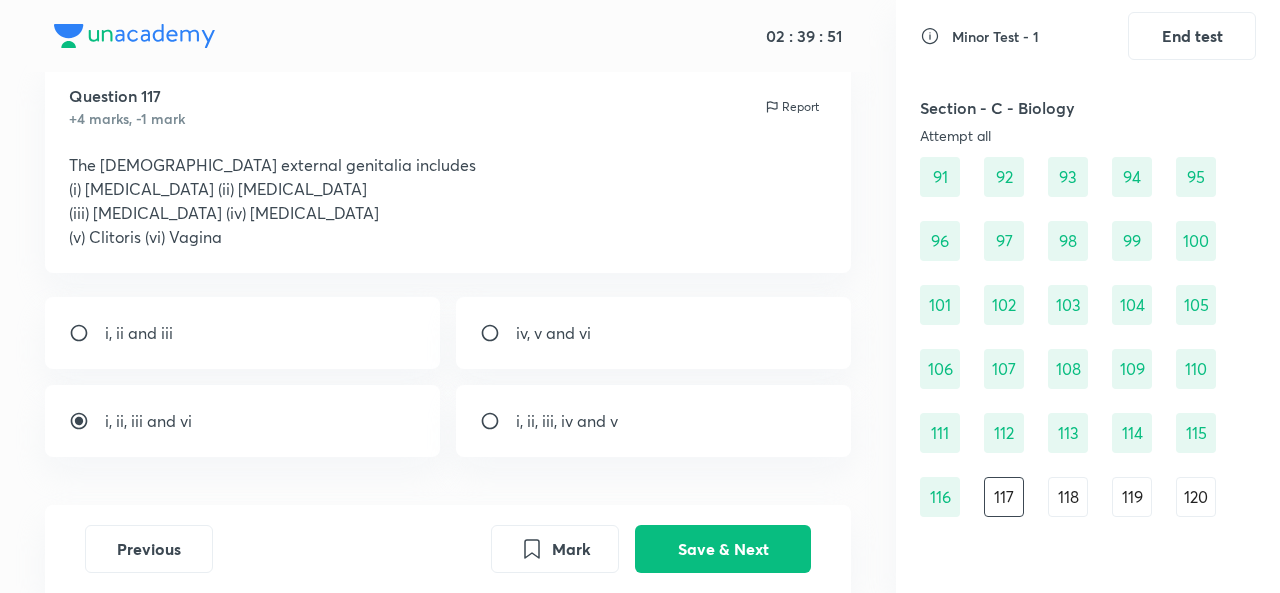 click at bounding box center [87, 333] 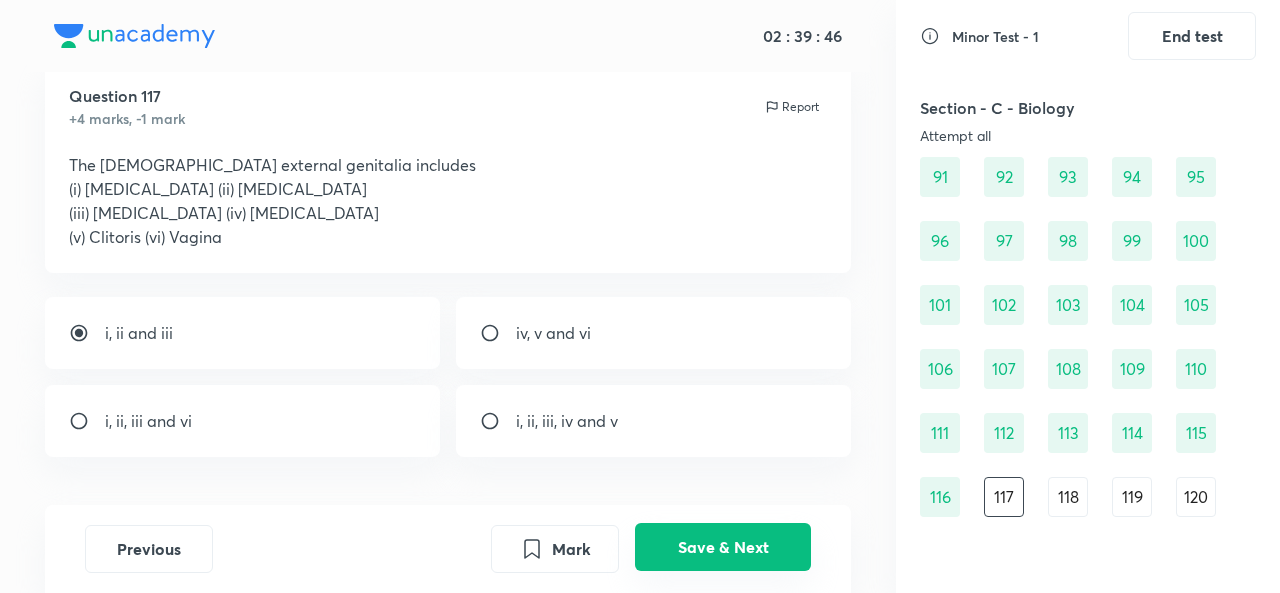 click on "Save & Next" at bounding box center [723, 547] 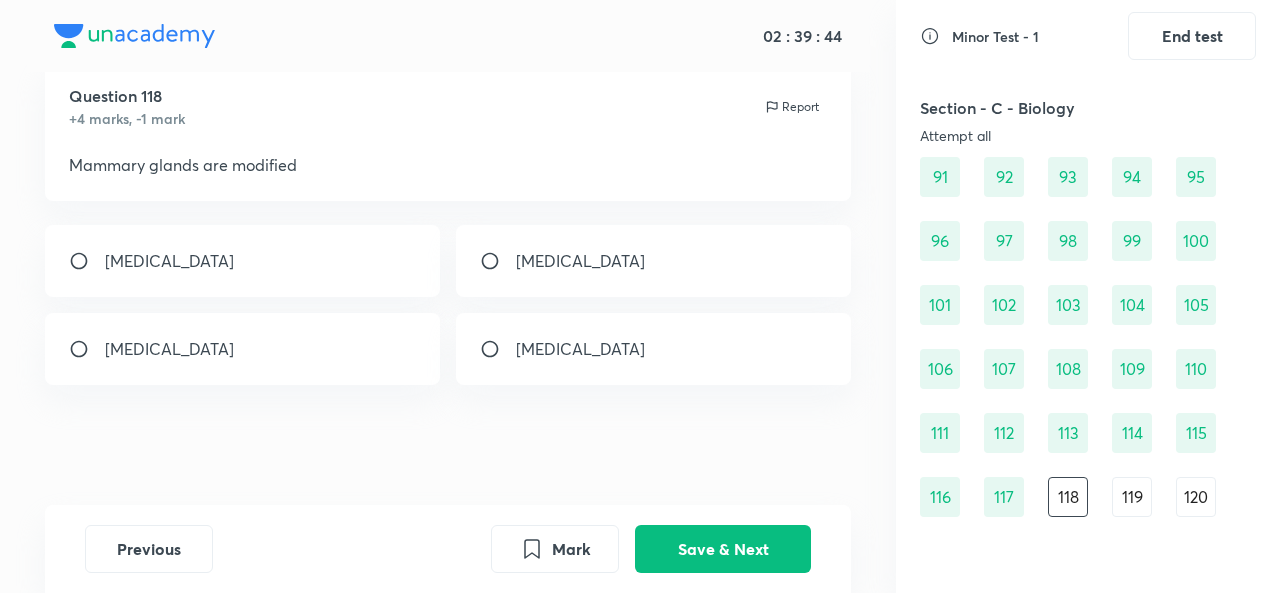 click at bounding box center [87, 261] 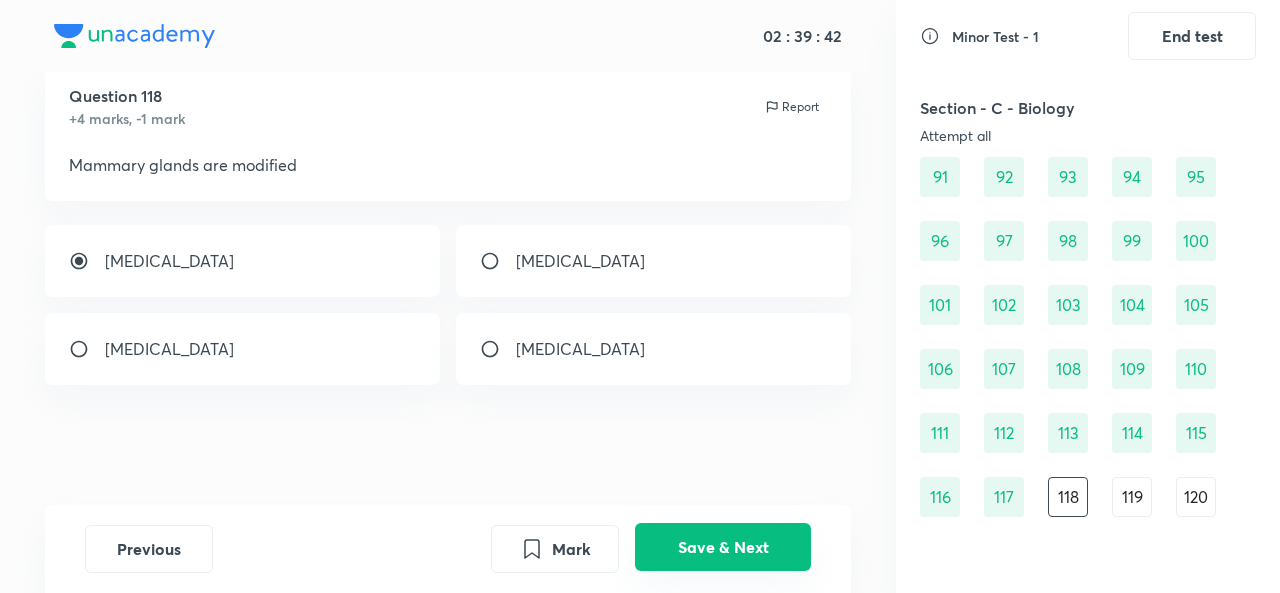 click on "Save & Next" at bounding box center [723, 547] 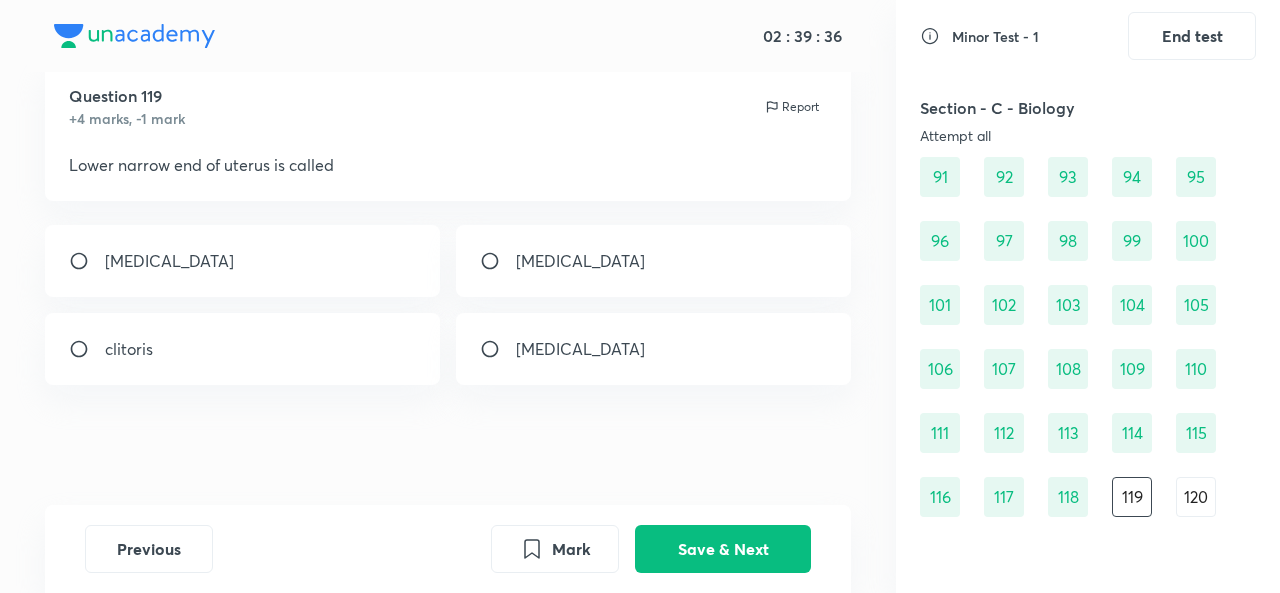 click on "cervix" at bounding box center [653, 261] 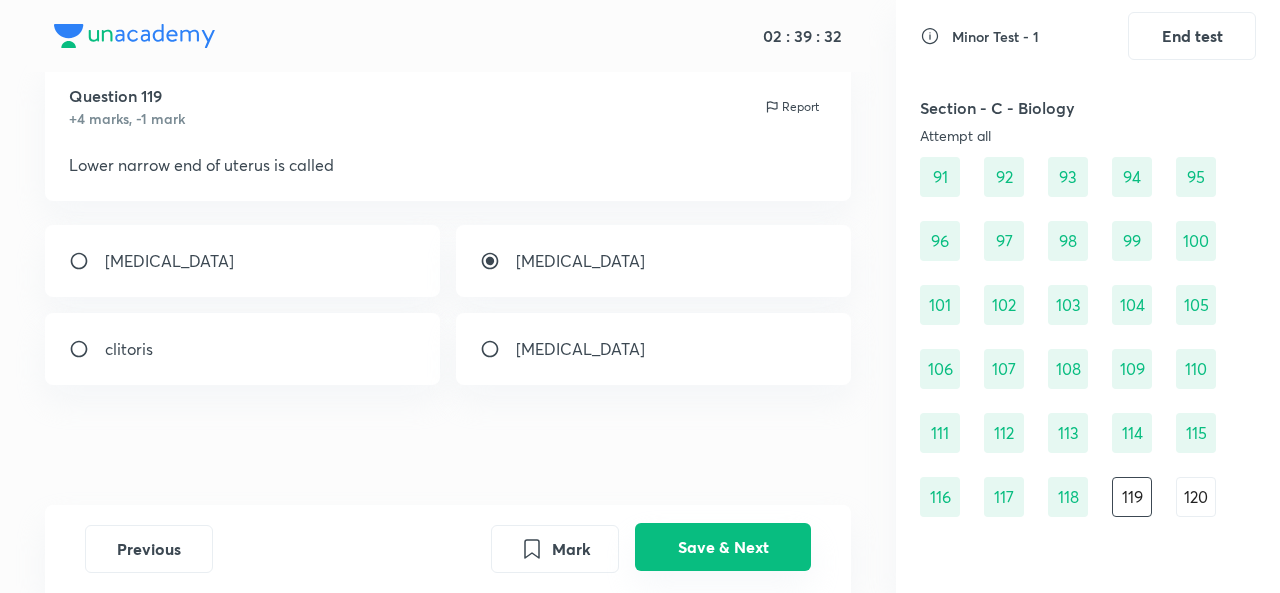 click on "Save & Next" at bounding box center [723, 547] 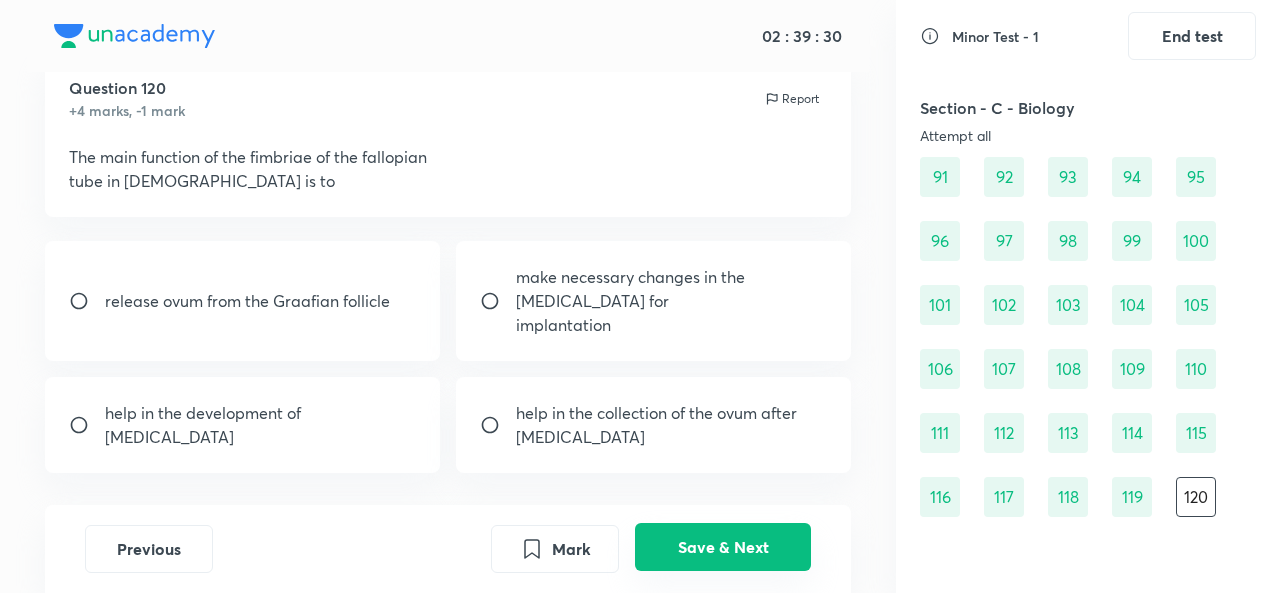 scroll, scrollTop: 66, scrollLeft: 0, axis: vertical 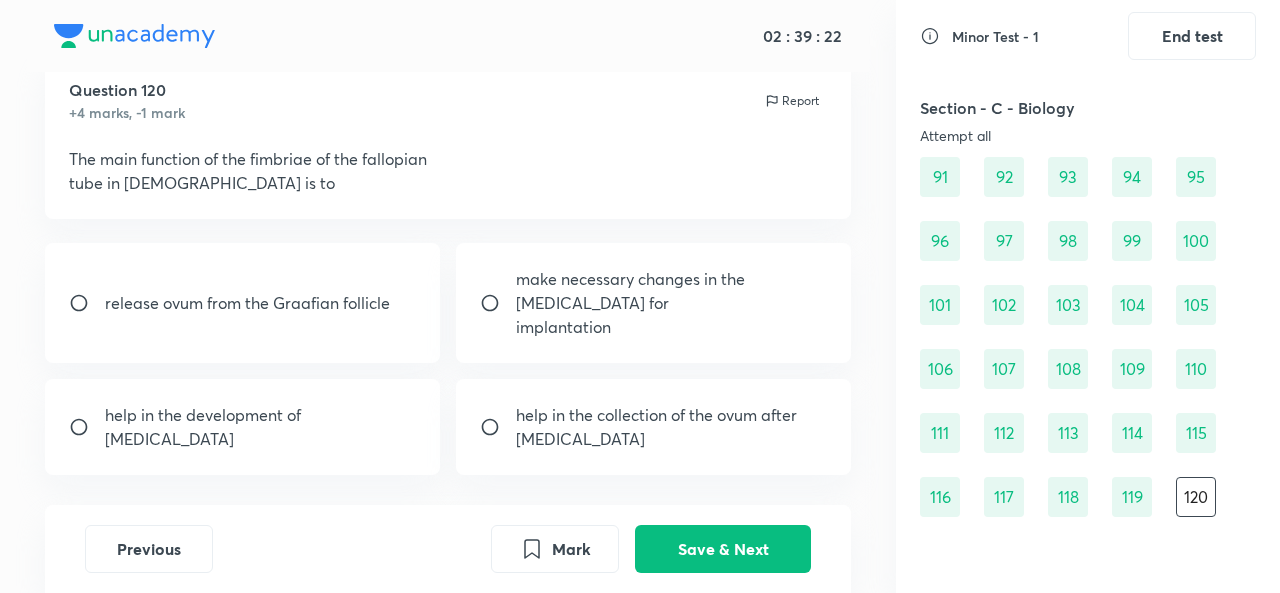click on "help in the collection of the ovum after ovulation" at bounding box center [653, 427] 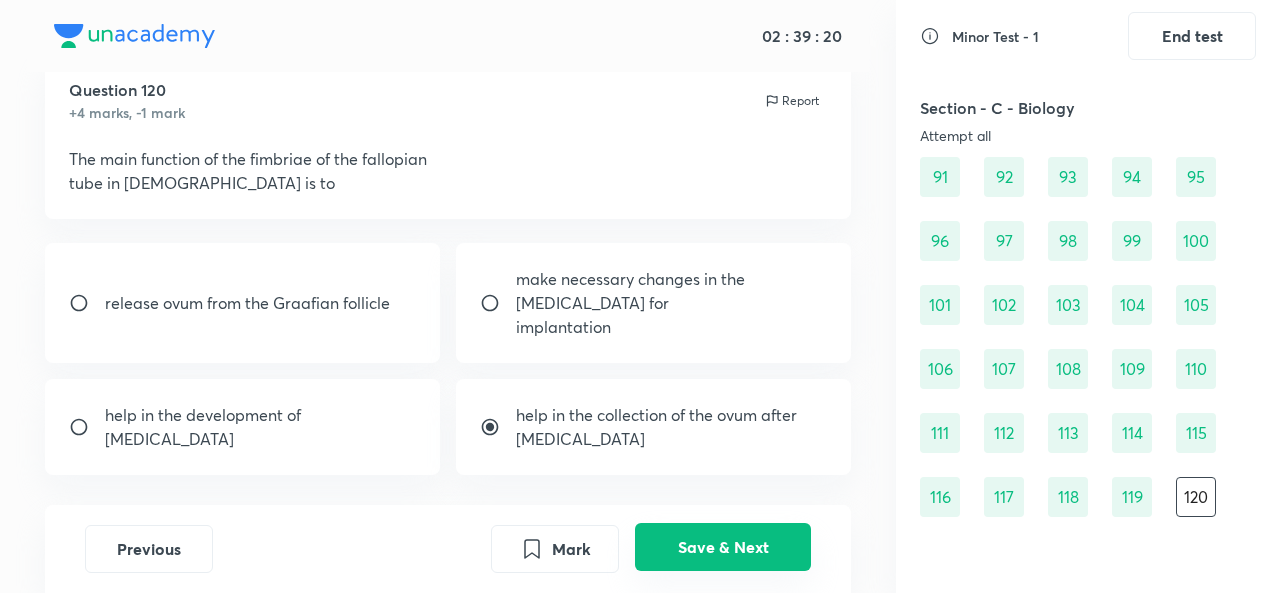 click on "Save & Next" at bounding box center (723, 547) 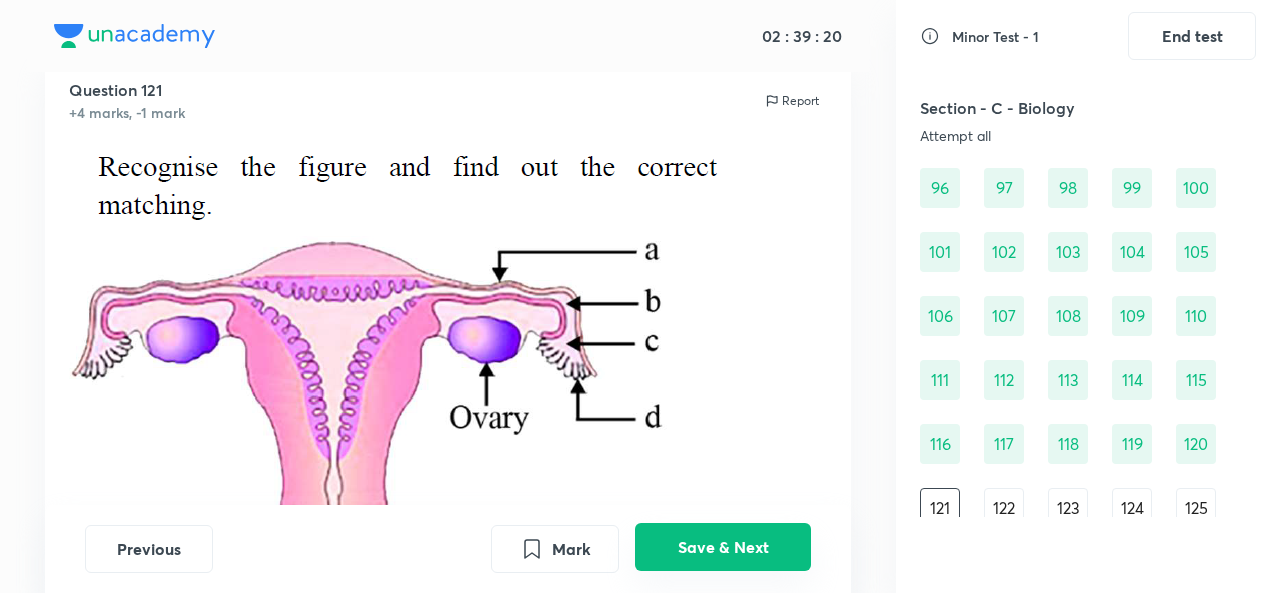 scroll, scrollTop: 1602, scrollLeft: 0, axis: vertical 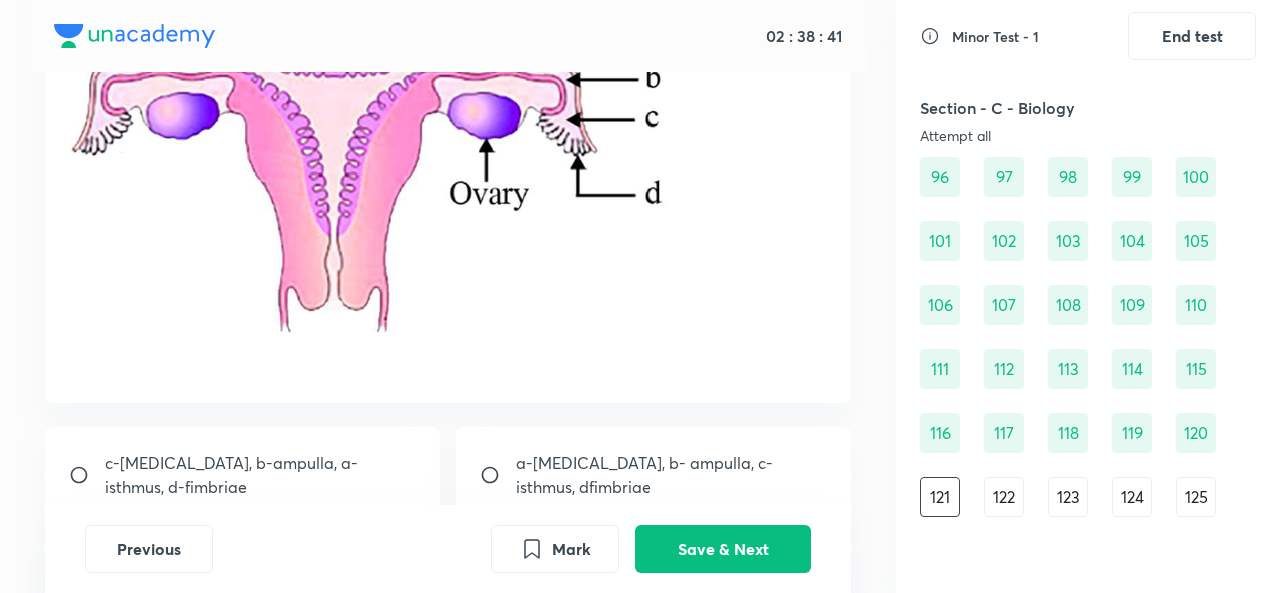 click at bounding box center [87, 475] 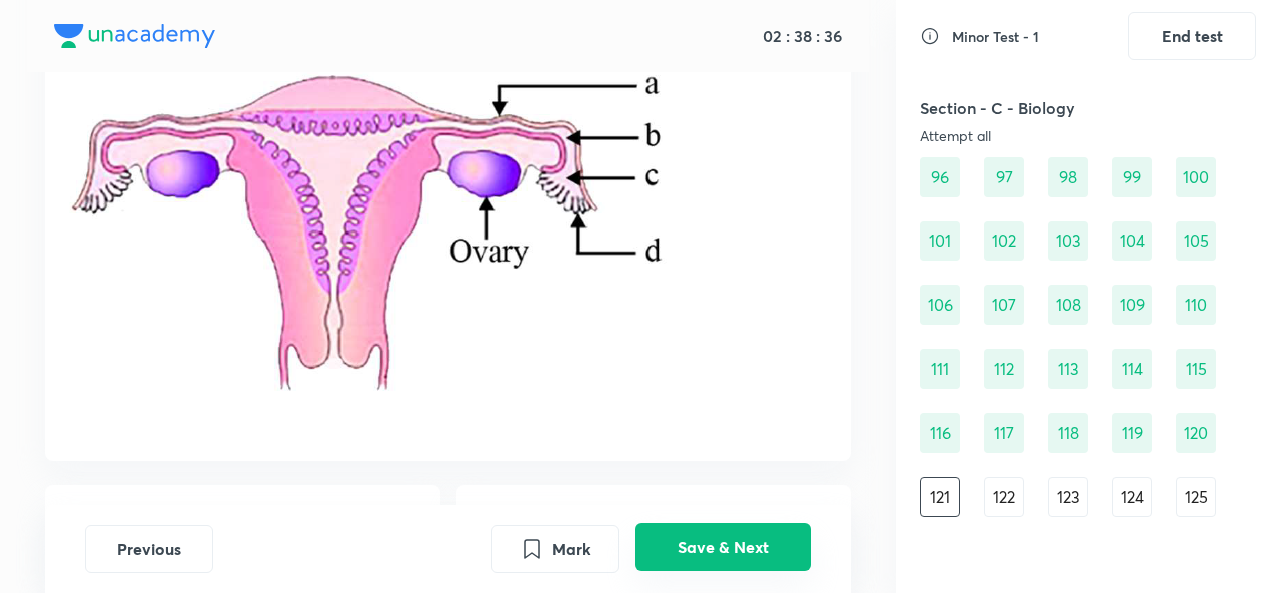 click on "Save & Next" at bounding box center [723, 547] 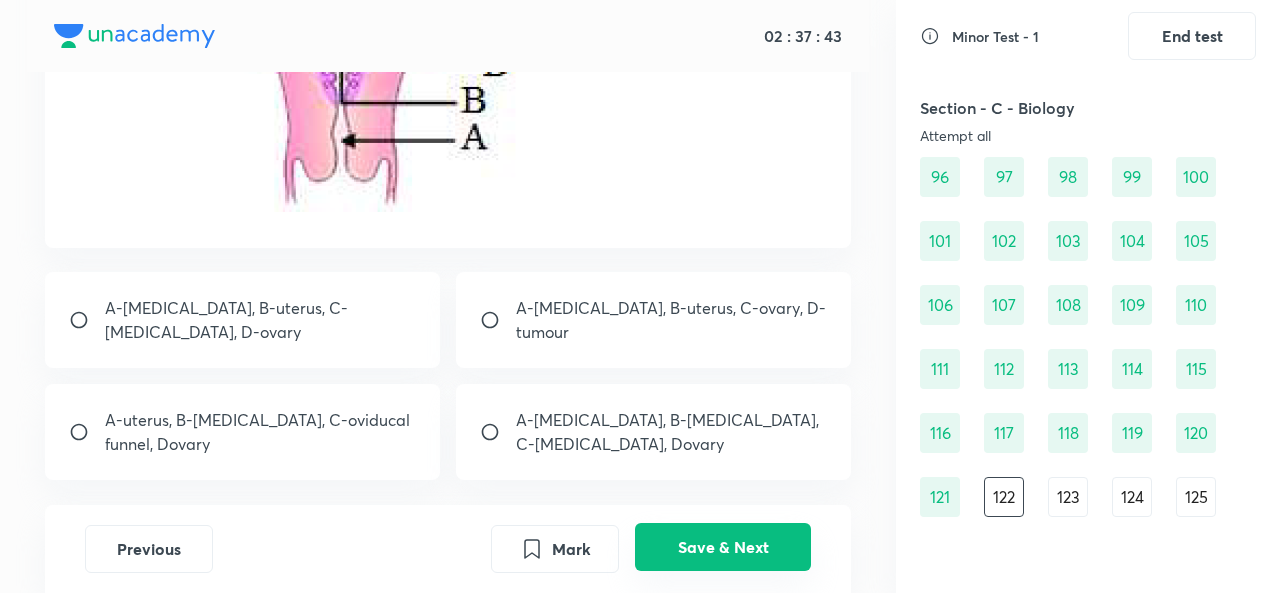 scroll, scrollTop: 422, scrollLeft: 0, axis: vertical 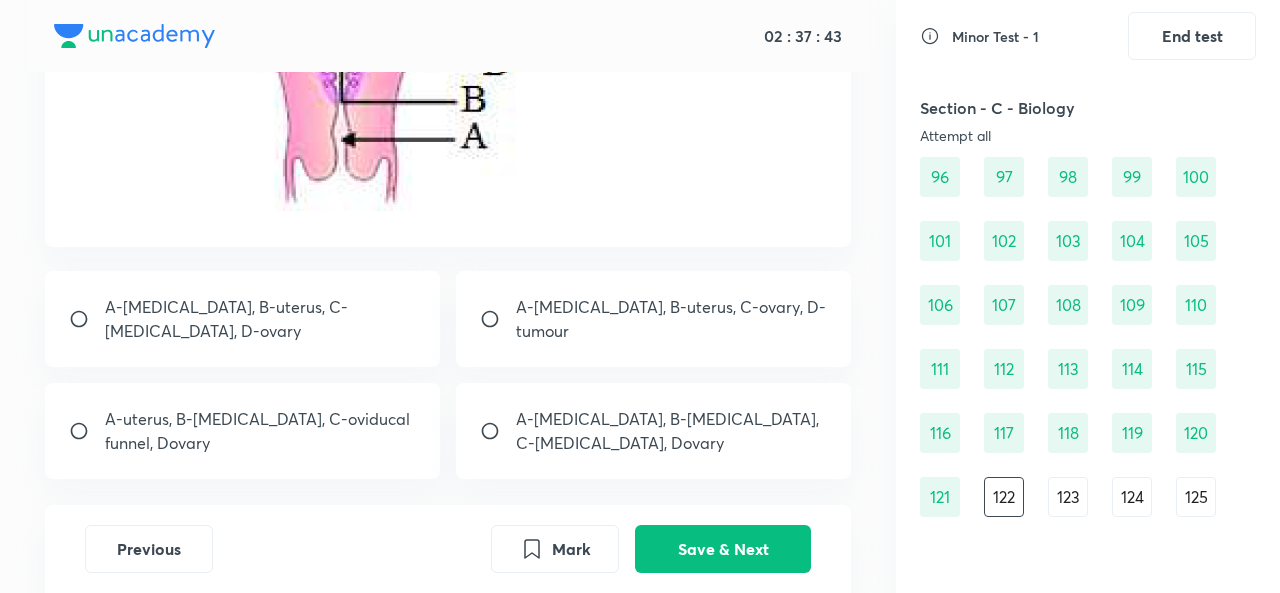 click on "A-cervix, B-uterine cavity, C-Fallopian tube, Dovary" at bounding box center (671, 431) 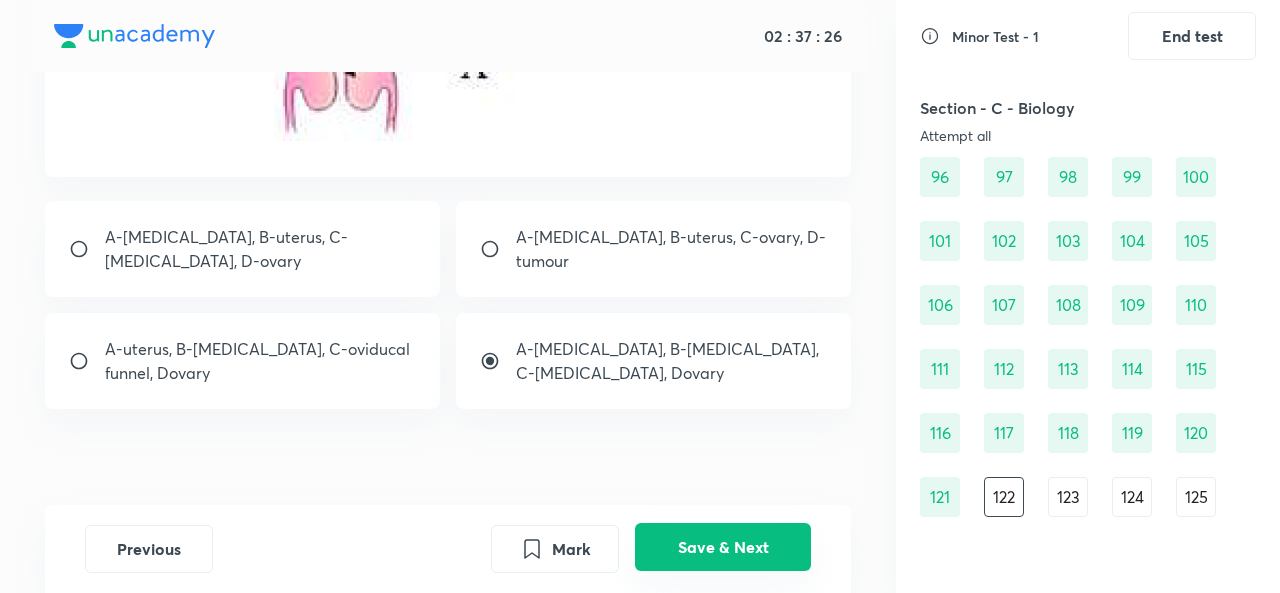 click on "Save & Next" at bounding box center (723, 547) 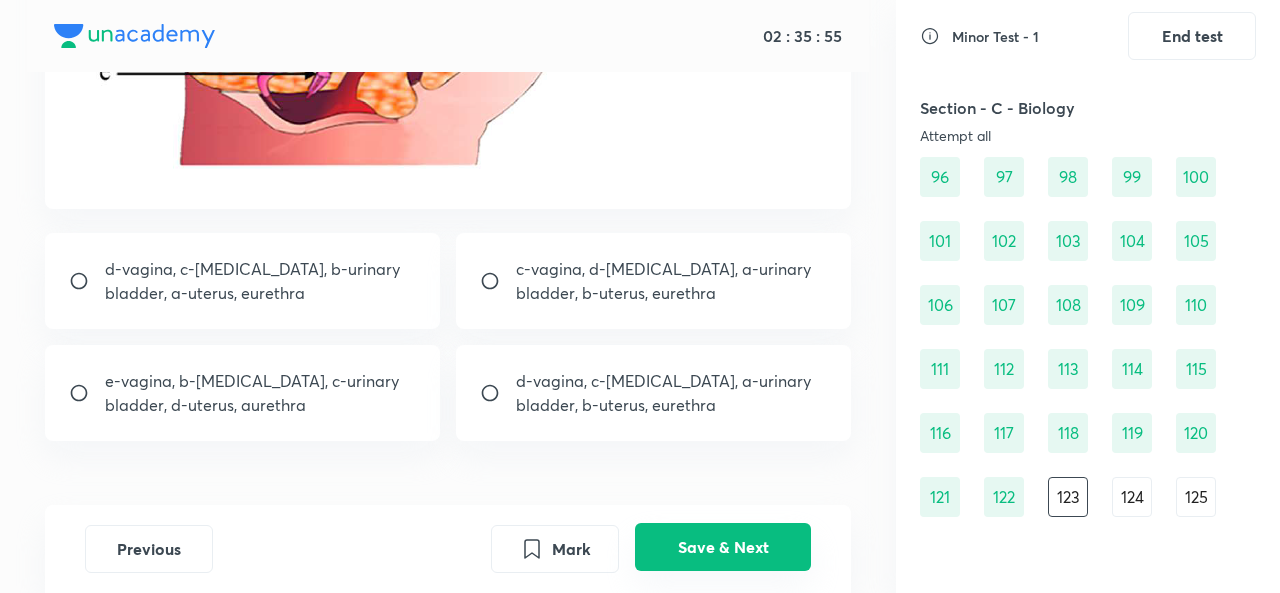 scroll, scrollTop: 433, scrollLeft: 0, axis: vertical 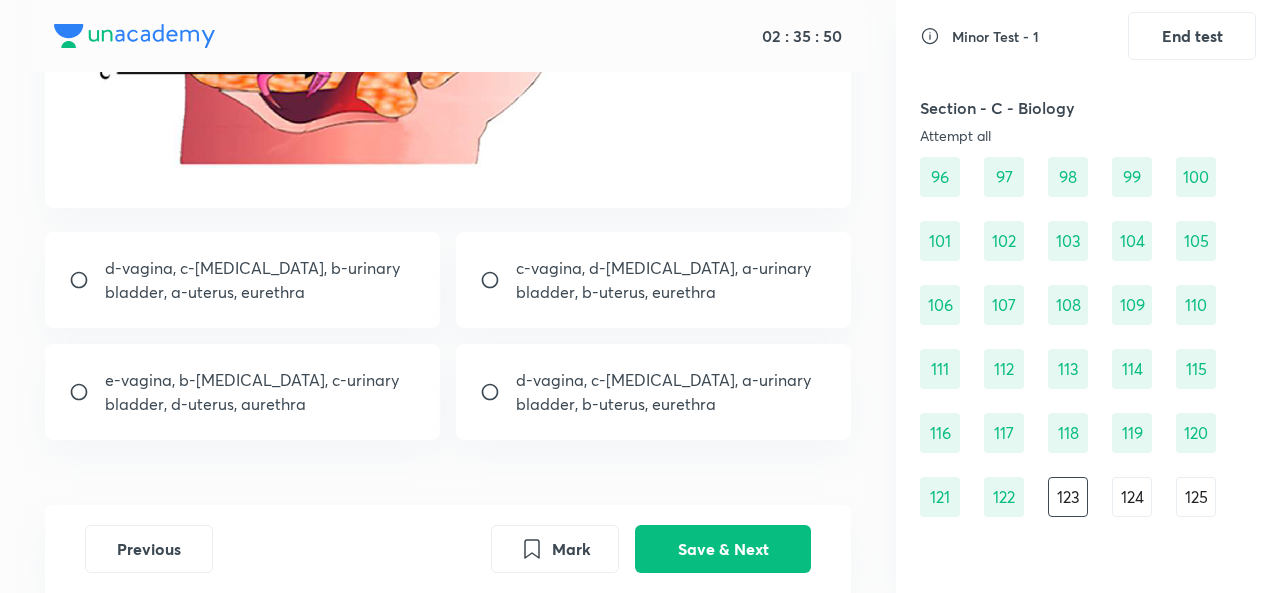click at bounding box center (87, 280) 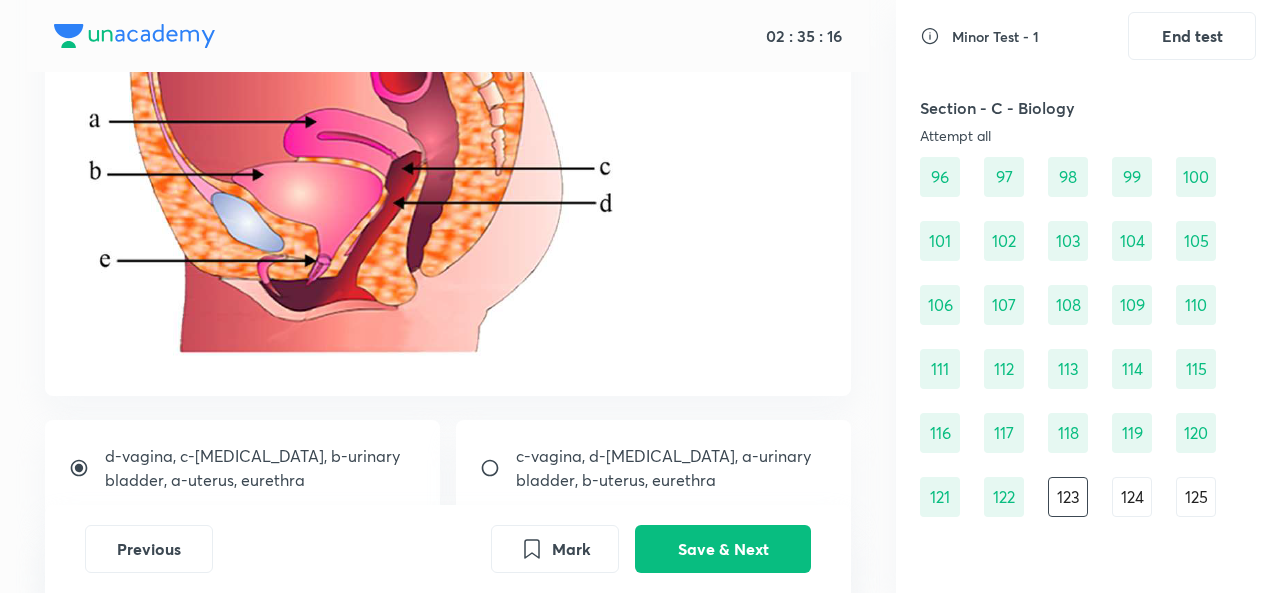 scroll, scrollTop: 244, scrollLeft: 0, axis: vertical 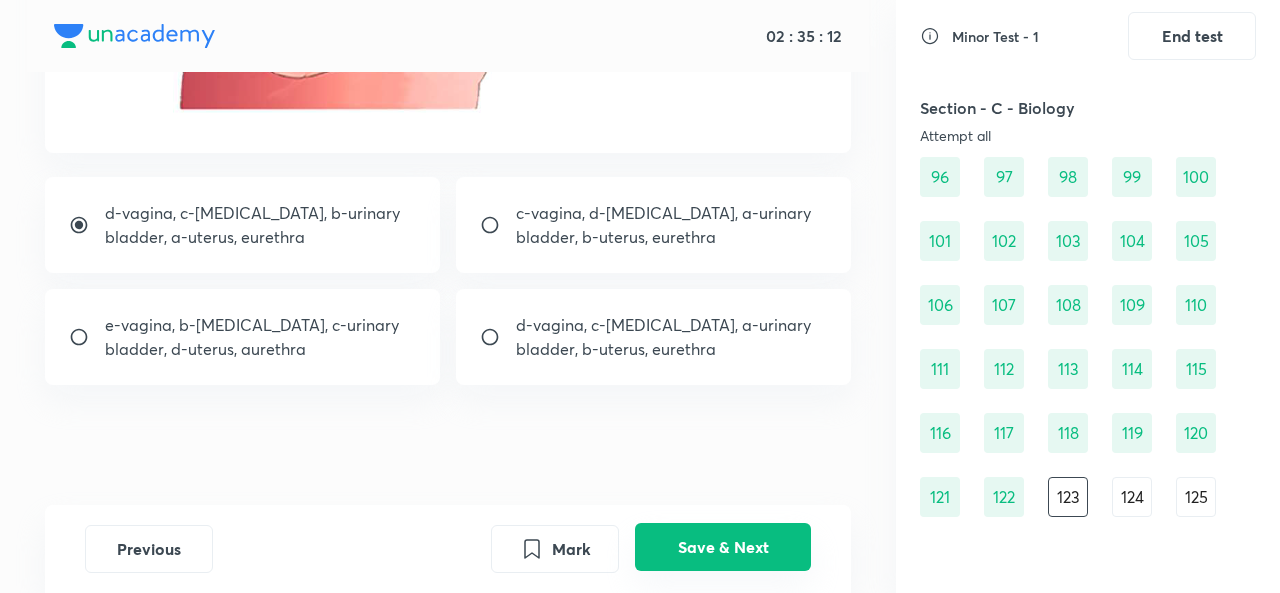 click on "Save & Next" at bounding box center [723, 547] 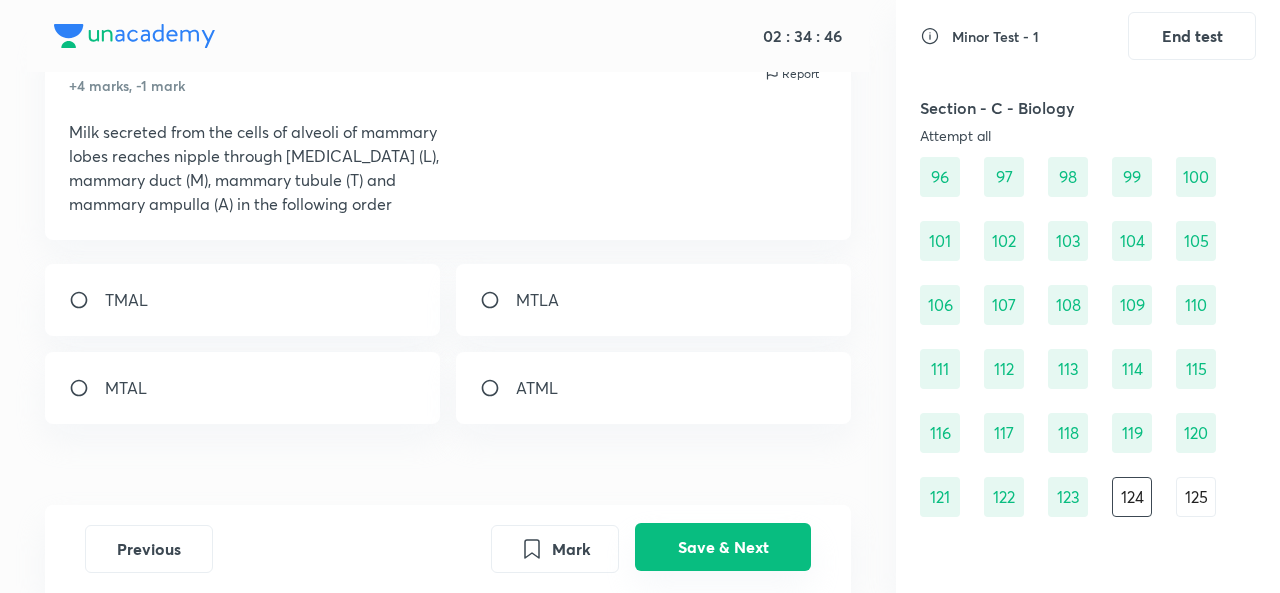 scroll, scrollTop: 94, scrollLeft: 0, axis: vertical 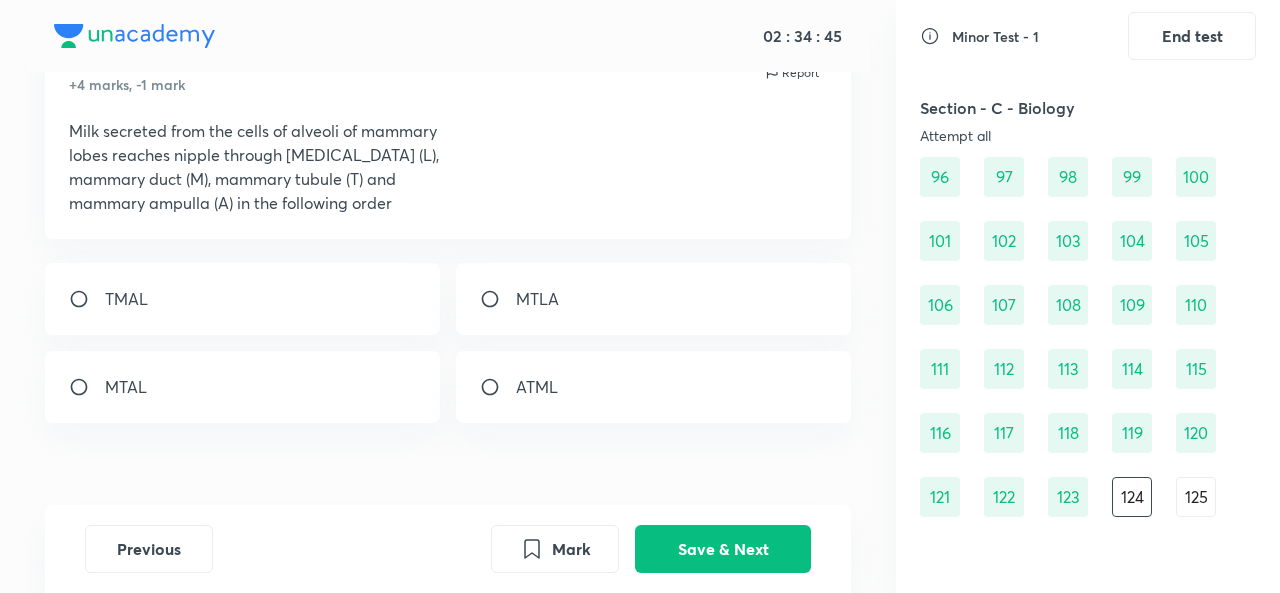 click at bounding box center (87, 299) 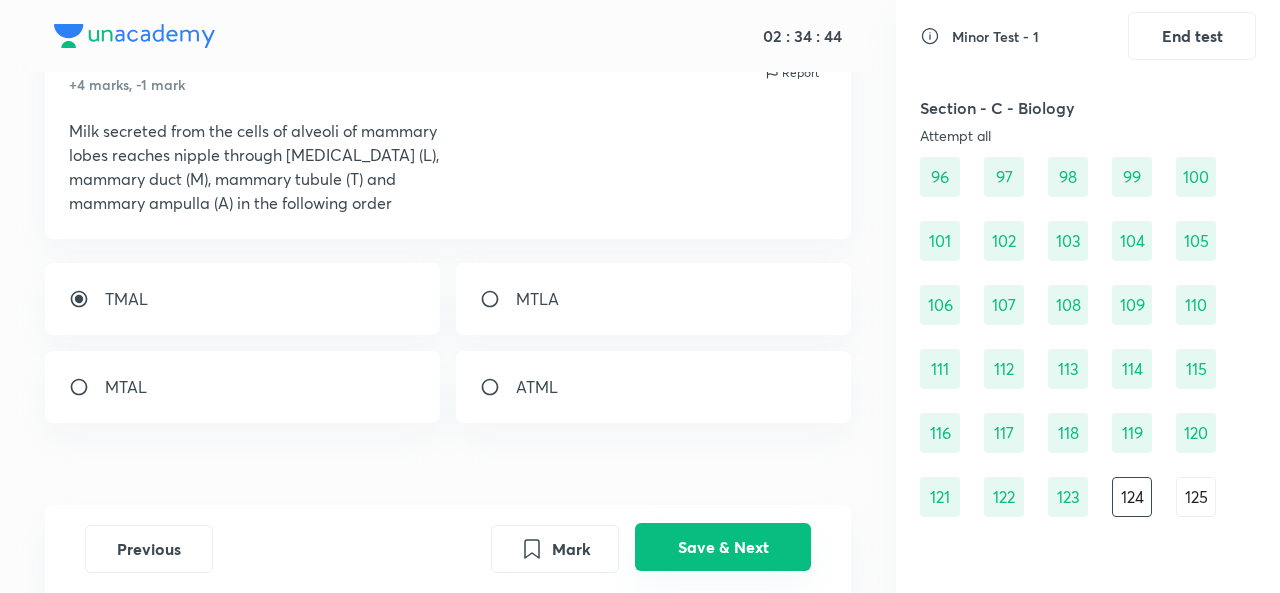 click on "Save & Next" at bounding box center [723, 547] 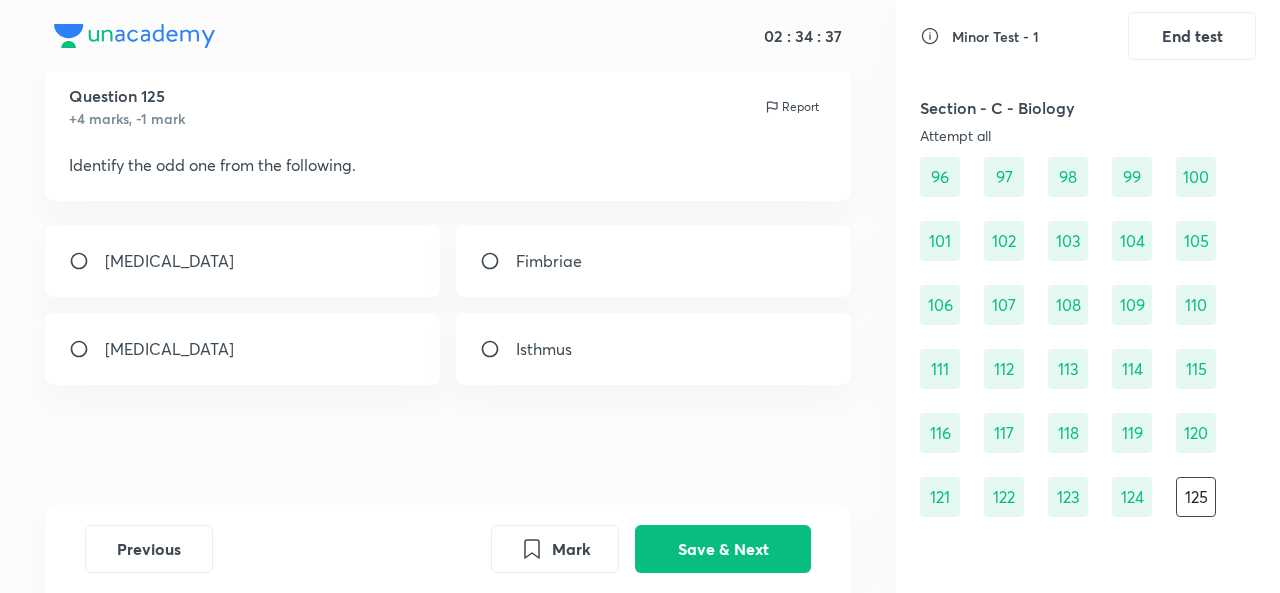 click at bounding box center [87, 261] 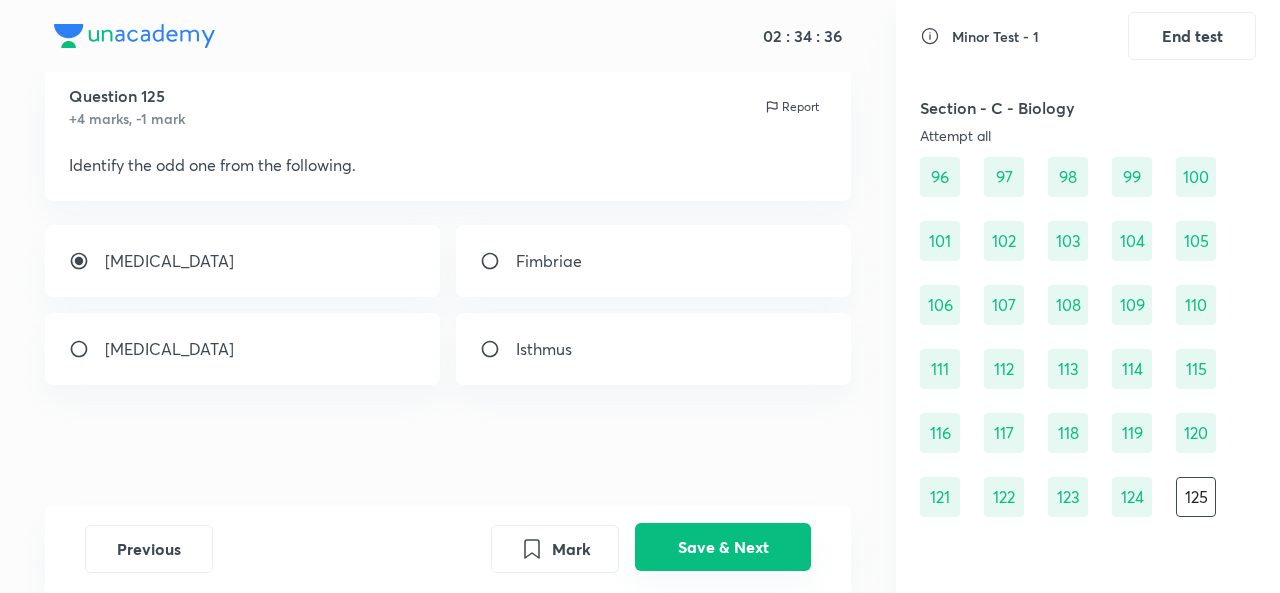 click on "Save & Next" at bounding box center (723, 547) 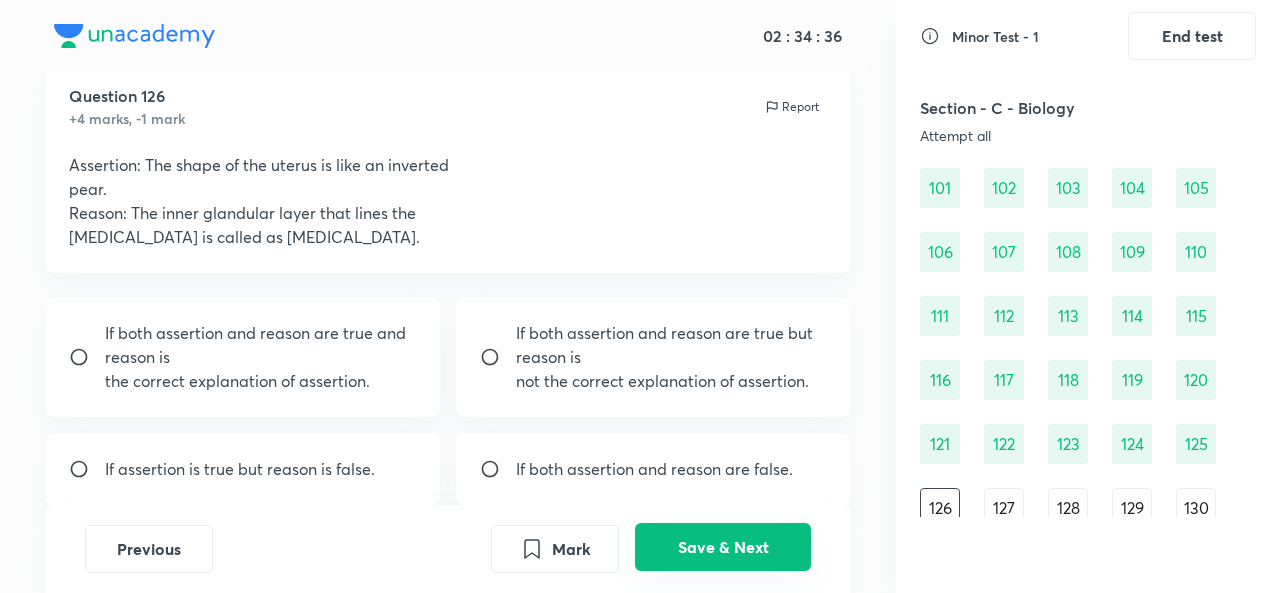 scroll, scrollTop: 1666, scrollLeft: 0, axis: vertical 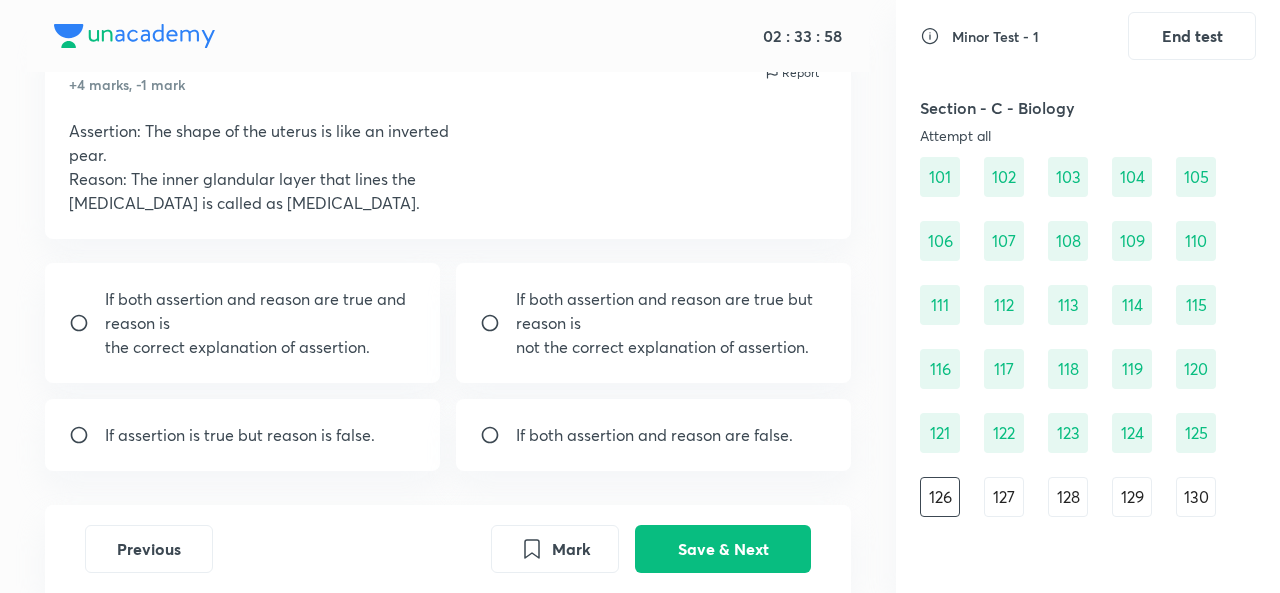 click at bounding box center (87, 435) 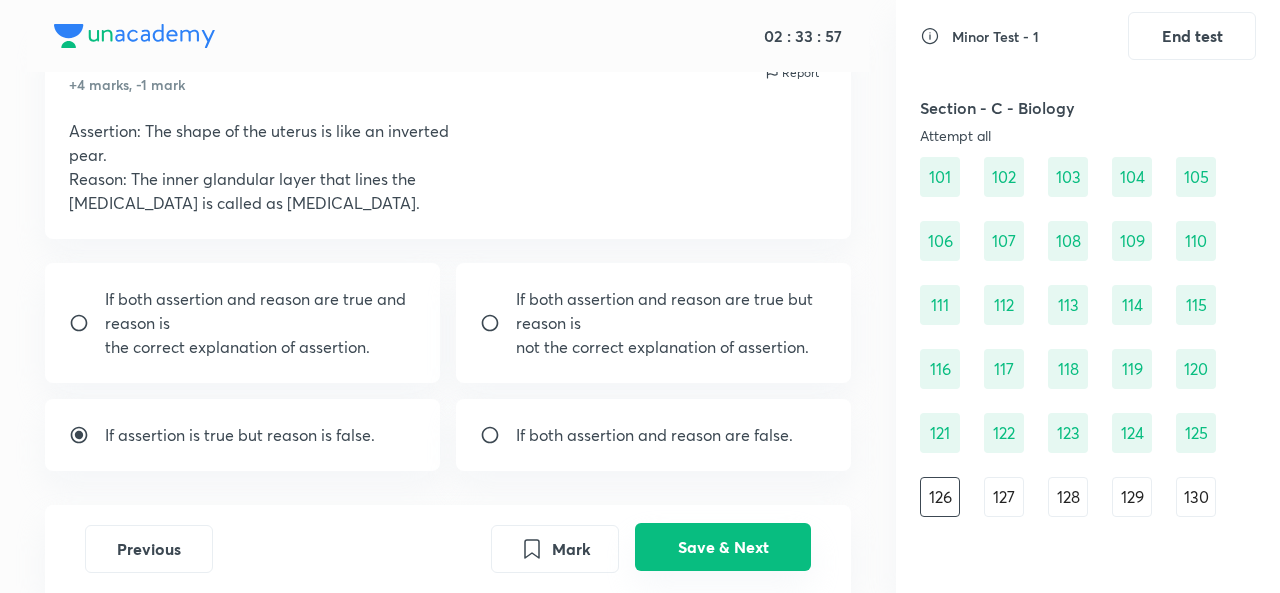 click on "Save & Next" at bounding box center (723, 547) 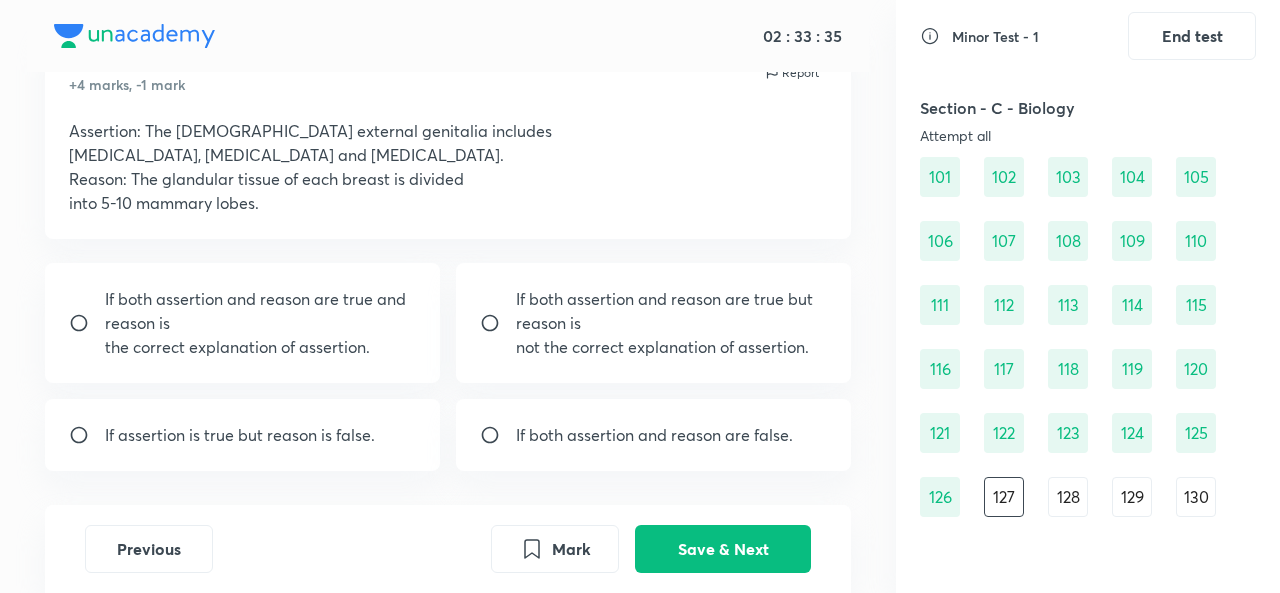 click at bounding box center (87, 435) 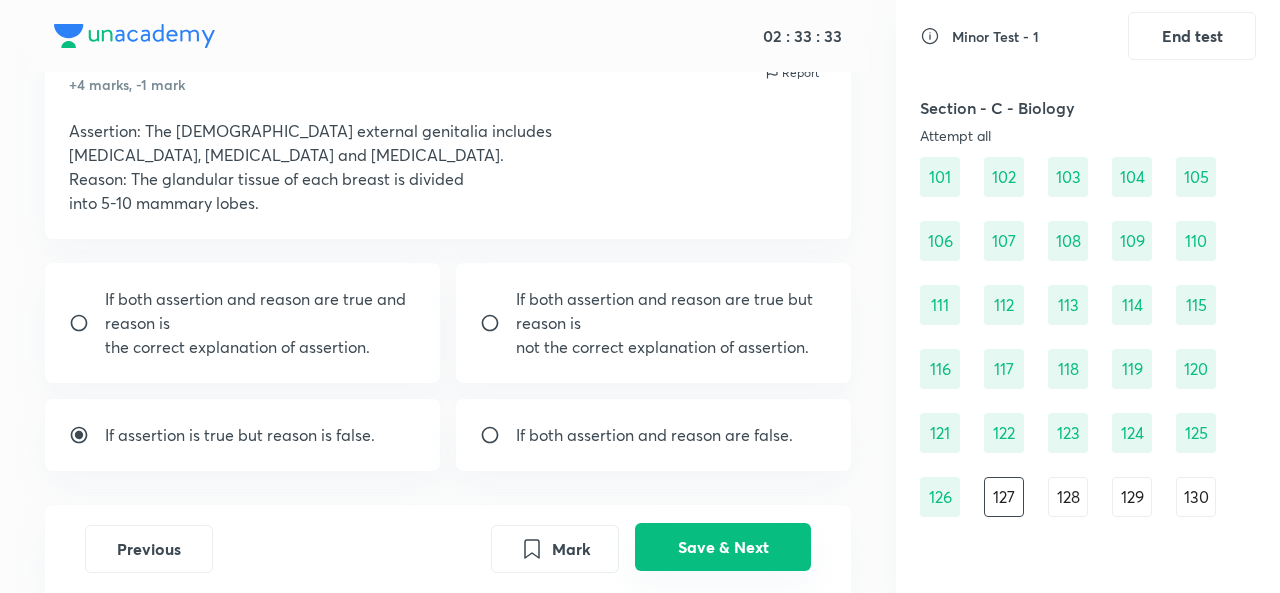 click on "Save & Next" at bounding box center [723, 547] 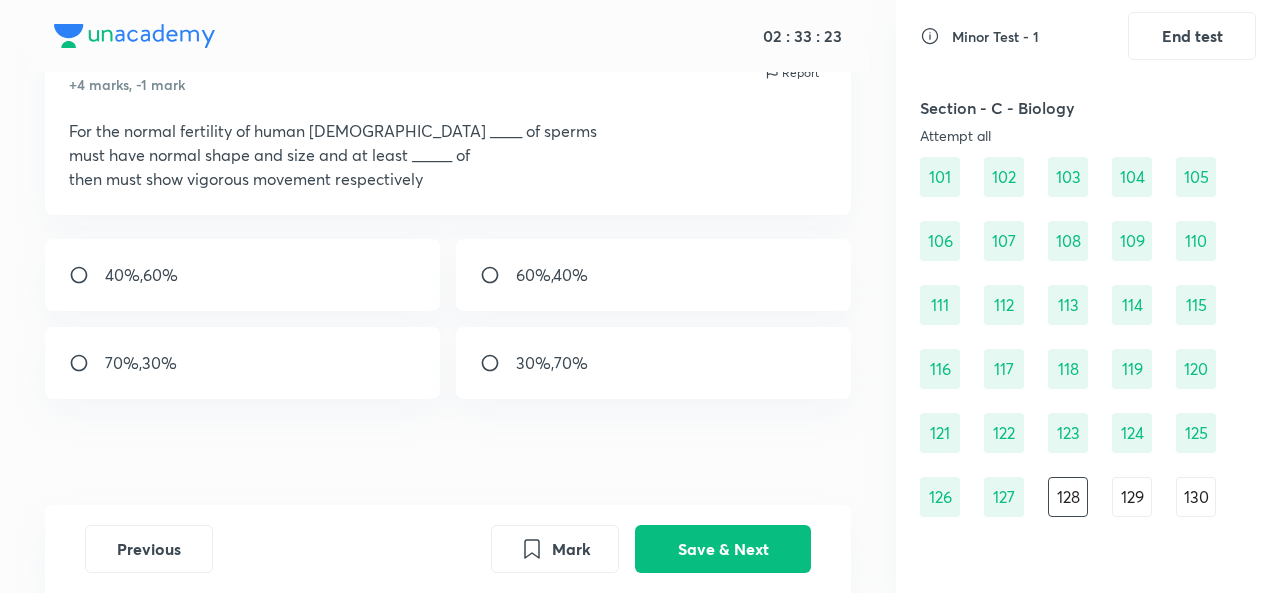 click on "60%,40%" at bounding box center [653, 275] 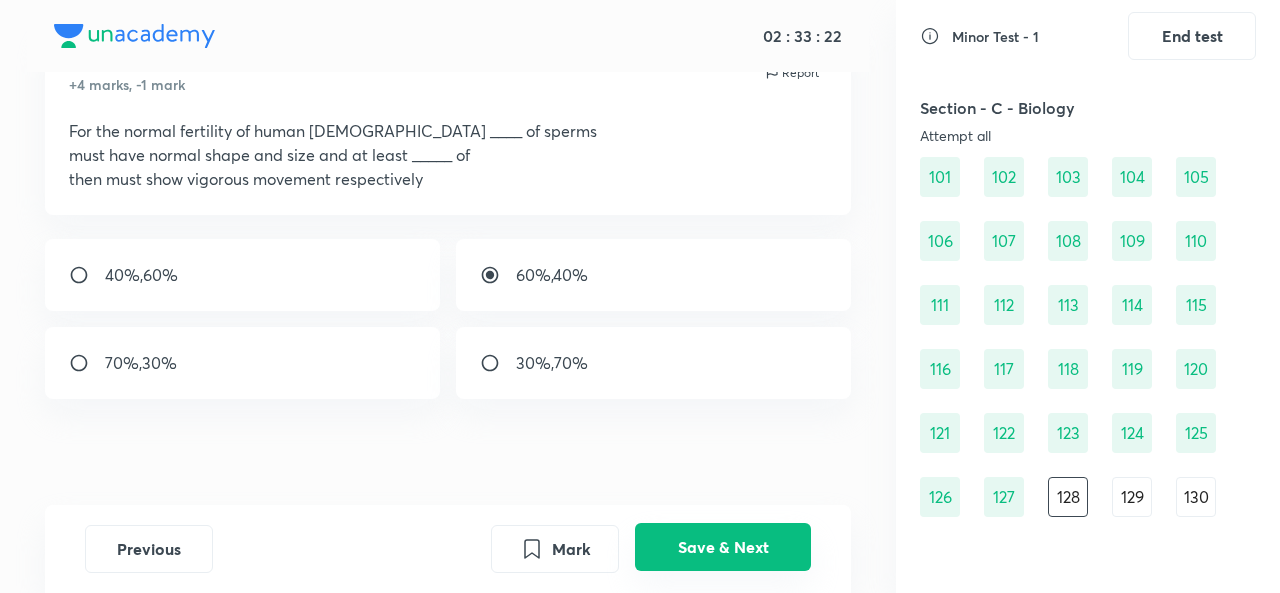 click on "Save & Next" at bounding box center [723, 547] 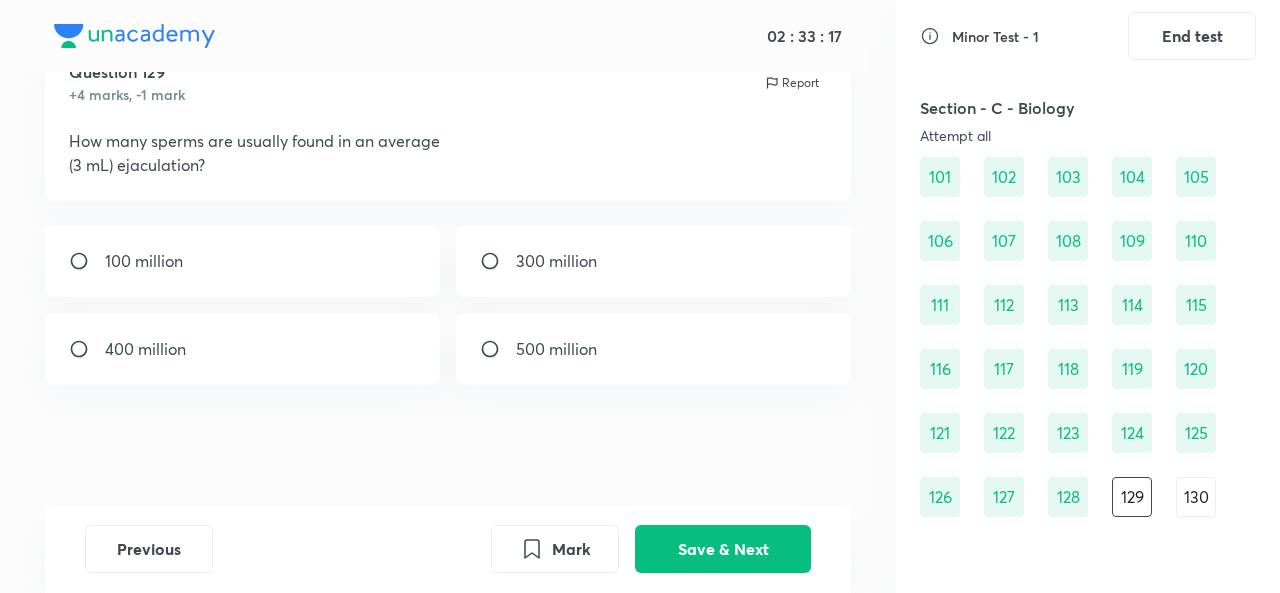 click on "300 million" at bounding box center (653, 261) 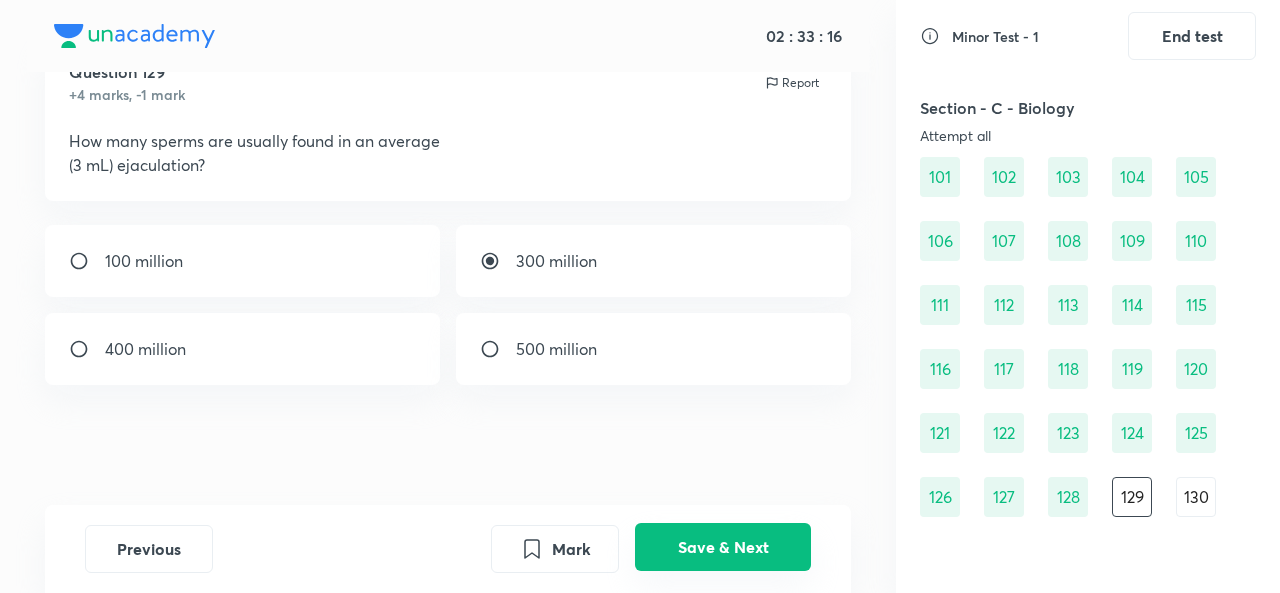 click on "Save & Next" at bounding box center (723, 547) 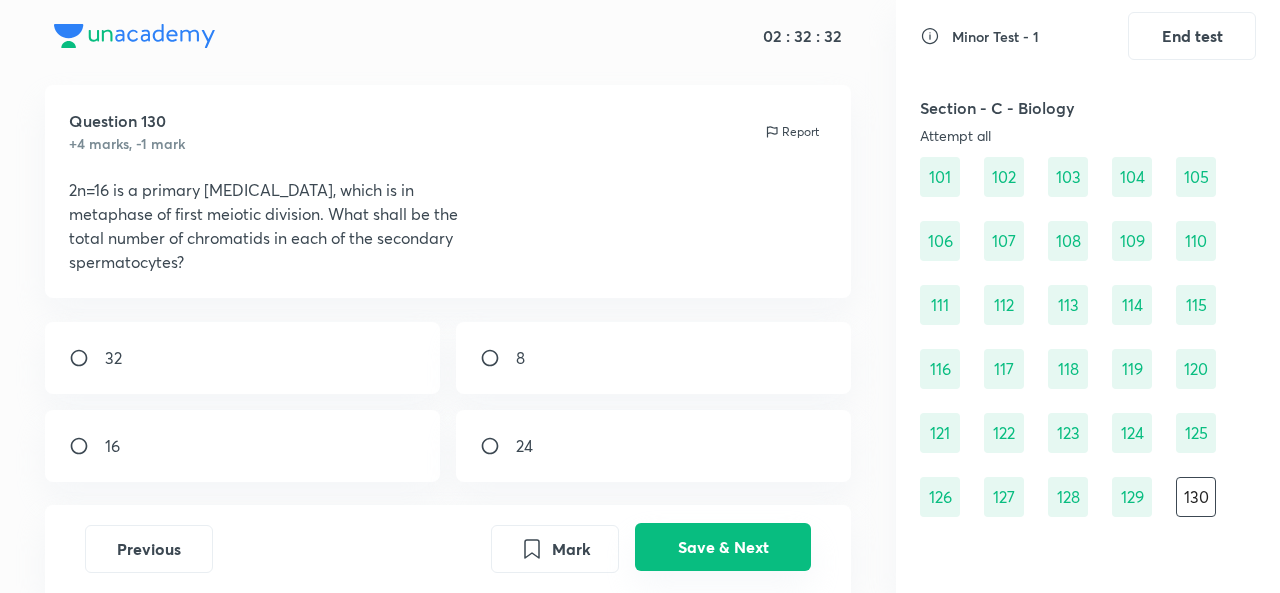 scroll, scrollTop: 24, scrollLeft: 0, axis: vertical 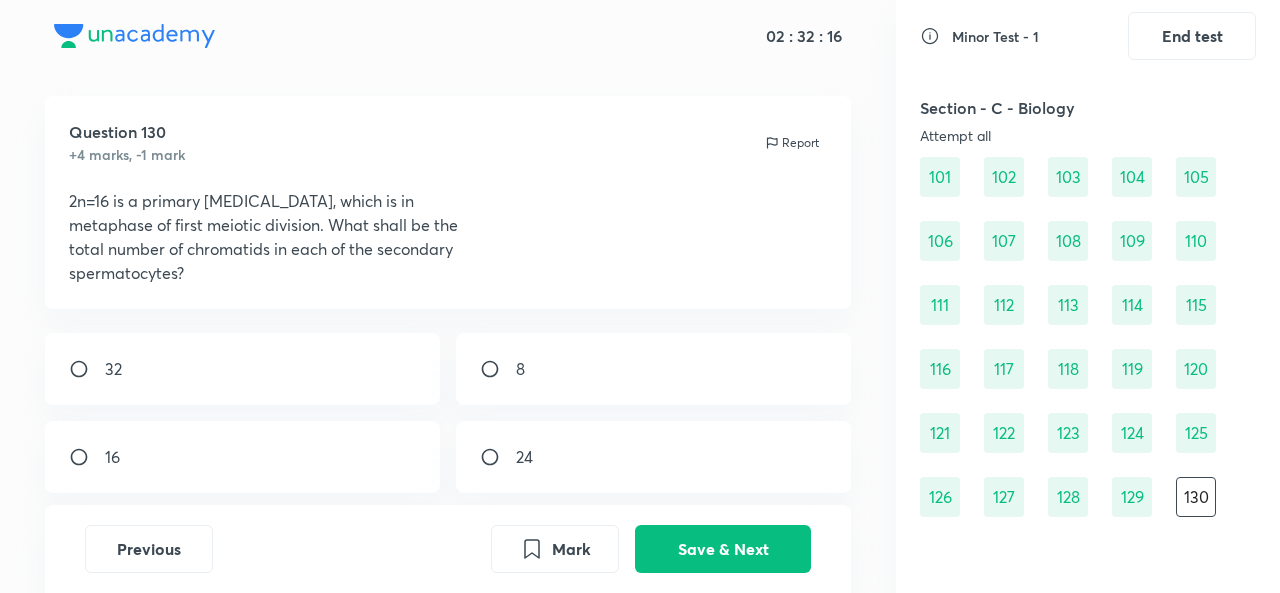 click at bounding box center [498, 369] 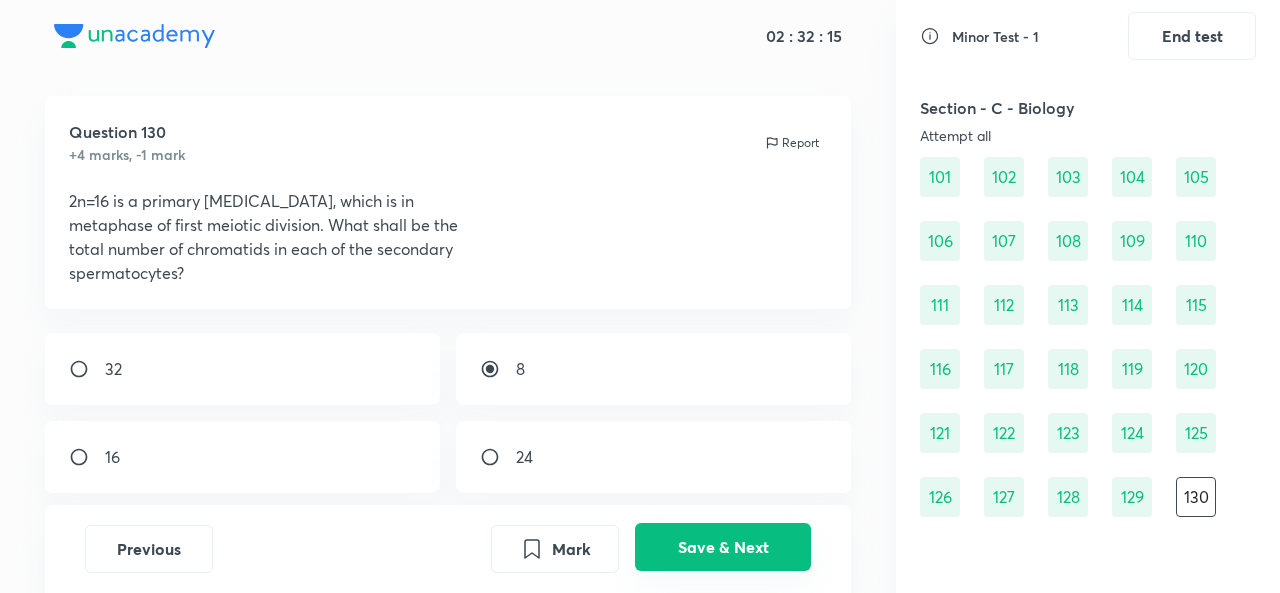 click on "Save & Next" at bounding box center [723, 547] 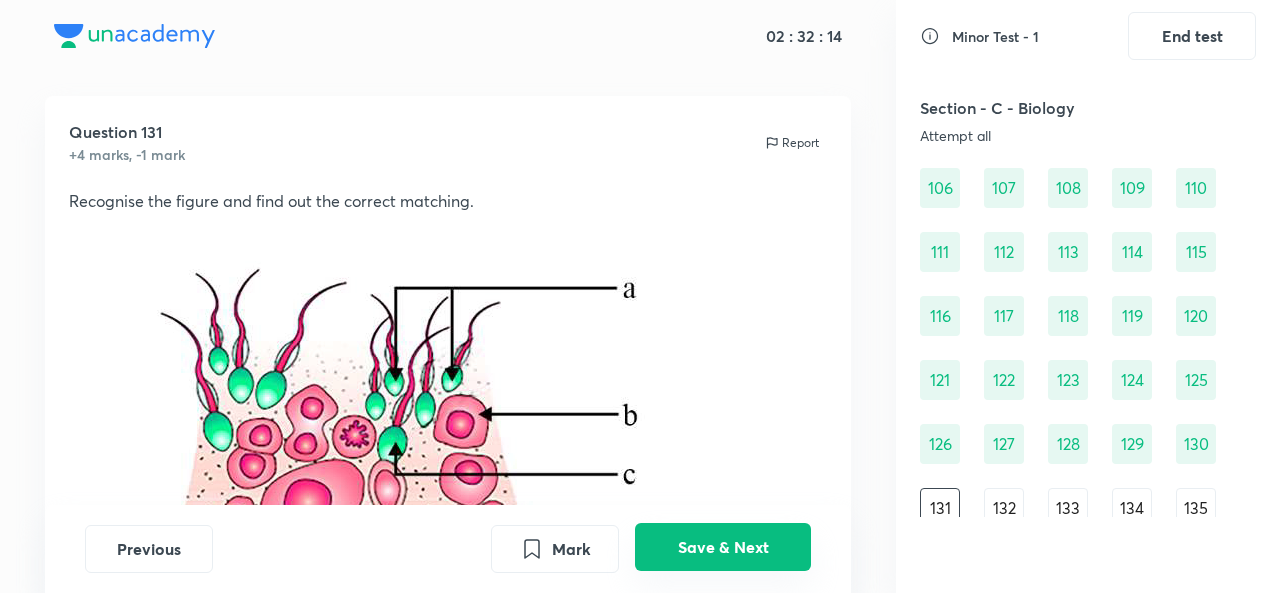 scroll, scrollTop: 1730, scrollLeft: 0, axis: vertical 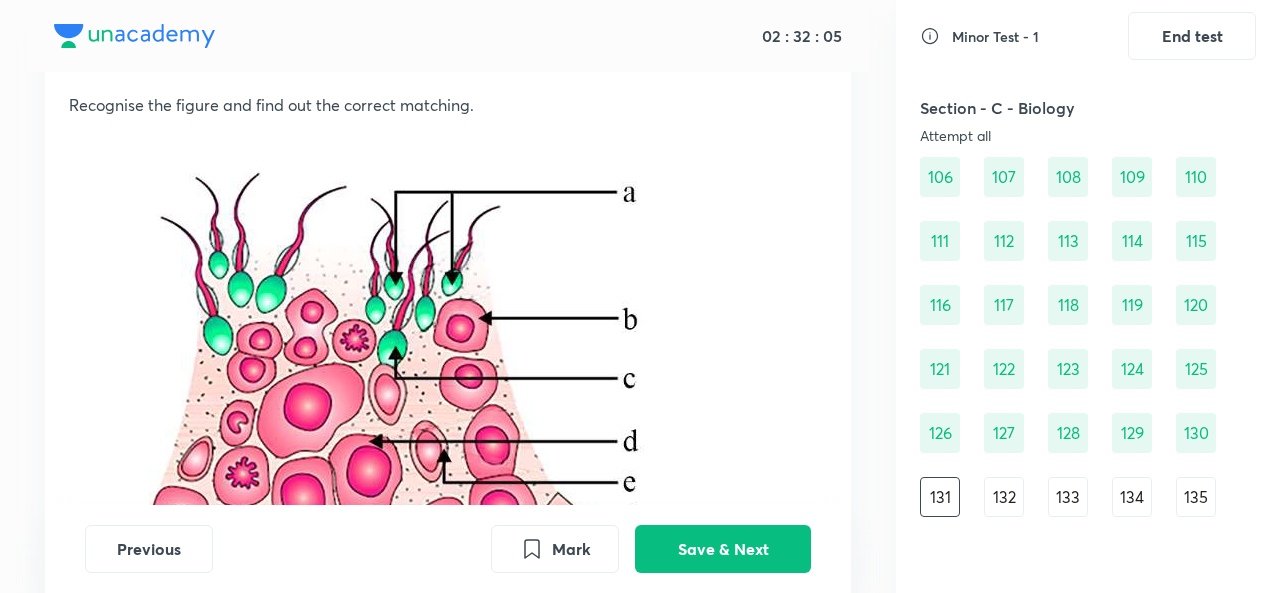 click at bounding box center (399, 392) 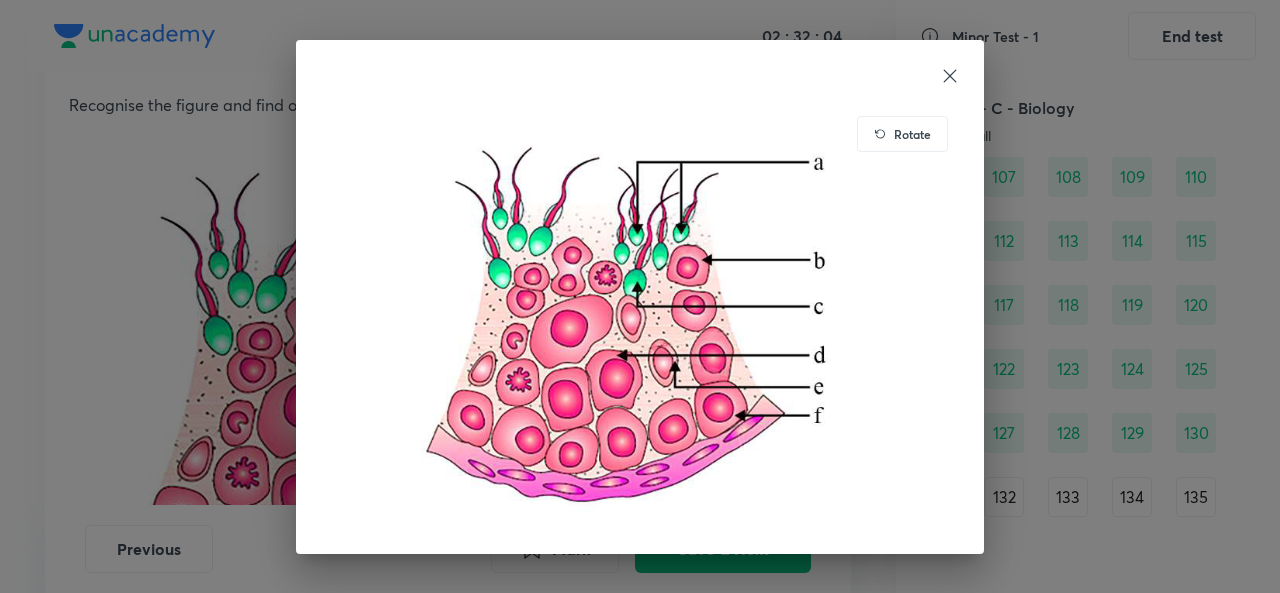 click on "Rotate" at bounding box center [640, 296] 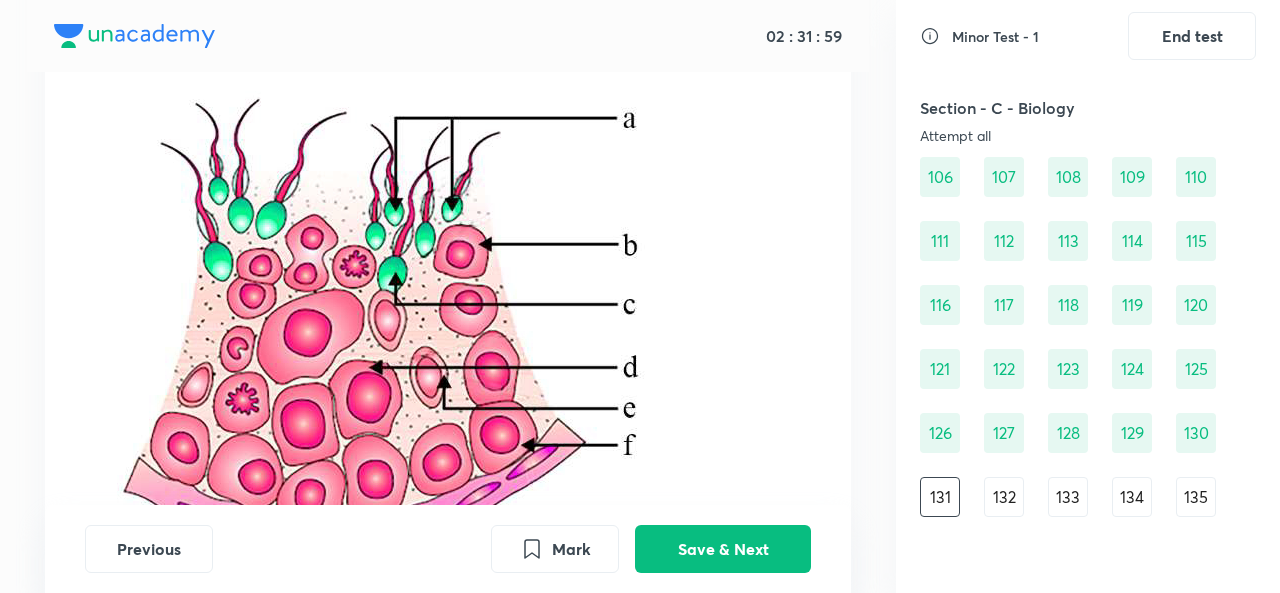 scroll, scrollTop: 204, scrollLeft: 0, axis: vertical 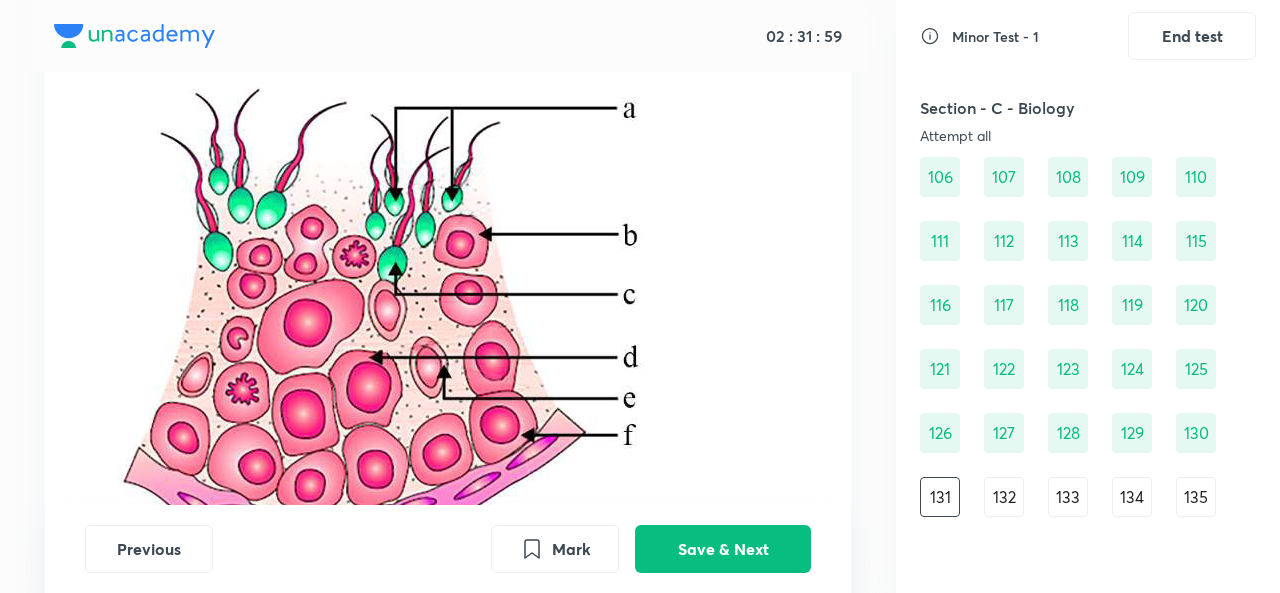 click at bounding box center [399, 308] 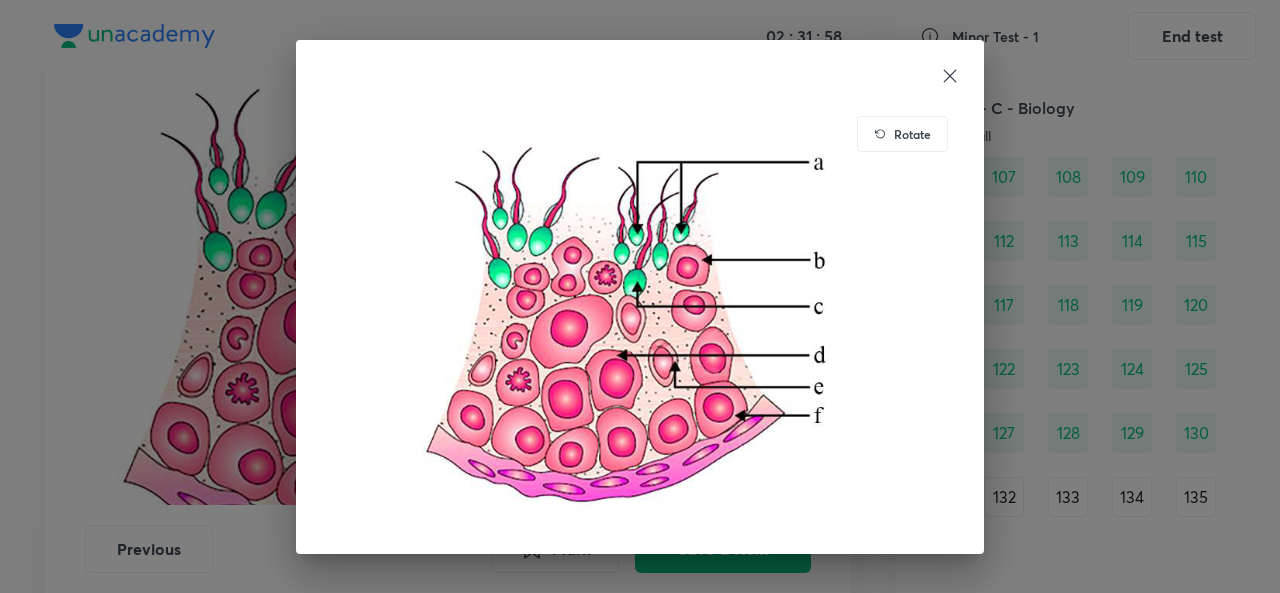 click on "Rotate" at bounding box center [640, 296] 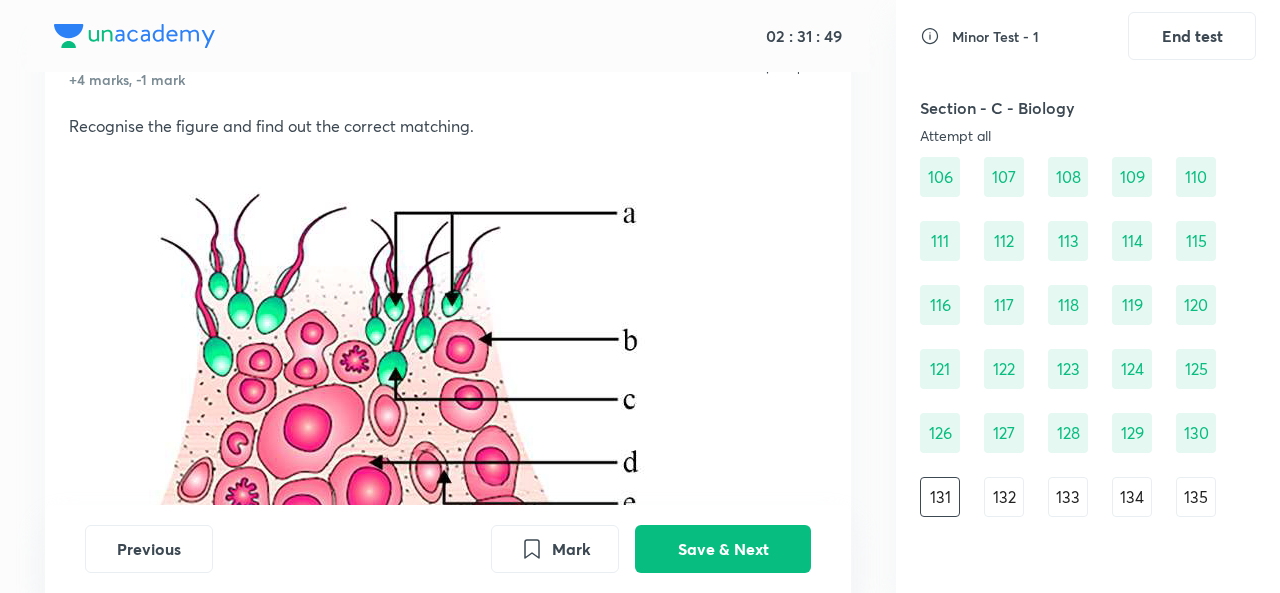 scroll, scrollTop: 93, scrollLeft: 0, axis: vertical 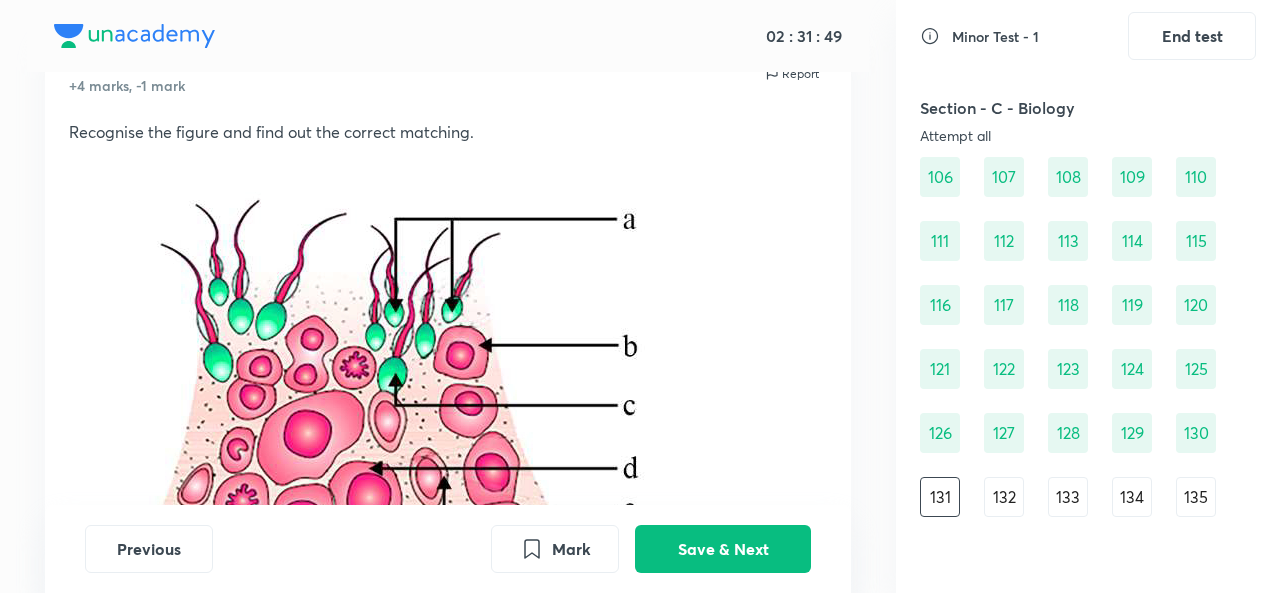 click at bounding box center [399, 419] 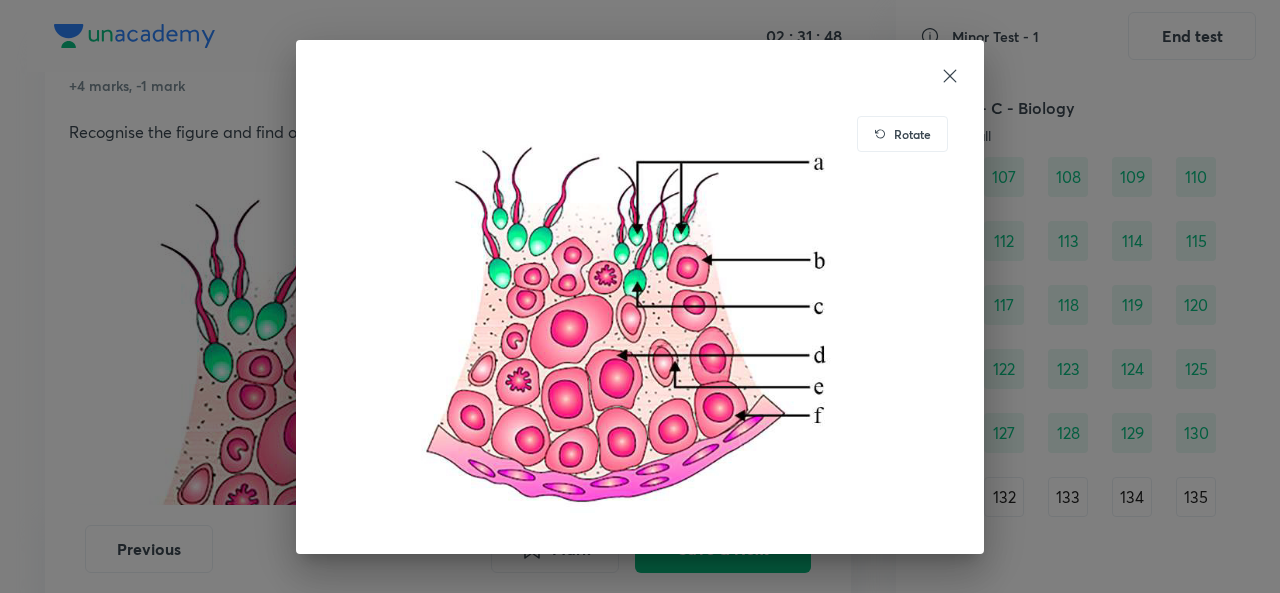 click at bounding box center (640, 317) 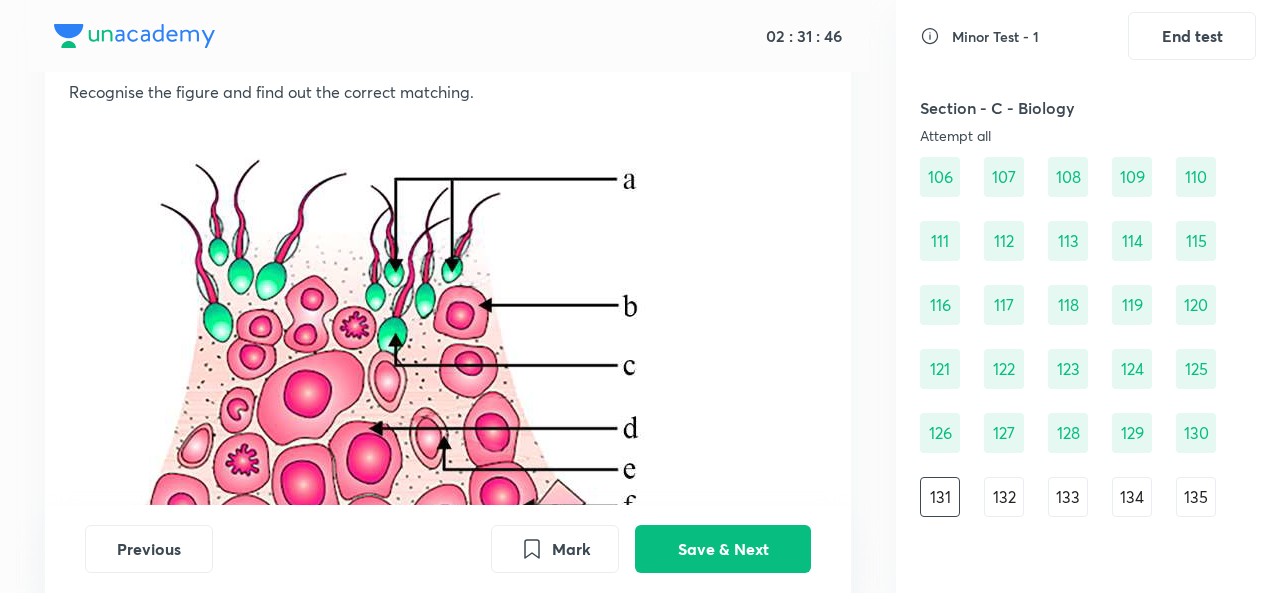 scroll, scrollTop: 159, scrollLeft: 0, axis: vertical 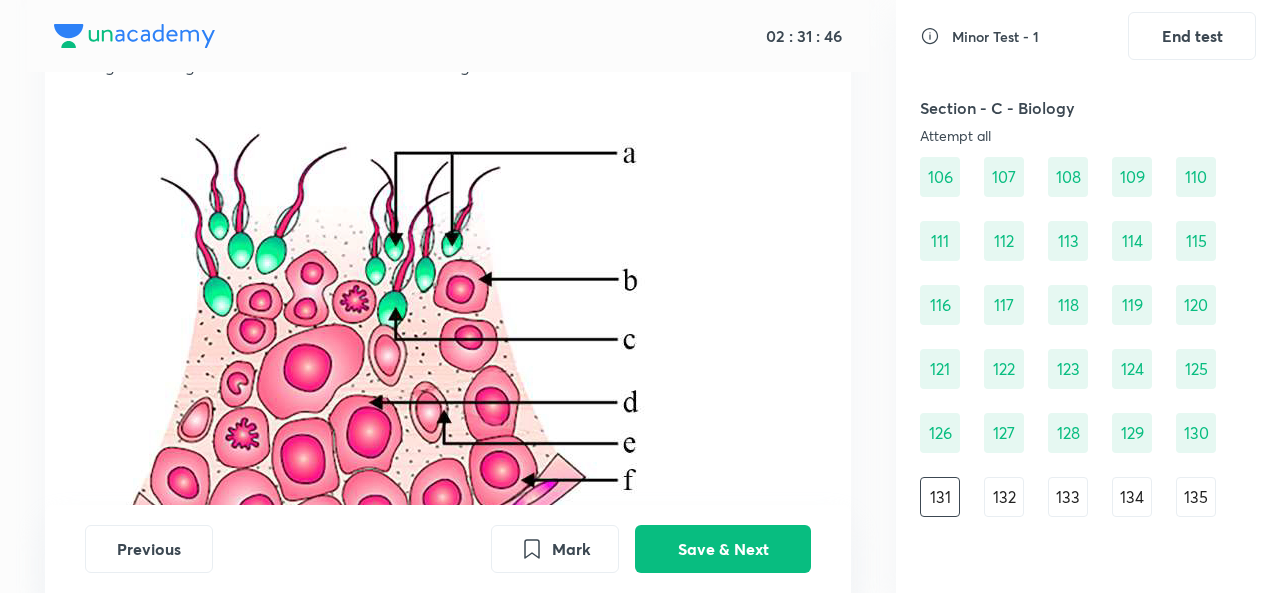click at bounding box center [448, 356] 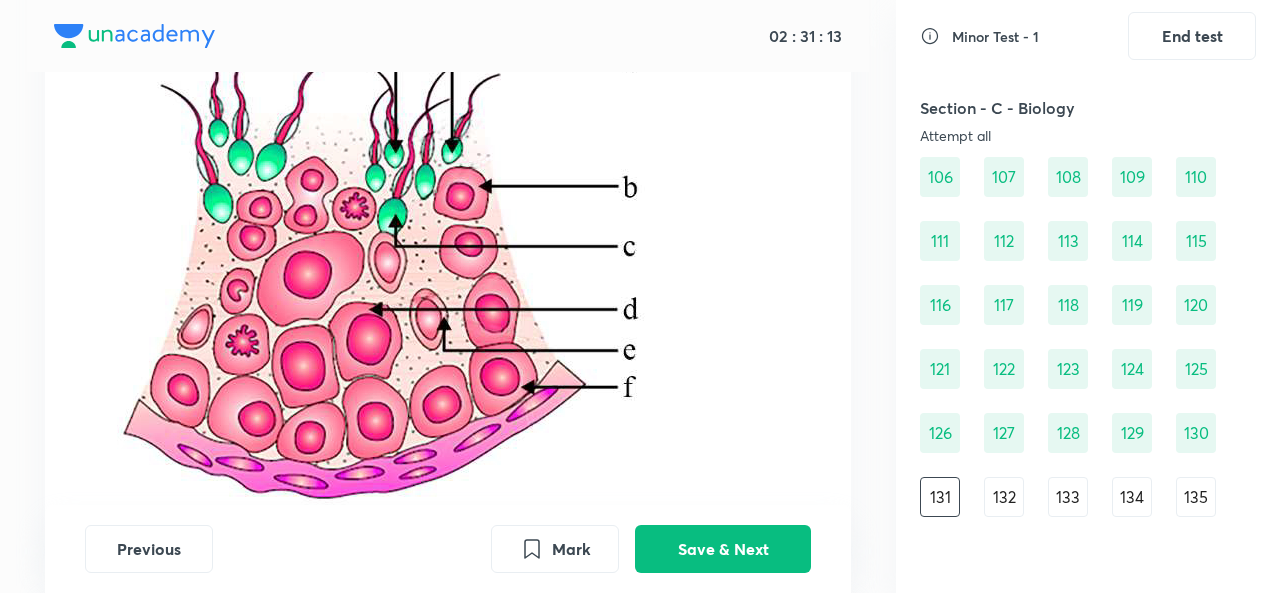 scroll, scrollTop: 252, scrollLeft: 0, axis: vertical 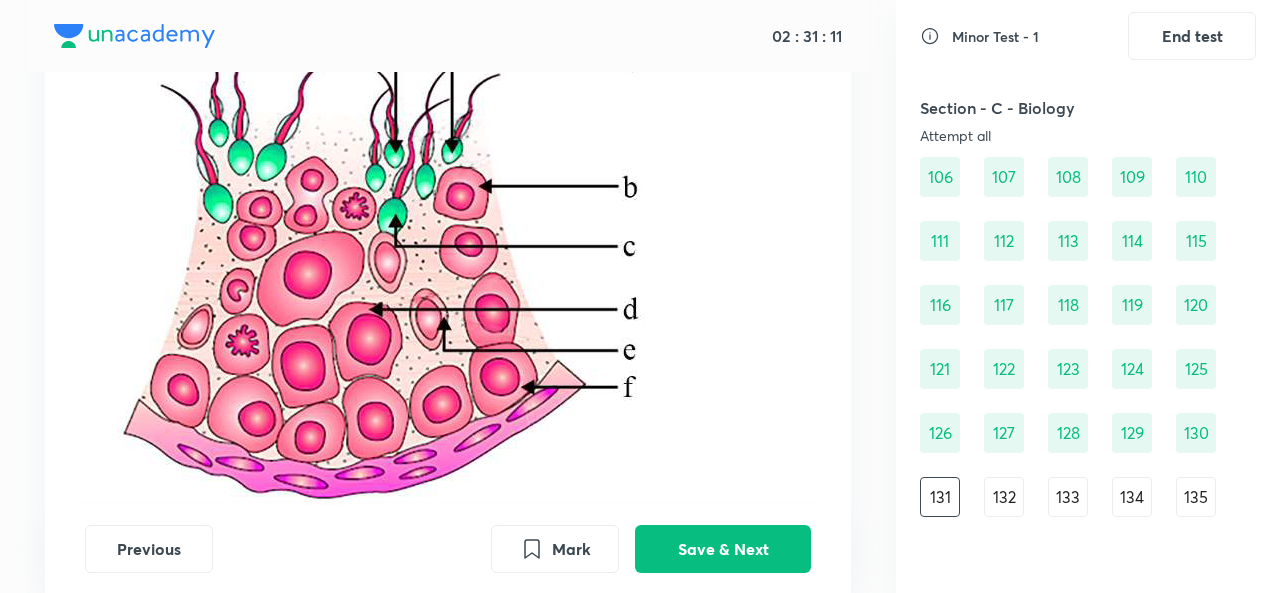 click at bounding box center [399, 260] 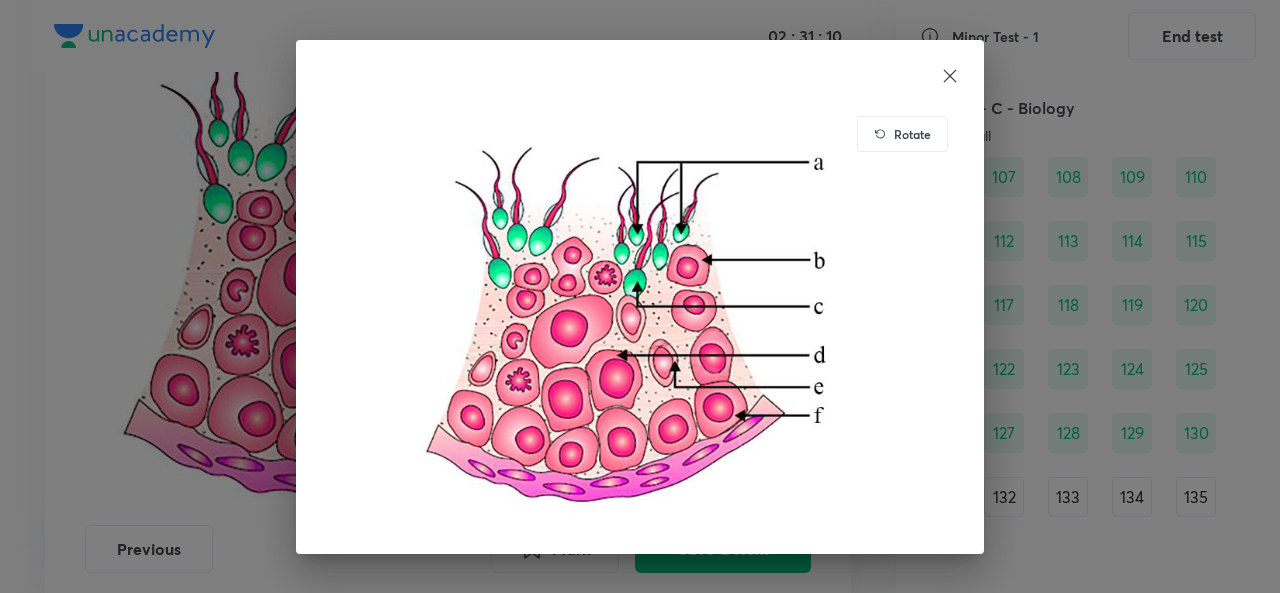 click 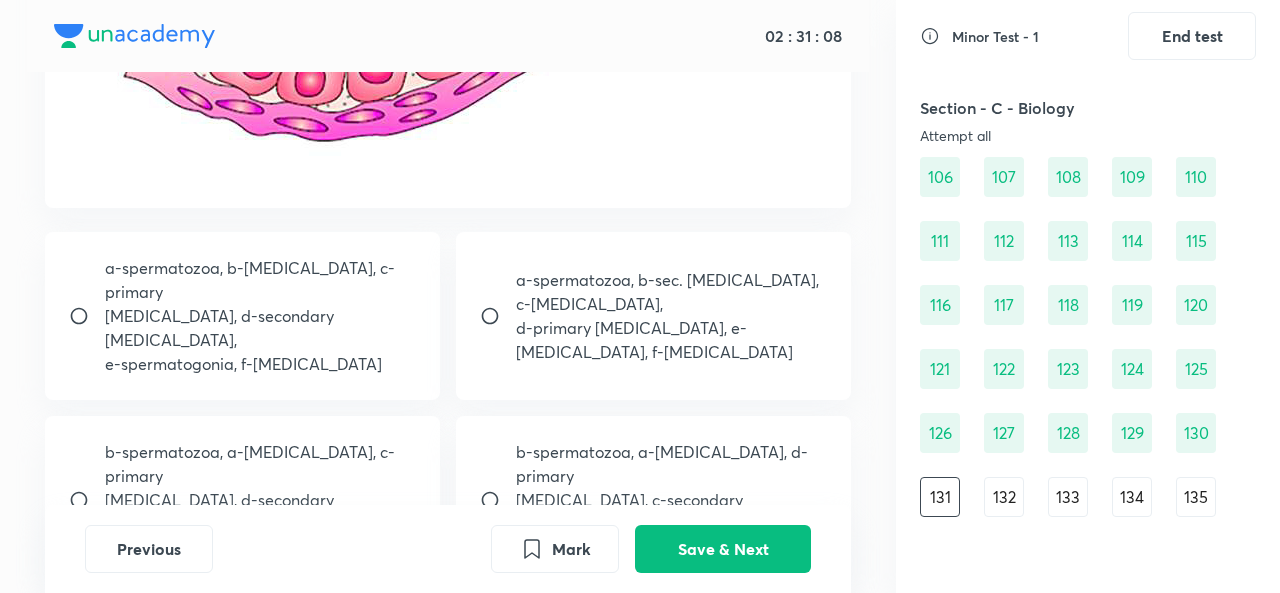 scroll, scrollTop: 610, scrollLeft: 0, axis: vertical 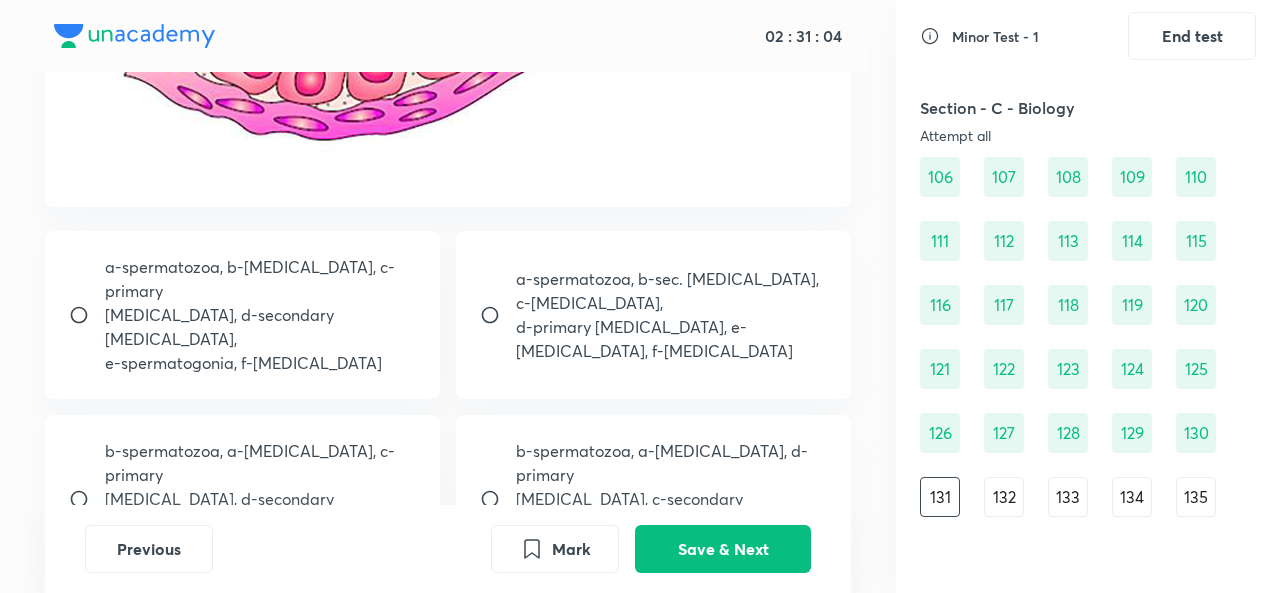 click at bounding box center (448, -95) 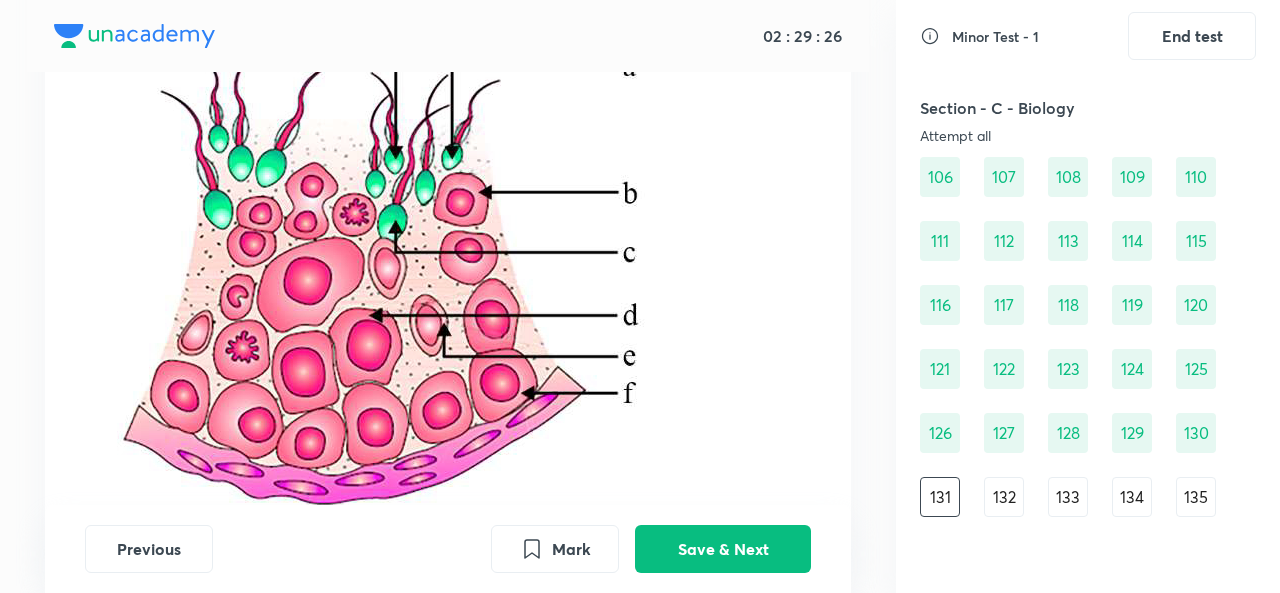 scroll, scrollTop: 247, scrollLeft: 0, axis: vertical 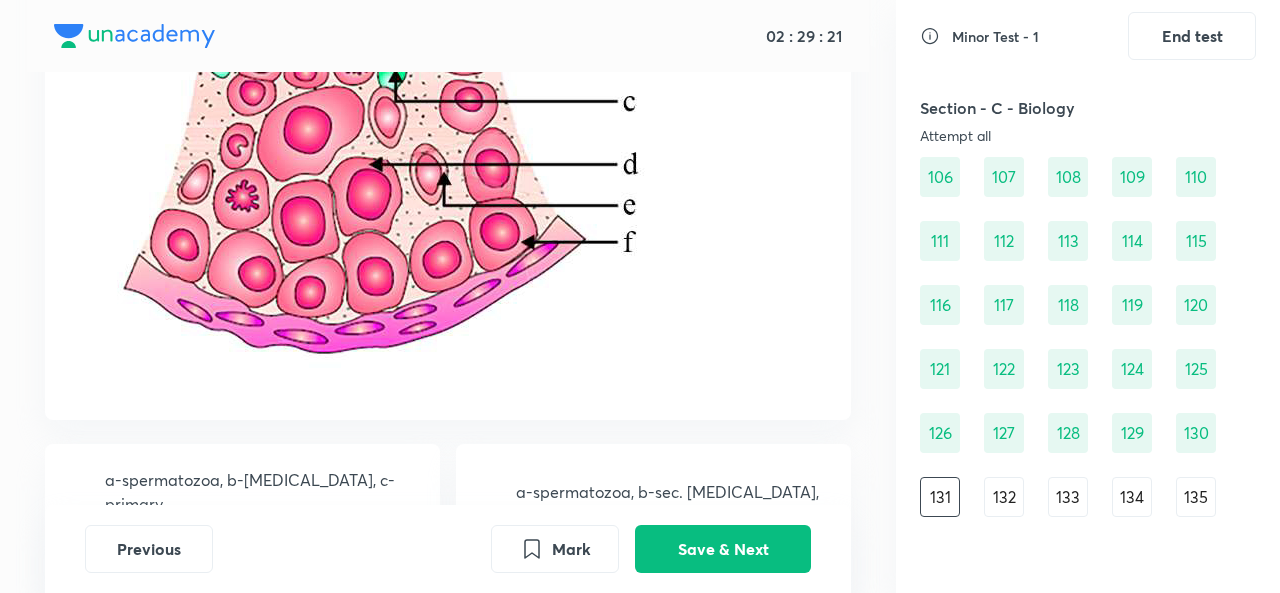 click at bounding box center (448, 118) 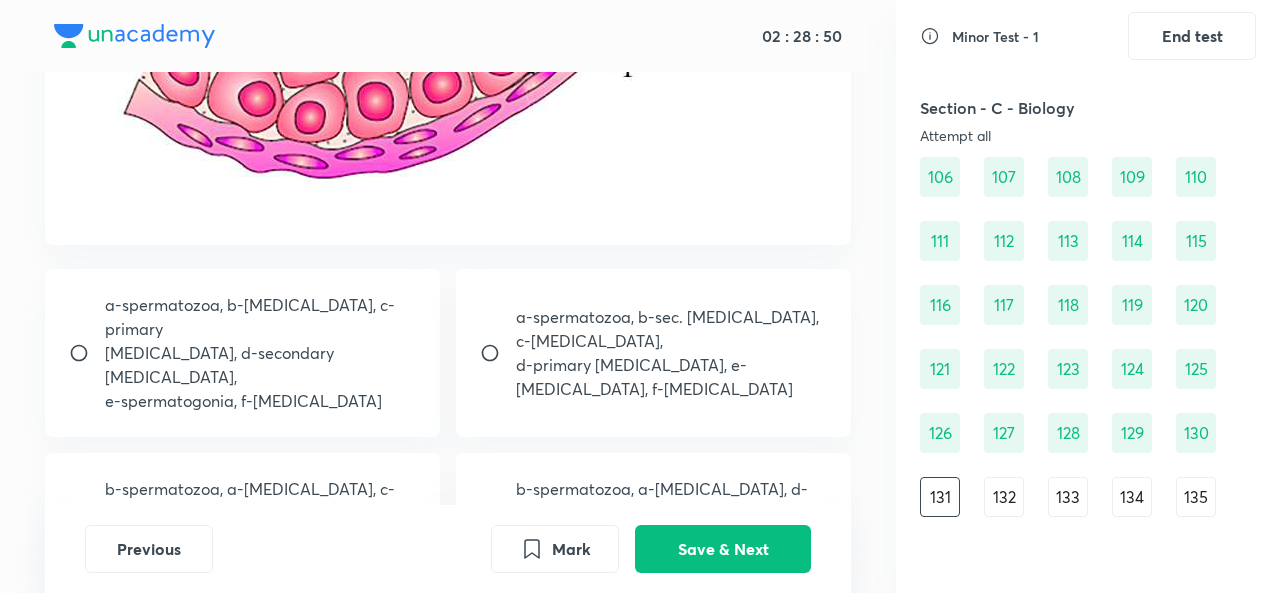 scroll, scrollTop: 571, scrollLeft: 0, axis: vertical 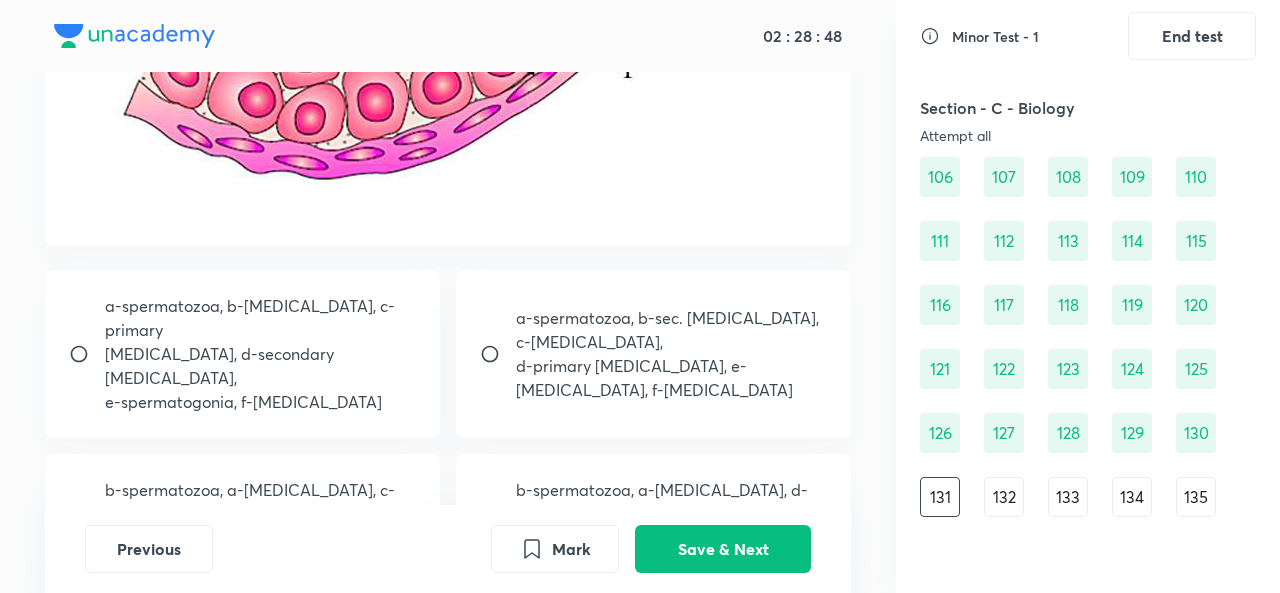 click on "Section - C - Biology" at bounding box center (1037, 108) 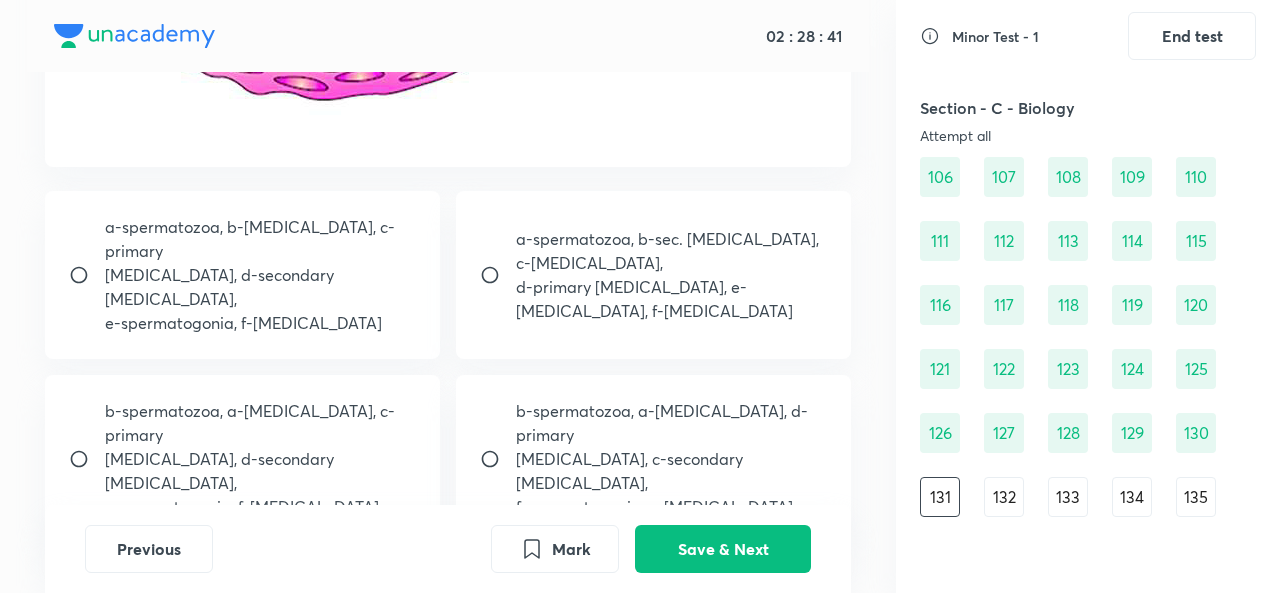 scroll, scrollTop: 652, scrollLeft: 0, axis: vertical 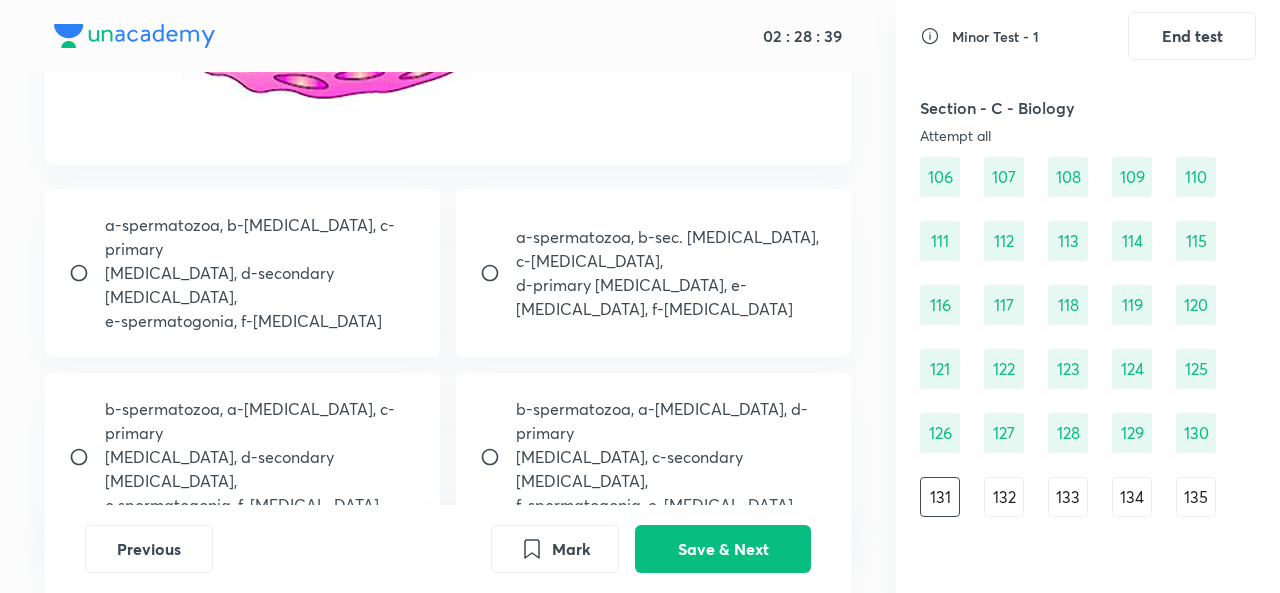 click on "a-spermatozoa, b-sec. spermatocyte, c-spermatid, d-primary spermatocyte, e-sertoli cell, f-spermatogonium" at bounding box center [653, 273] 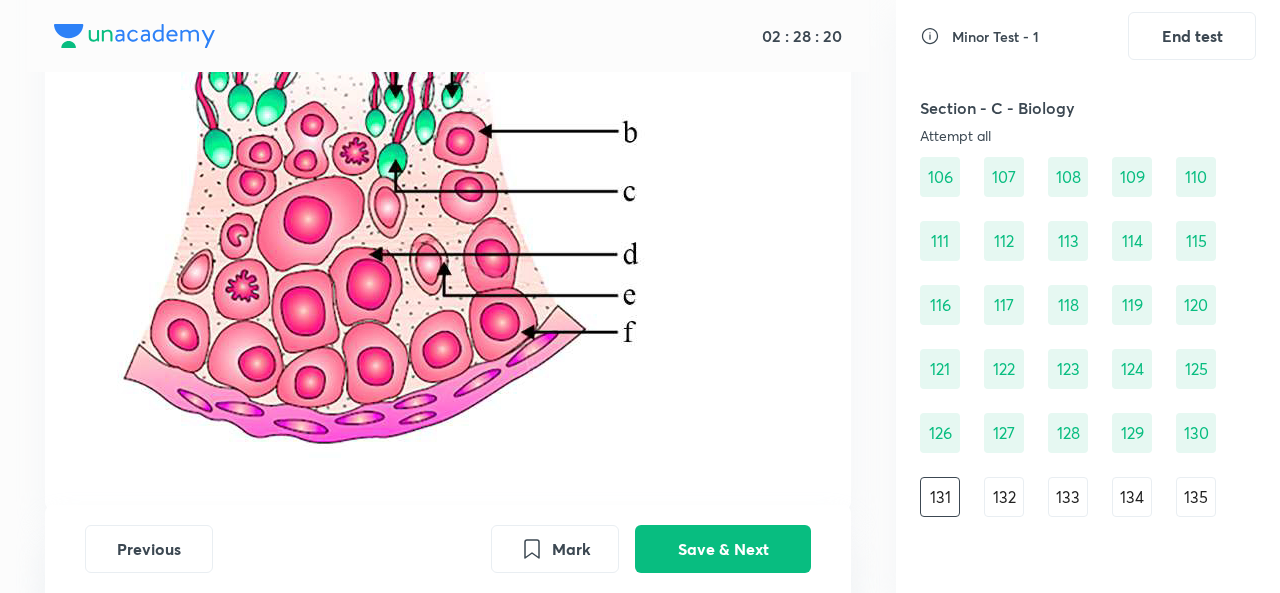 scroll, scrollTop: 306, scrollLeft: 0, axis: vertical 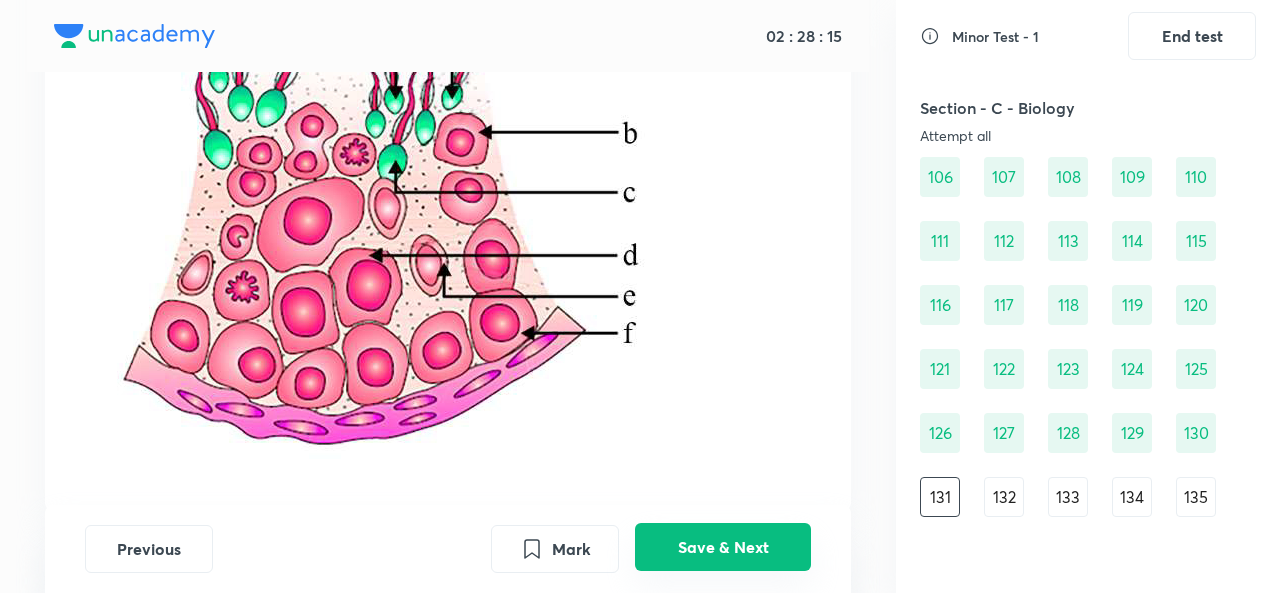 click on "Save & Next" at bounding box center [723, 547] 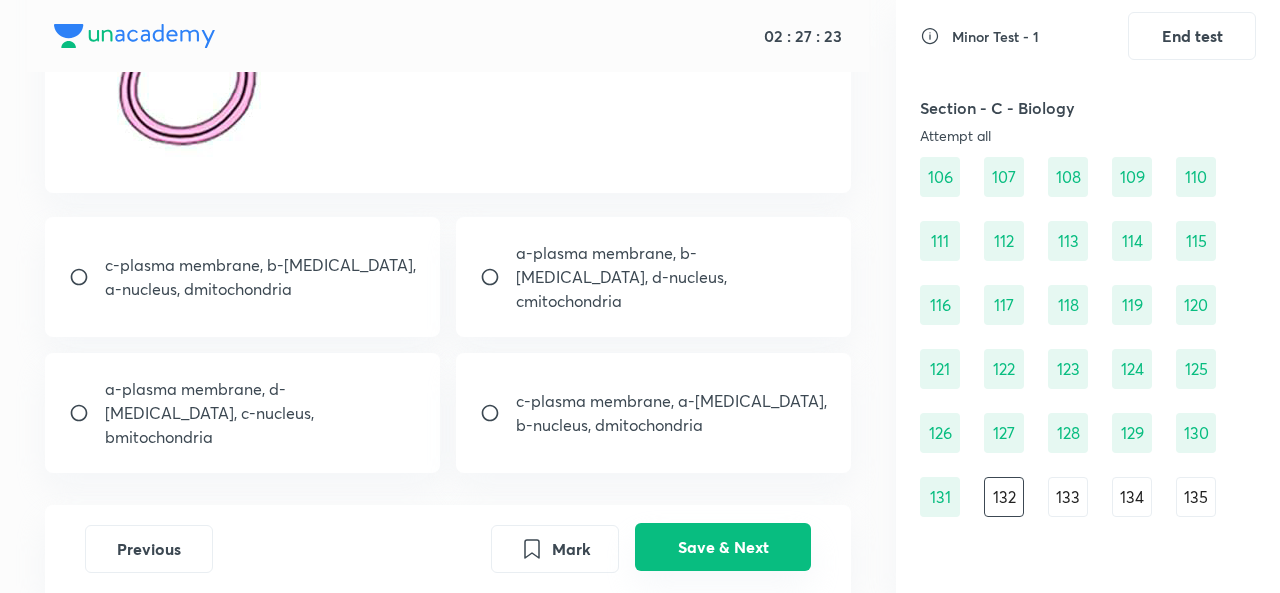 scroll, scrollTop: 689, scrollLeft: 0, axis: vertical 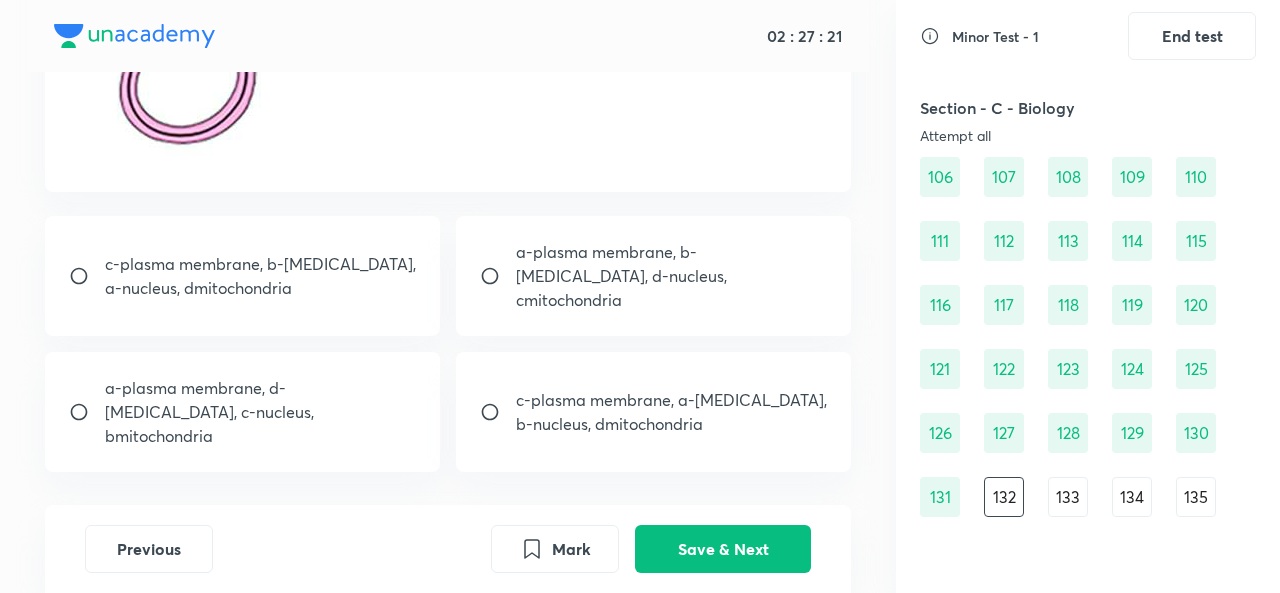 click on "c-plasma membrane, a-acrosome, b-nucleus, dmitochondria" at bounding box center [671, 412] 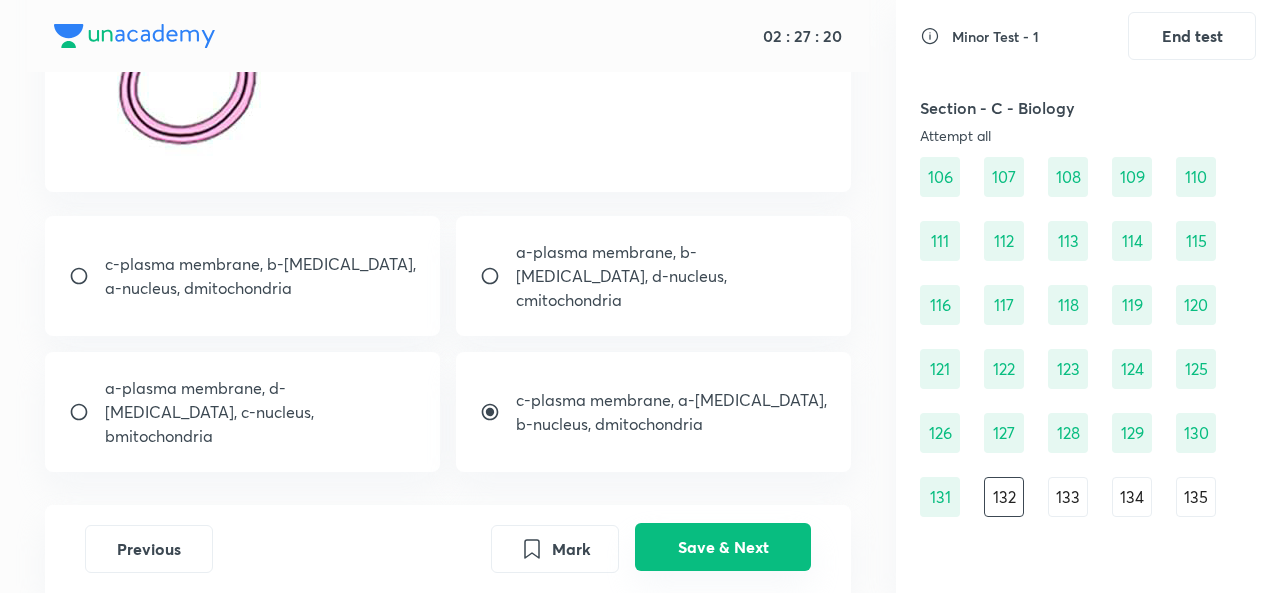 click on "Save & Next" at bounding box center (723, 547) 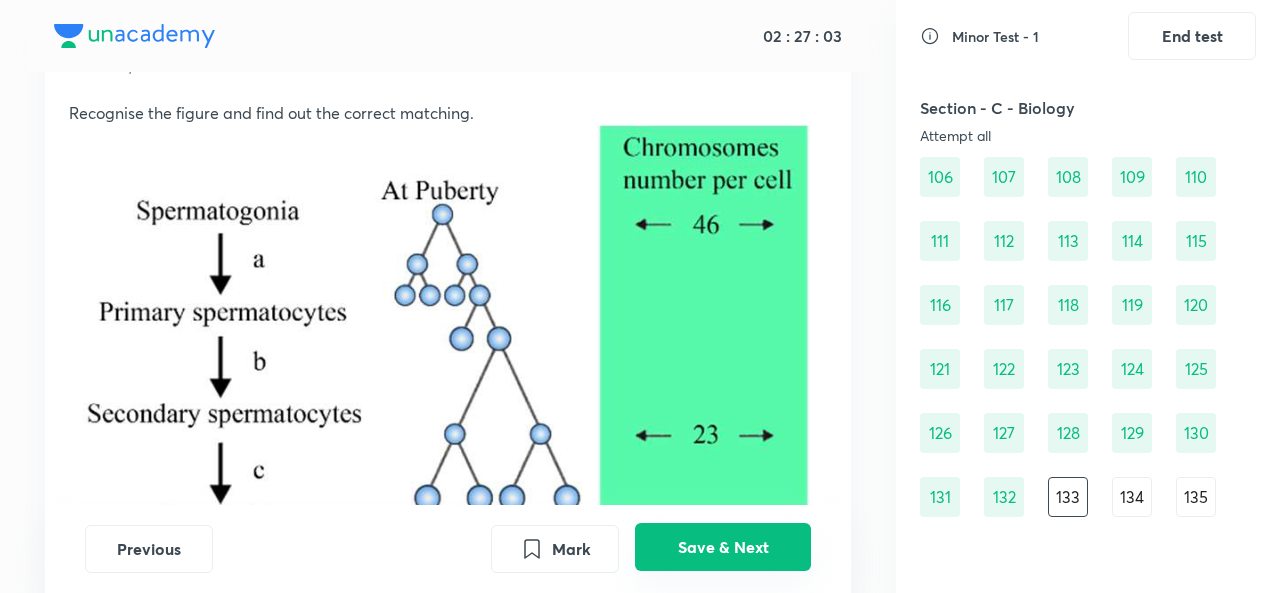 scroll, scrollTop: 102, scrollLeft: 0, axis: vertical 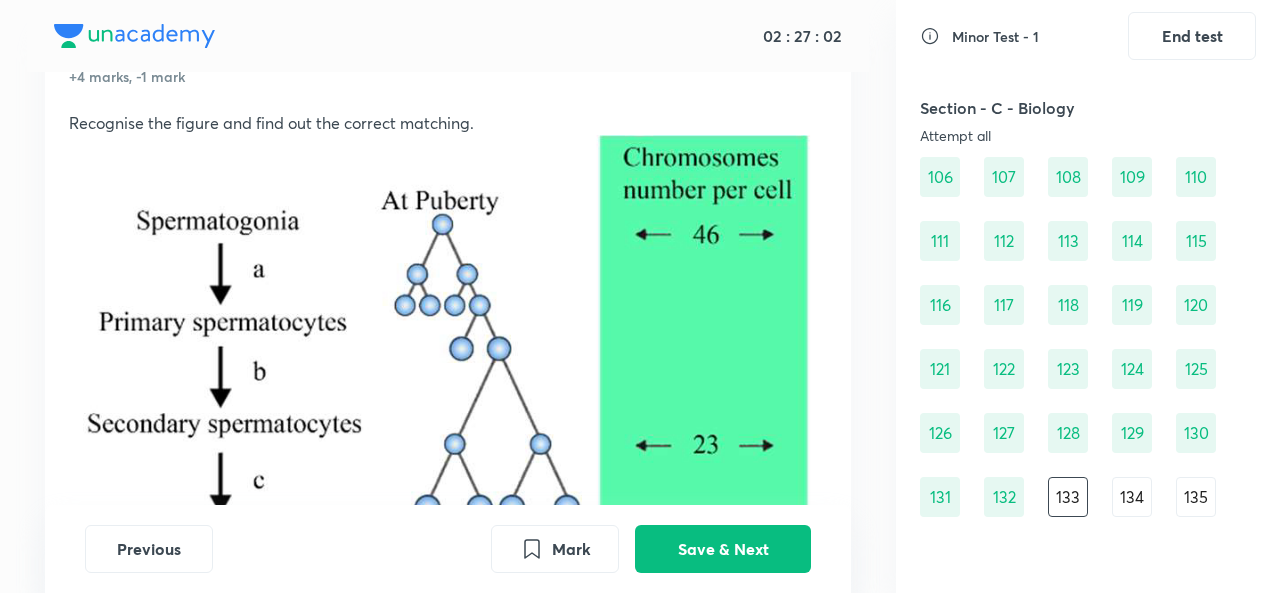 click at bounding box center [448, 396] 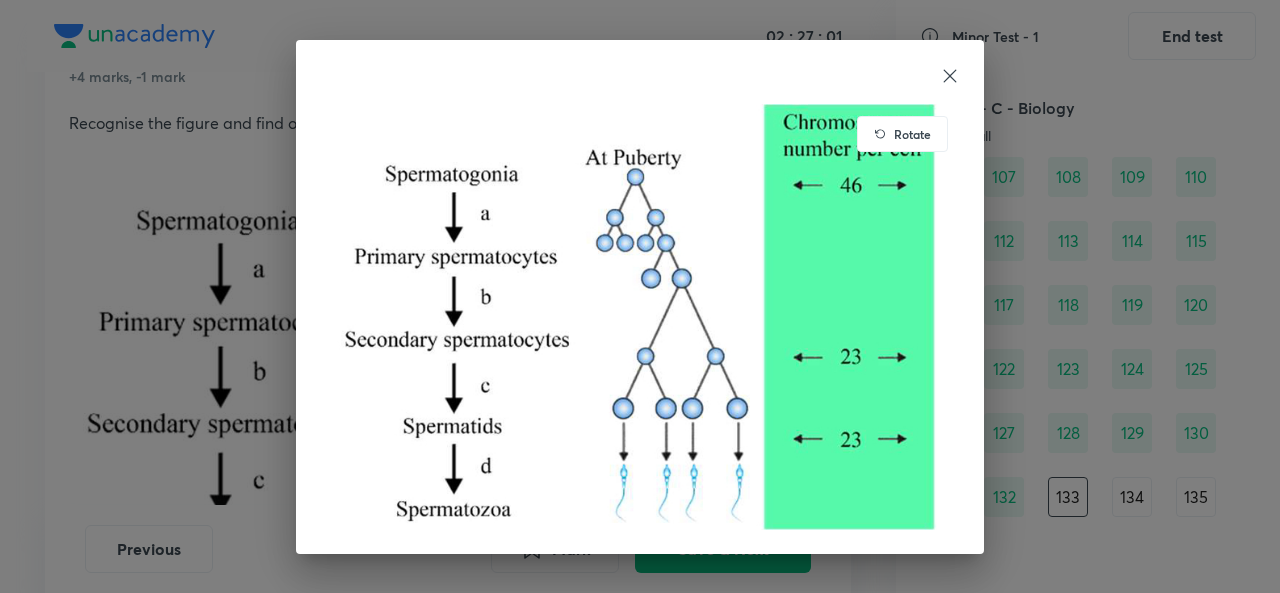 click on "Rotate" at bounding box center (640, 296) 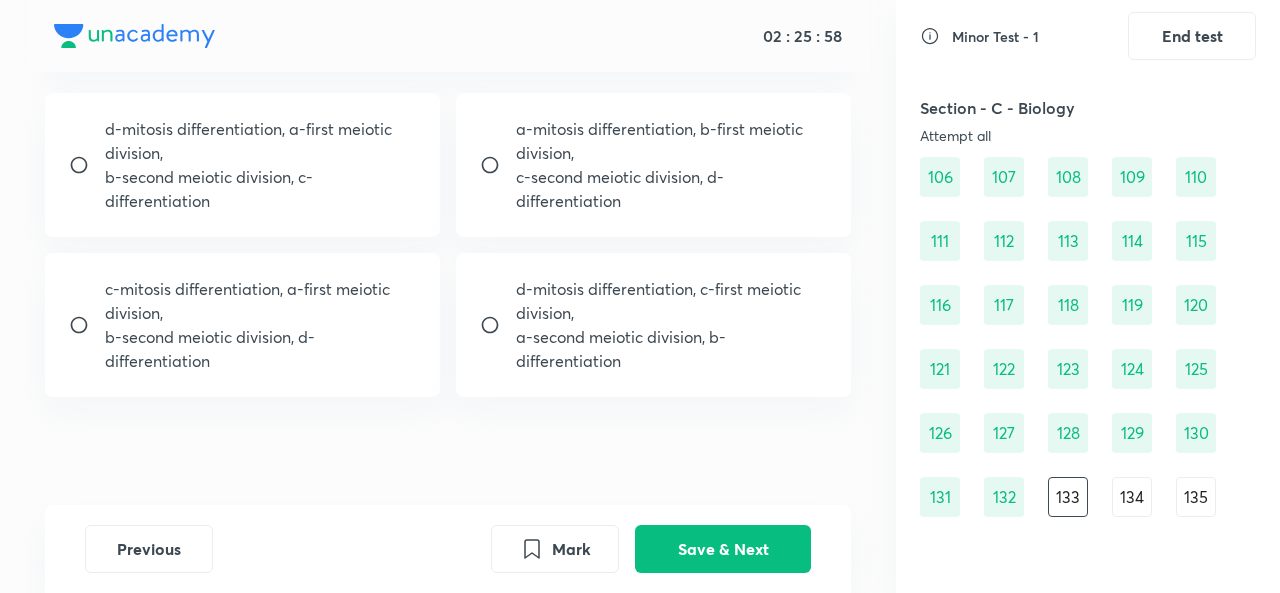 scroll, scrollTop: 719, scrollLeft: 0, axis: vertical 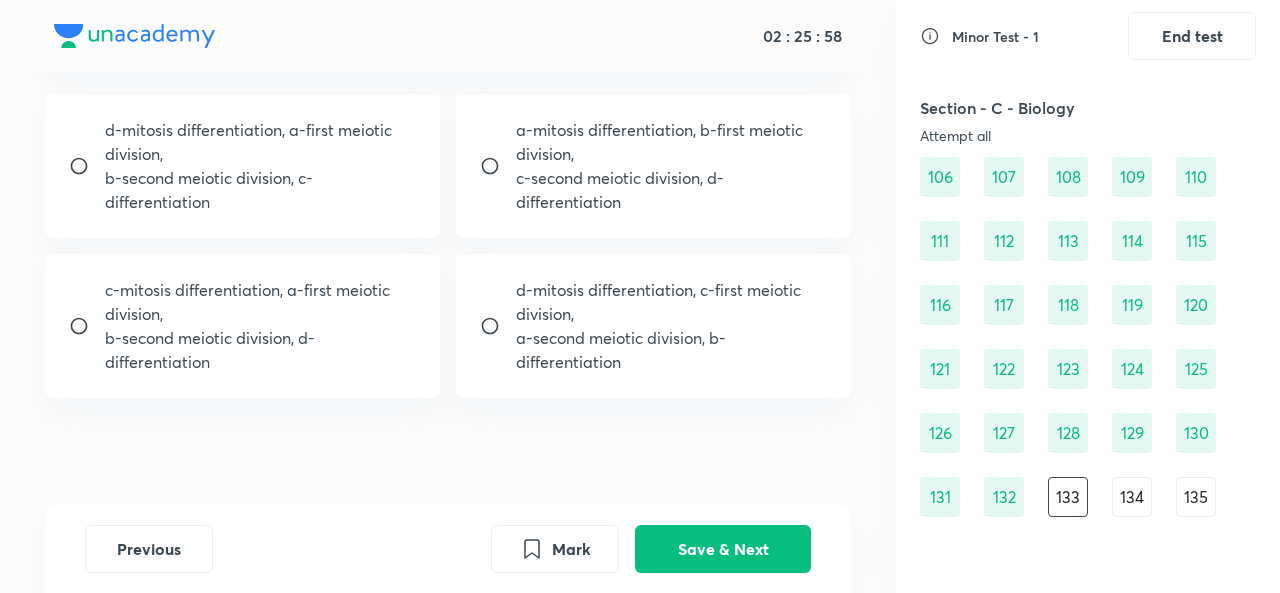 click on "c-second meiotic division, d-differentiation" at bounding box center [671, 190] 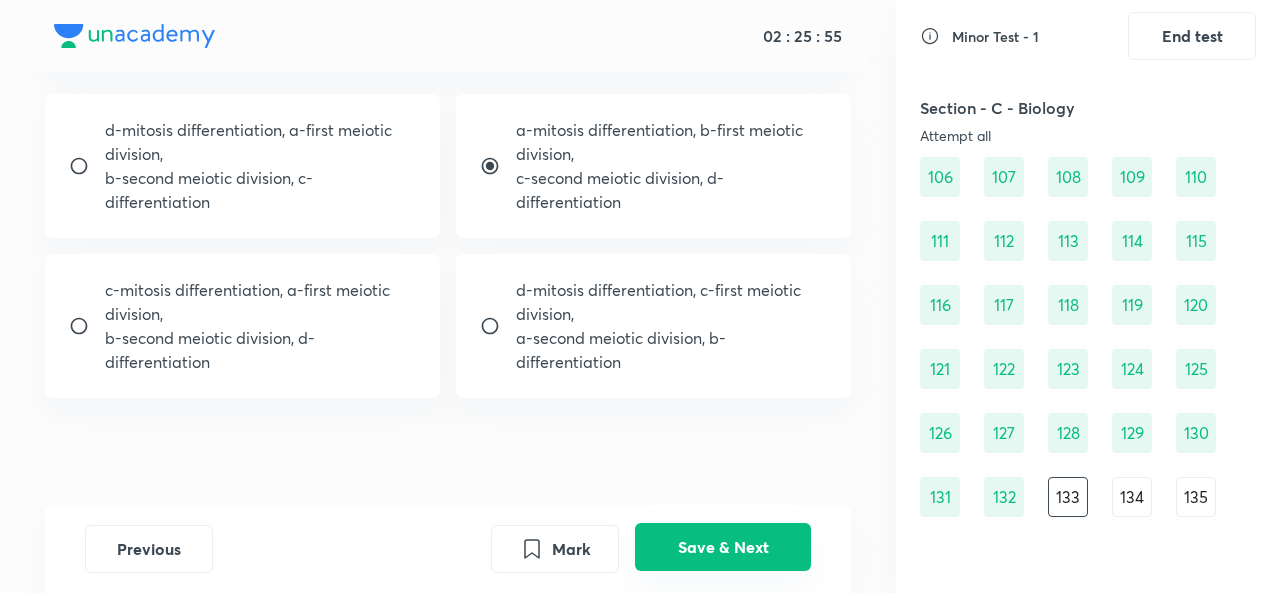 click on "Save & Next" at bounding box center (723, 547) 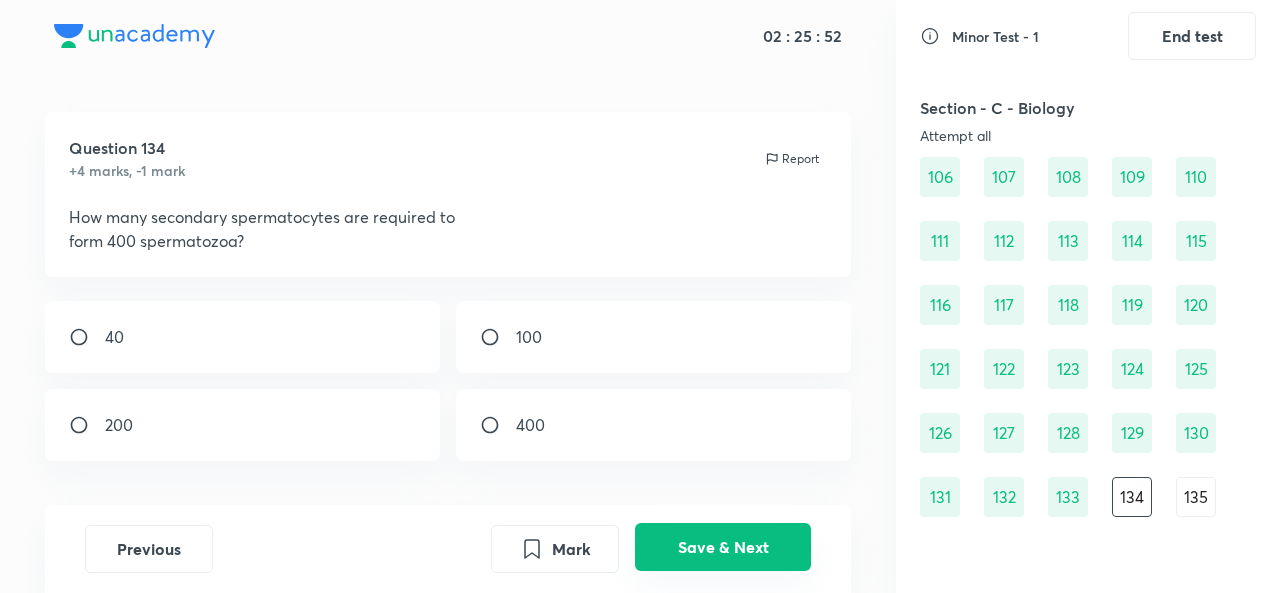 scroll, scrollTop: 0, scrollLeft: 0, axis: both 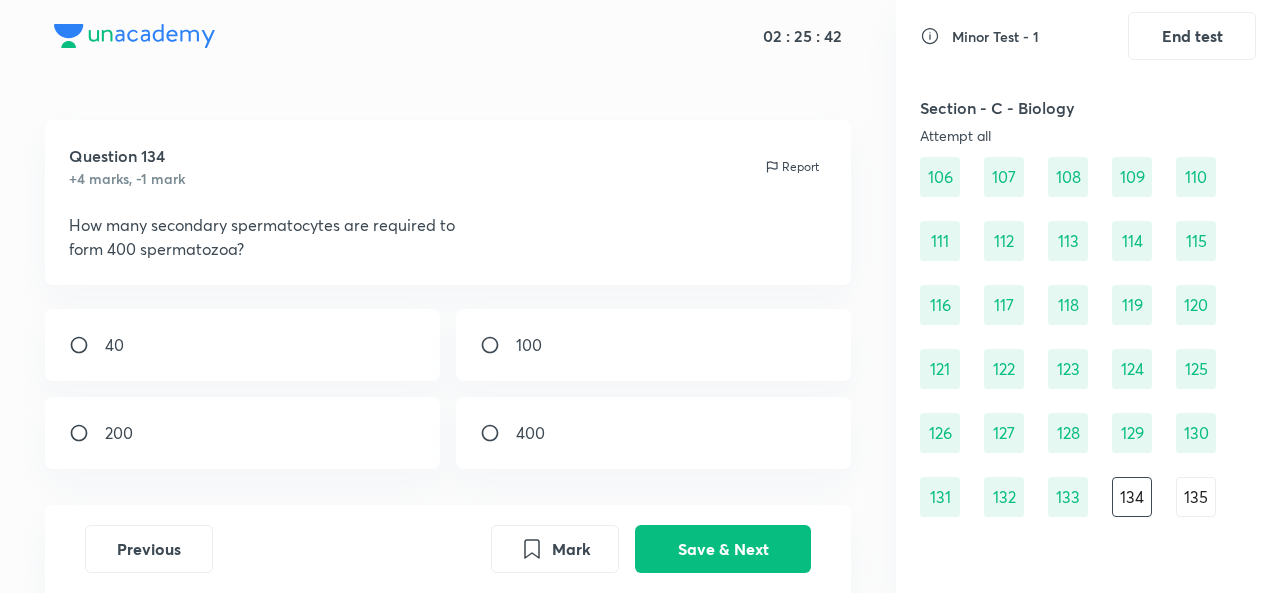 click at bounding box center (87, 433) 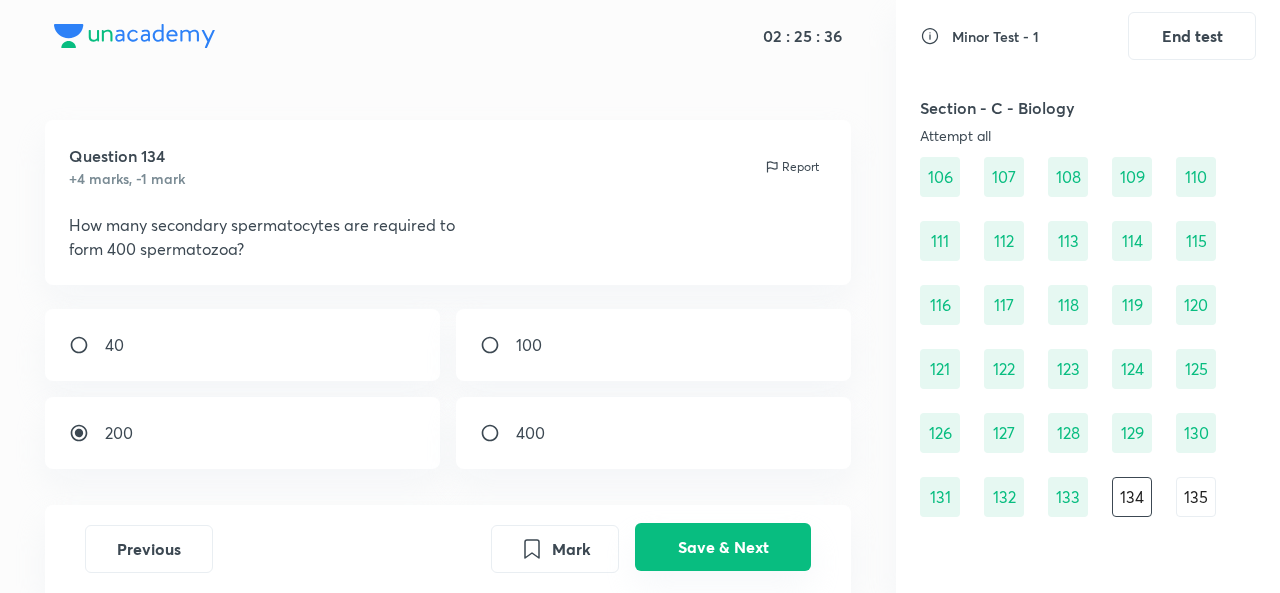 click on "Save & Next" at bounding box center (723, 547) 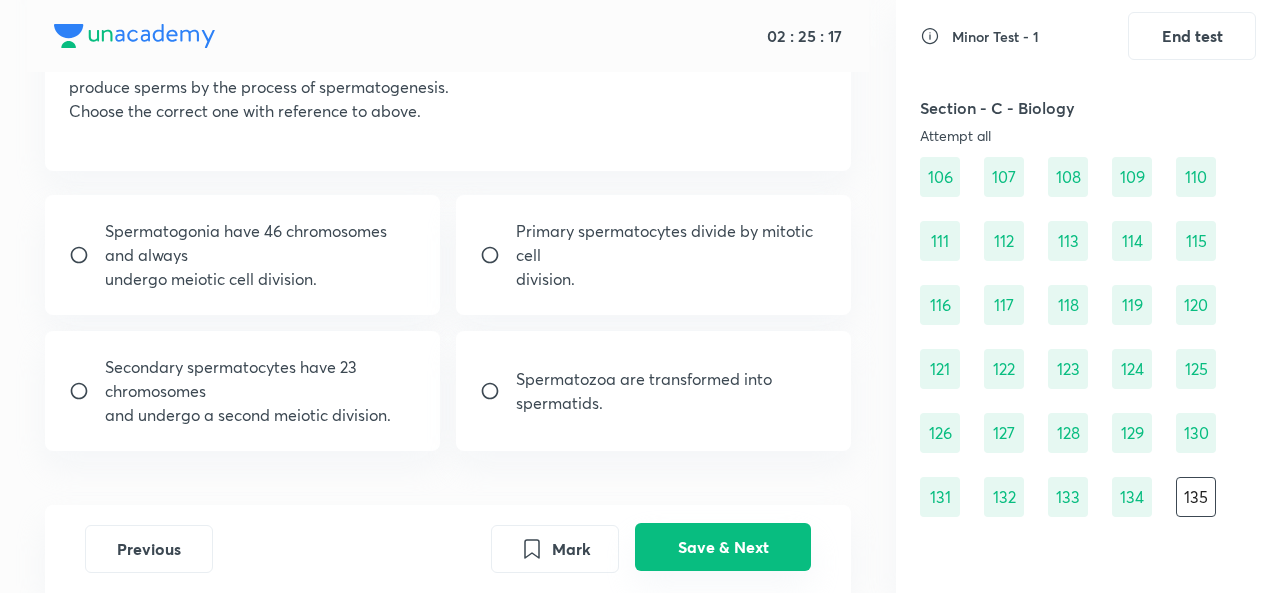 scroll, scrollTop: 161, scrollLeft: 0, axis: vertical 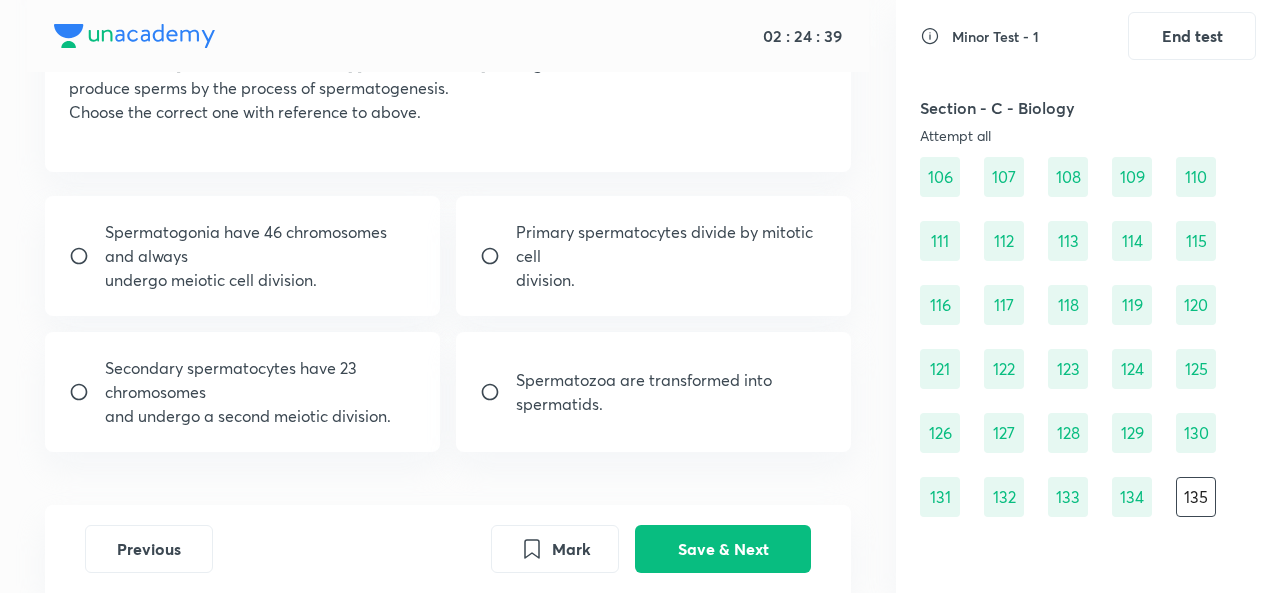 click at bounding box center [87, 392] 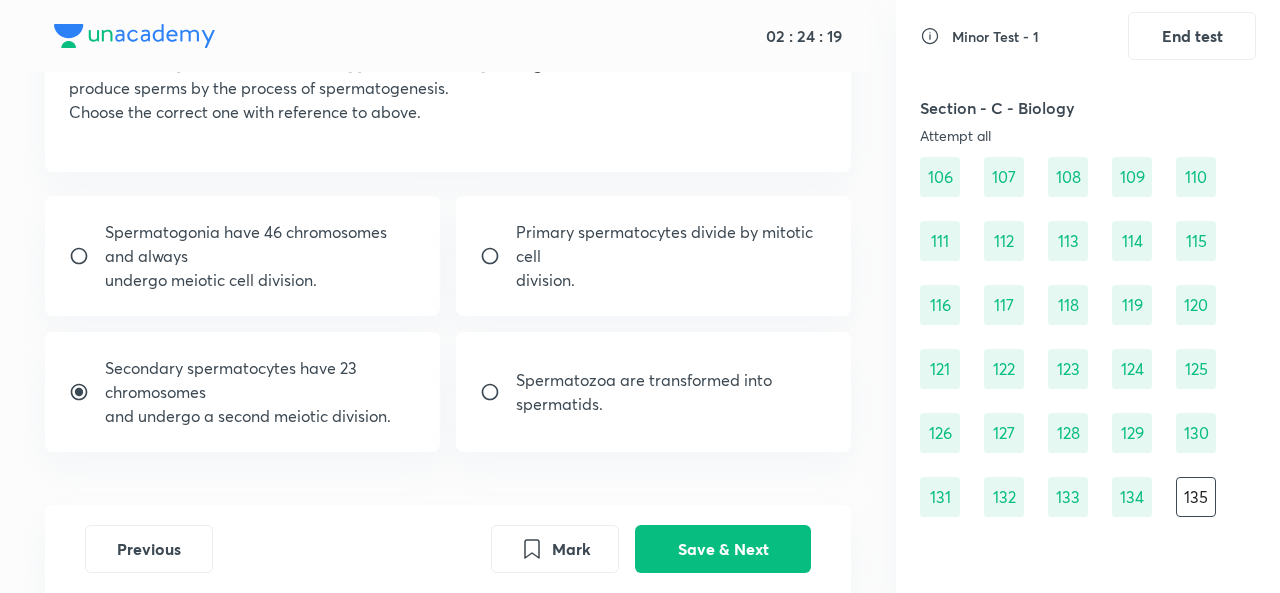 click on "Primary spermatocytes divide by mitotic cell" at bounding box center [671, 244] 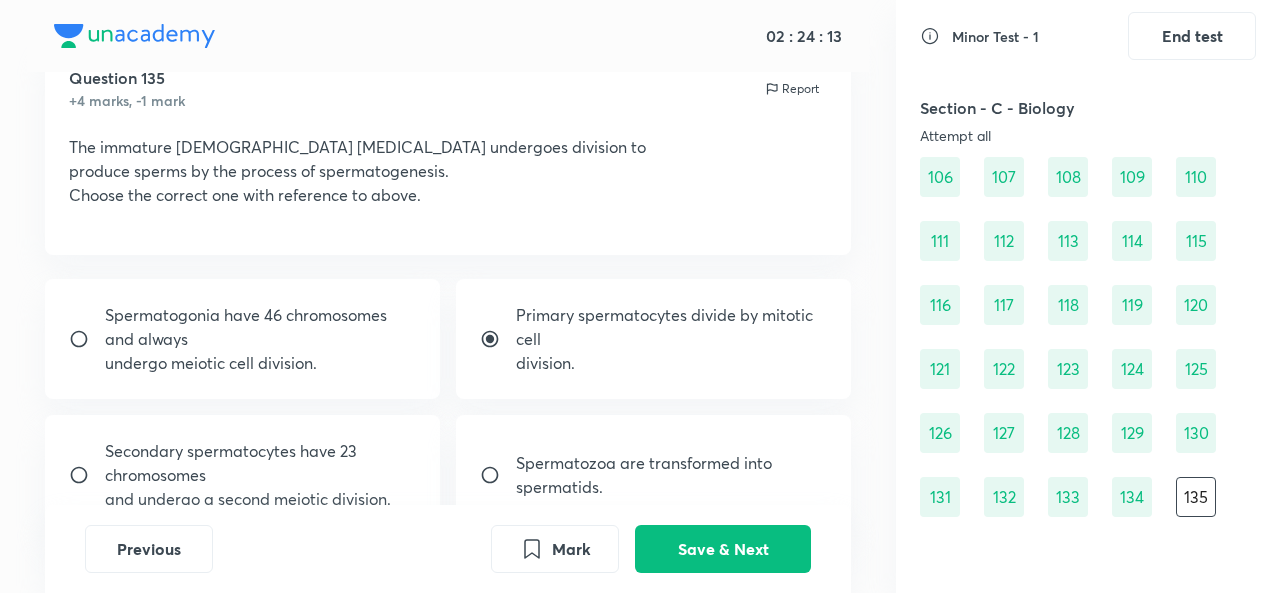 scroll, scrollTop: 0, scrollLeft: 0, axis: both 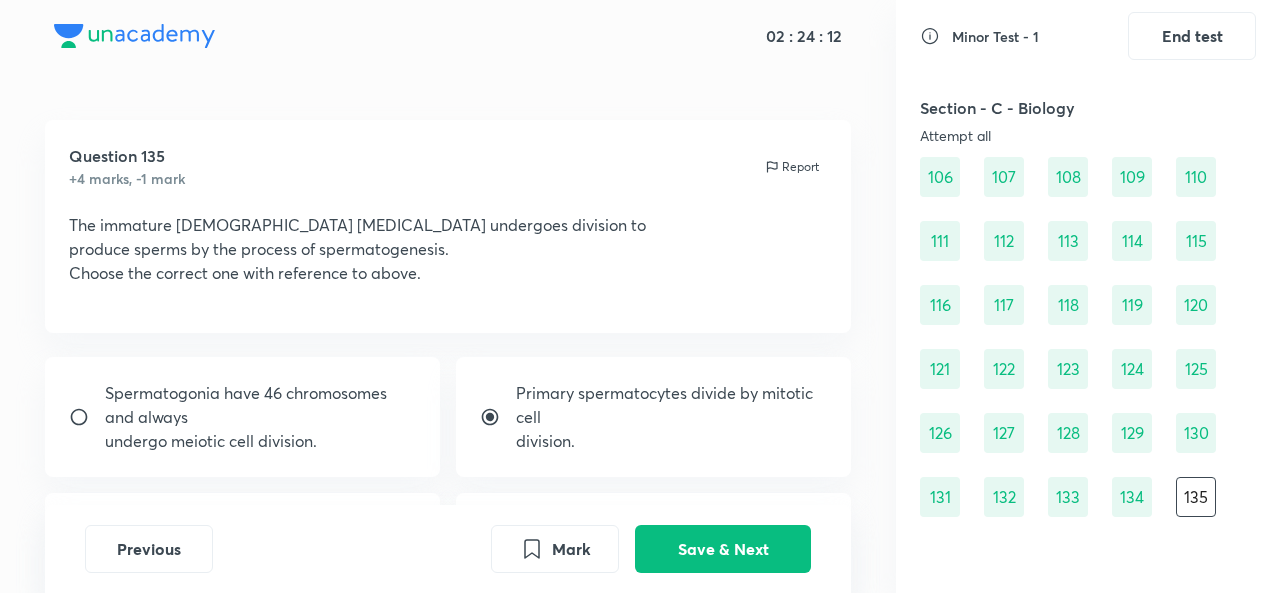 click on "134" at bounding box center [1132, 497] 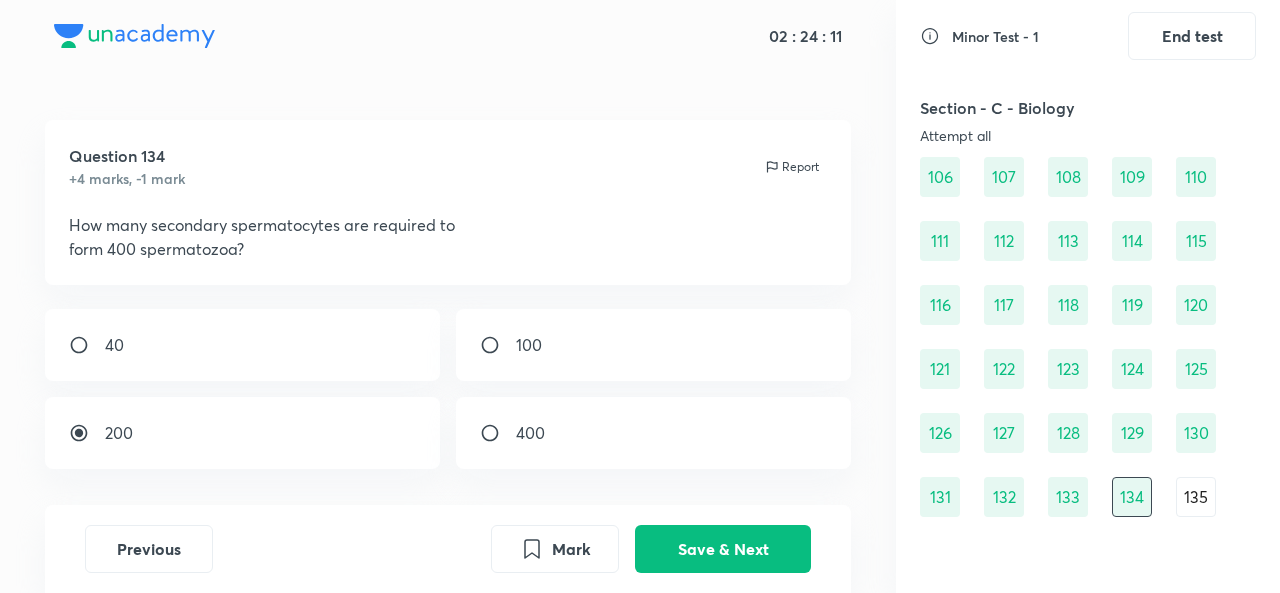 click on "133" at bounding box center (1068, 497) 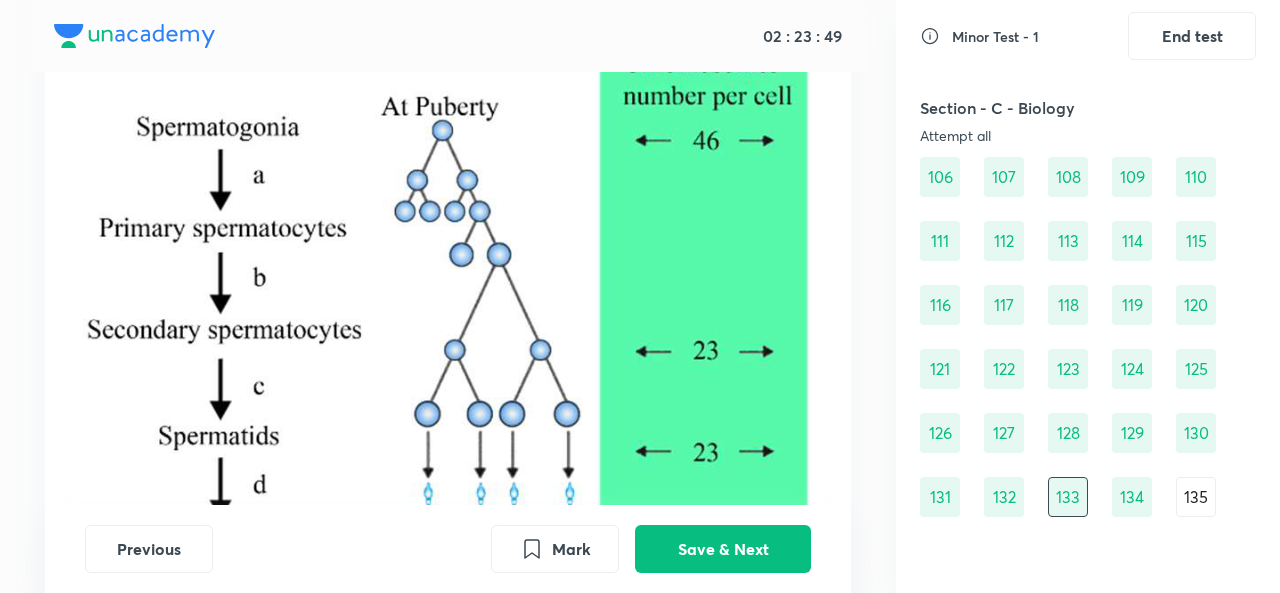 scroll, scrollTop: 190, scrollLeft: 0, axis: vertical 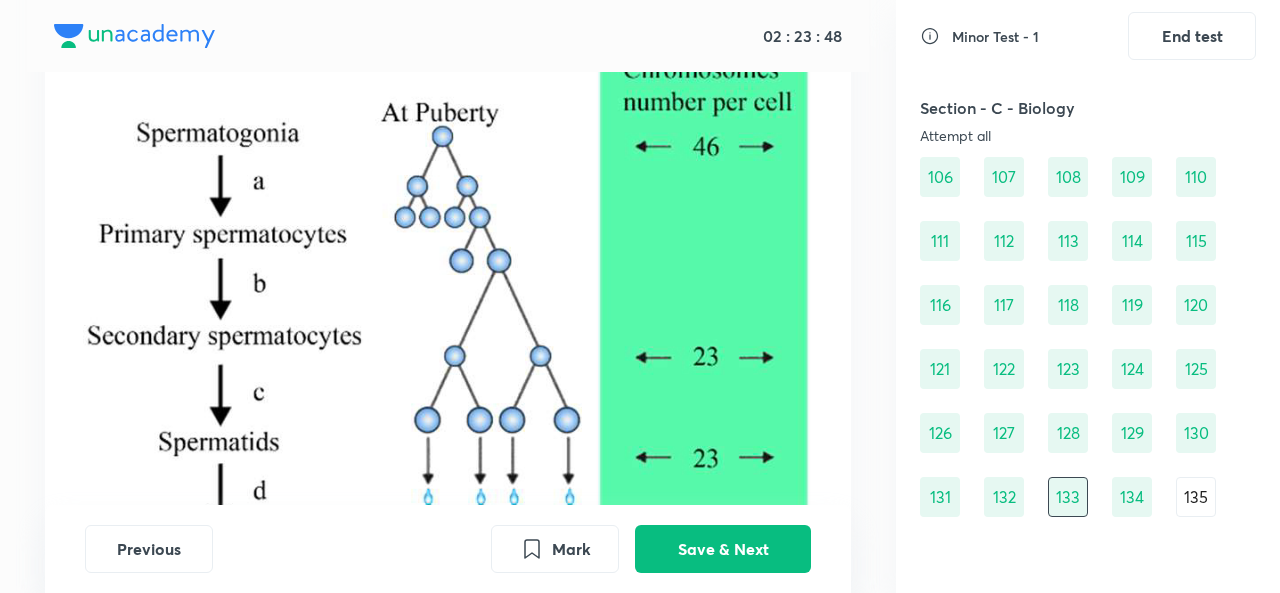 click on "135" at bounding box center (1196, 497) 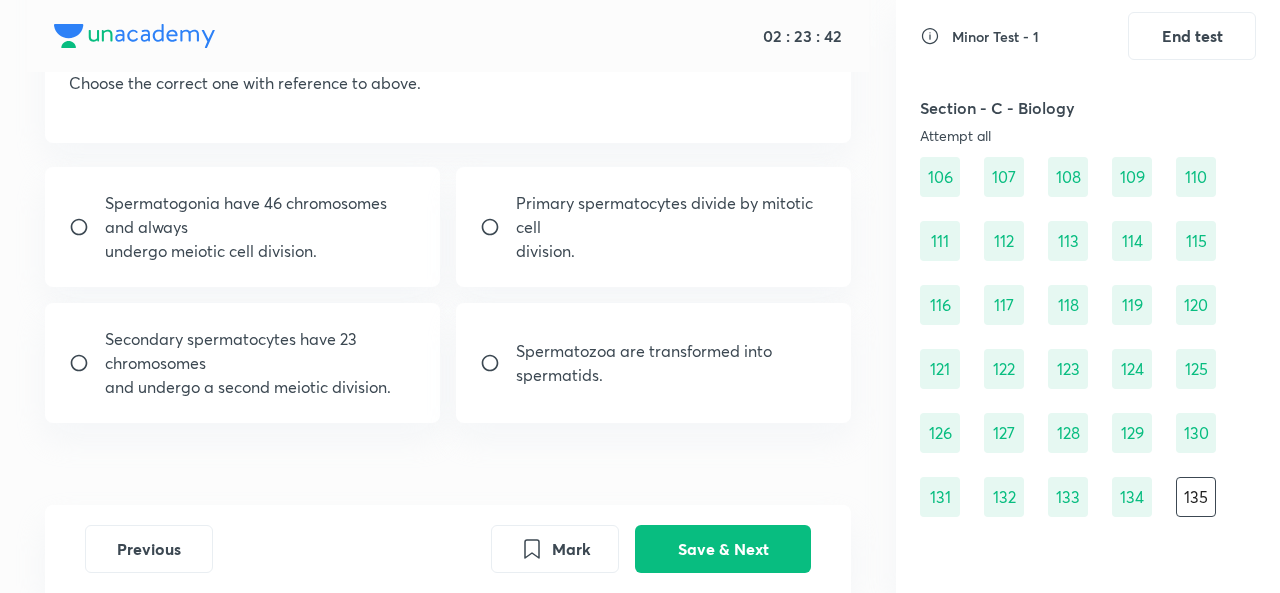 click on "133" at bounding box center (1068, 497) 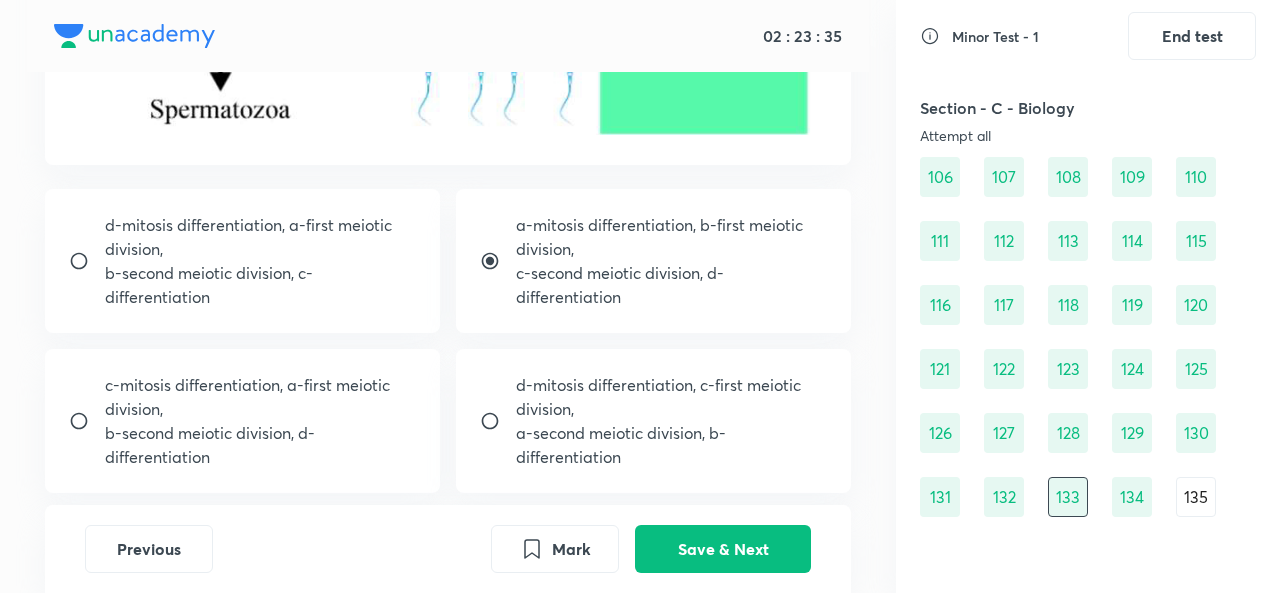 scroll, scrollTop: 630, scrollLeft: 0, axis: vertical 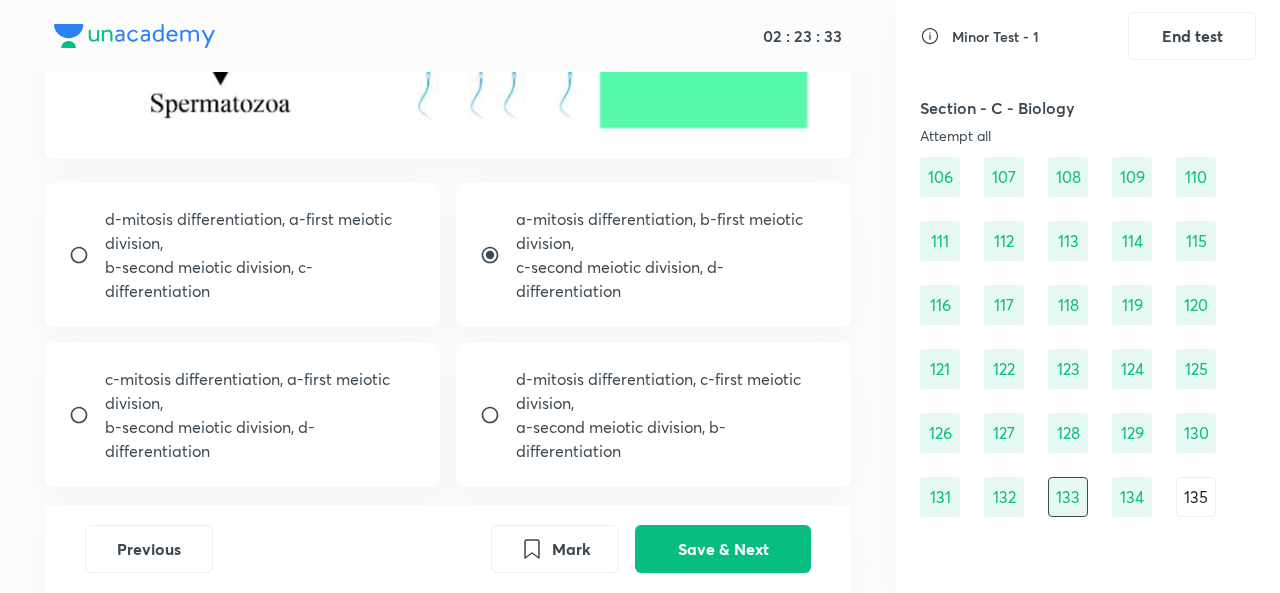 click on "135" at bounding box center [1196, 497] 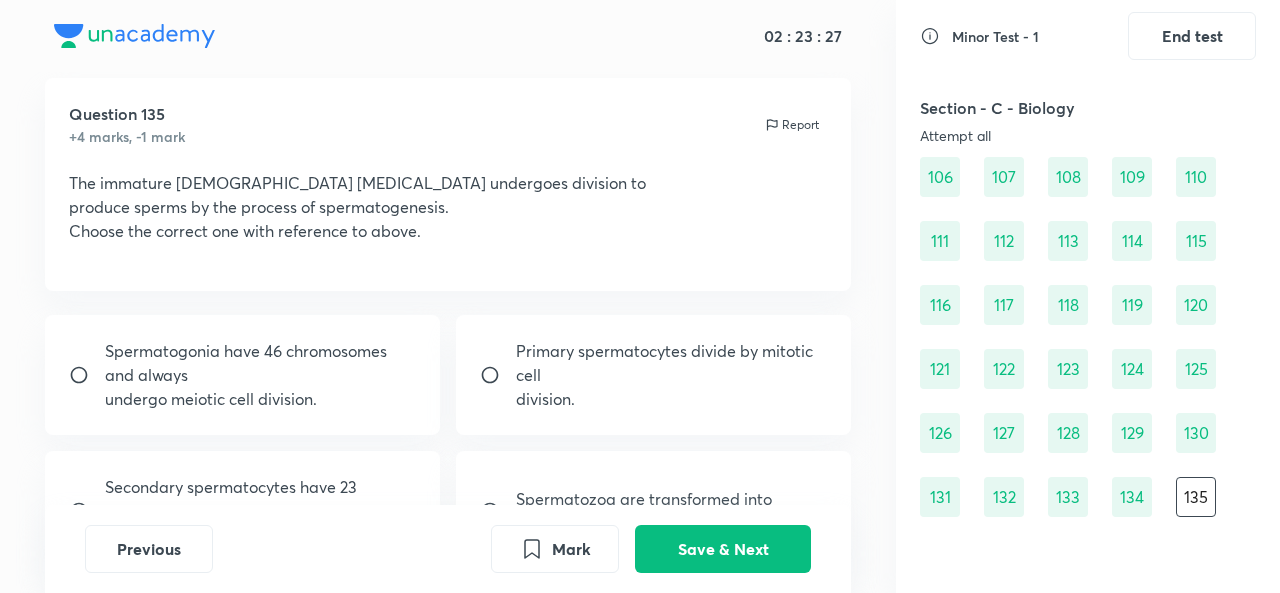 scroll, scrollTop: 45, scrollLeft: 0, axis: vertical 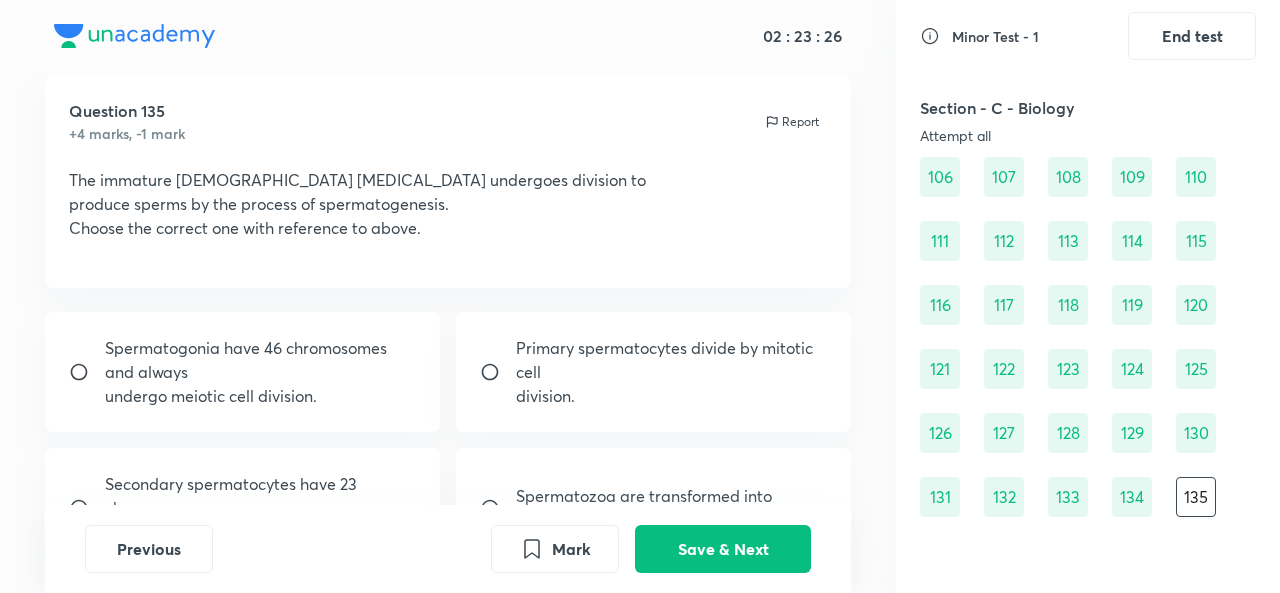 click on "Primary spermatocytes divide by mitotic cell division." at bounding box center [653, 372] 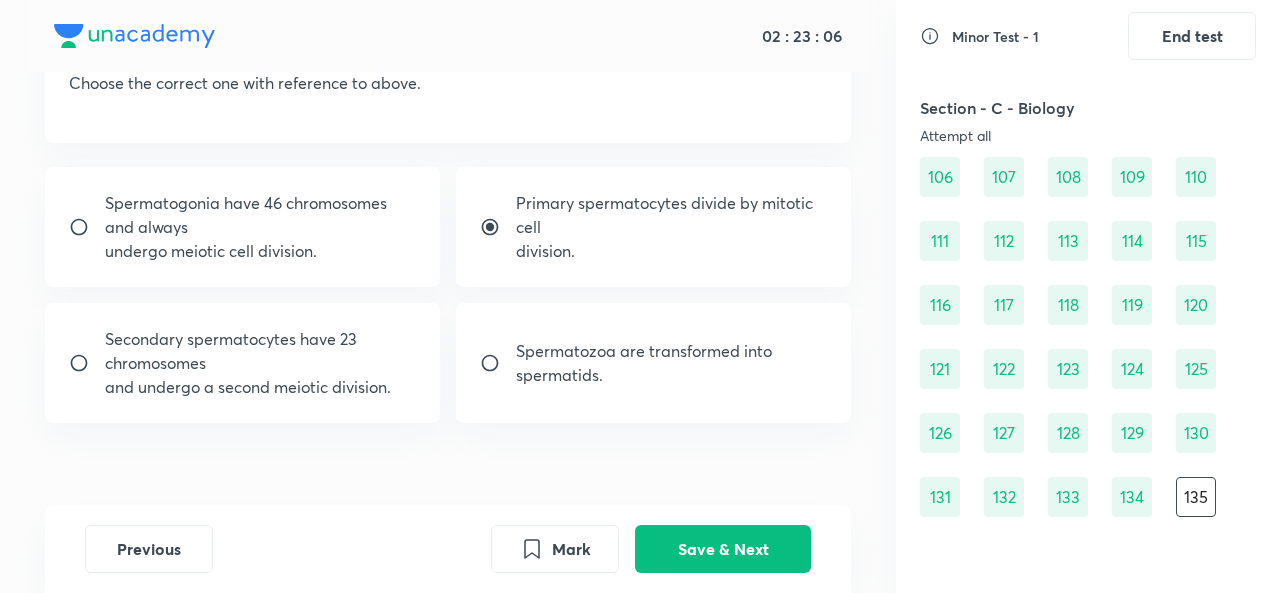 scroll, scrollTop: 202, scrollLeft: 0, axis: vertical 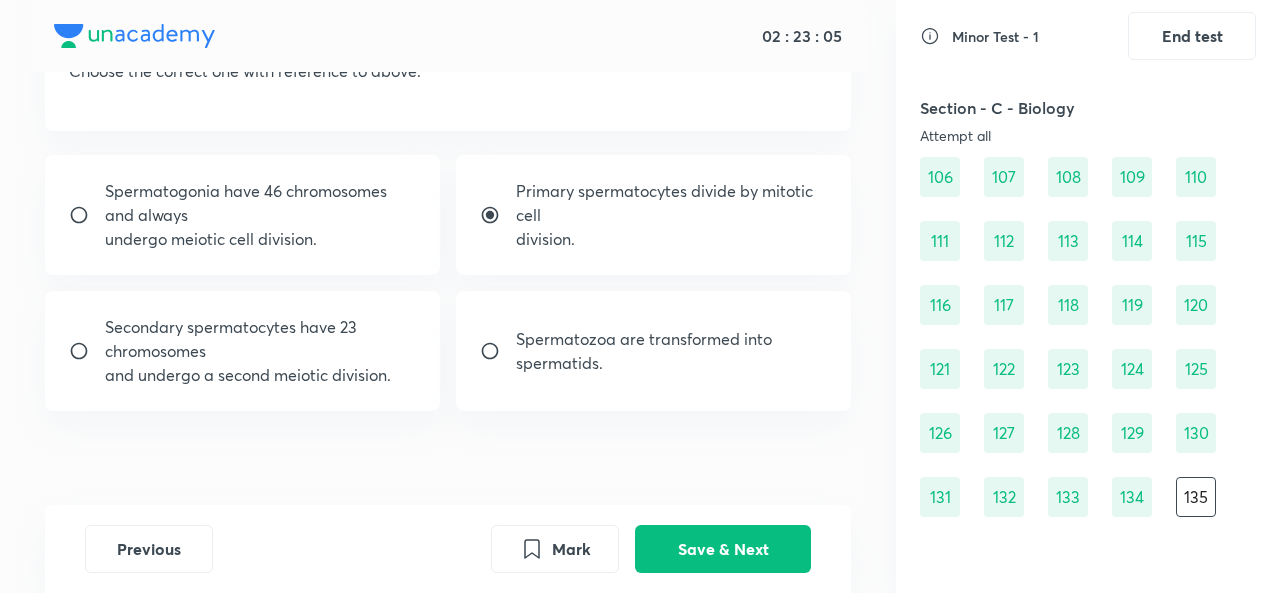 click on "and undergo a second meiotic division." at bounding box center (260, 375) 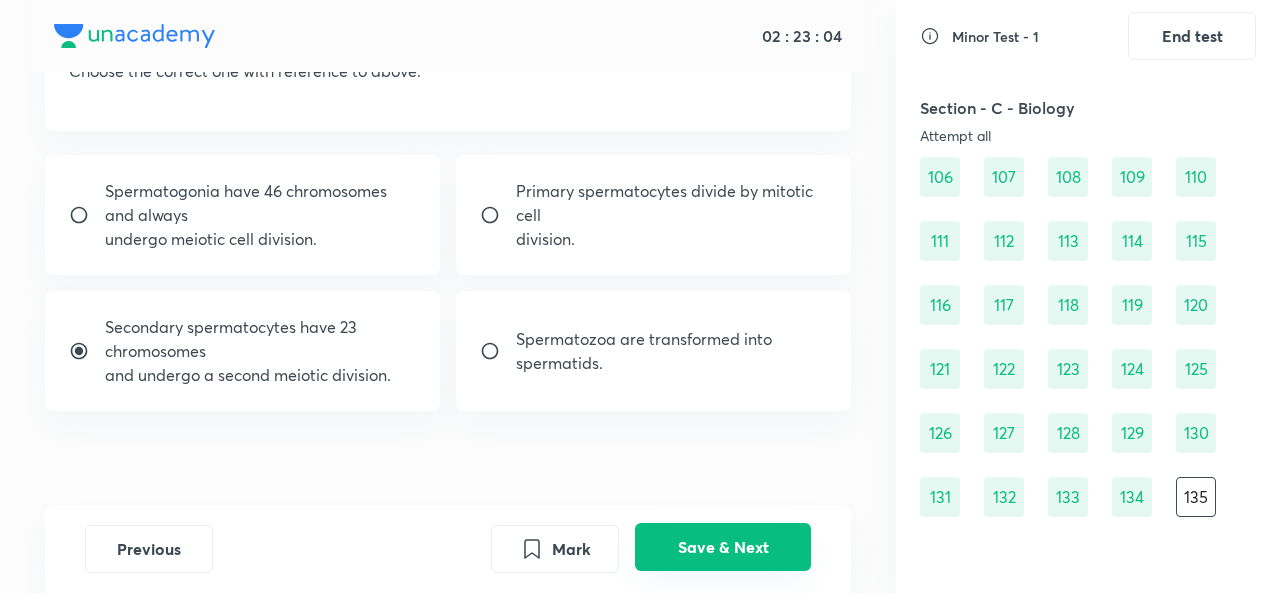 click on "Save & Next" at bounding box center [723, 547] 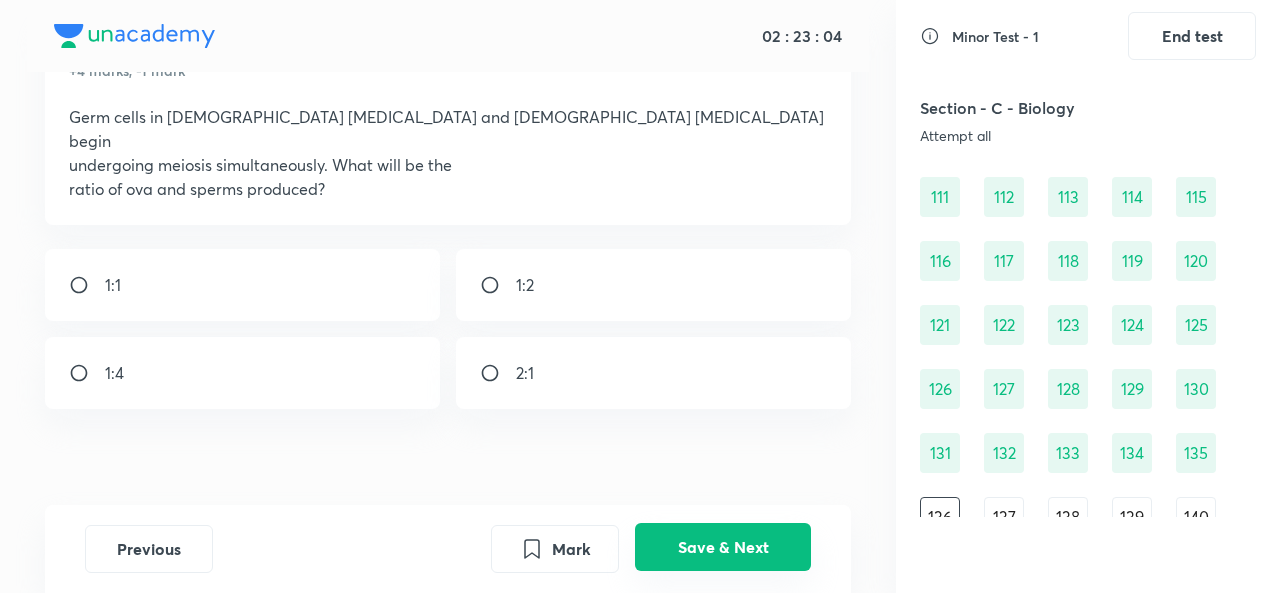 scroll, scrollTop: 1794, scrollLeft: 0, axis: vertical 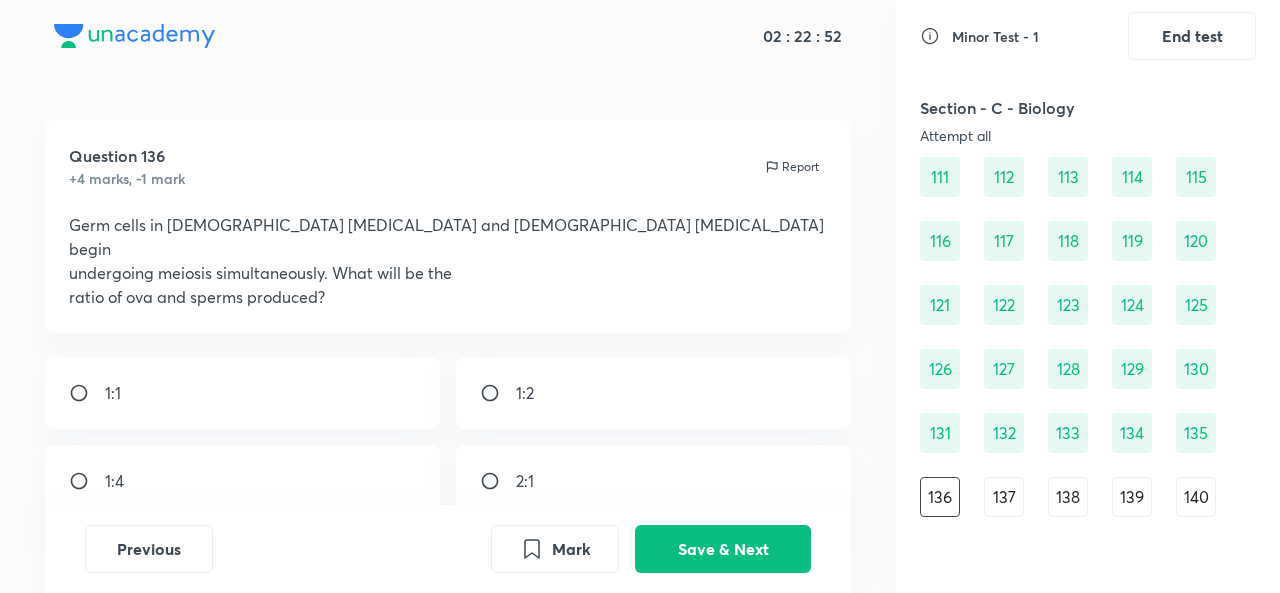 click on "1:4" at bounding box center [242, 481] 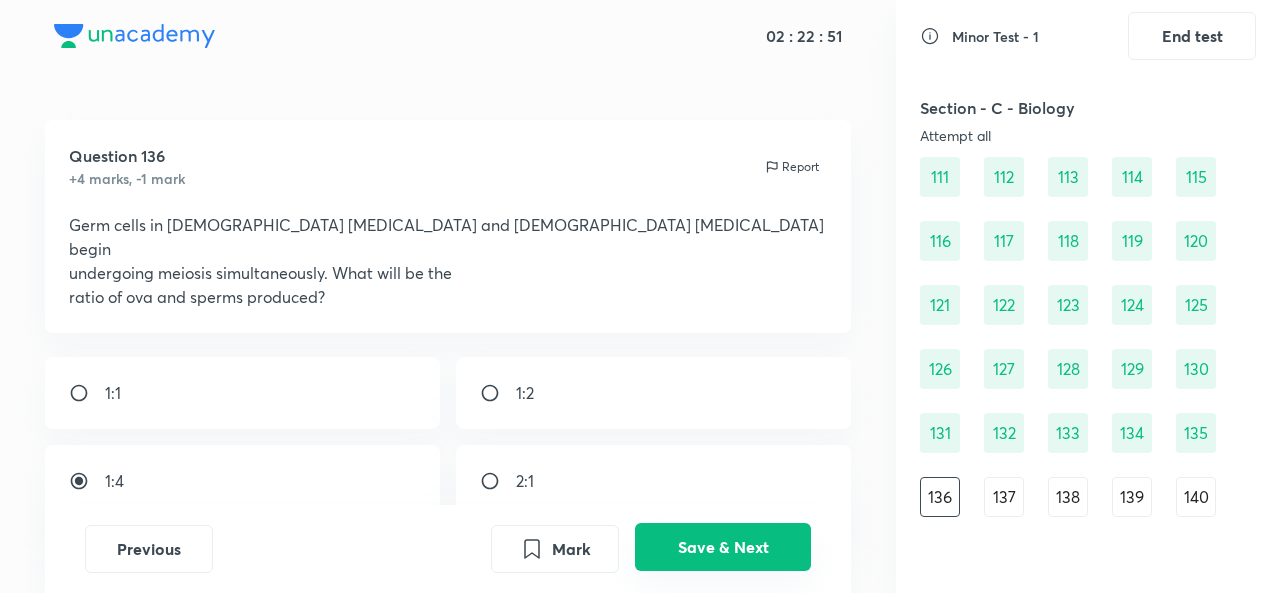 click on "Save & Next" at bounding box center (723, 547) 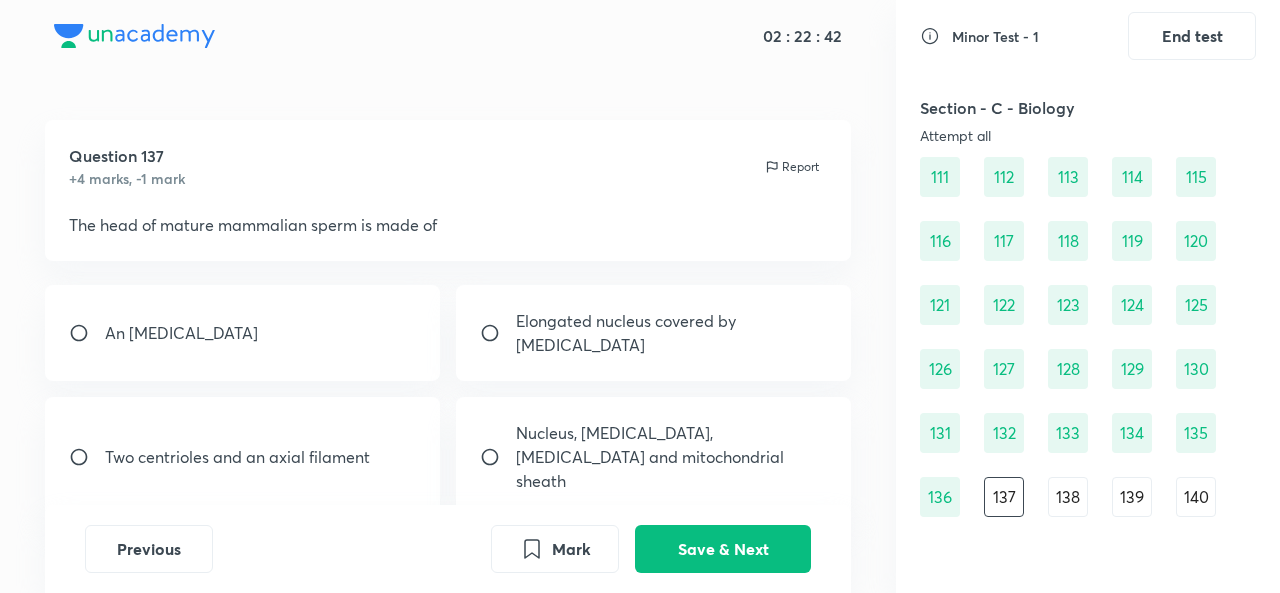 click at bounding box center (87, 333) 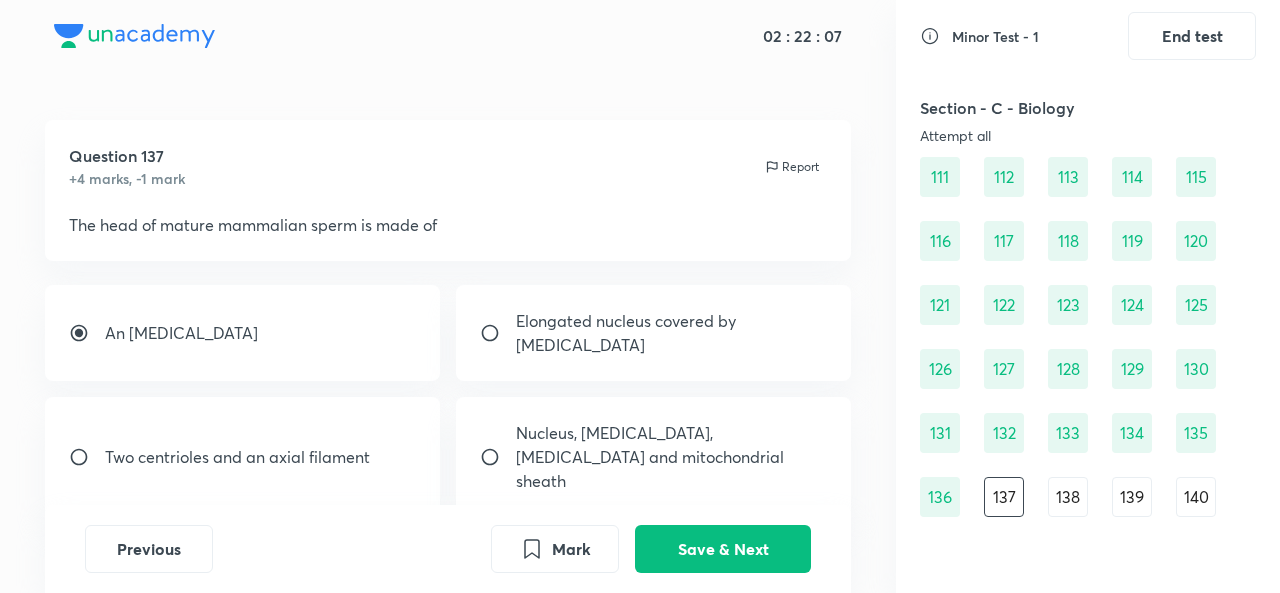 click on "Elongated nucleus covered by acrosome" at bounding box center [671, 333] 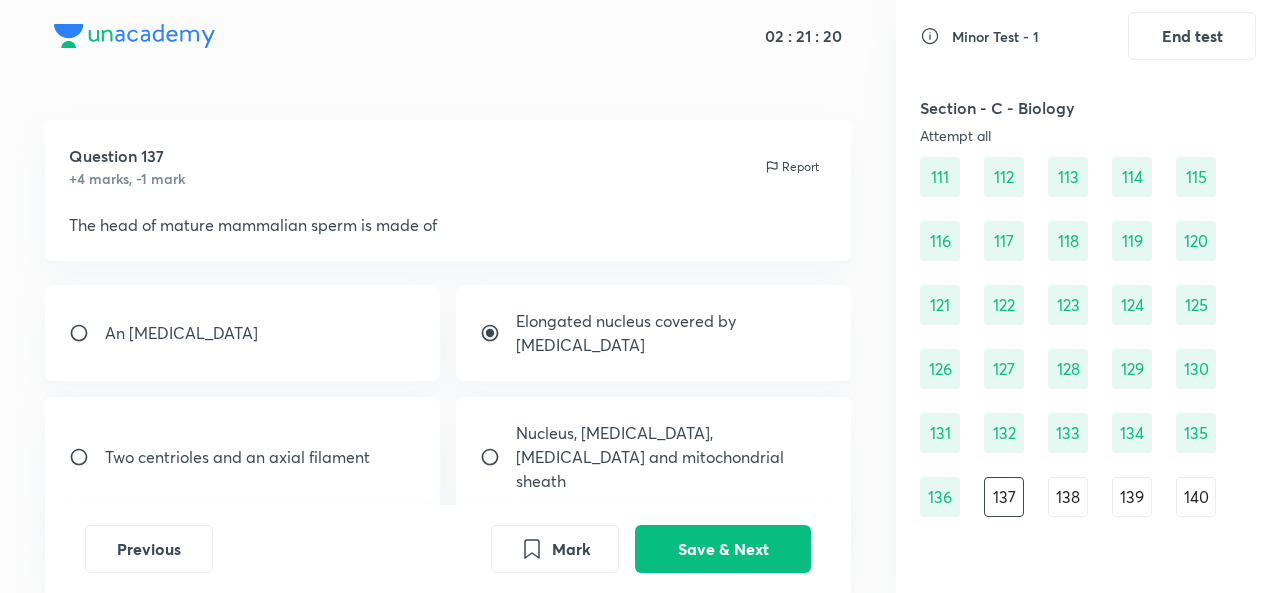 click on "An acrosome" at bounding box center [242, 333] 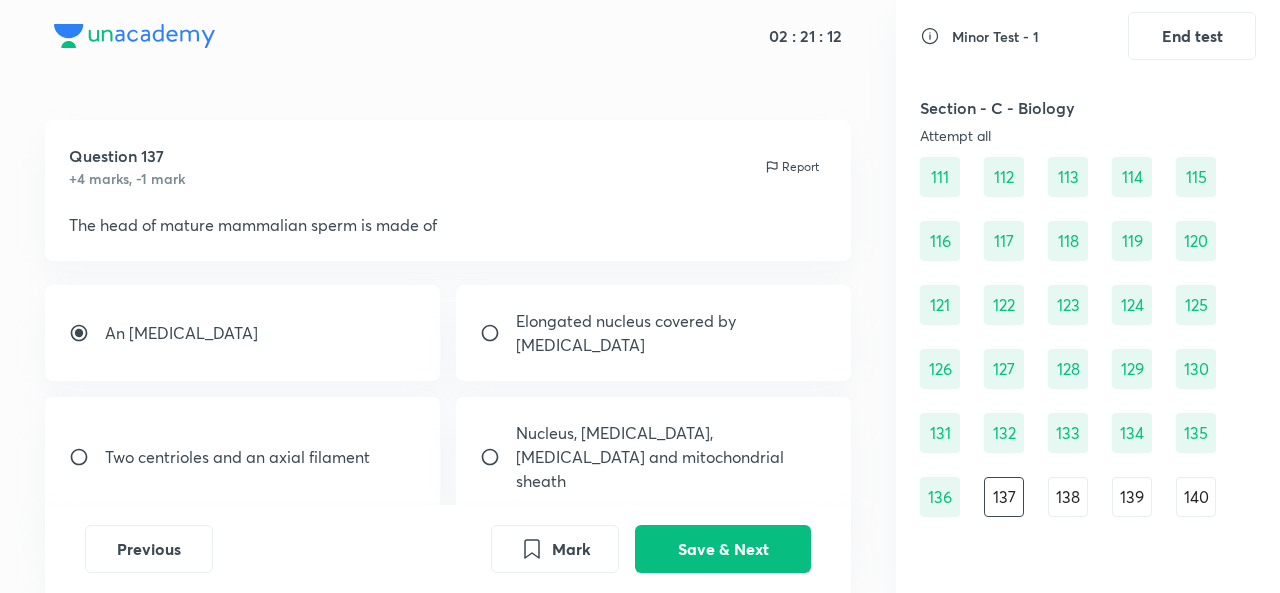 click at bounding box center [498, 333] 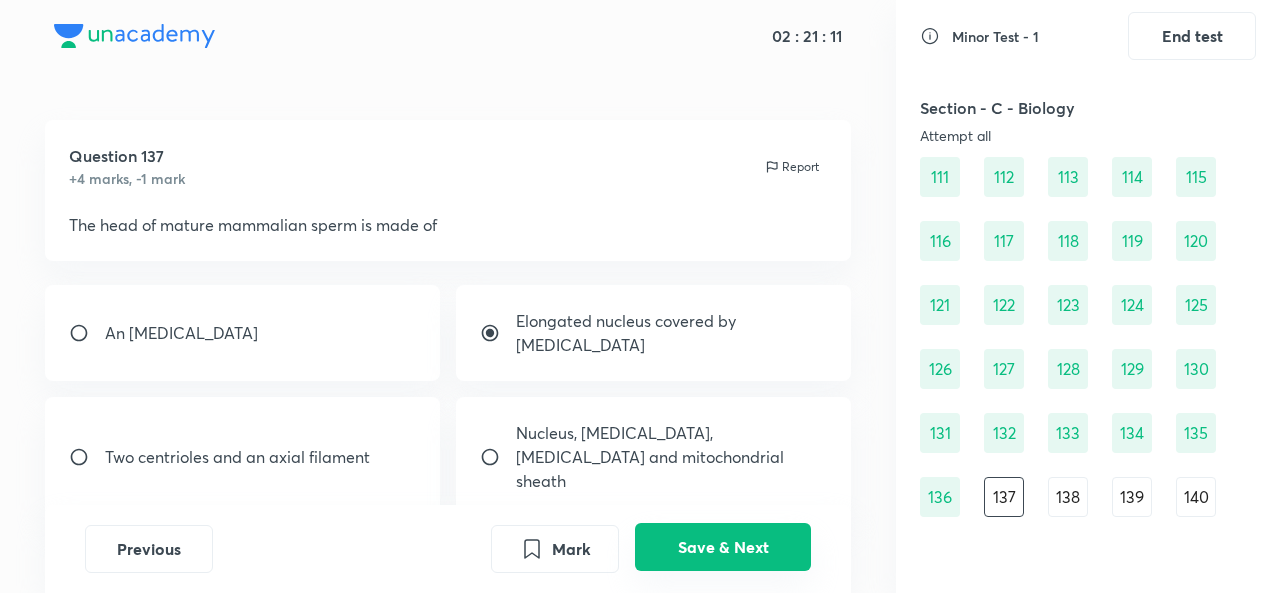 click on "Save & Next" at bounding box center (723, 547) 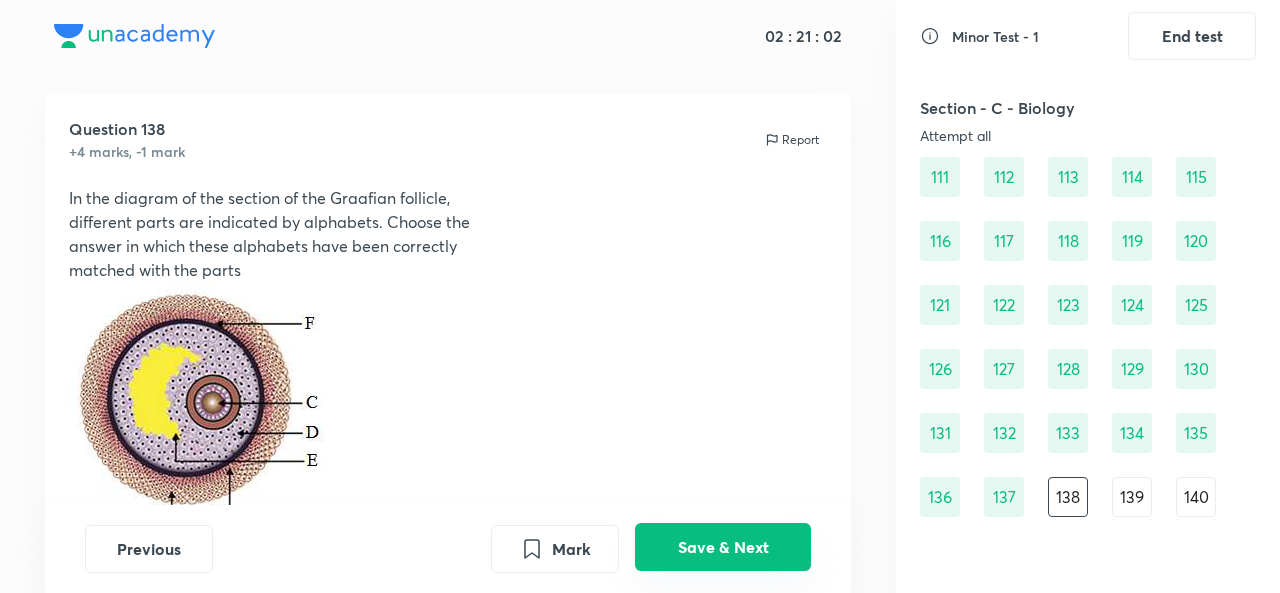 scroll, scrollTop: 28, scrollLeft: 0, axis: vertical 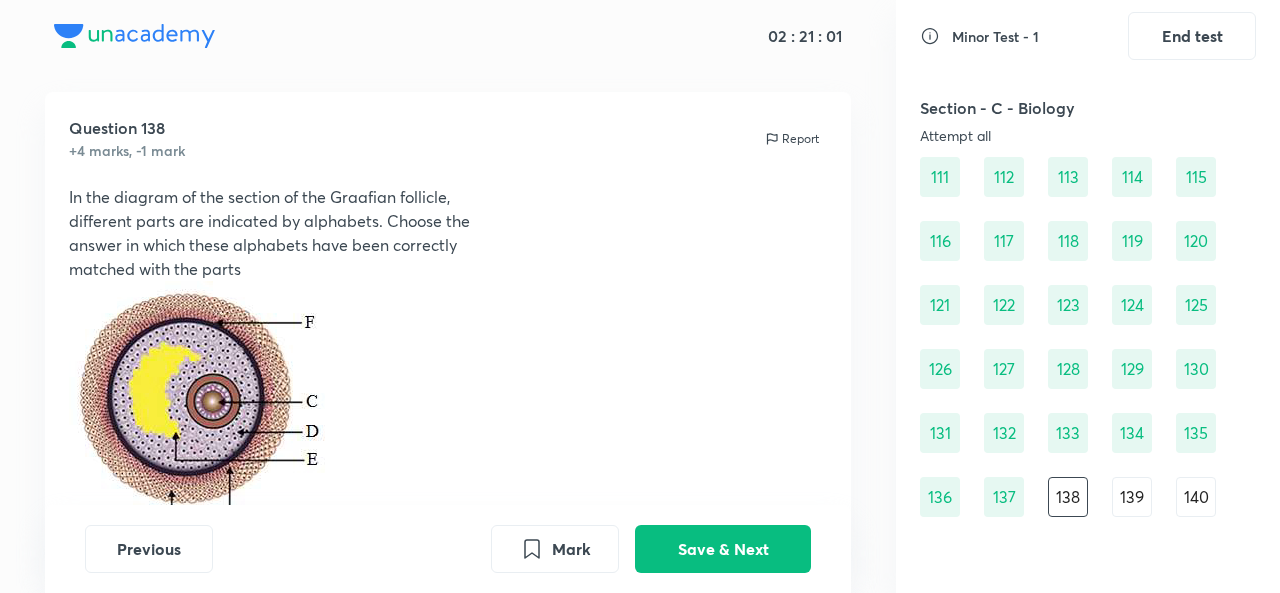 click at bounding box center (448, 413) 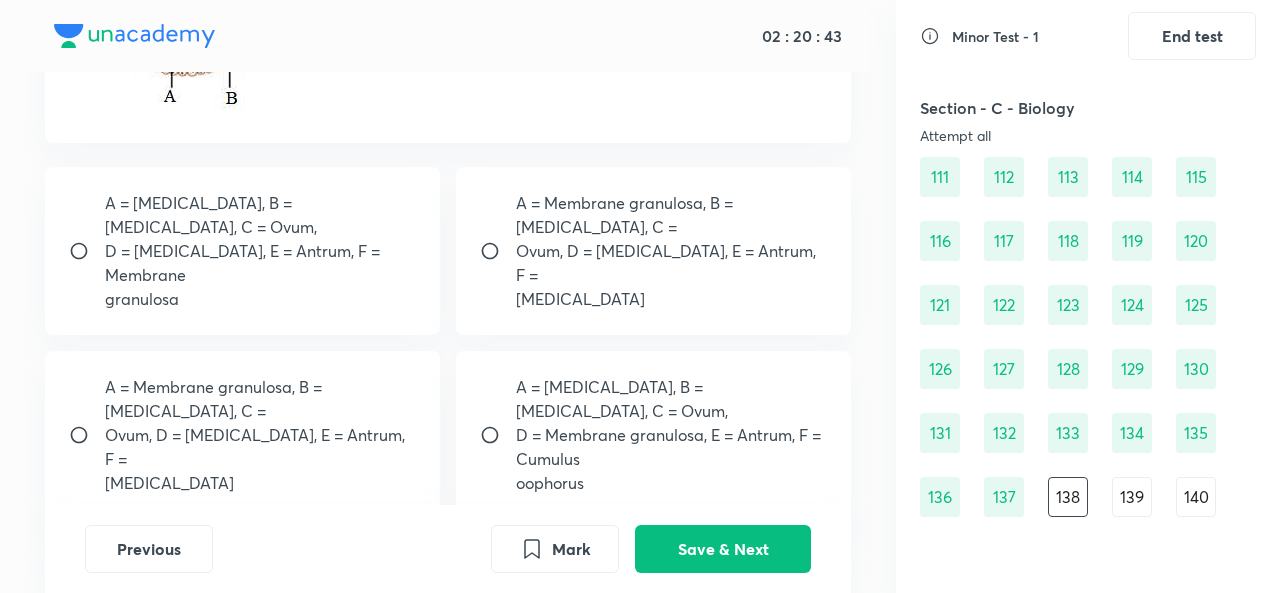 scroll, scrollTop: 454, scrollLeft: 0, axis: vertical 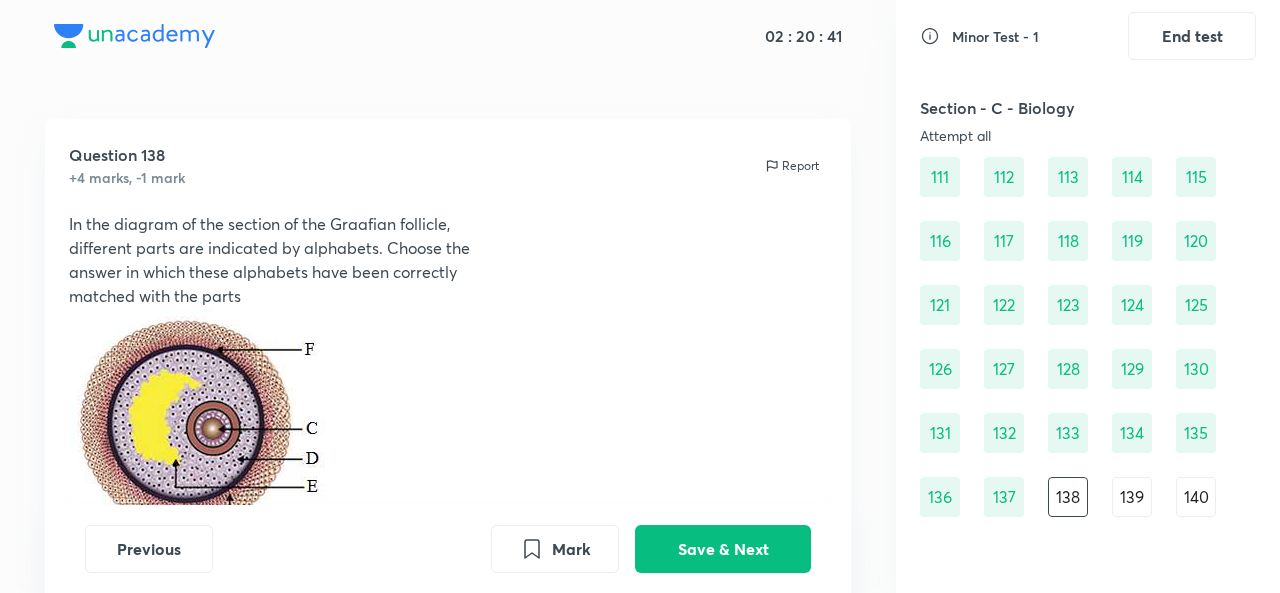 click at bounding box center (448, 440) 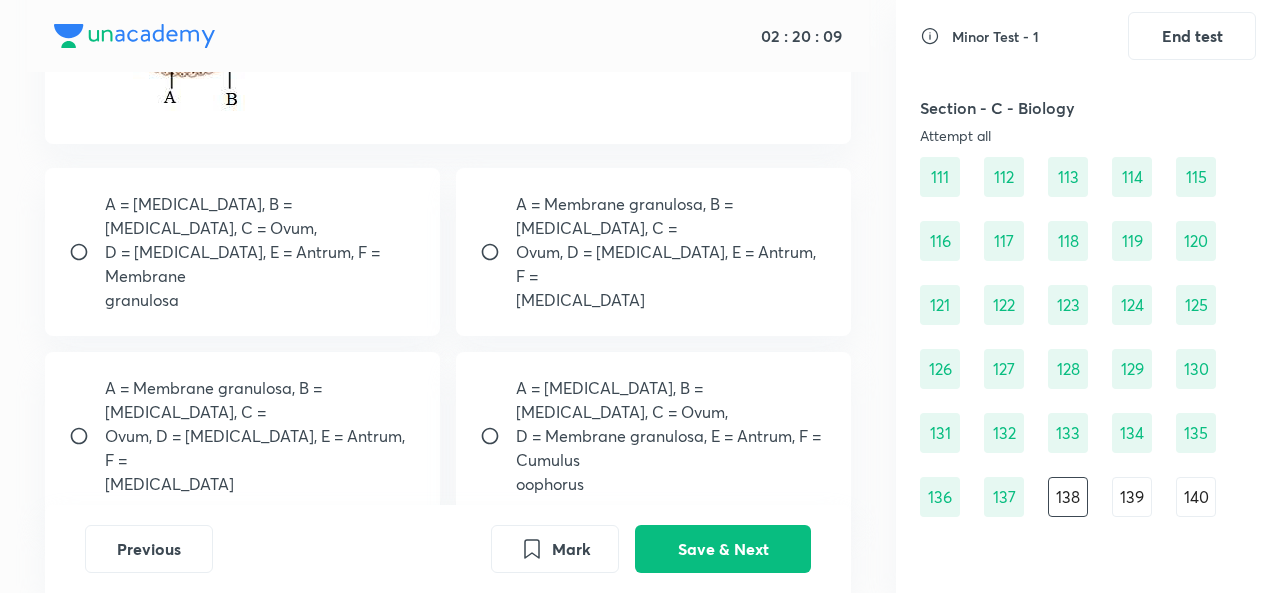 scroll, scrollTop: 454, scrollLeft: 0, axis: vertical 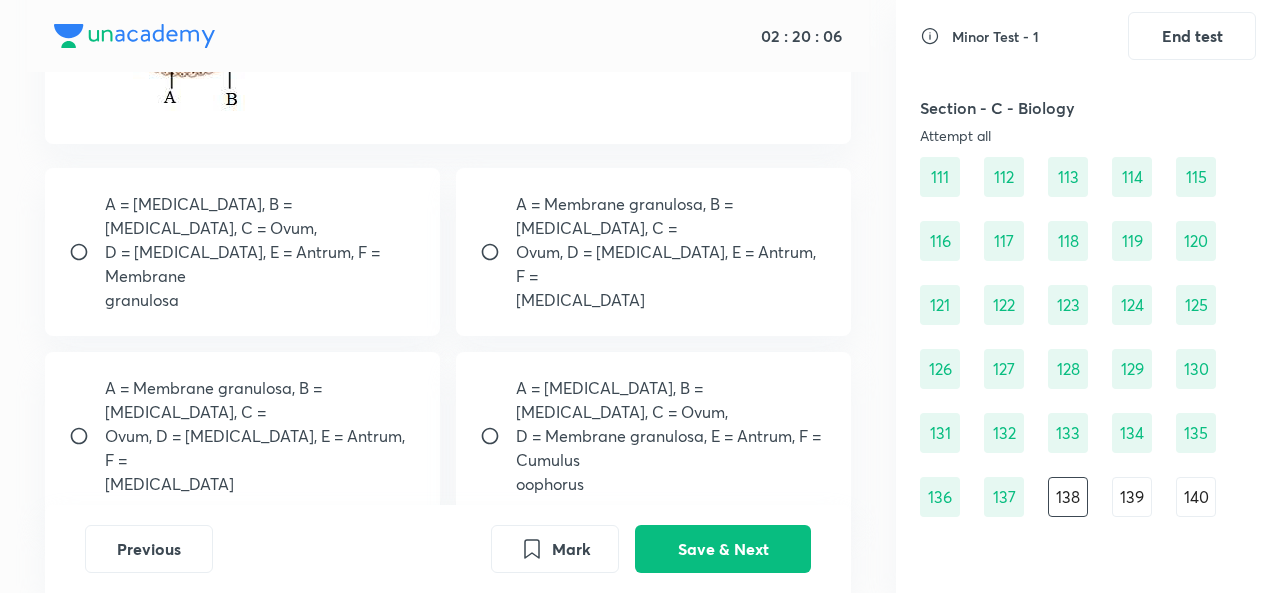 click on "Minor Test - 1 End test Section - A - Physics Attempt all 0 answered 0 marked 45 unanswered 1 2 3 4 5 6 7 8 9 10 11 12 13 14 15 16 17 18 19 20 21 22 23 24 25 26 27 28 29 30 31 32 33 34 35 36 37 38 39 40 41 42 43 44 45 Section - B - Chemistry Attempt all 0 answered 0 marked 45 unanswered 46 47 48 49 50 51 52 53 54 55 56 57 58 59 60 61 62 63 64 65 66 67 68 69 70 71 72 73 74 75 76 77 78 79 80 81 82 83 84 85 86 87 88 89 90 Section - C - Biology Attempt all 47 answered 0 marked 43 unanswered 91 92 93 94 95 96 97 98 99 100 101 102 103 104 105 106 107 108 109 110 111 112 113 114 115 116 117 118 119 120 121 122 123 124 125 126 127 128 129 130 131 132 133 134 135 136 137 138 139 140 141 142 143 144 145 146 147 148 149 150 151 152 153 154 155 156 157 158 159 160 161 162 163 164 165 166 167 168 169 170 171 172 173 174 175 176 177 178 179 180 • You have reached the end of the list •" at bounding box center (1088, 296) 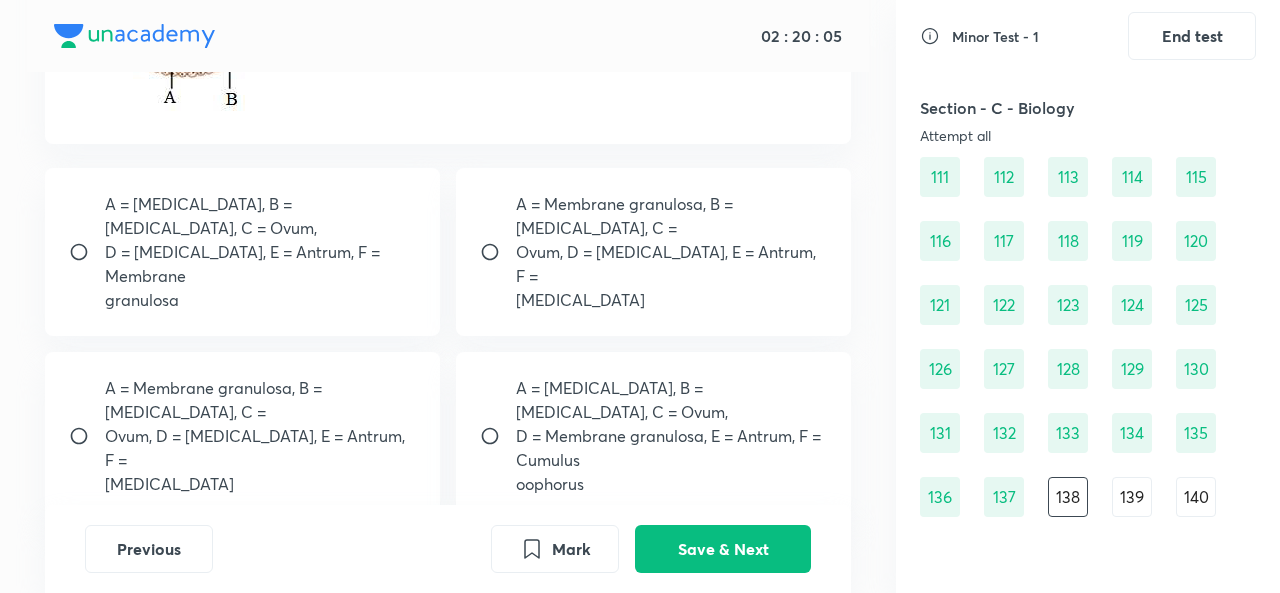 click on "Minor Test - 1 End test Section - A - Physics Attempt all 0 answered 0 marked 45 unanswered 1 2 3 4 5 6 7 8 9 10 11 12 13 14 15 16 17 18 19 20 21 22 23 24 25 26 27 28 29 30 31 32 33 34 35 36 37 38 39 40 41 42 43 44 45 Section - B - Chemistry Attempt all 0 answered 0 marked 45 unanswered 46 47 48 49 50 51 52 53 54 55 56 57 58 59 60 61 62 63 64 65 66 67 68 69 70 71 72 73 74 75 76 77 78 79 80 81 82 83 84 85 86 87 88 89 90 Section - C - Biology Attempt all 47 answered 0 marked 43 unanswered 91 92 93 94 95 96 97 98 99 100 101 102 103 104 105 106 107 108 109 110 111 112 113 114 115 116 117 118 119 120 121 122 123 124 125 126 127 128 129 130 131 132 133 134 135 136 137 138 139 140 141 142 143 144 145 146 147 148 149 150 151 152 153 154 155 156 157 158 159 160 161 162 163 164 165 166 167 168 169 170 171 172 173 174 175 176 177 178 179 180 • You have reached the end of the list •" at bounding box center [1088, 296] 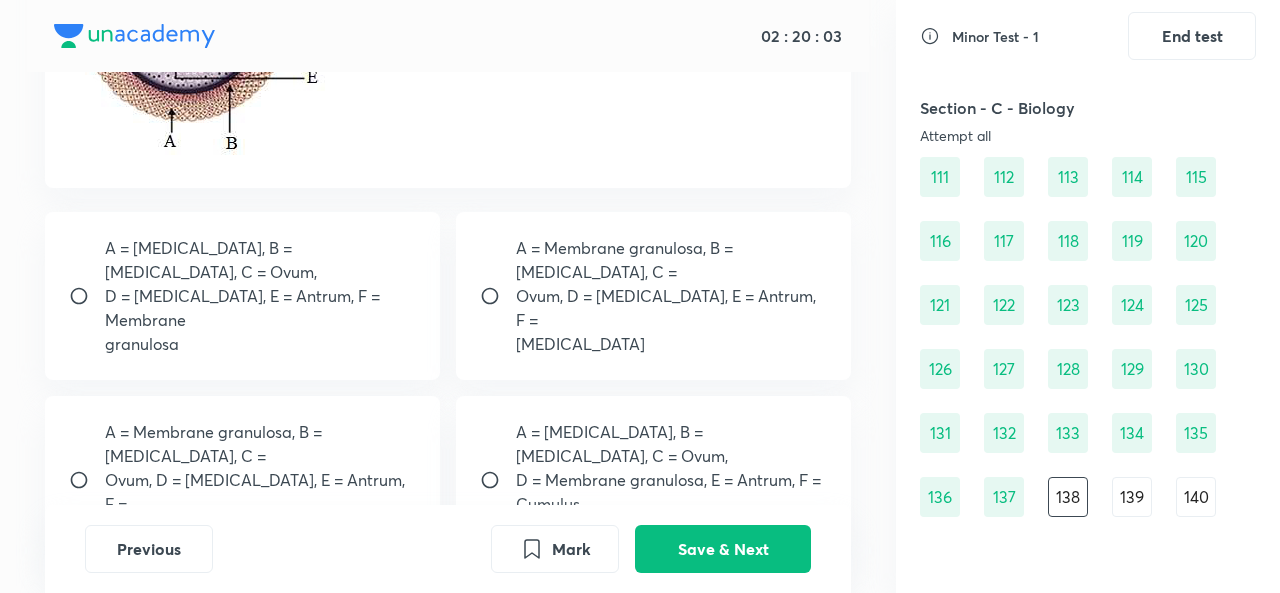 scroll, scrollTop: 431, scrollLeft: 0, axis: vertical 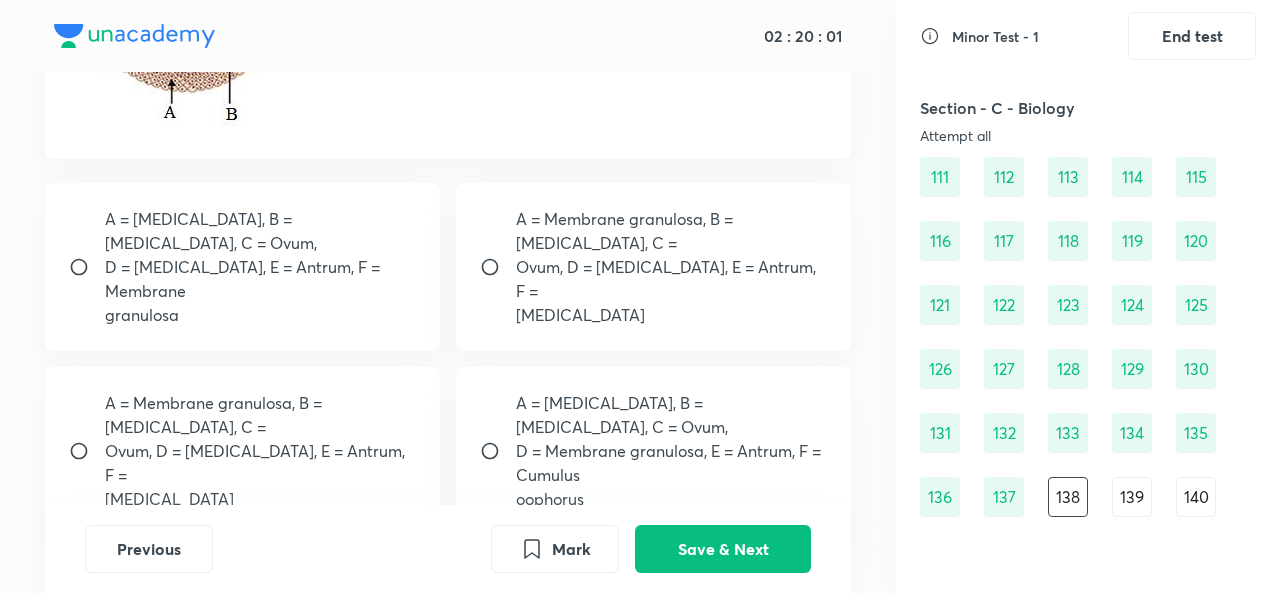click on "A = Theca externa, B = Theca interna, C = Ovum, D = Membrane granulosa, E = Antrum, F = Cumulus oophorus" at bounding box center (653, 451) 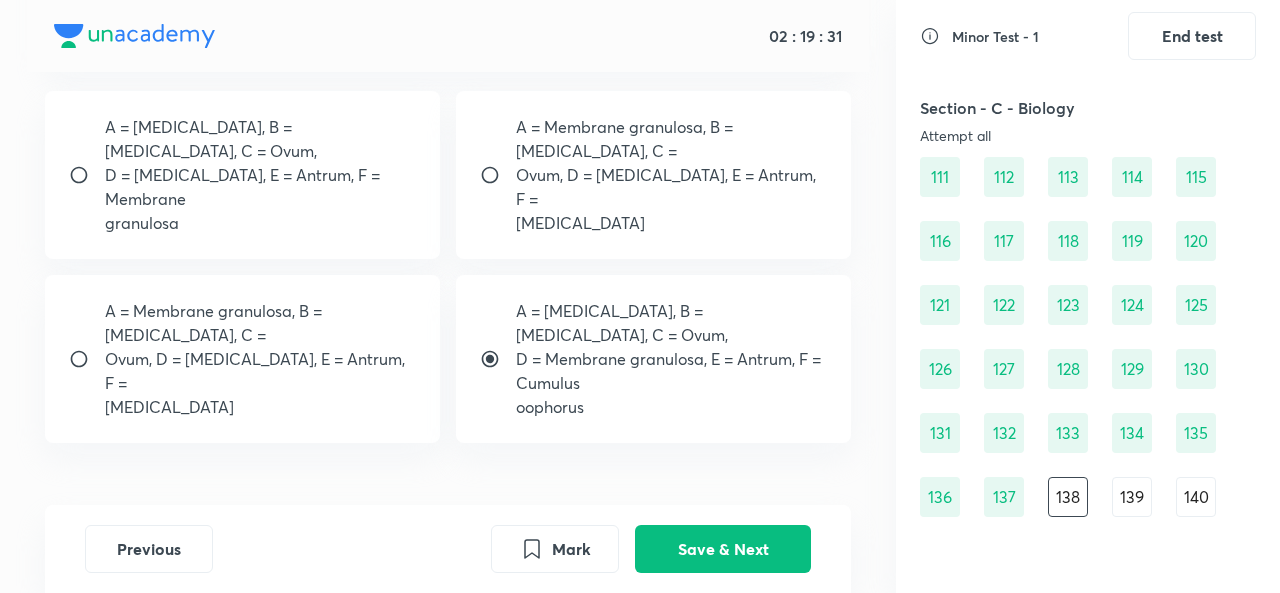 scroll, scrollTop: 532, scrollLeft: 0, axis: vertical 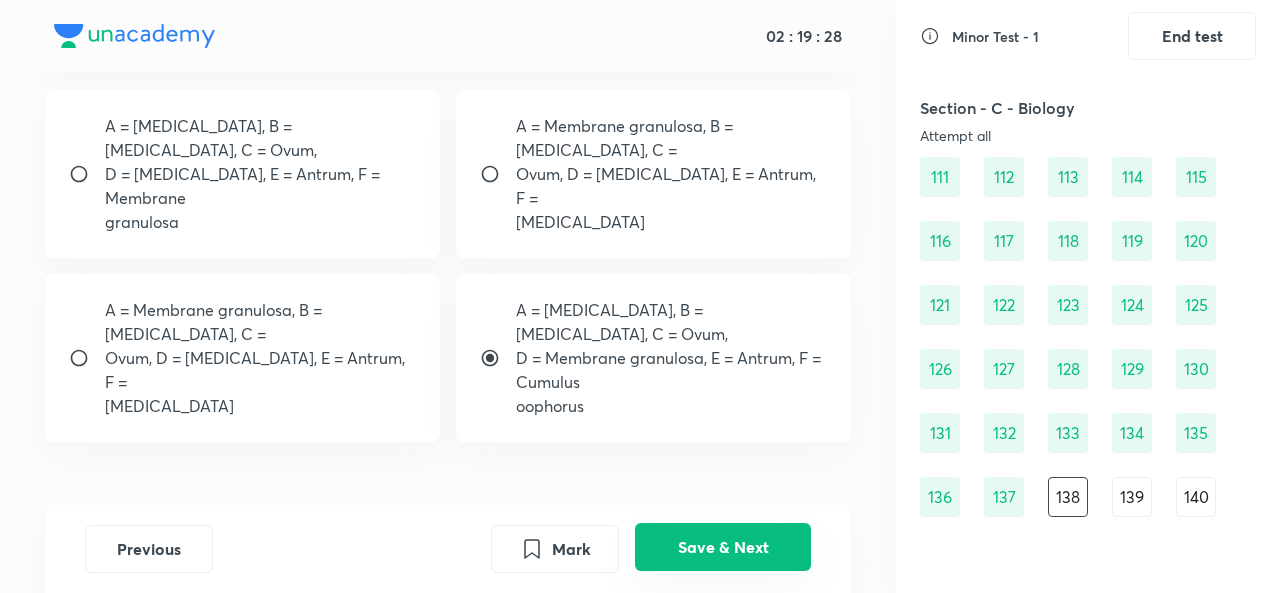 click on "Save & Next" at bounding box center [723, 547] 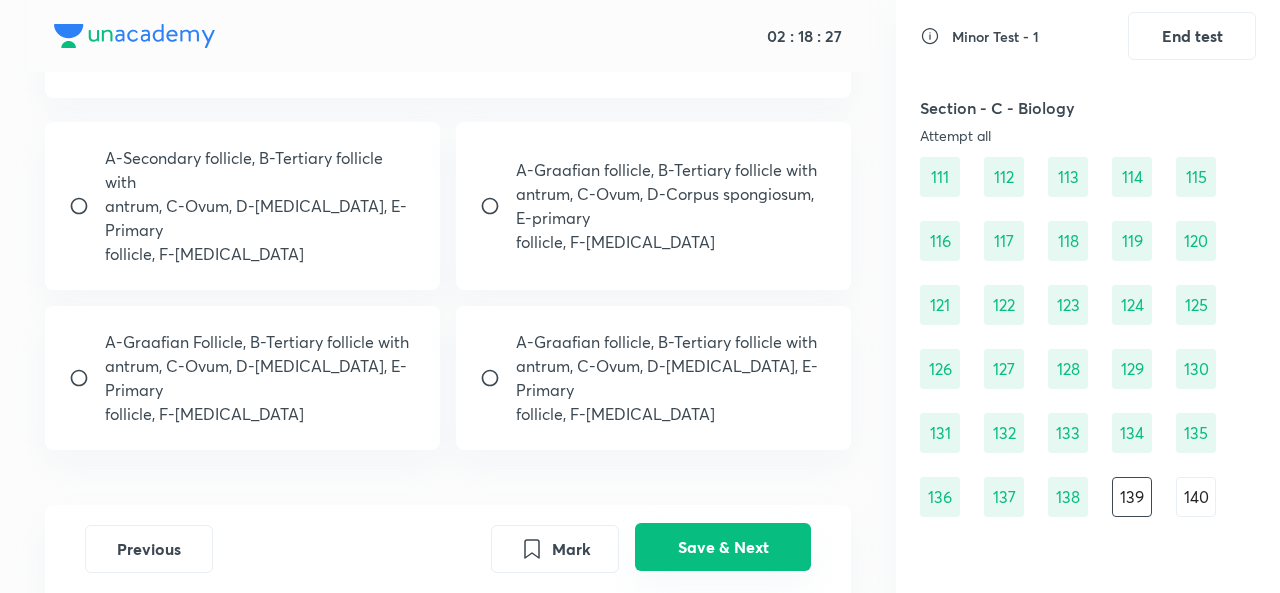 scroll, scrollTop: 394, scrollLeft: 0, axis: vertical 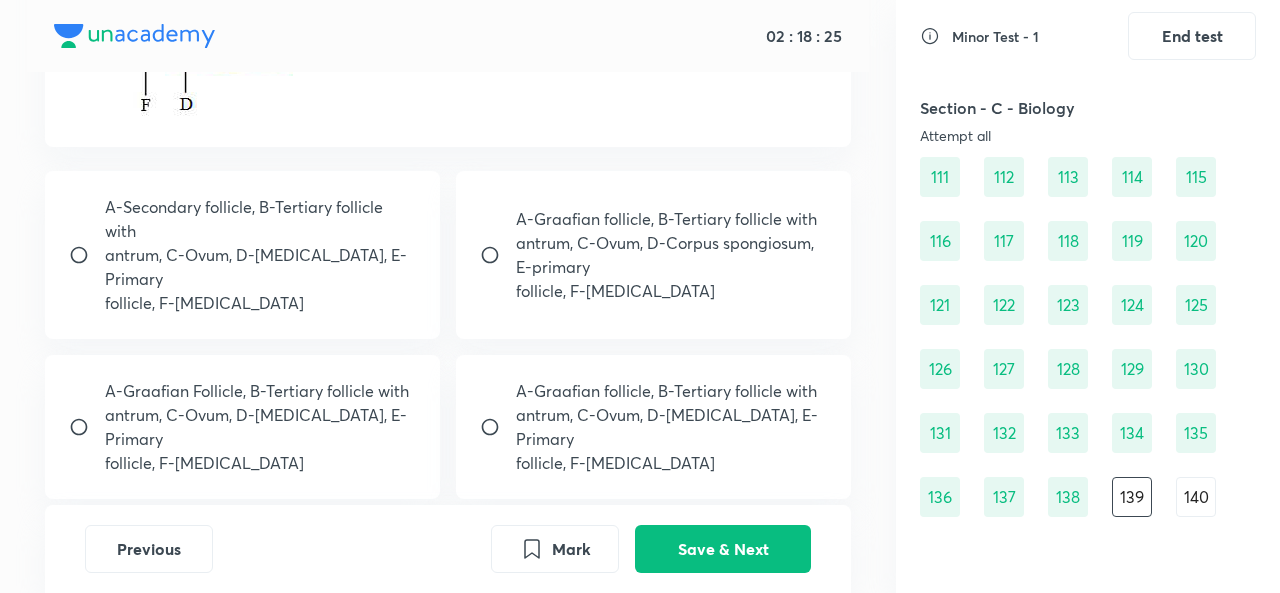 click on "A-Graafian follicle, B-Tertiary follicle with" at bounding box center [671, 391] 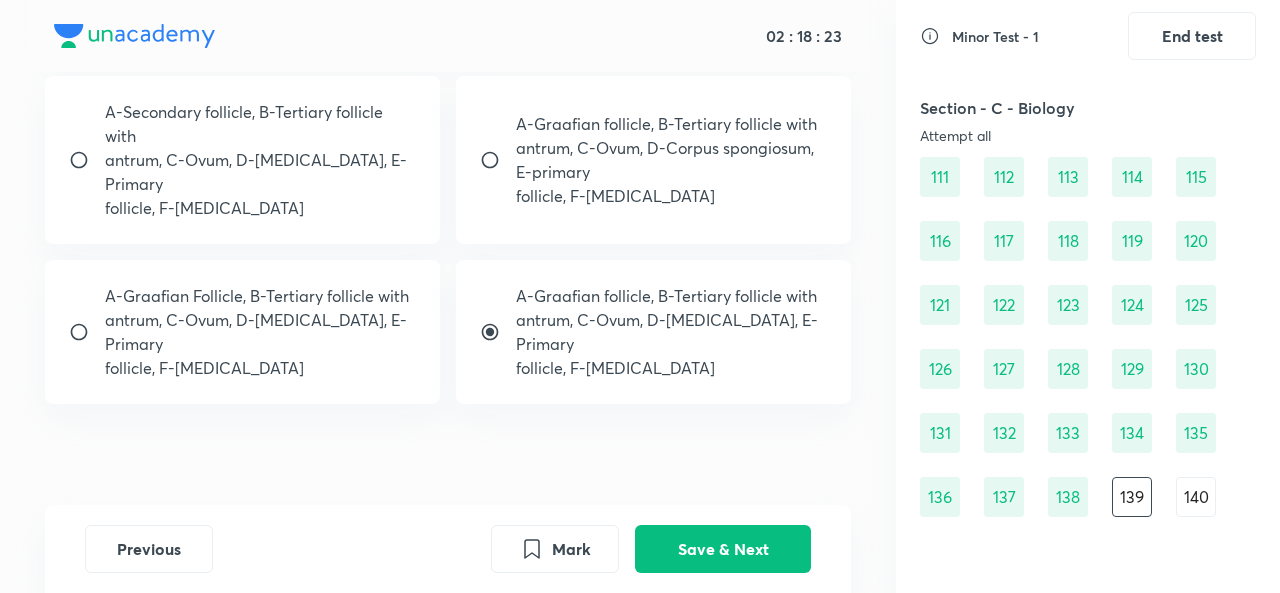 scroll, scrollTop: 458, scrollLeft: 0, axis: vertical 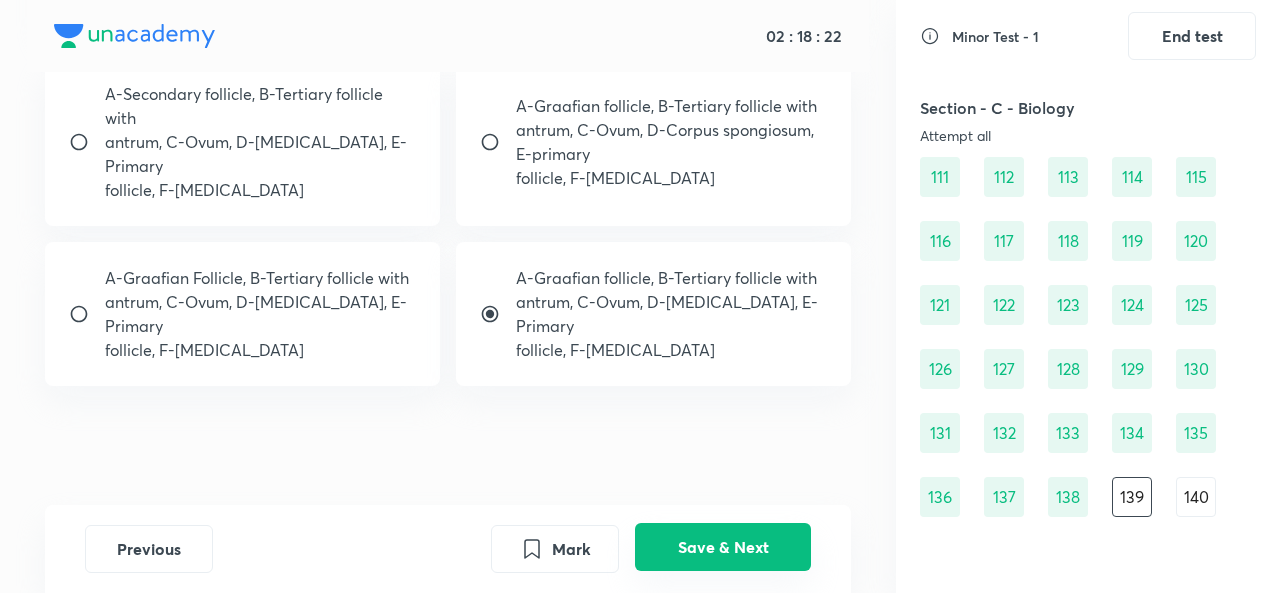 click on "Save & Next" at bounding box center (723, 547) 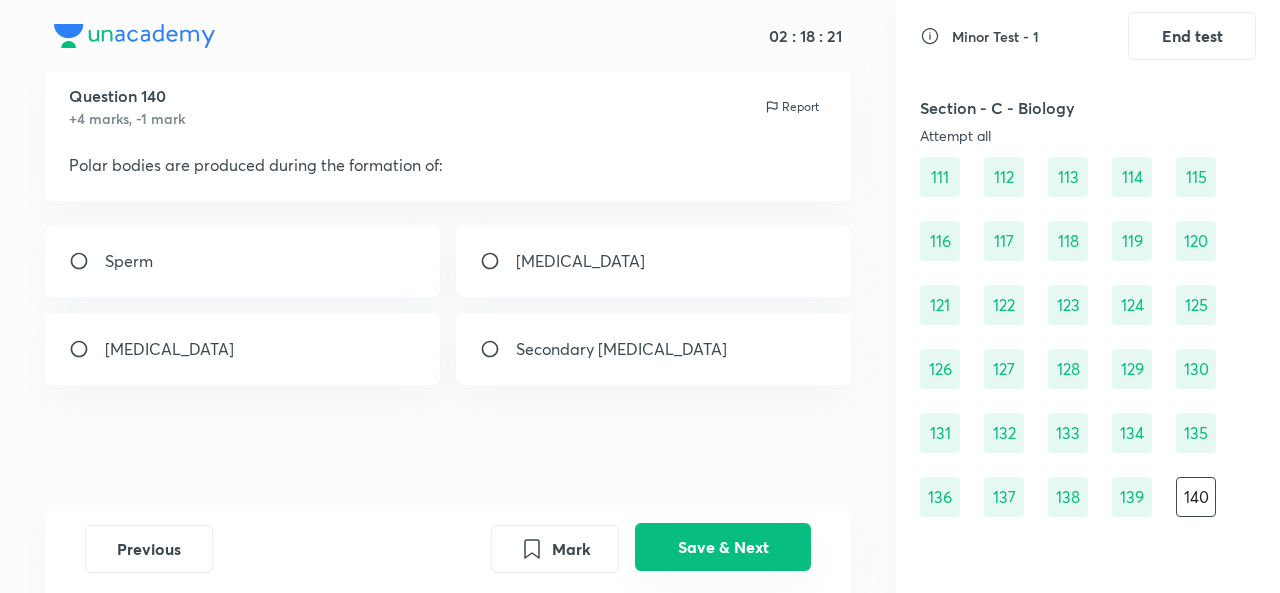 scroll, scrollTop: 60, scrollLeft: 0, axis: vertical 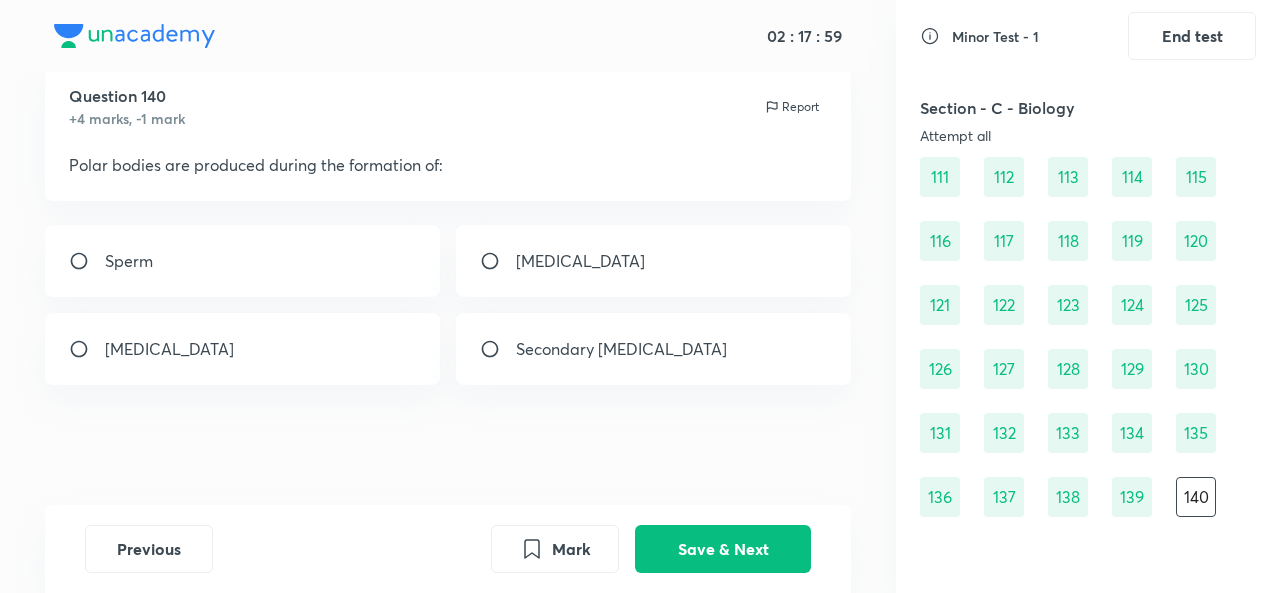 click on "Secondary oocyte" at bounding box center (621, 349) 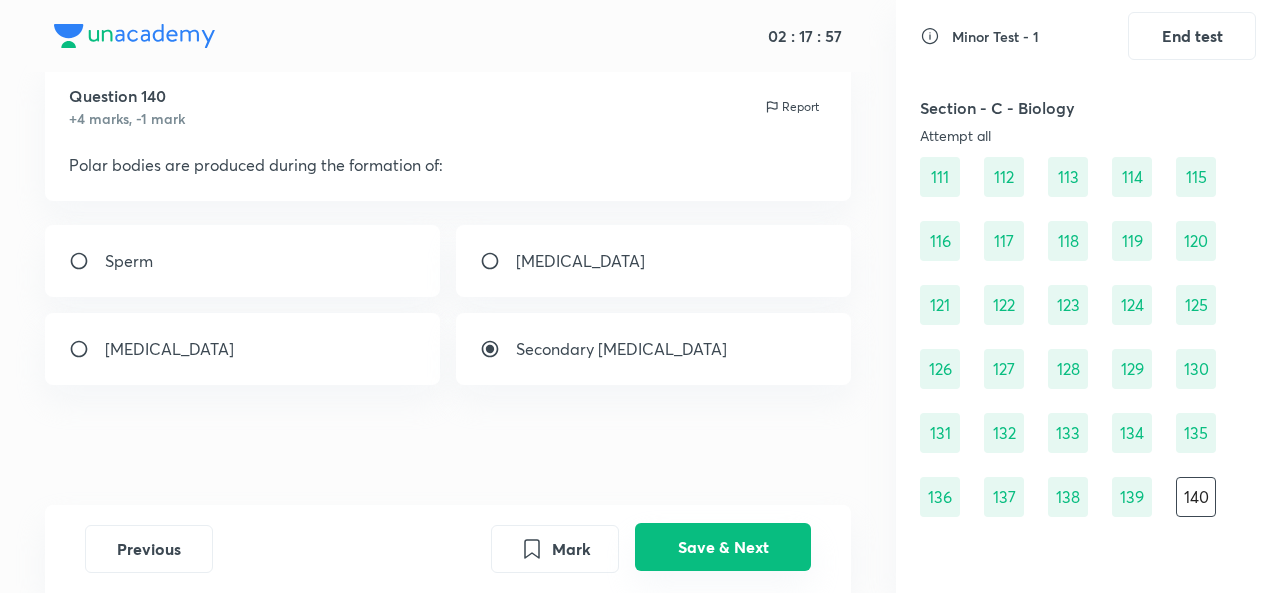 click on "Save & Next" at bounding box center [723, 547] 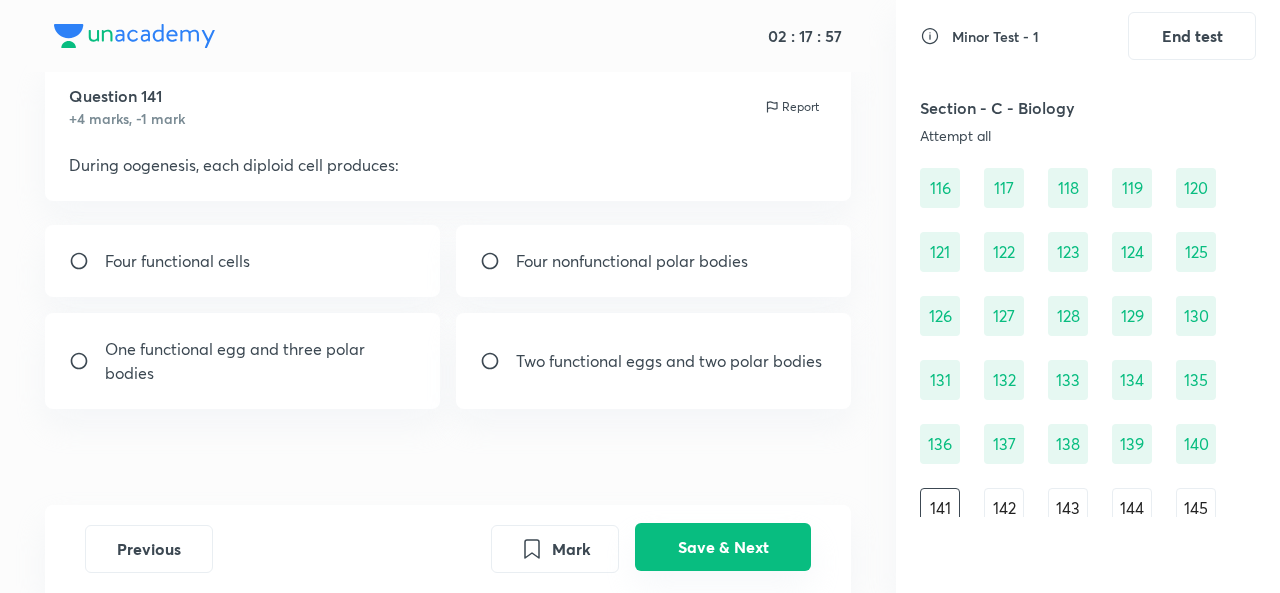 scroll, scrollTop: 1858, scrollLeft: 0, axis: vertical 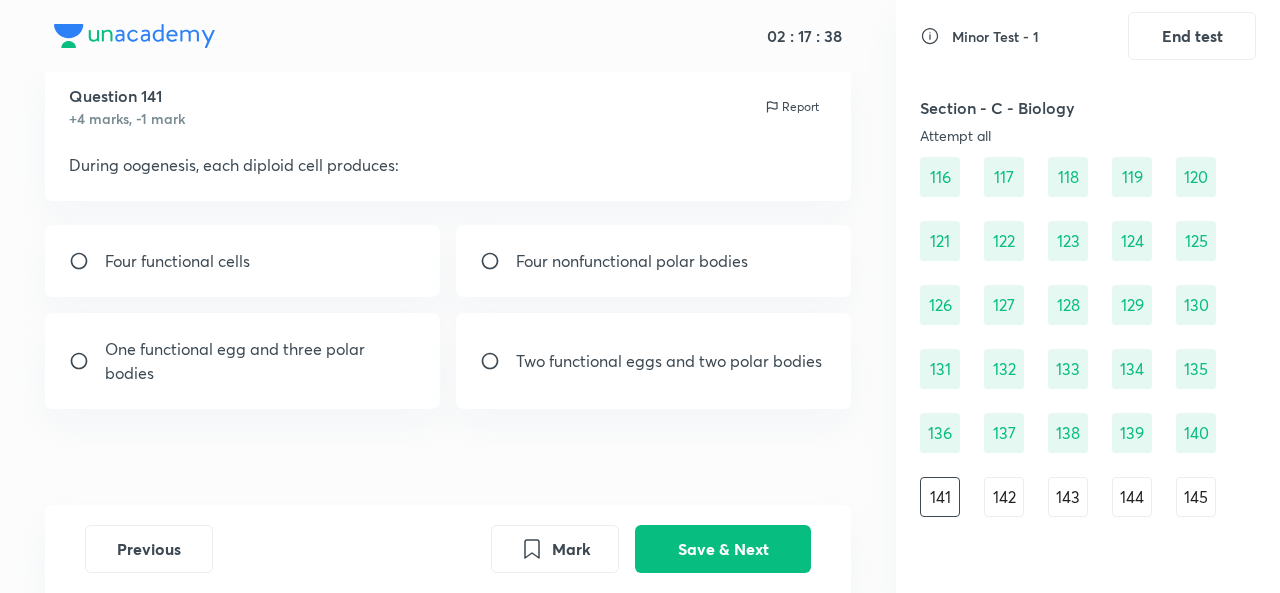 click on "One functional egg and three polar bodies" at bounding box center [260, 361] 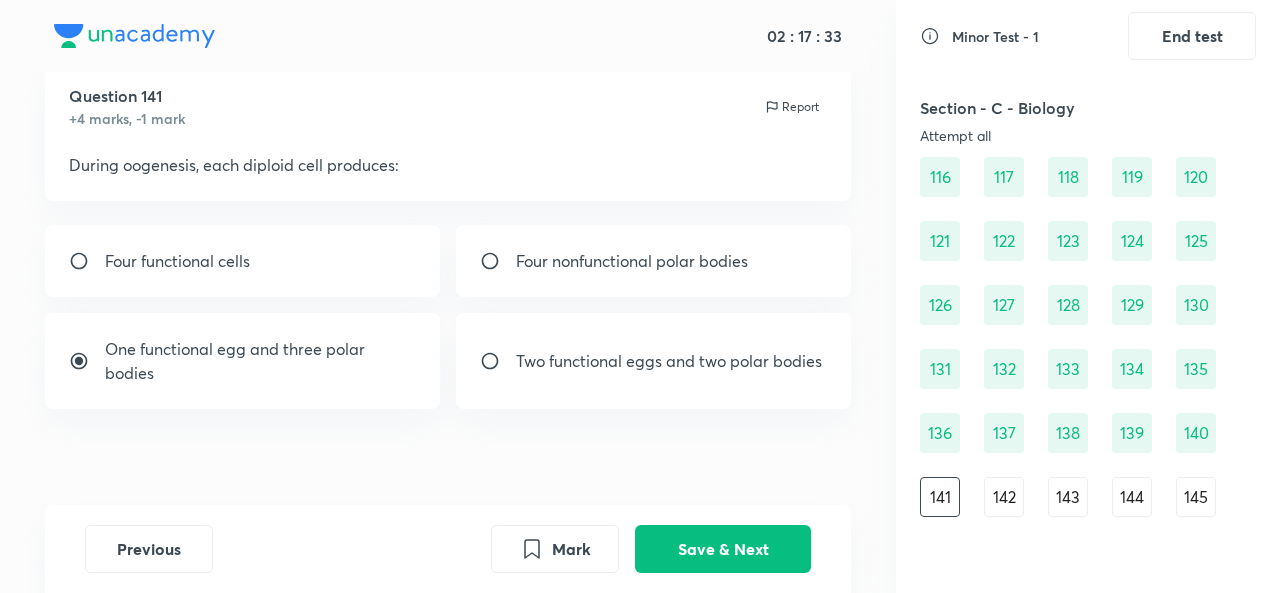 scroll, scrollTop: 84, scrollLeft: 0, axis: vertical 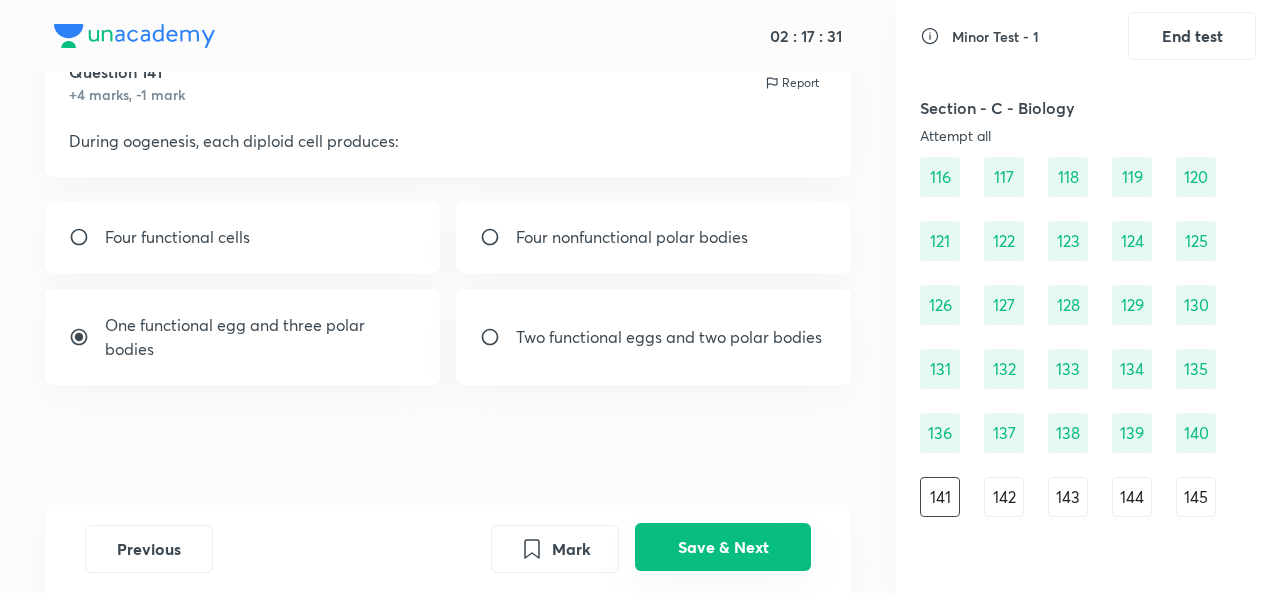 click on "Save & Next" at bounding box center (723, 547) 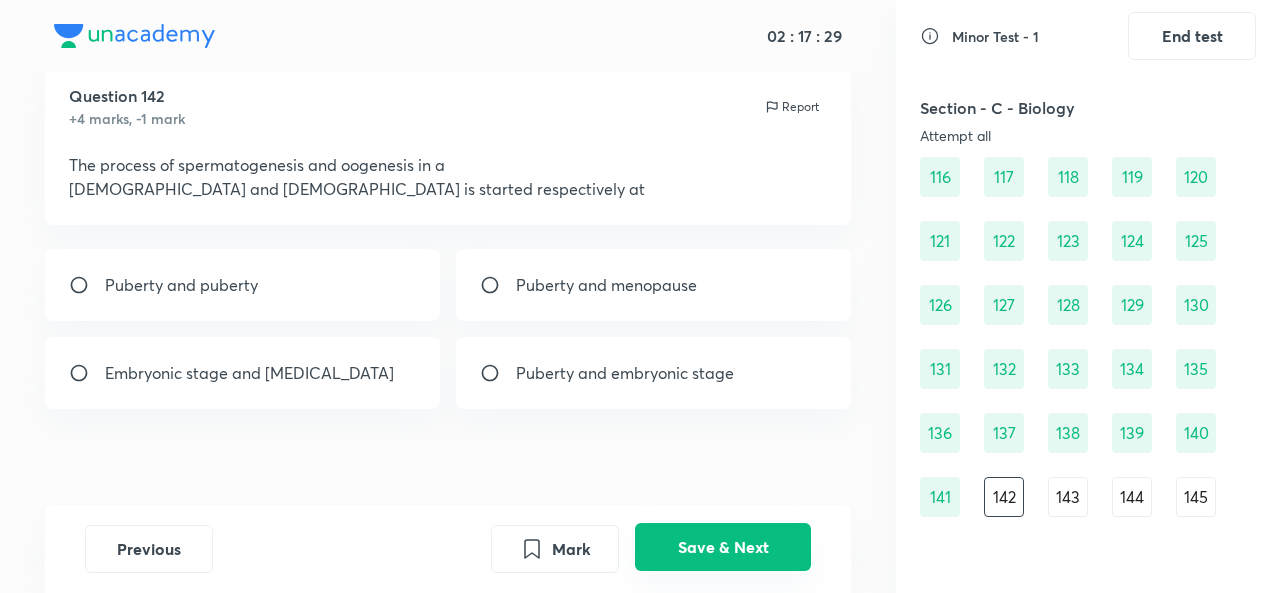 scroll, scrollTop: 58, scrollLeft: 0, axis: vertical 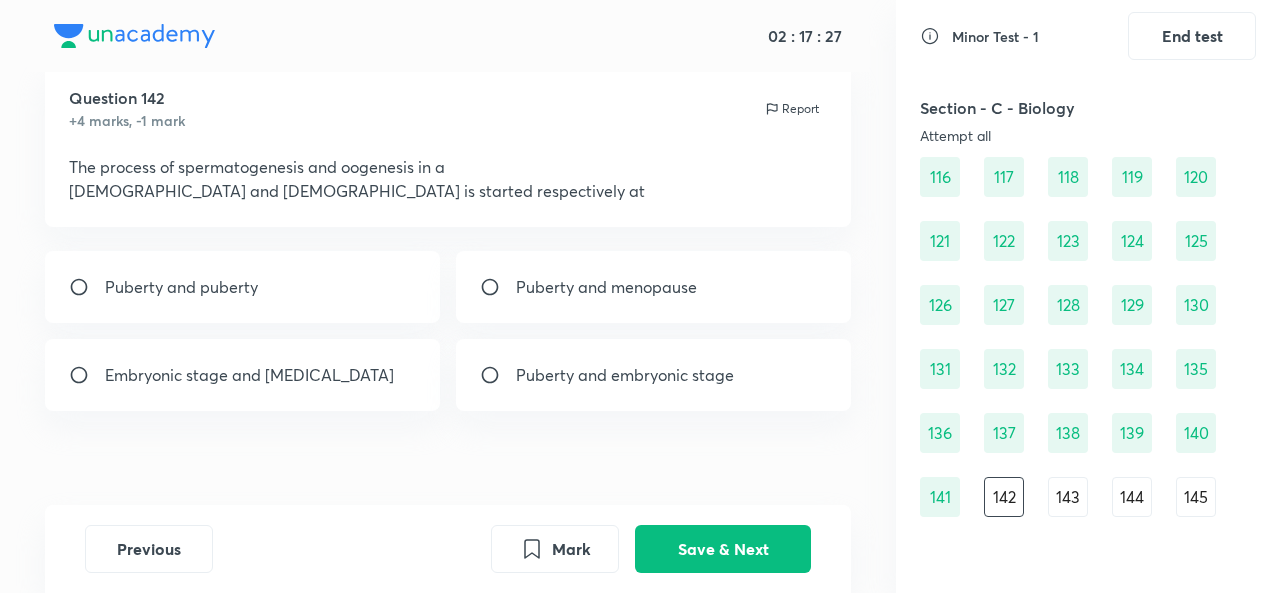click on "141" at bounding box center (940, 497) 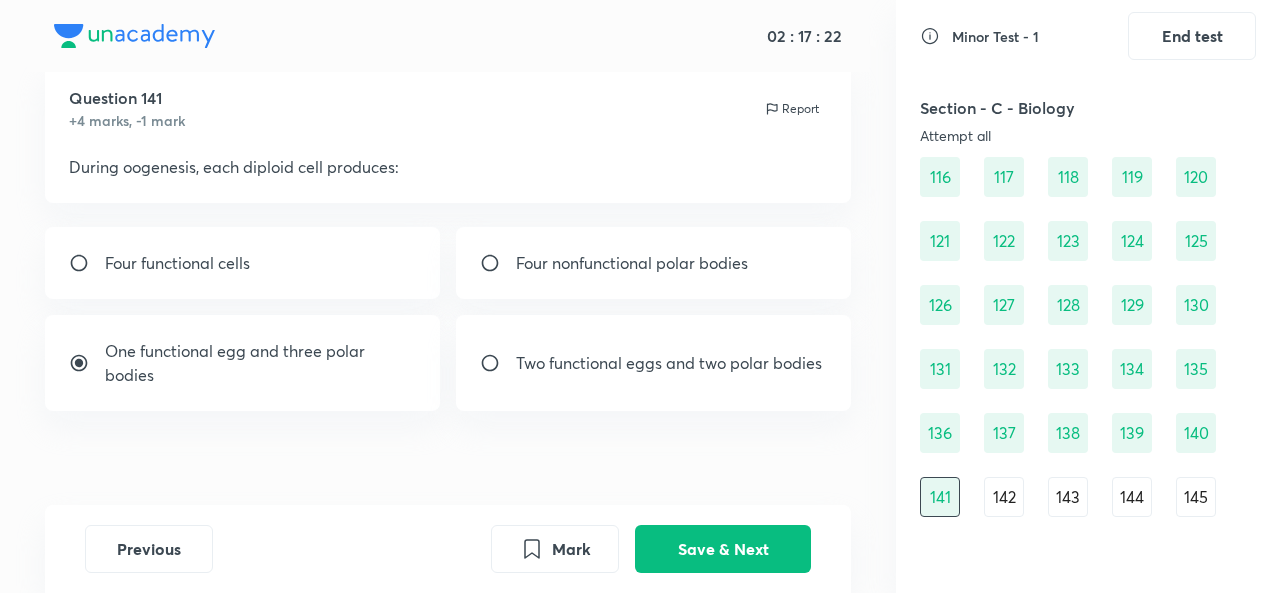 click on "142" at bounding box center [1004, 497] 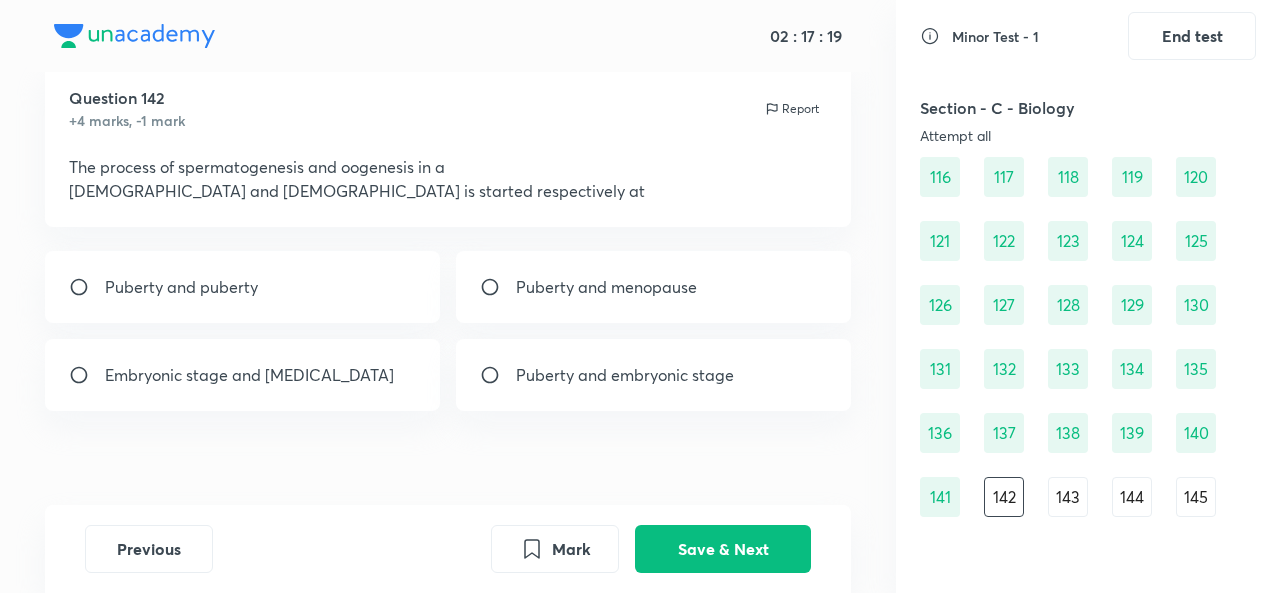 click on "141" at bounding box center (940, 497) 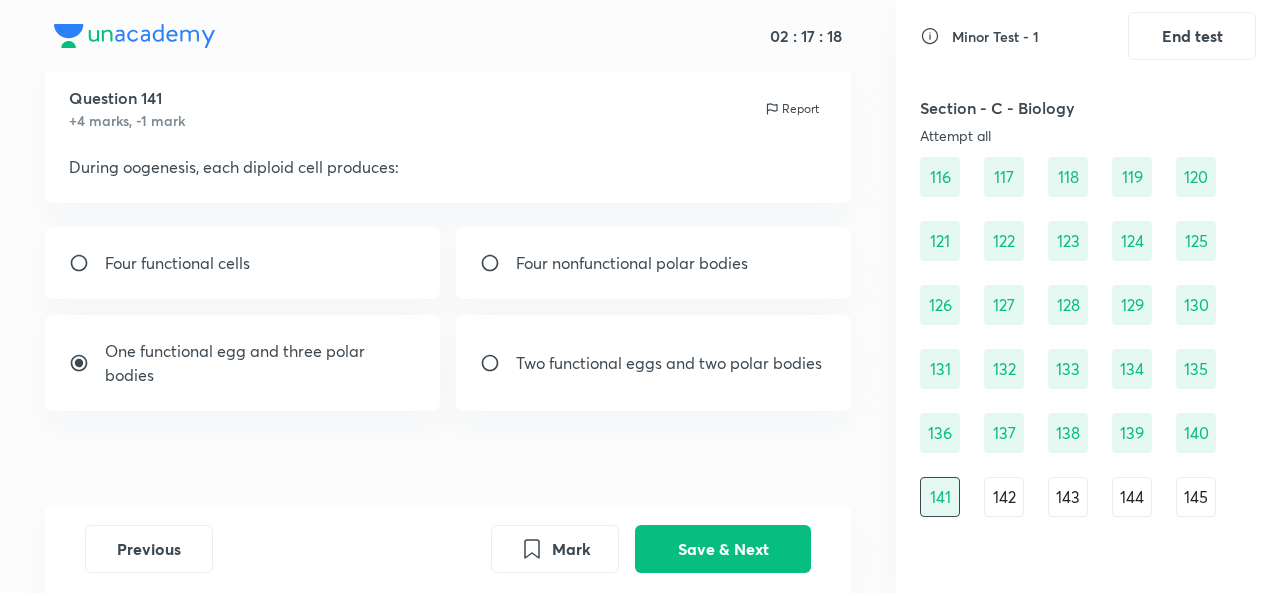 click on "142" at bounding box center (1004, 497) 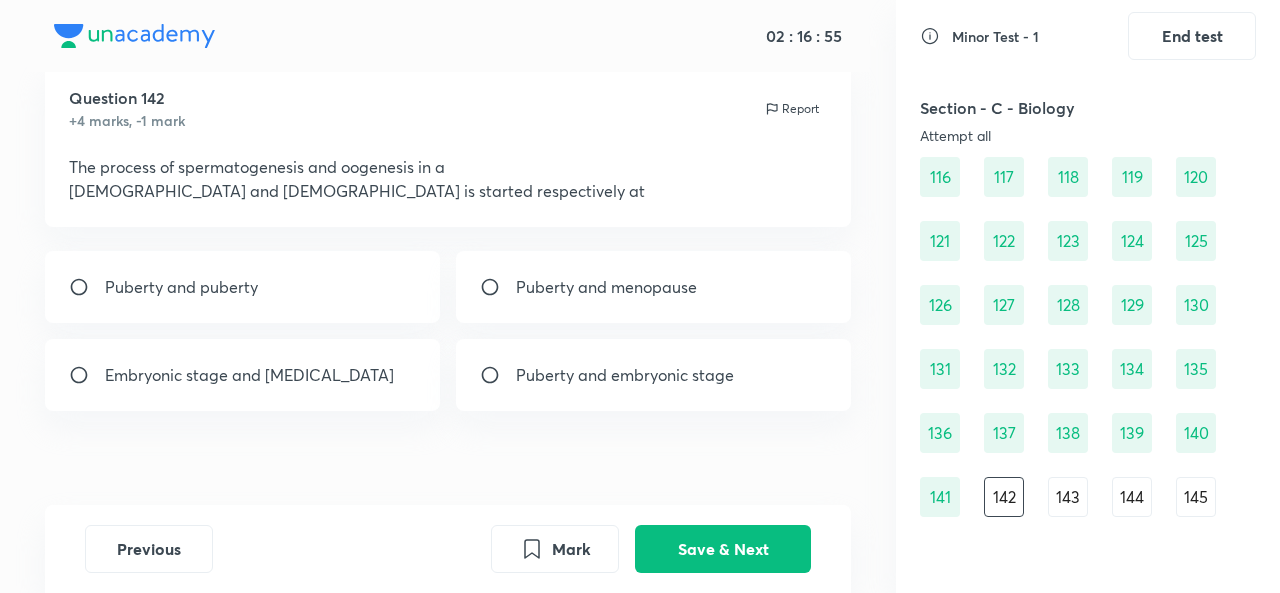 click on "Puberty and embryonic stage" at bounding box center [653, 375] 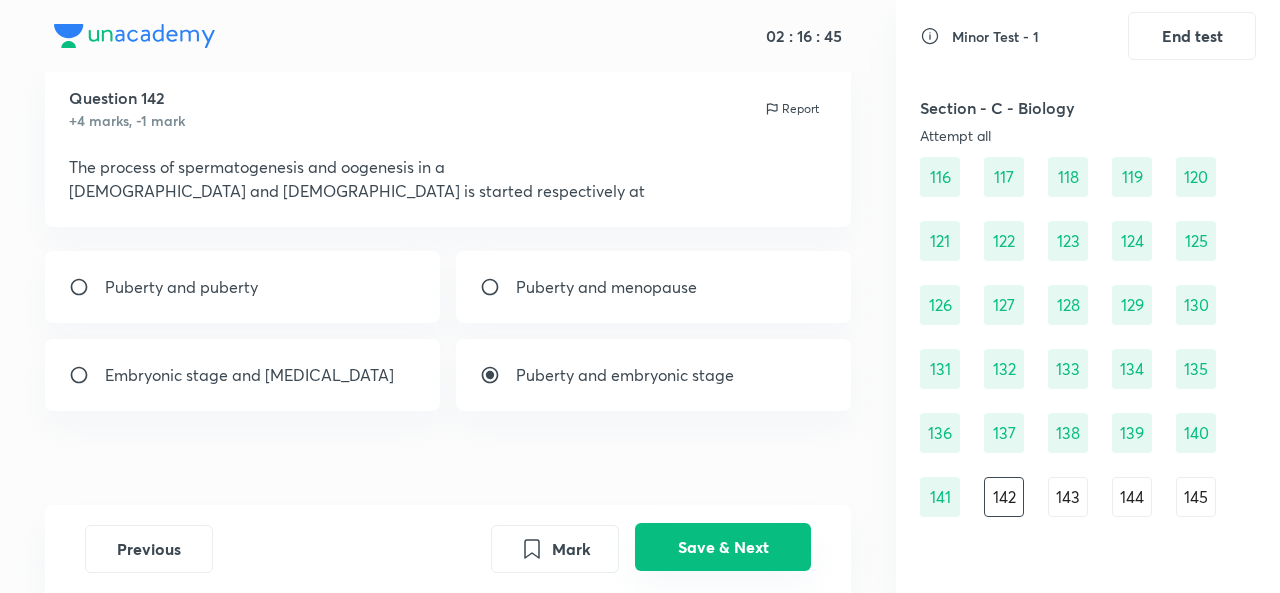 click on "Save & Next" at bounding box center [723, 547] 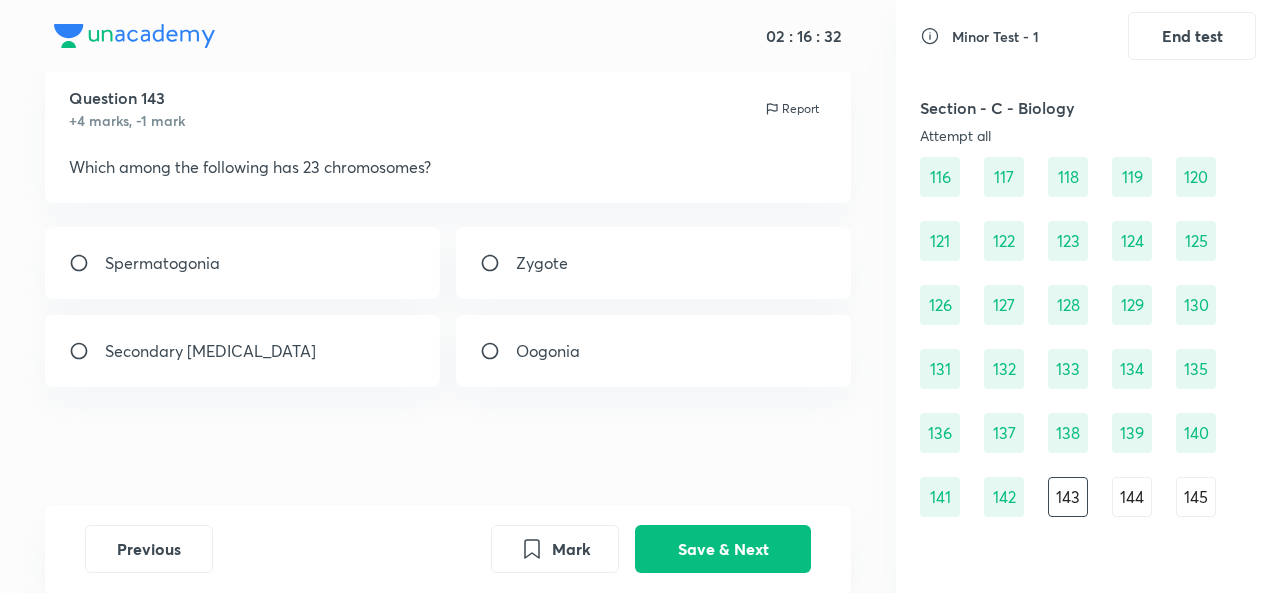 click on "Secondary oocyte" at bounding box center [242, 351] 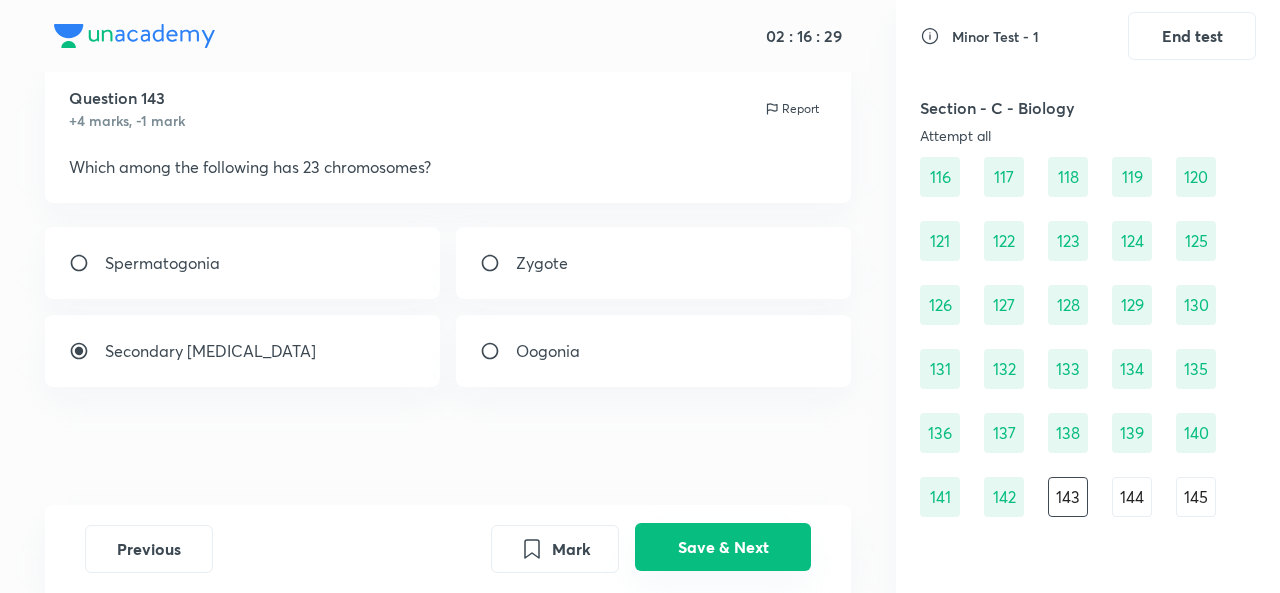 click on "Save & Next" at bounding box center (723, 547) 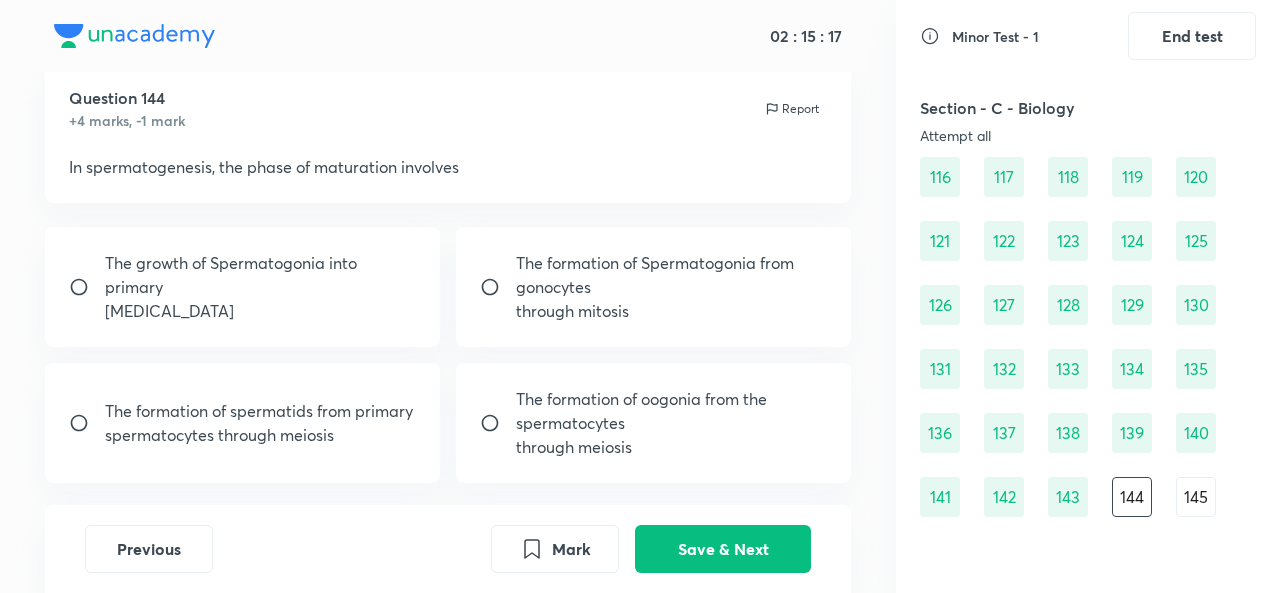 click on "spermatocyte" at bounding box center [260, 311] 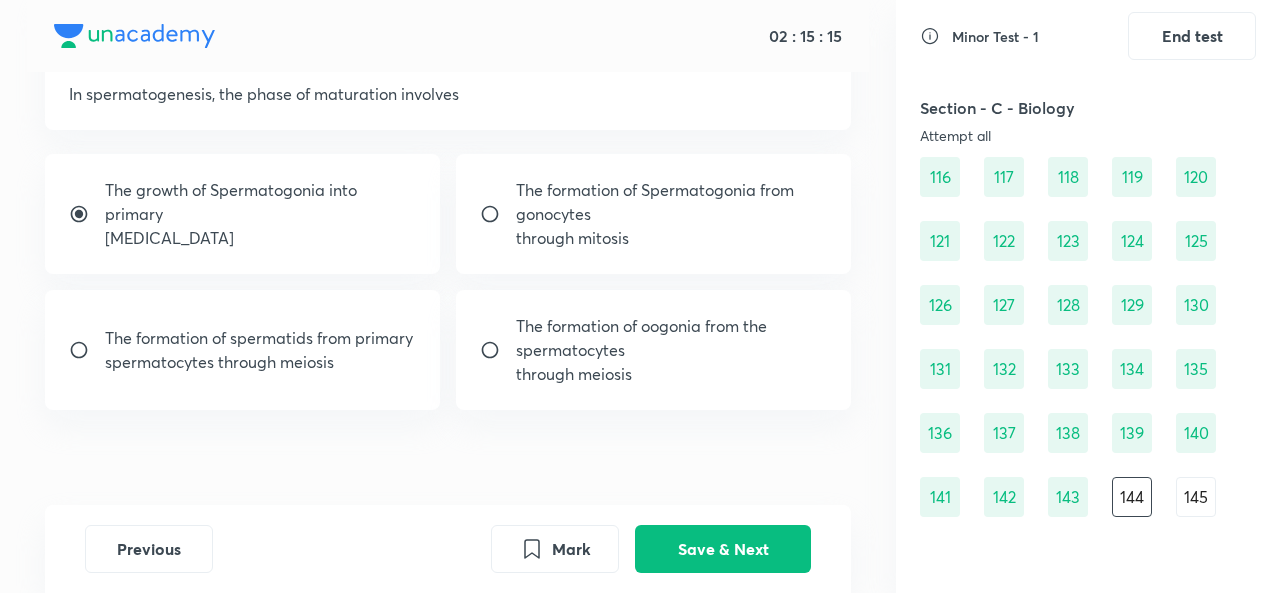 scroll, scrollTop: 132, scrollLeft: 0, axis: vertical 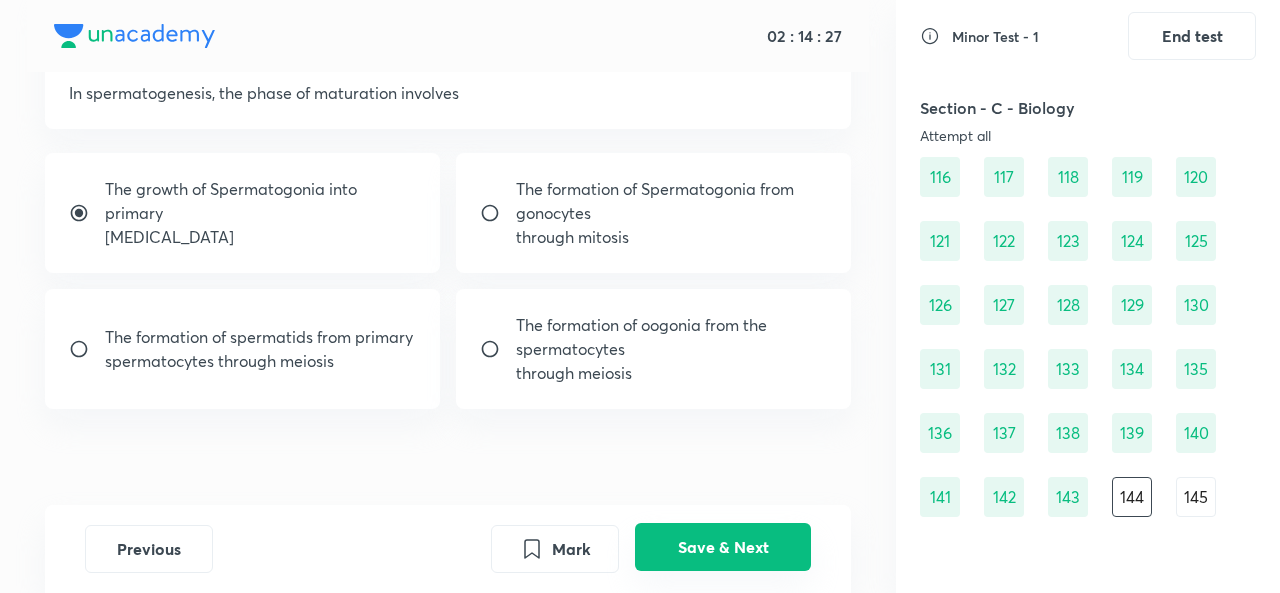 click on "Save & Next" at bounding box center (723, 547) 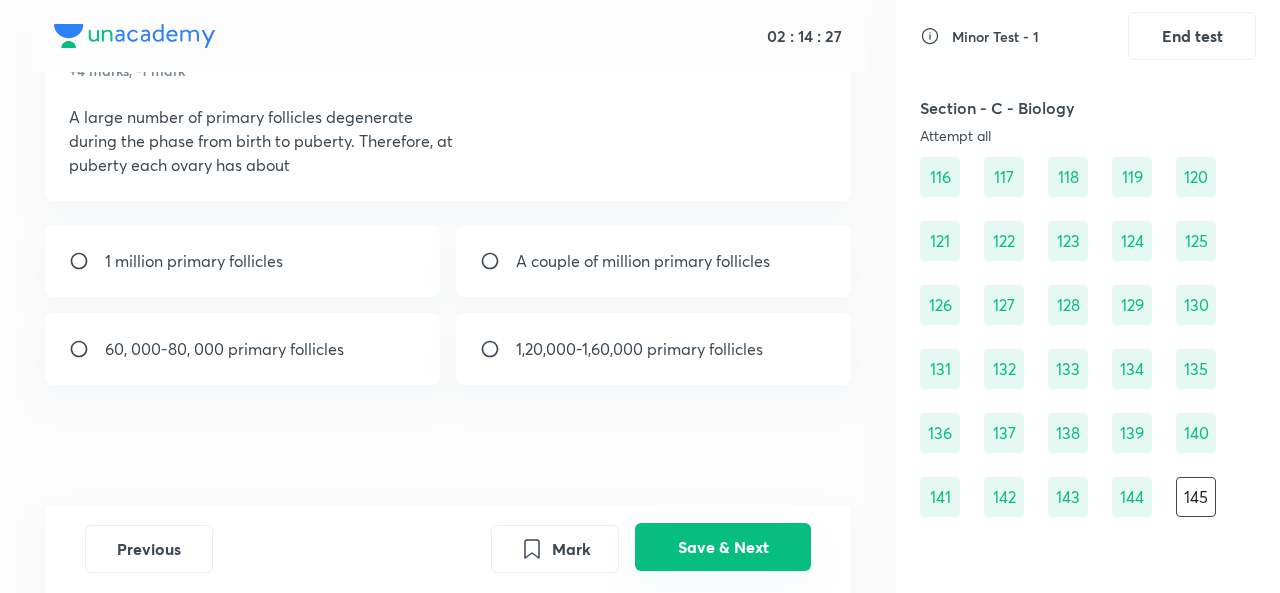 scroll, scrollTop: 108, scrollLeft: 0, axis: vertical 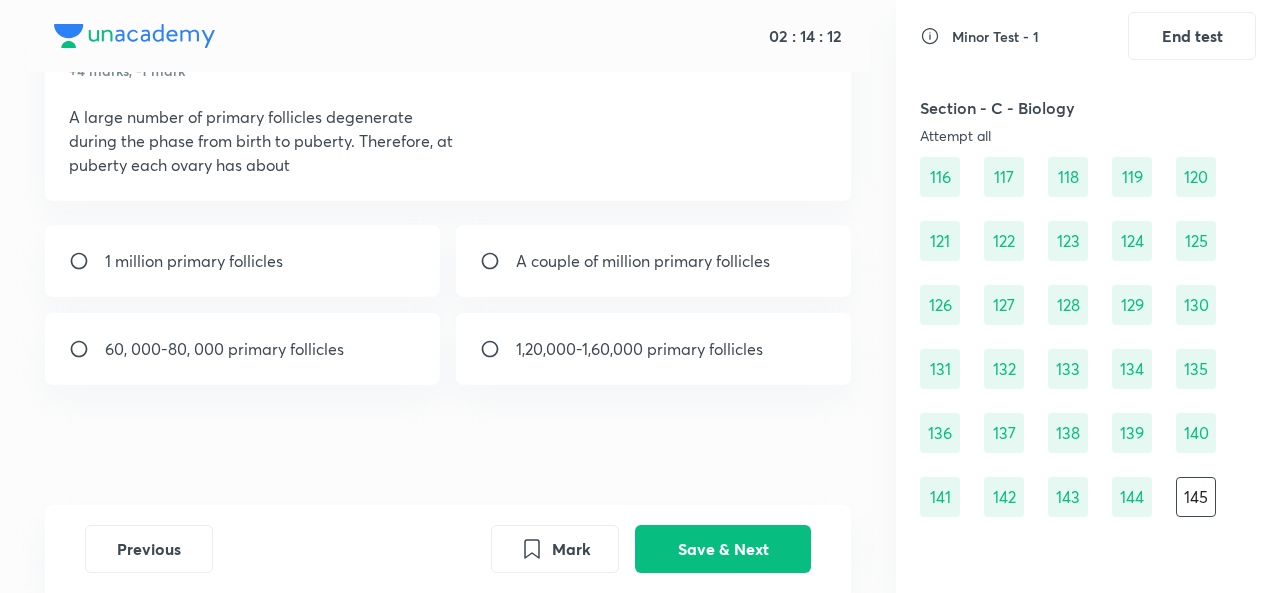 click on "60, 000-80, 000 primary follicles" at bounding box center [242, 349] 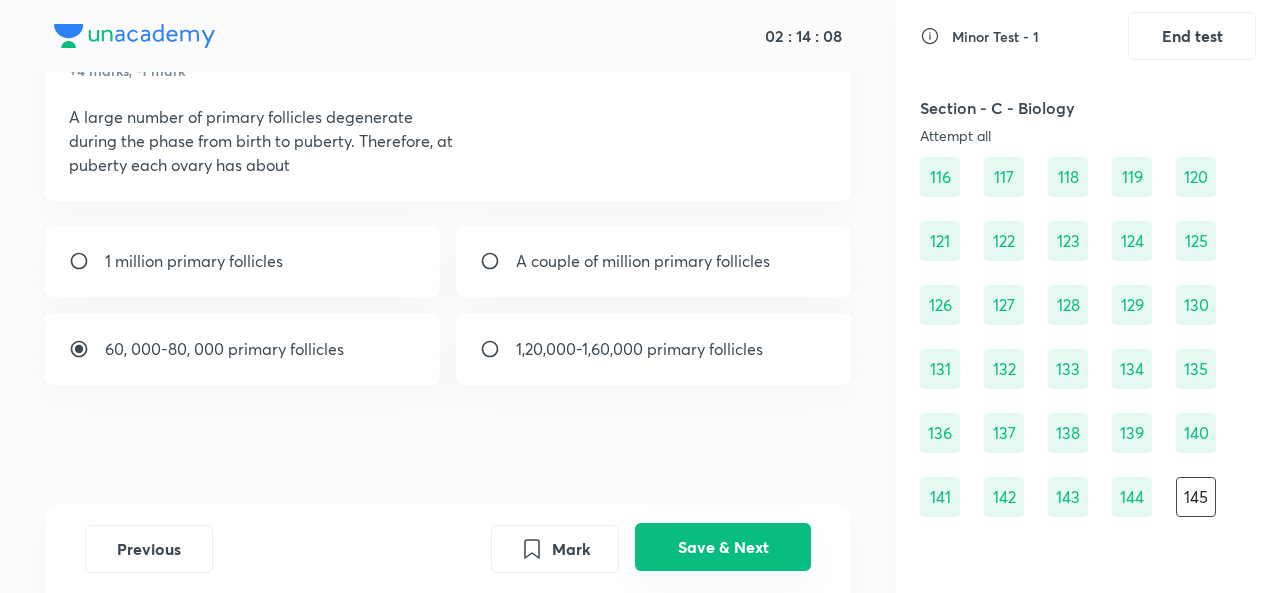 click on "Save & Next" at bounding box center [723, 547] 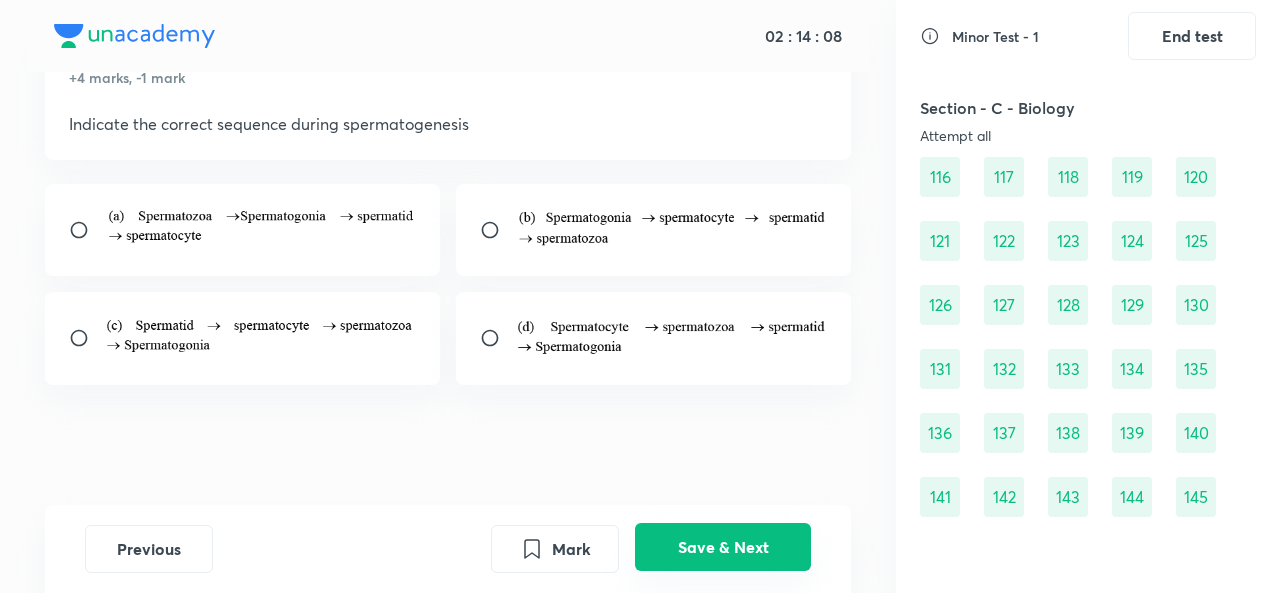 scroll, scrollTop: 60, scrollLeft: 0, axis: vertical 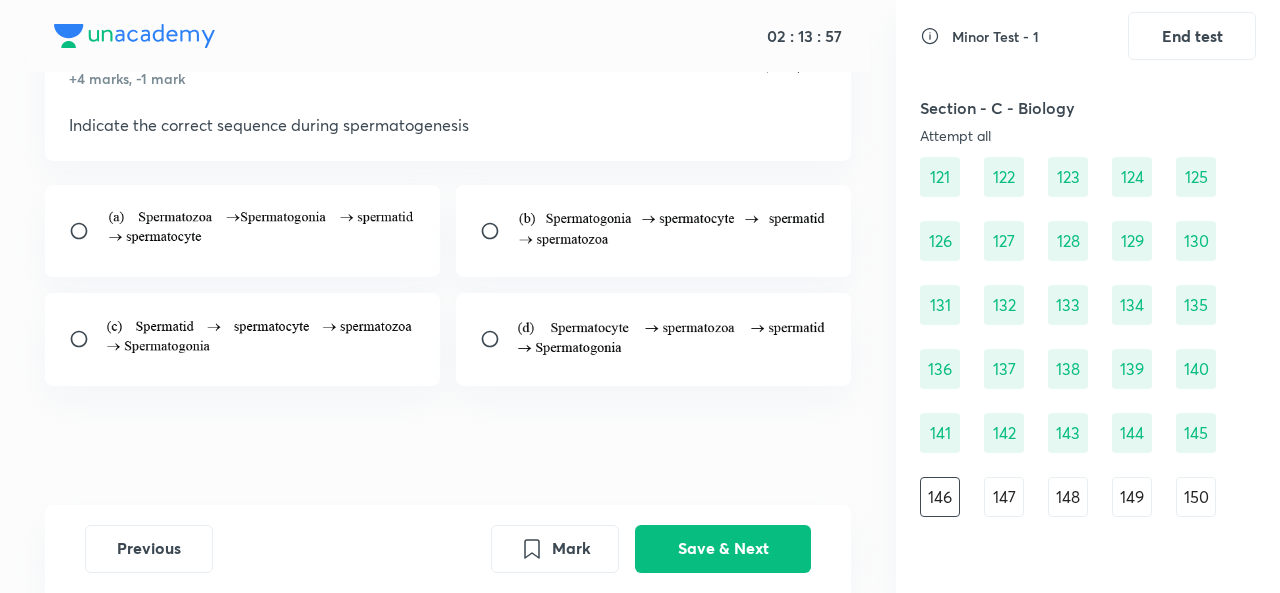 click at bounding box center [671, 228] 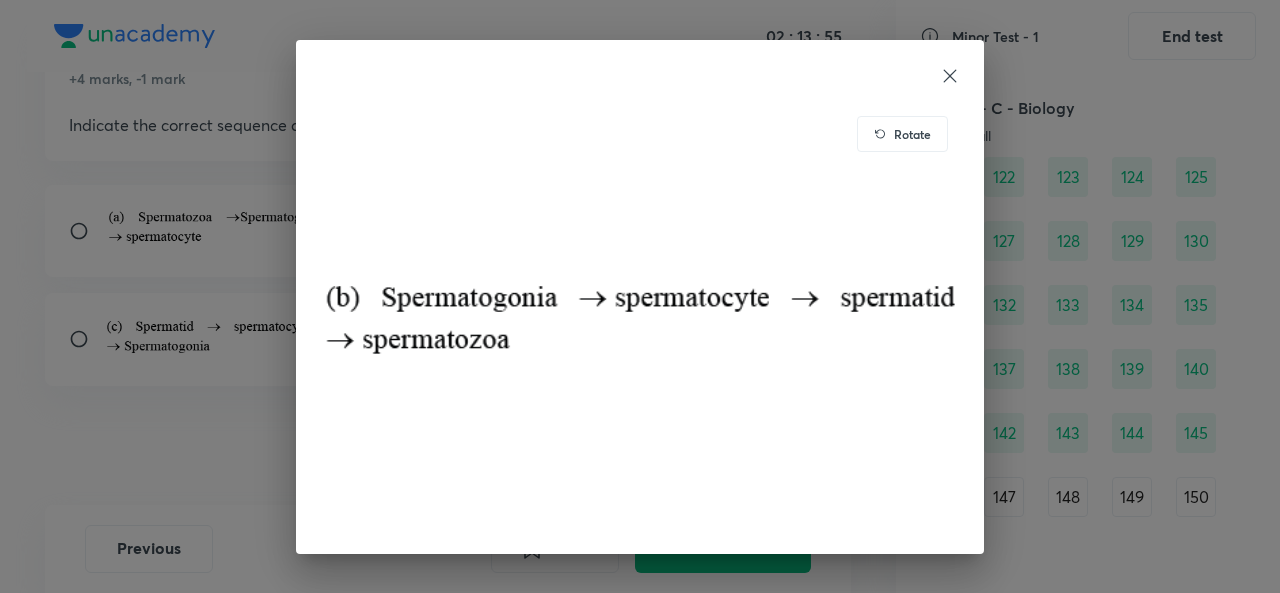 click 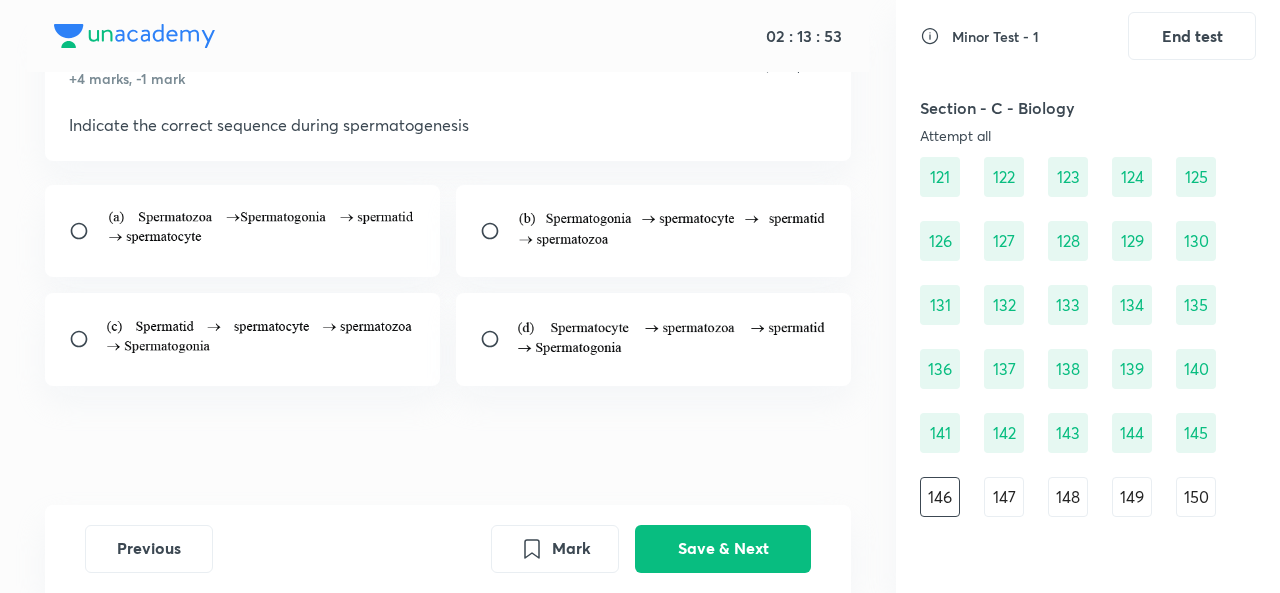 click at bounding box center (498, 231) 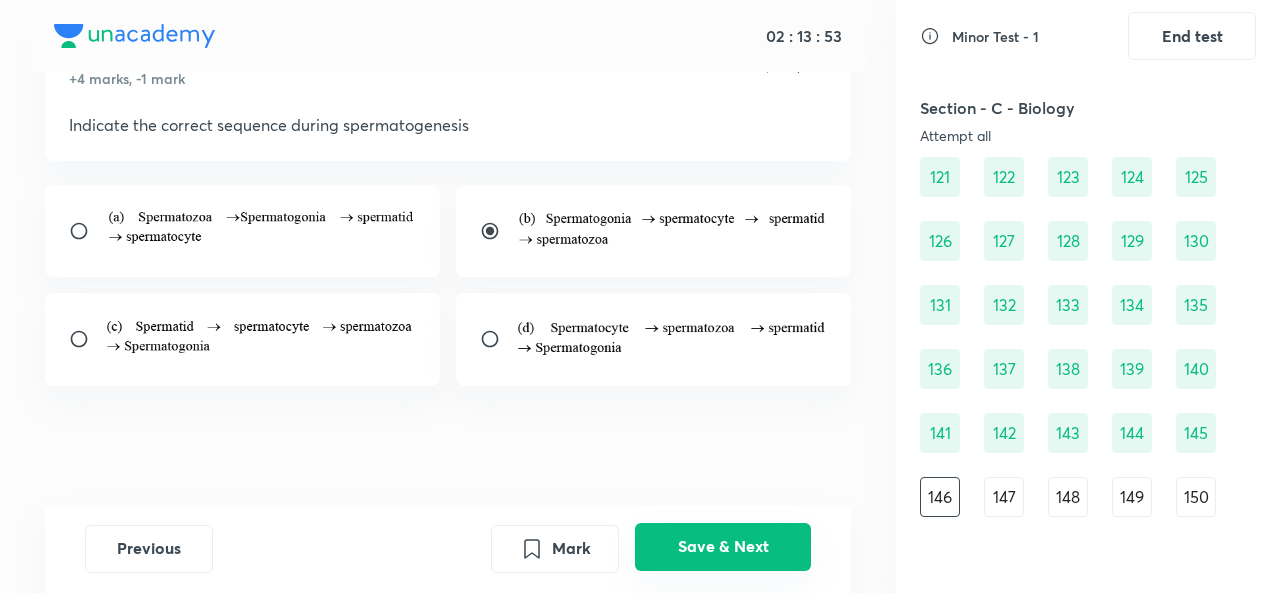 click on "Save & Next" at bounding box center (723, 547) 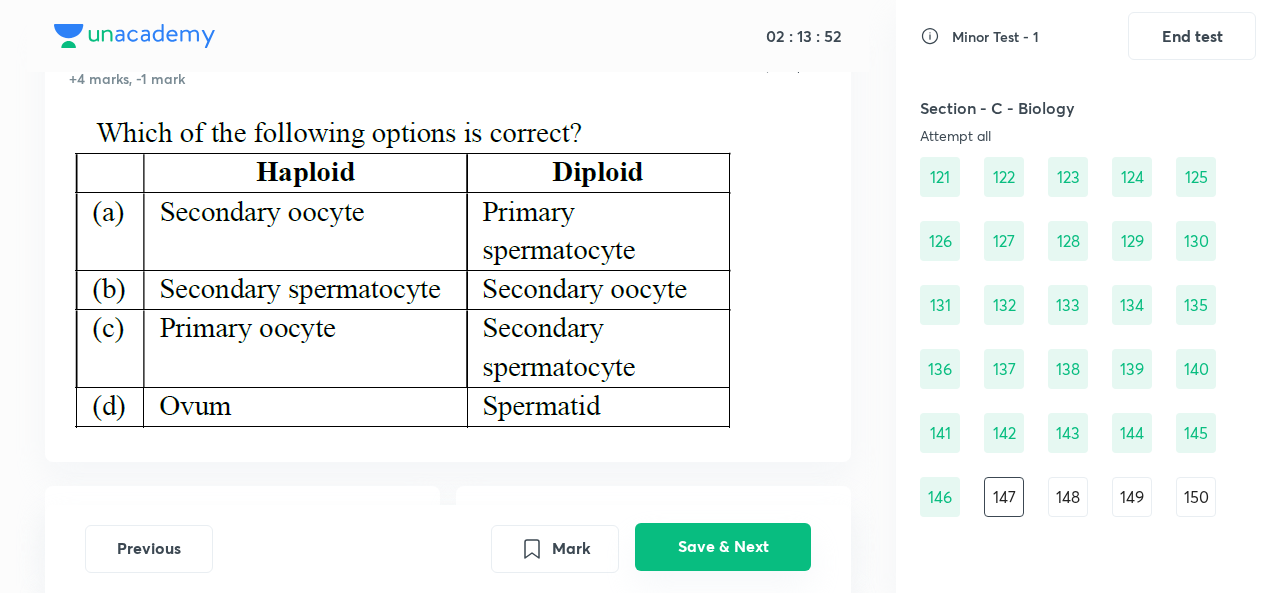 scroll, scrollTop: 100, scrollLeft: 0, axis: vertical 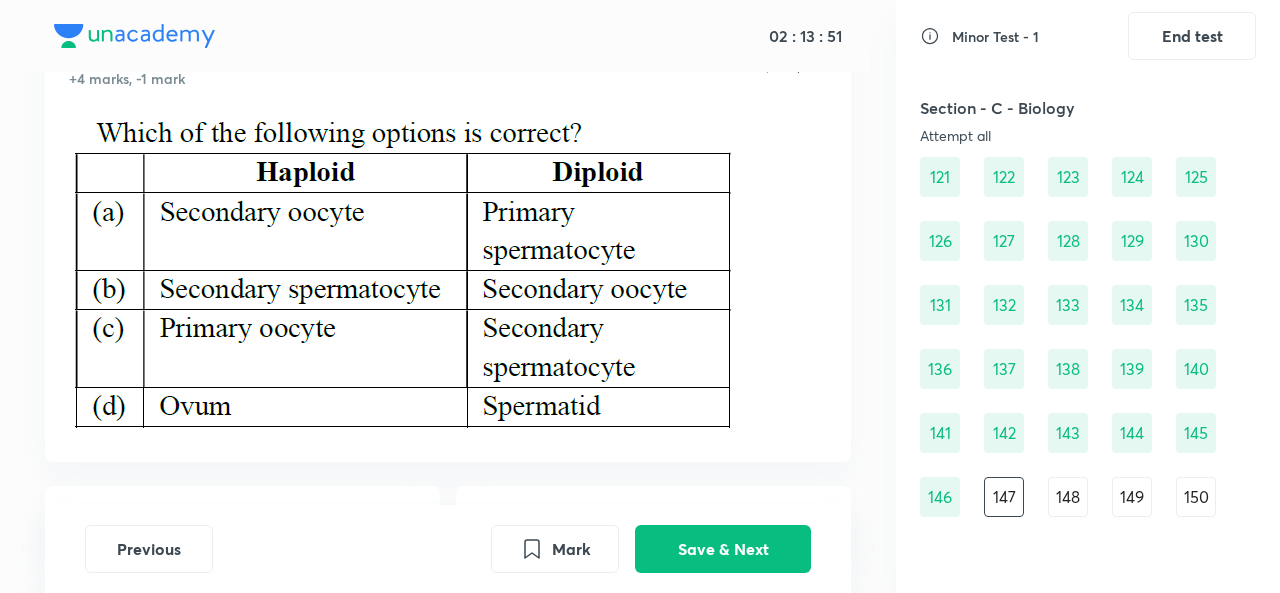 click on "146" at bounding box center (940, 497) 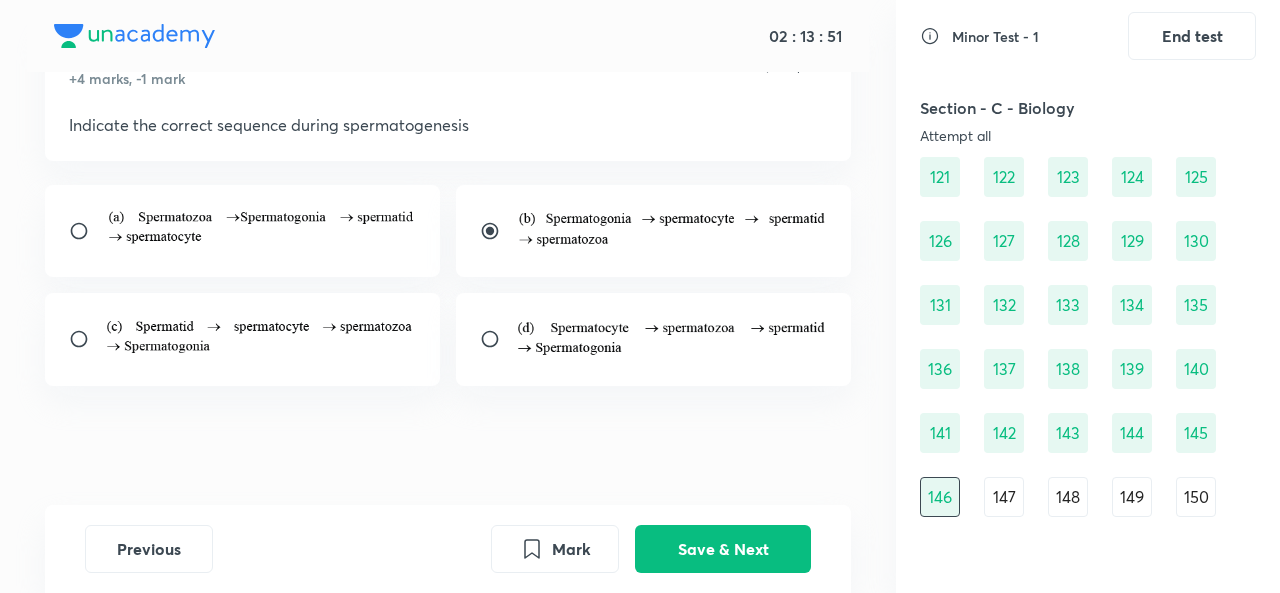 scroll, scrollTop: 100, scrollLeft: 0, axis: vertical 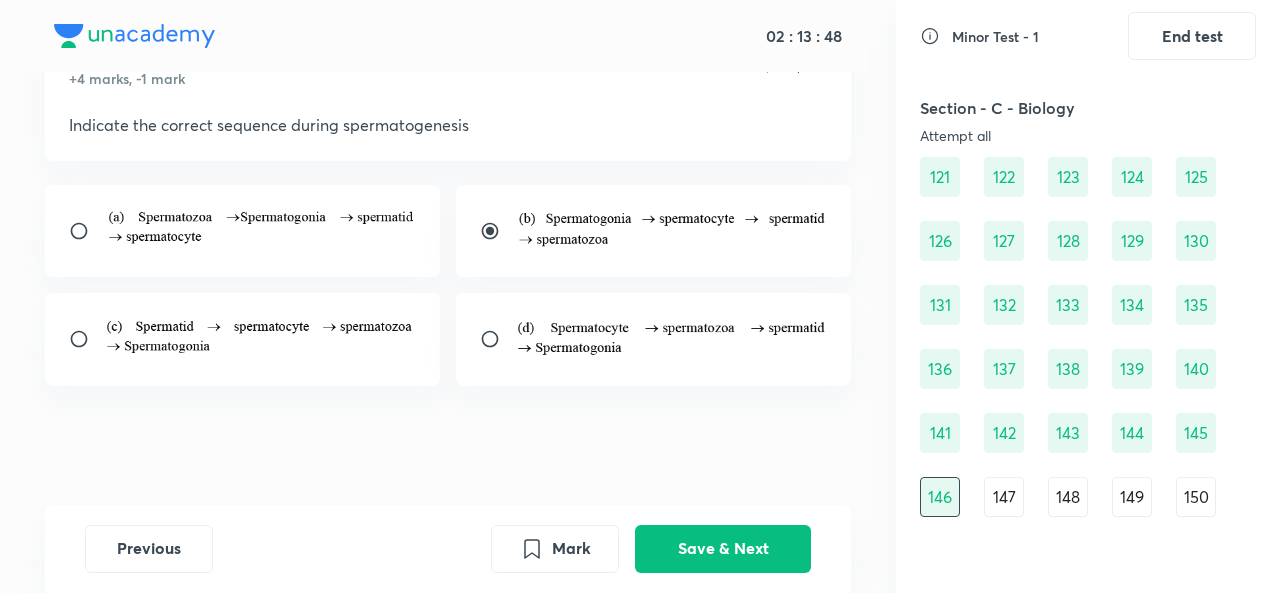 click on "147" at bounding box center (1004, 497) 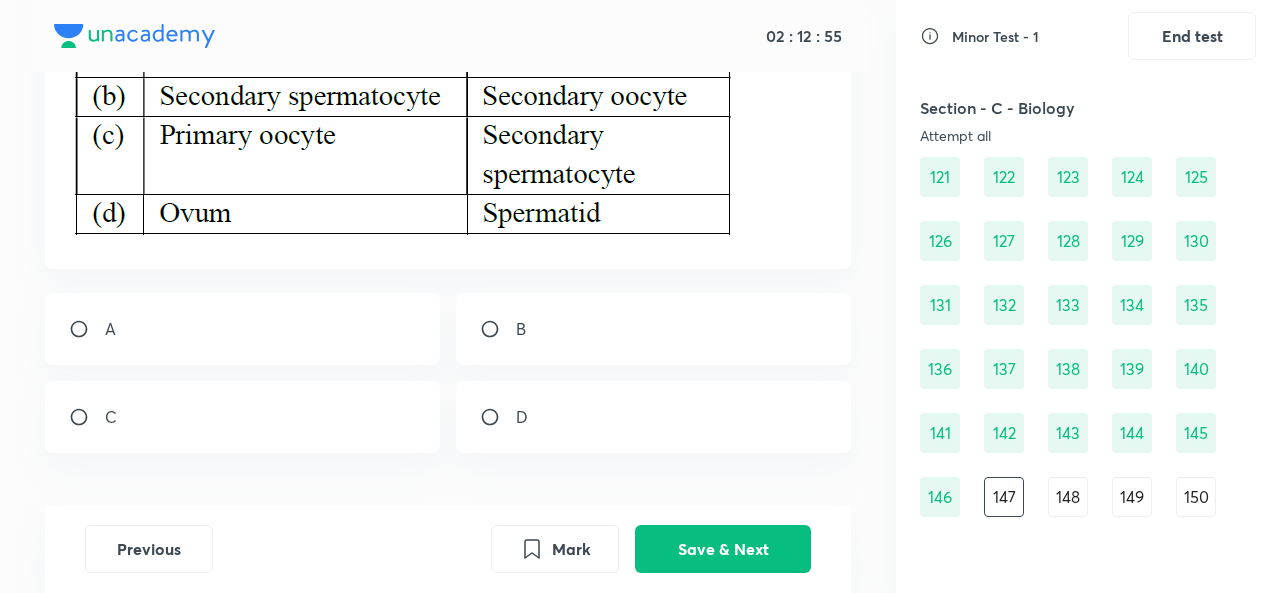 scroll, scrollTop: 291, scrollLeft: 0, axis: vertical 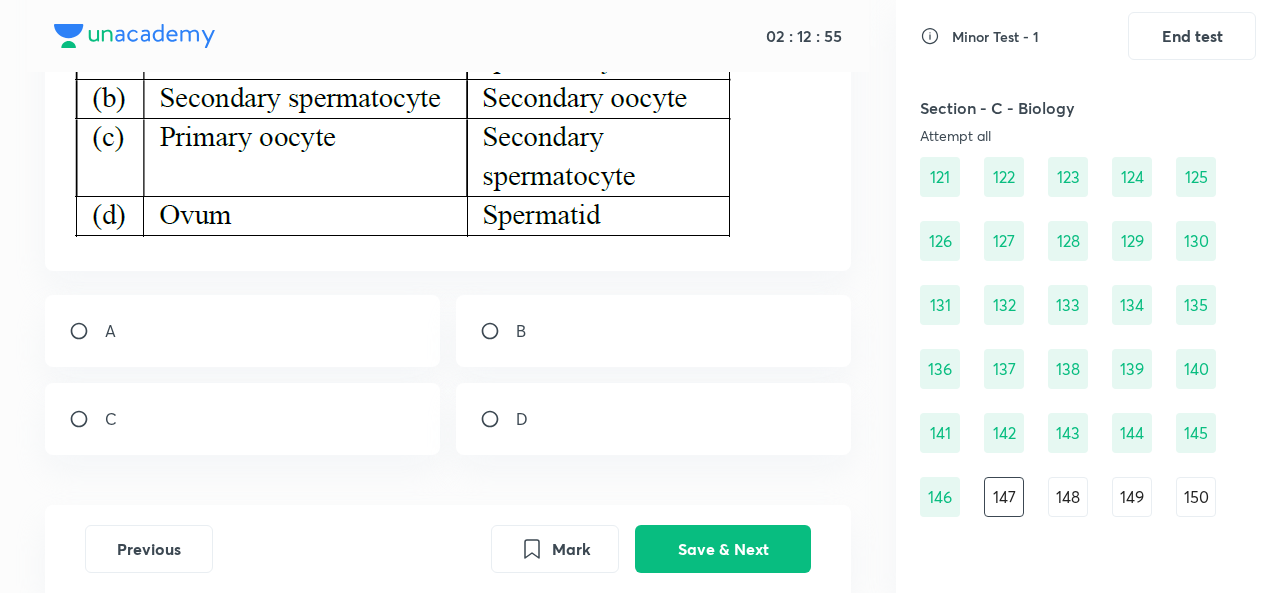 click on "A" at bounding box center (242, 331) 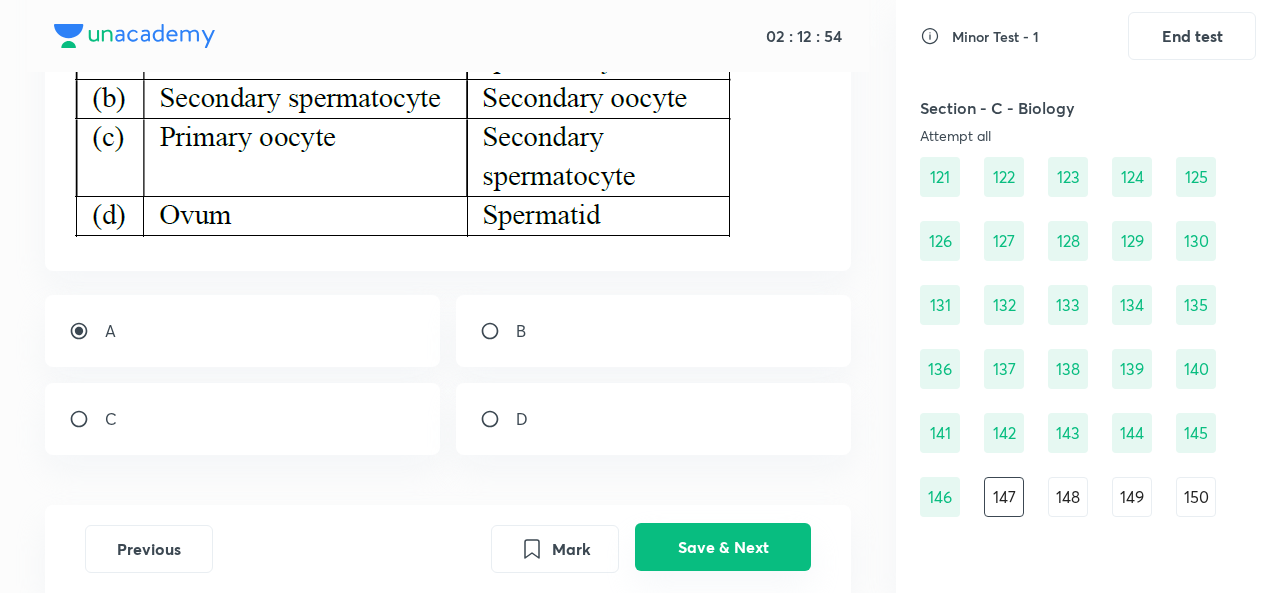 click on "Save & Next" at bounding box center (723, 547) 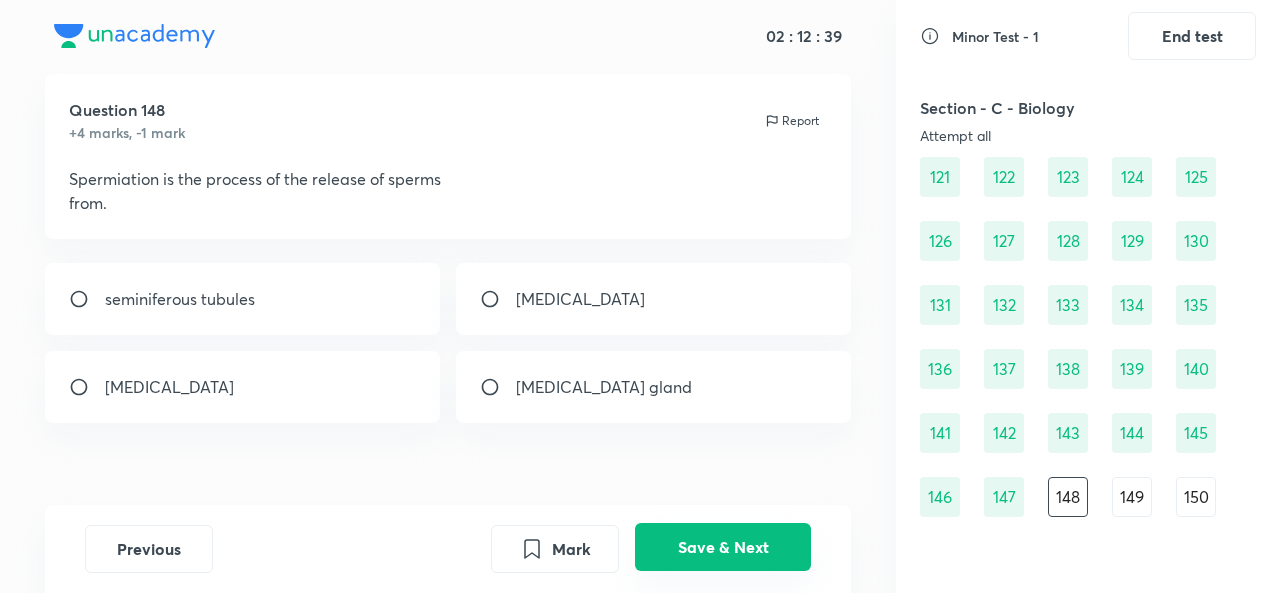 scroll, scrollTop: 46, scrollLeft: 0, axis: vertical 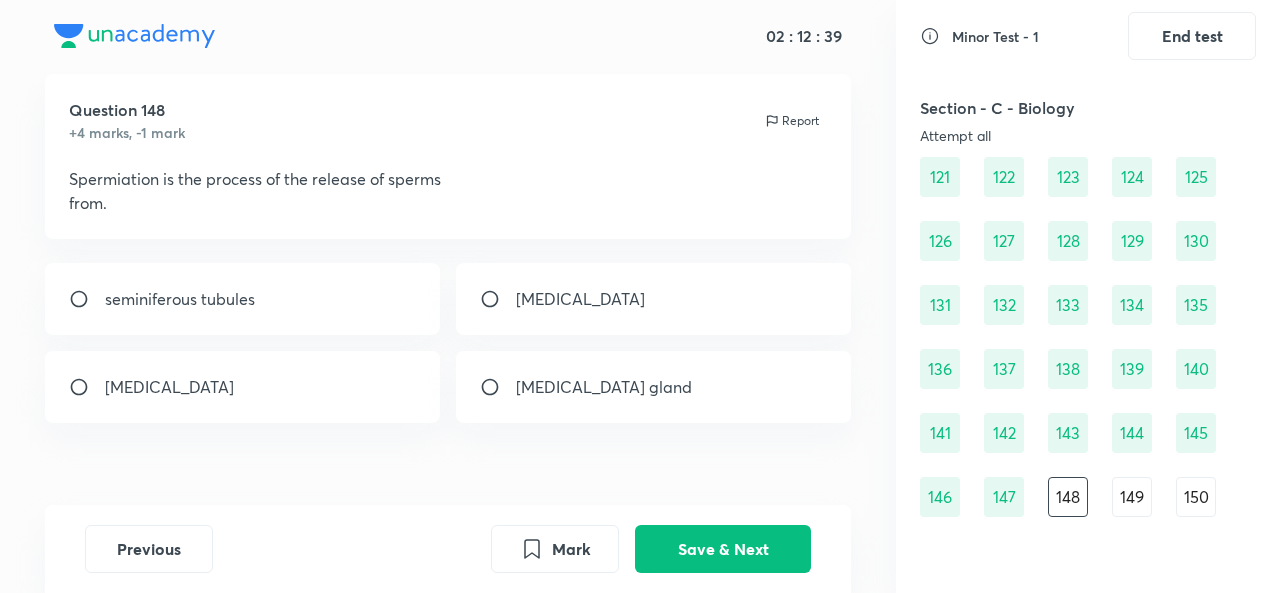 click on "seminiferous tubules" at bounding box center (242, 299) 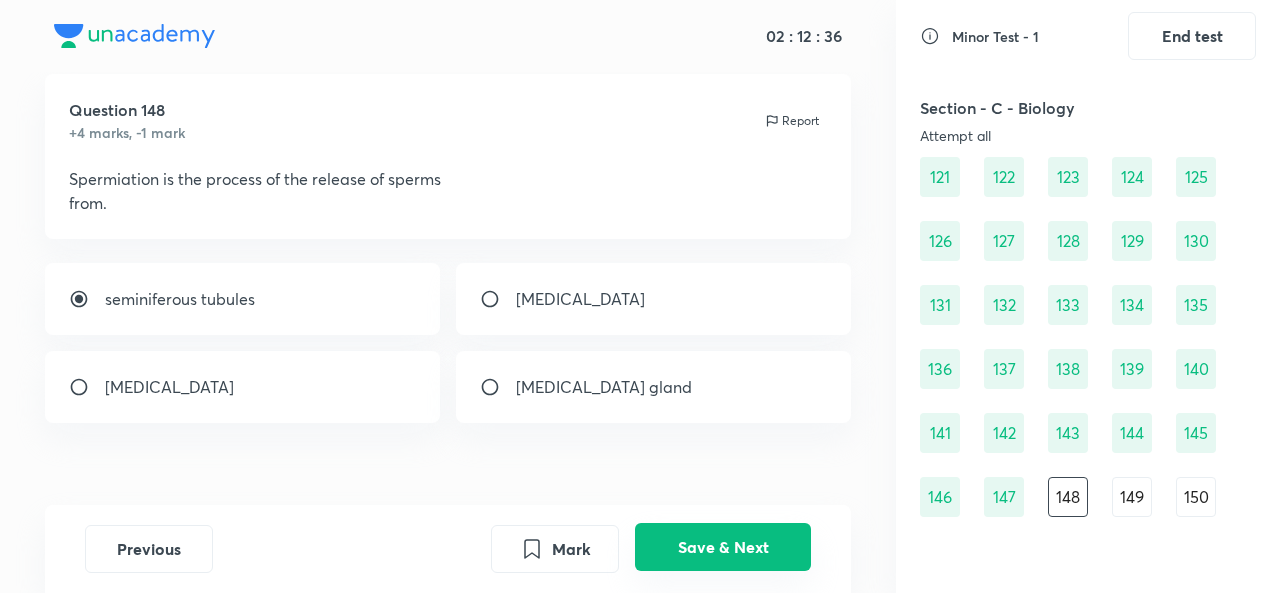 click on "Save & Next" at bounding box center (723, 547) 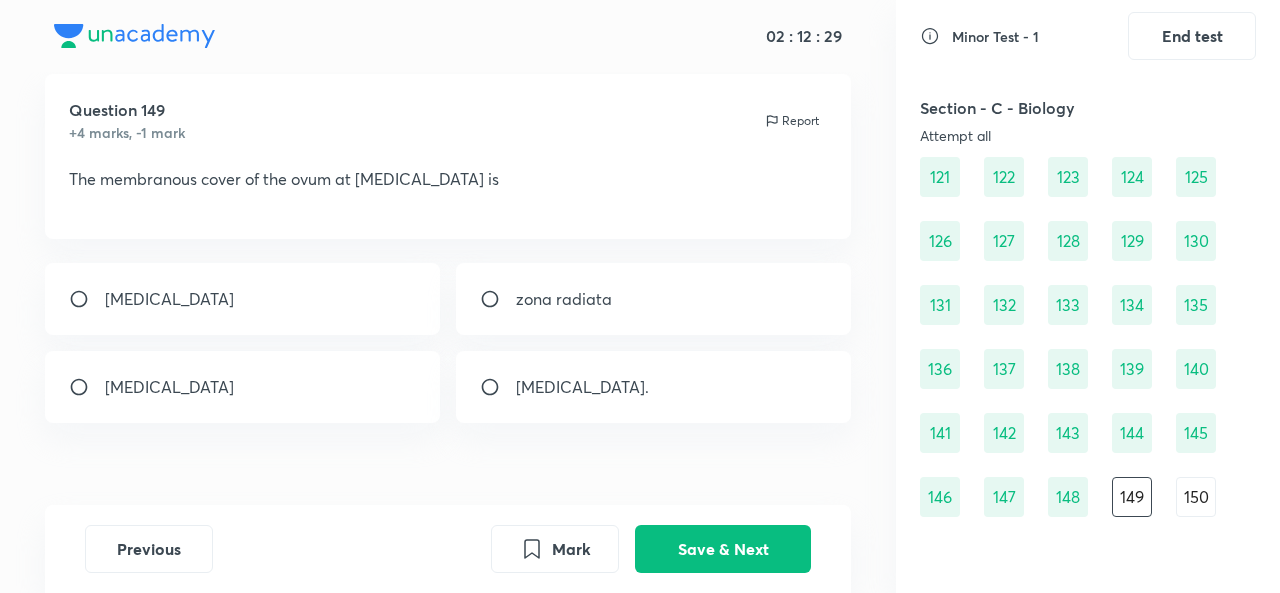 click on "zona radiata" at bounding box center [653, 299] 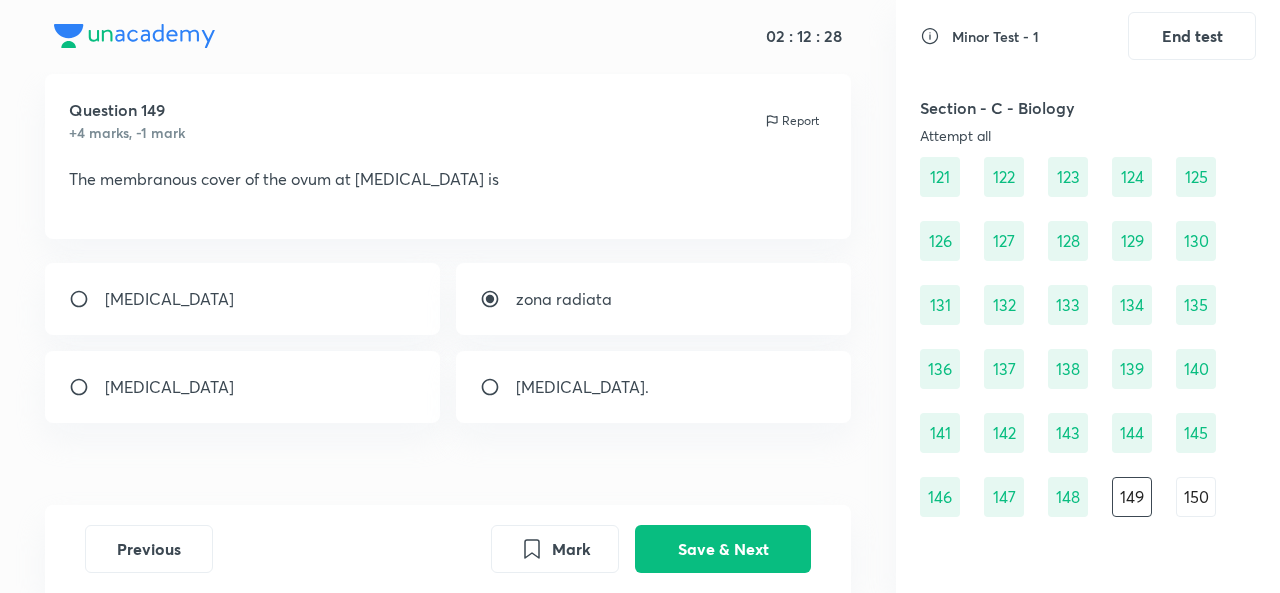 click on "zona pellucida" at bounding box center (242, 387) 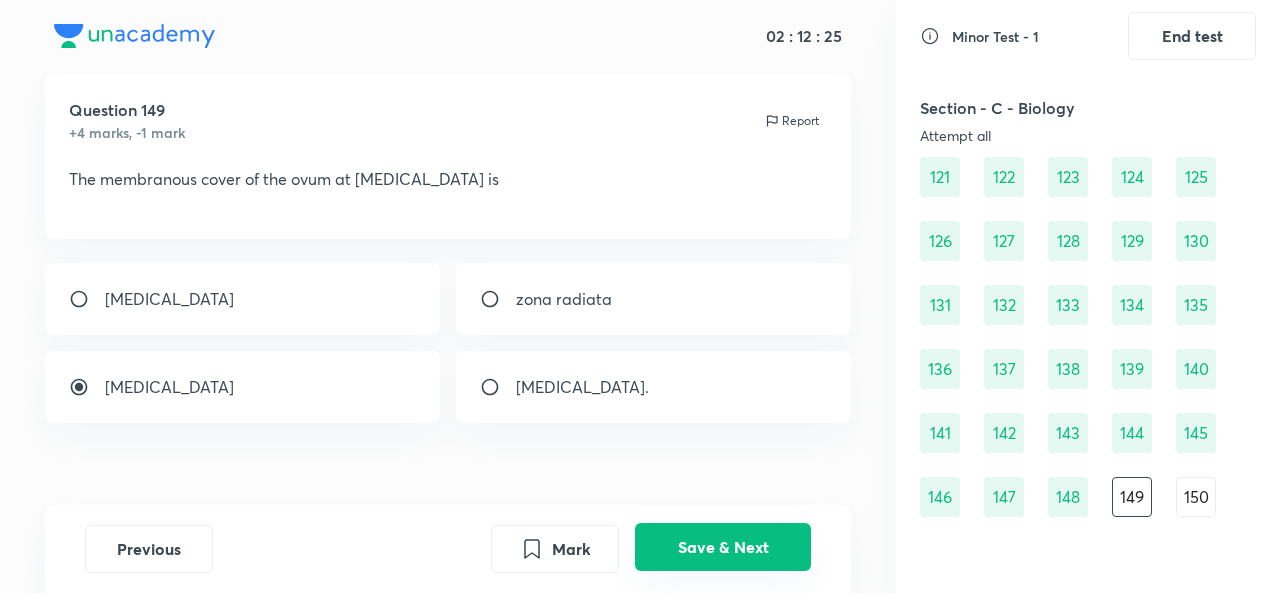 click on "Save & Next" at bounding box center (723, 547) 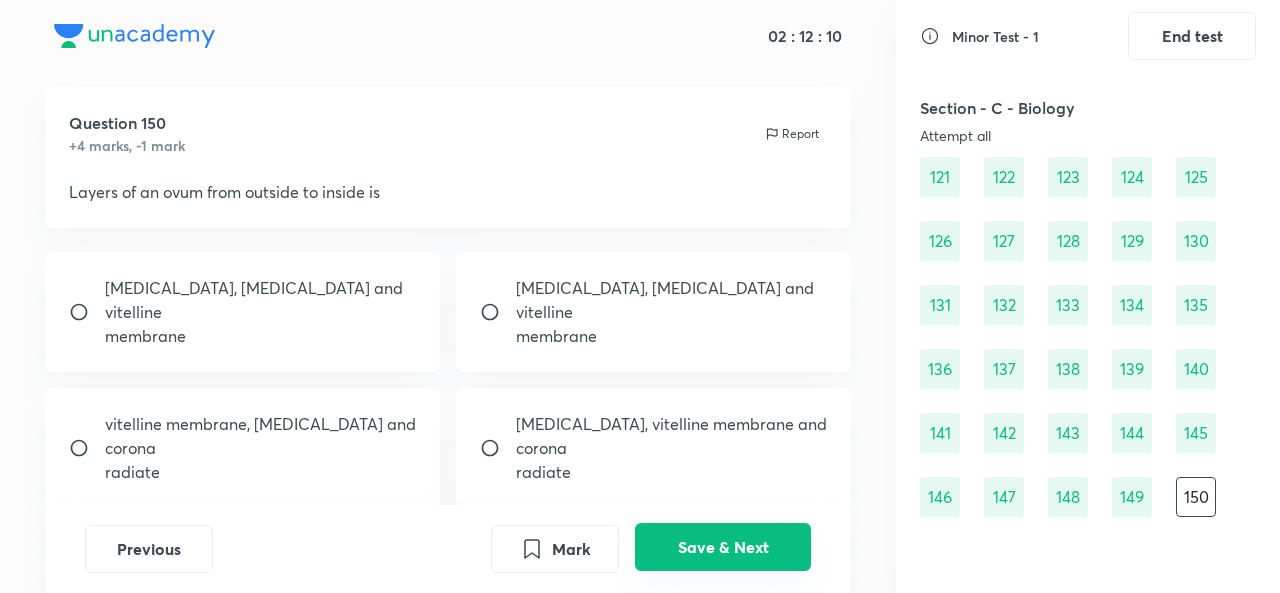 scroll, scrollTop: 32, scrollLeft: 0, axis: vertical 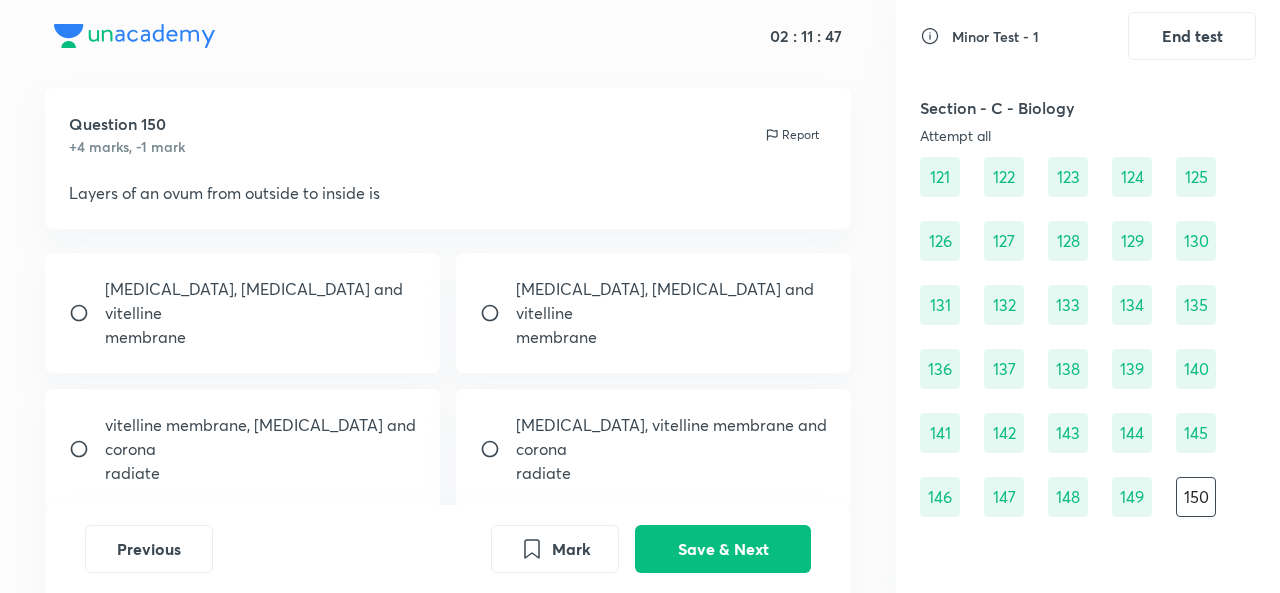 click on "radiate" at bounding box center (671, 473) 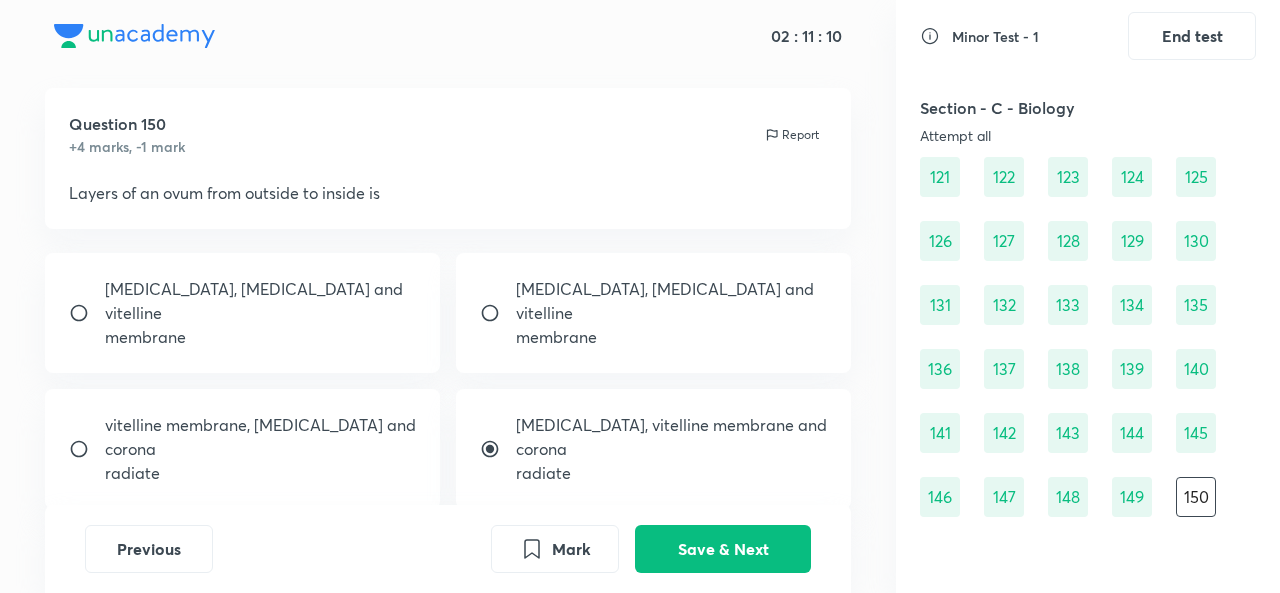 click at bounding box center (87, 313) 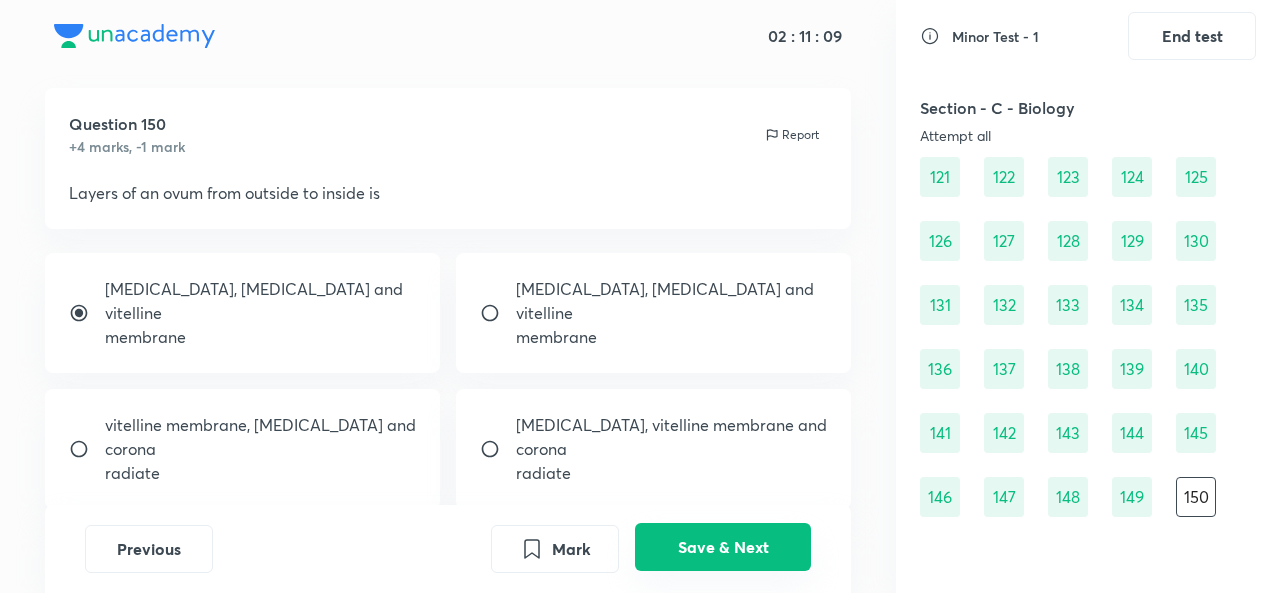click on "Save & Next" at bounding box center (723, 547) 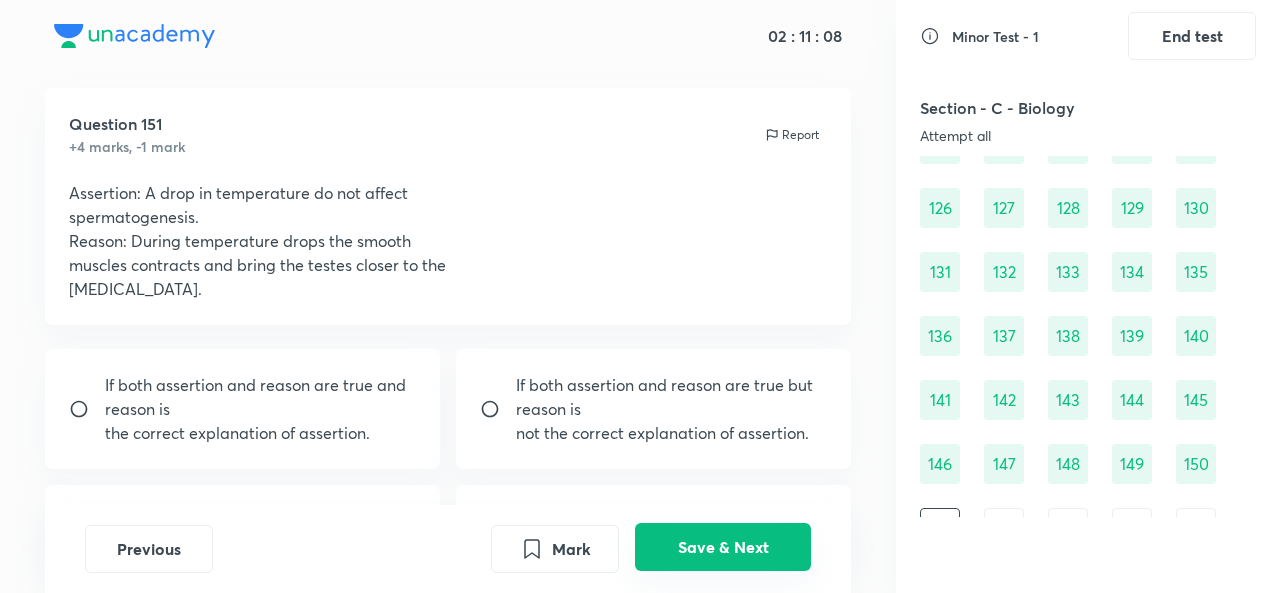 scroll, scrollTop: 1986, scrollLeft: 0, axis: vertical 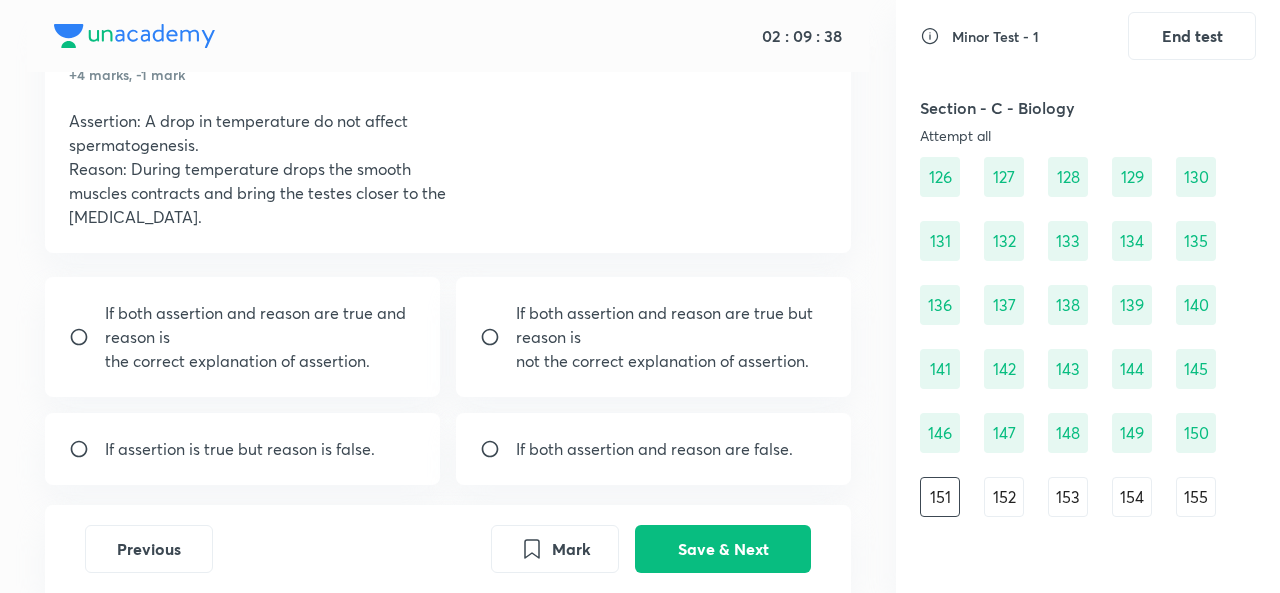 click on "the correct explanation of assertion." at bounding box center (260, 361) 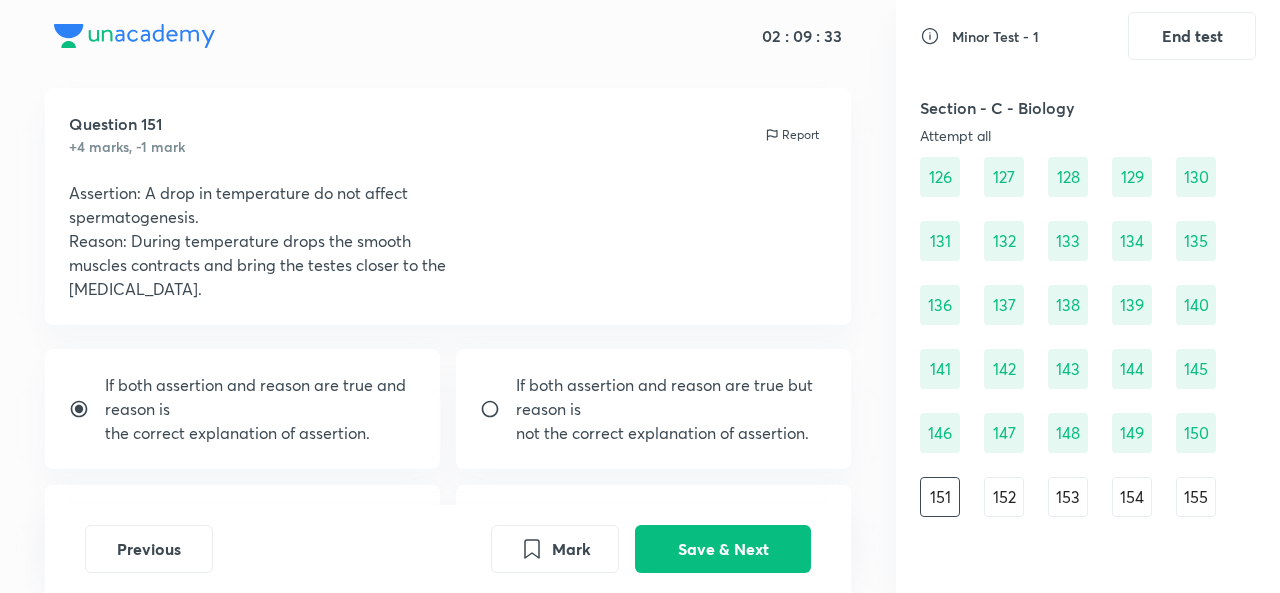 scroll, scrollTop: 27, scrollLeft: 0, axis: vertical 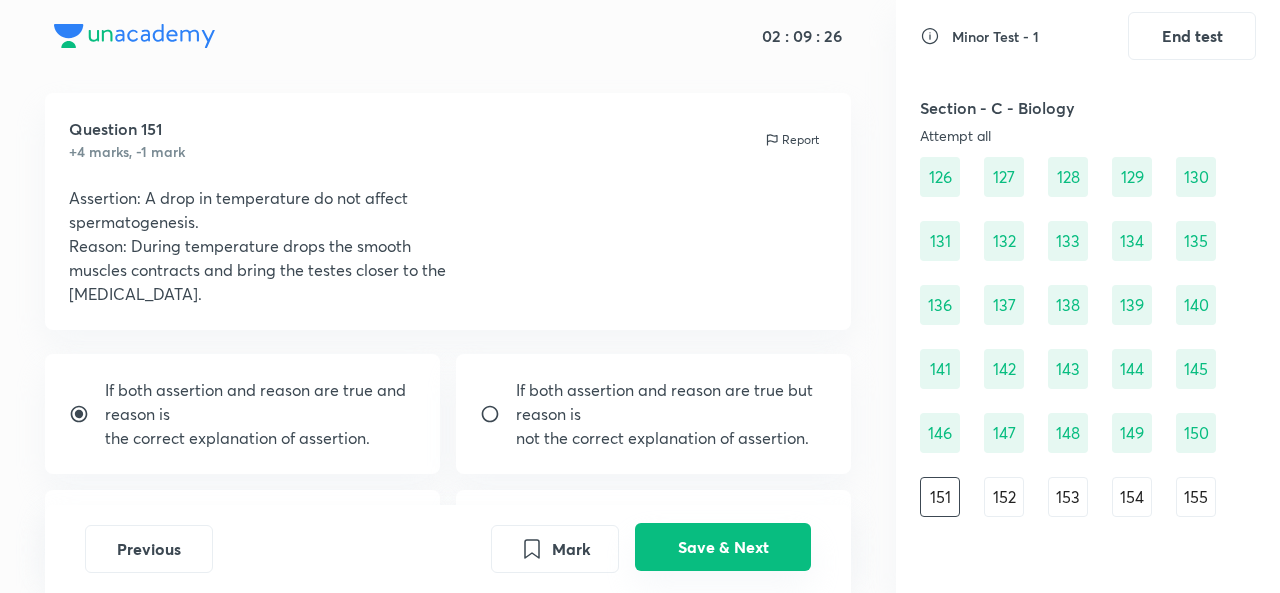 click on "Save & Next" at bounding box center (723, 547) 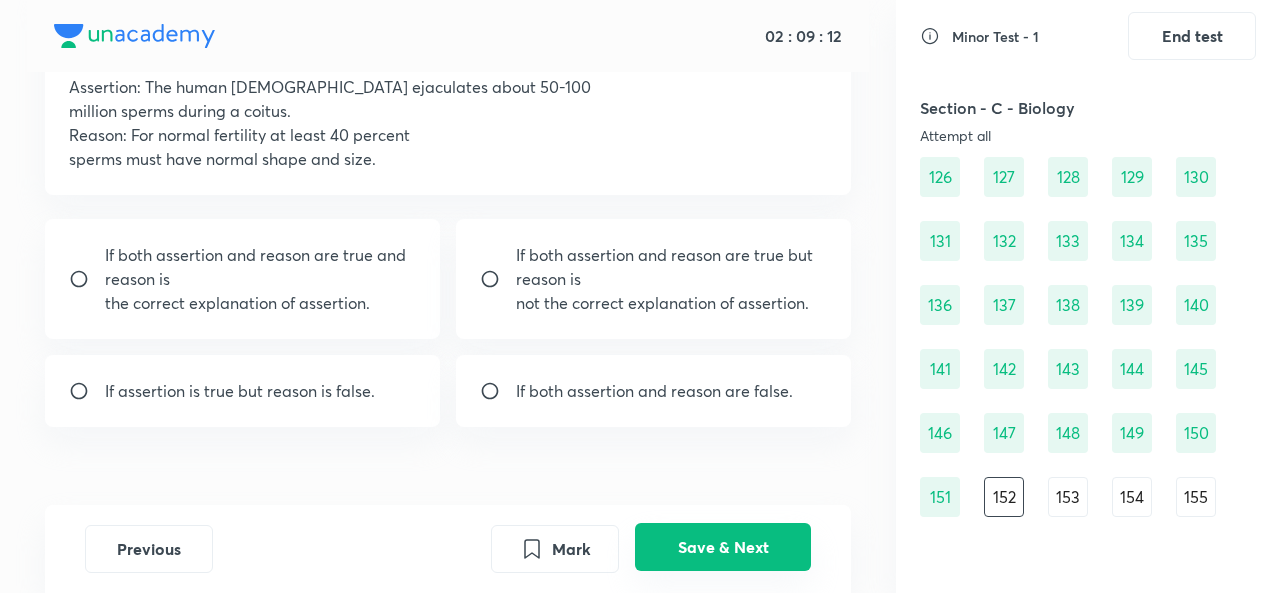 scroll, scrollTop: 145, scrollLeft: 0, axis: vertical 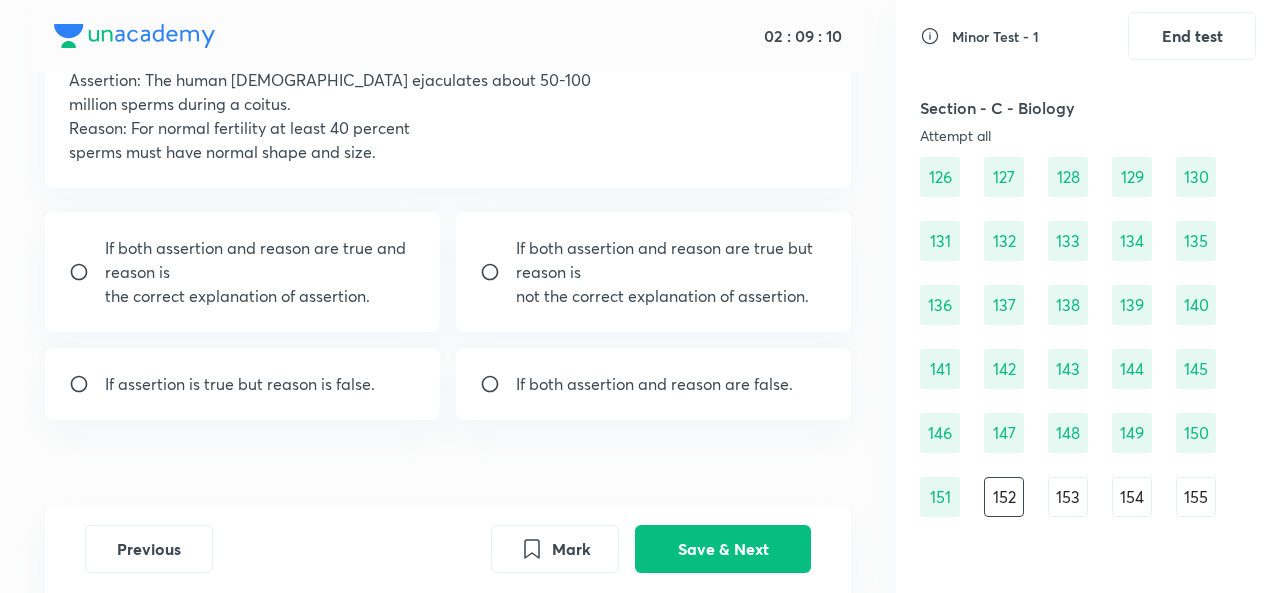 click on "If both assertion and reason are false." at bounding box center [654, 384] 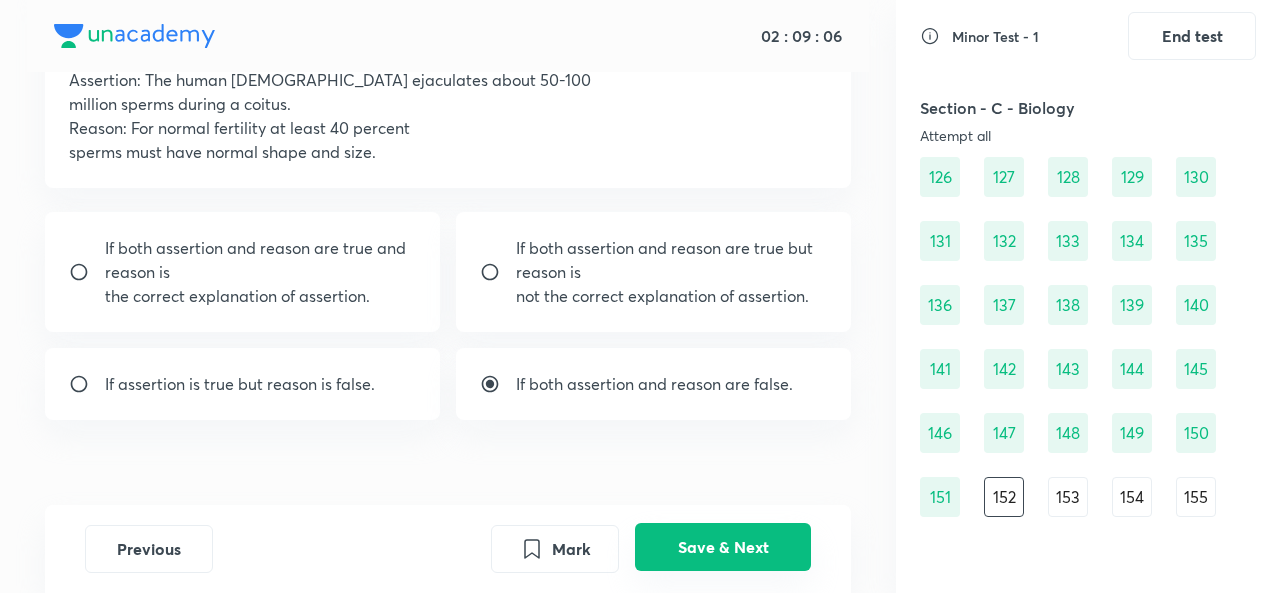 click on "Save & Next" at bounding box center [723, 547] 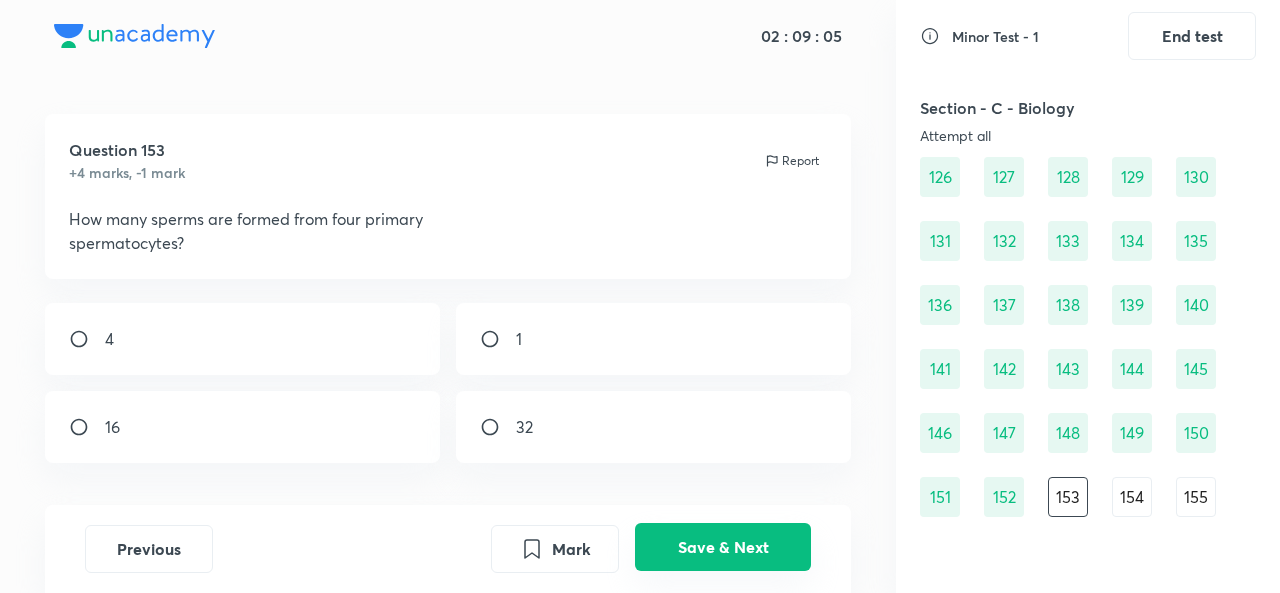 scroll, scrollTop: 0, scrollLeft: 0, axis: both 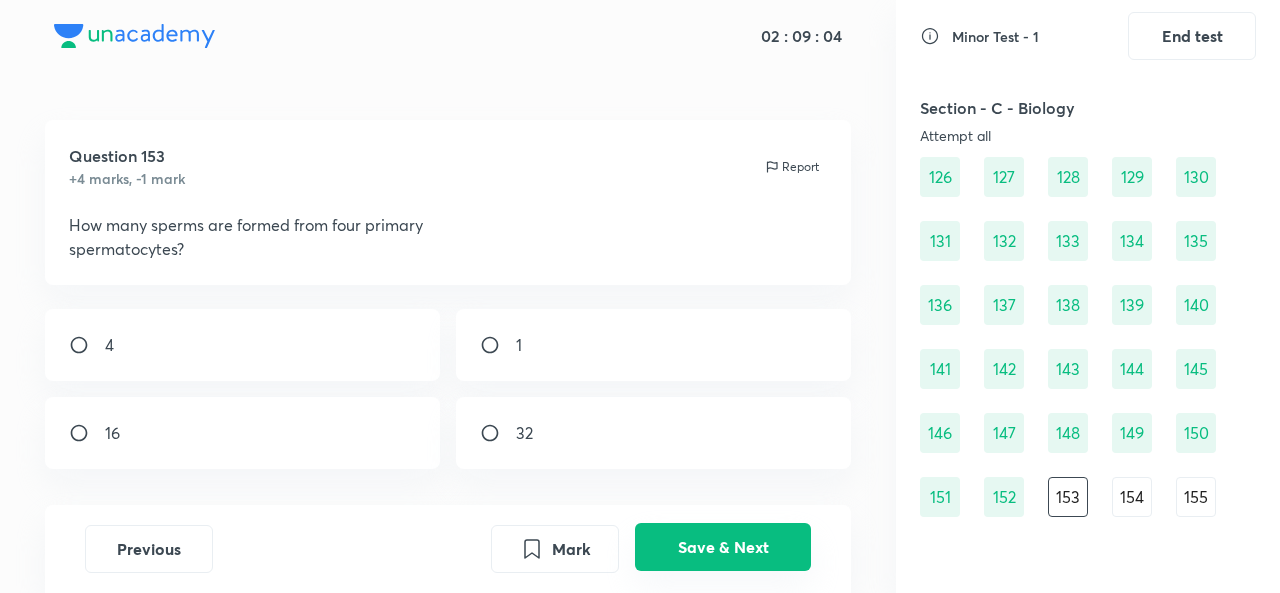 click on "Save & Next" at bounding box center (723, 547) 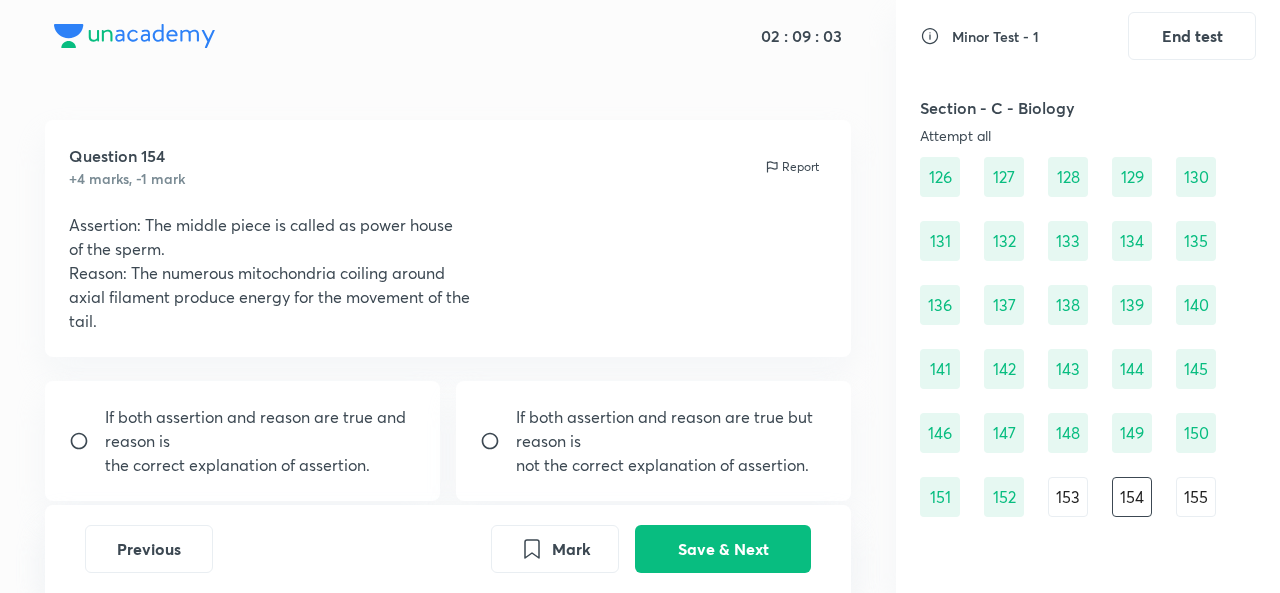 click on "153" at bounding box center [1068, 497] 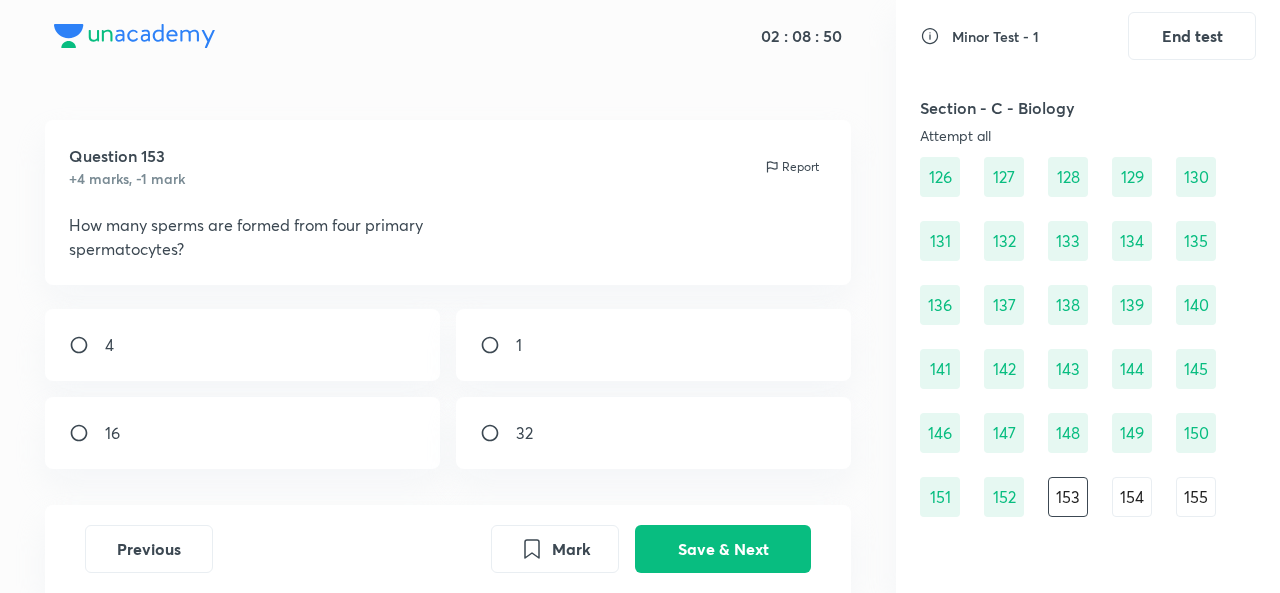click on "4" at bounding box center (242, 345) 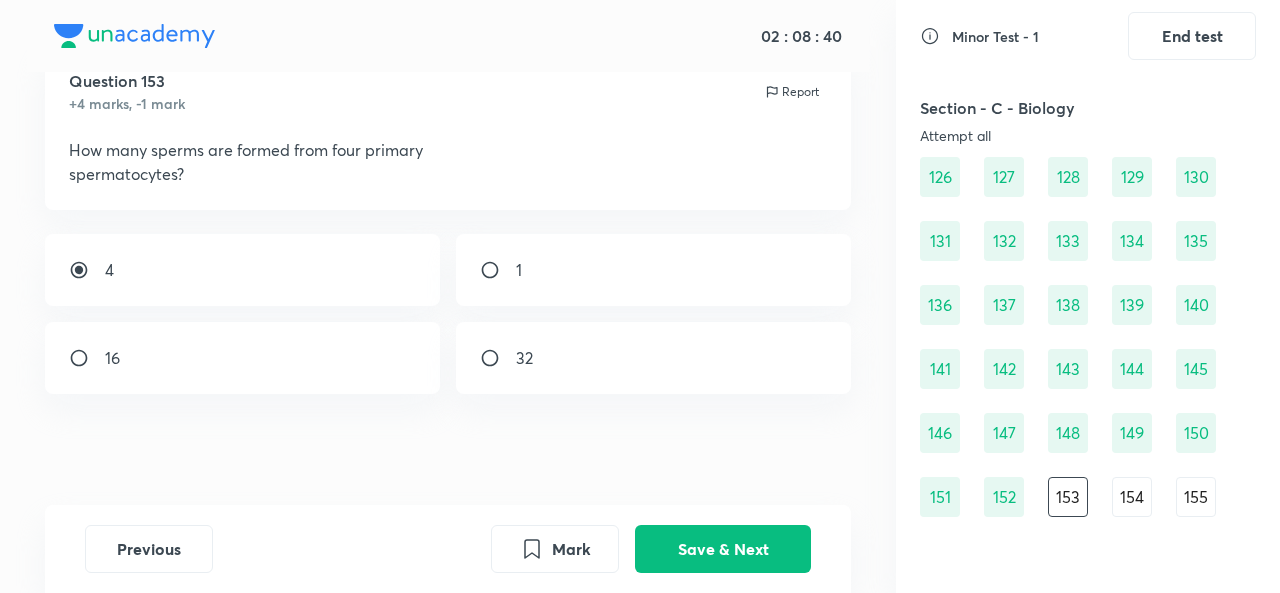 scroll, scrollTop: 74, scrollLeft: 0, axis: vertical 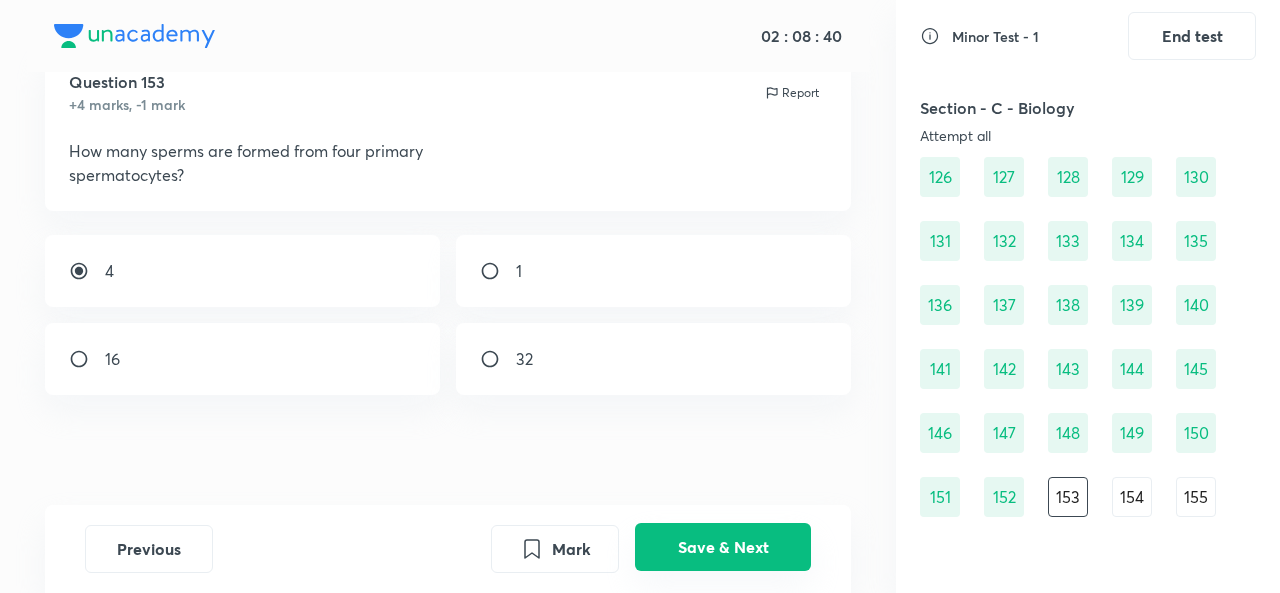click on "Save & Next" at bounding box center (723, 547) 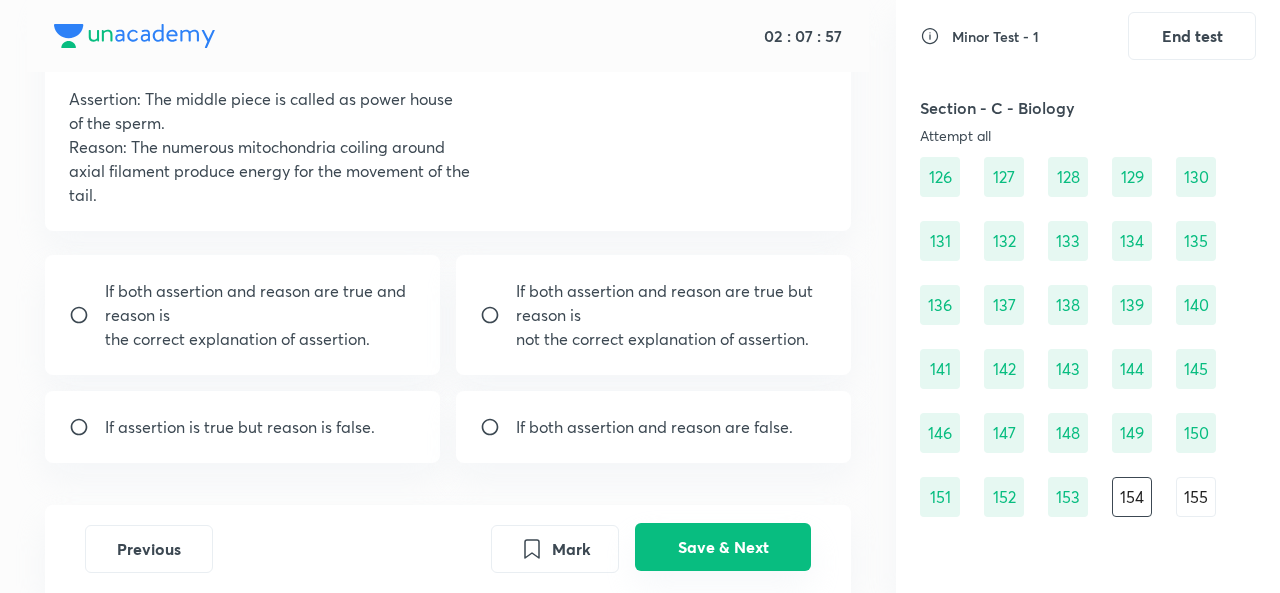 scroll, scrollTop: 127, scrollLeft: 0, axis: vertical 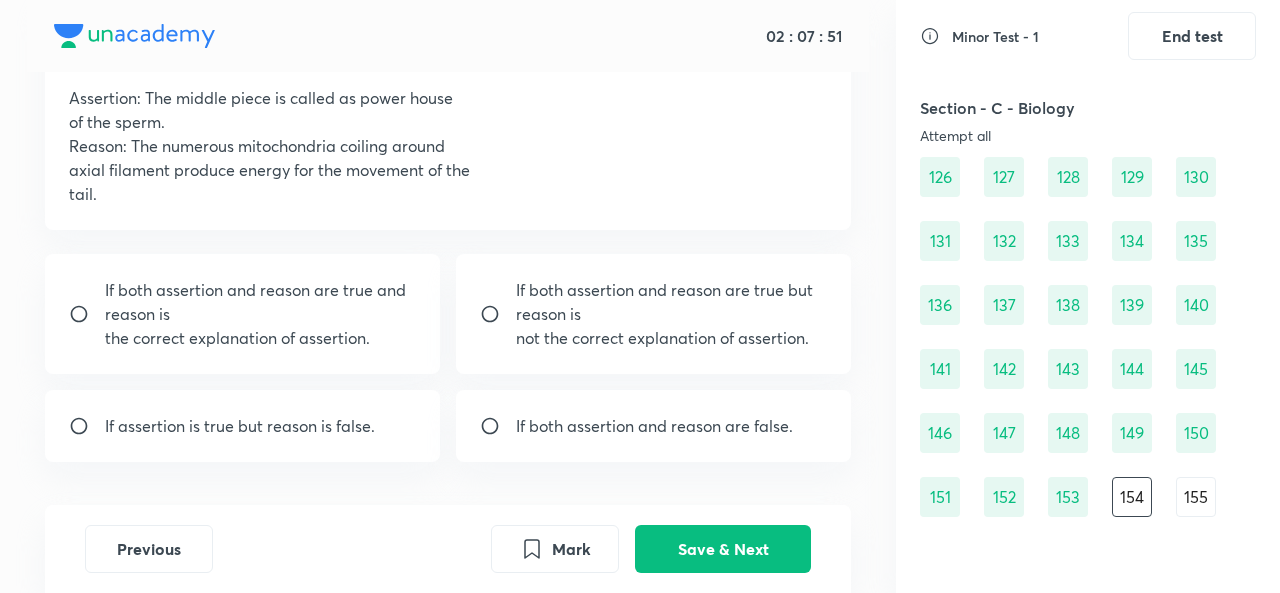 click on "not the correct explanation of assertion." at bounding box center (671, 338) 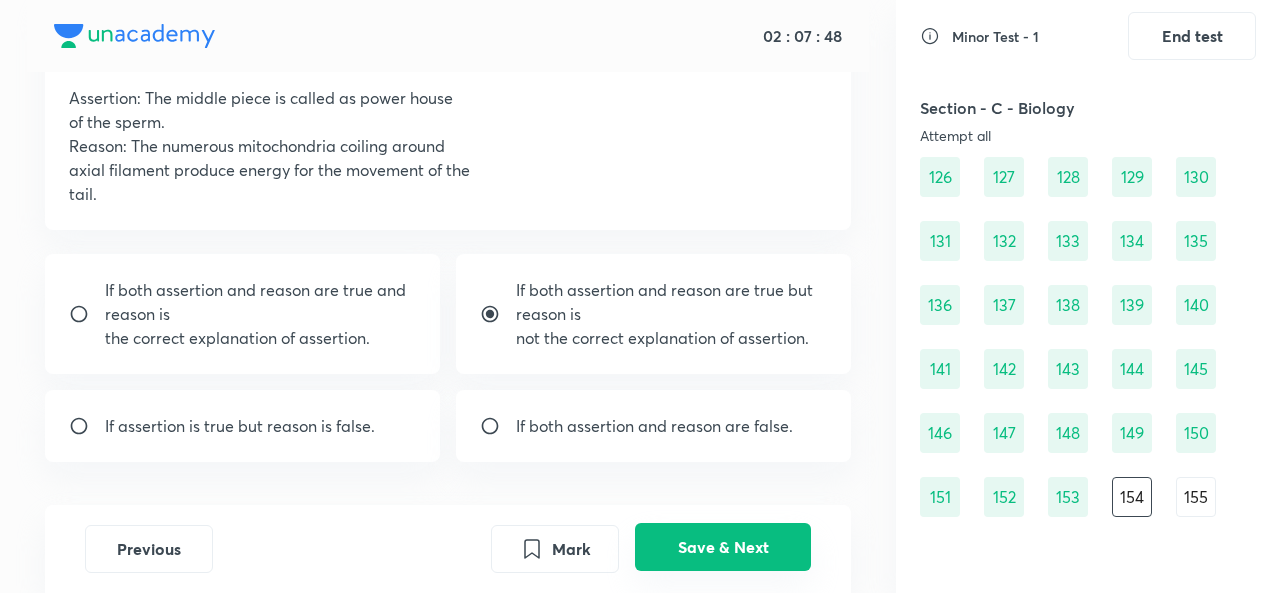 click on "Save & Next" at bounding box center (723, 547) 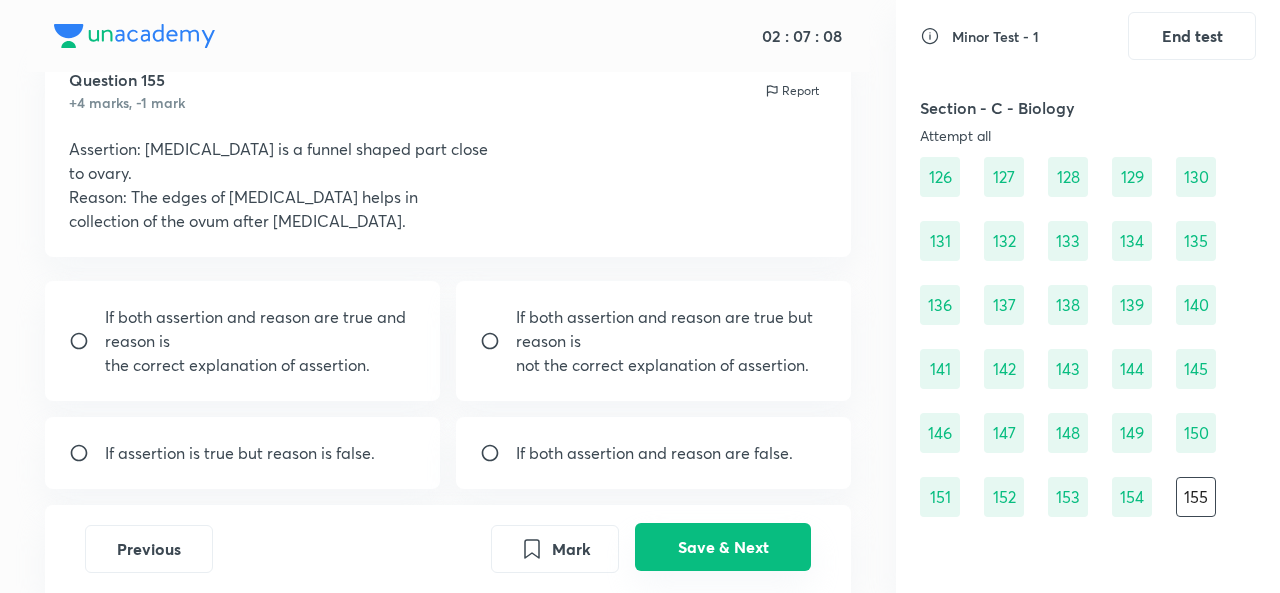 scroll, scrollTop: 77, scrollLeft: 0, axis: vertical 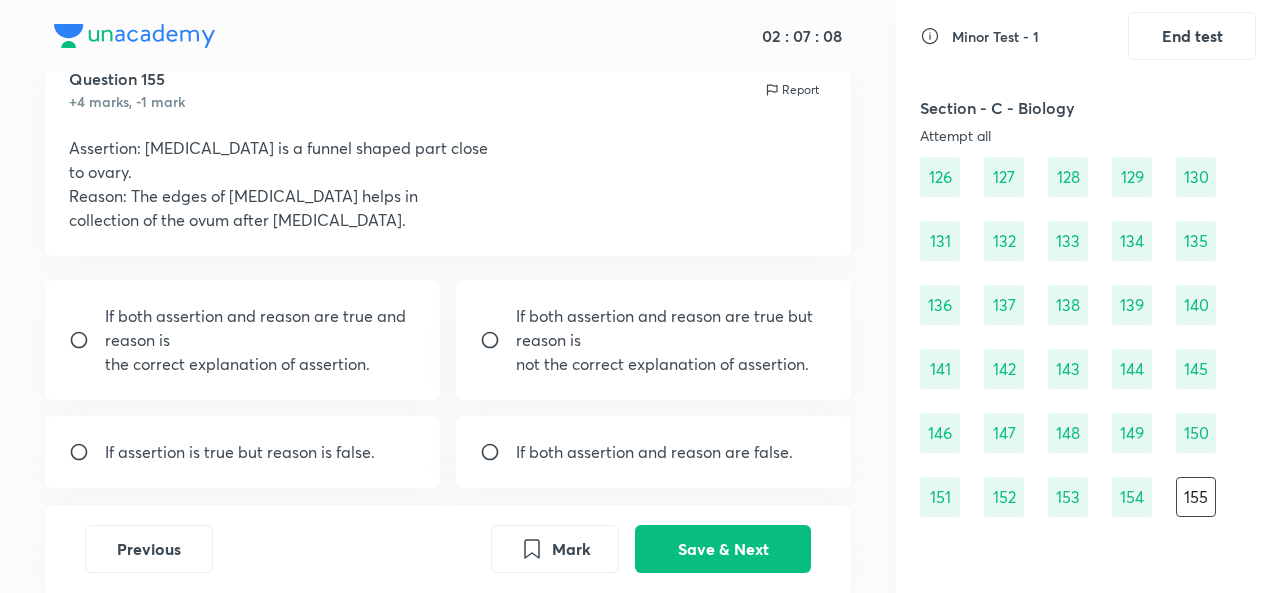 click on "the correct explanation of assertion." at bounding box center (260, 364) 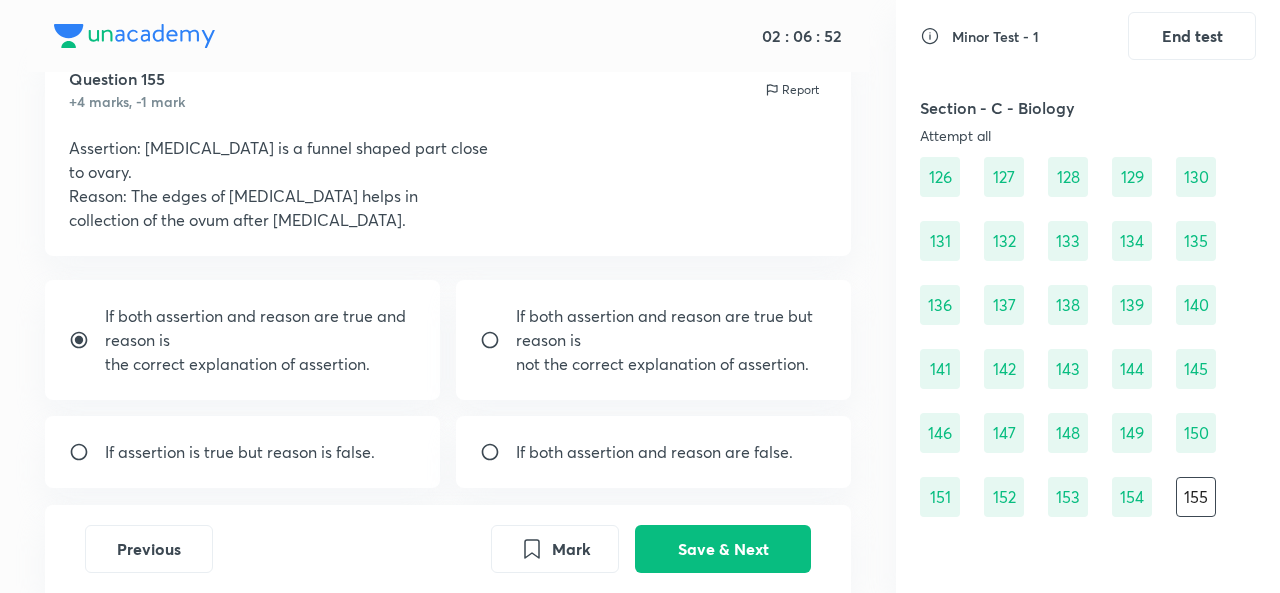 click on "If both assertion and reason are true but reason is" at bounding box center (671, 328) 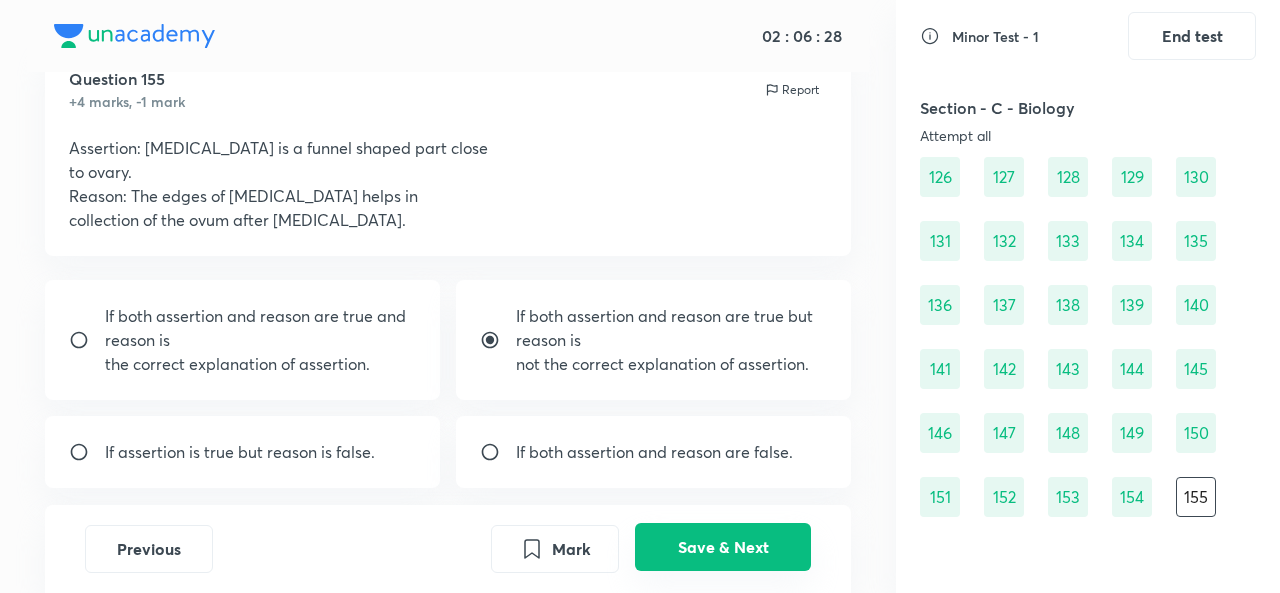 click on "Save & Next" at bounding box center [723, 547] 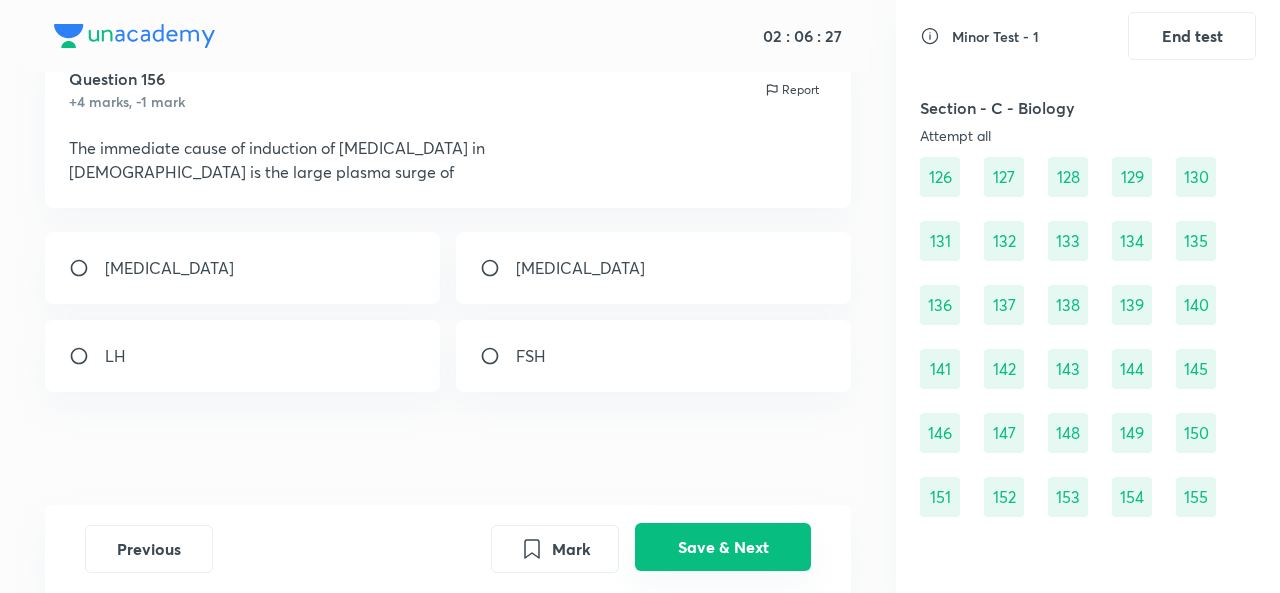 scroll, scrollTop: 2050, scrollLeft: 0, axis: vertical 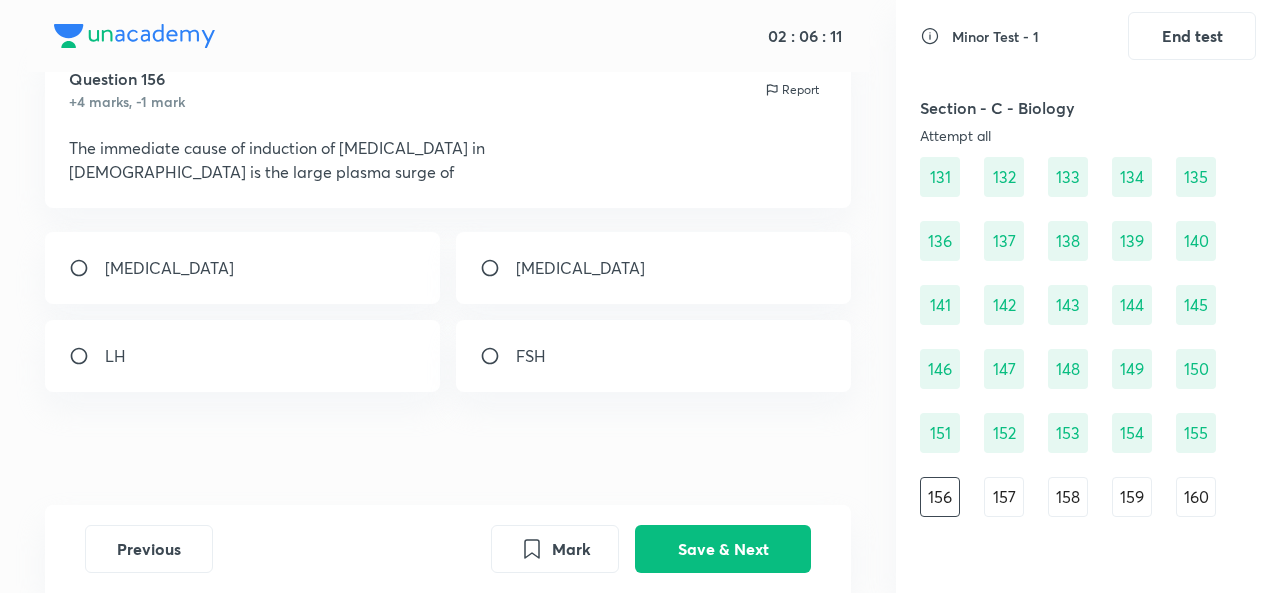click on "LH" at bounding box center [242, 356] 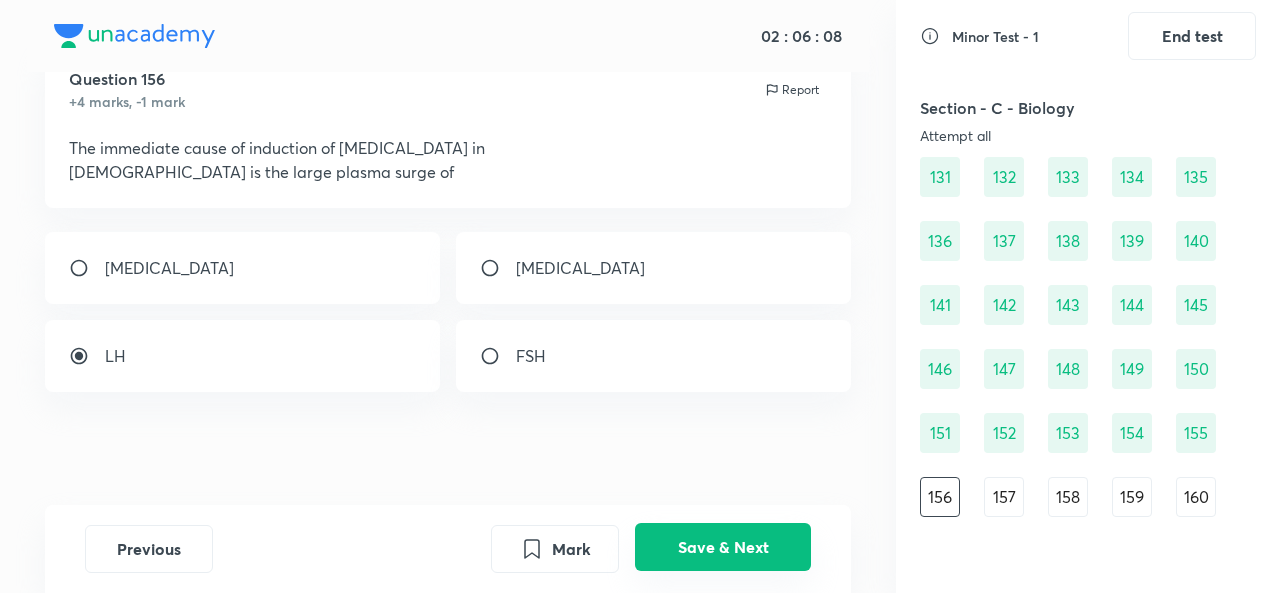 click on "Save & Next" at bounding box center [723, 547] 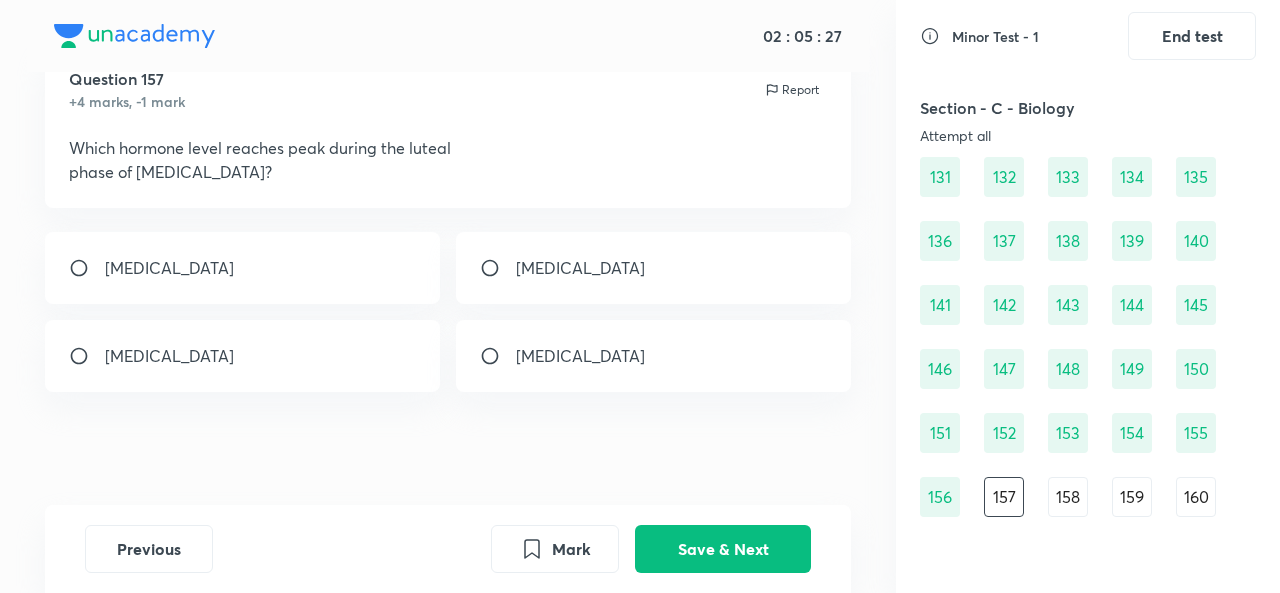 click on "Progesterone" at bounding box center [653, 268] 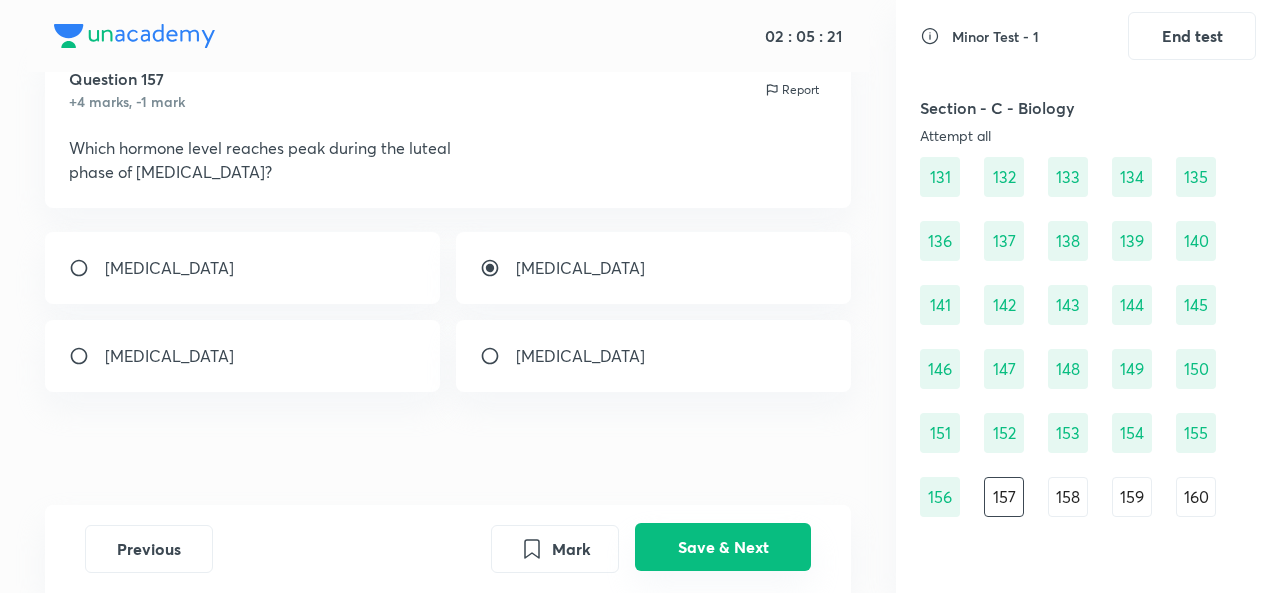 click on "Save & Next" at bounding box center [723, 547] 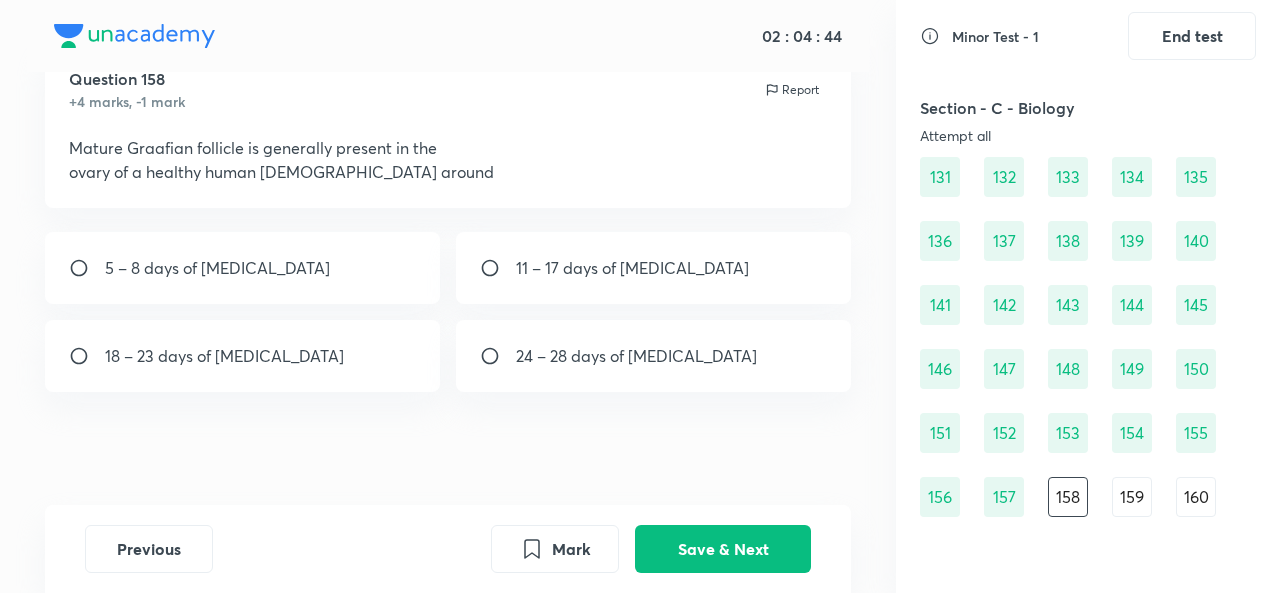click on "5 – 8 days of menstrual cycle" at bounding box center (217, 268) 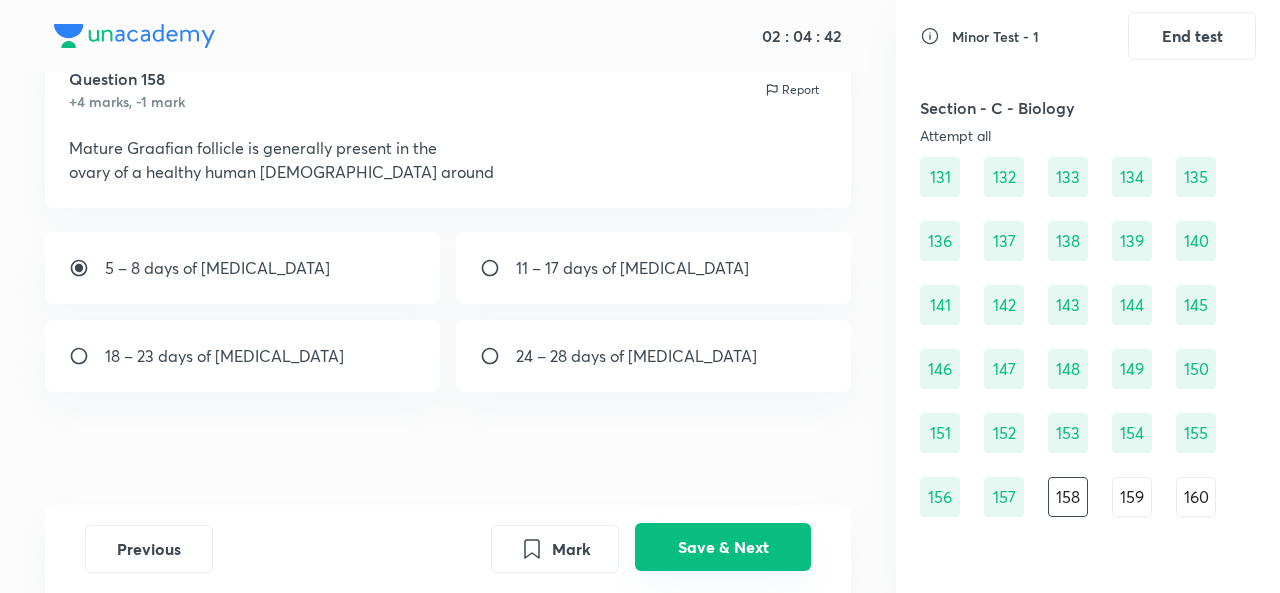 click on "Save & Next" at bounding box center (723, 547) 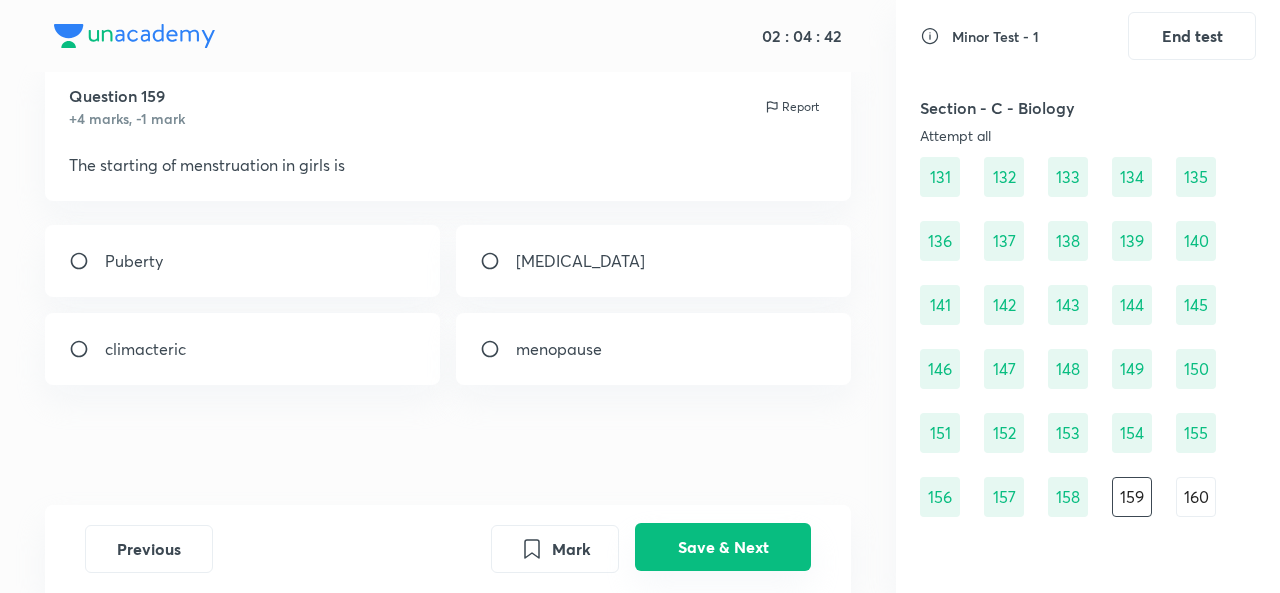 scroll, scrollTop: 60, scrollLeft: 0, axis: vertical 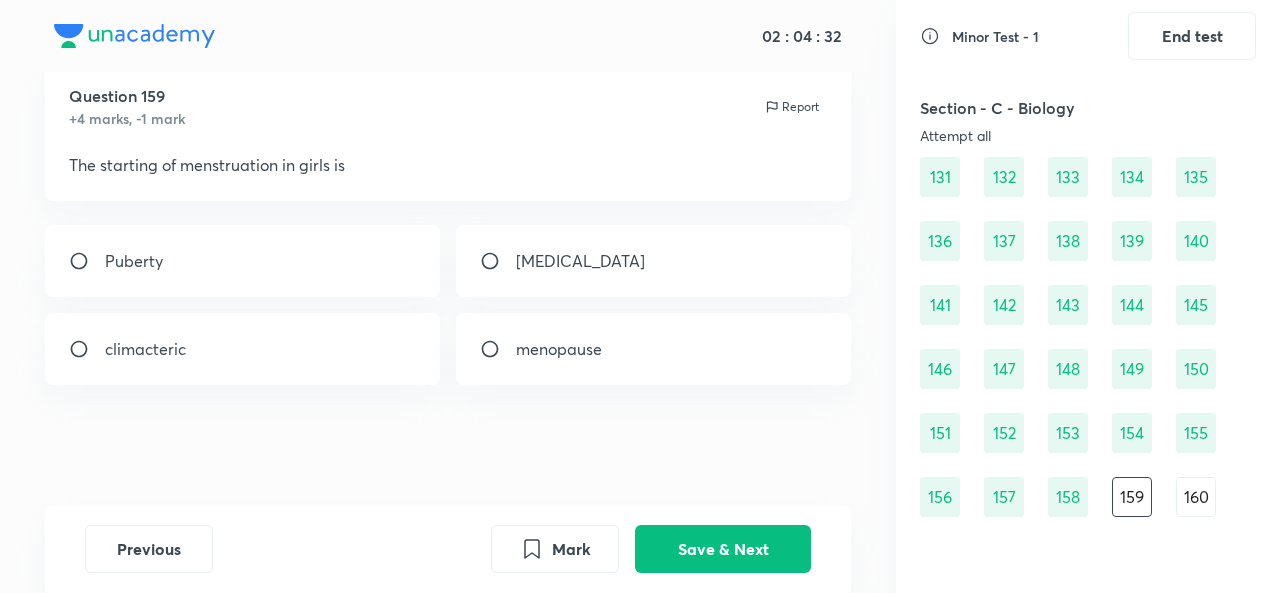 click on "menarche" at bounding box center [653, 261] 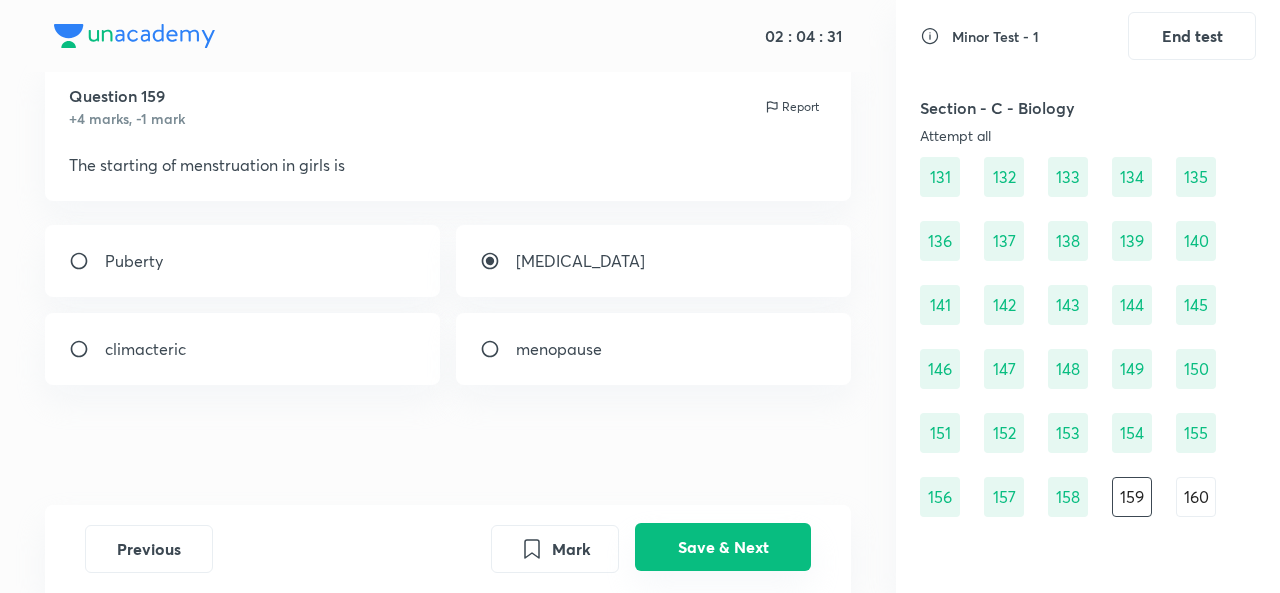 click on "Save & Next" at bounding box center (723, 547) 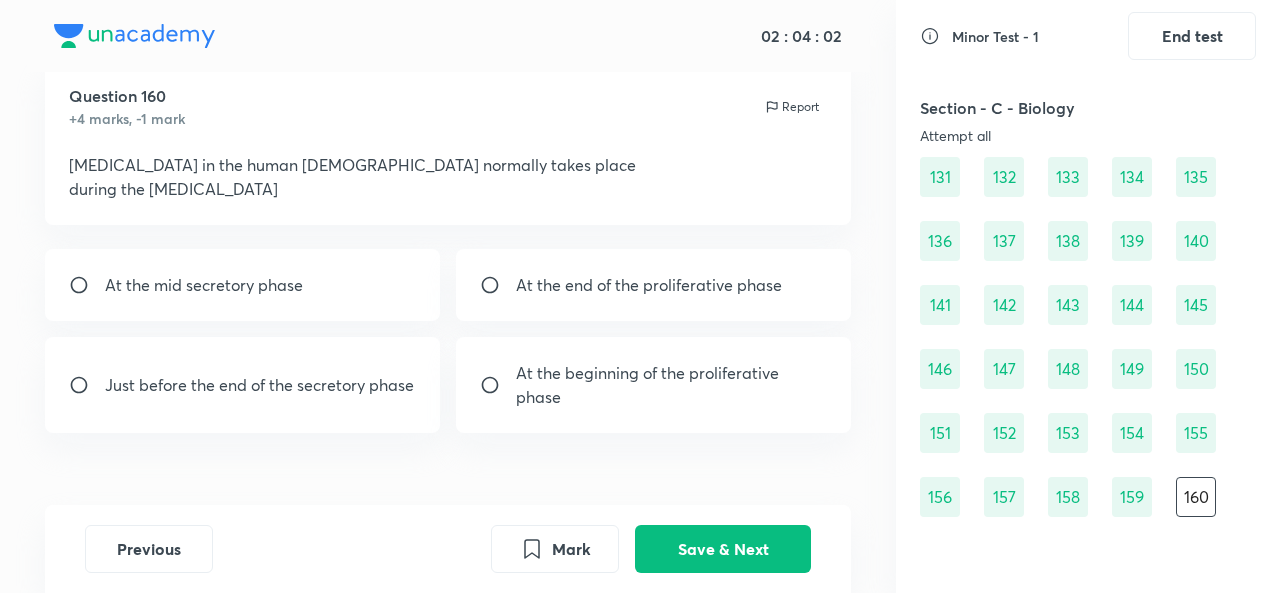 click on "At the end of the proliferative phase" at bounding box center (653, 285) 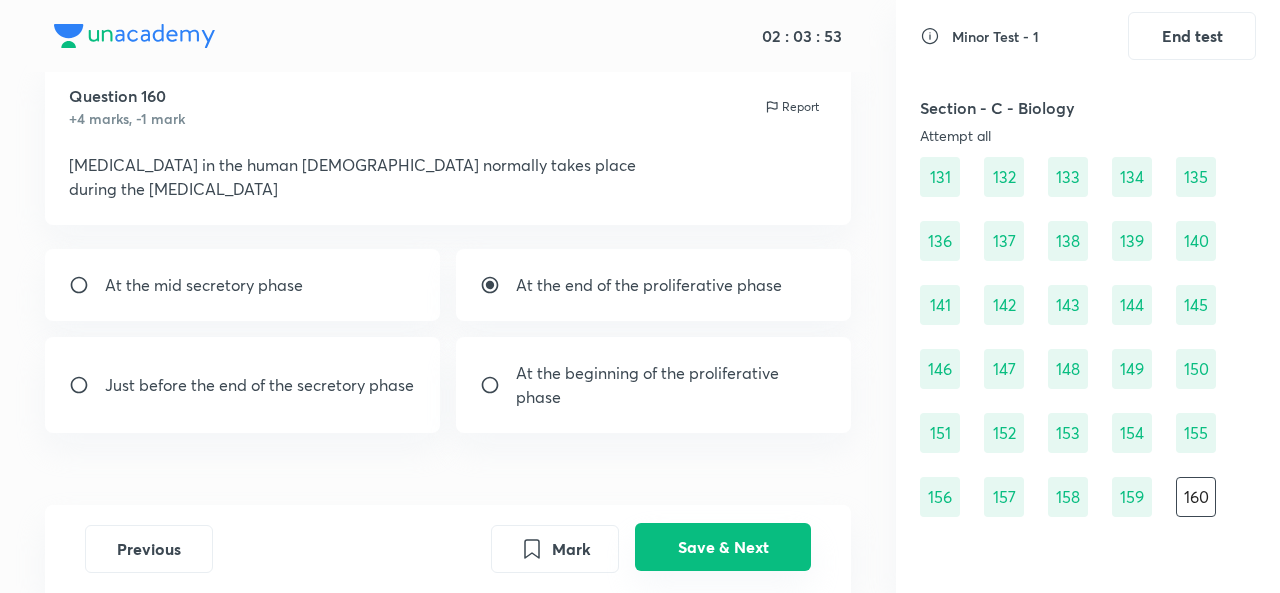 click on "Save & Next" at bounding box center (723, 547) 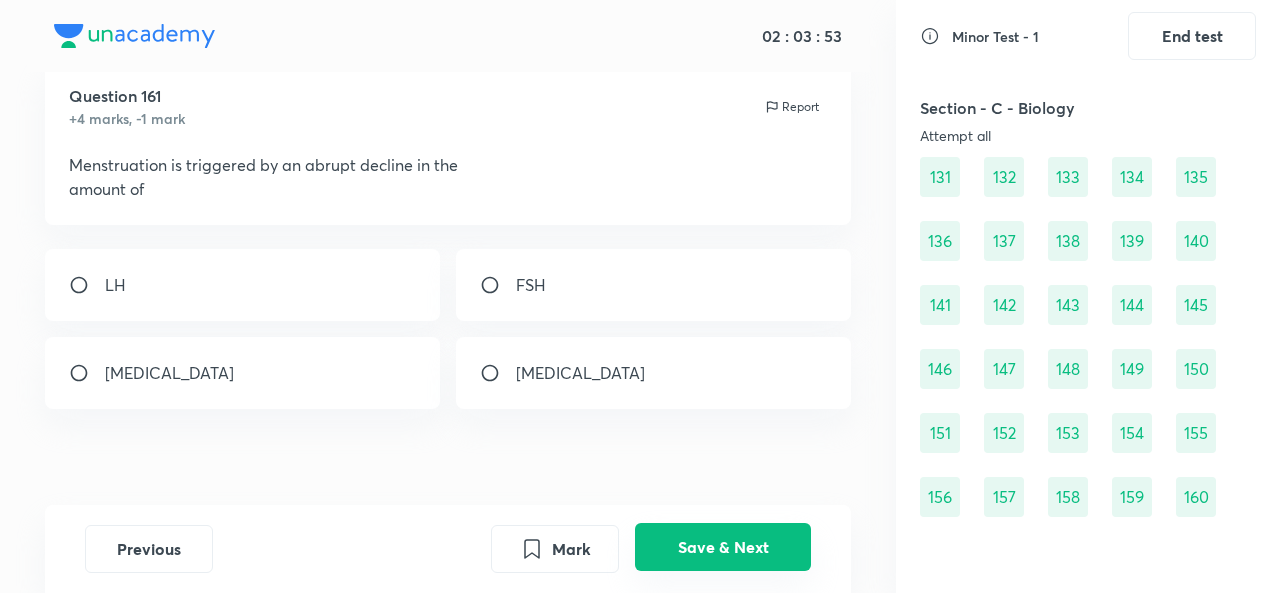 scroll, scrollTop: 2114, scrollLeft: 0, axis: vertical 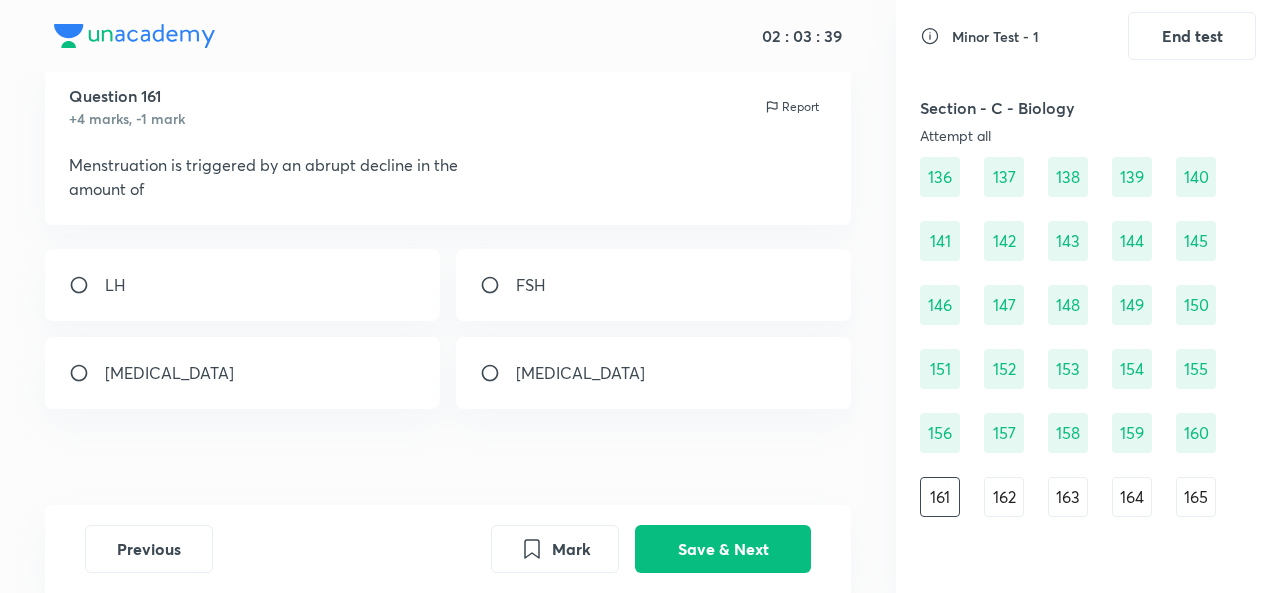 click on "Progesterone" at bounding box center [653, 373] 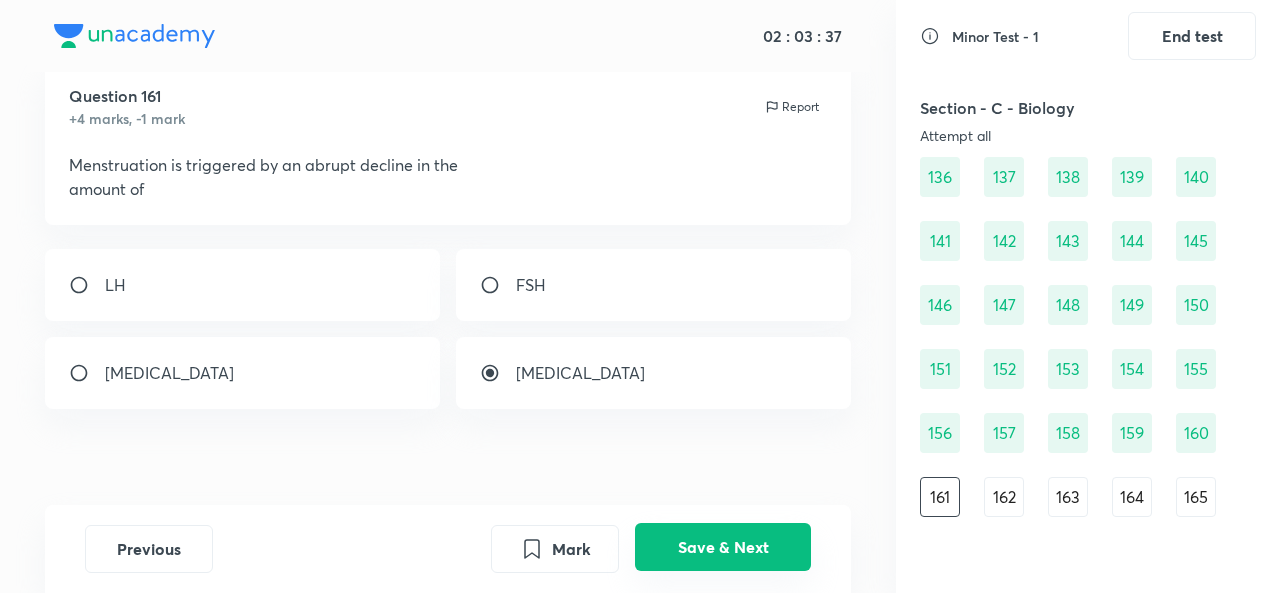 click on "Save & Next" at bounding box center (723, 547) 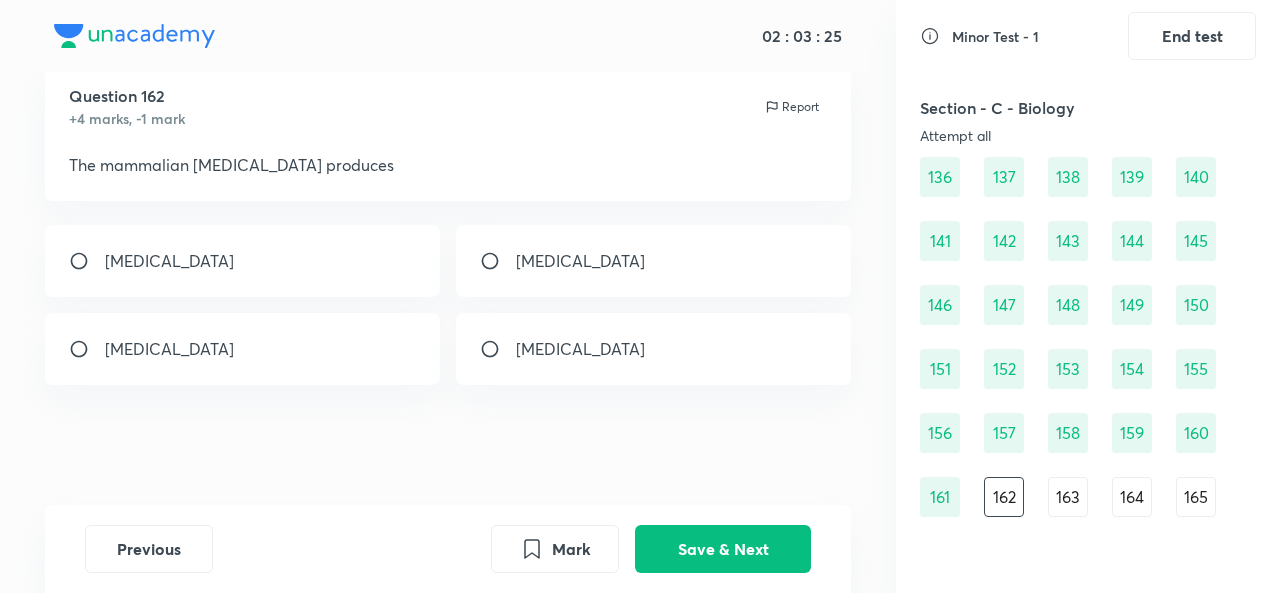 click on "Estrogen" at bounding box center [242, 261] 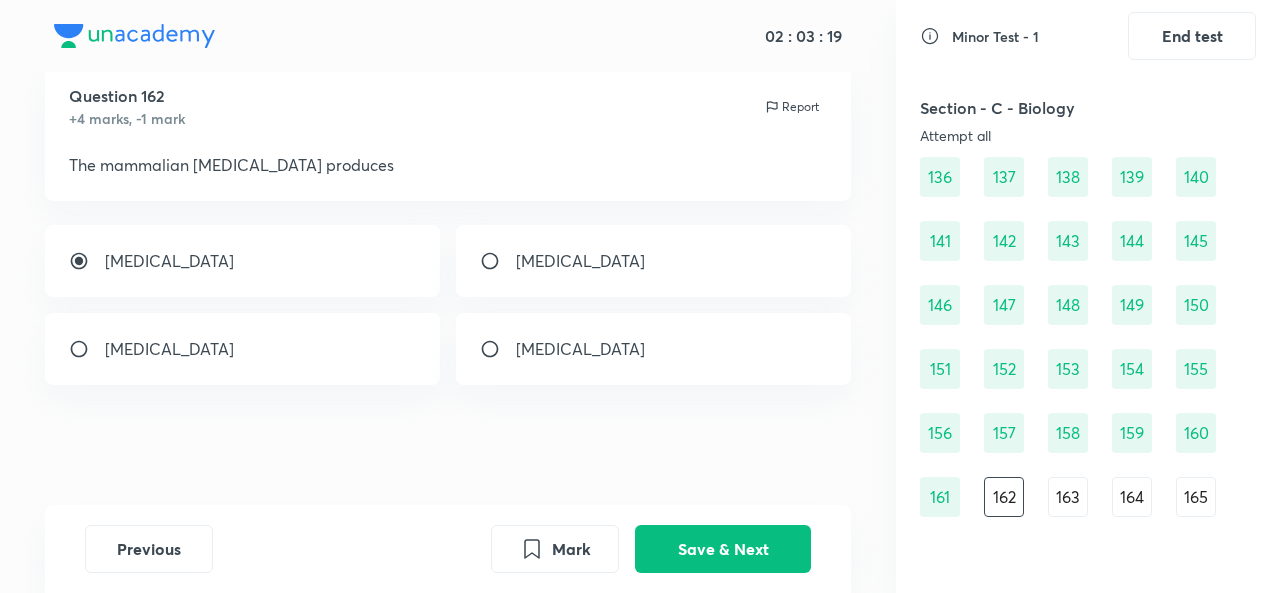 click on "Progesterone" at bounding box center (580, 261) 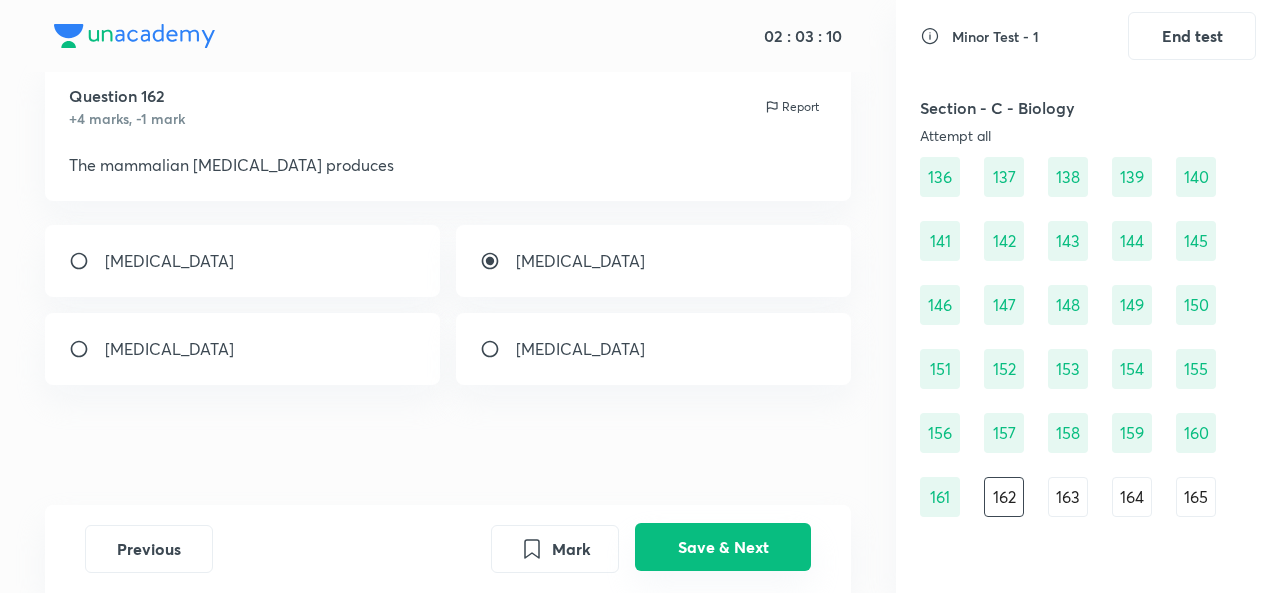 click on "Save & Next" at bounding box center (723, 547) 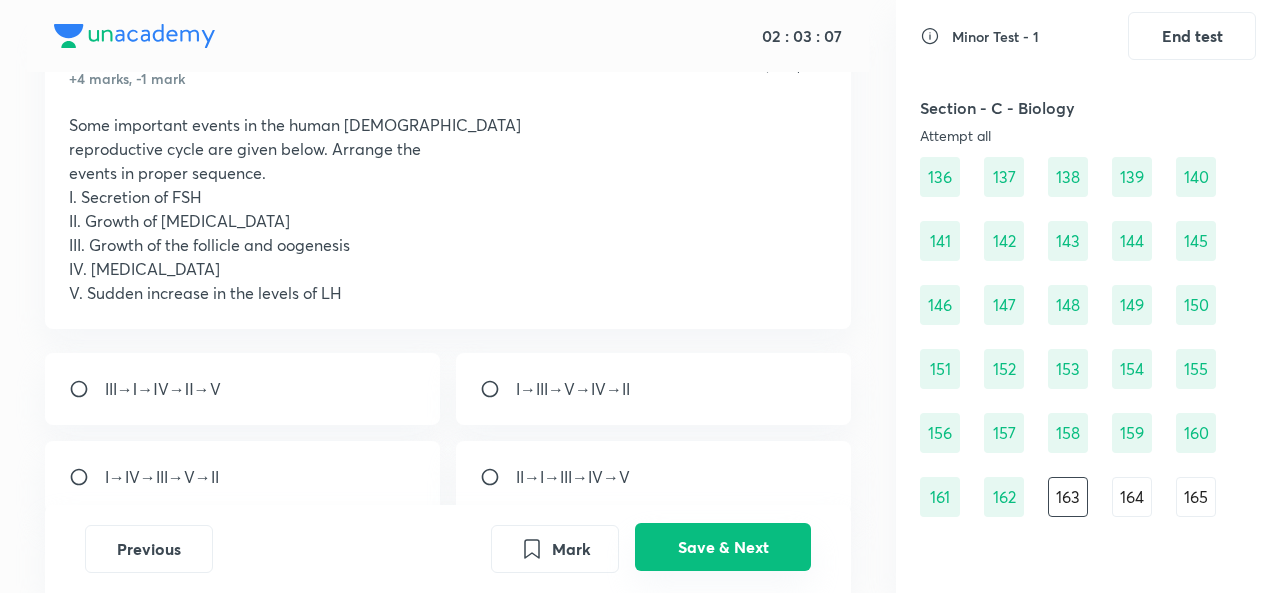 scroll, scrollTop: 99, scrollLeft: 0, axis: vertical 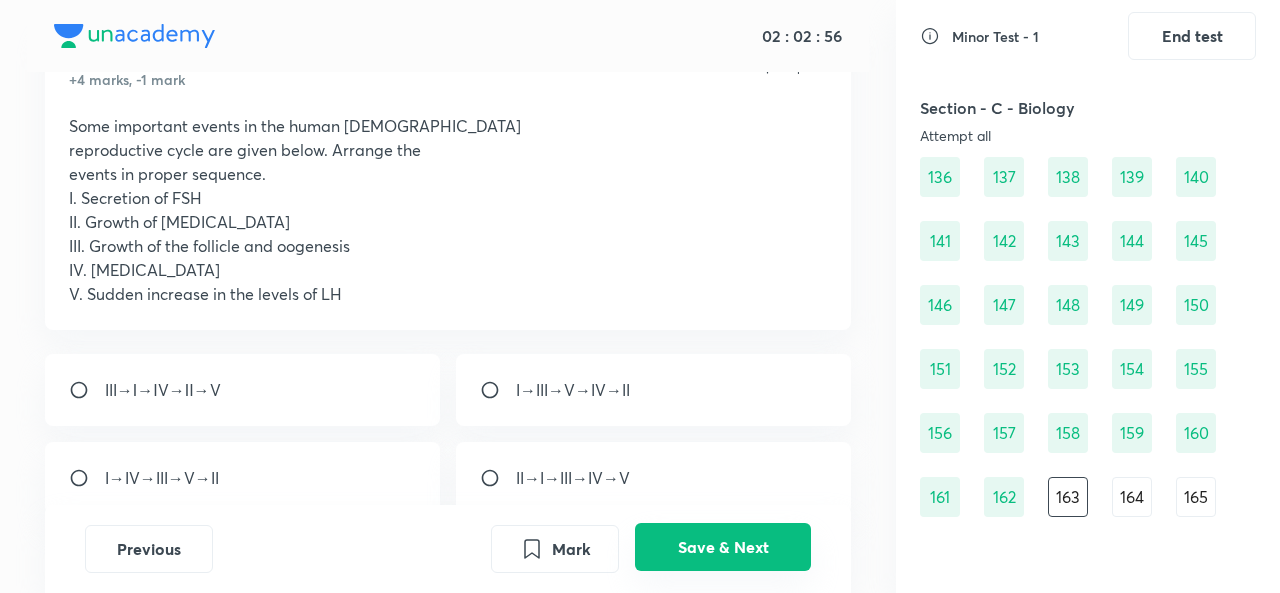 type 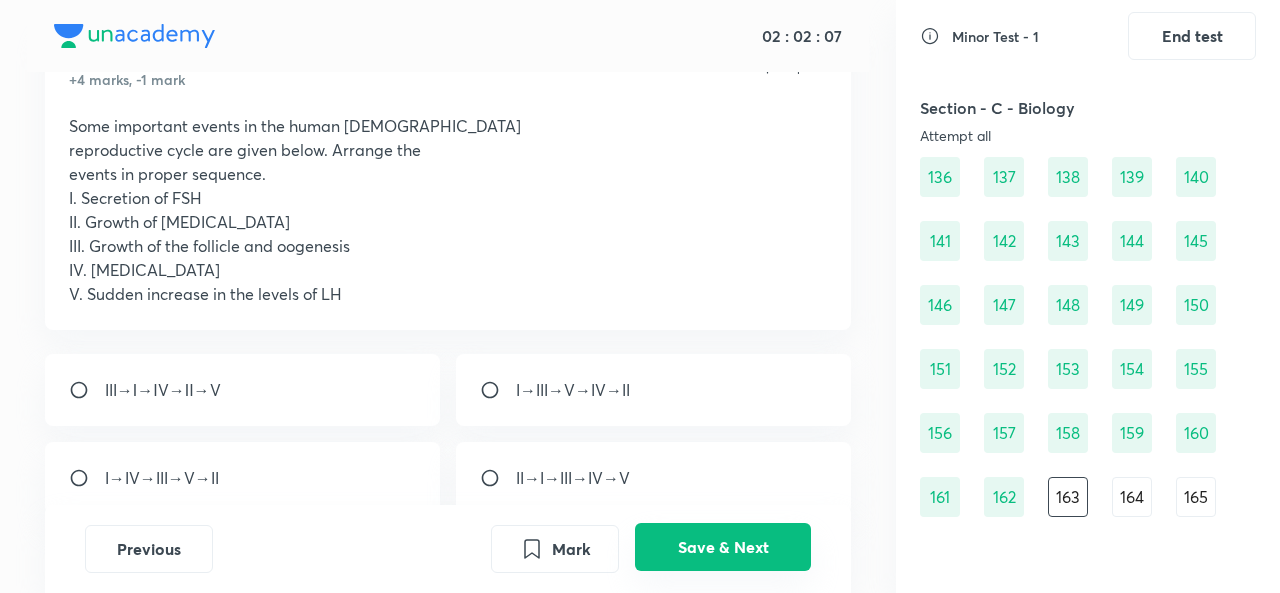 click on "137" at bounding box center [1004, 177] 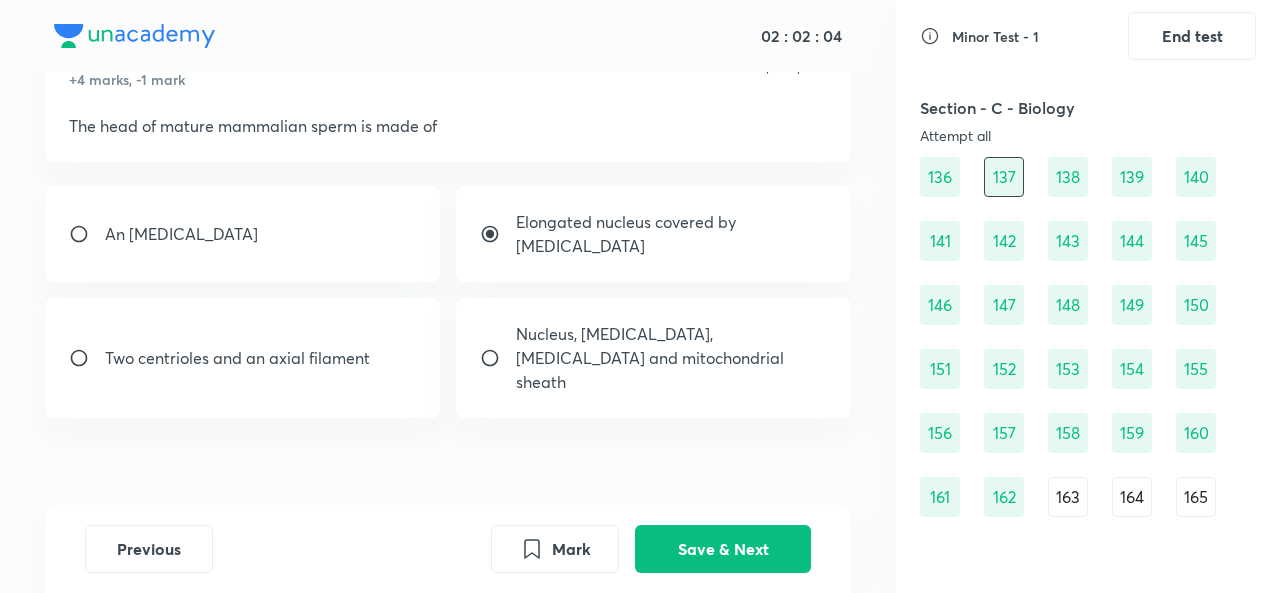 click on "163" at bounding box center (1068, 497) 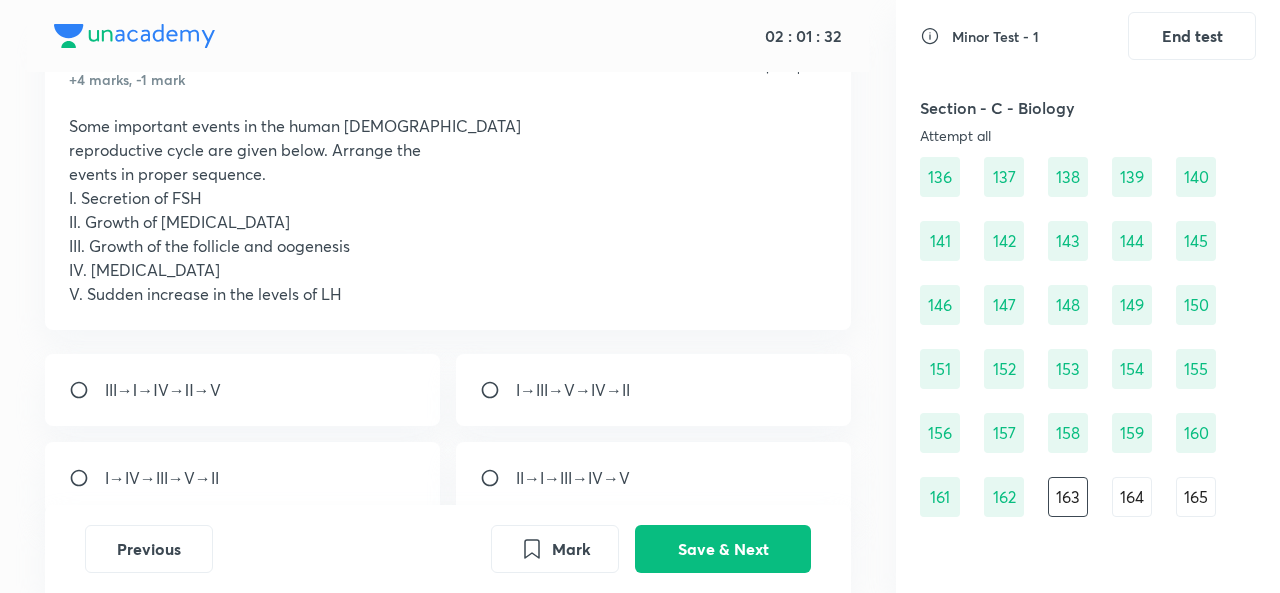 click on "I→III→V→IV→II" at bounding box center (573, 390) 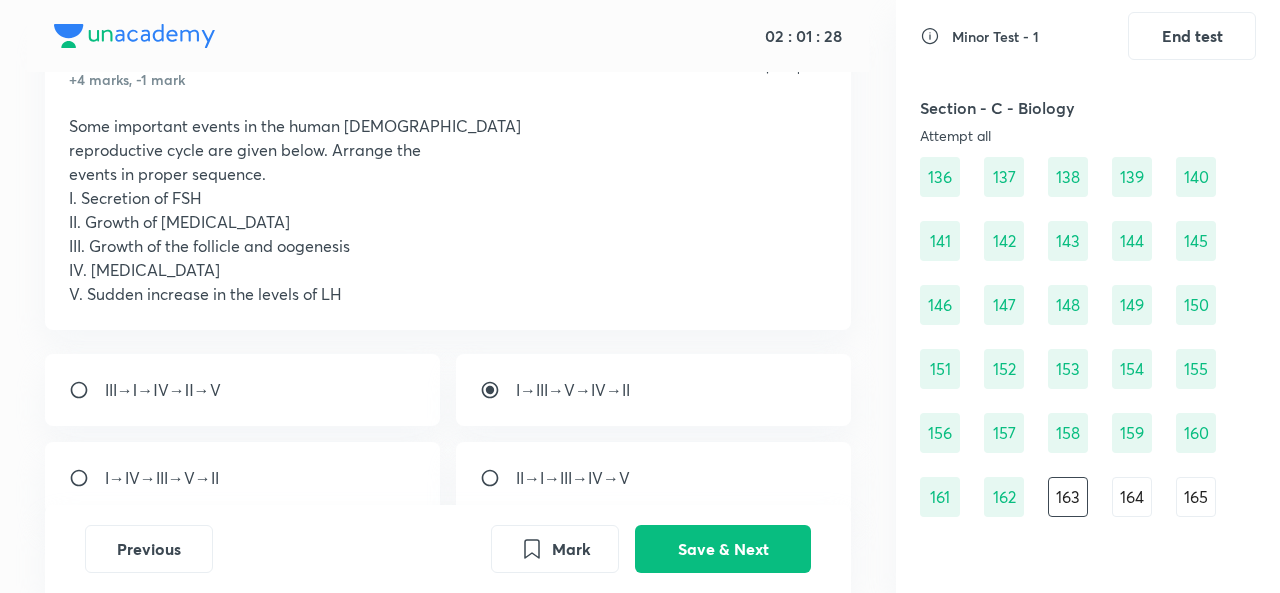 click on "I→III→V→IV→II" at bounding box center (653, 390) 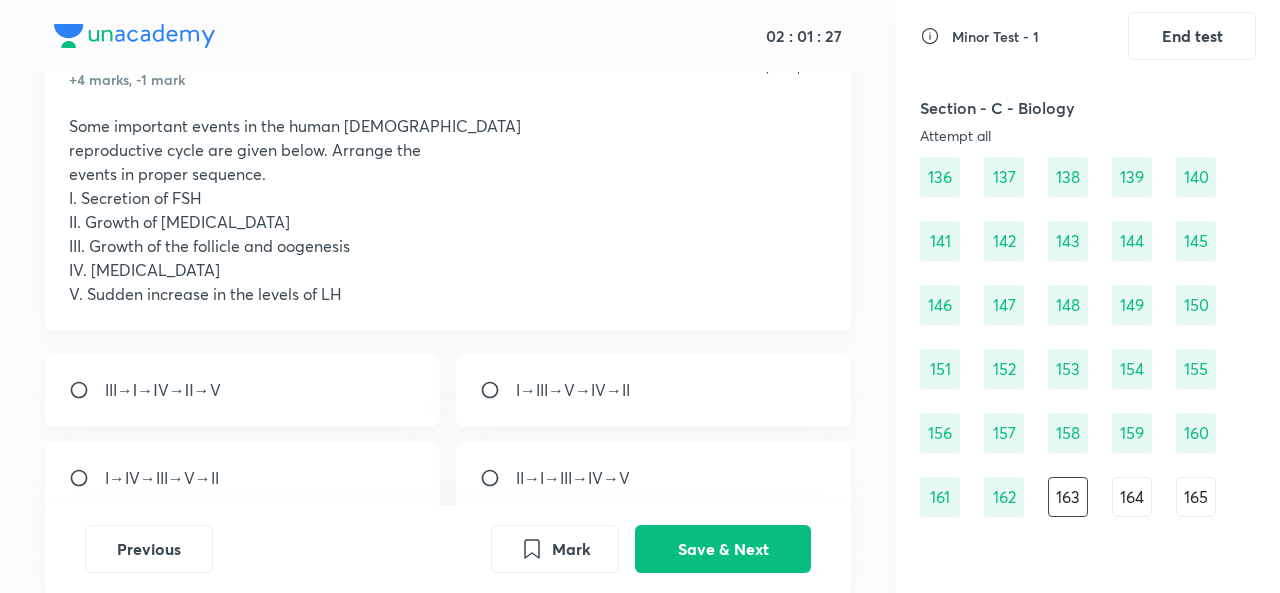 click on "I→III→V→IV→II" at bounding box center [653, 390] 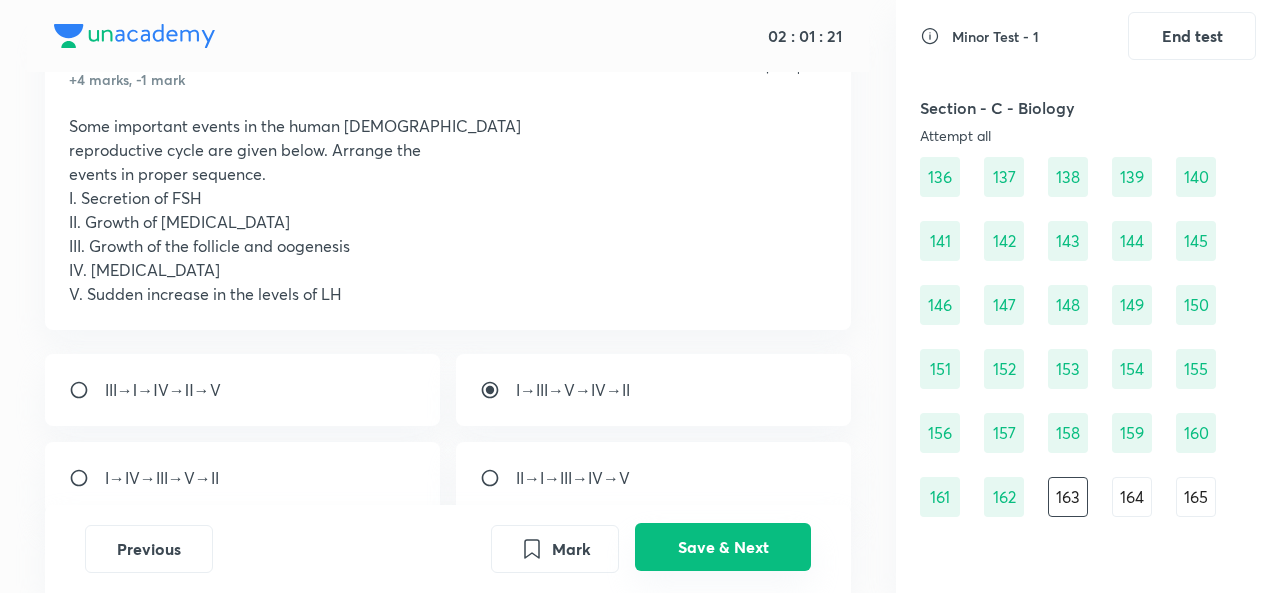 click on "Save & Next" at bounding box center [723, 547] 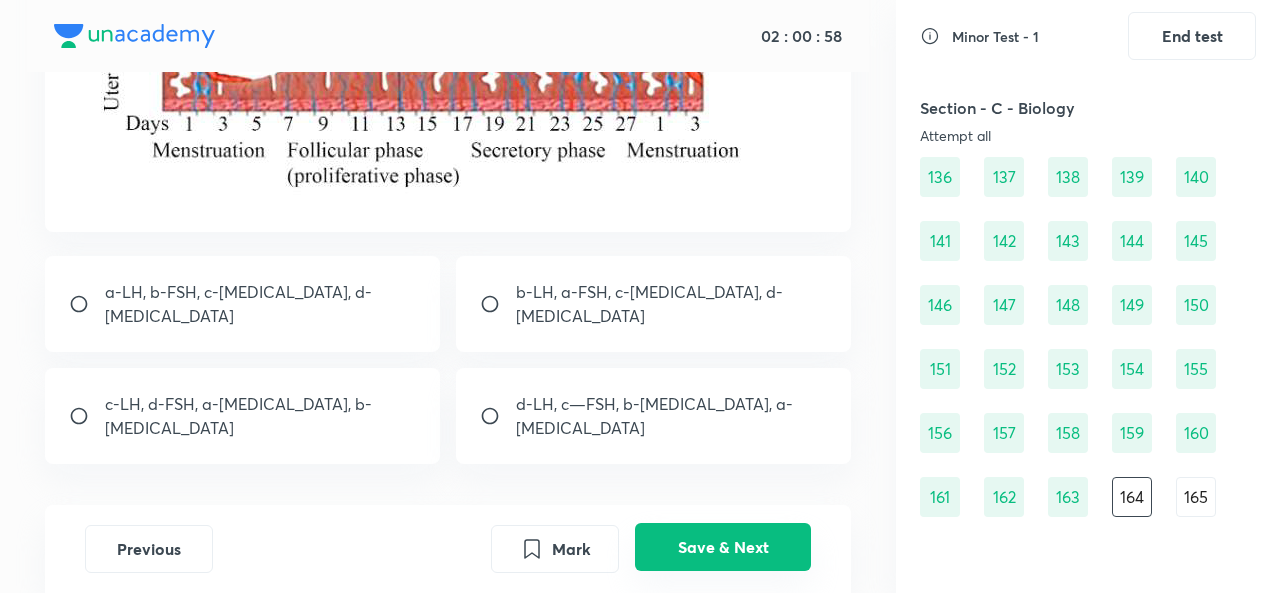 scroll, scrollTop: 657, scrollLeft: 0, axis: vertical 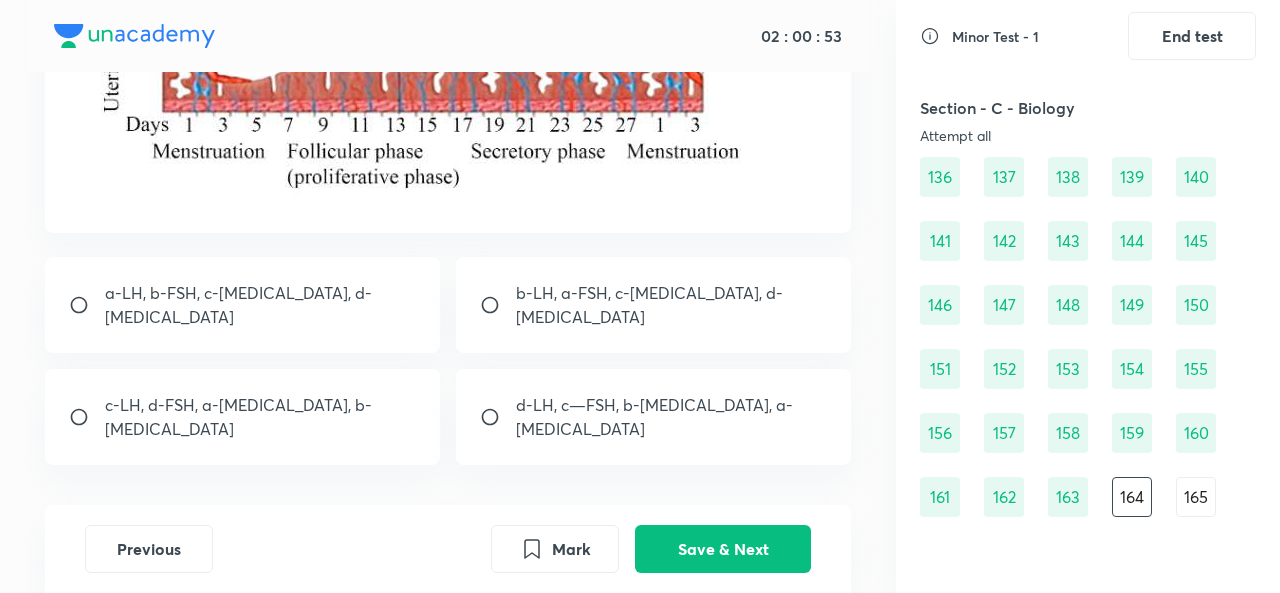 click on "b-LH, a-FSH, c-estrogen, d-progesterone" at bounding box center (671, 305) 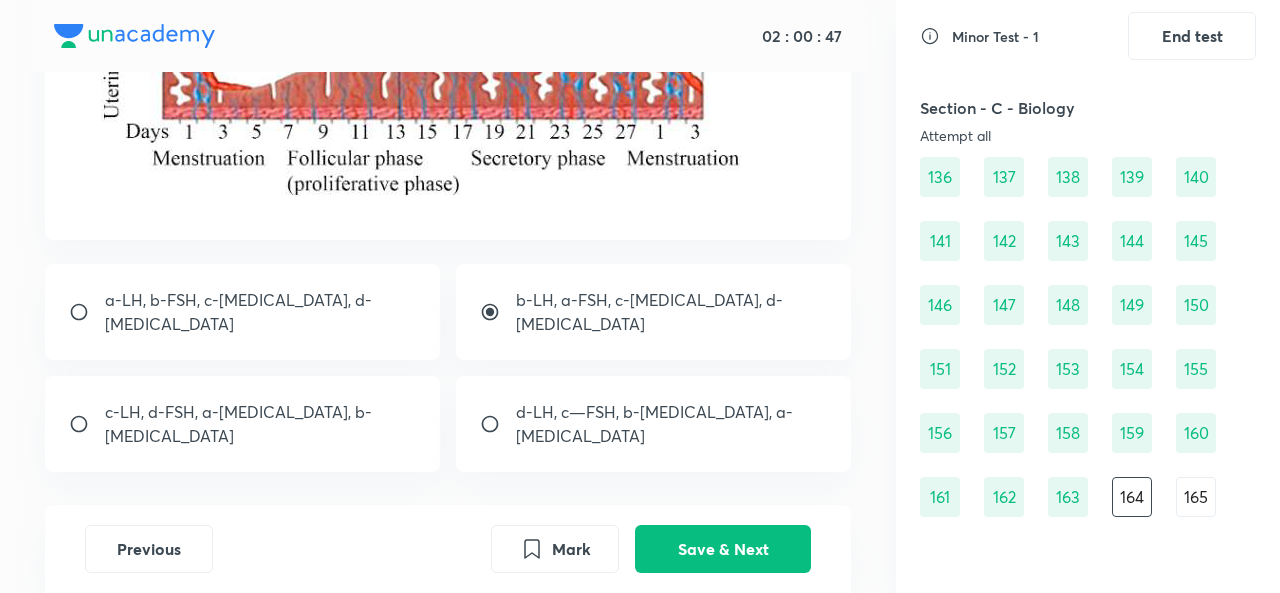 scroll, scrollTop: 672, scrollLeft: 0, axis: vertical 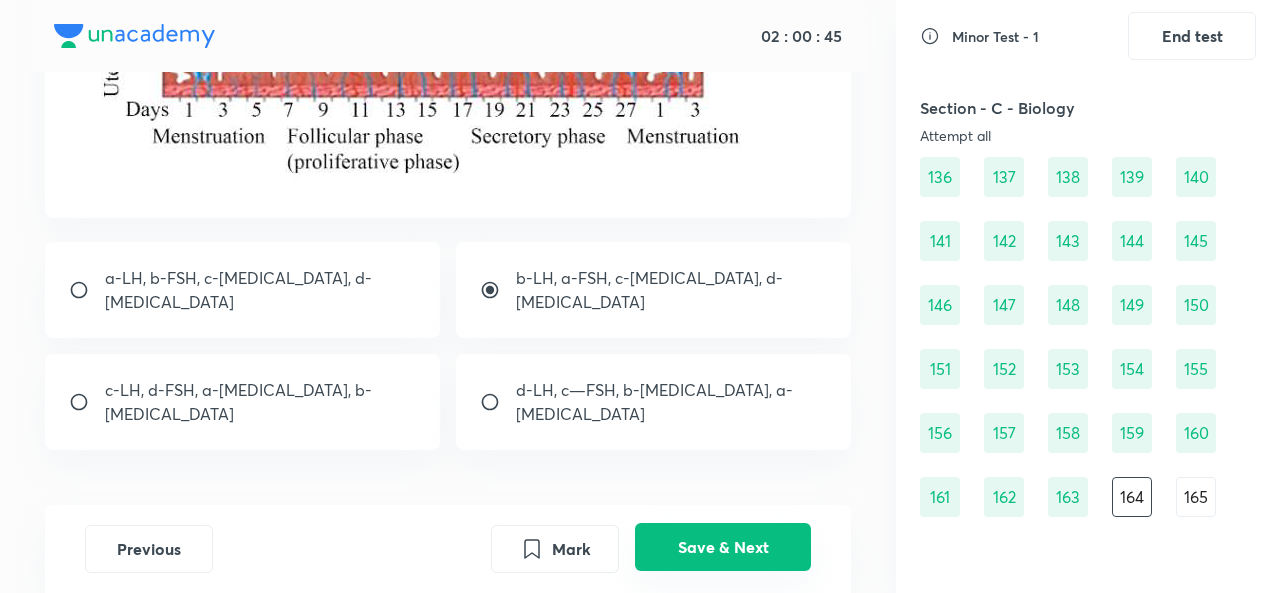 click on "Save & Next" at bounding box center (723, 547) 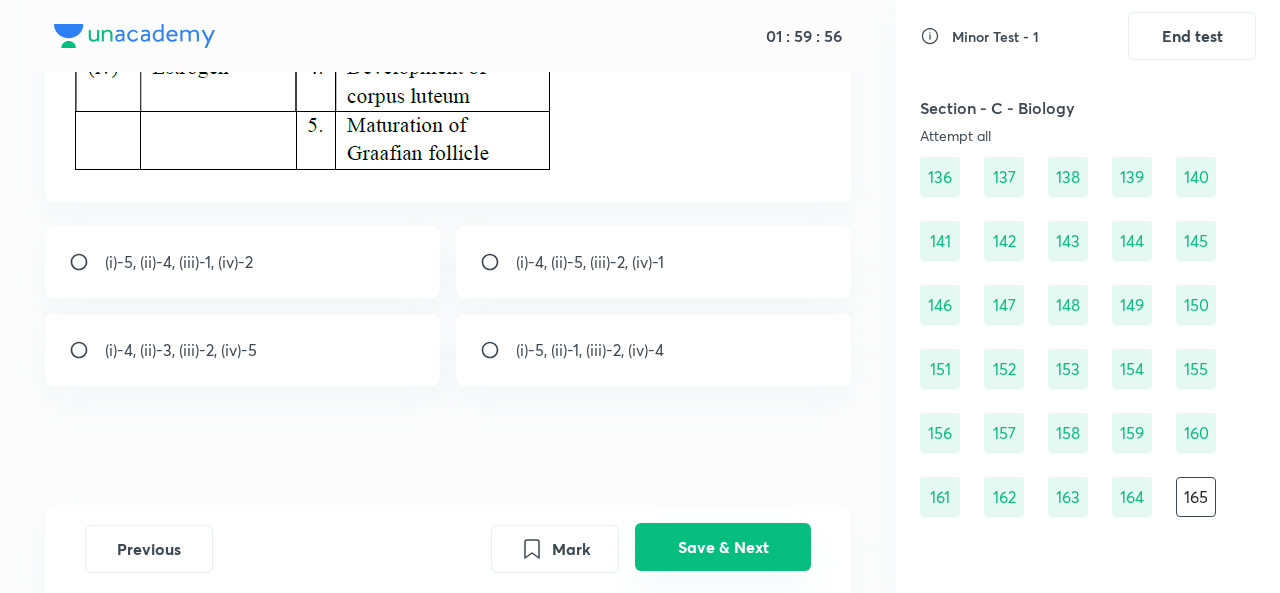 scroll, scrollTop: 421, scrollLeft: 0, axis: vertical 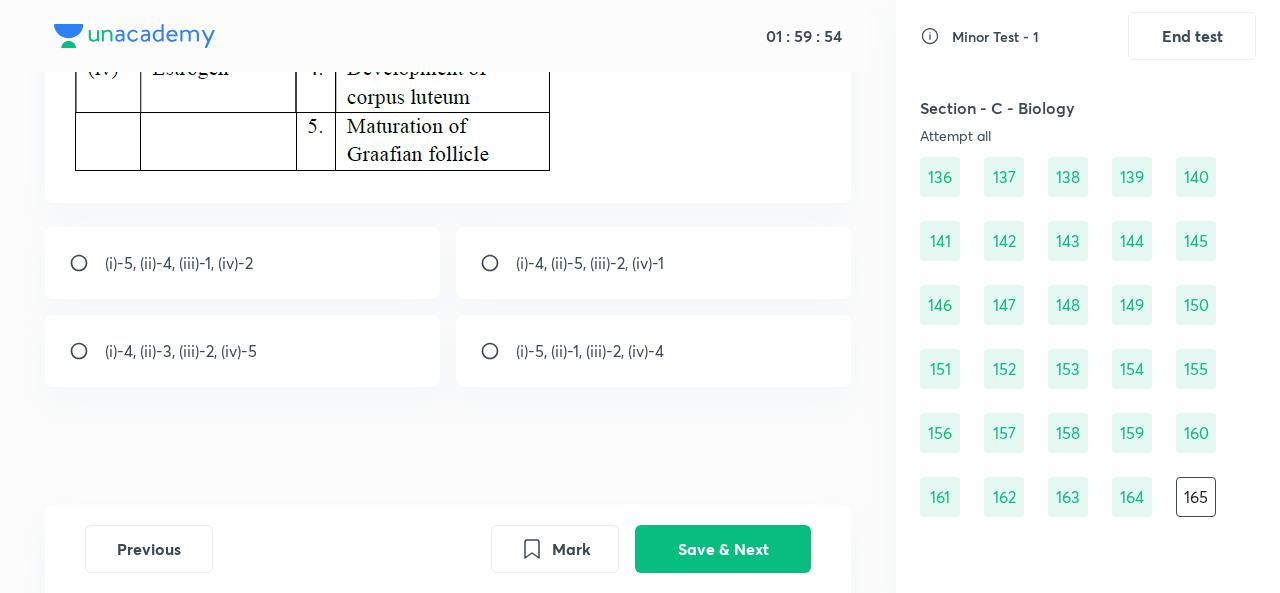 click on "(i)-5, (ii)-4, (iii)-1, (iv)-2" at bounding box center [242, 263] 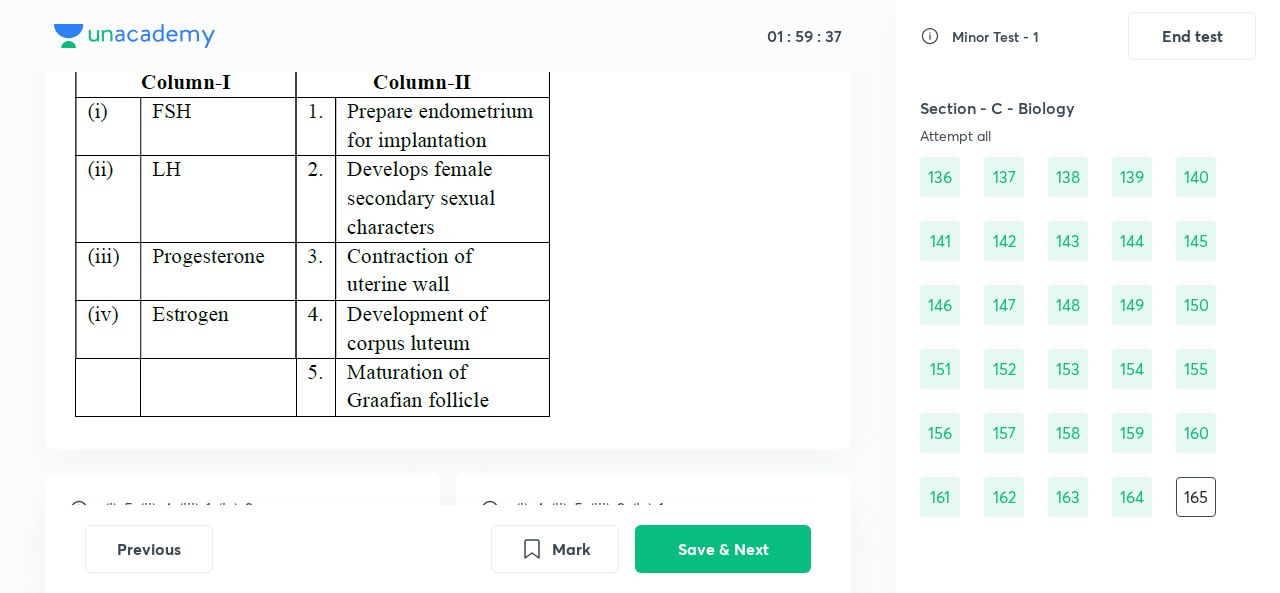 scroll, scrollTop: 176, scrollLeft: 0, axis: vertical 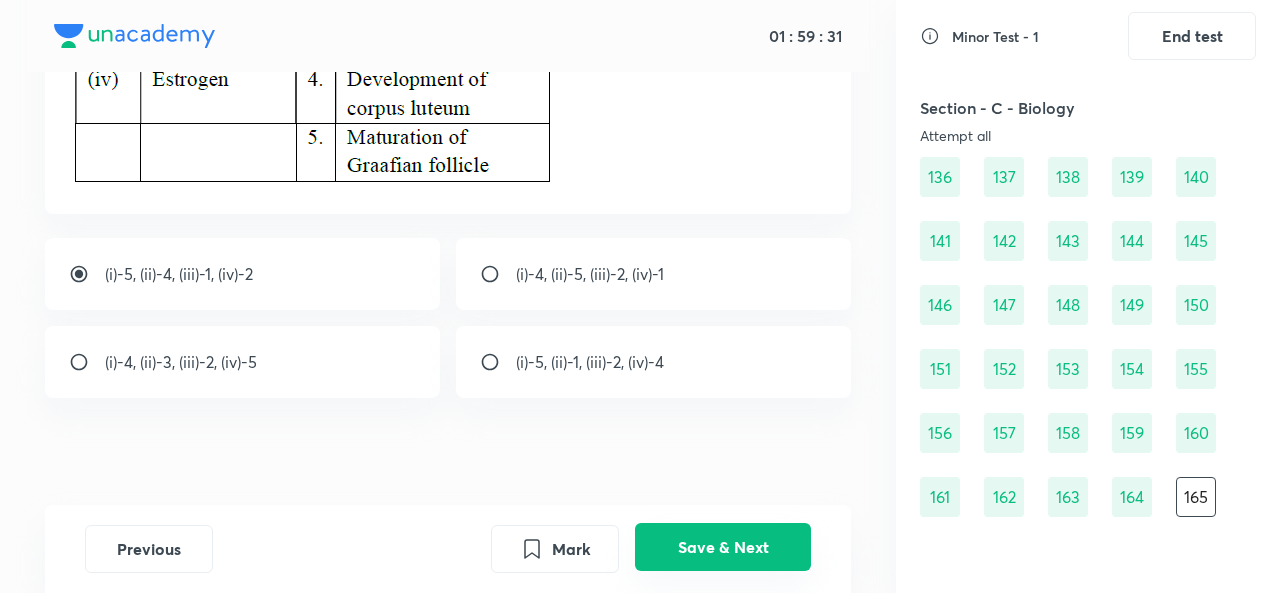 click on "Save & Next" at bounding box center (723, 547) 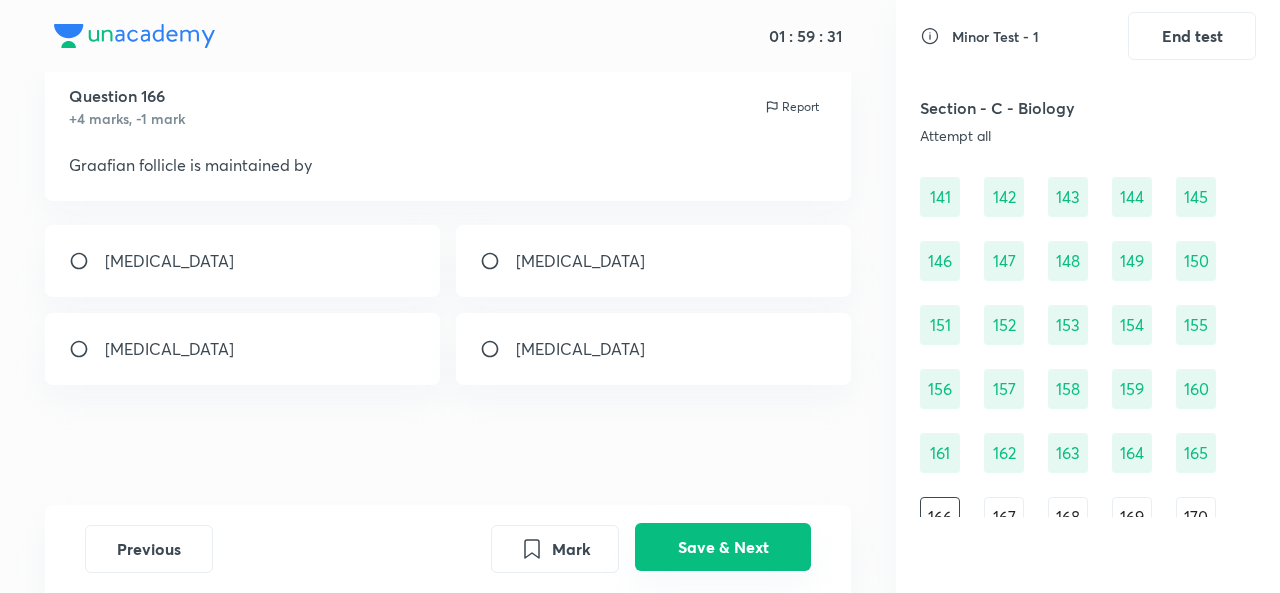 scroll, scrollTop: 2178, scrollLeft: 0, axis: vertical 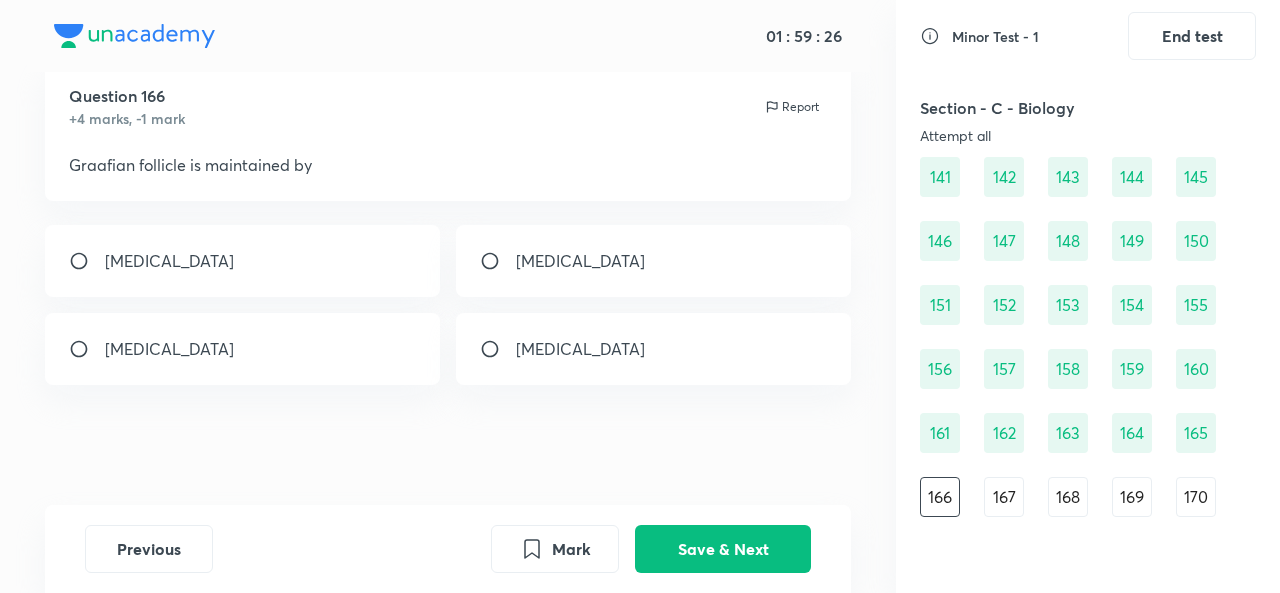 click on "Follicle stimulating hormone" at bounding box center [580, 349] 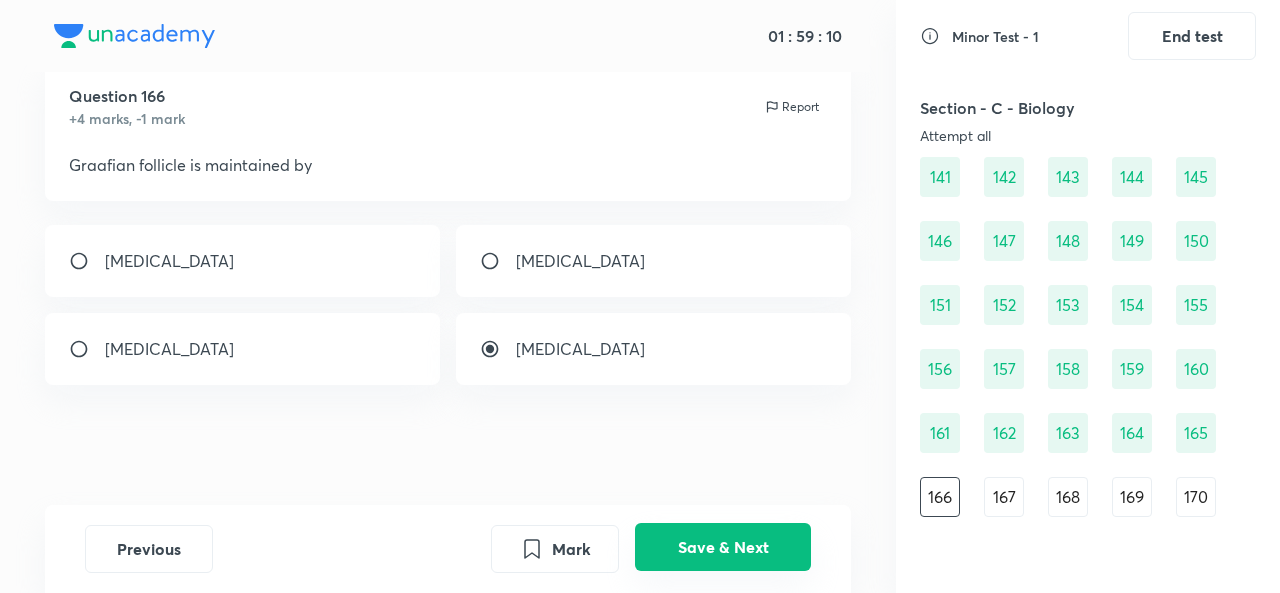 click on "Save & Next" at bounding box center (723, 547) 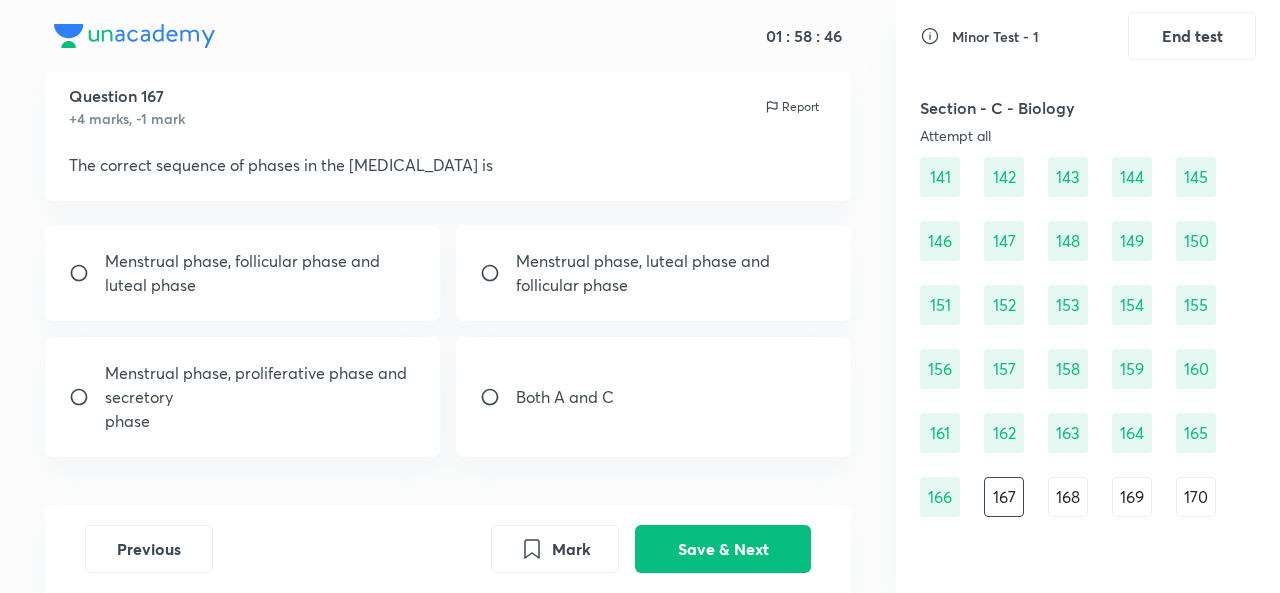 click on "Both A and C" at bounding box center (653, 397) 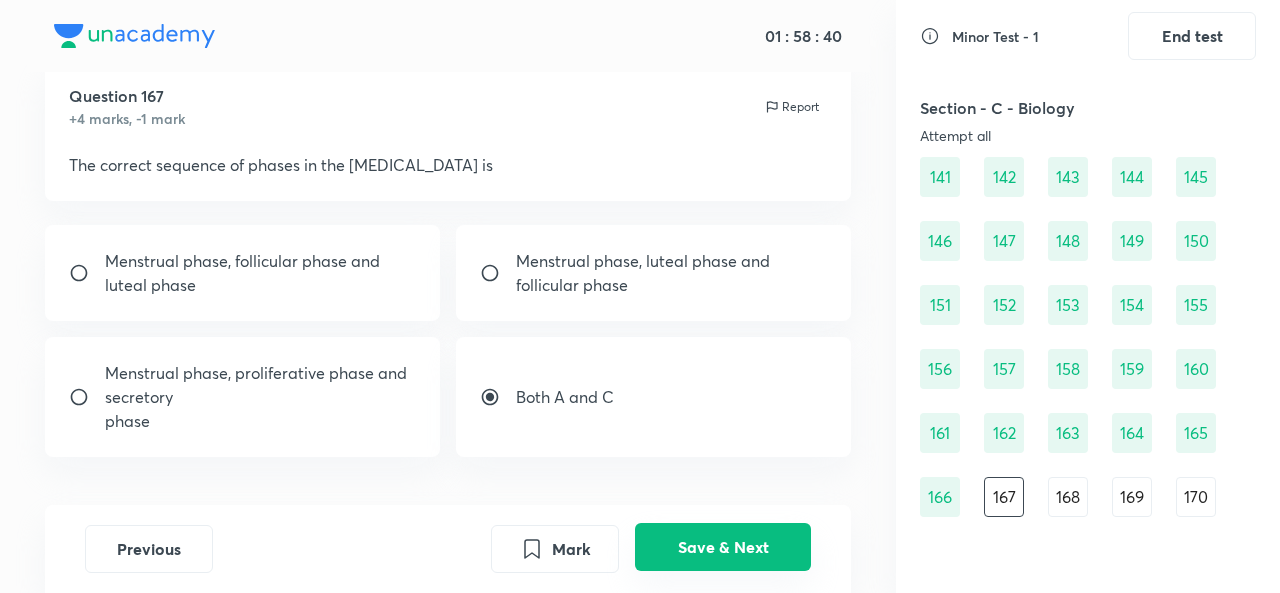 click on "Save & Next" at bounding box center (723, 547) 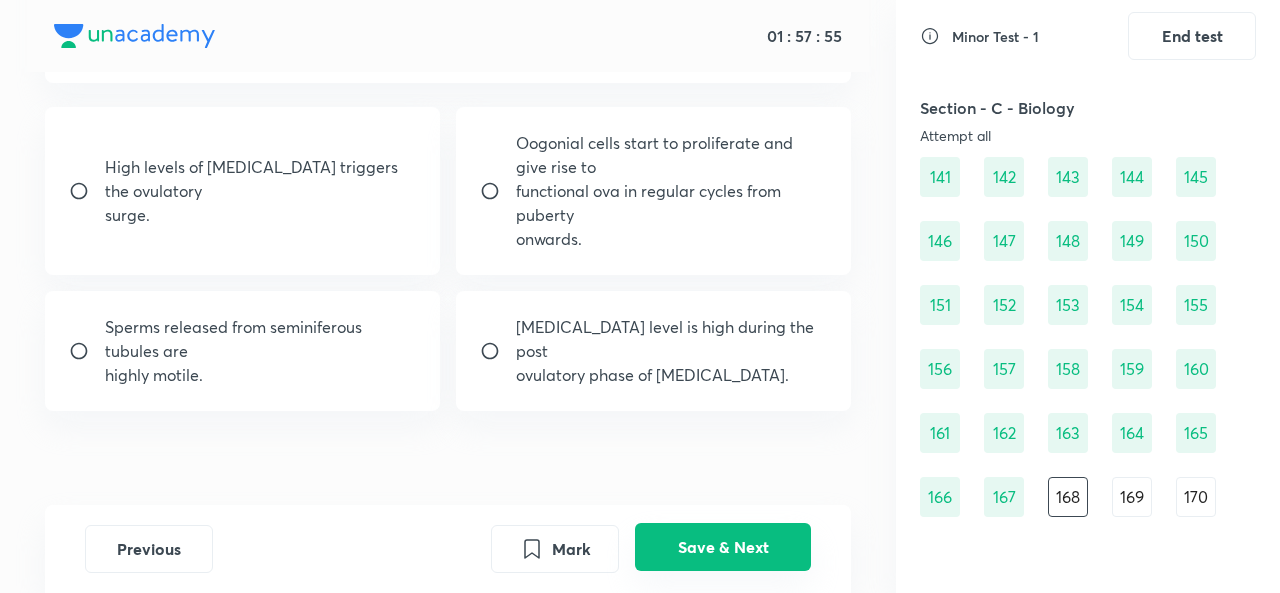 scroll, scrollTop: 200, scrollLeft: 0, axis: vertical 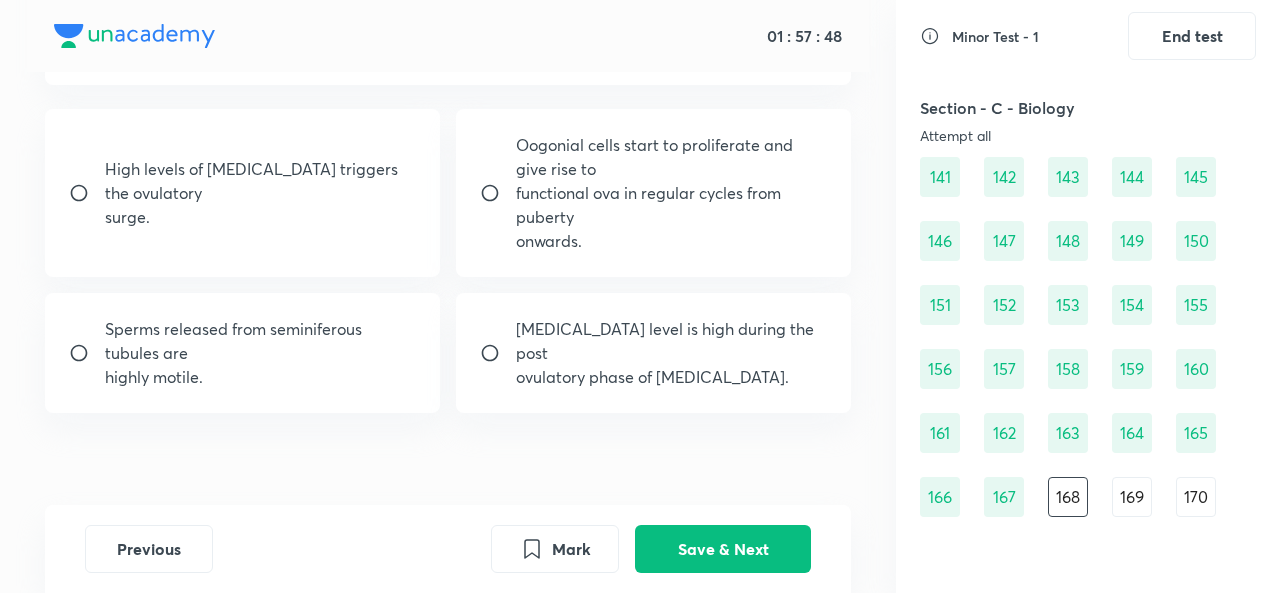 click on "ovulatory phase of menstrual cycle." at bounding box center [671, 377] 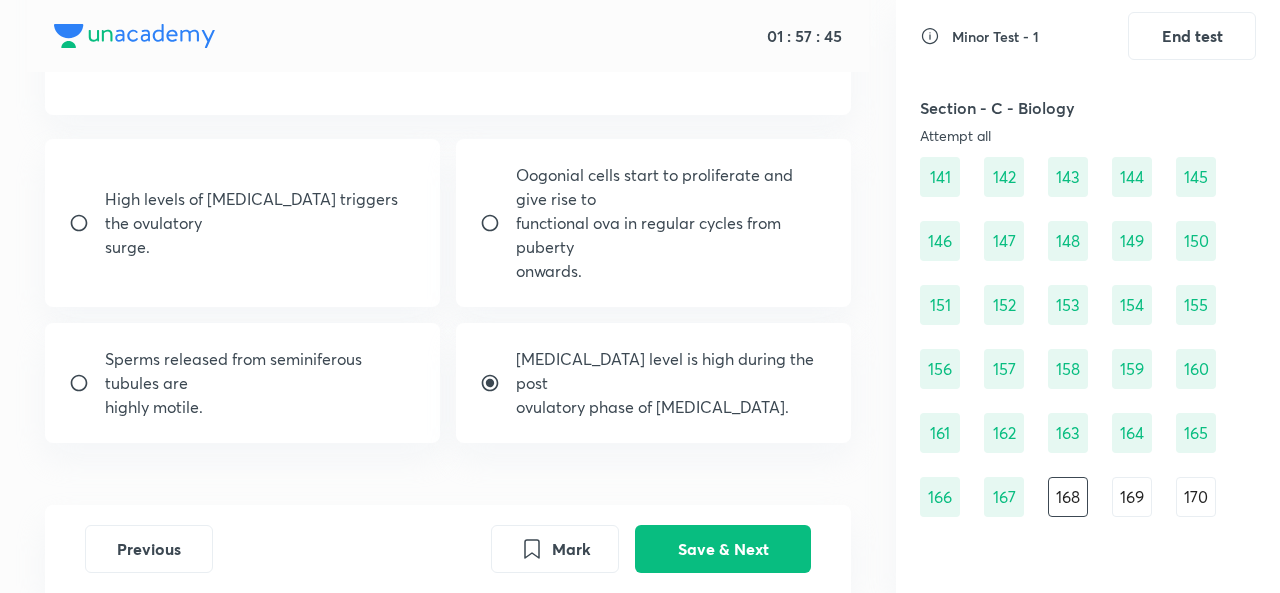 scroll, scrollTop: 169, scrollLeft: 0, axis: vertical 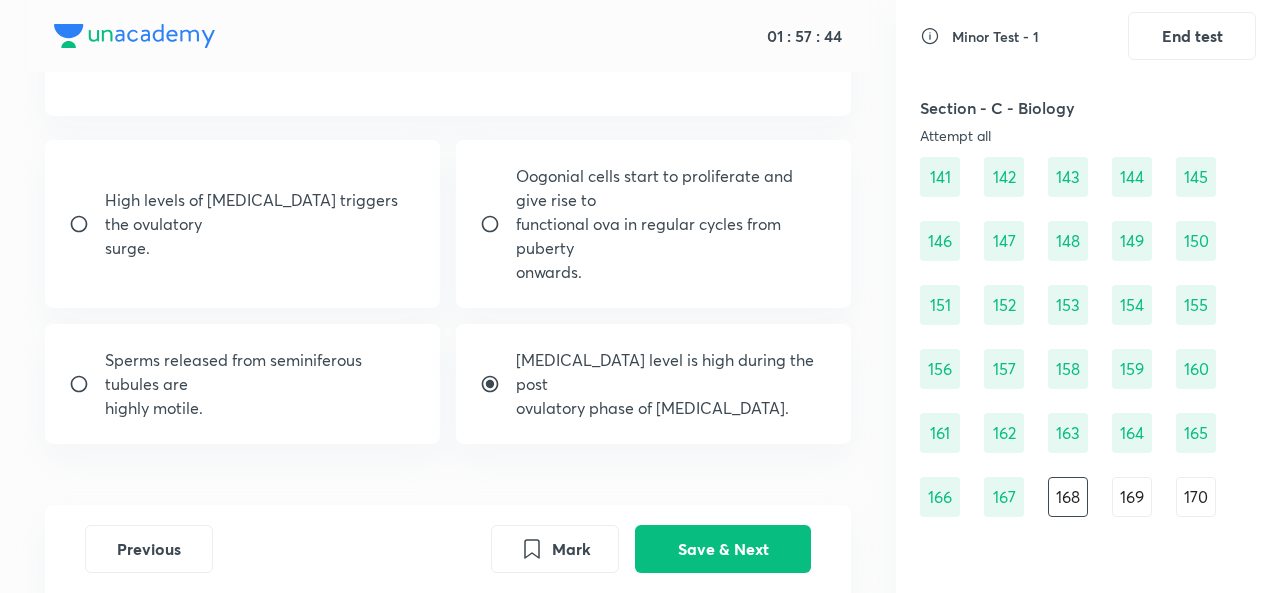 click on "ovulatory phase of menstrual cycle." at bounding box center [671, 408] 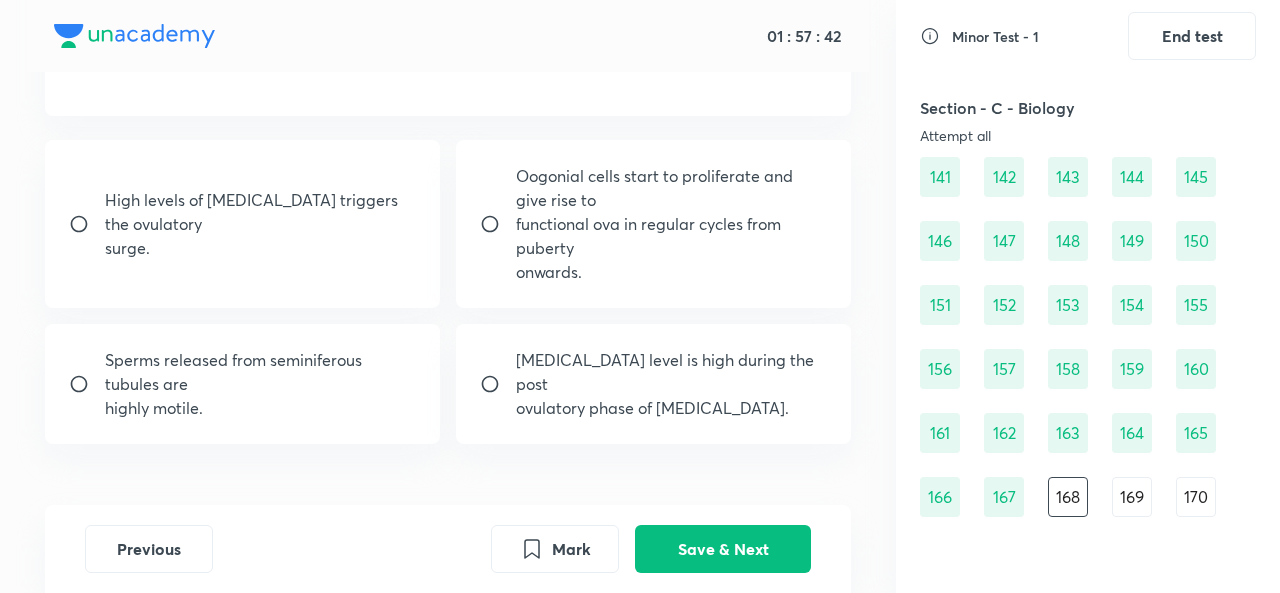 click on "Progesterone level is high during the post ovulatory phase of menstrual cycle." at bounding box center [653, 384] 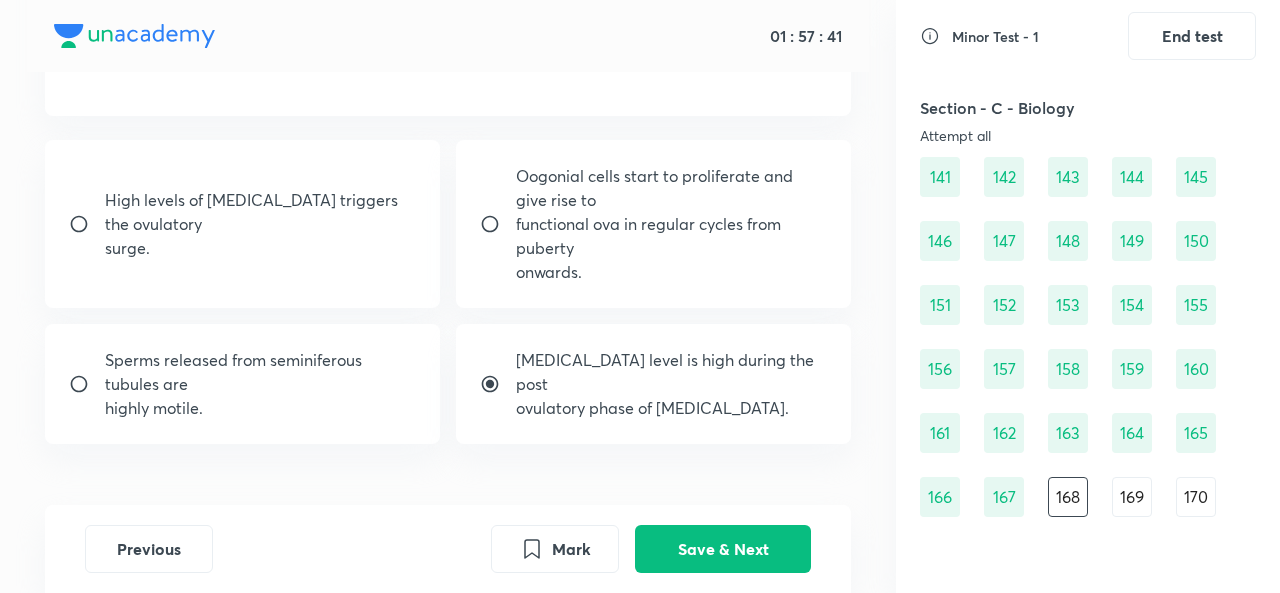 click on "Progesterone level is high during the post ovulatory phase of menstrual cycle." at bounding box center [653, 384] 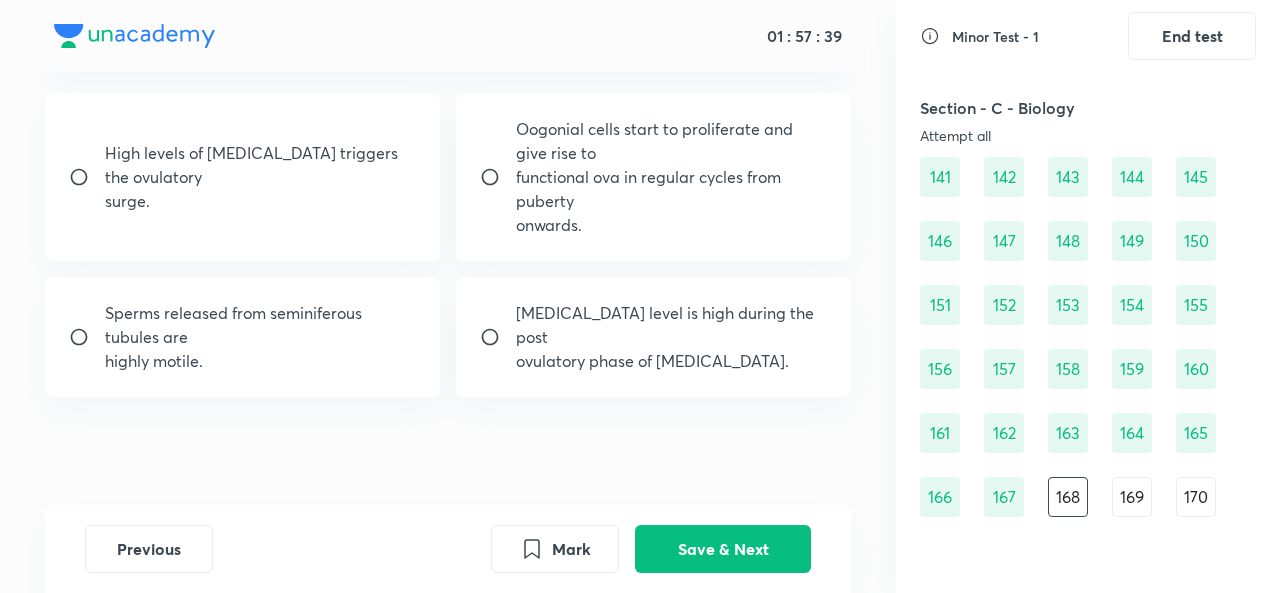 scroll, scrollTop: 228, scrollLeft: 0, axis: vertical 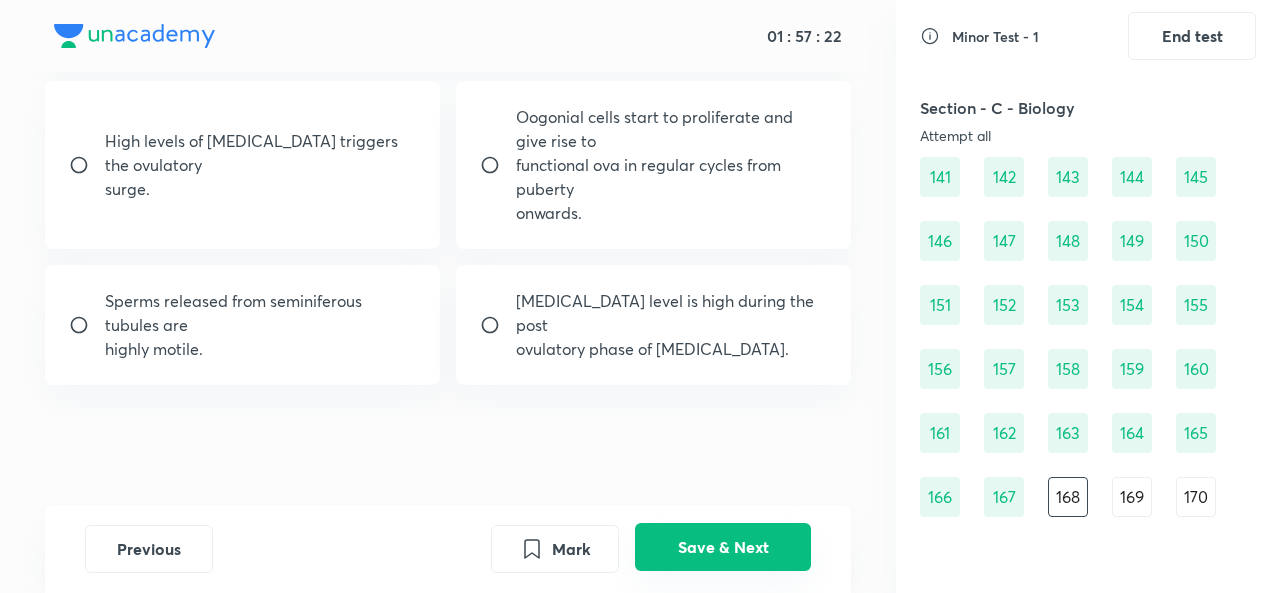 click on "Save & Next" at bounding box center [723, 547] 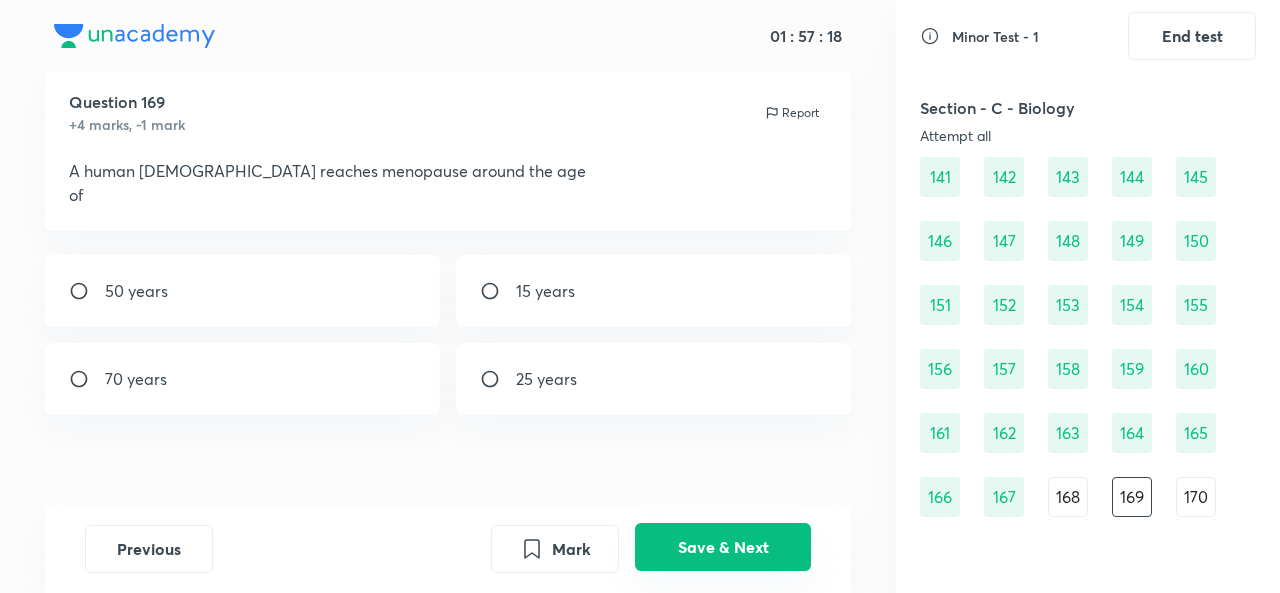 scroll, scrollTop: 54, scrollLeft: 0, axis: vertical 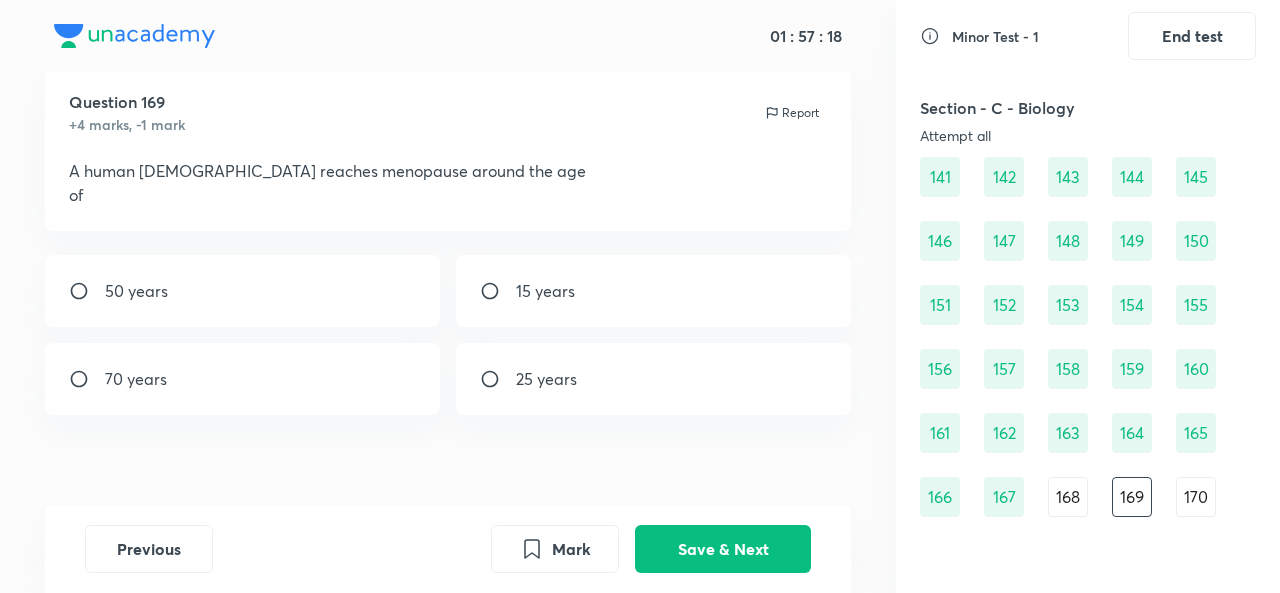 click on "50 years" at bounding box center (242, 291) 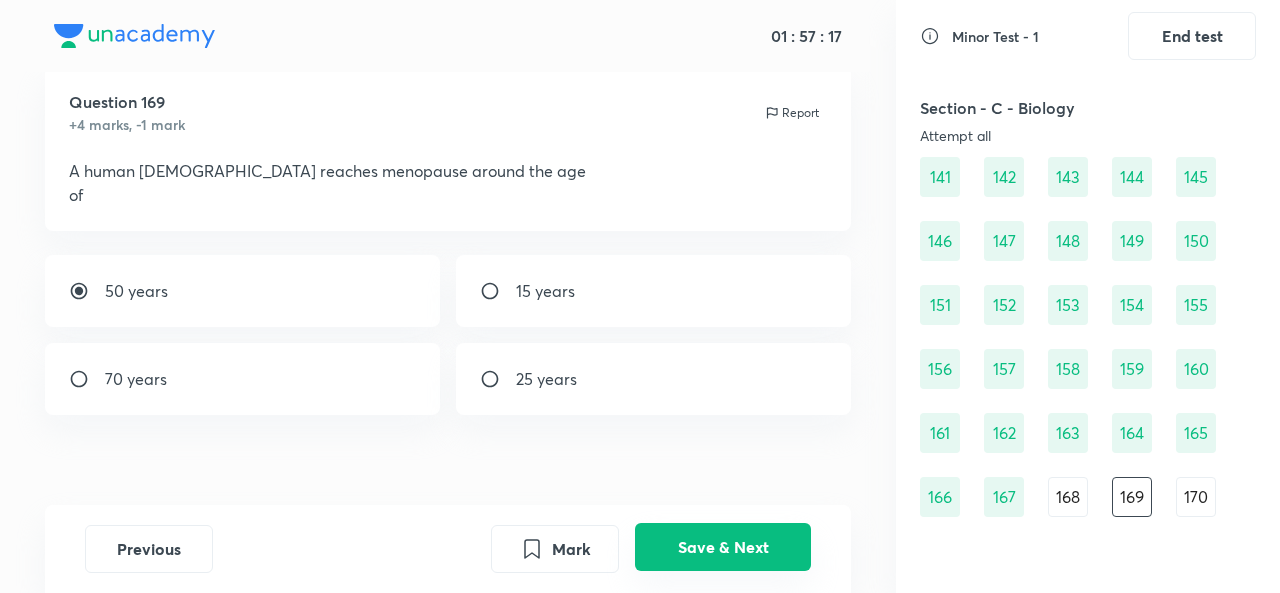 click on "Save & Next" at bounding box center [723, 547] 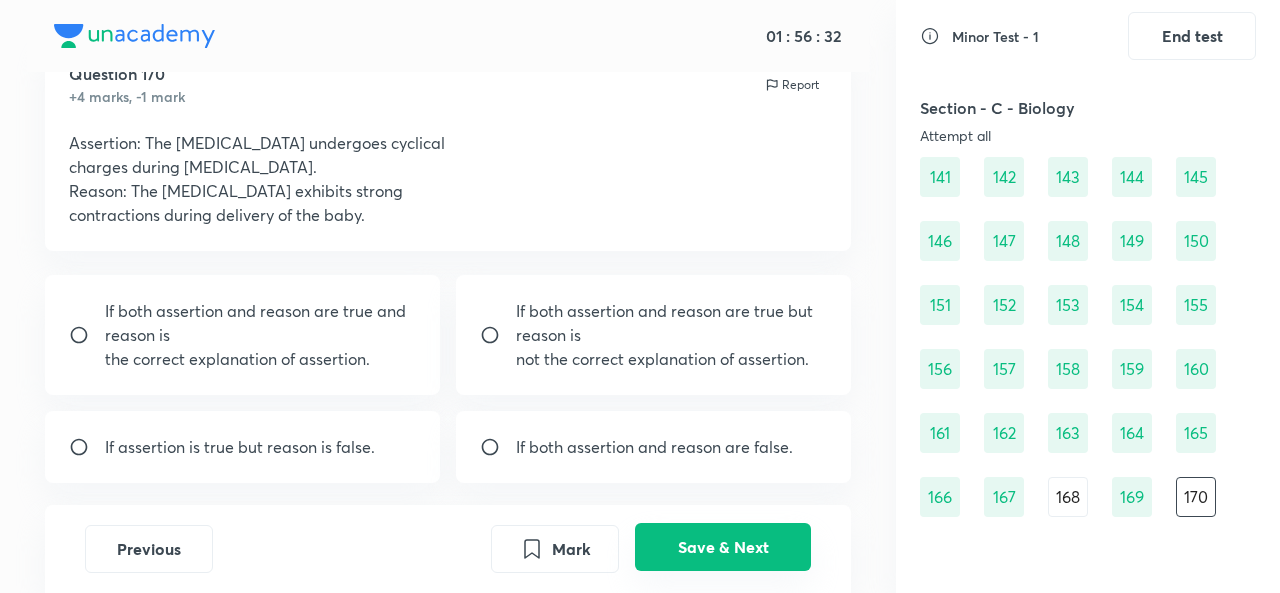 scroll, scrollTop: 92, scrollLeft: 0, axis: vertical 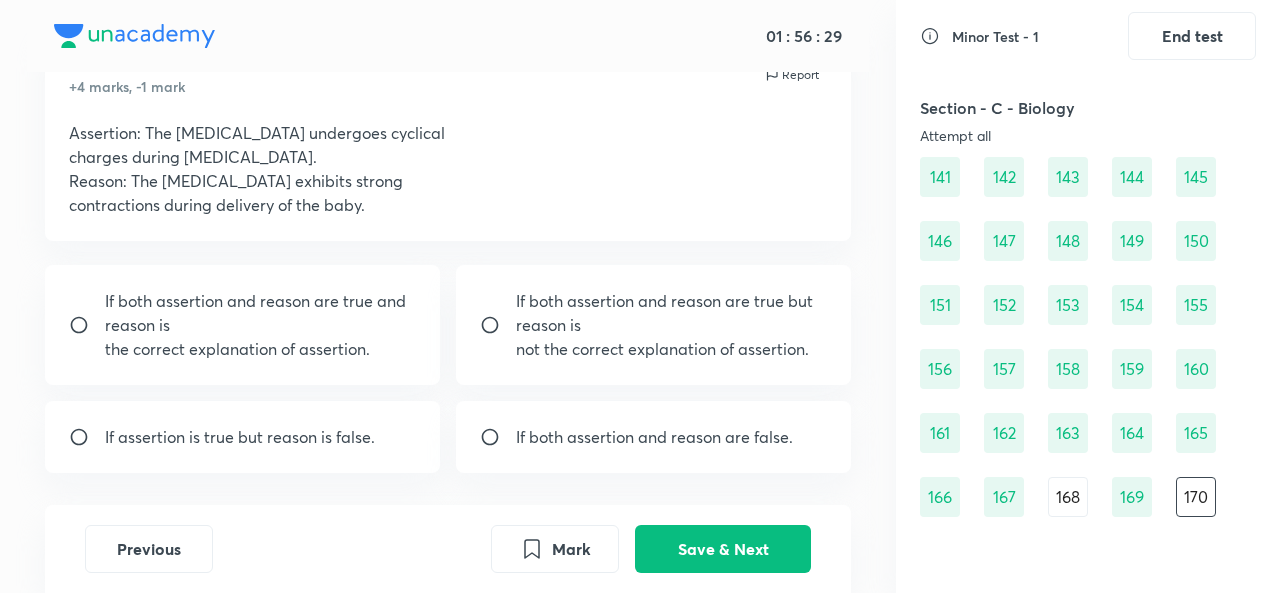 click on "168" at bounding box center (1068, 497) 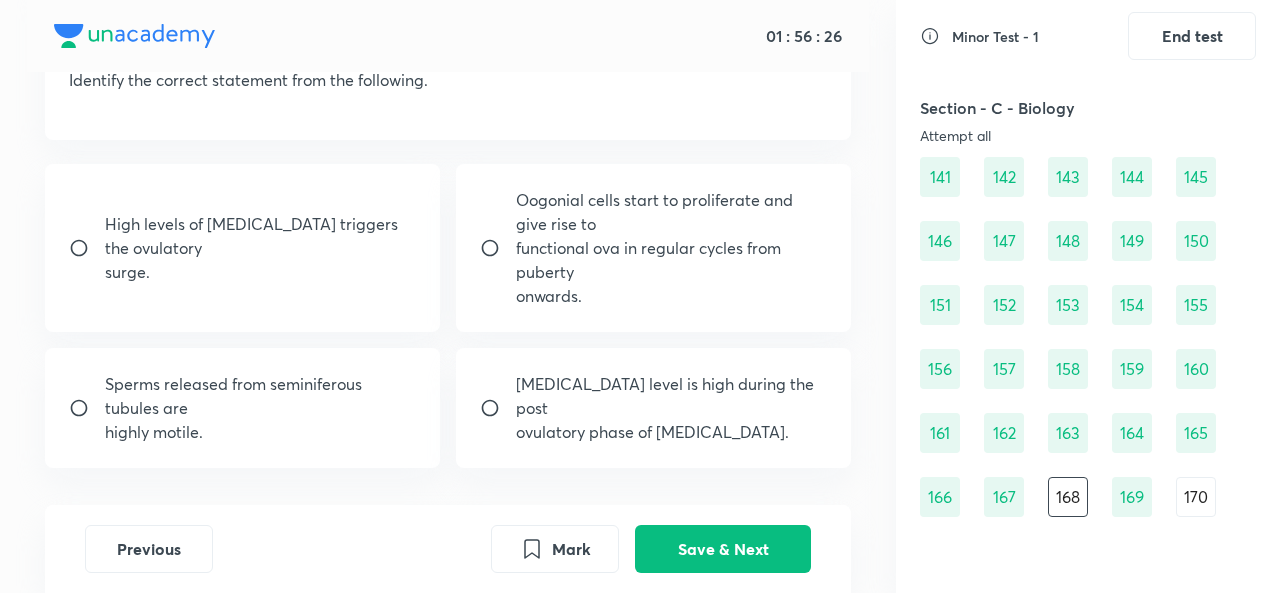 scroll, scrollTop: 191, scrollLeft: 0, axis: vertical 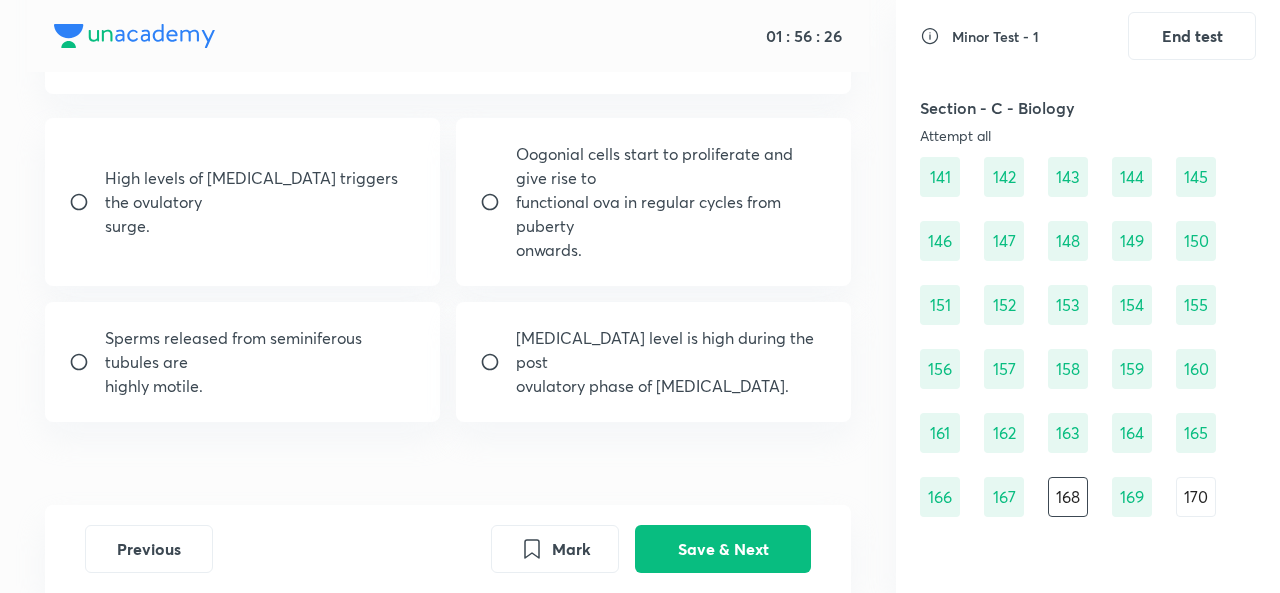 click at bounding box center (498, 362) 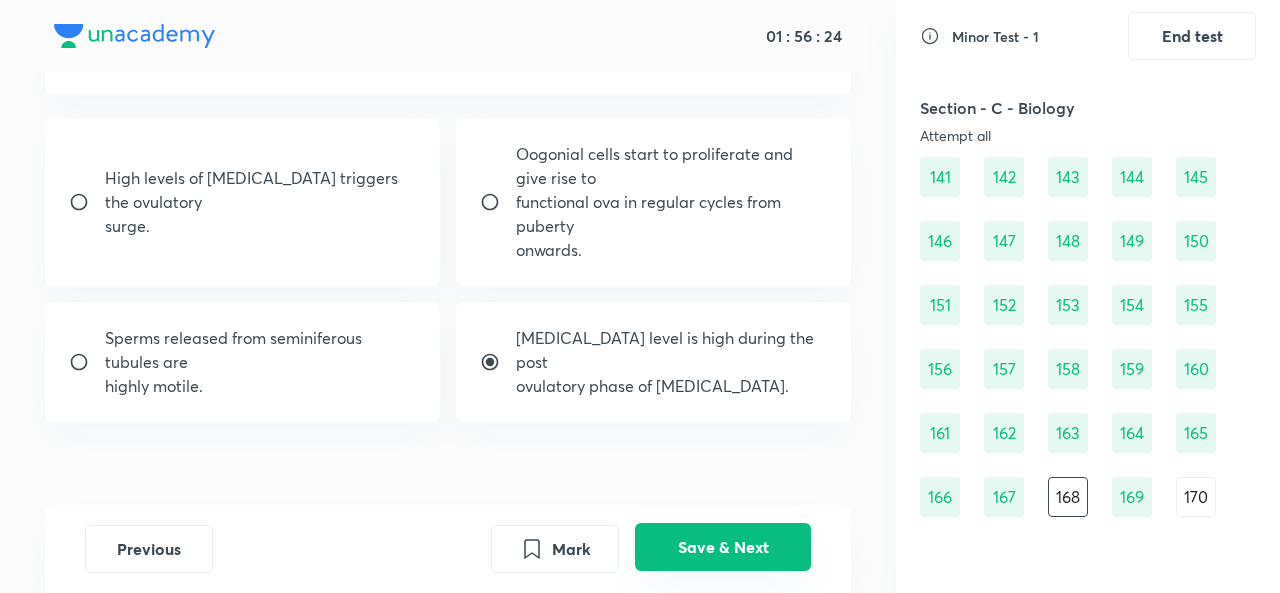 click on "Save & Next" at bounding box center [723, 547] 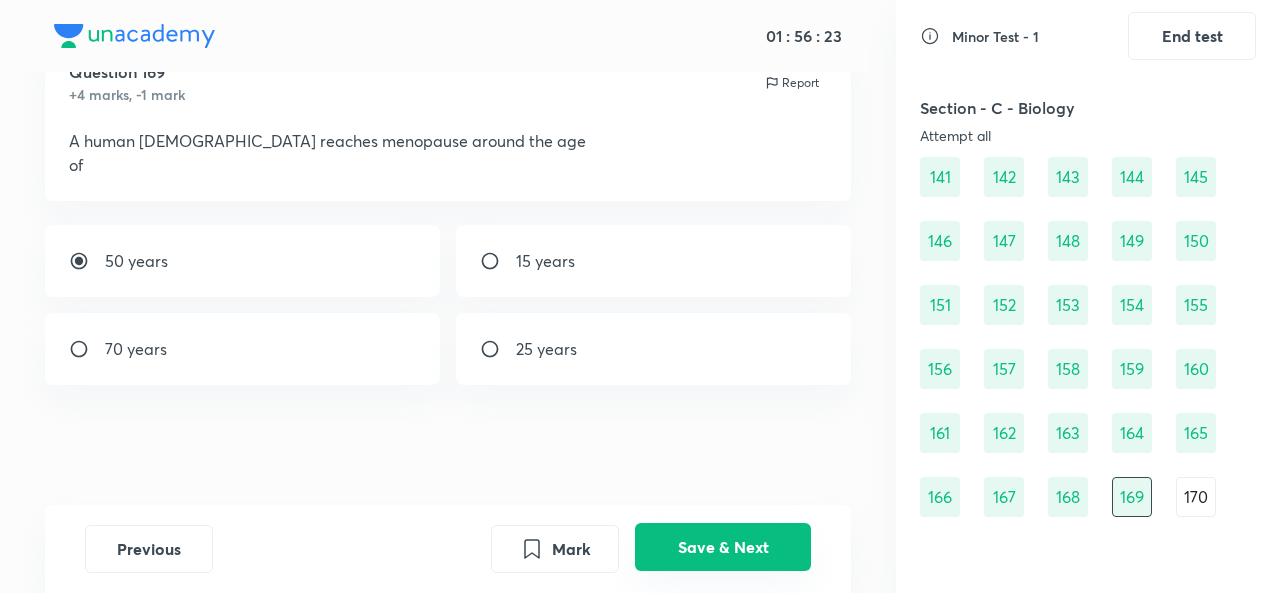 click on "Save & Next" at bounding box center (723, 547) 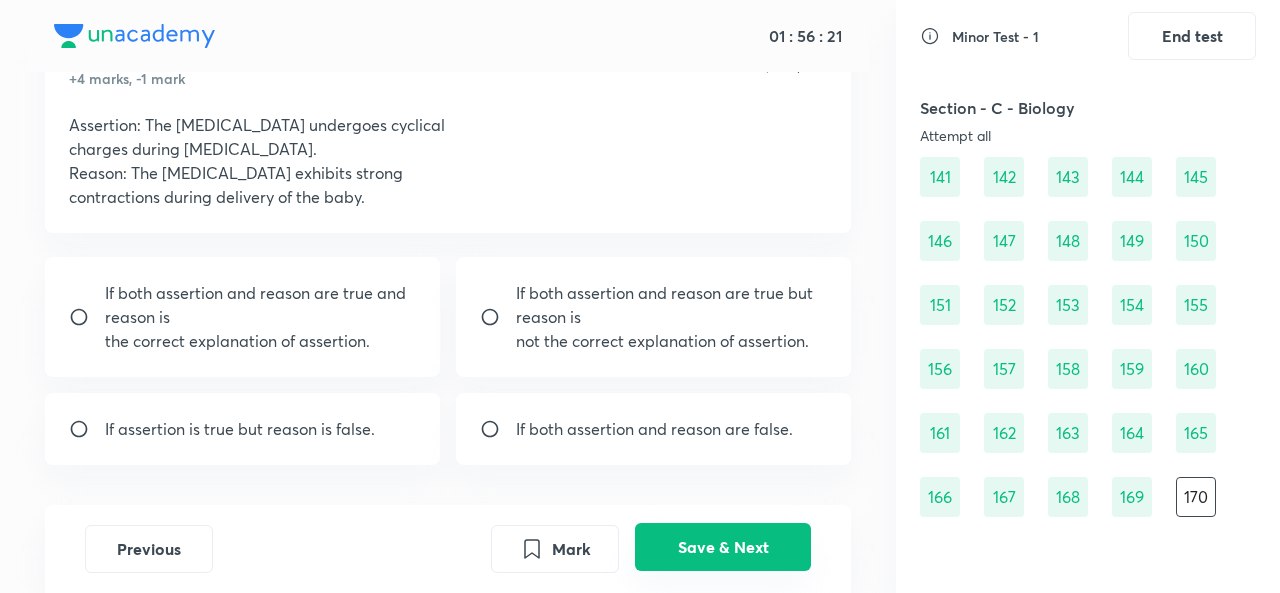 scroll, scrollTop: 99, scrollLeft: 0, axis: vertical 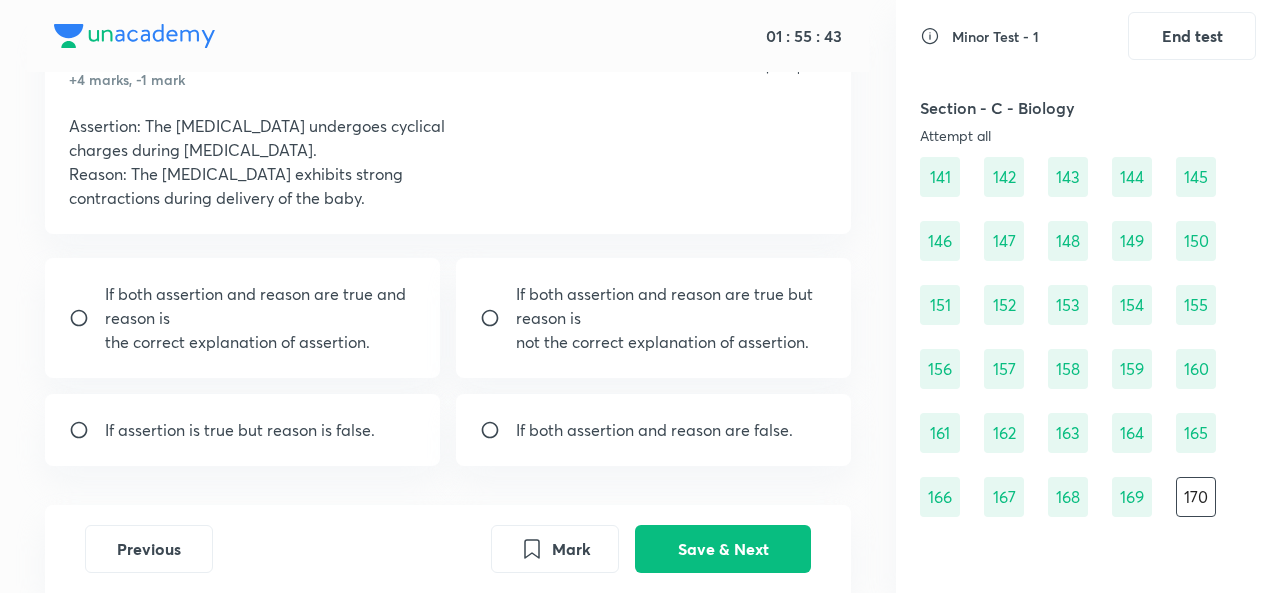 click on "If assertion is true but reason is false." at bounding box center (242, 430) 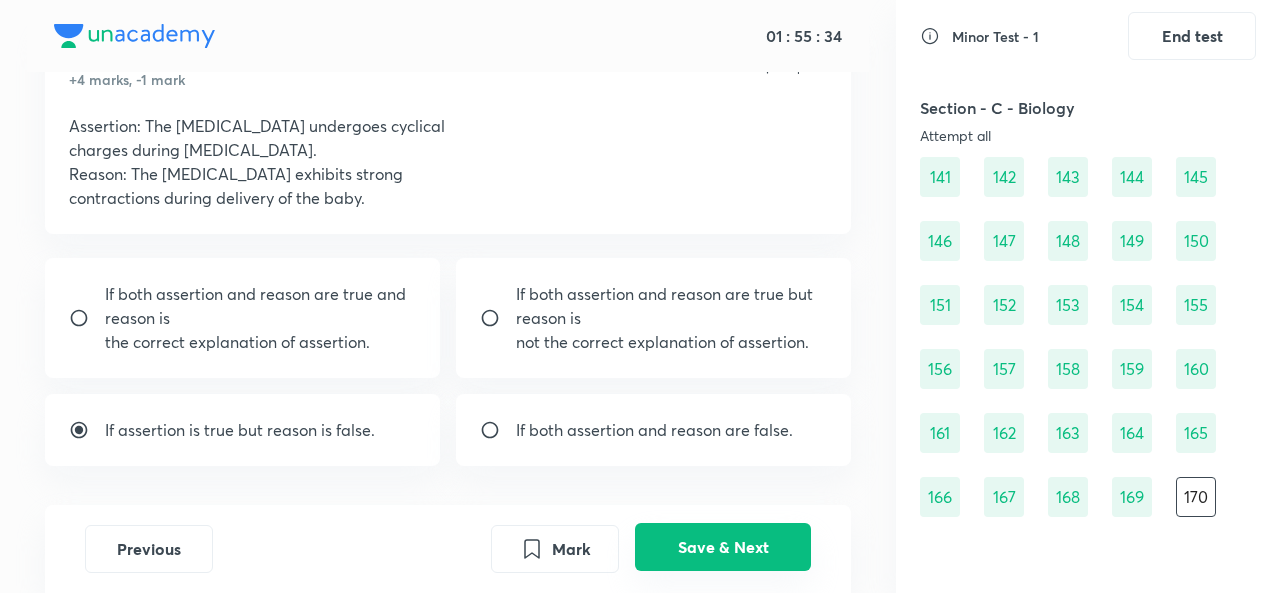click on "Save & Next" at bounding box center (723, 547) 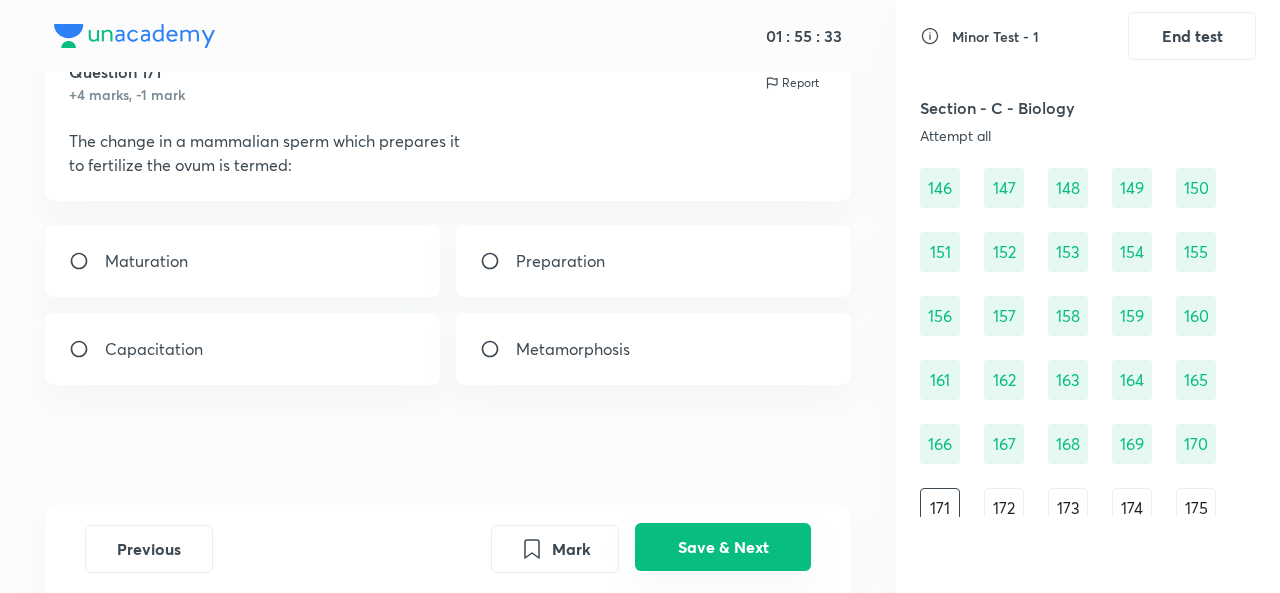 scroll, scrollTop: 2242, scrollLeft: 0, axis: vertical 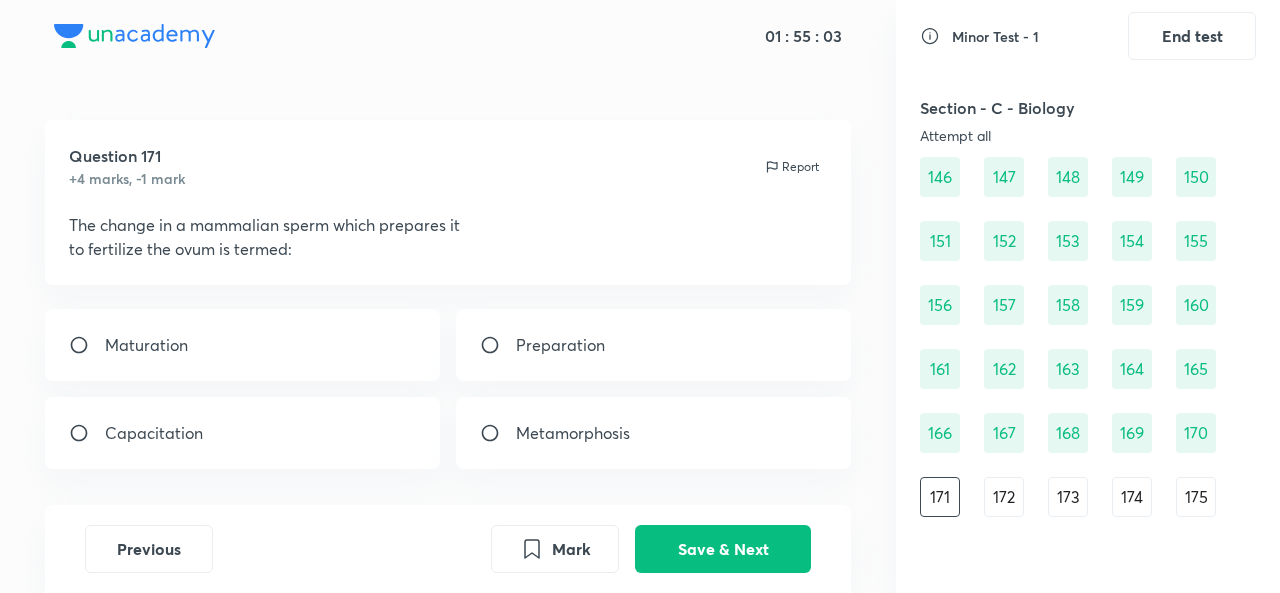 click on "Capacitation" at bounding box center (242, 433) 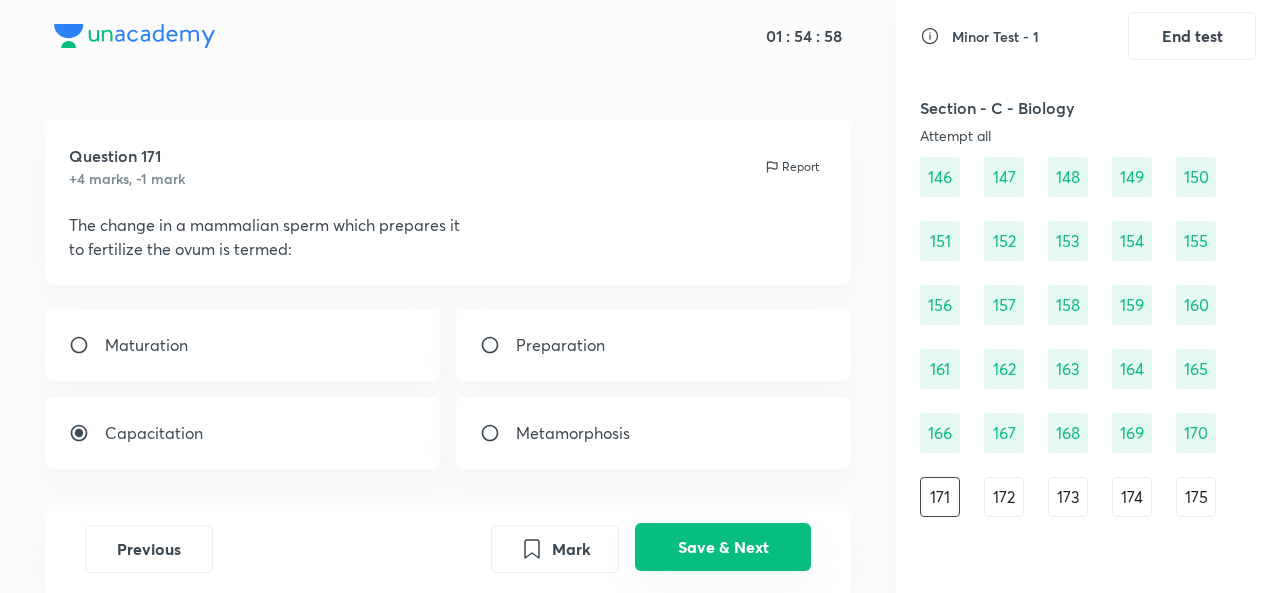 click on "Save & Next" at bounding box center [723, 547] 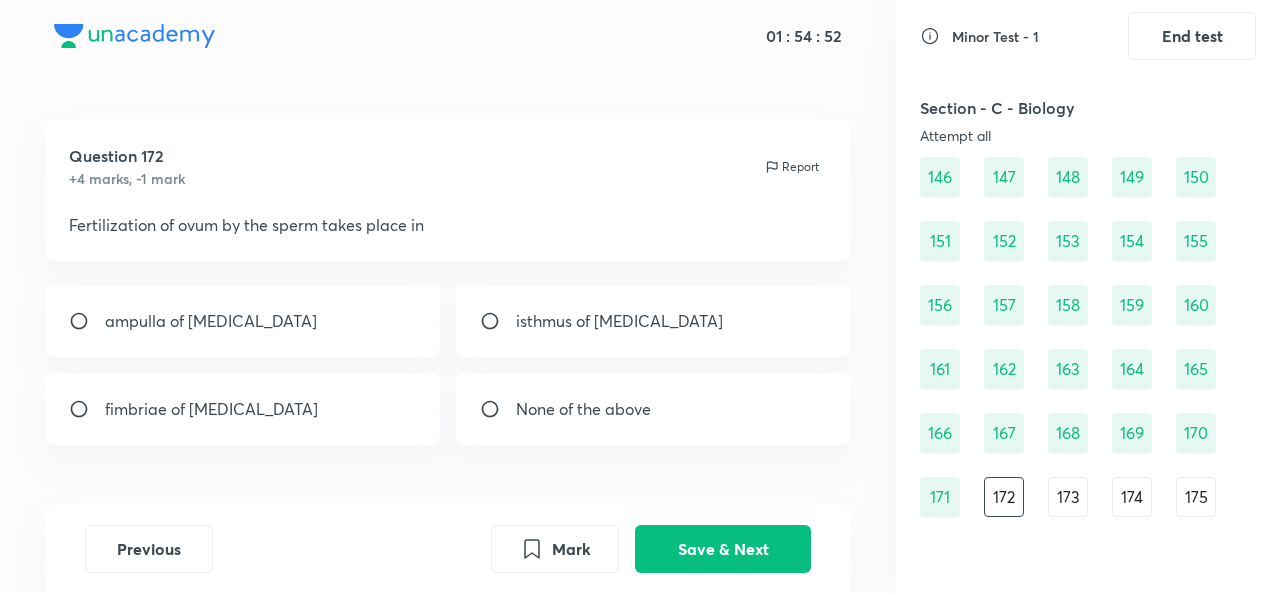click on "ampulla of oviduct" at bounding box center [242, 321] 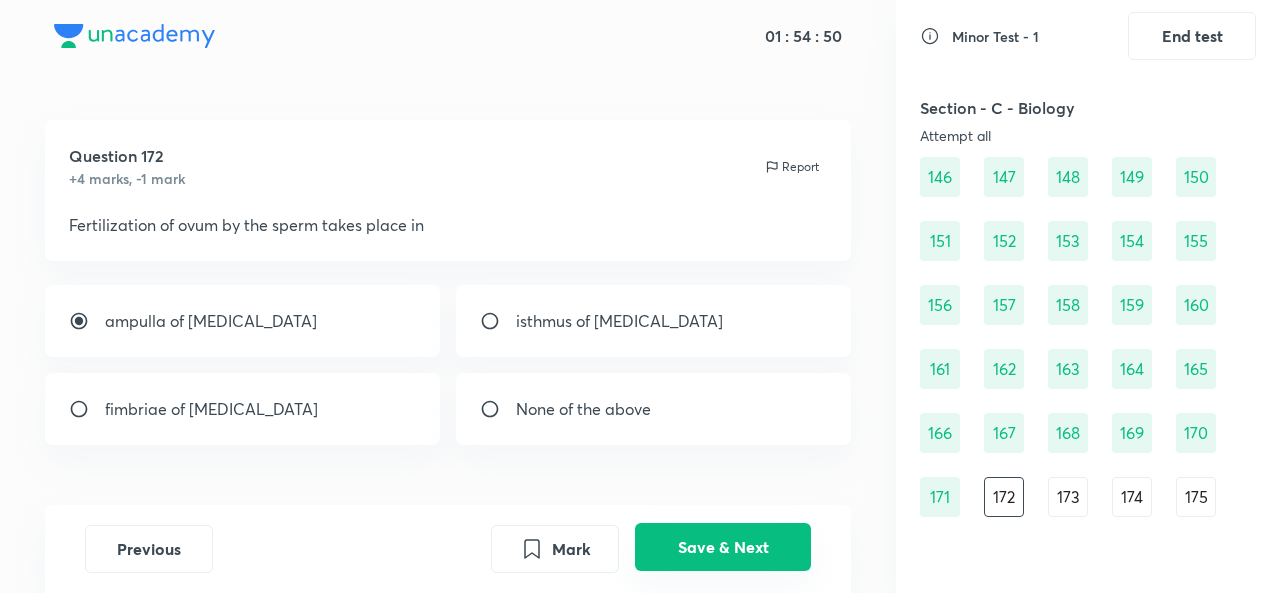 click on "Save & Next" at bounding box center (723, 547) 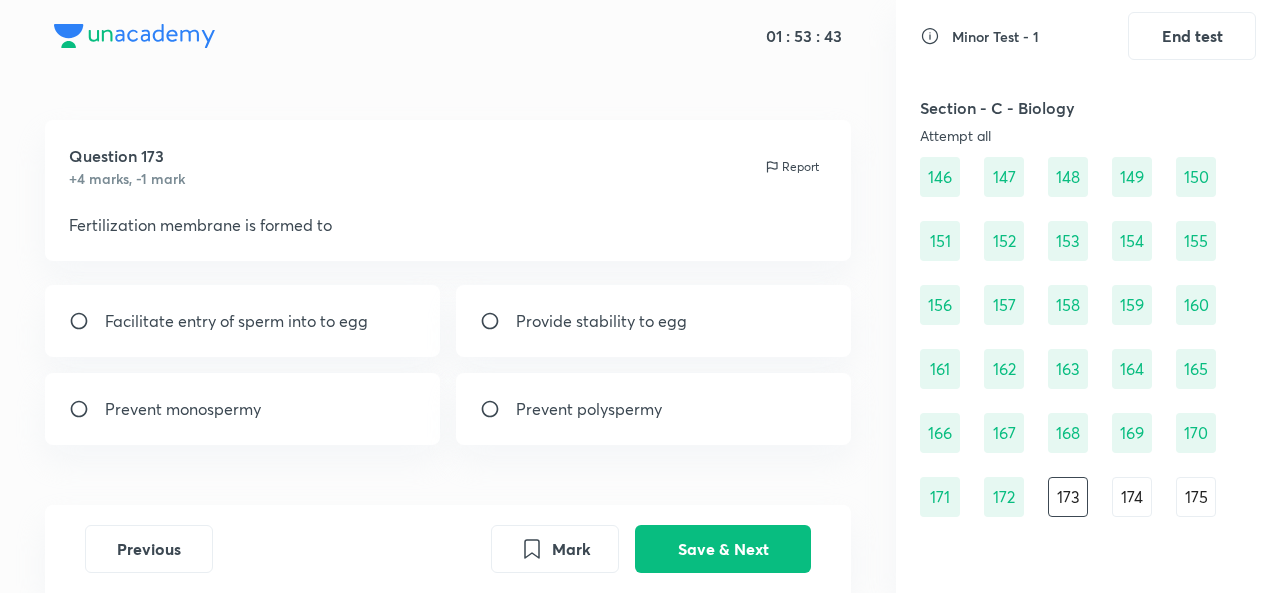 click on "Prevent polyspermy" at bounding box center [653, 409] 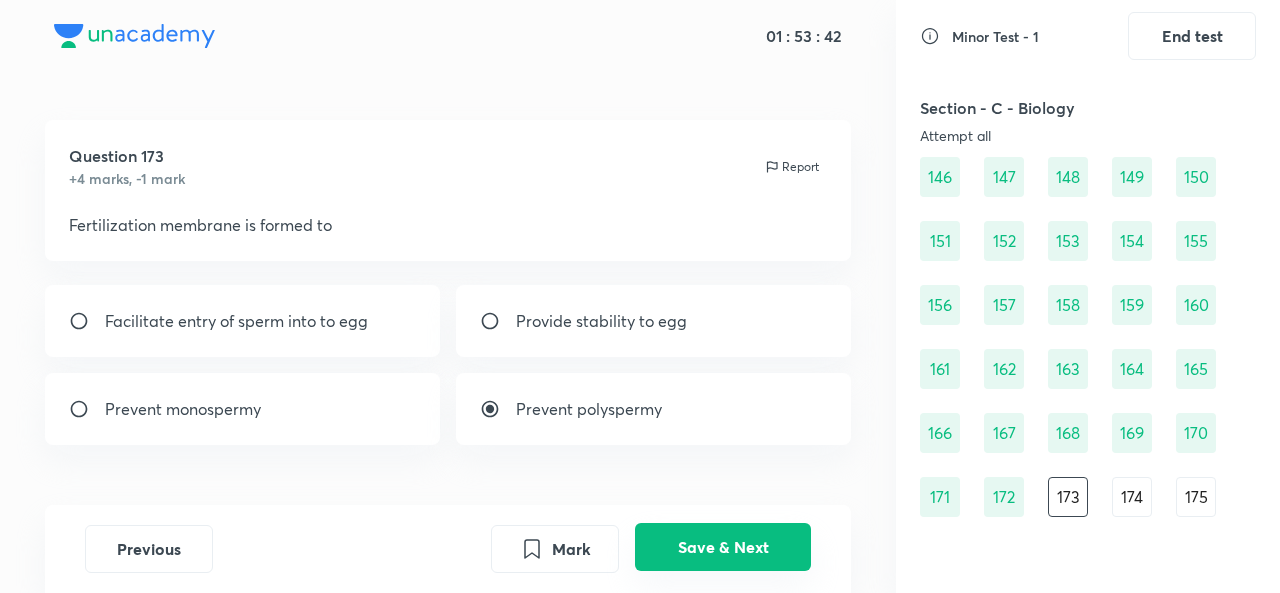 click on "Save & Next" at bounding box center [723, 547] 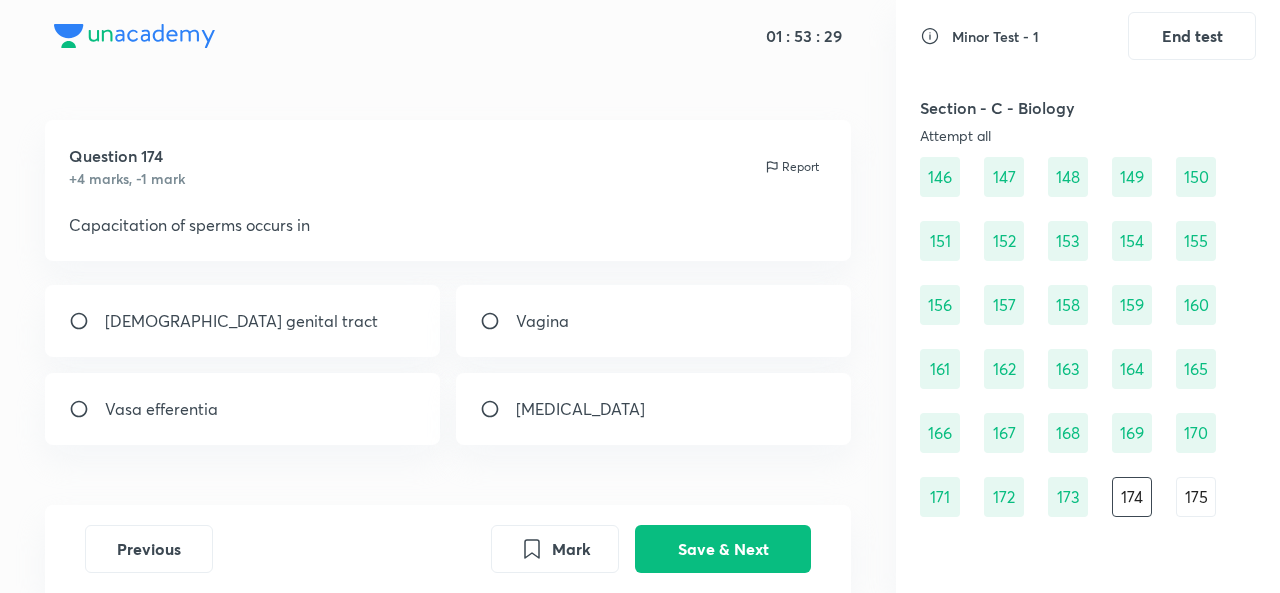 click on "Female genital tract" at bounding box center (242, 321) 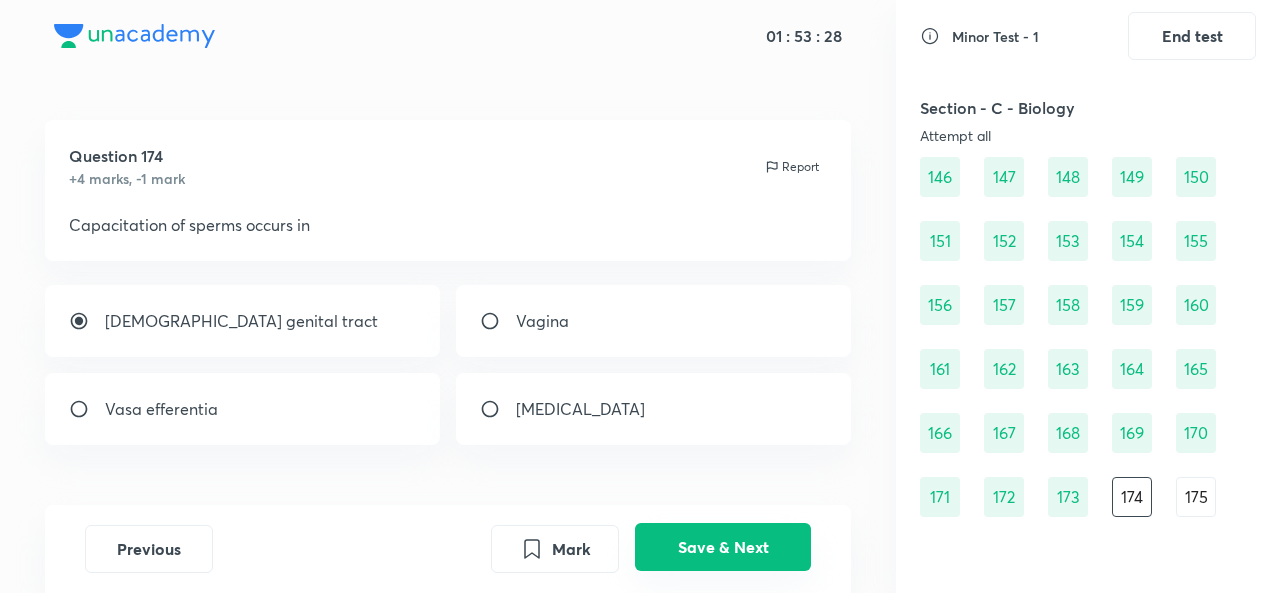 click on "Save & Next" at bounding box center (723, 547) 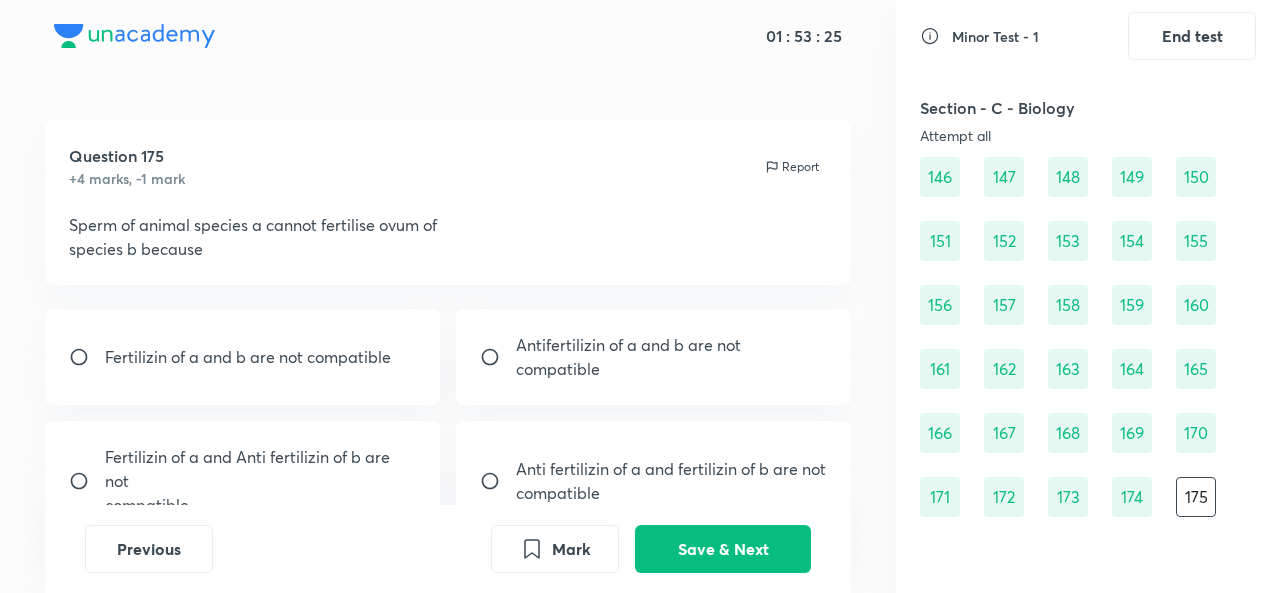 click on "174" at bounding box center (1132, 497) 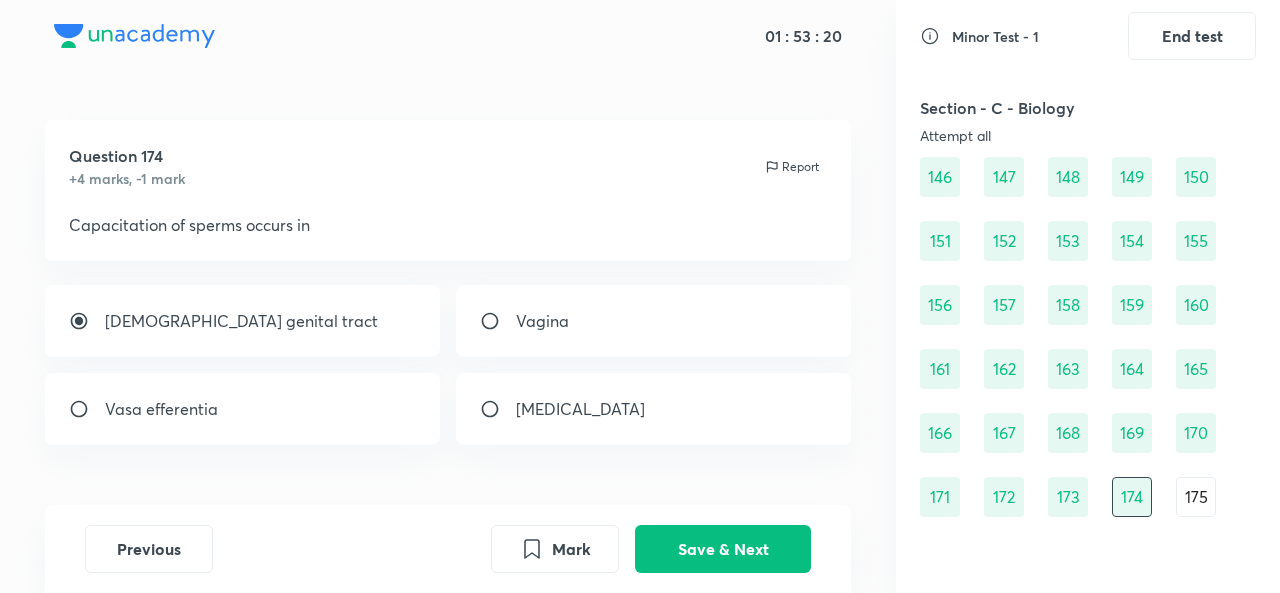 click on "175" at bounding box center [1196, 497] 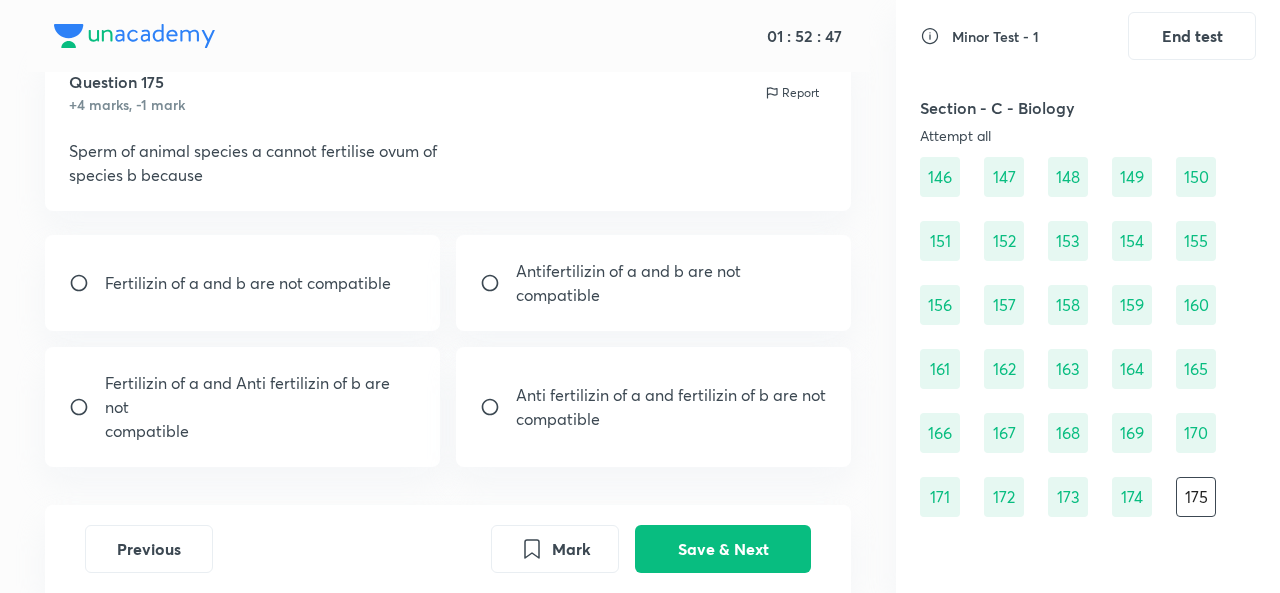 scroll, scrollTop: 79, scrollLeft: 0, axis: vertical 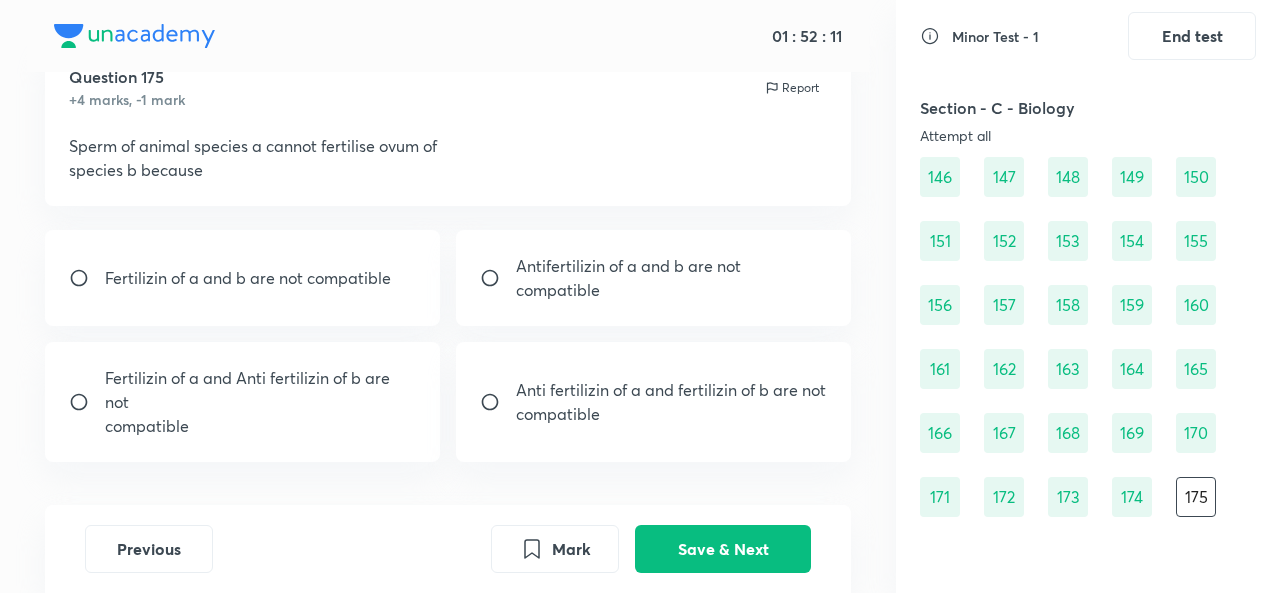 click on "Anti fertilizin of a and fertilizin of b are not compatible" at bounding box center [653, 402] 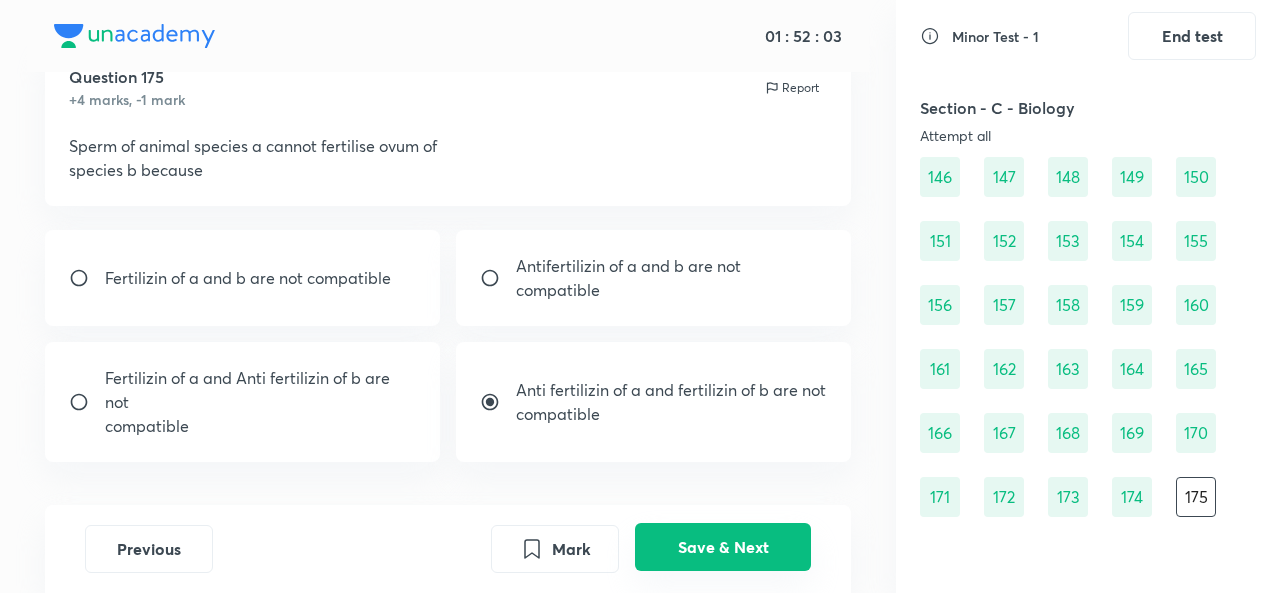 click on "Save & Next" at bounding box center (723, 547) 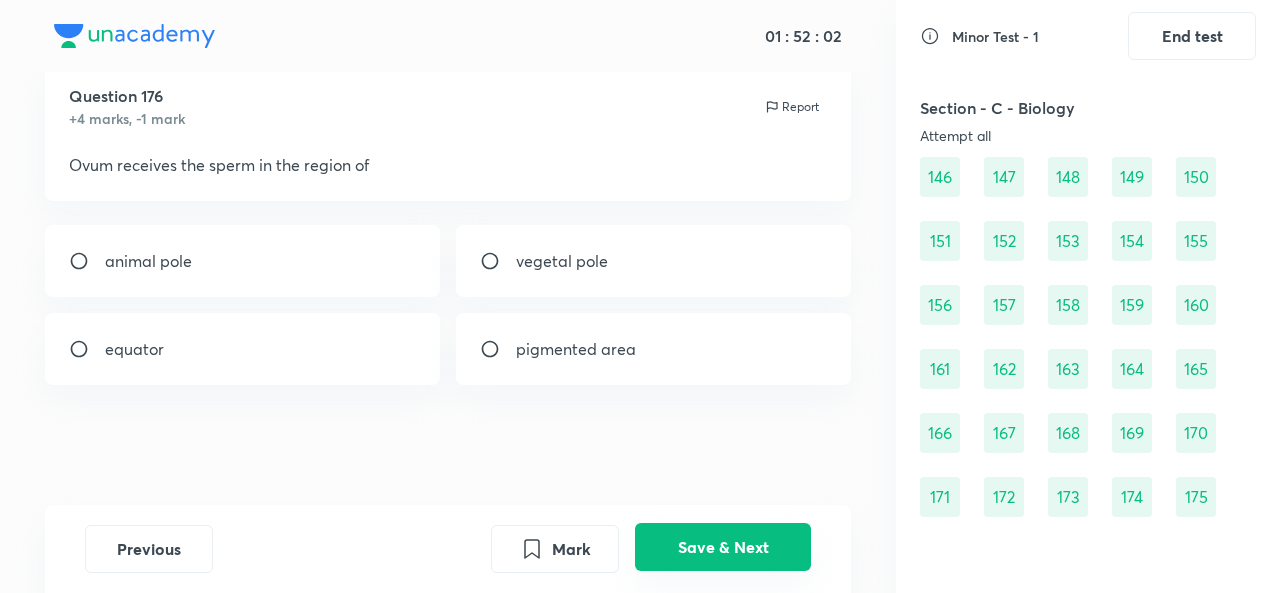 scroll, scrollTop: 60, scrollLeft: 0, axis: vertical 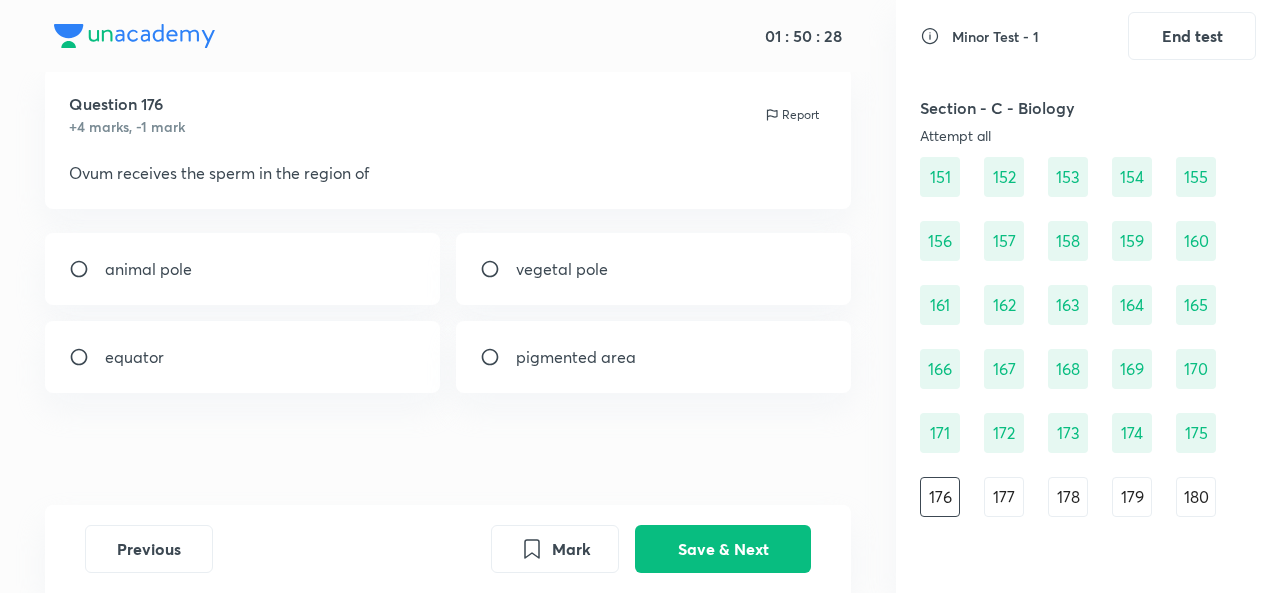 click on "176" at bounding box center (940, 497) 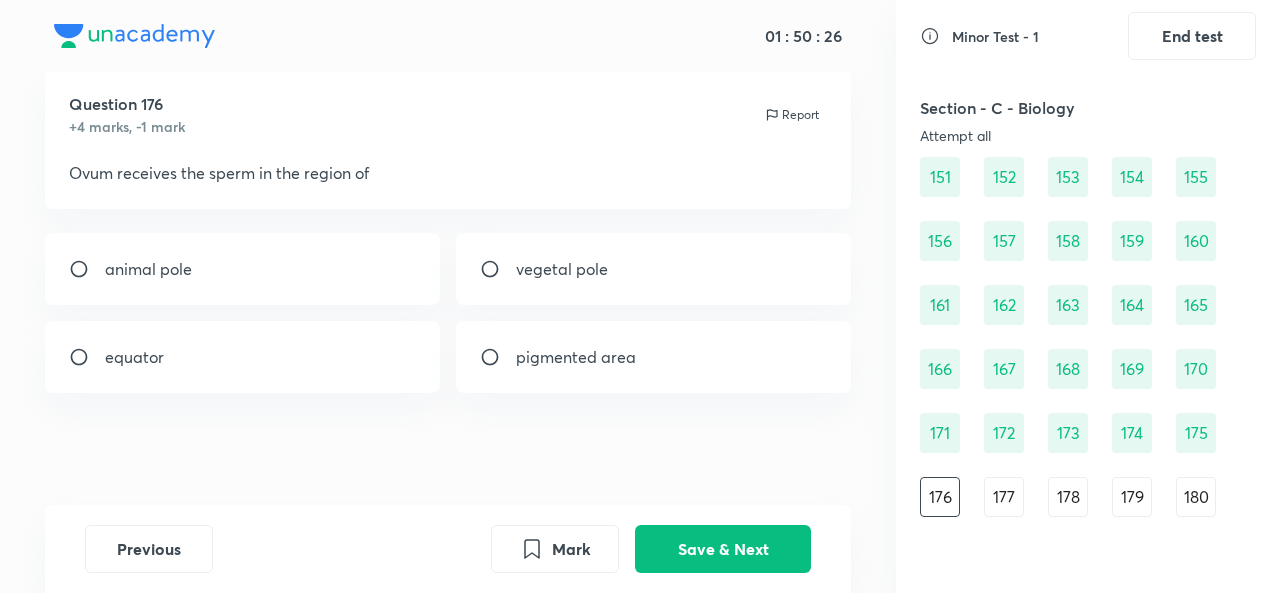 click on "177" at bounding box center [1004, 497] 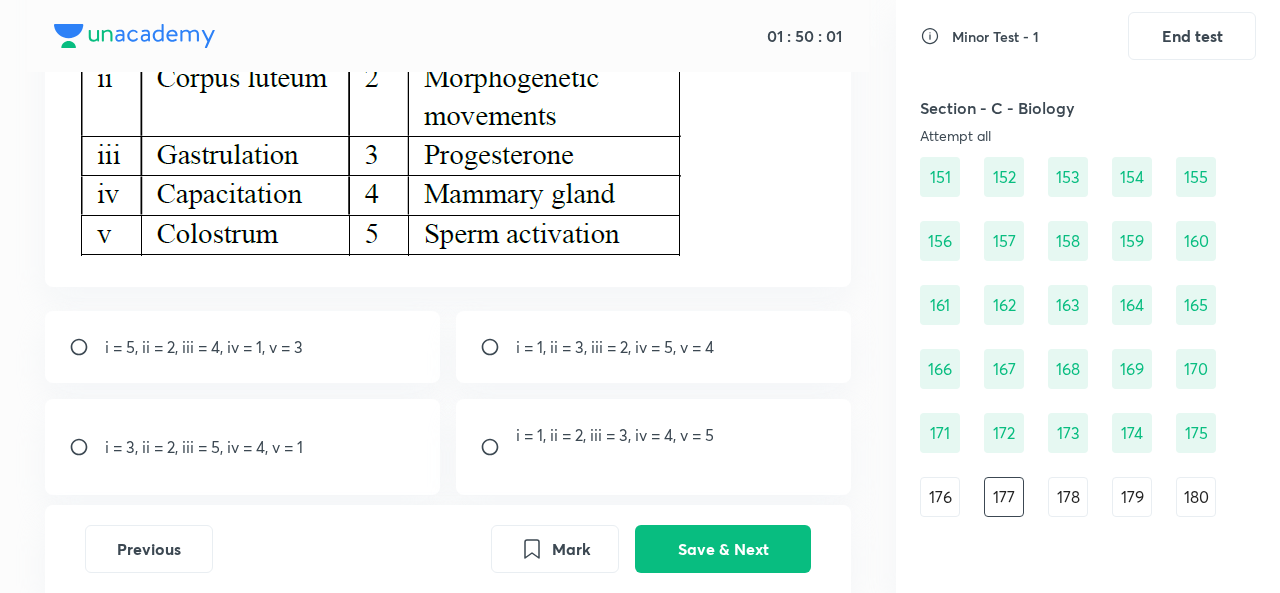 scroll, scrollTop: 238, scrollLeft: 0, axis: vertical 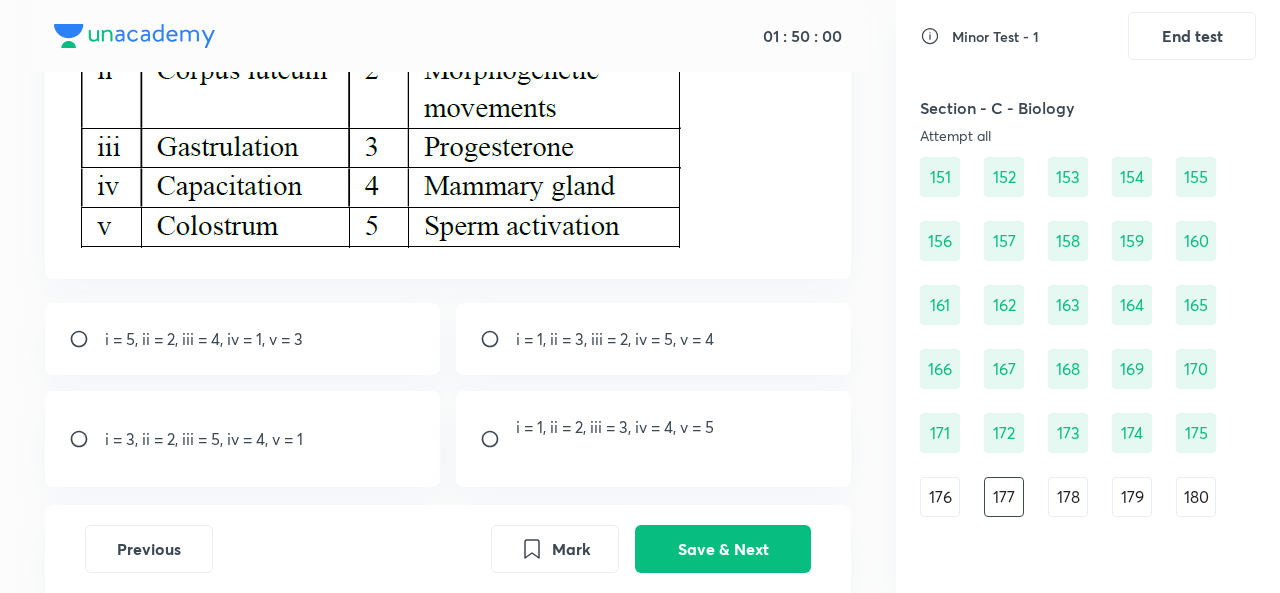 click on "Question 177 +4 marks, -1 mark Report   i = 5, ii = 2, iii = 4, iv = 1, v = 3   i = 1, ii = 3, iii = 2, iv = 5, v = 4   i = 3, ii = 2, iii = 5, iv = 4, v = 1 i = 1, ii = 2, iii = 3, iv = 4, v = 5" at bounding box center (448, 244) 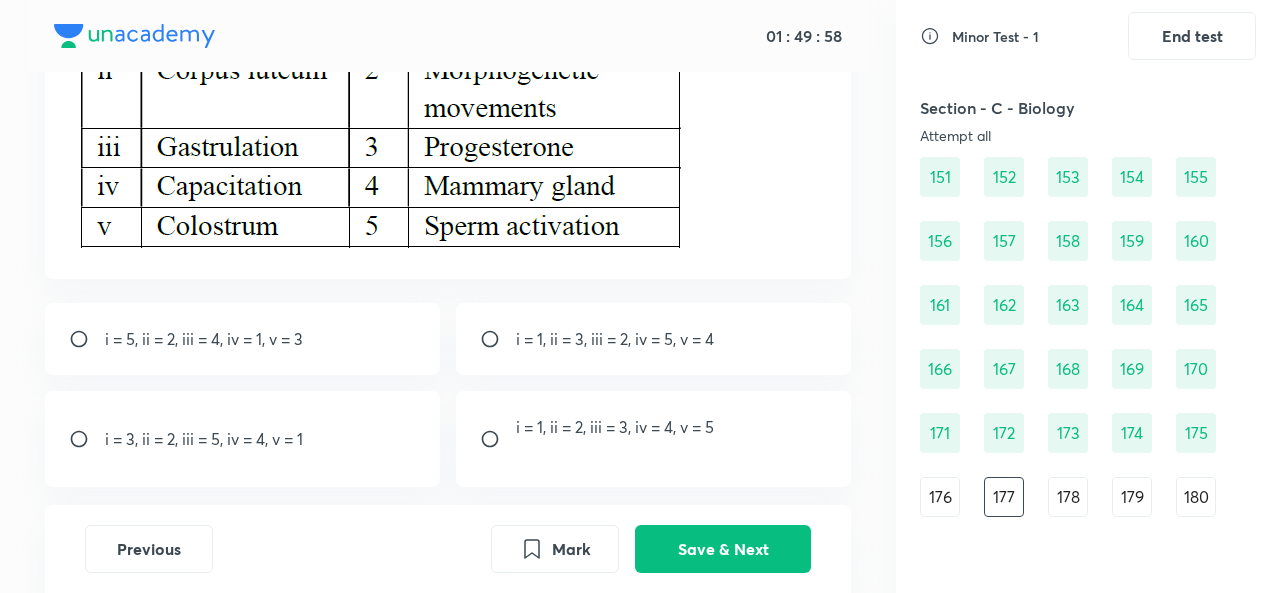 click on "Question 177 +4 marks, -1 mark Report   i = 5, ii = 2, iii = 4, iv = 1, v = 3   i = 1, ii = 3, iii = 2, iv = 5, v = 4   i = 3, ii = 2, iii = 5, iv = 4, v = 1 i = 1, ii = 2, iii = 3, iv = 4, v = 5" at bounding box center [448, 244] 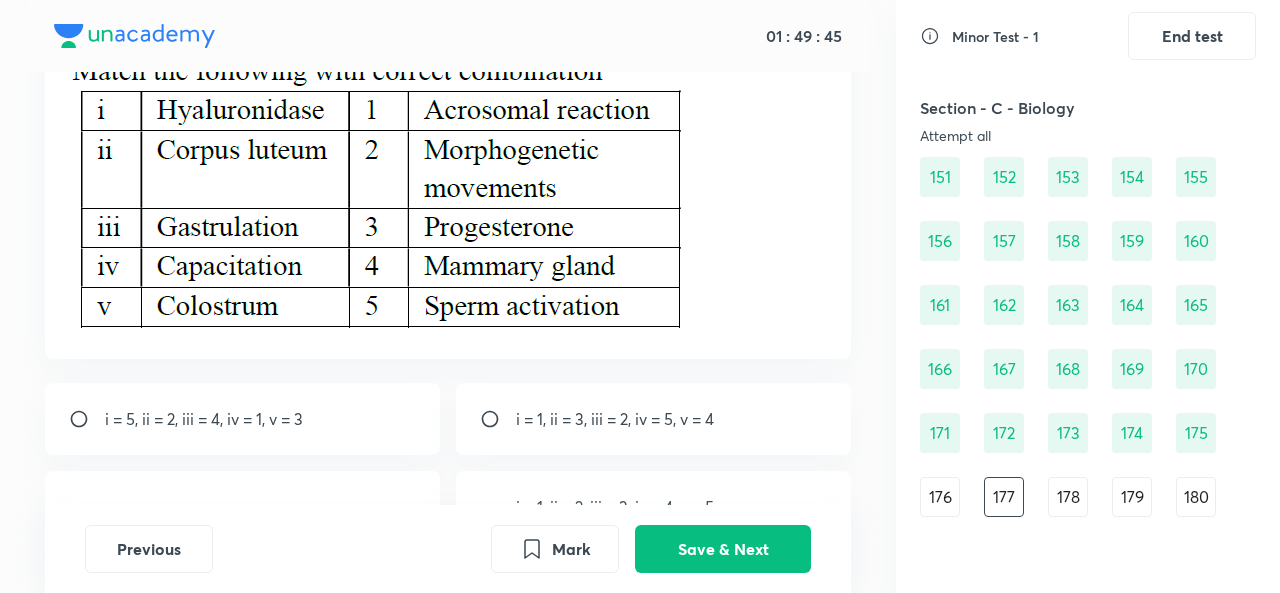scroll, scrollTop: 157, scrollLeft: 0, axis: vertical 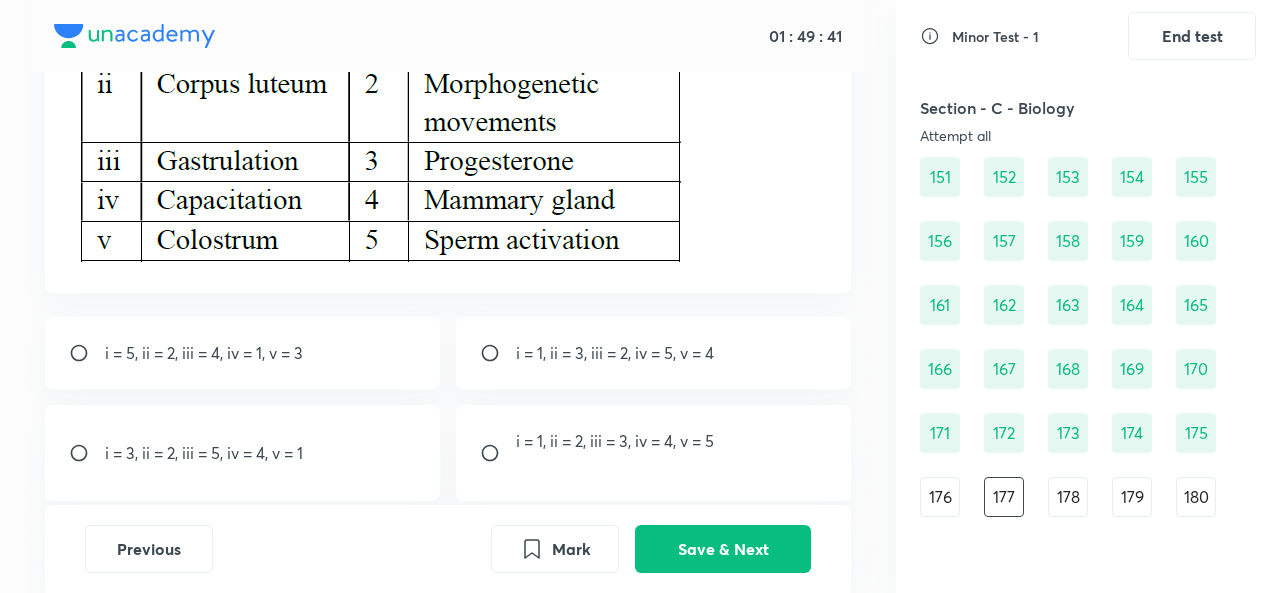 click on "i = 1, ii = 3, iii = 2, iv = 5, v = 4" at bounding box center (615, 353) 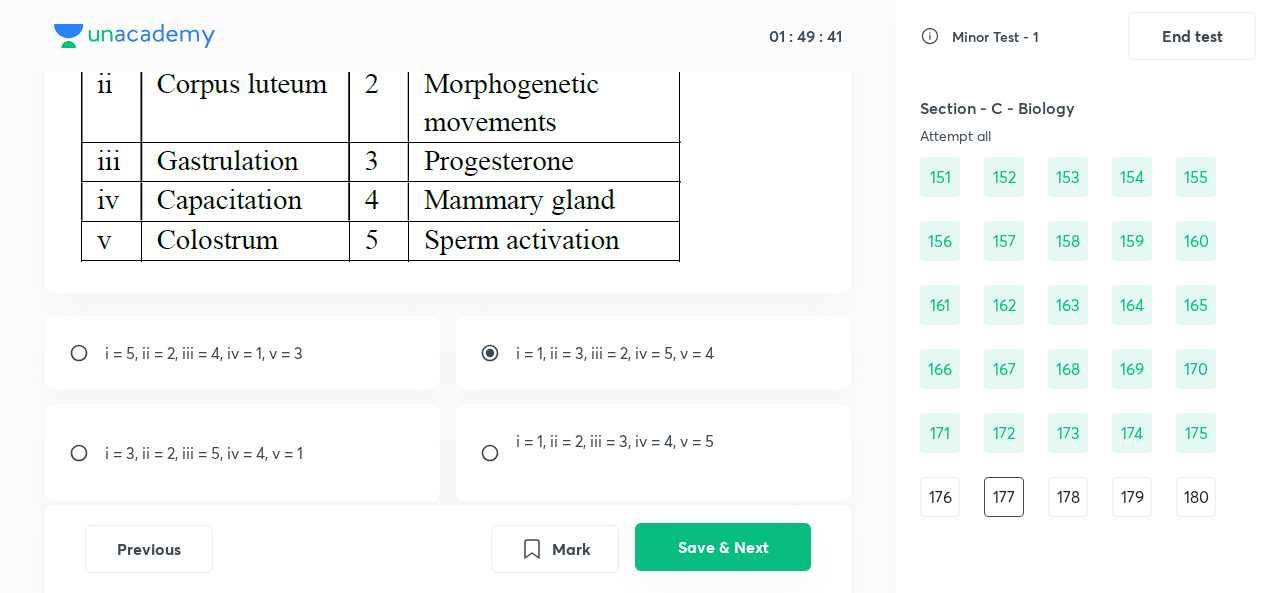 click on "Save & Next" at bounding box center [723, 547] 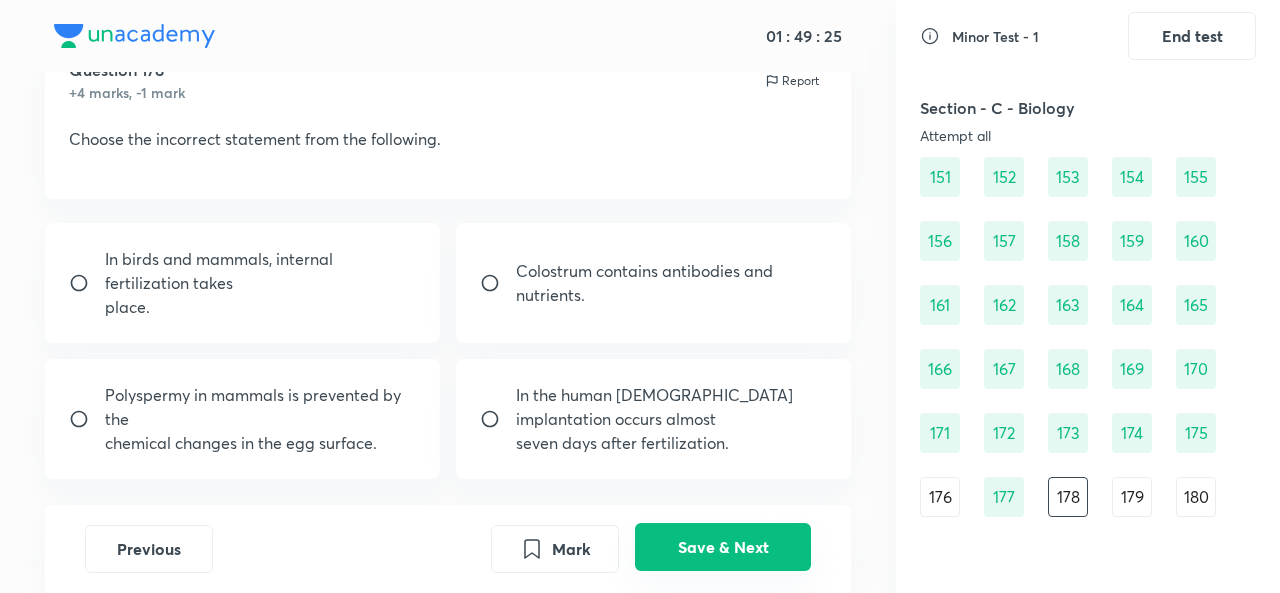 scroll, scrollTop: 76, scrollLeft: 0, axis: vertical 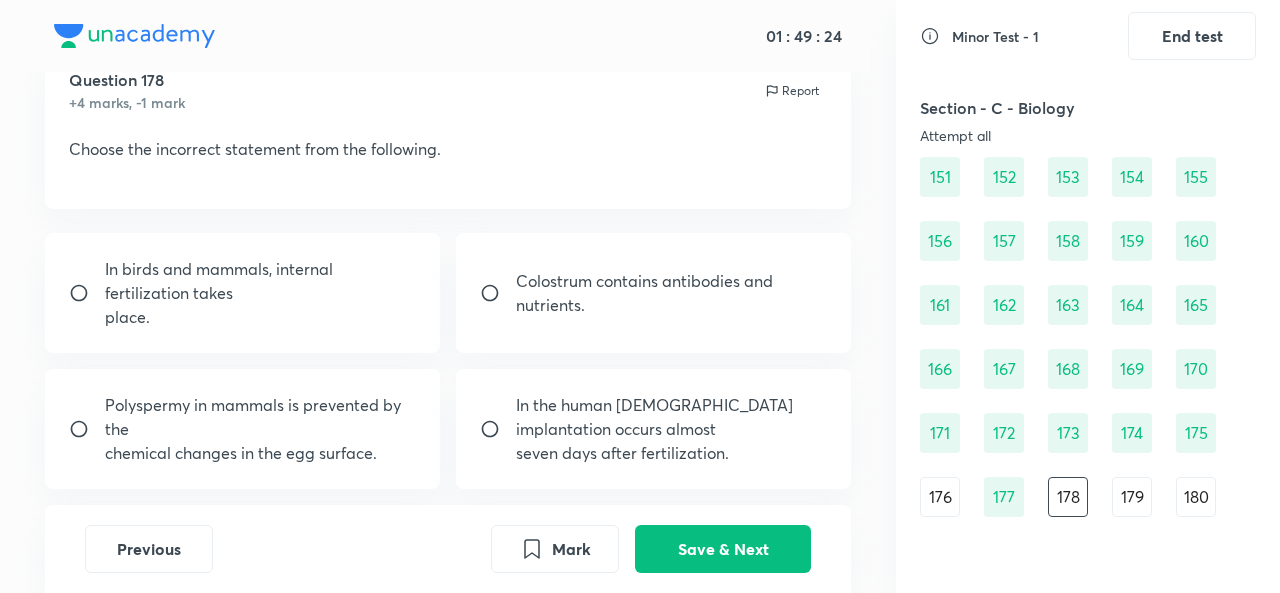 click on "Colostrum contains antibodies and nutrients." at bounding box center (653, 293) 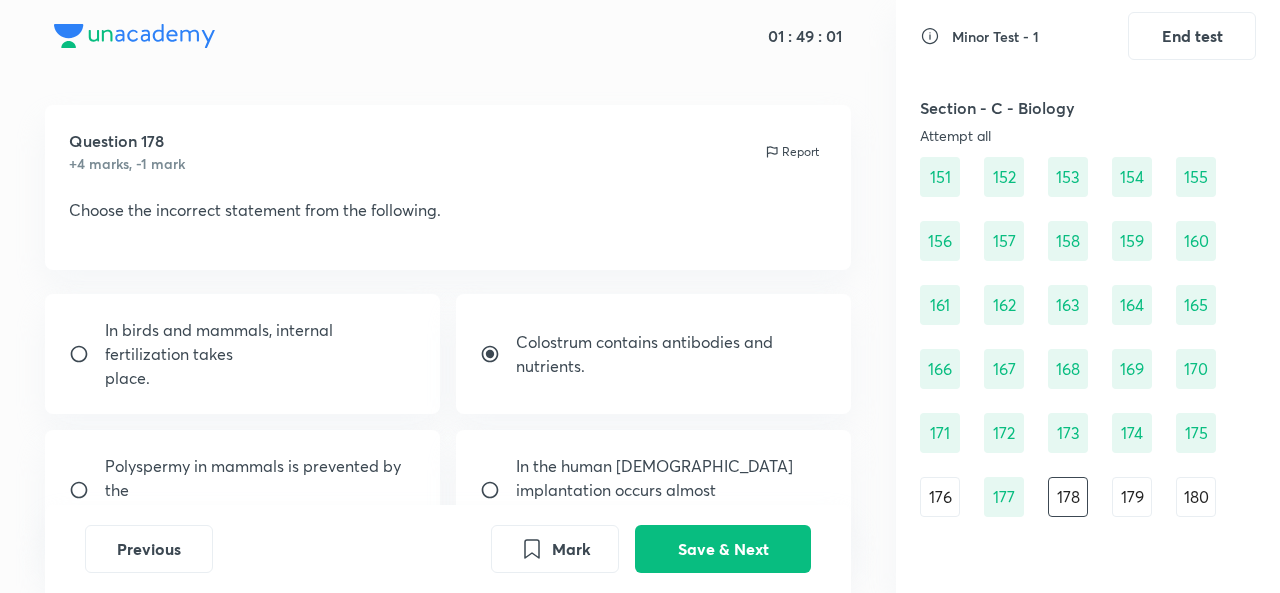 scroll, scrollTop: 0, scrollLeft: 0, axis: both 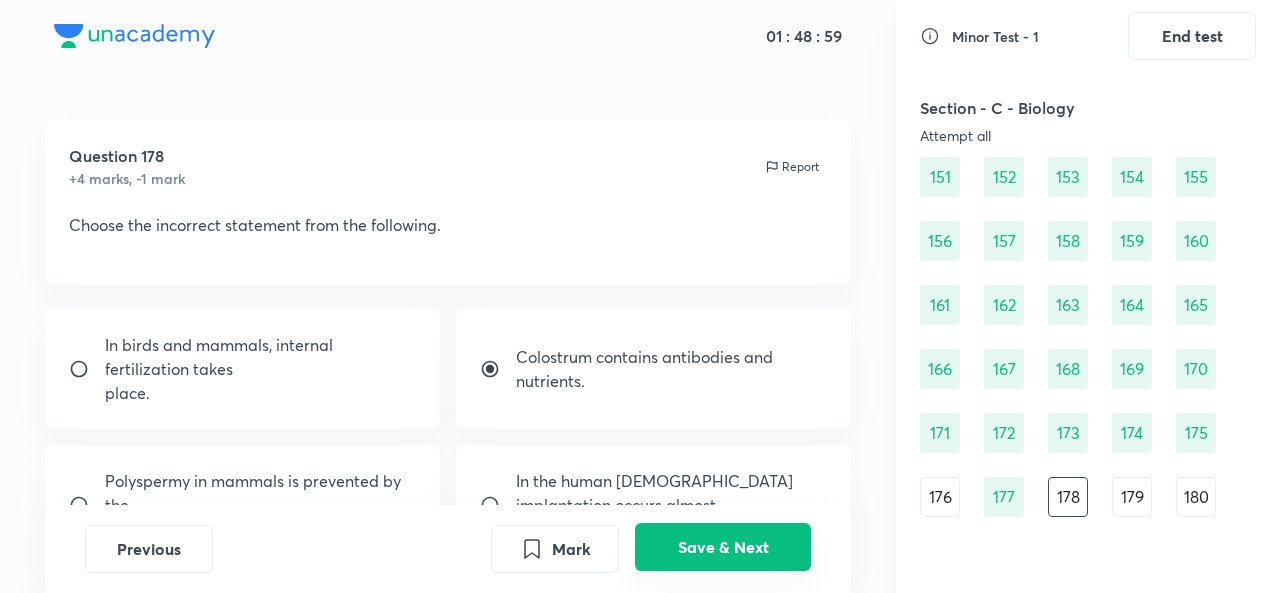 click on "Save & Next" at bounding box center (723, 547) 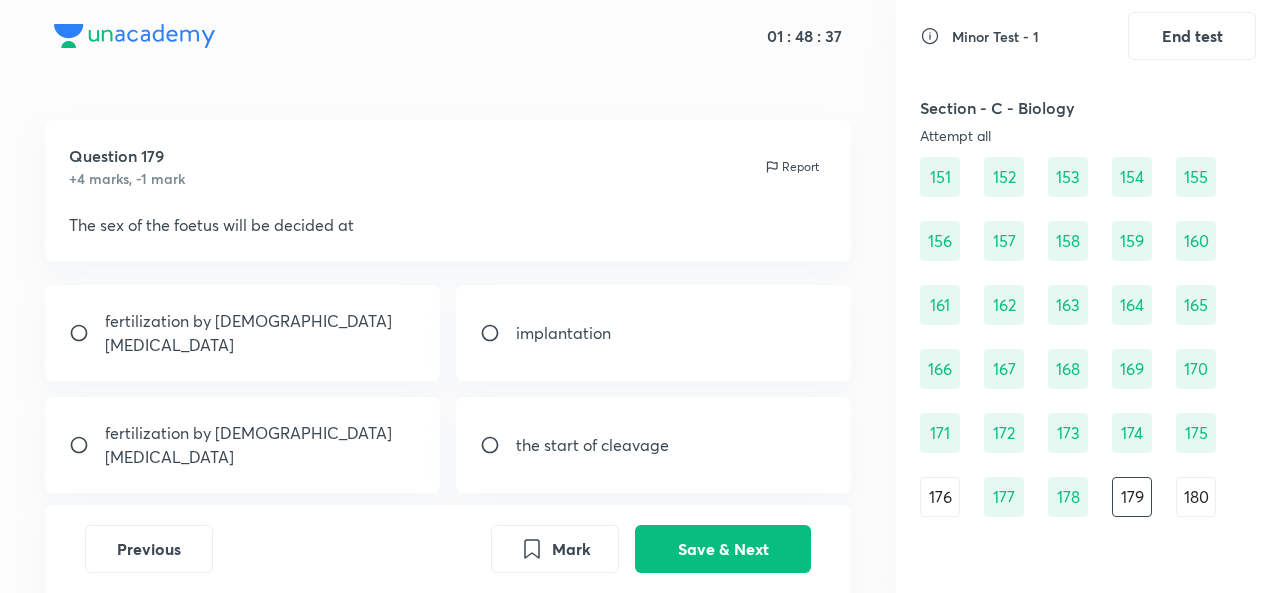 click on "the start of cleavage" at bounding box center [653, 445] 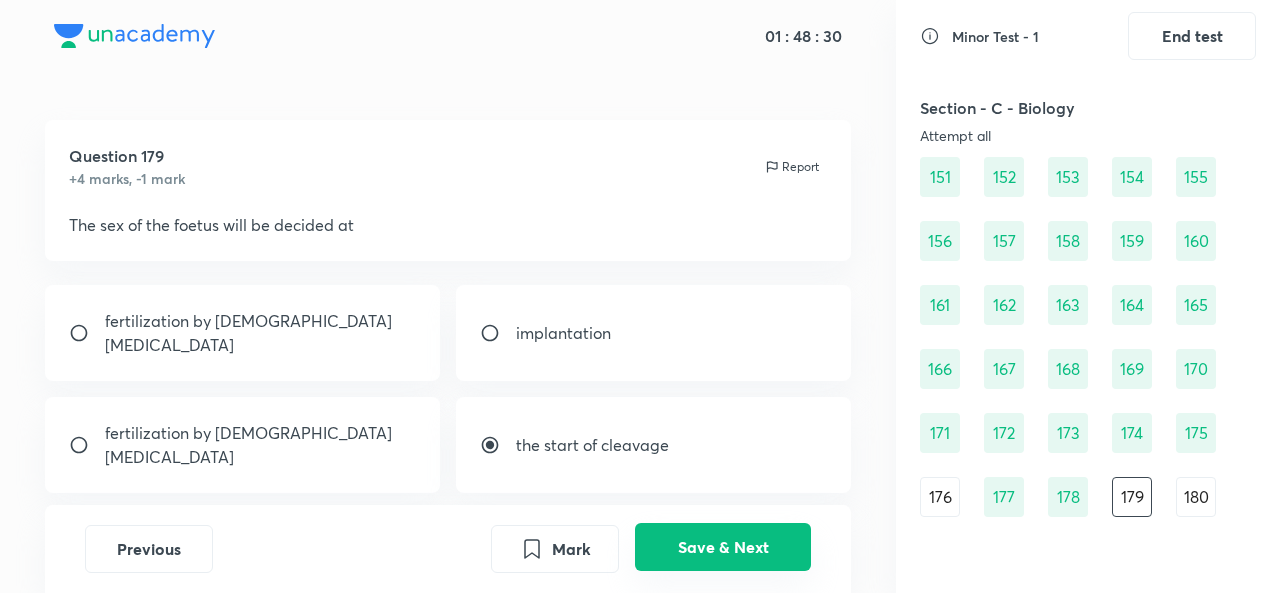 click on "Save & Next" at bounding box center [723, 547] 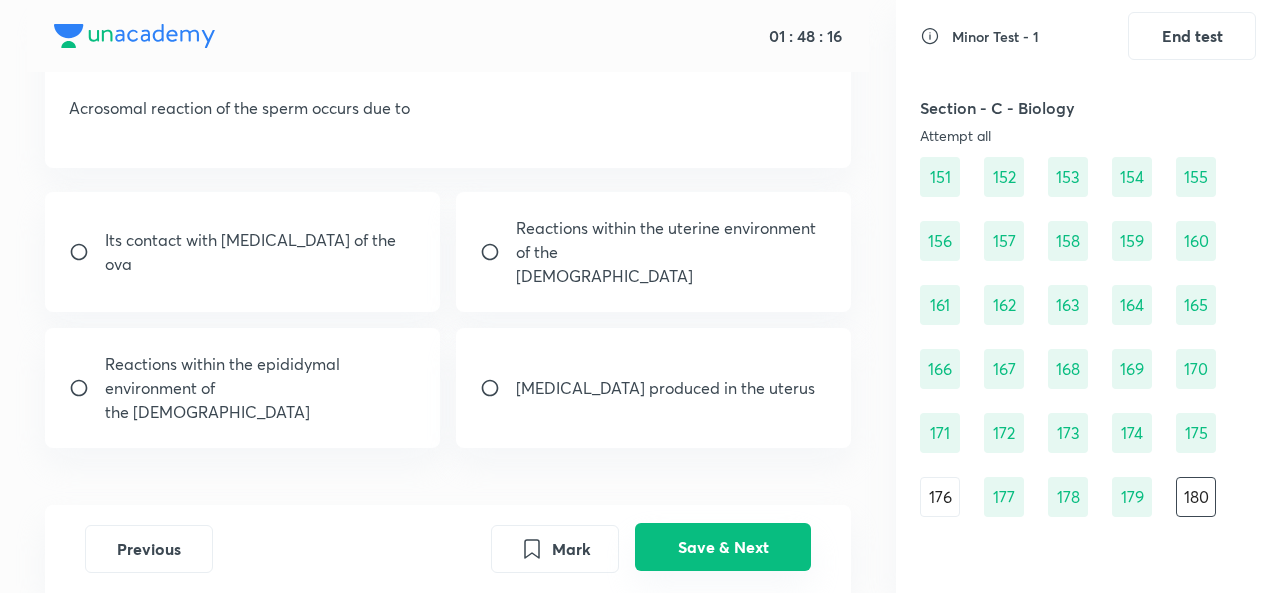 scroll, scrollTop: 118, scrollLeft: 0, axis: vertical 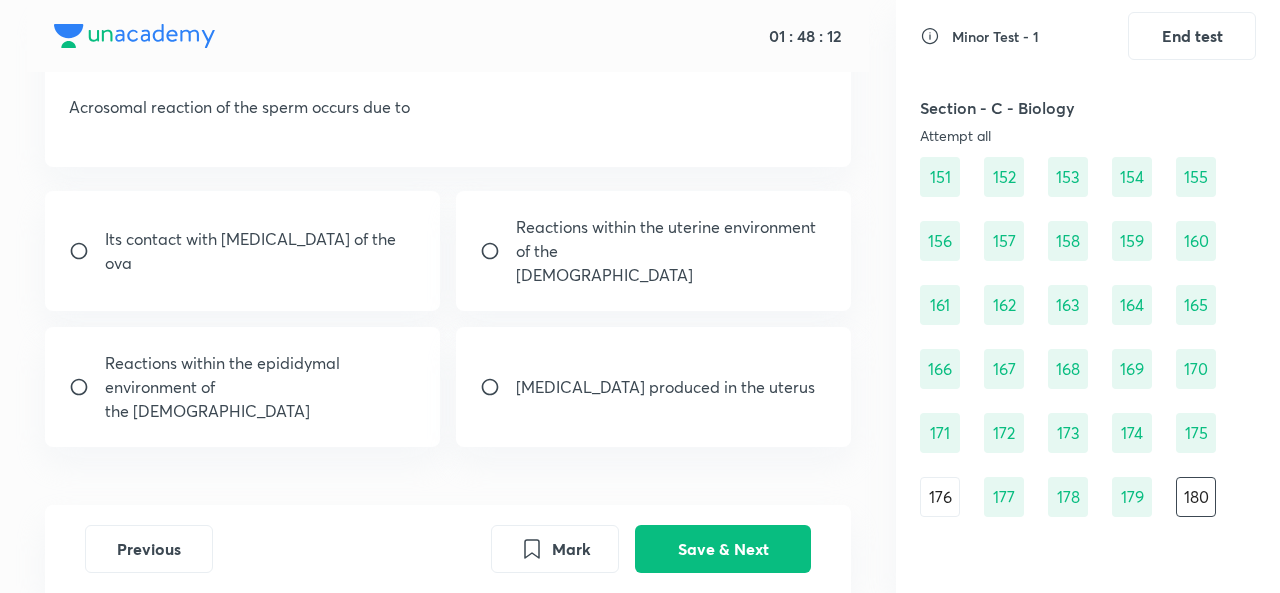 click on "Androgens produced in the uterus" at bounding box center (653, 387) 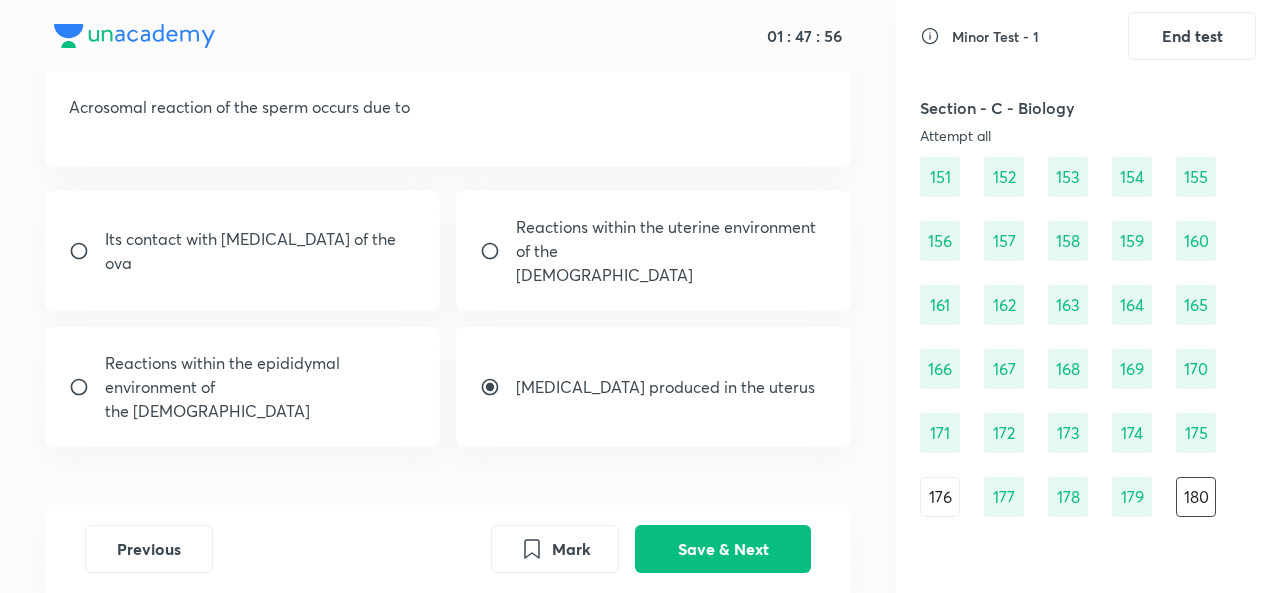 click on "Its contact with zona pellucida of the ova" at bounding box center (242, 251) 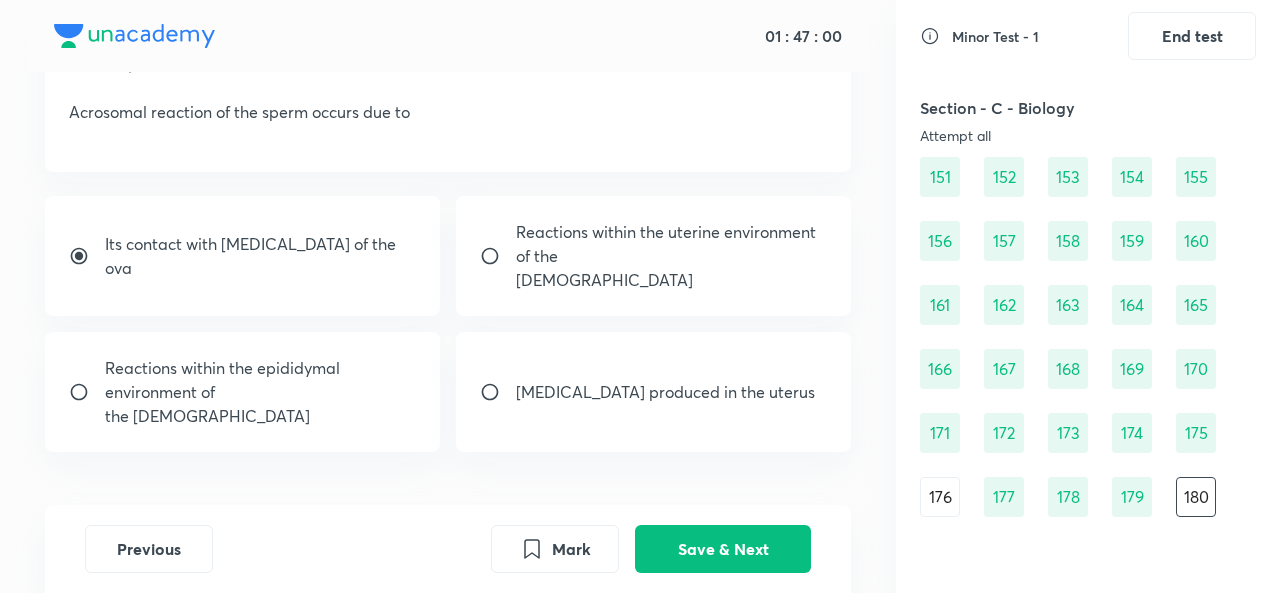 scroll, scrollTop: 115, scrollLeft: 0, axis: vertical 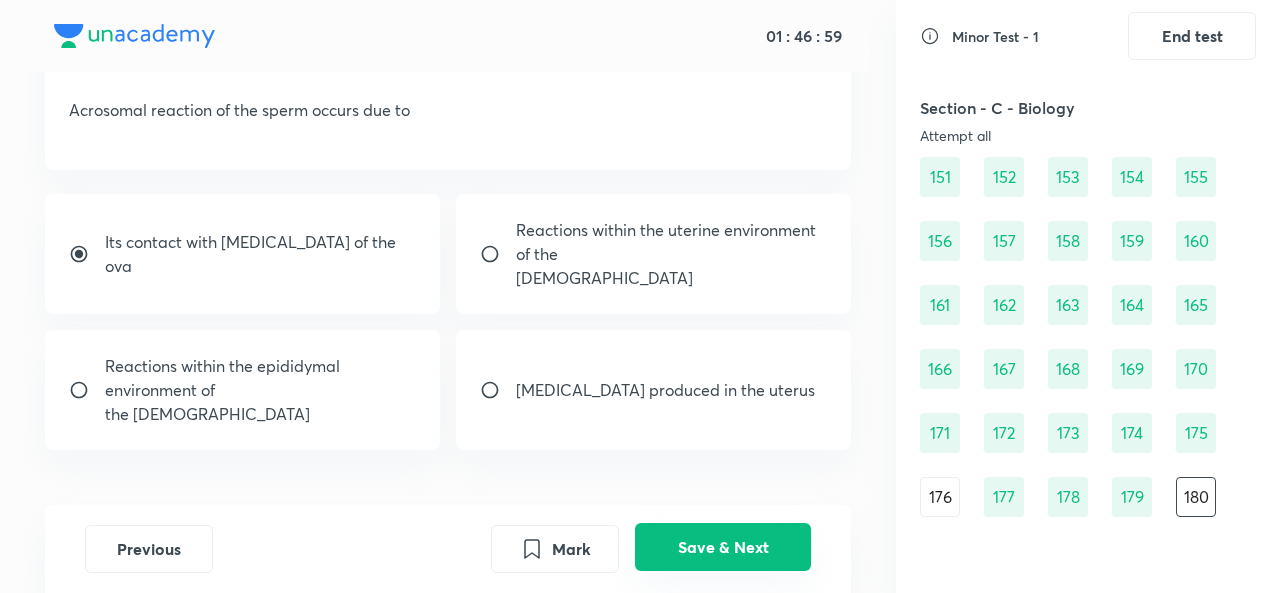 click on "Save & Next" at bounding box center (723, 547) 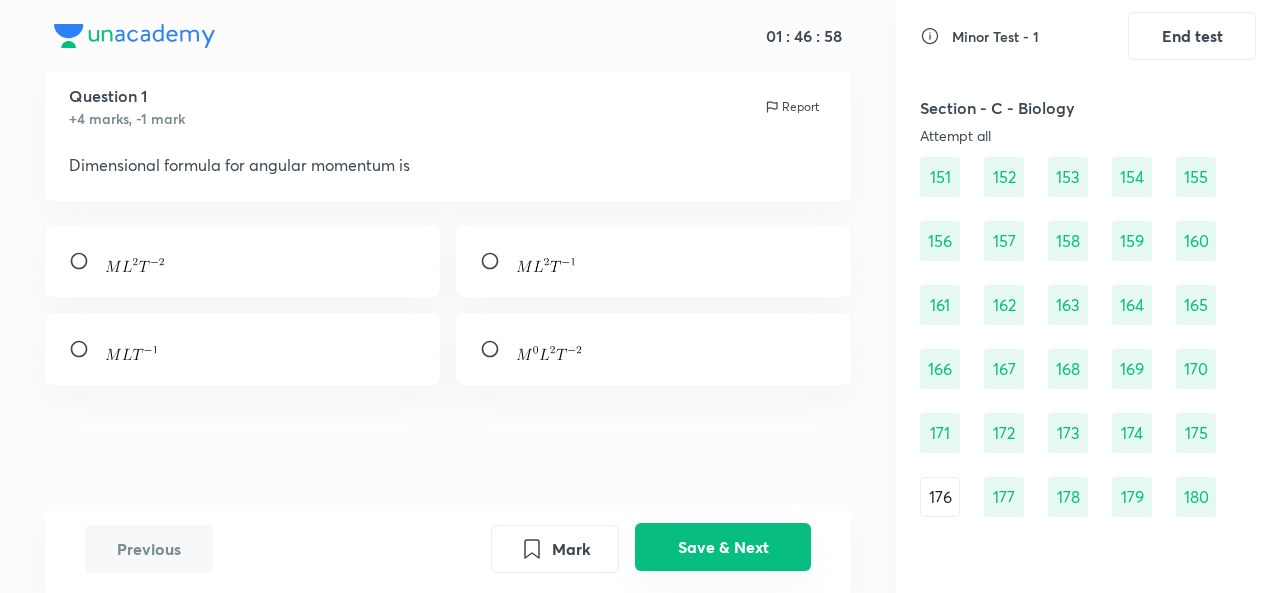 scroll, scrollTop: 60, scrollLeft: 0, axis: vertical 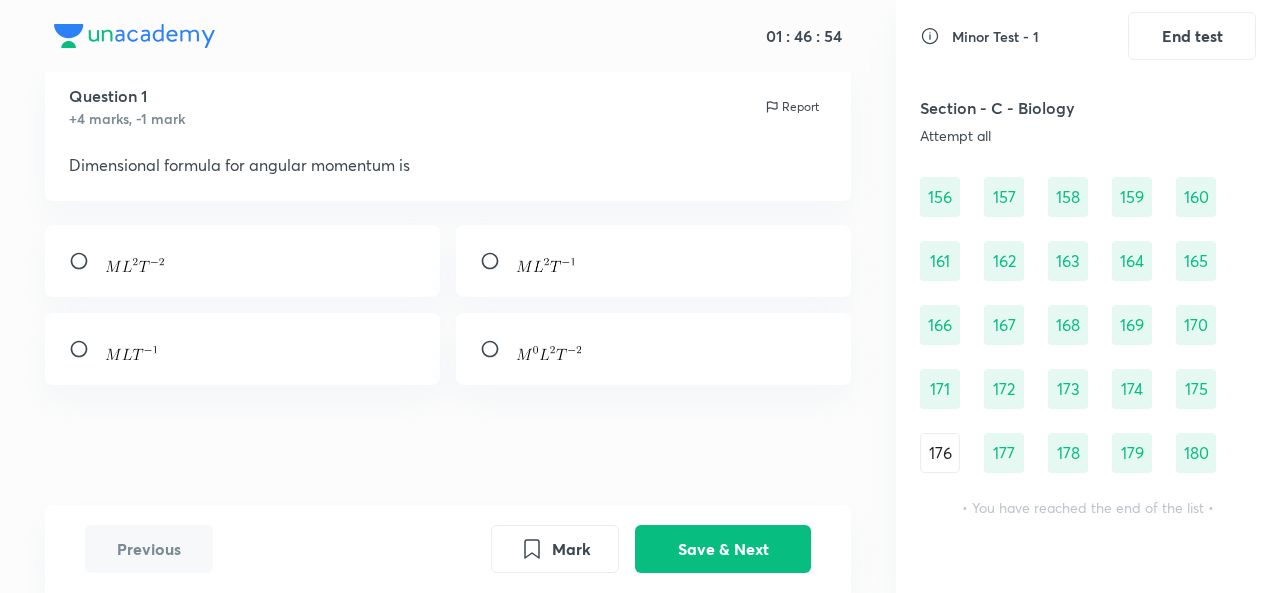 click on "176" at bounding box center [940, 453] 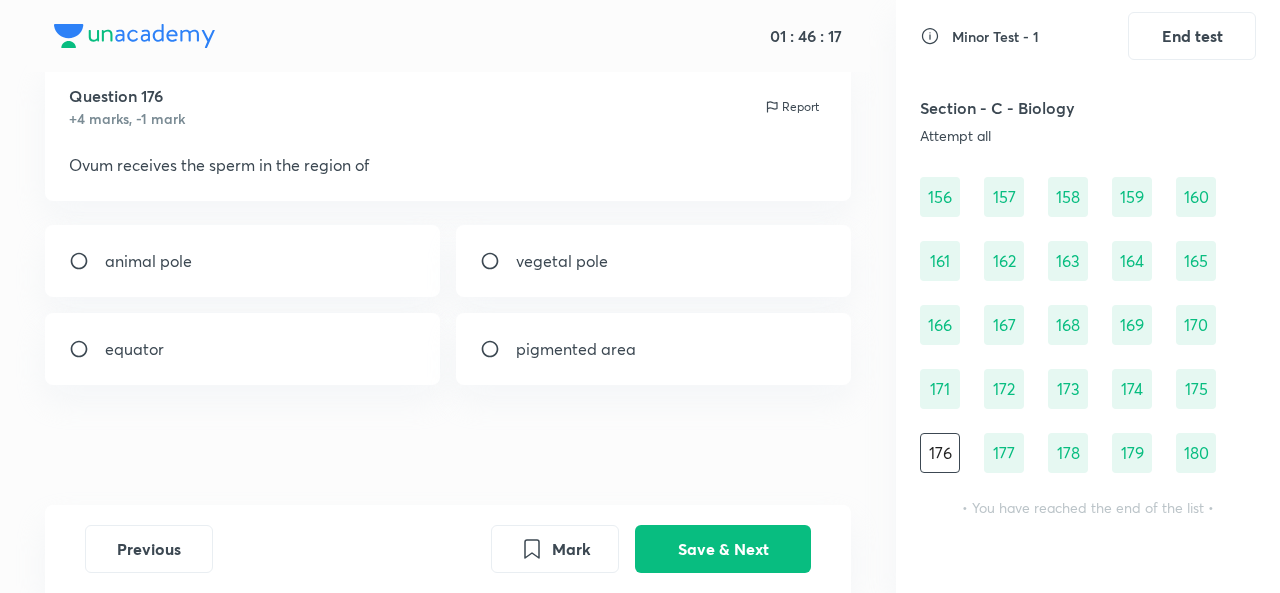 click on "animal pole" at bounding box center [148, 261] 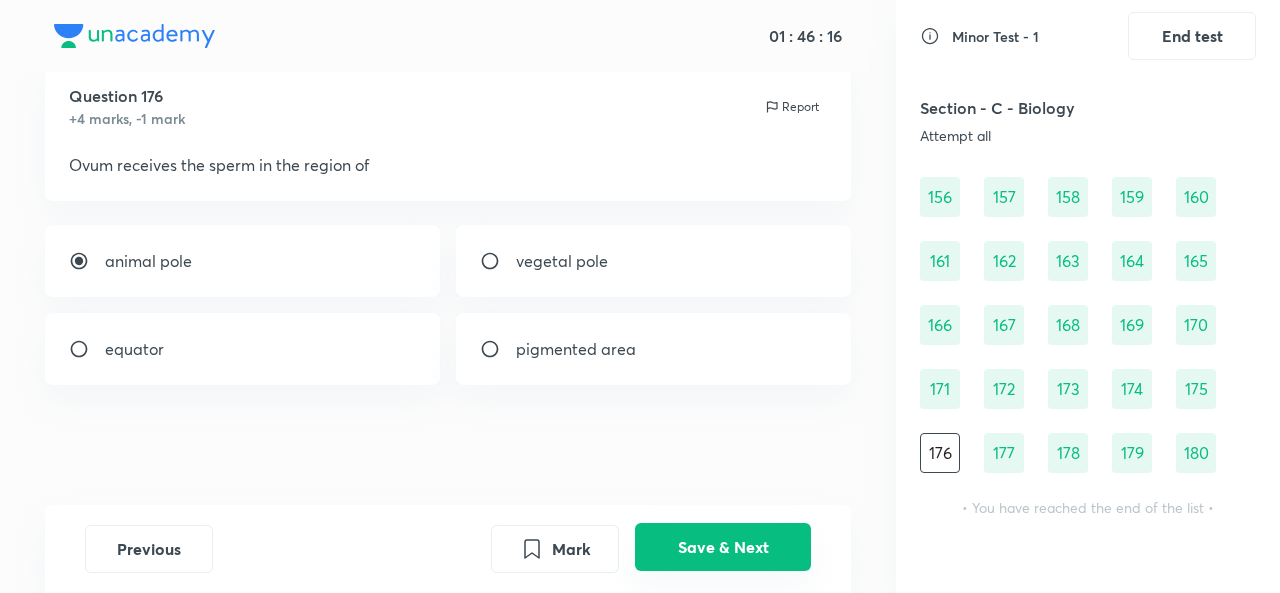 click on "Save & Next" at bounding box center (723, 547) 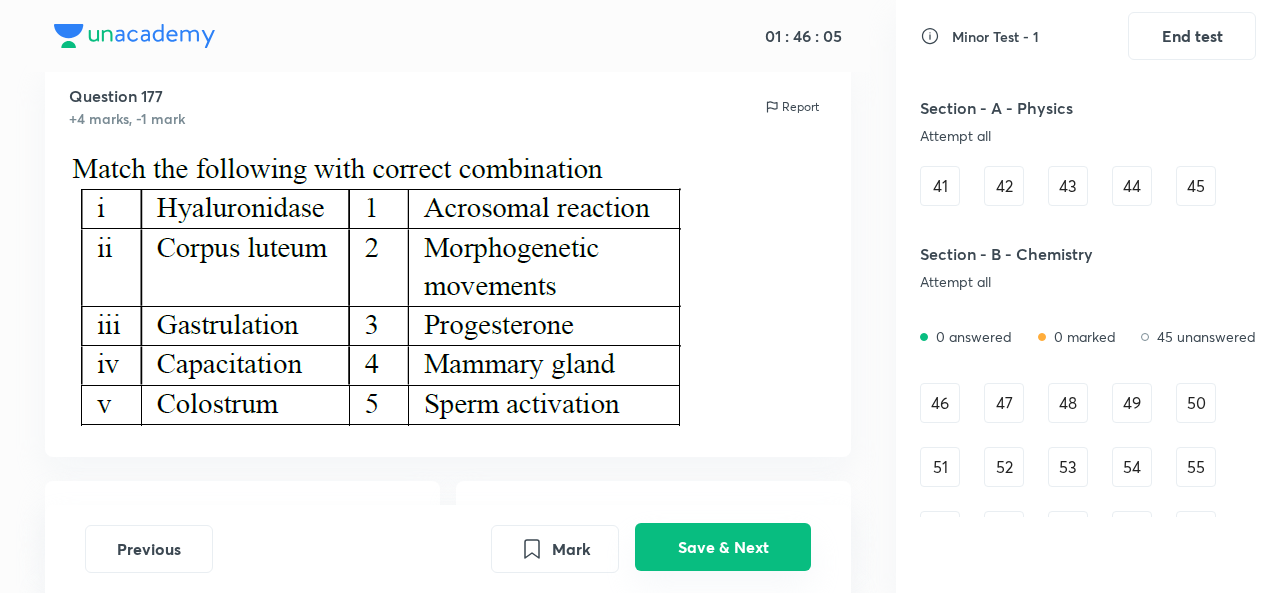 scroll, scrollTop: 584, scrollLeft: 0, axis: vertical 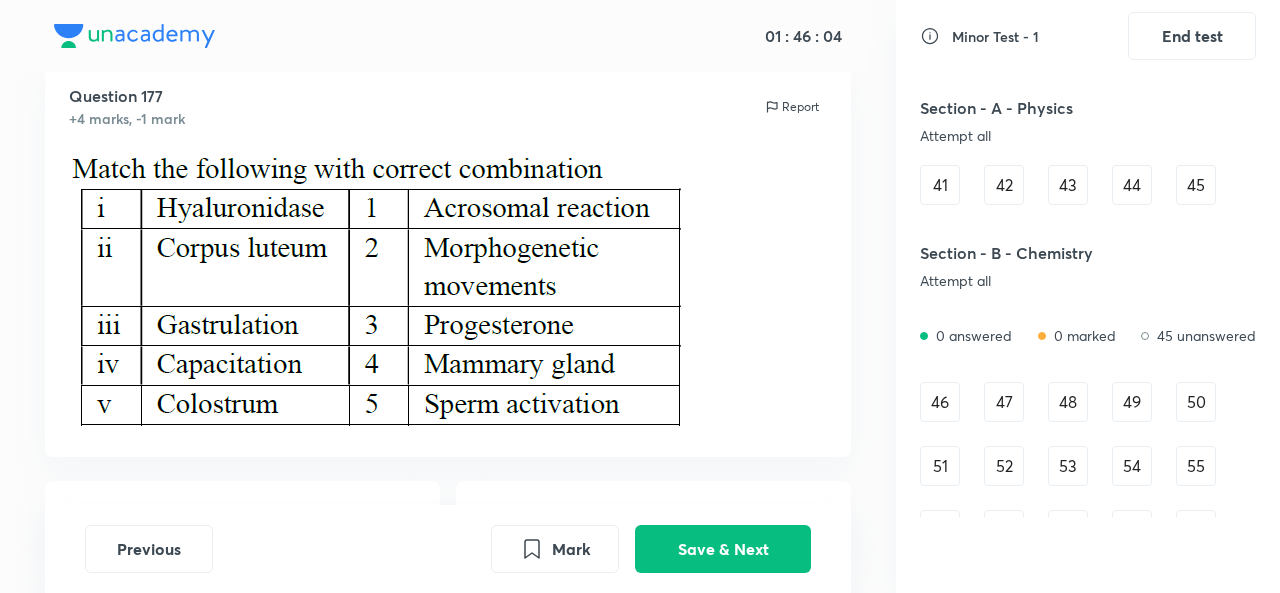 click on "46" at bounding box center [940, 402] 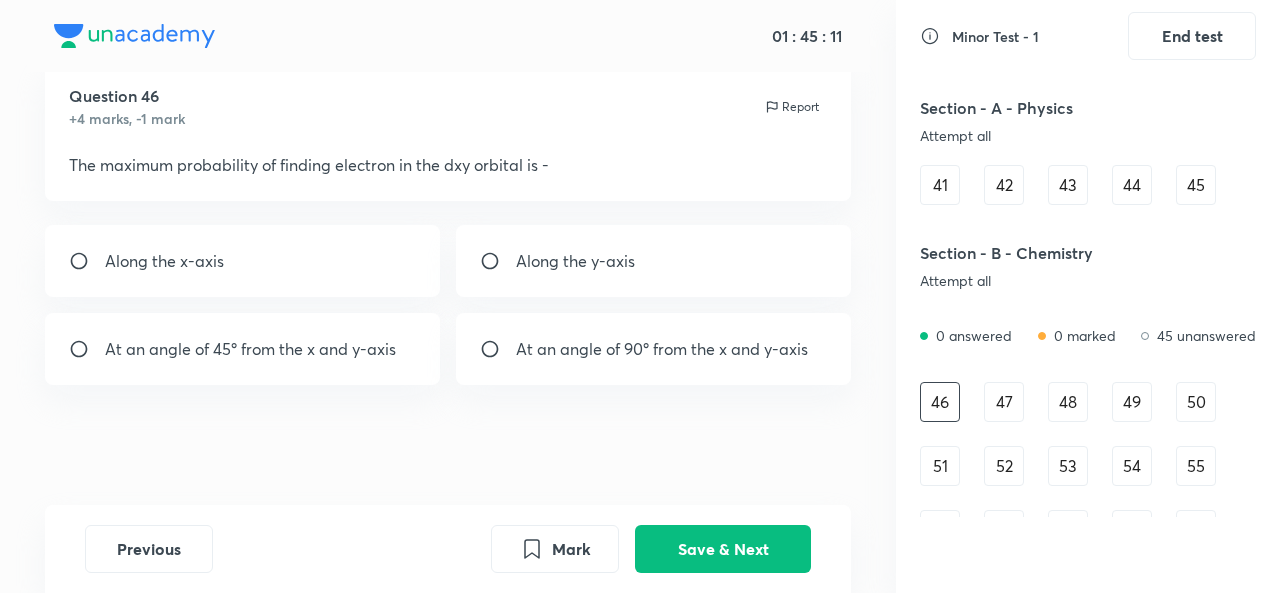click at bounding box center (498, 349) 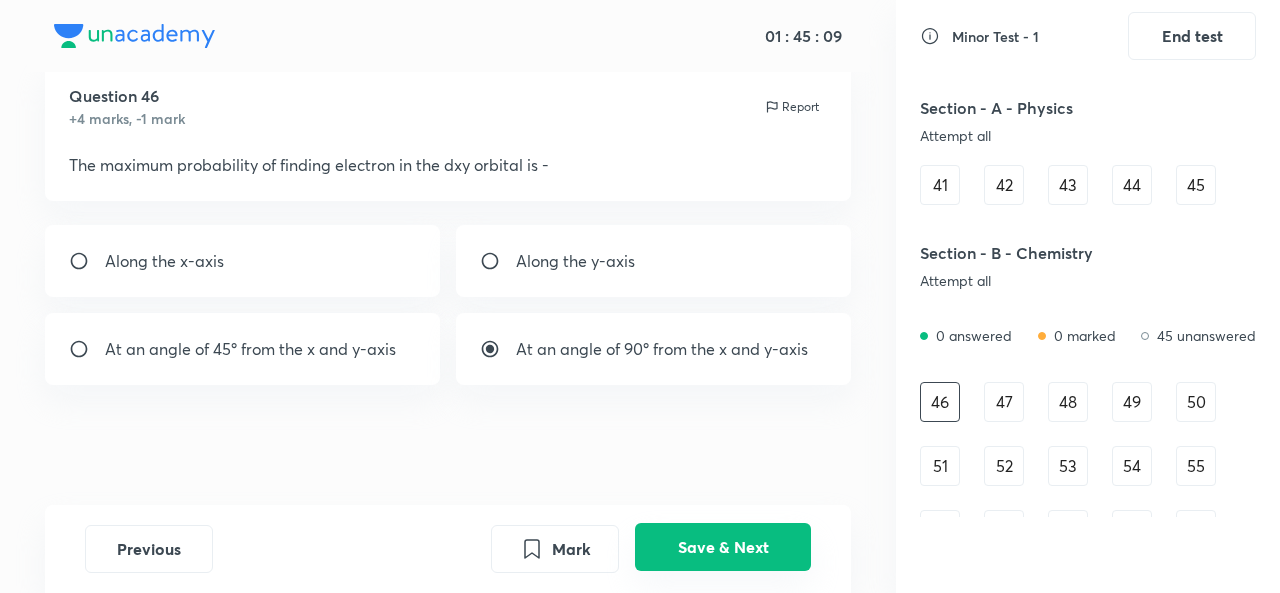 click on "Save & Next" at bounding box center (723, 547) 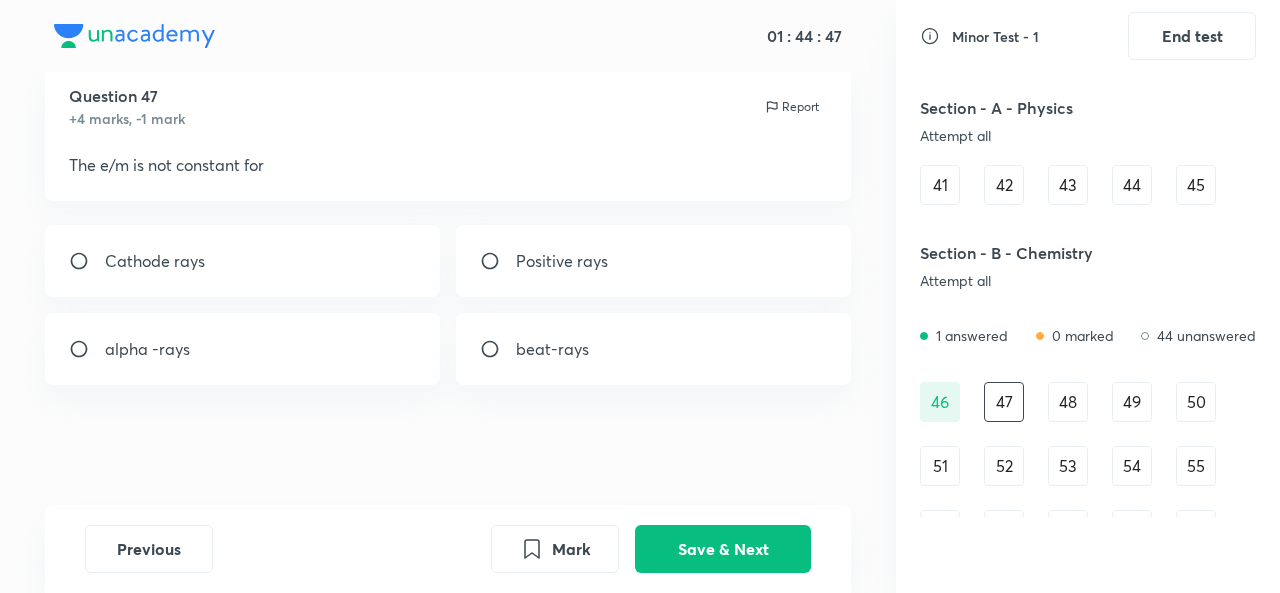click on "Positive rays" at bounding box center [653, 261] 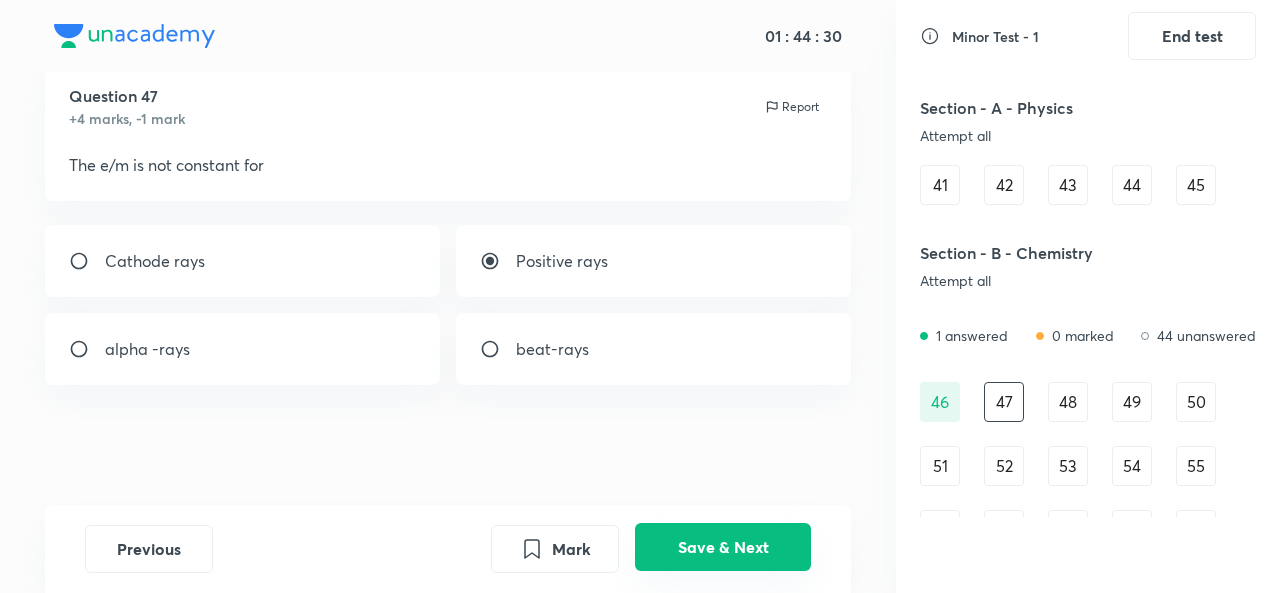 click on "Save & Next" at bounding box center (723, 547) 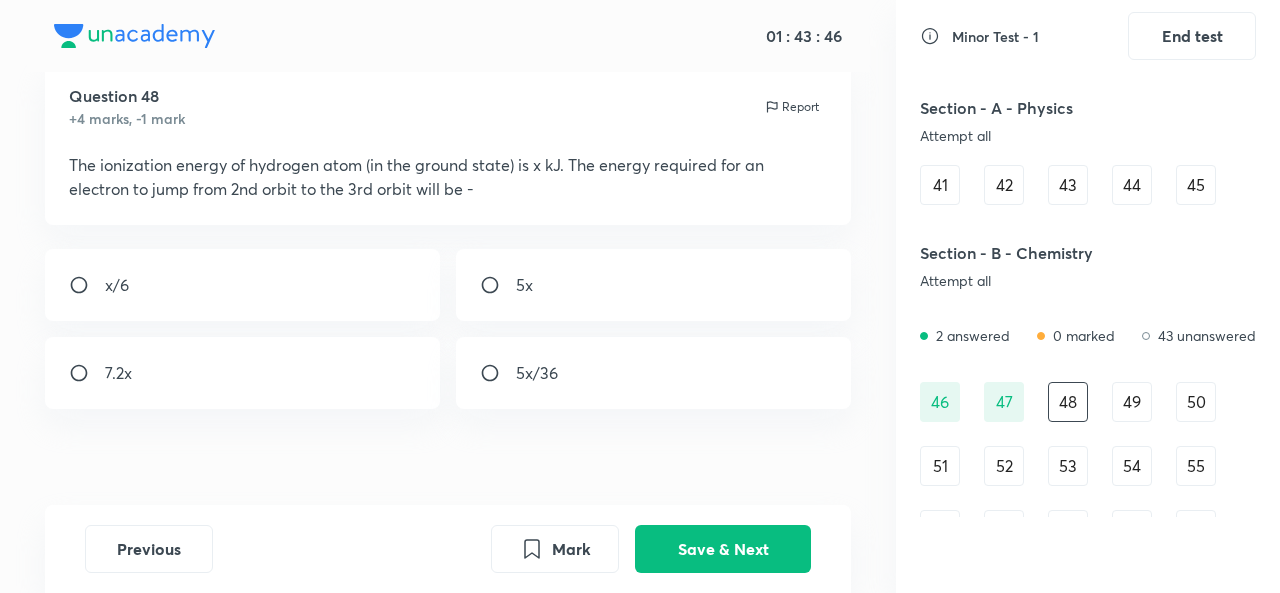 click on "49" at bounding box center [1132, 402] 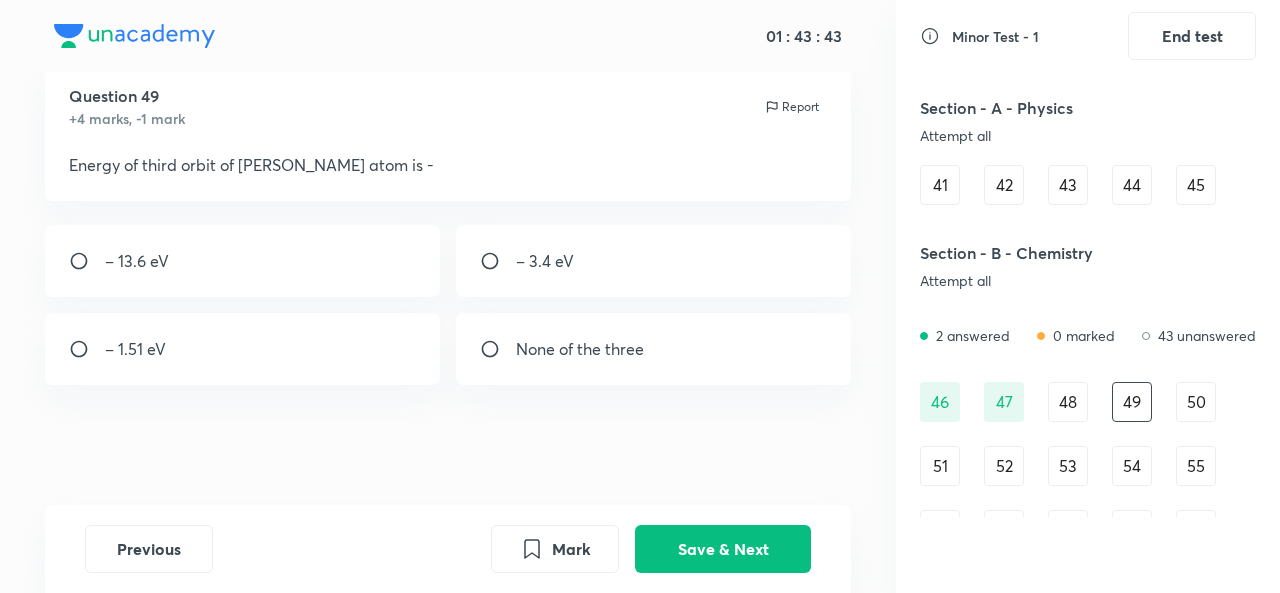 click on "– 13.6 eV" at bounding box center [242, 261] 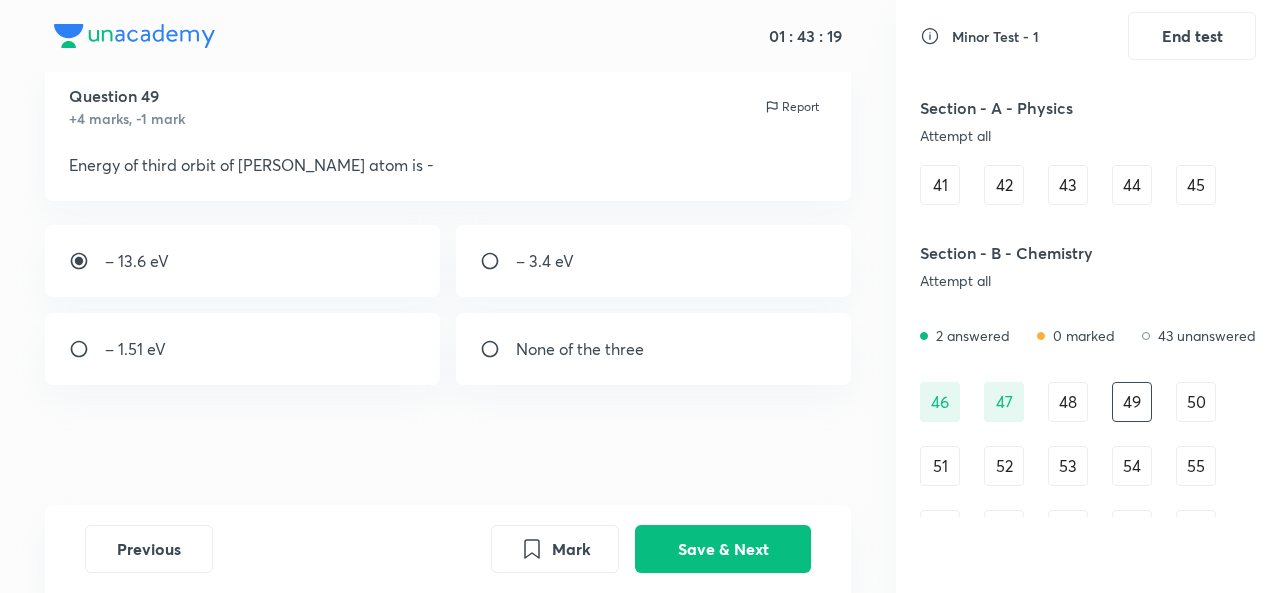 click on "– 1.51 eV" at bounding box center (242, 349) 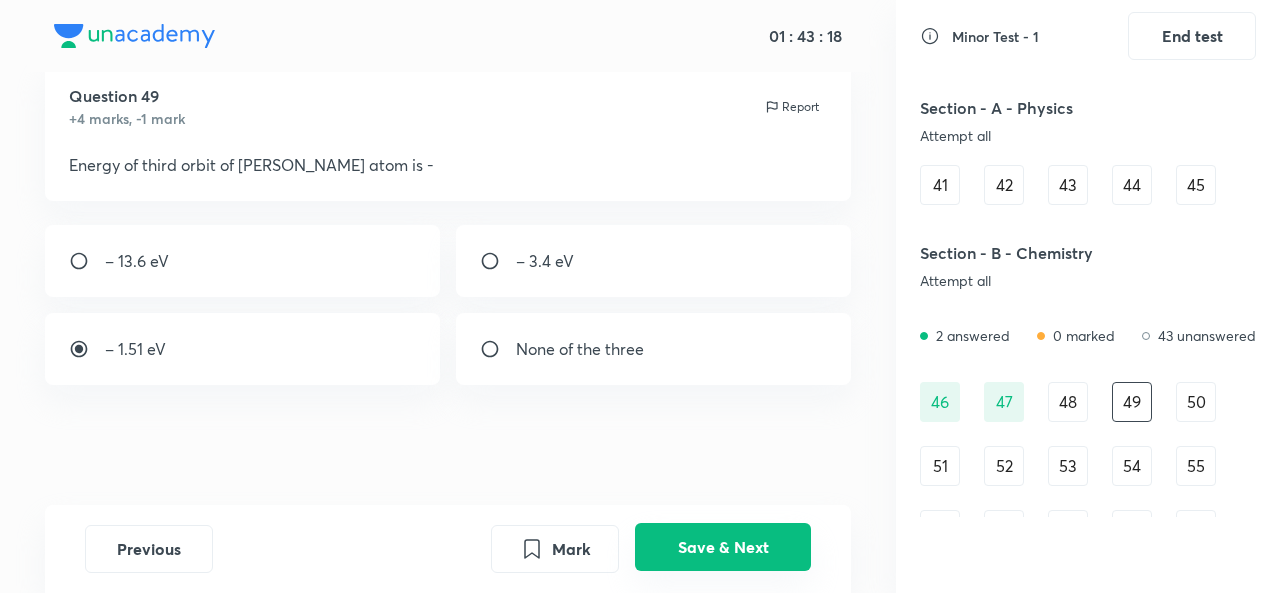 click on "Save & Next" at bounding box center [723, 547] 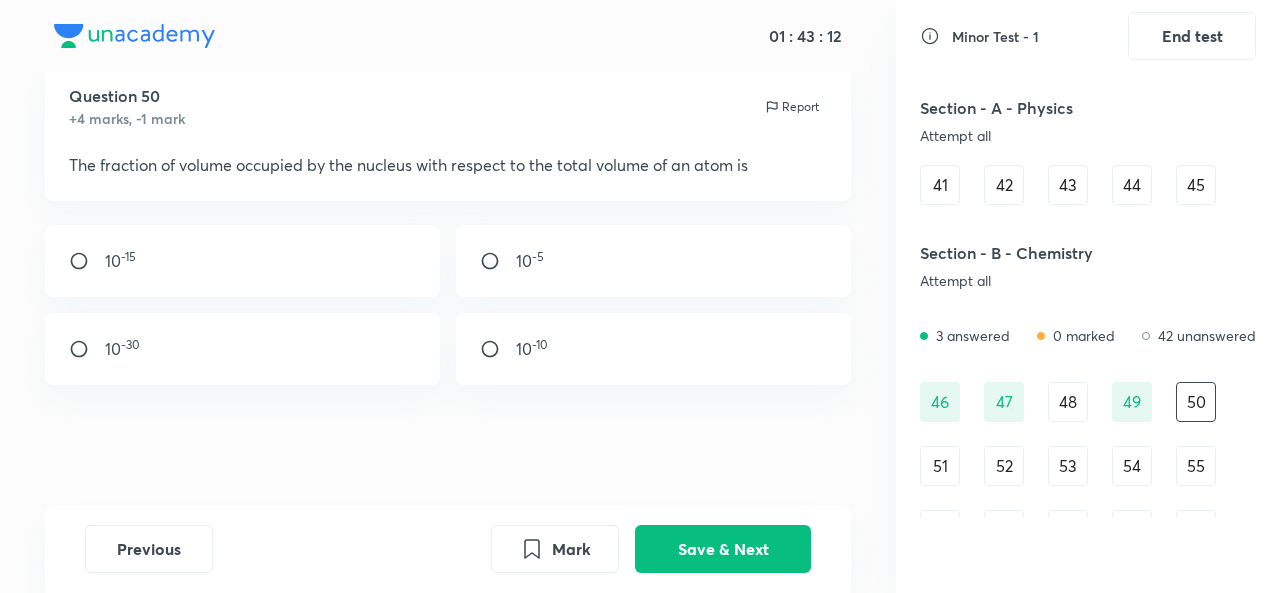 click on "10 -5" at bounding box center (653, 261) 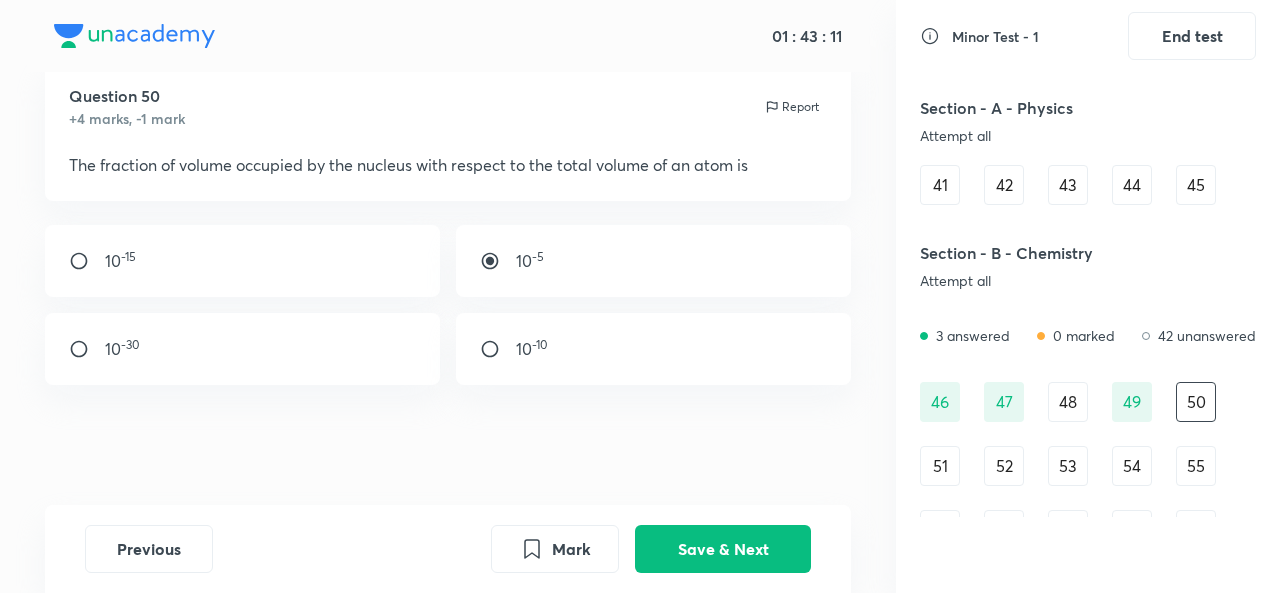 radio on "true" 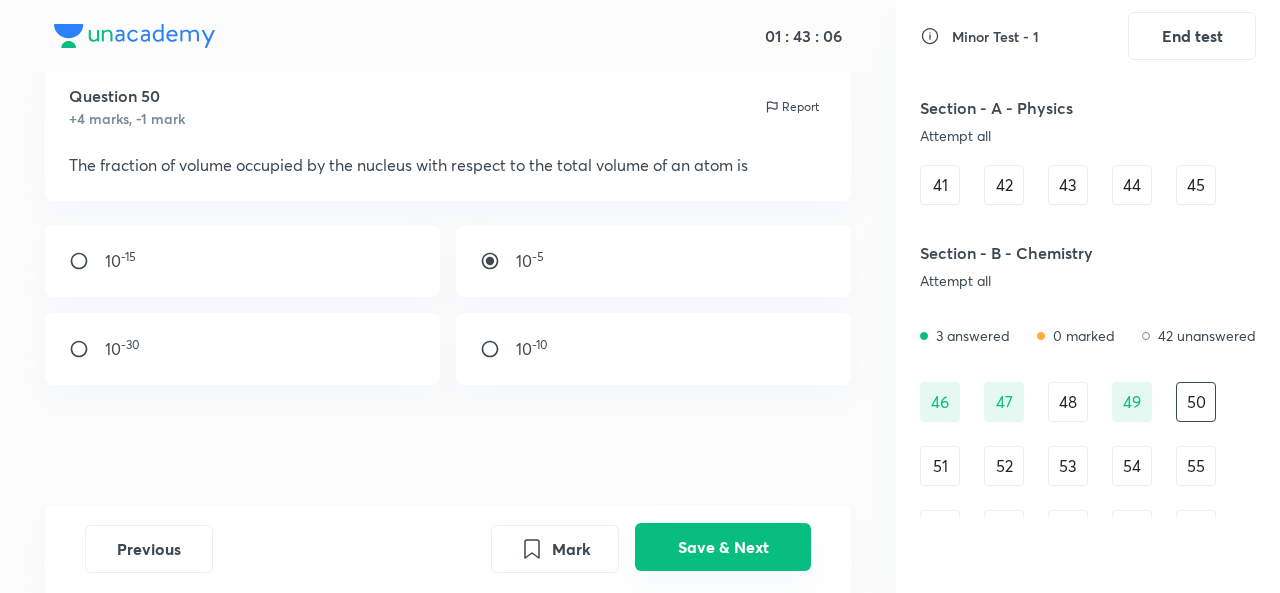 click on "Save & Next" at bounding box center (723, 547) 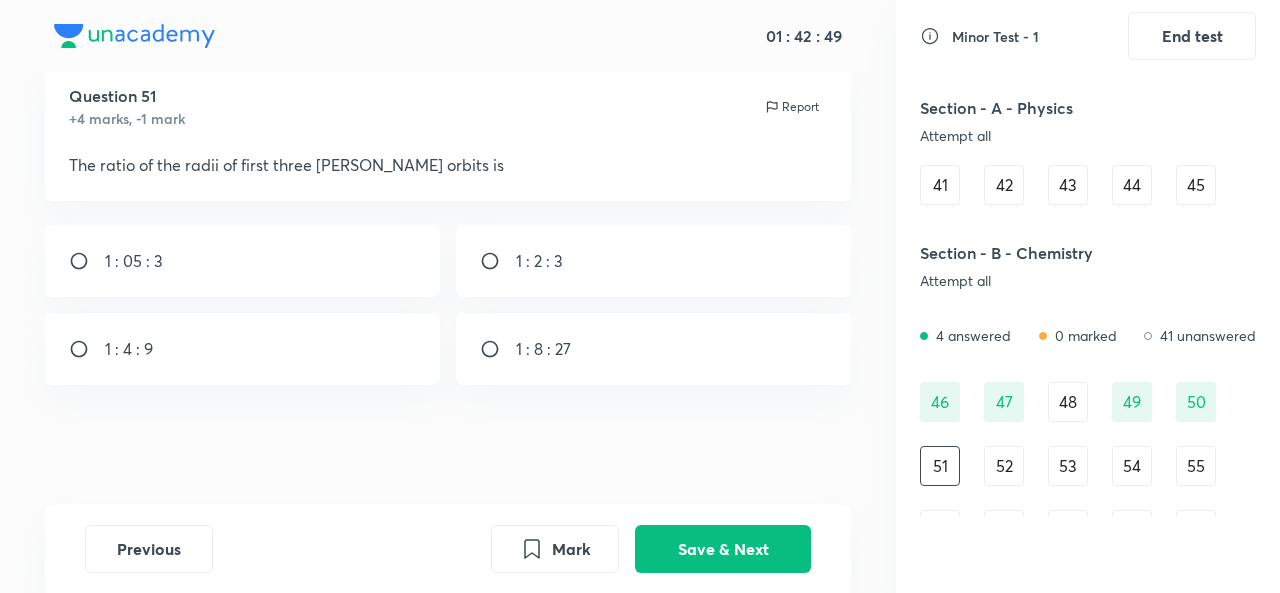 click on "1 : 4 : 9" at bounding box center (242, 349) 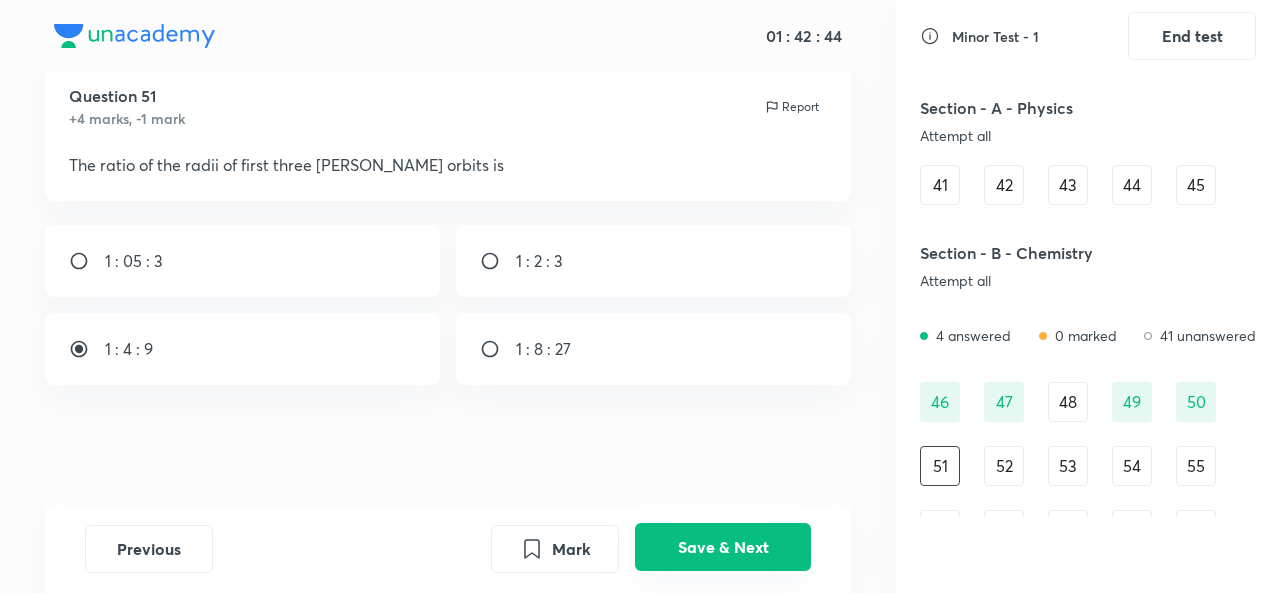click on "Save & Next" at bounding box center (723, 547) 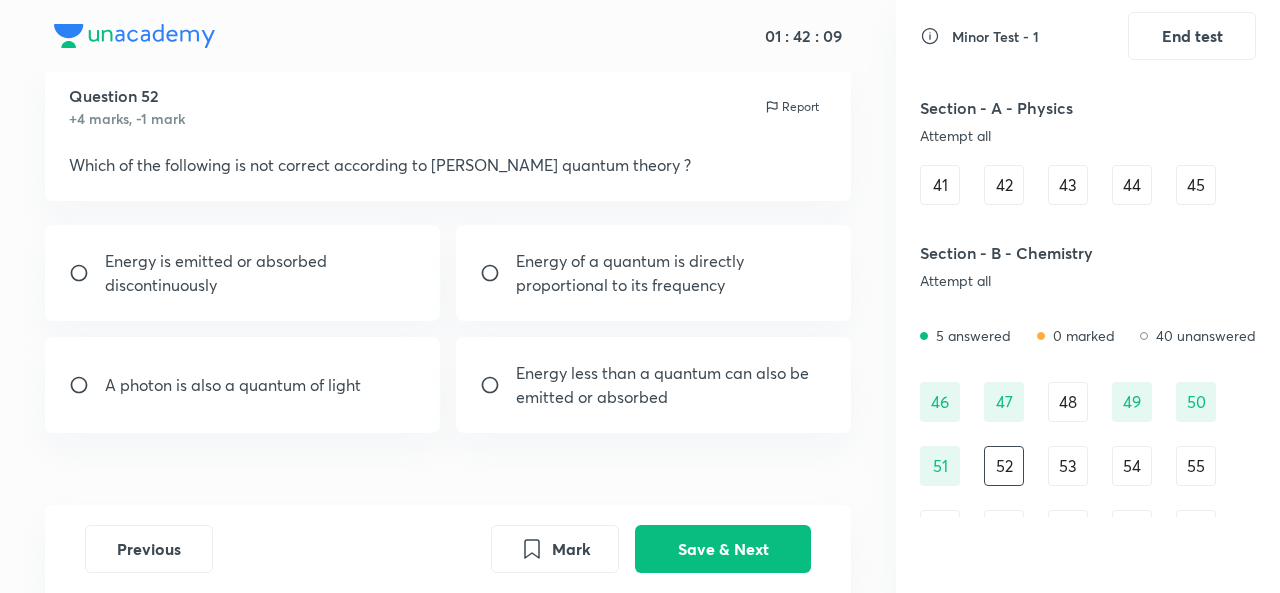 click on "A photon is also a quantum of light" at bounding box center [242, 385] 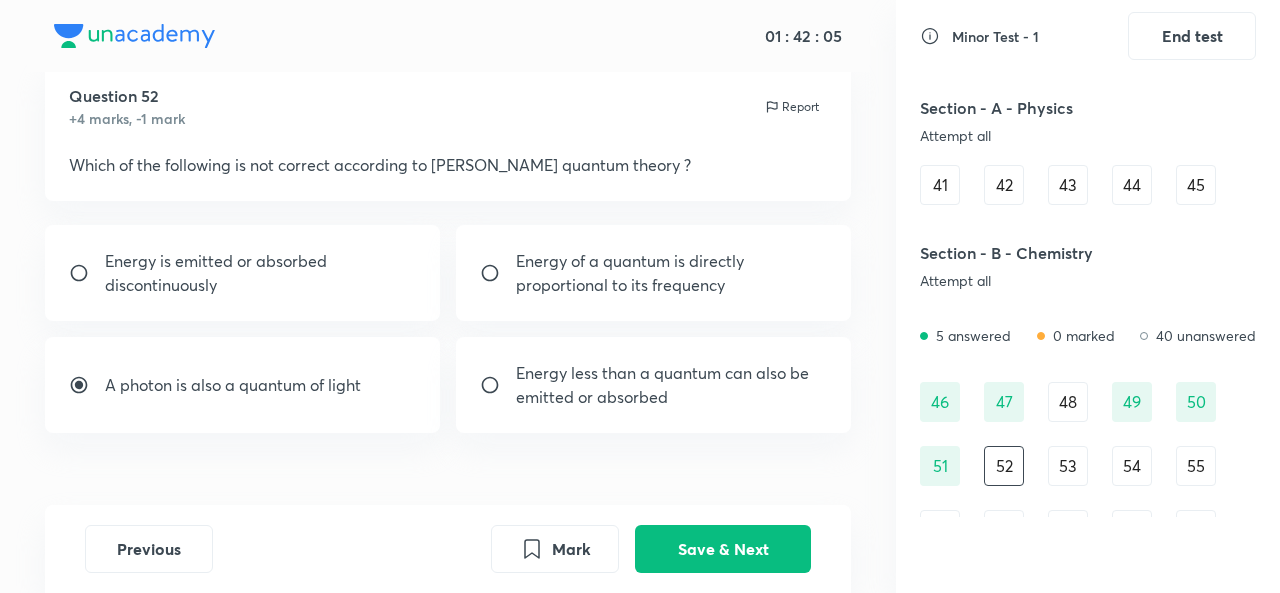 click on "A photon is also a quantum of light" at bounding box center [242, 385] 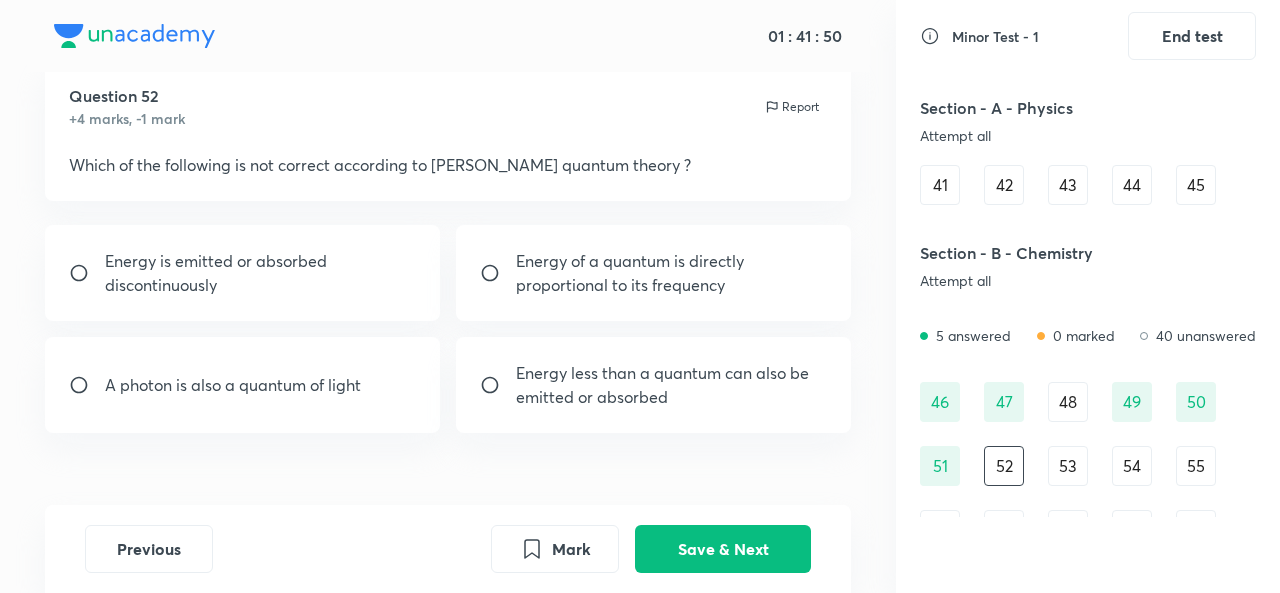 click on "Energy is emitted or absorbed discontinuously" at bounding box center [242, 273] 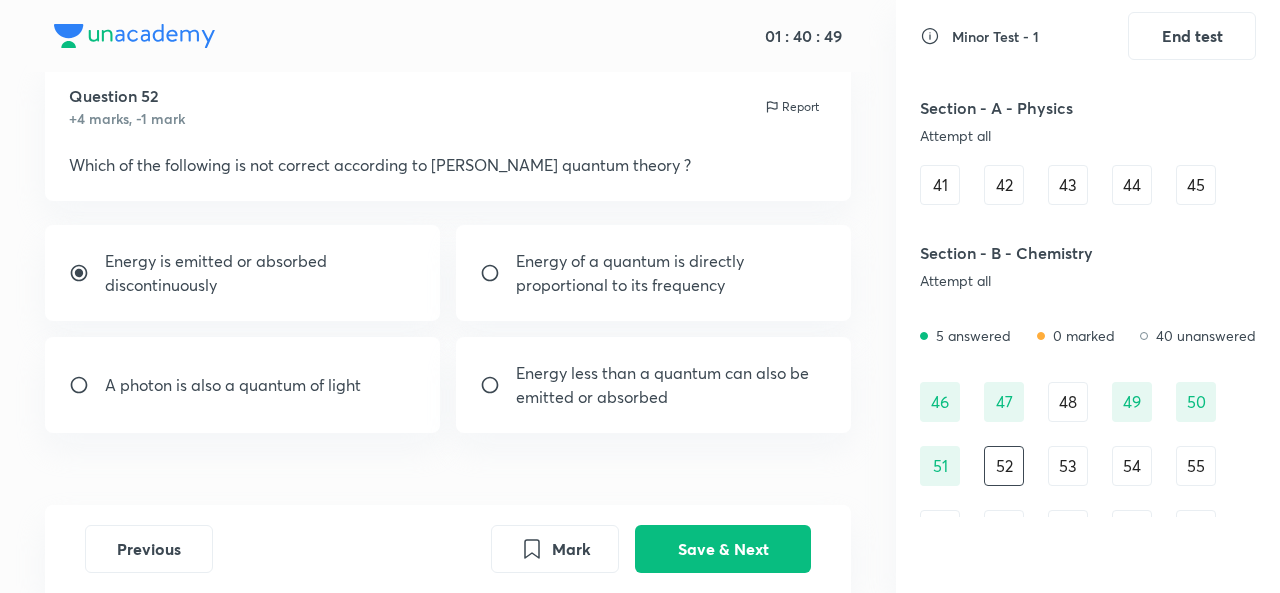 click on "52" at bounding box center (1004, 466) 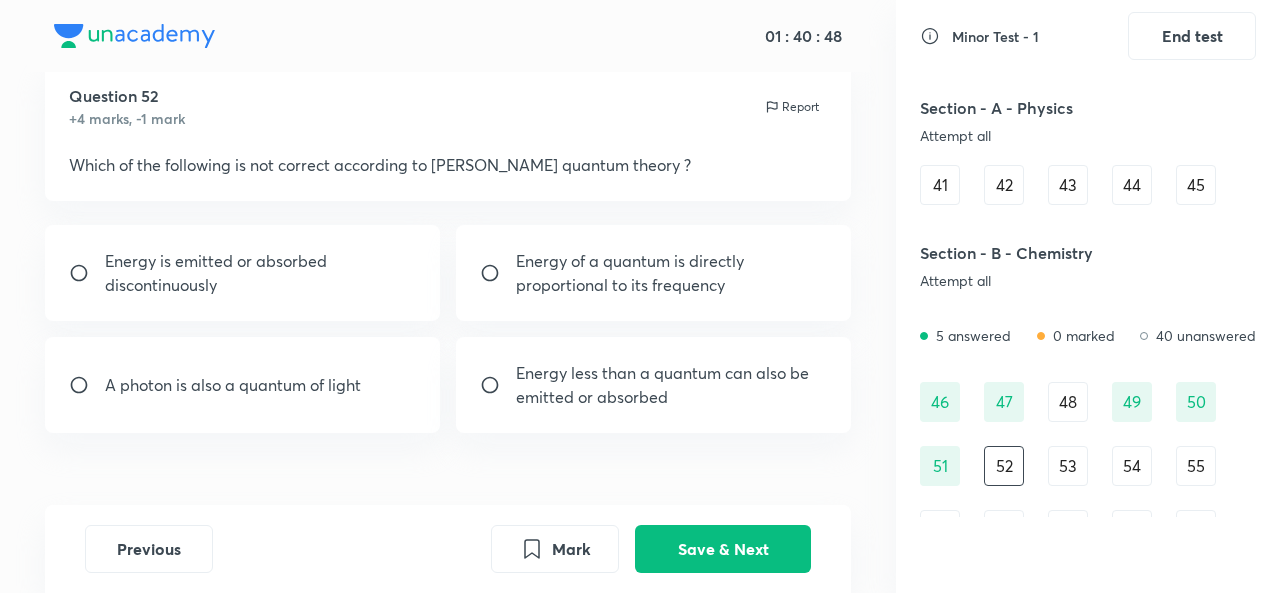 click at bounding box center [87, 273] 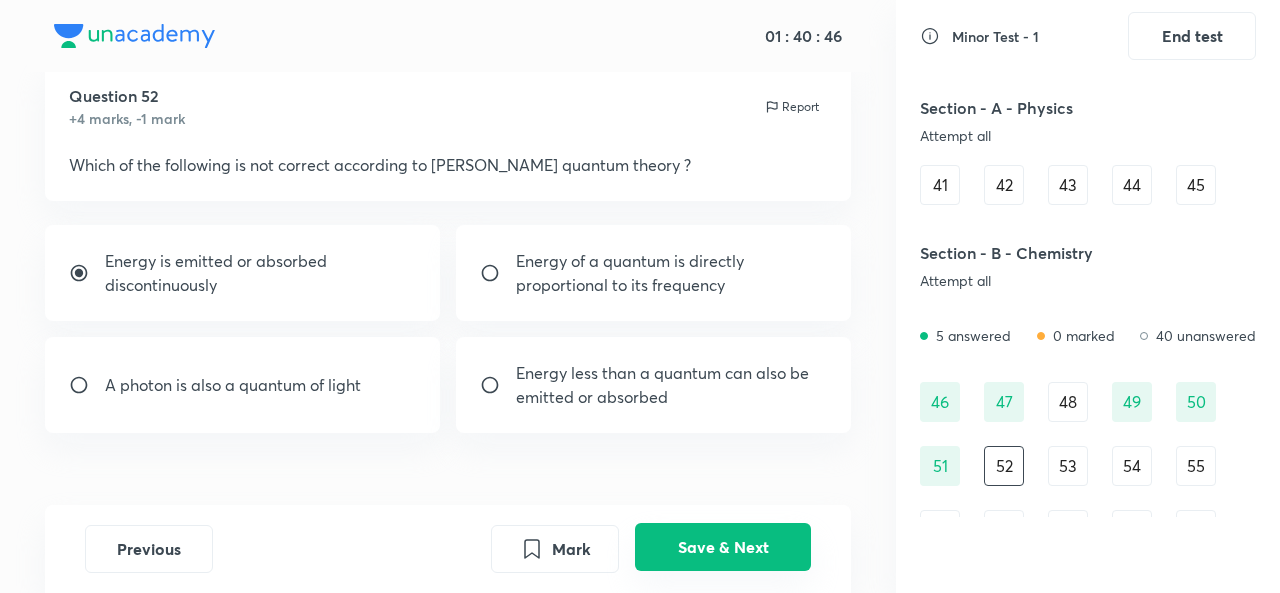 click on "Save & Next" at bounding box center (723, 547) 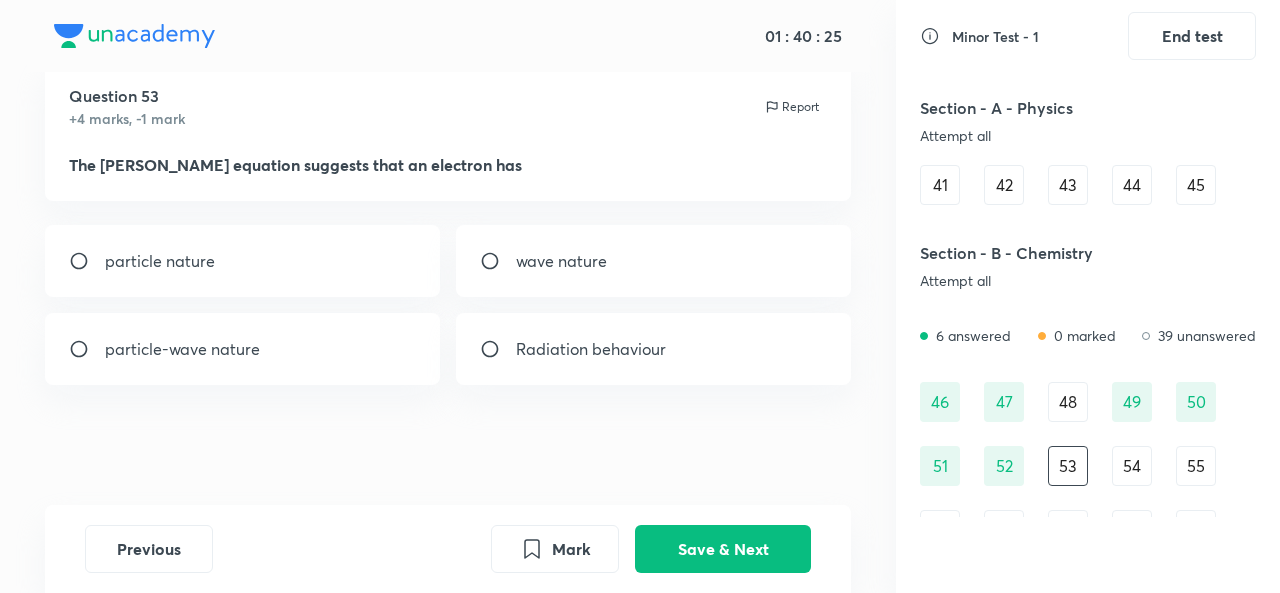 click on "particle-wave nature" at bounding box center (242, 349) 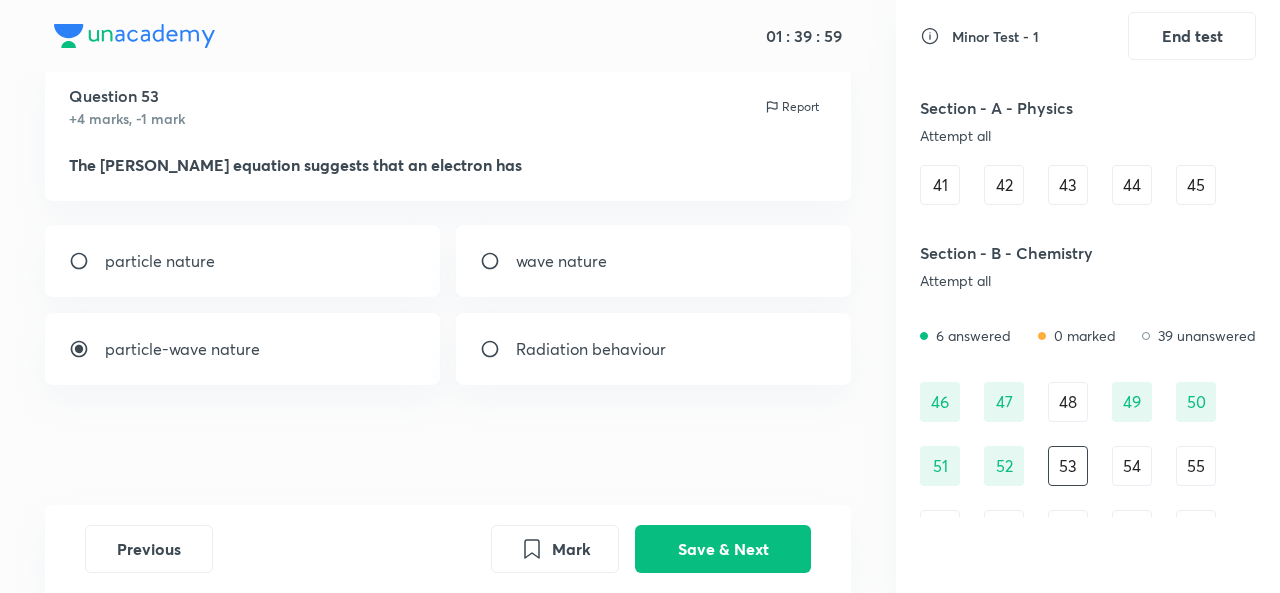 click on "wave nature" at bounding box center (653, 261) 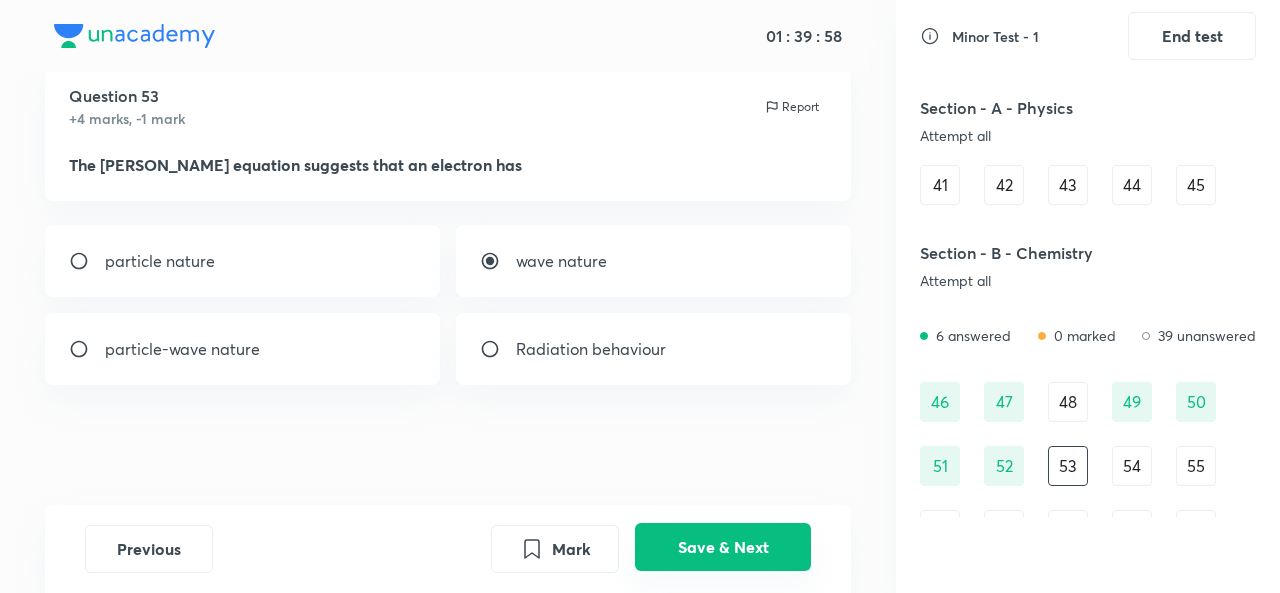 click on "Save & Next" at bounding box center (723, 547) 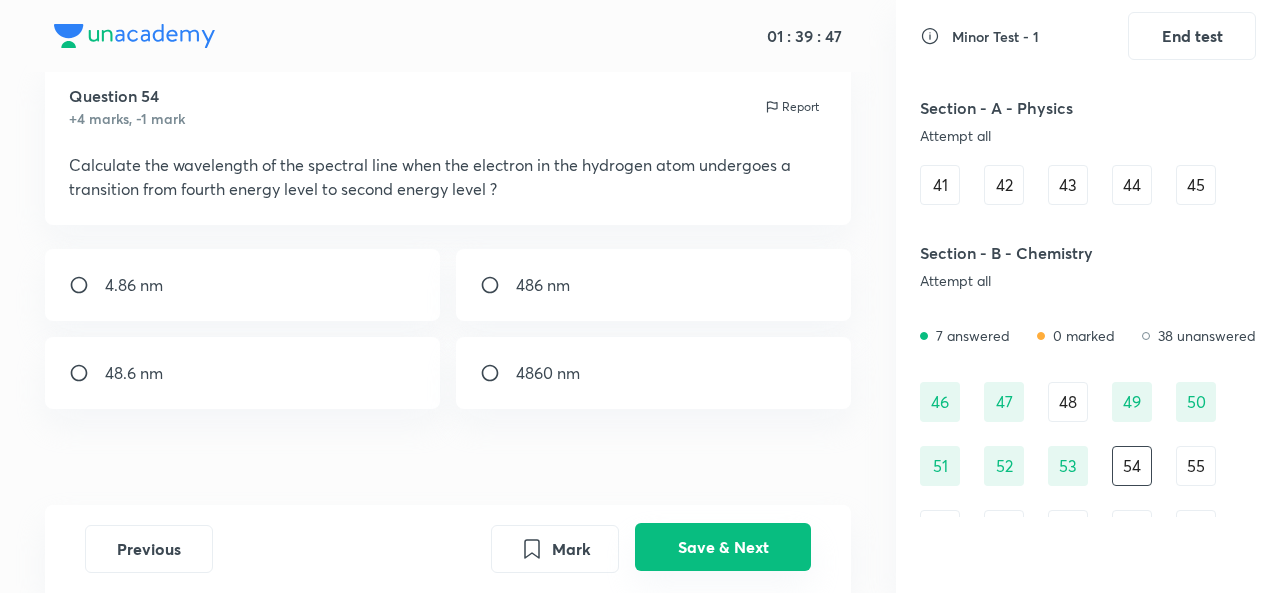 click on "Save & Next" at bounding box center (723, 547) 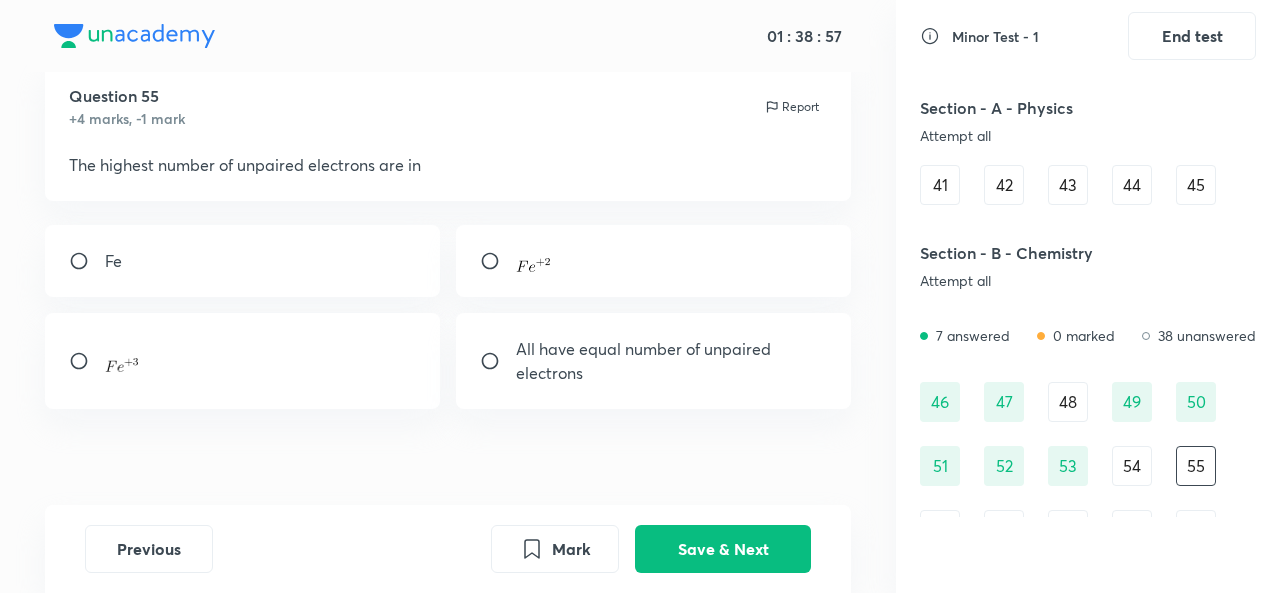 click on "Fe" at bounding box center (242, 261) 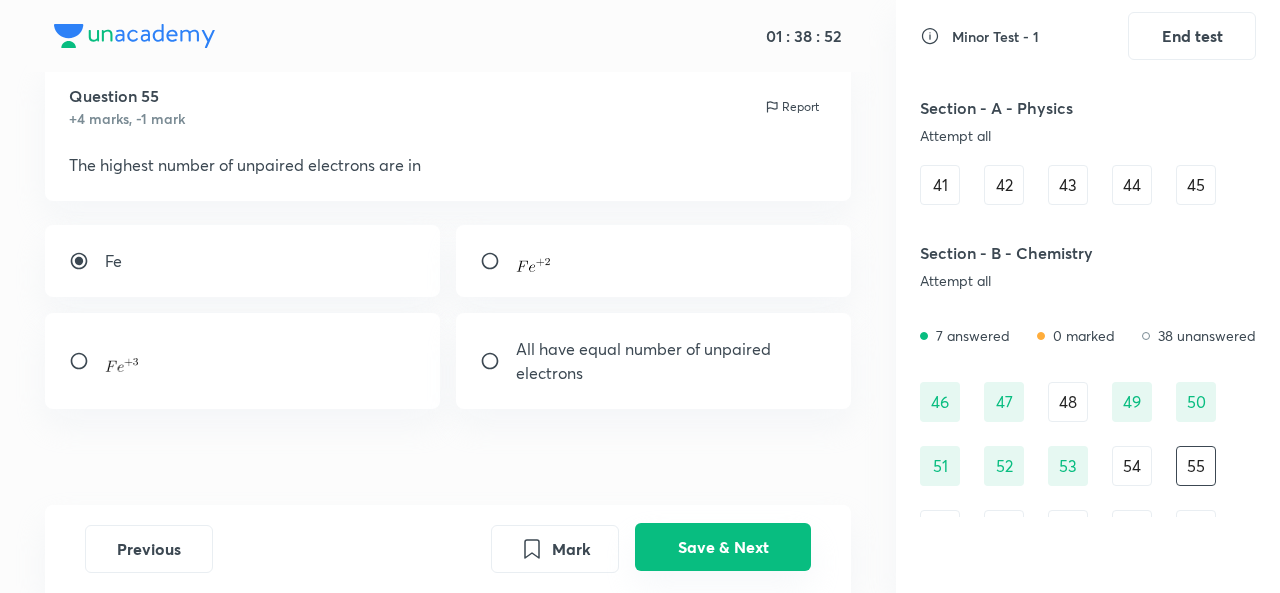 click on "Save & Next" at bounding box center [723, 547] 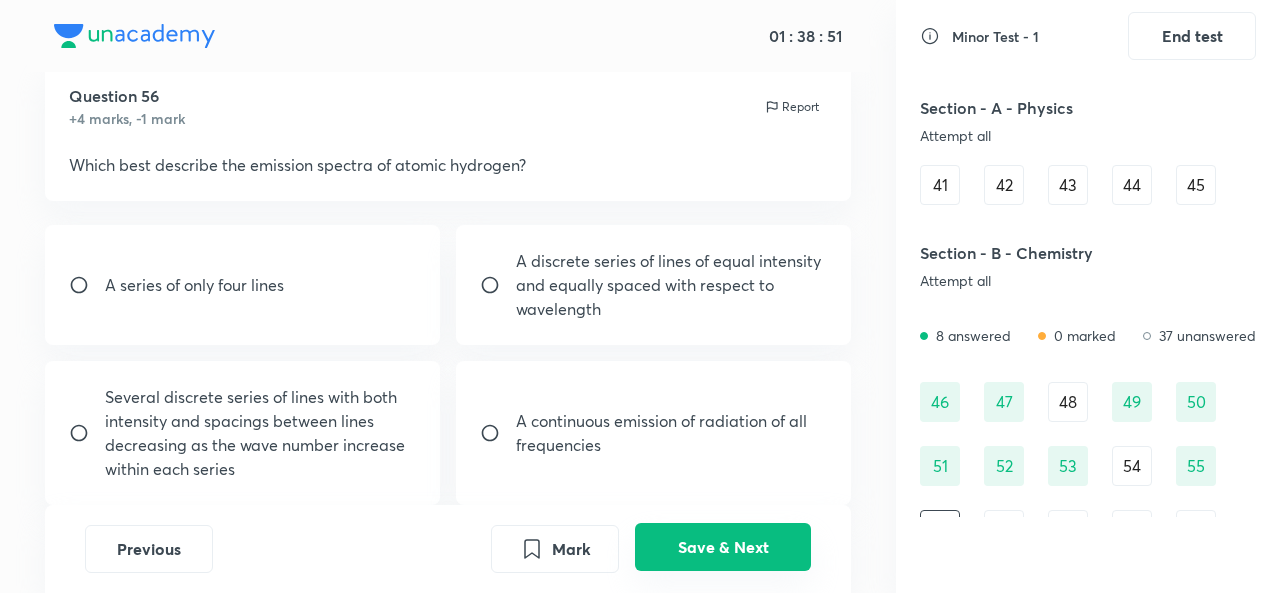 scroll, scrollTop: 616, scrollLeft: 0, axis: vertical 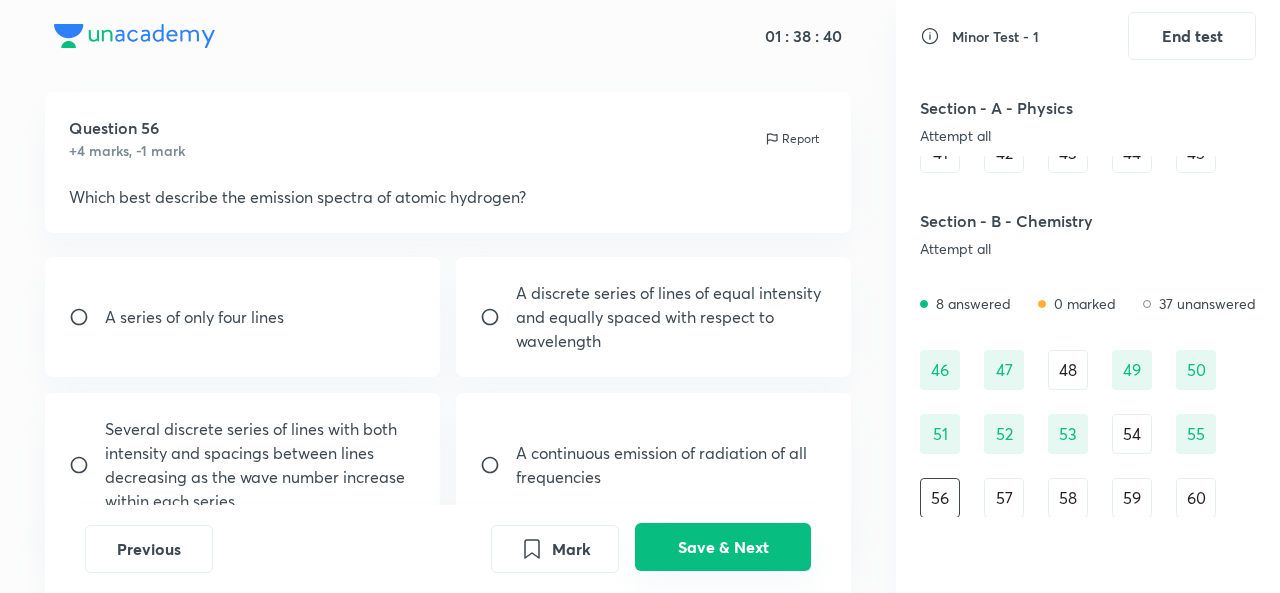 click on "Save & Next" at bounding box center [723, 547] 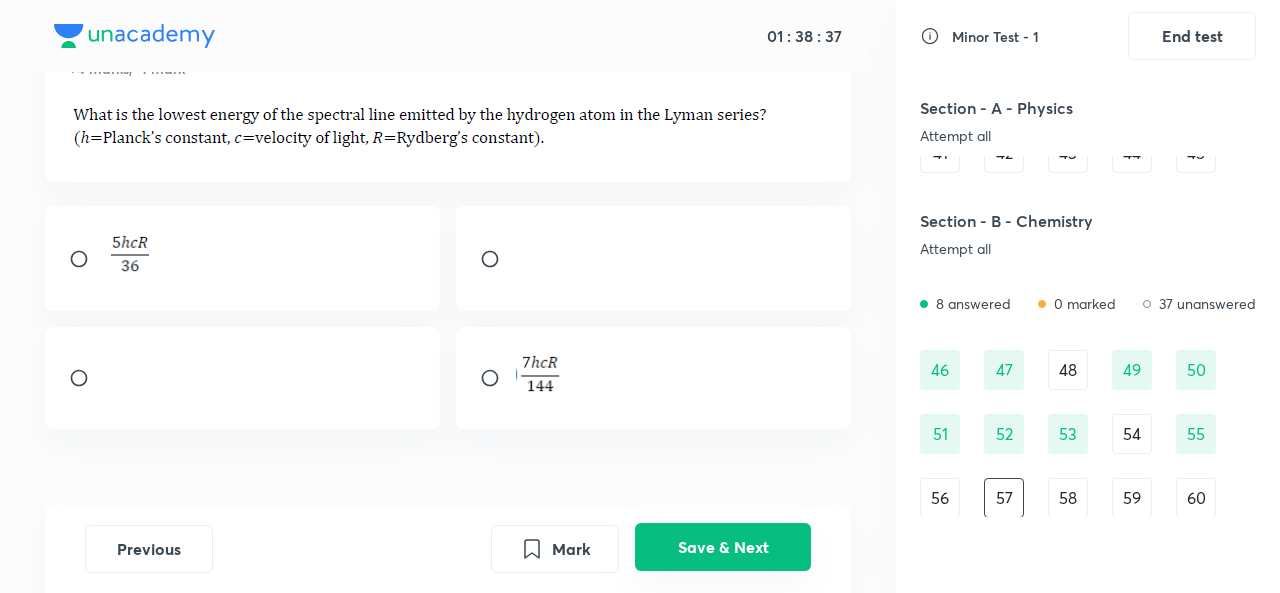click on "Save & Next" at bounding box center [723, 547] 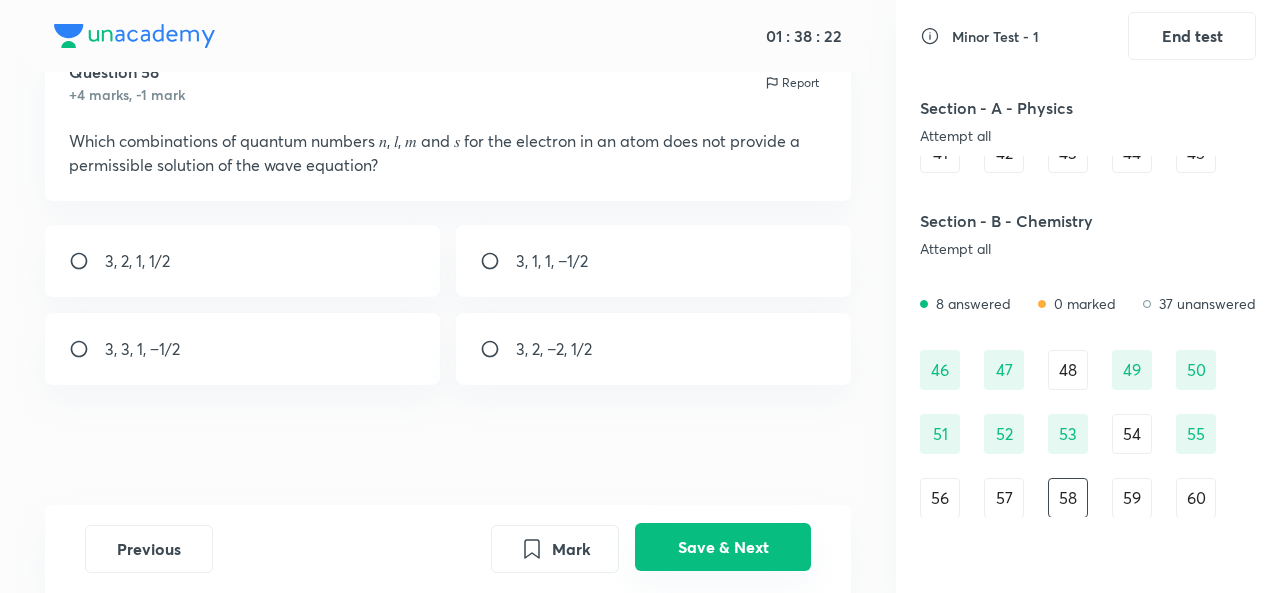 click on "Save & Next" at bounding box center [723, 547] 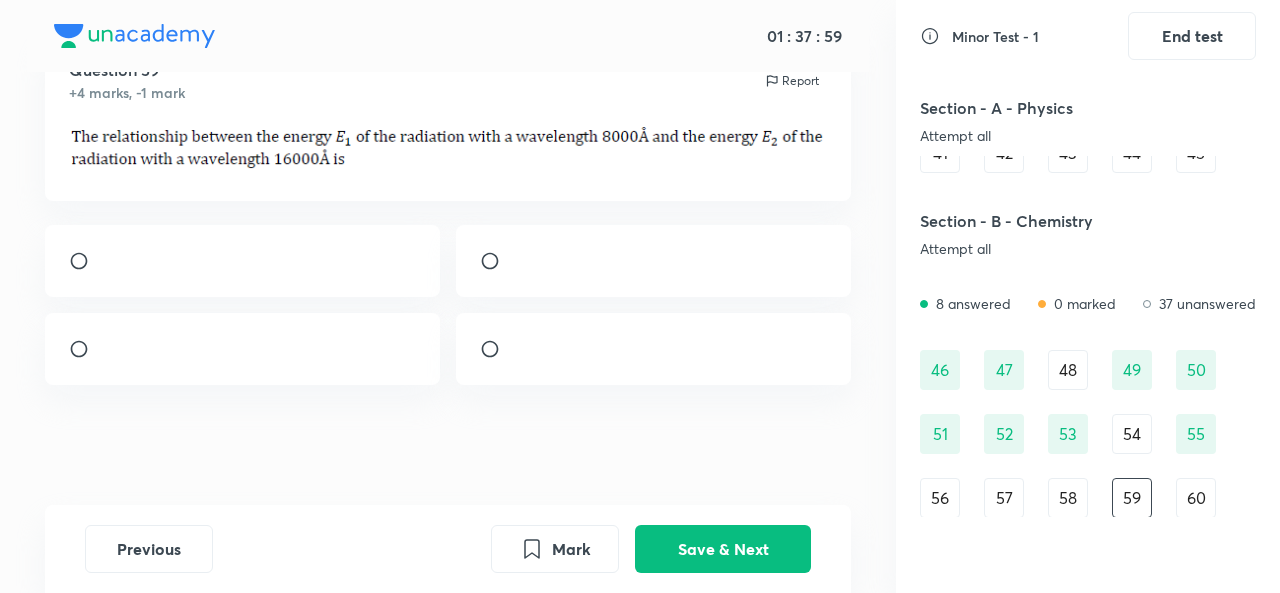 click at bounding box center [653, 261] 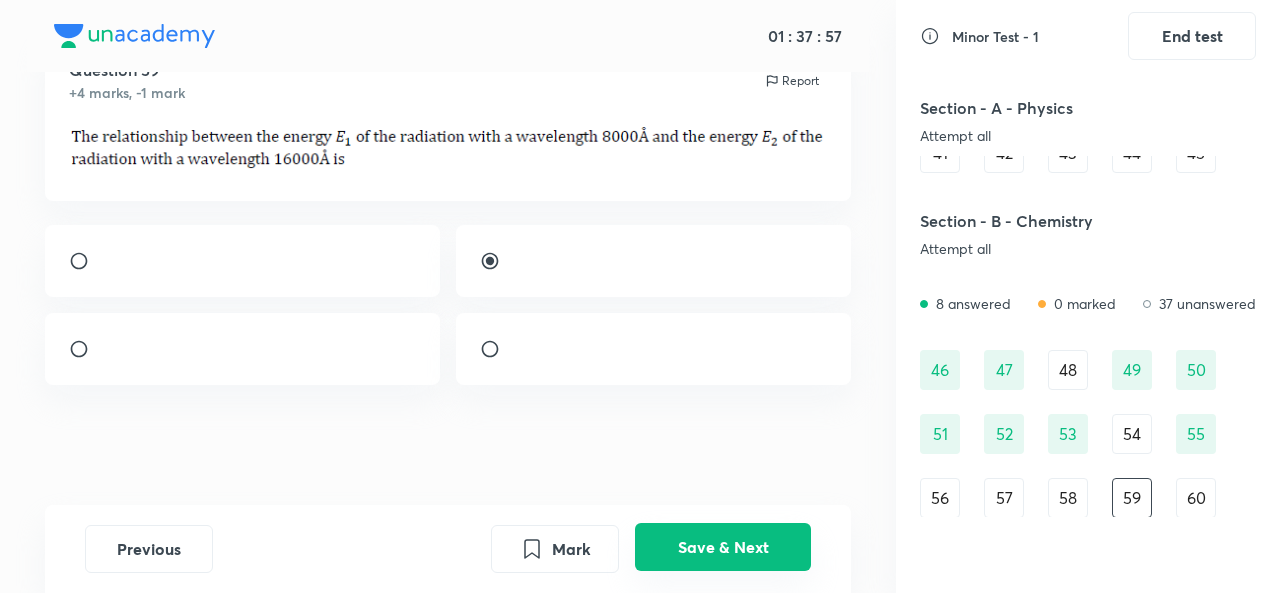 click on "Save & Next" at bounding box center (723, 547) 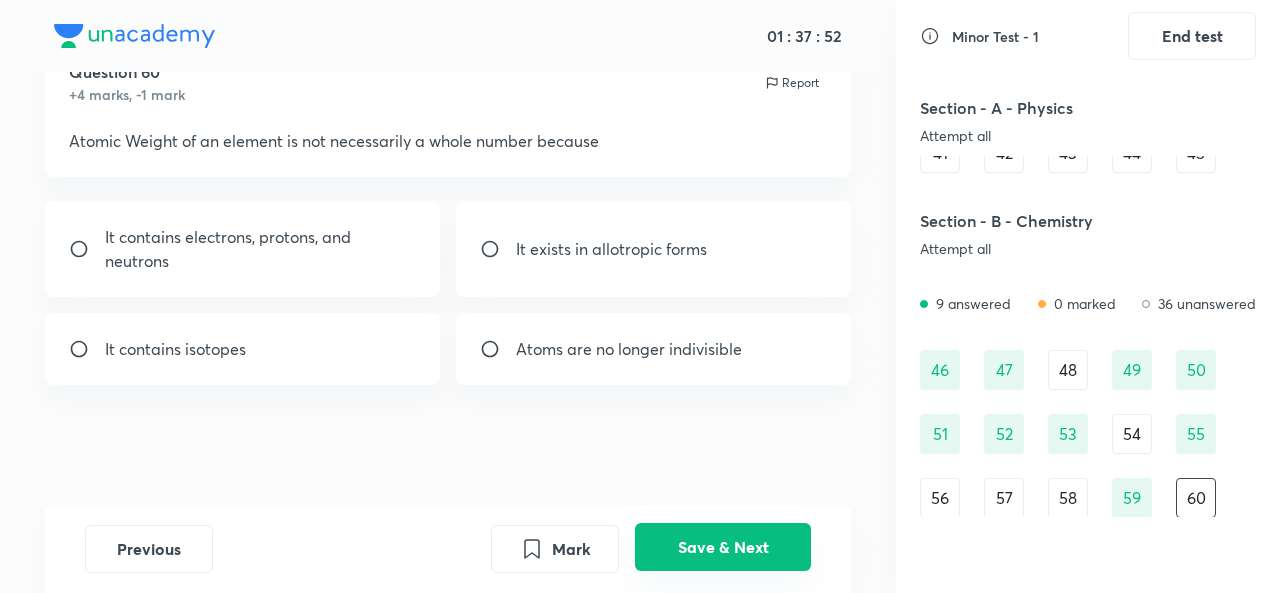 scroll, scrollTop: 84, scrollLeft: 0, axis: vertical 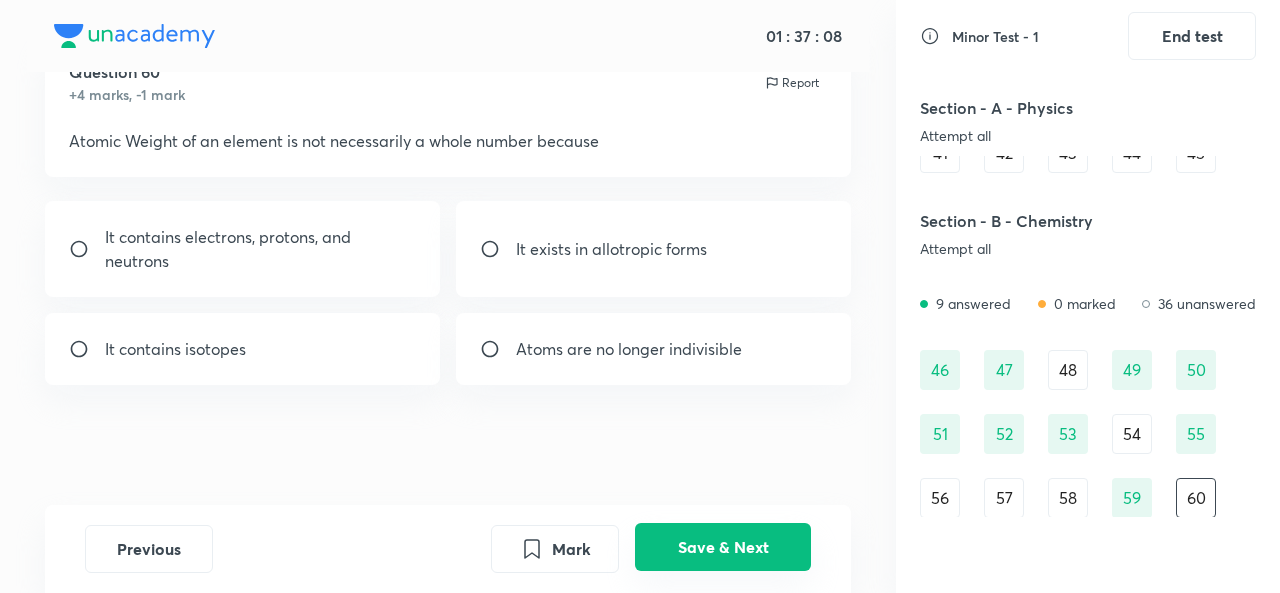 click on "Save & Next" at bounding box center [723, 547] 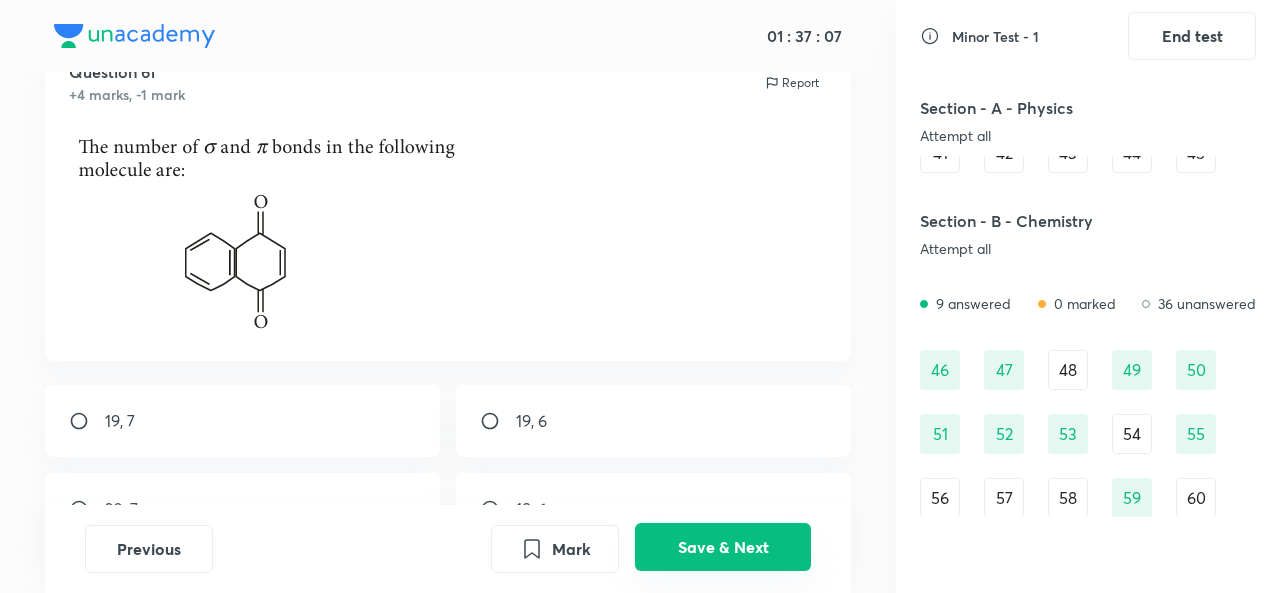 scroll, scrollTop: 84, scrollLeft: 0, axis: vertical 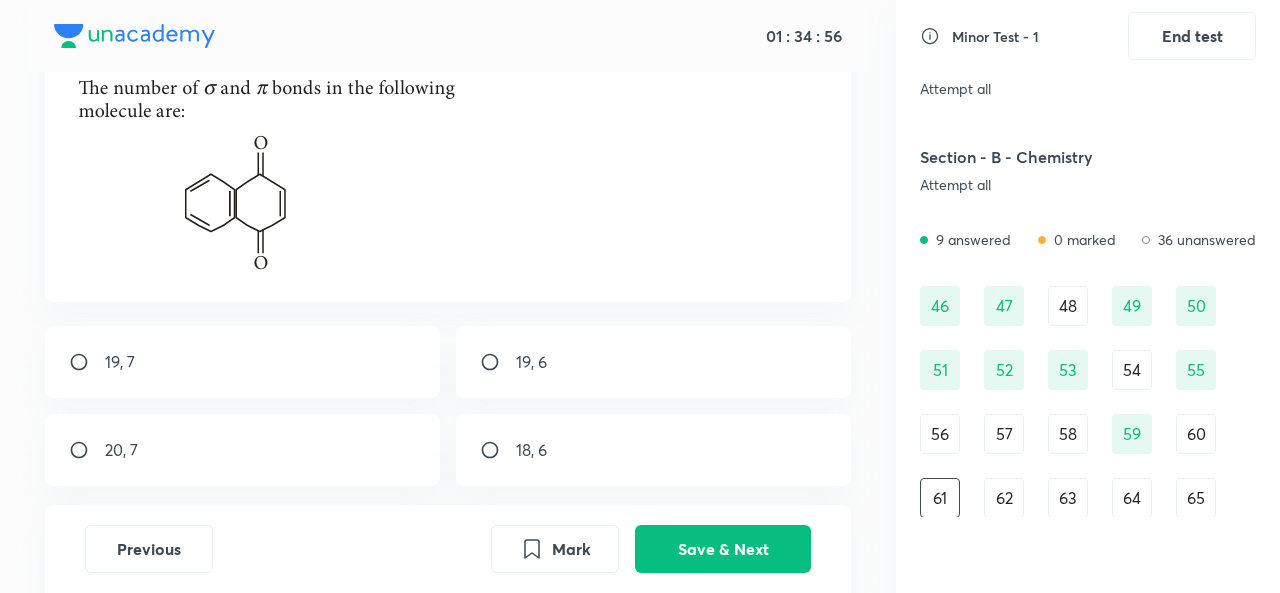 click on "18, 6" at bounding box center (653, 450) 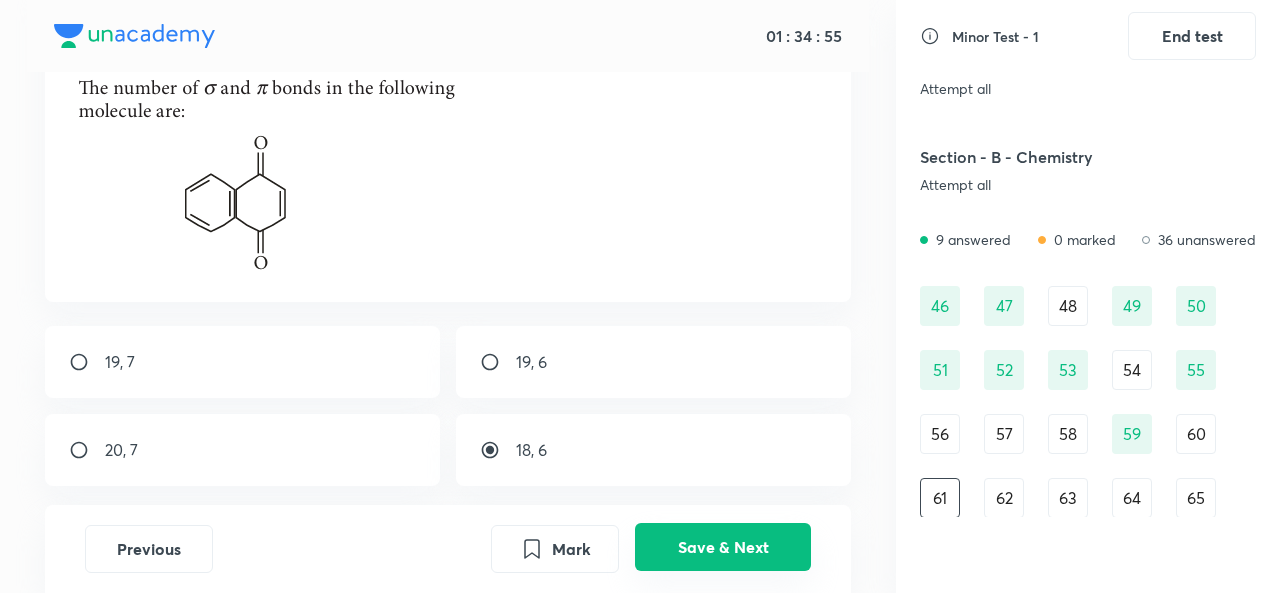 click on "Save & Next" at bounding box center (723, 547) 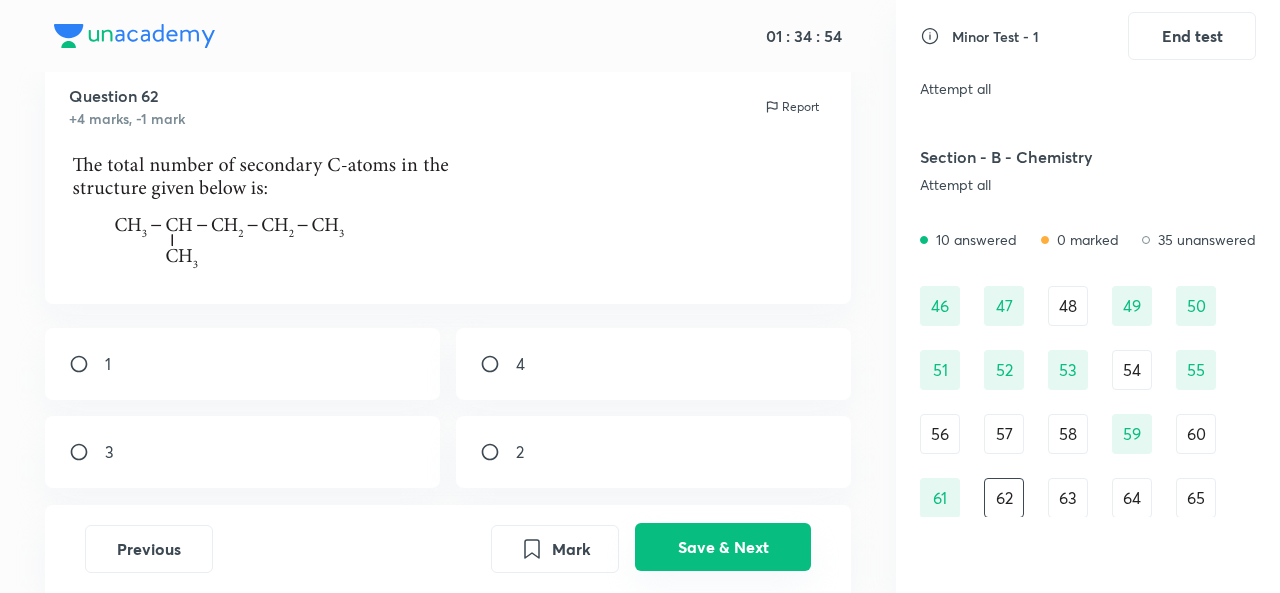 scroll, scrollTop: 143, scrollLeft: 0, axis: vertical 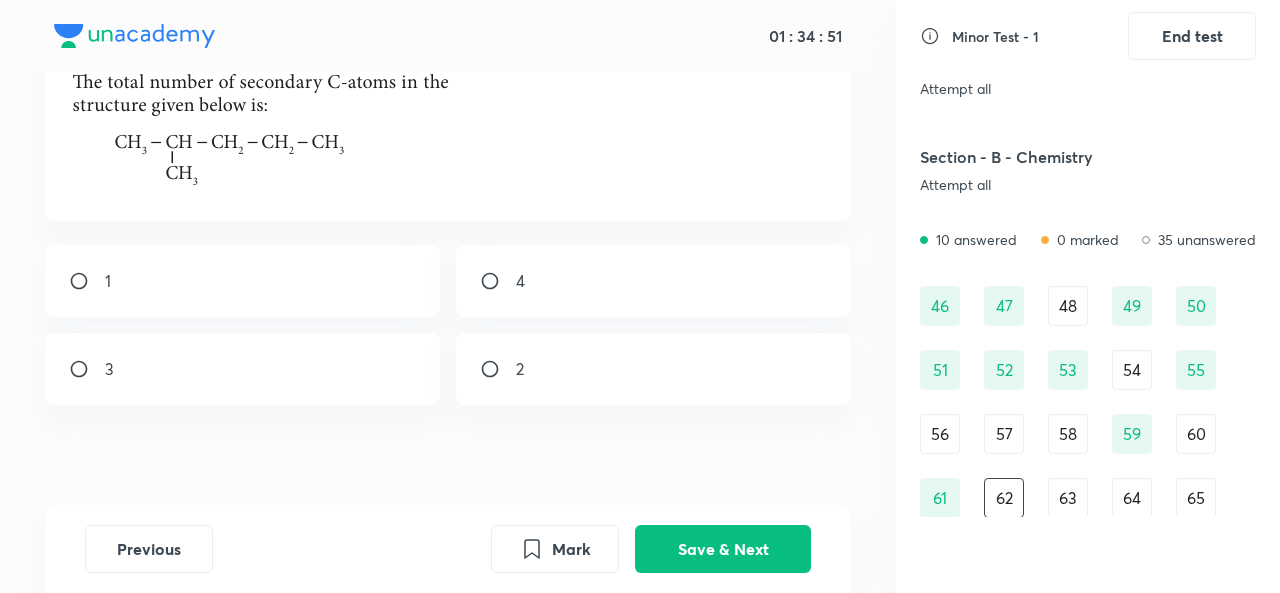 click on "60" at bounding box center [1196, 434] 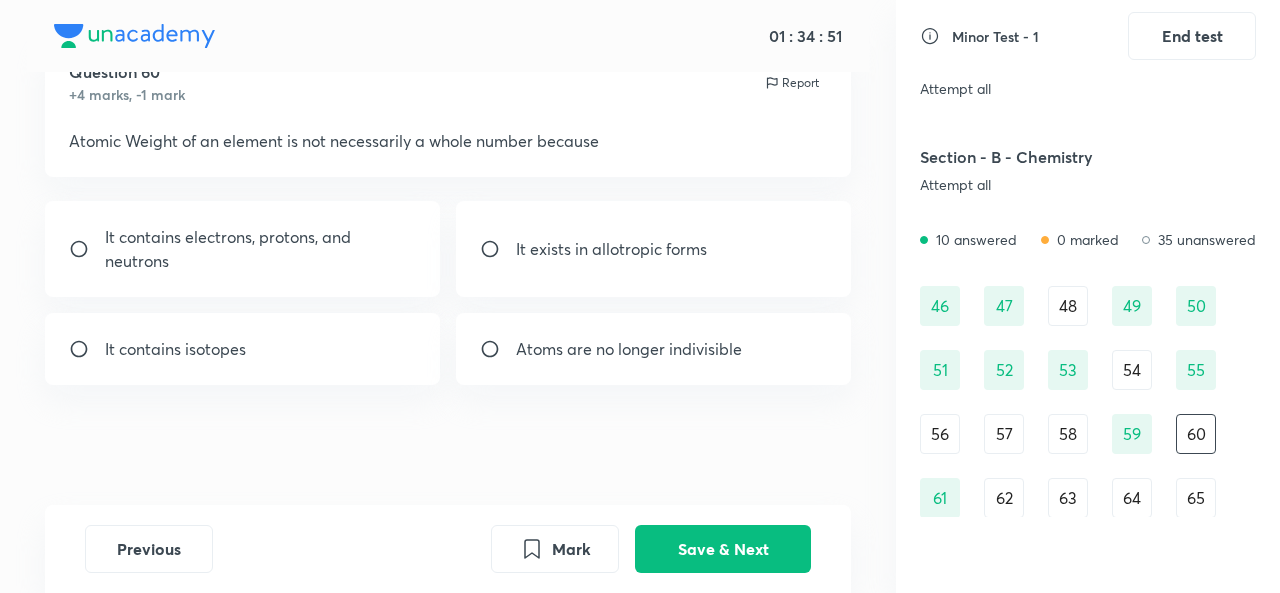 scroll, scrollTop: 84, scrollLeft: 0, axis: vertical 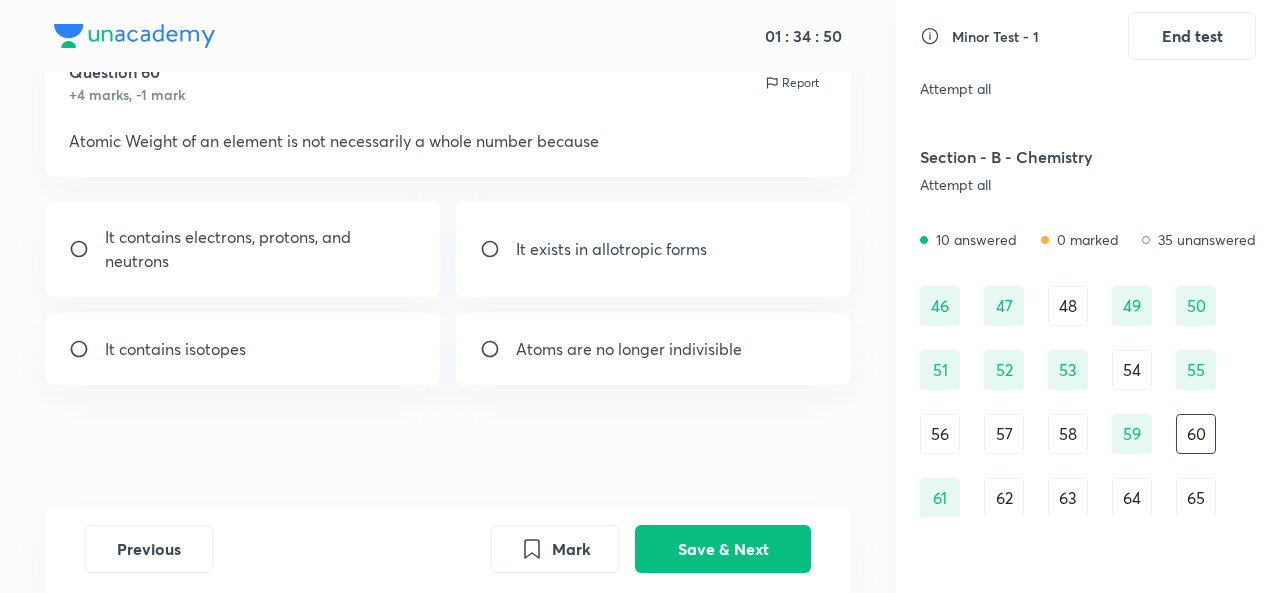 click on "62" at bounding box center (1004, 498) 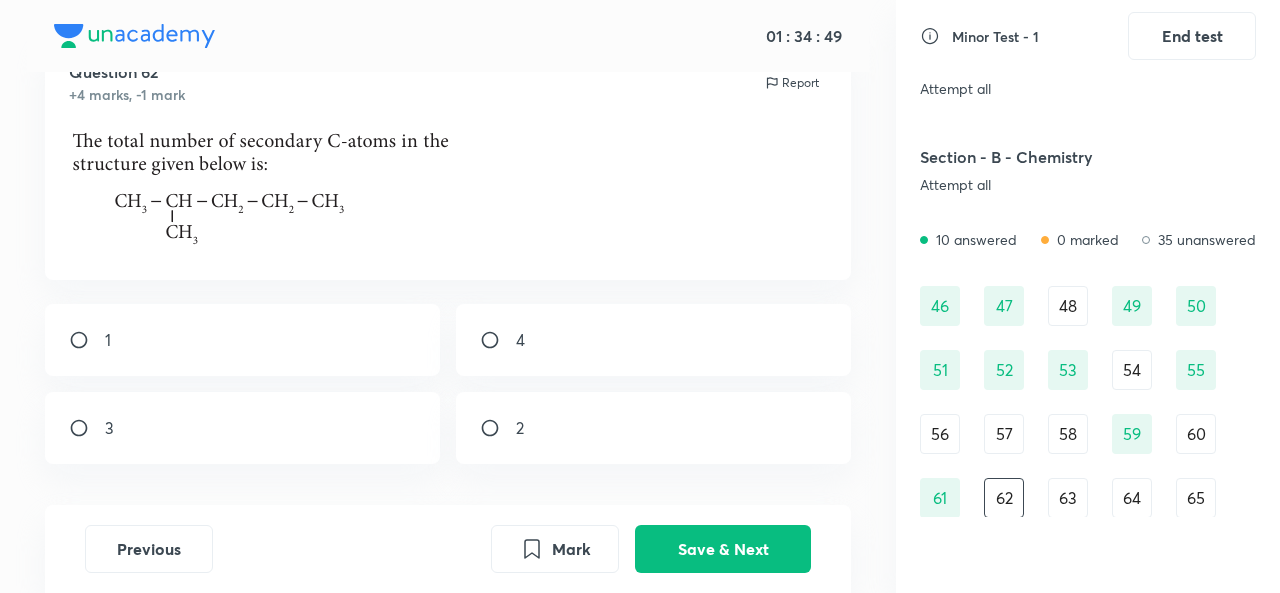 scroll, scrollTop: 143, scrollLeft: 0, axis: vertical 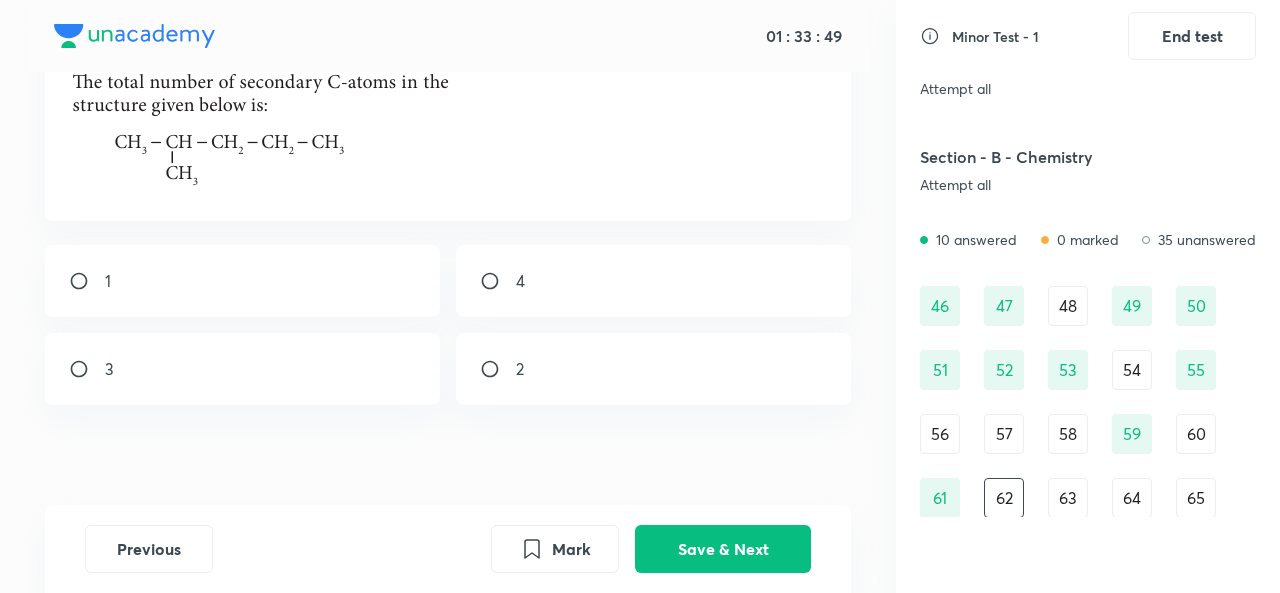 click on "2" at bounding box center (653, 369) 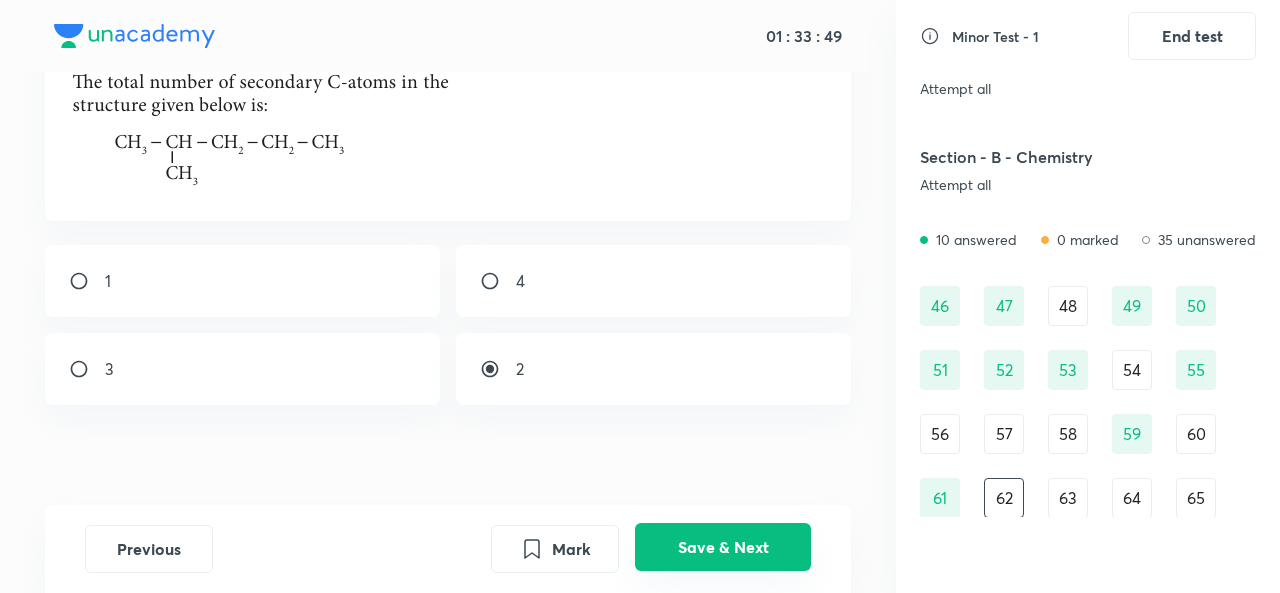 click on "Save & Next" at bounding box center [723, 547] 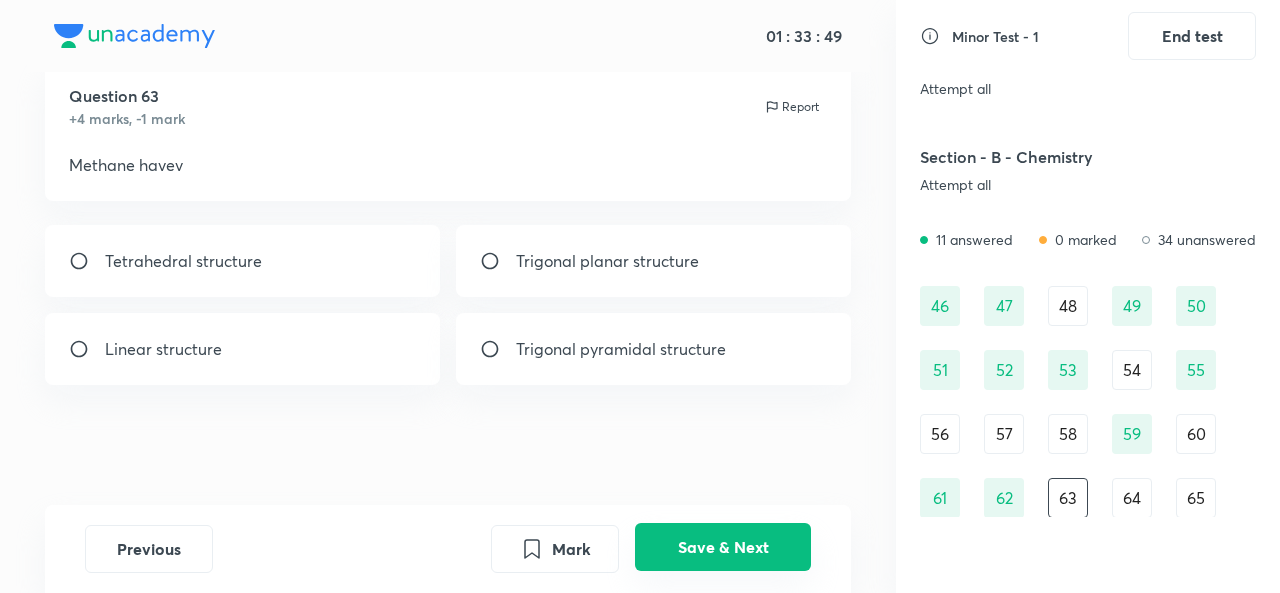 scroll, scrollTop: 60, scrollLeft: 0, axis: vertical 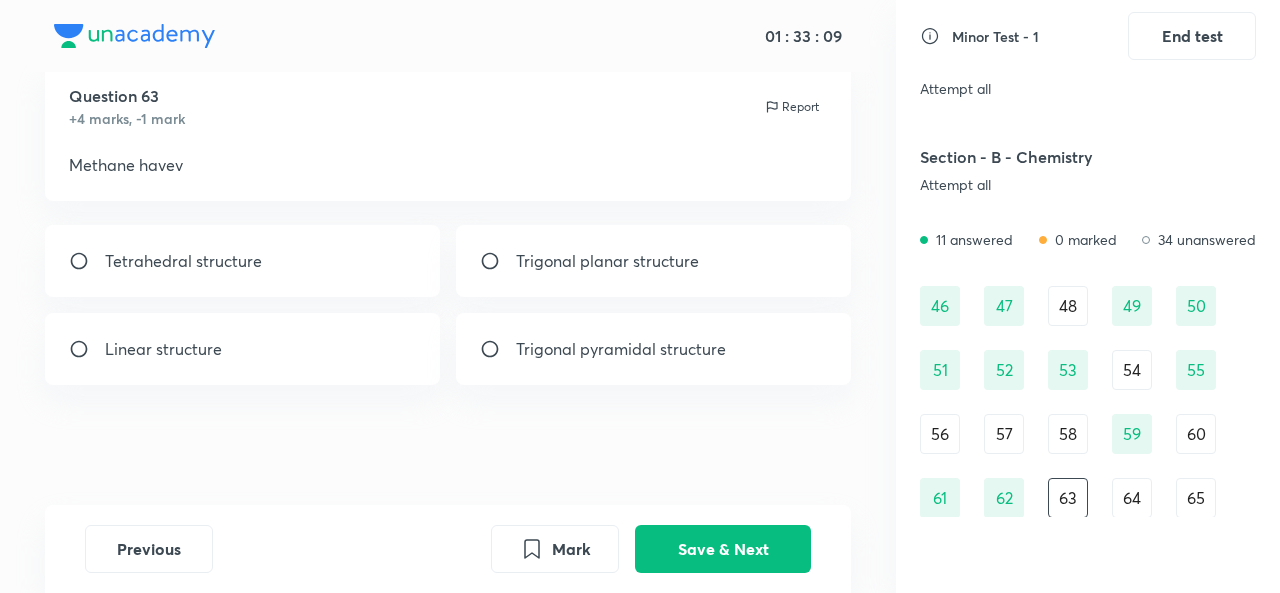 click on "Tetrahedral structure" at bounding box center [242, 261] 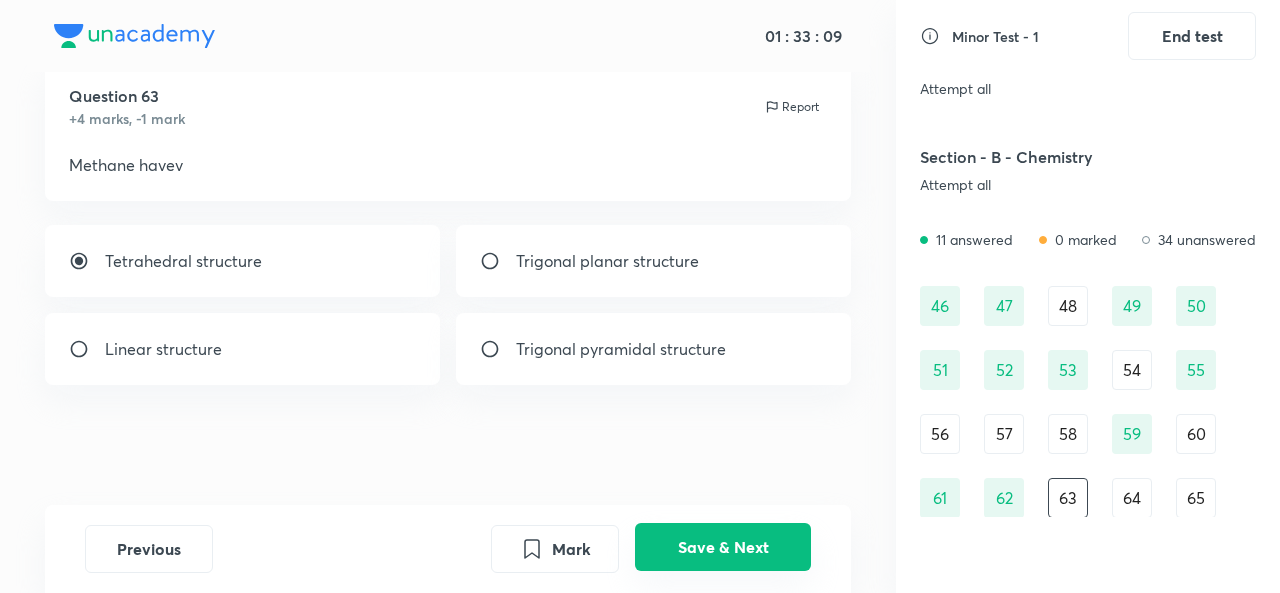 click on "Save & Next" at bounding box center (723, 547) 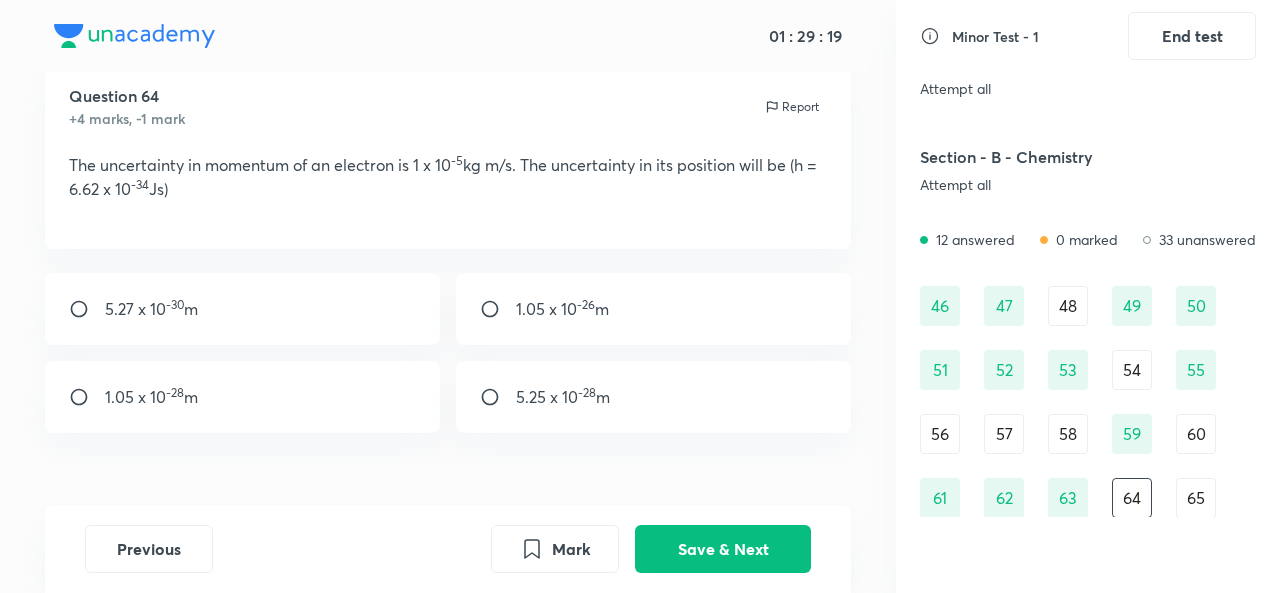 click on "5.27 x 10 -30  m" at bounding box center (151, 309) 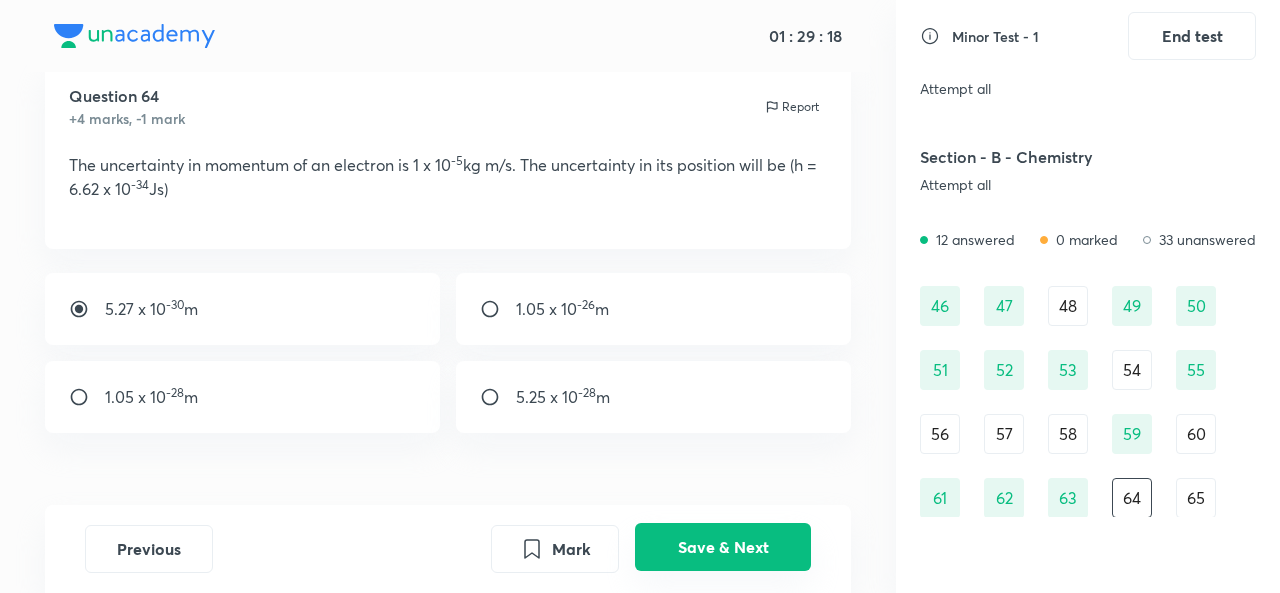 click on "Save & Next" at bounding box center (723, 547) 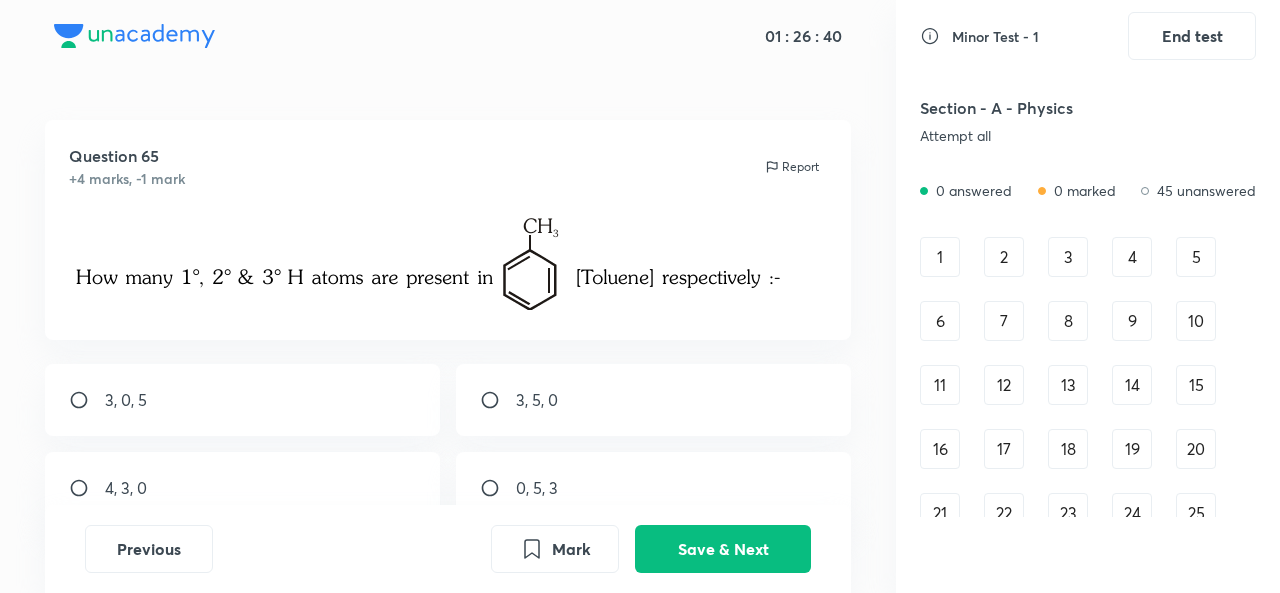 scroll, scrollTop: 0, scrollLeft: 0, axis: both 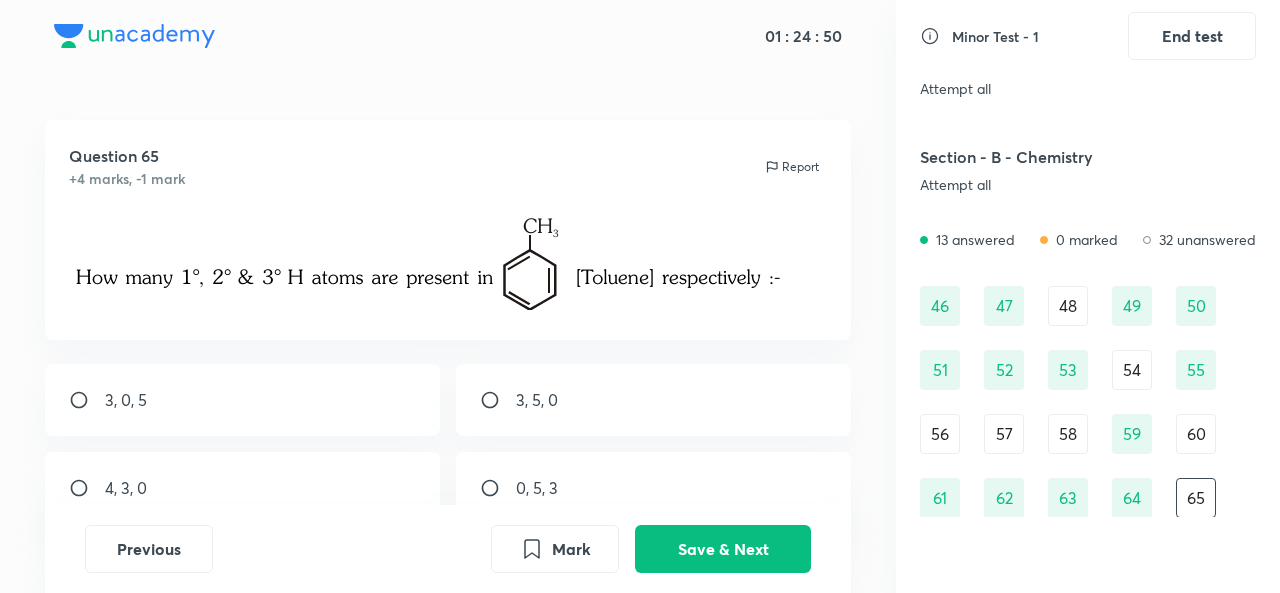 click on "3, 5, 0" at bounding box center (537, 400) 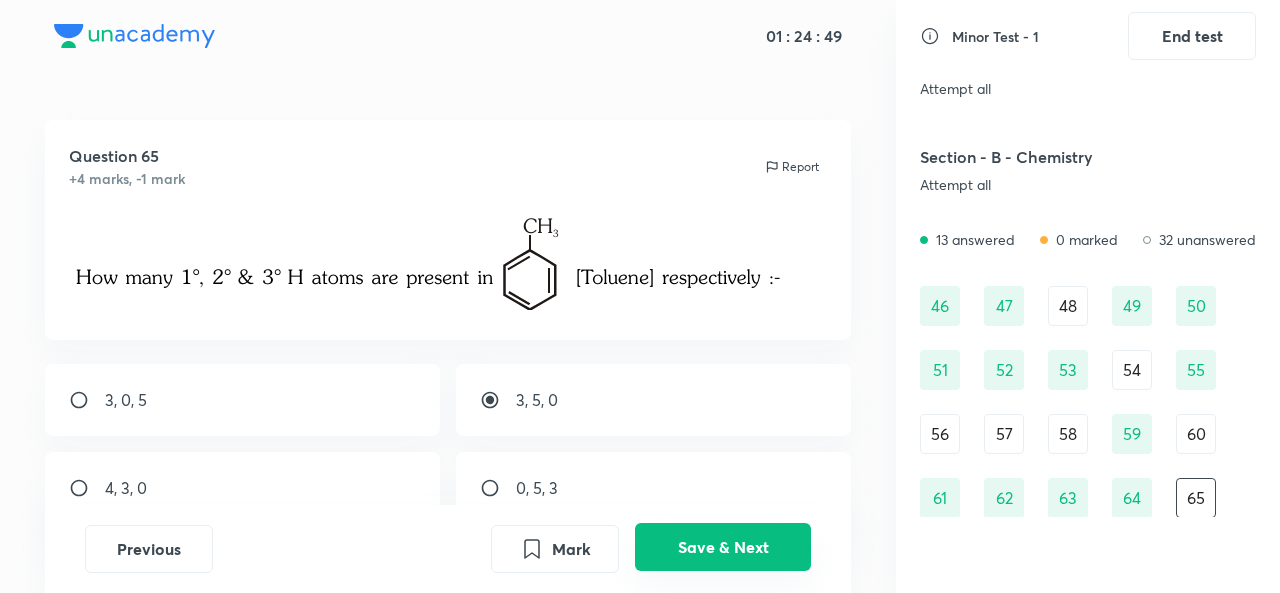 click on "Save & Next" at bounding box center (723, 547) 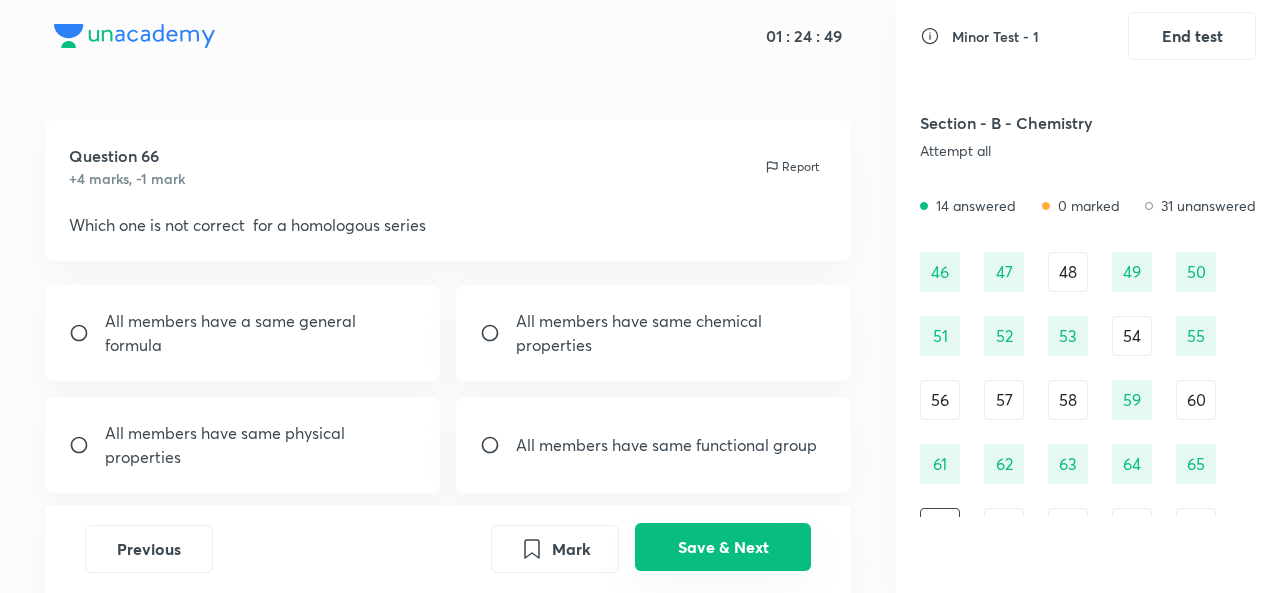 scroll, scrollTop: 744, scrollLeft: 0, axis: vertical 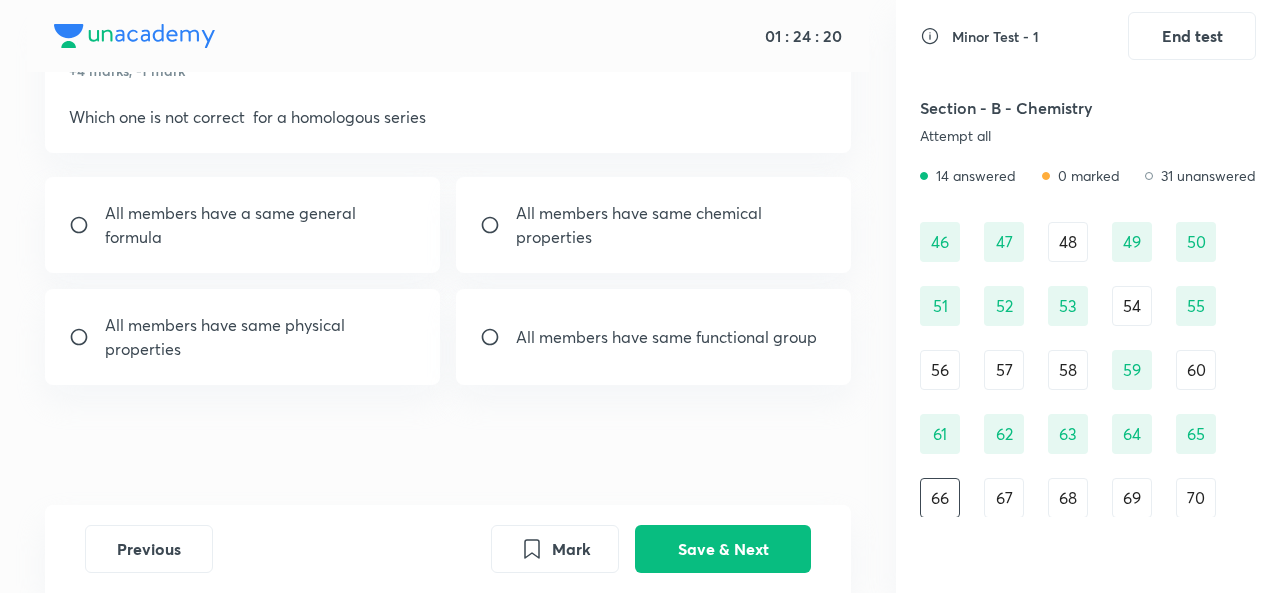 click on "All members have same functional group" at bounding box center [653, 337] 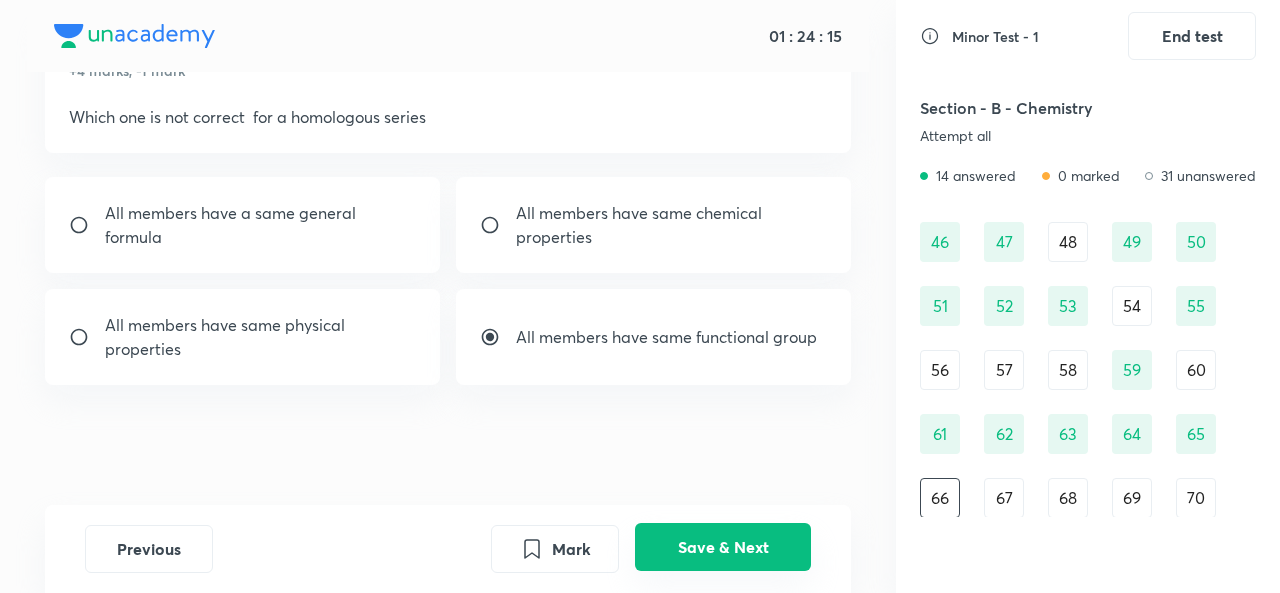 click on "Save & Next" at bounding box center (723, 547) 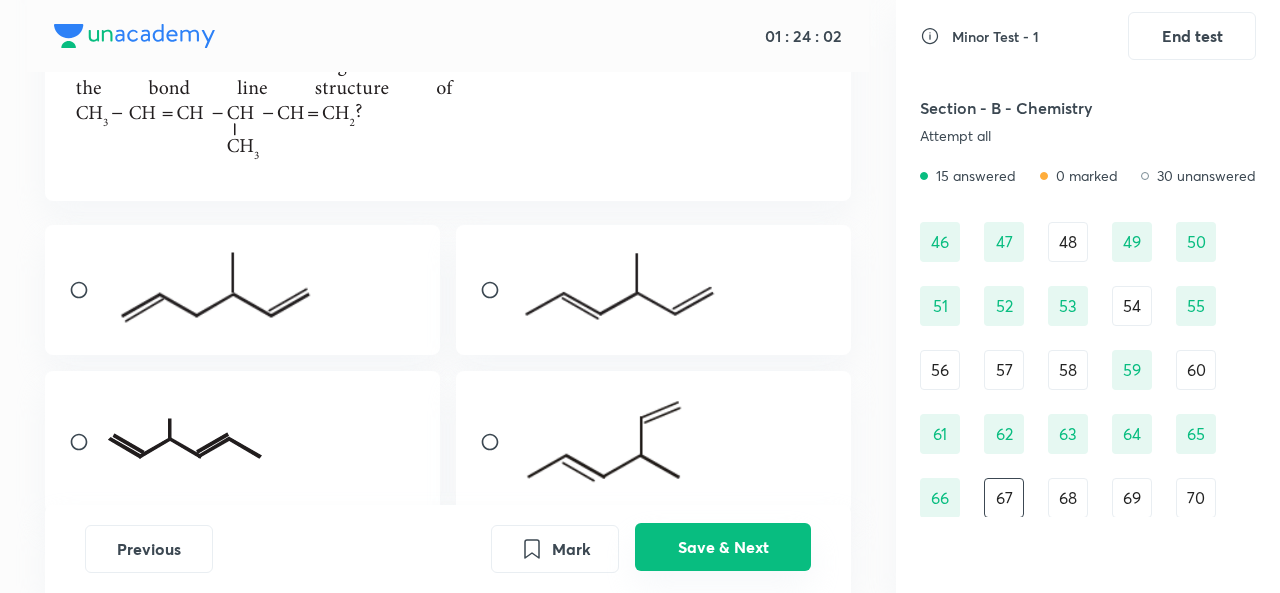 scroll, scrollTop: 164, scrollLeft: 0, axis: vertical 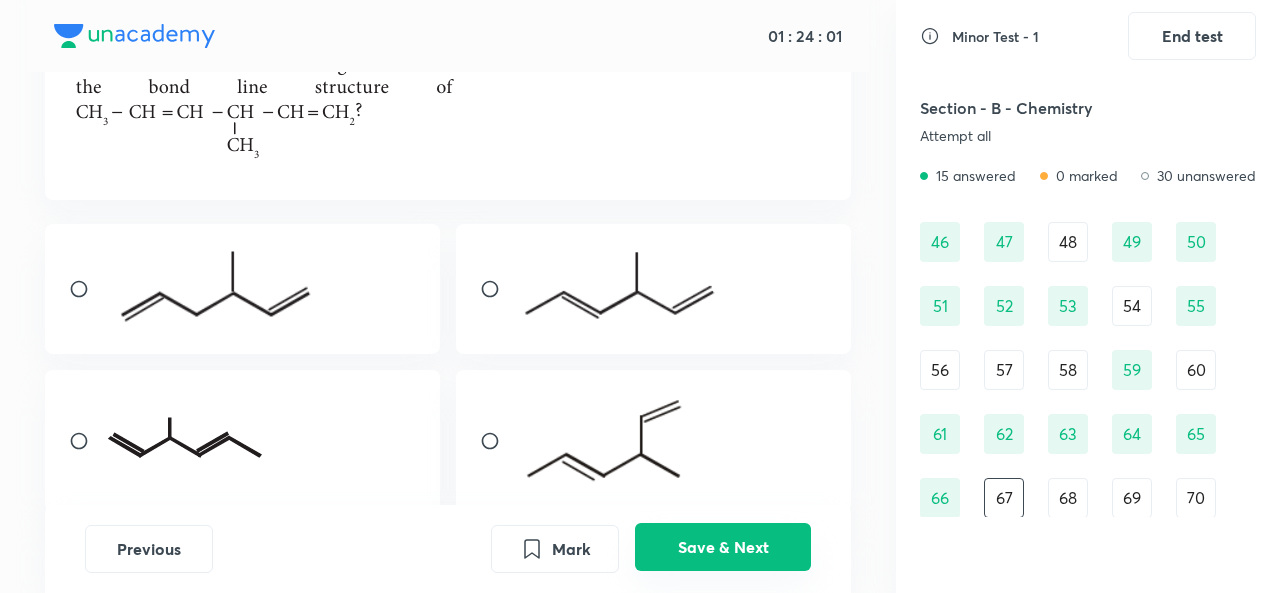 click on "Save & Next" at bounding box center (723, 547) 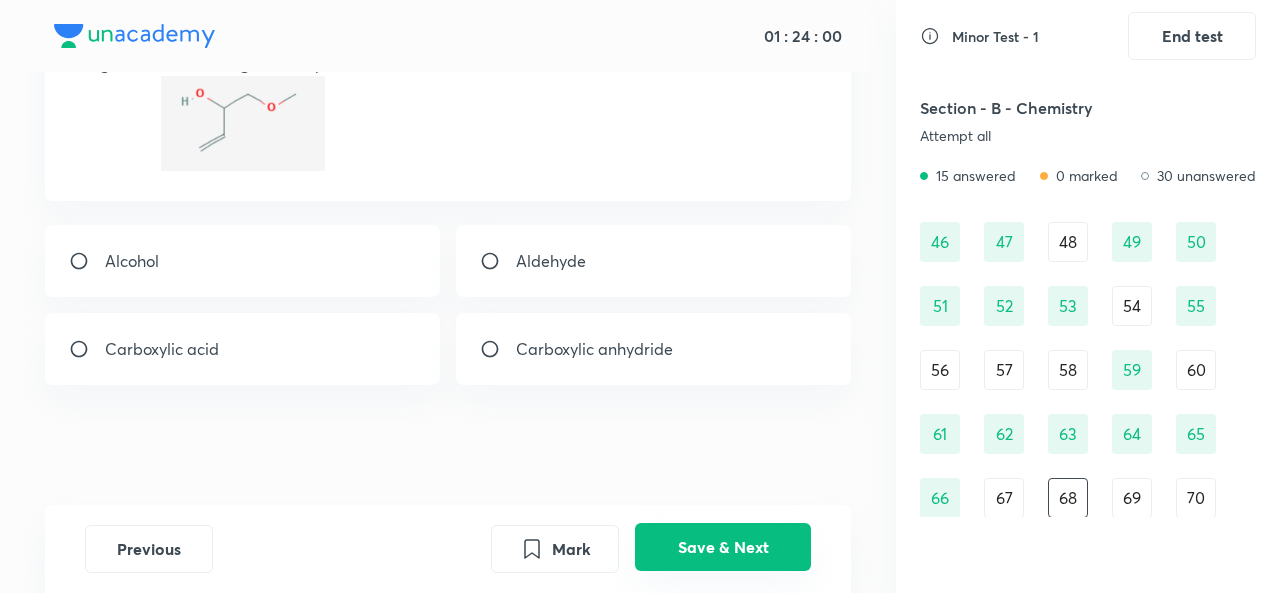 scroll, scrollTop: 160, scrollLeft: 0, axis: vertical 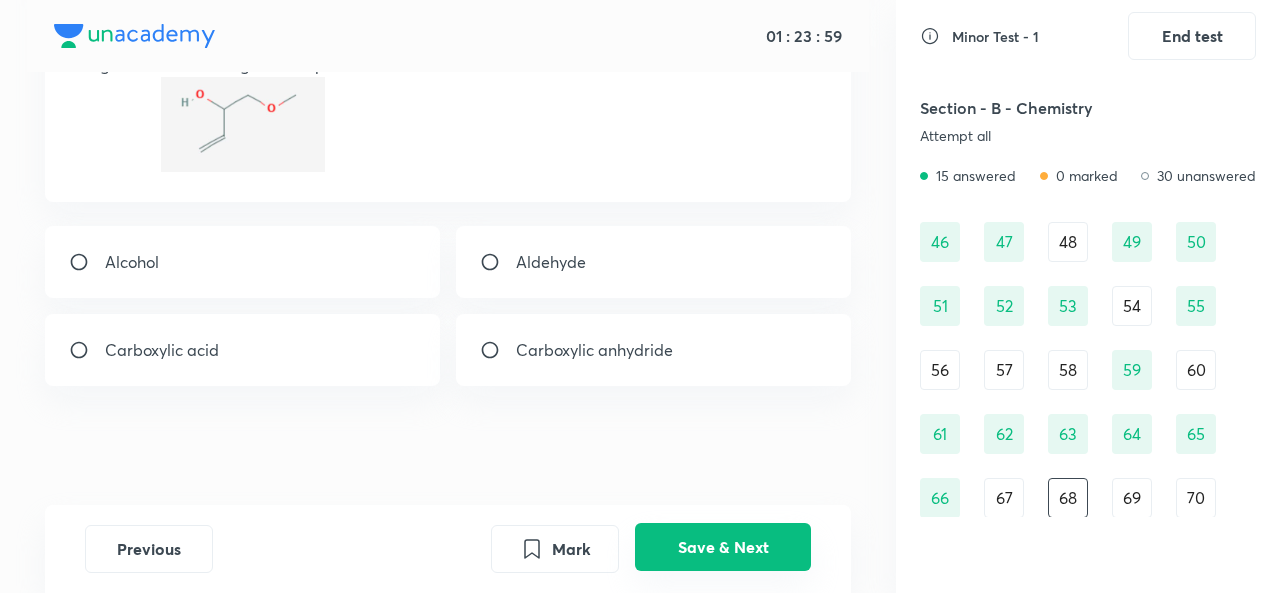 click on "Save & Next" at bounding box center [723, 547] 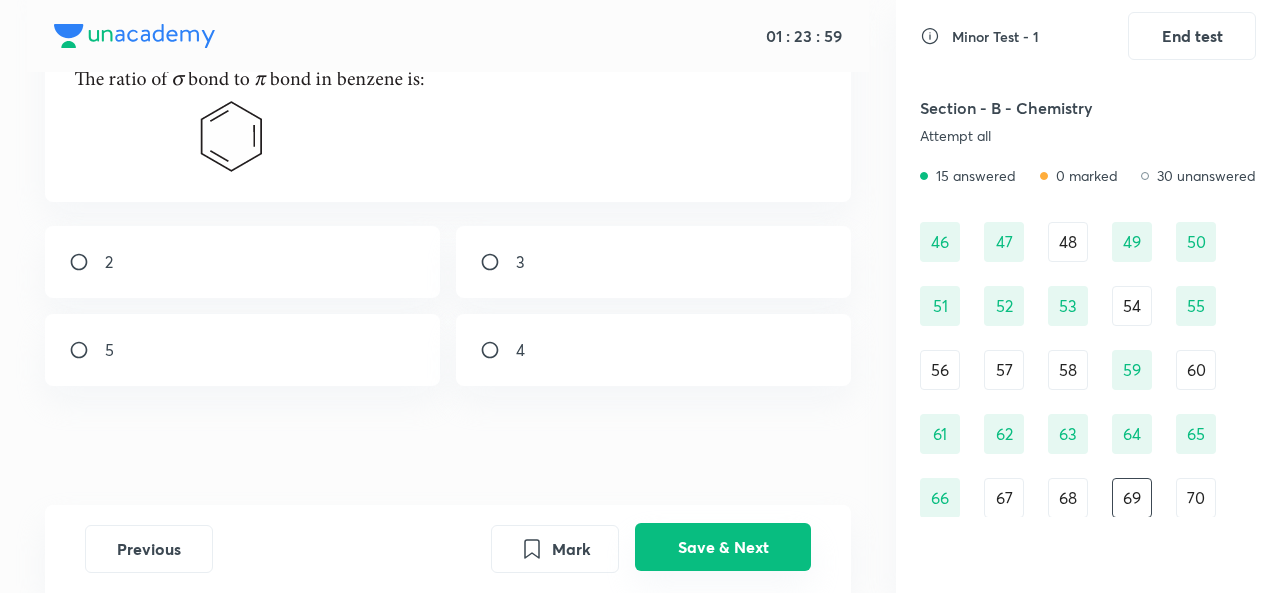 click on "Save & Next" at bounding box center [723, 547] 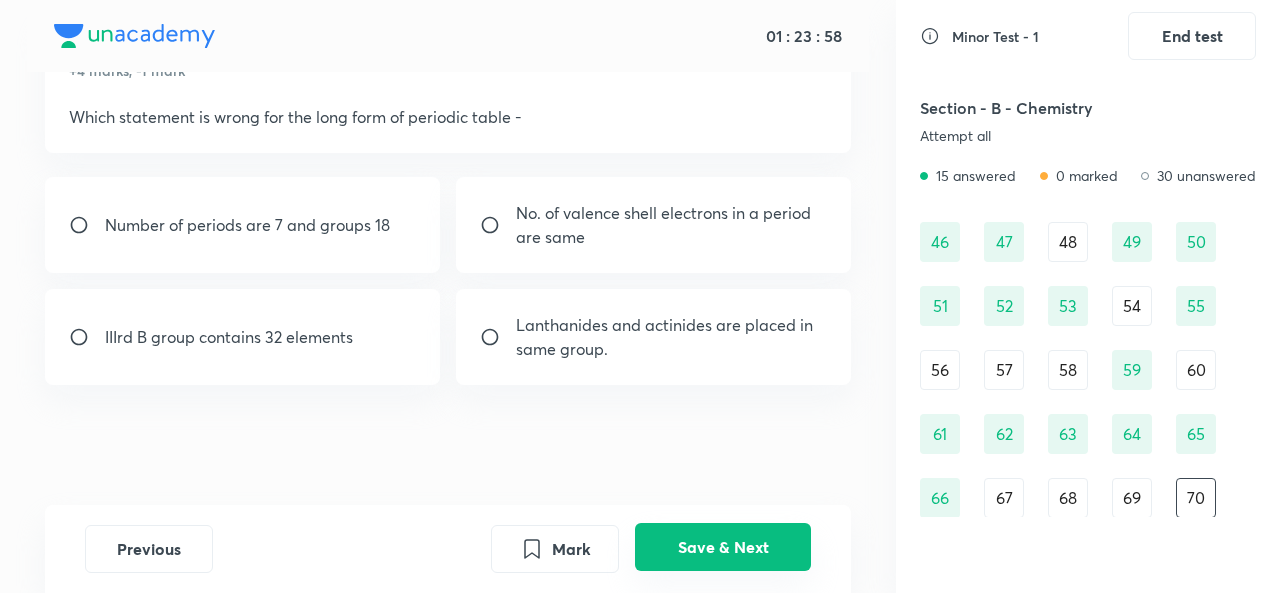 scroll, scrollTop: 108, scrollLeft: 0, axis: vertical 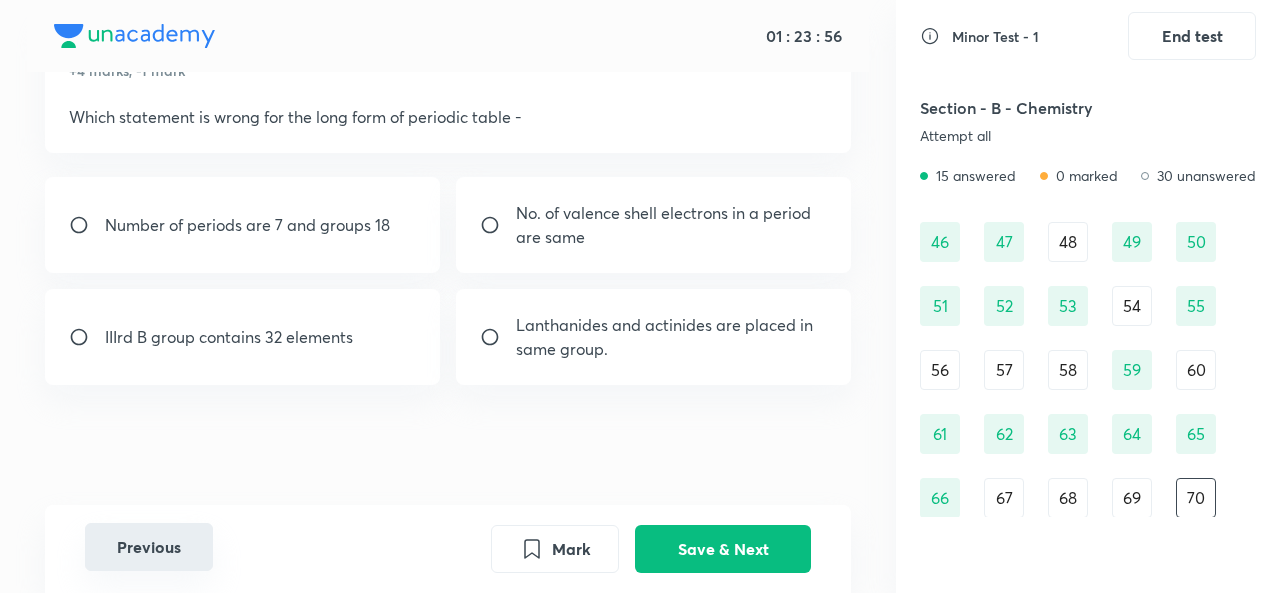 click on "Previous" at bounding box center (149, 547) 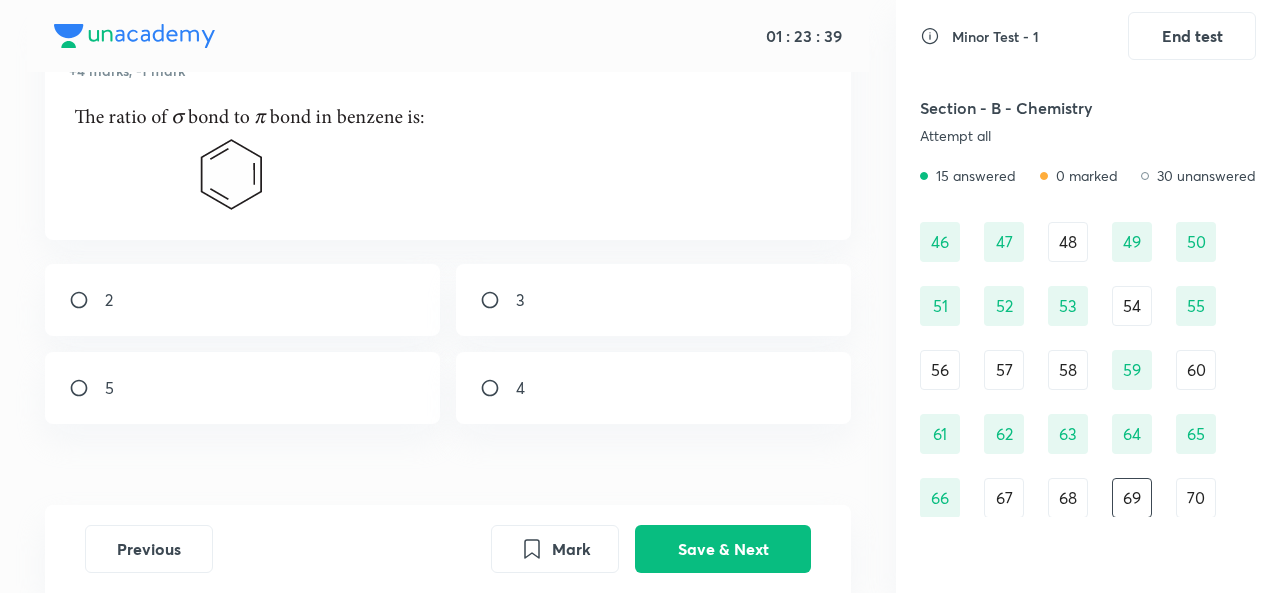 click on "2" at bounding box center [242, 300] 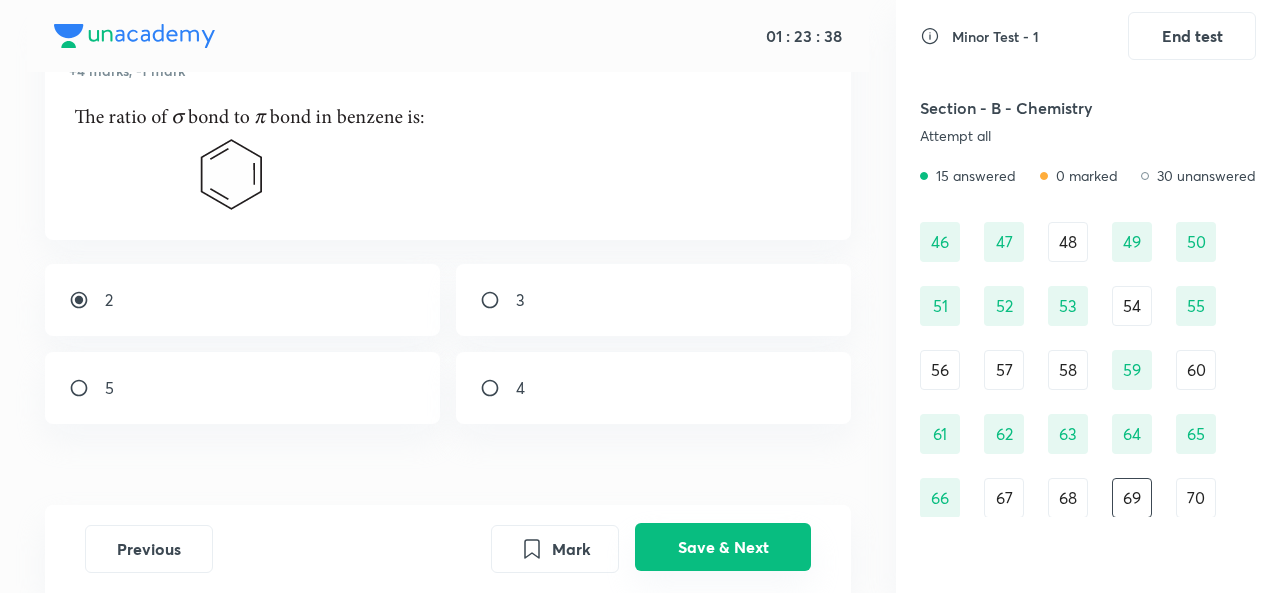 click on "Save & Next" at bounding box center [723, 547] 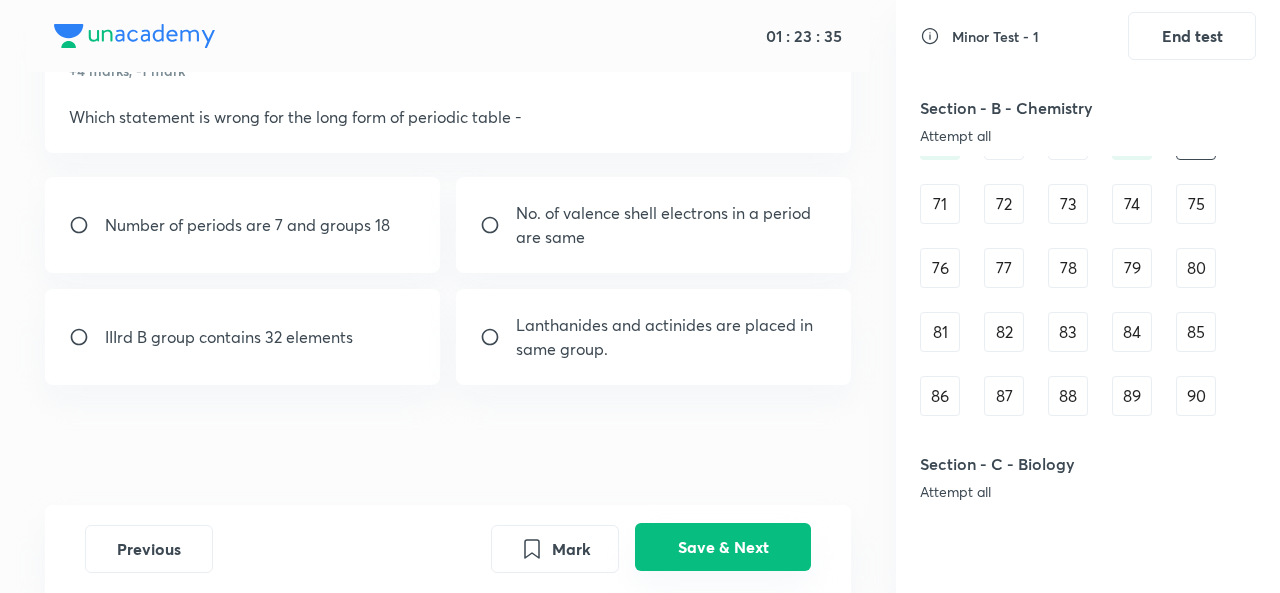 scroll, scrollTop: 1101, scrollLeft: 0, axis: vertical 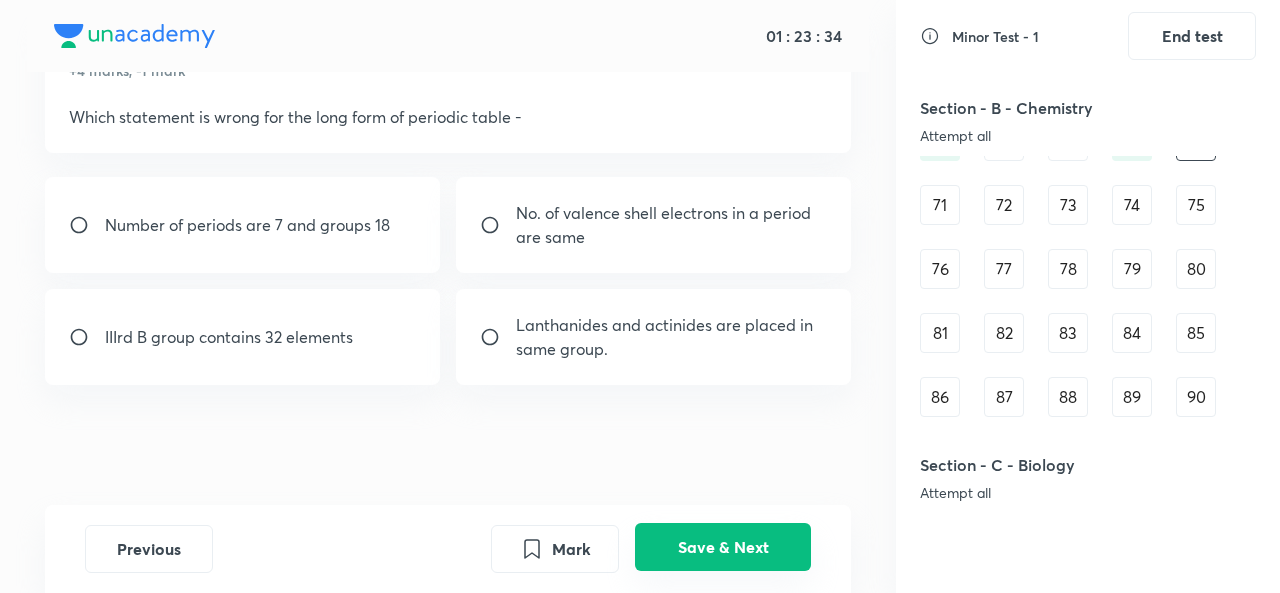 click on "90" at bounding box center (1196, 397) 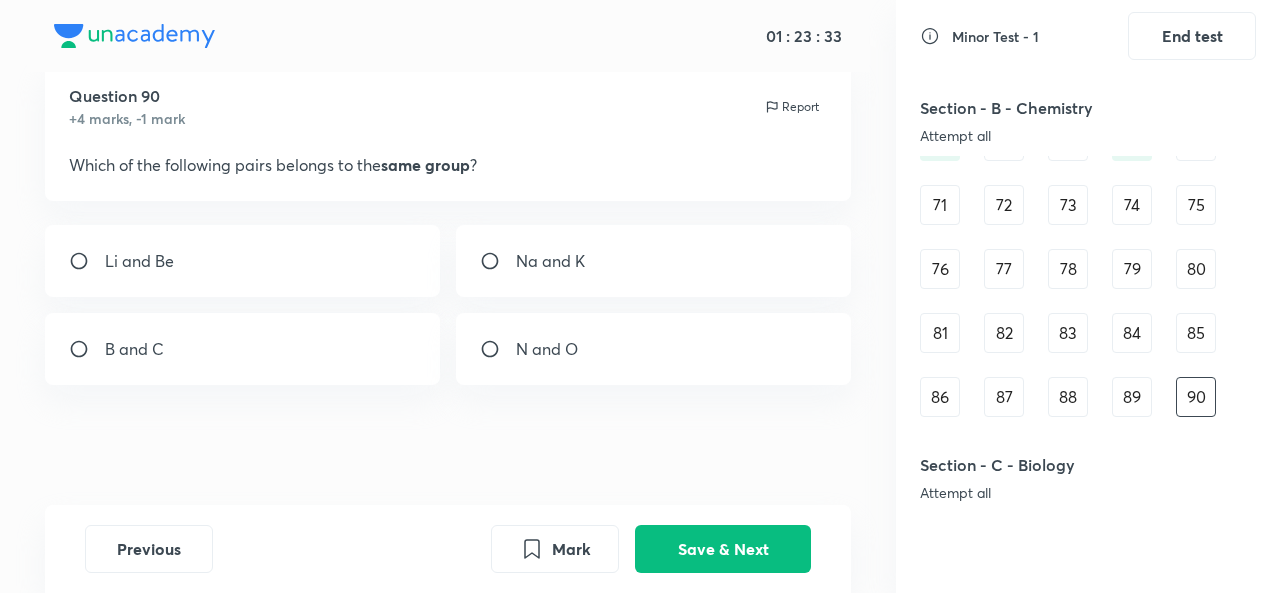 scroll, scrollTop: 60, scrollLeft: 0, axis: vertical 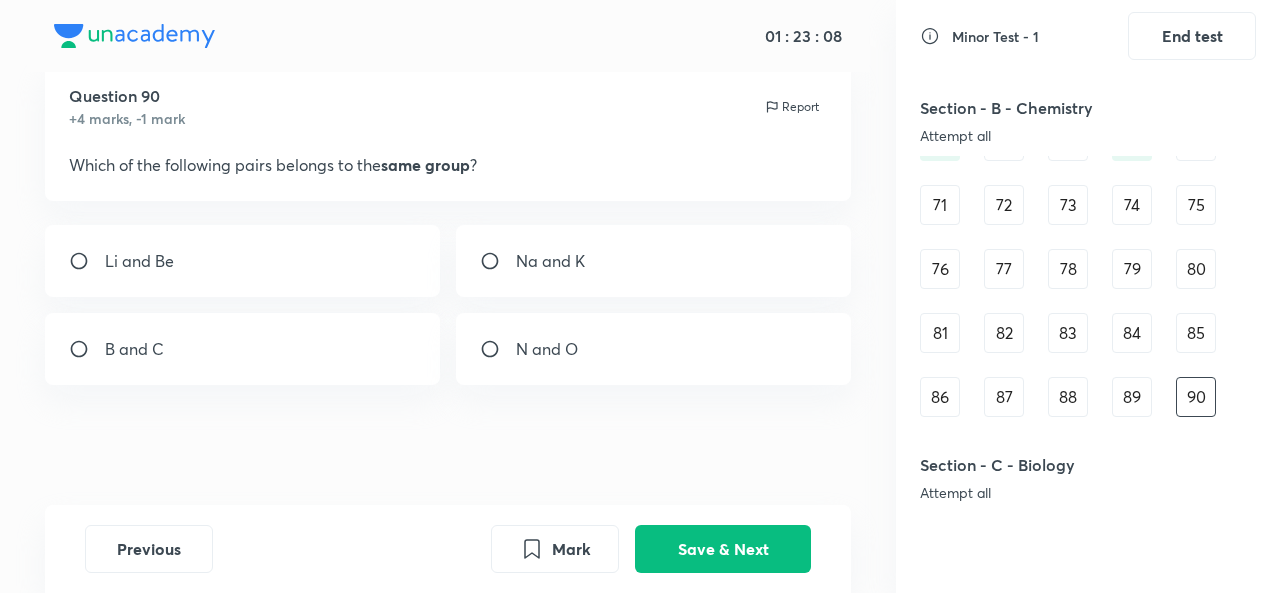 click on "Na and K" at bounding box center [653, 261] 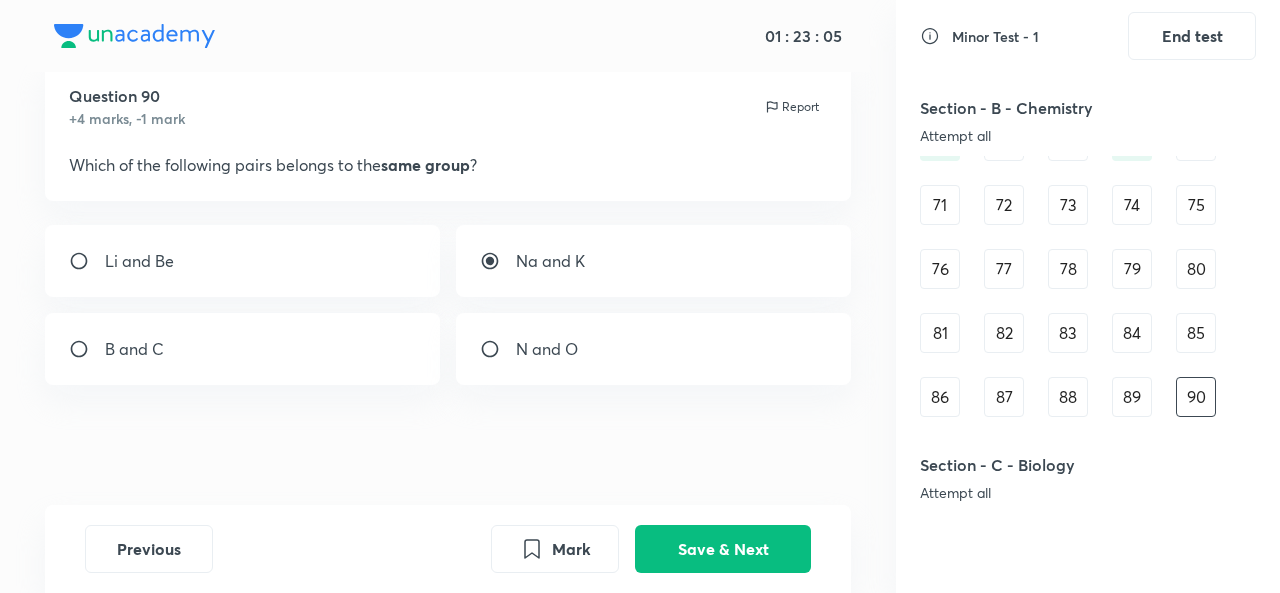 click on "Save & Next" at bounding box center (723, 549) 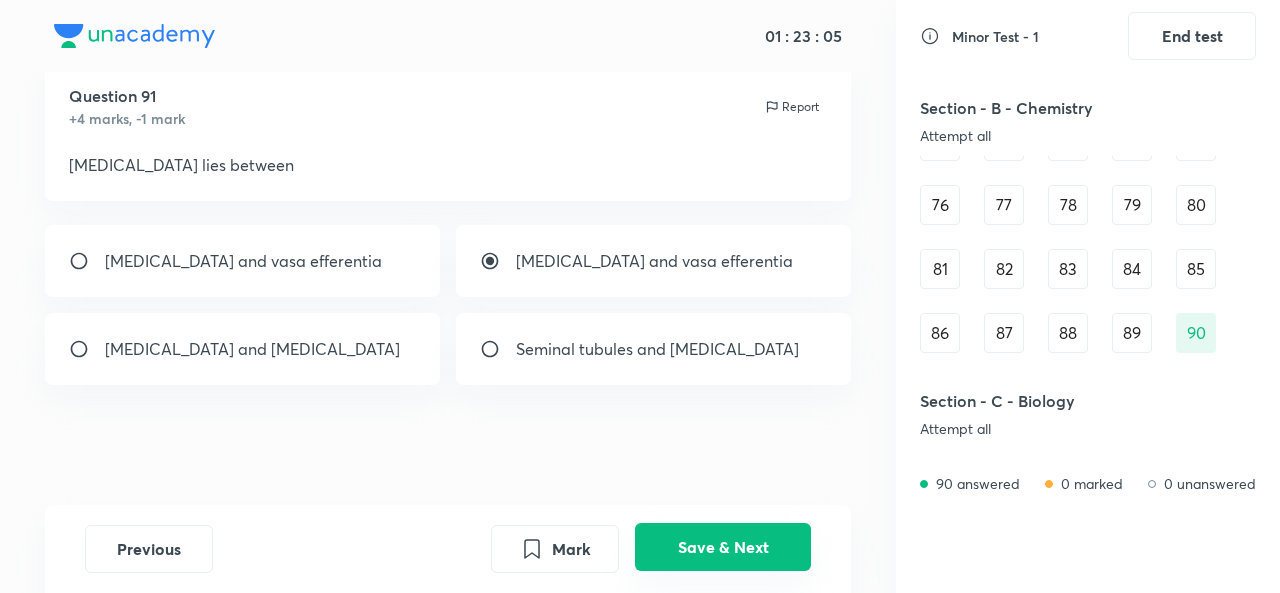 scroll, scrollTop: 1218, scrollLeft: 0, axis: vertical 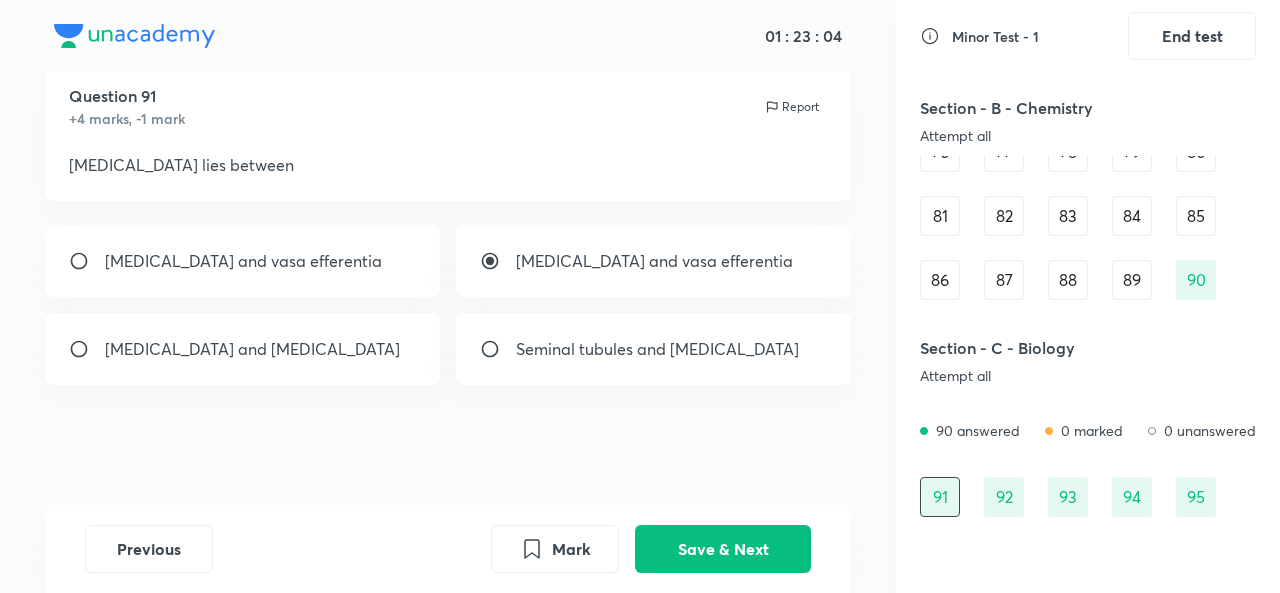 click on "89" at bounding box center [1132, 280] 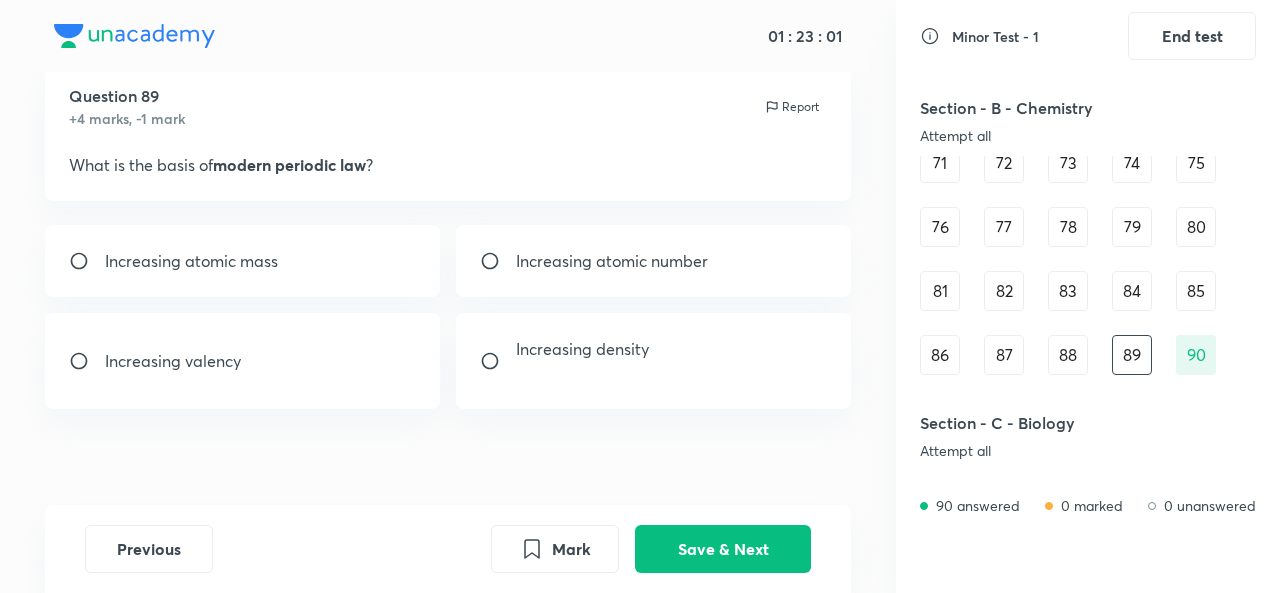 scroll, scrollTop: 1134, scrollLeft: 0, axis: vertical 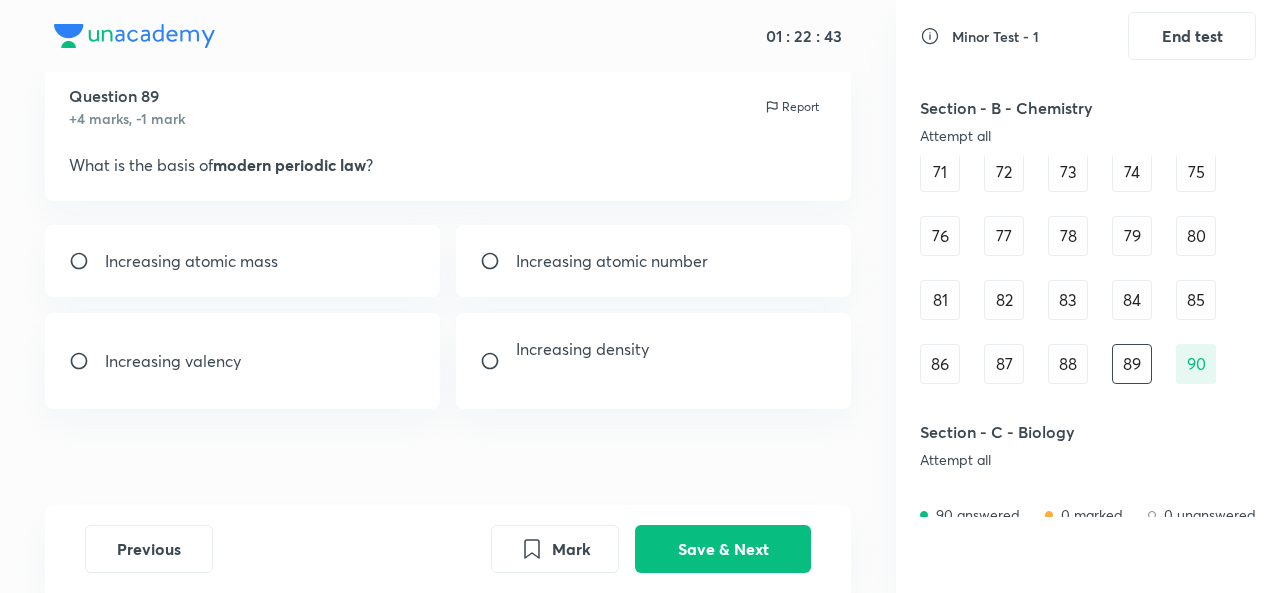 click on "Increasing atomic number" at bounding box center (653, 261) 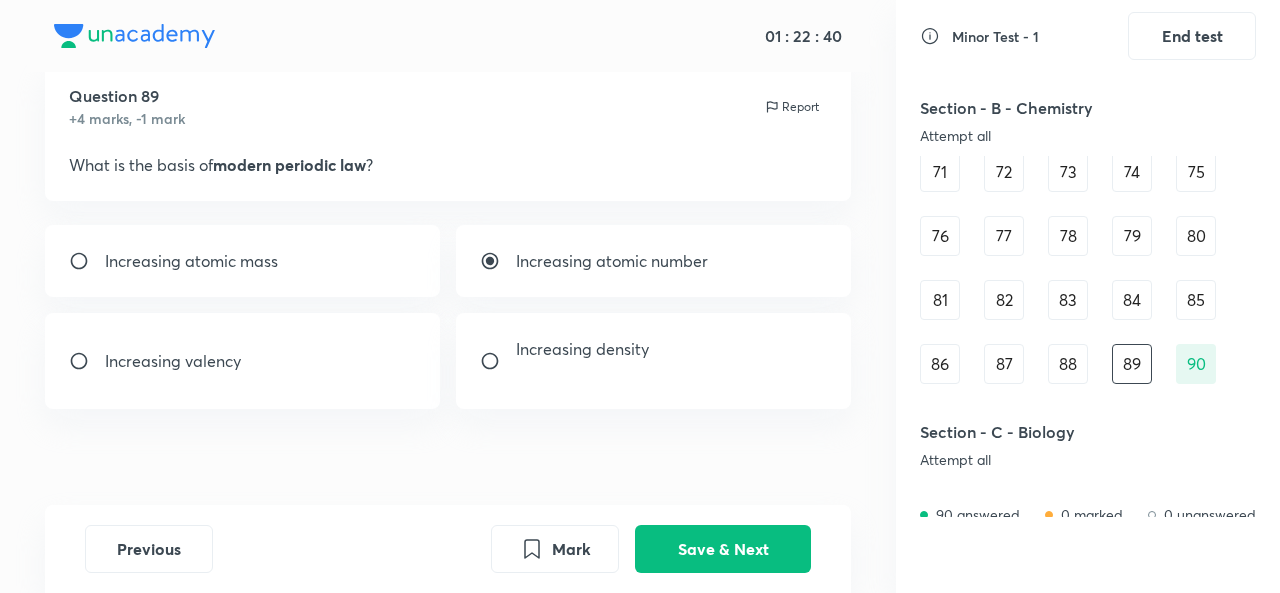 click on "88" at bounding box center (1068, 364) 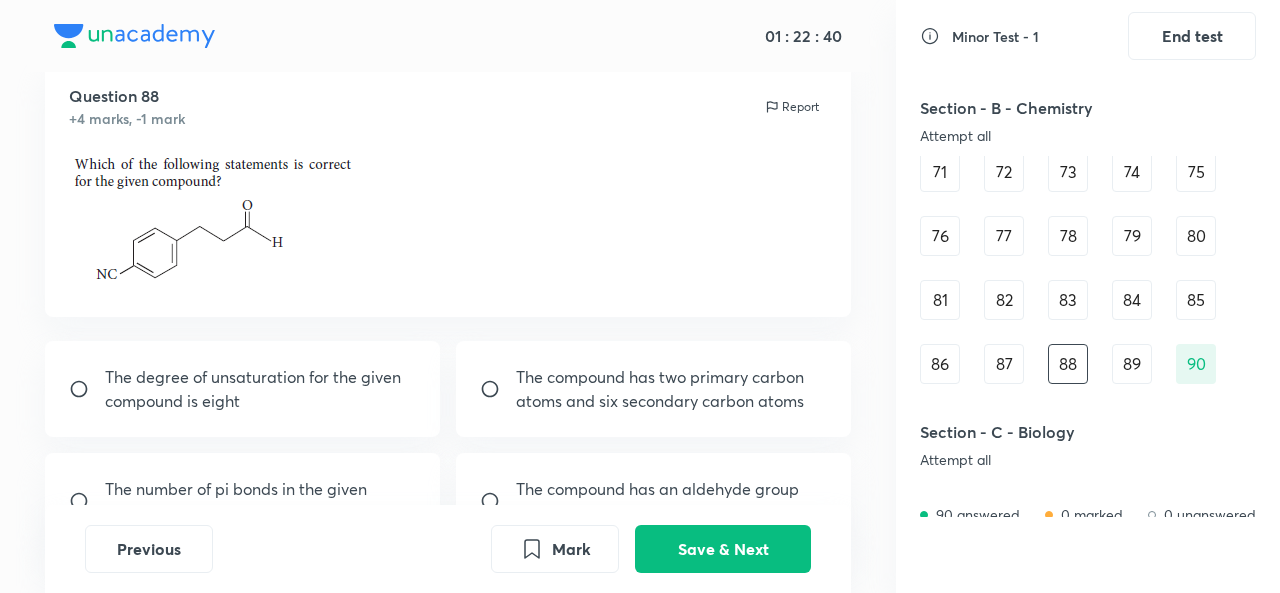 click on "89" at bounding box center [1132, 364] 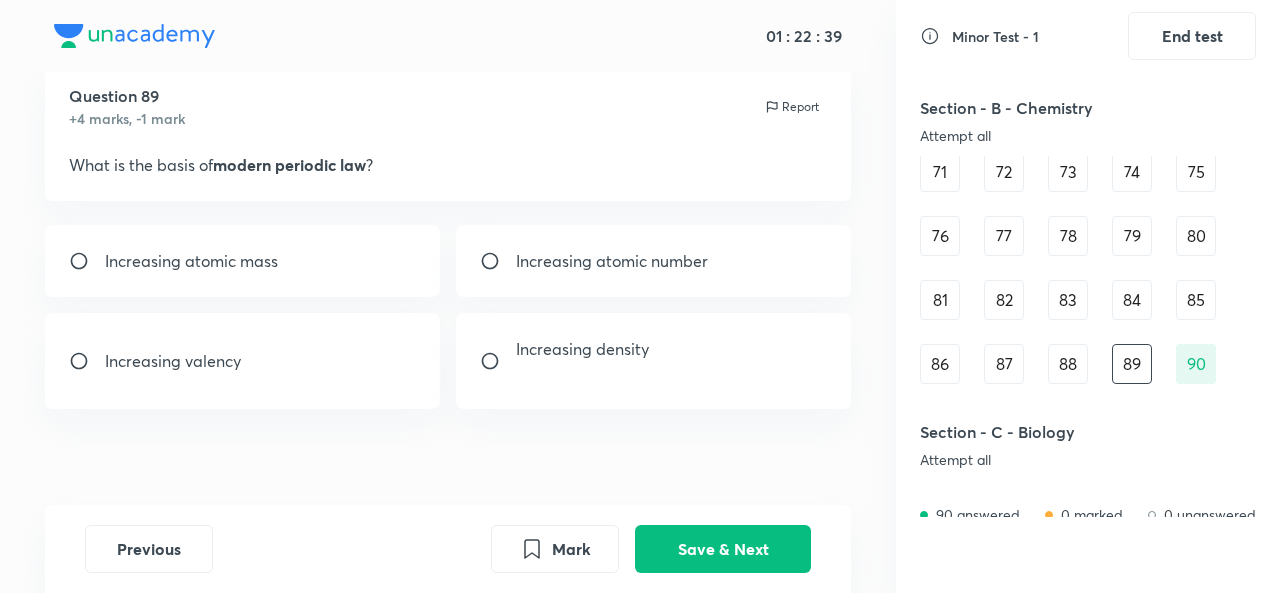 click on "Save & Next" at bounding box center [723, 549] 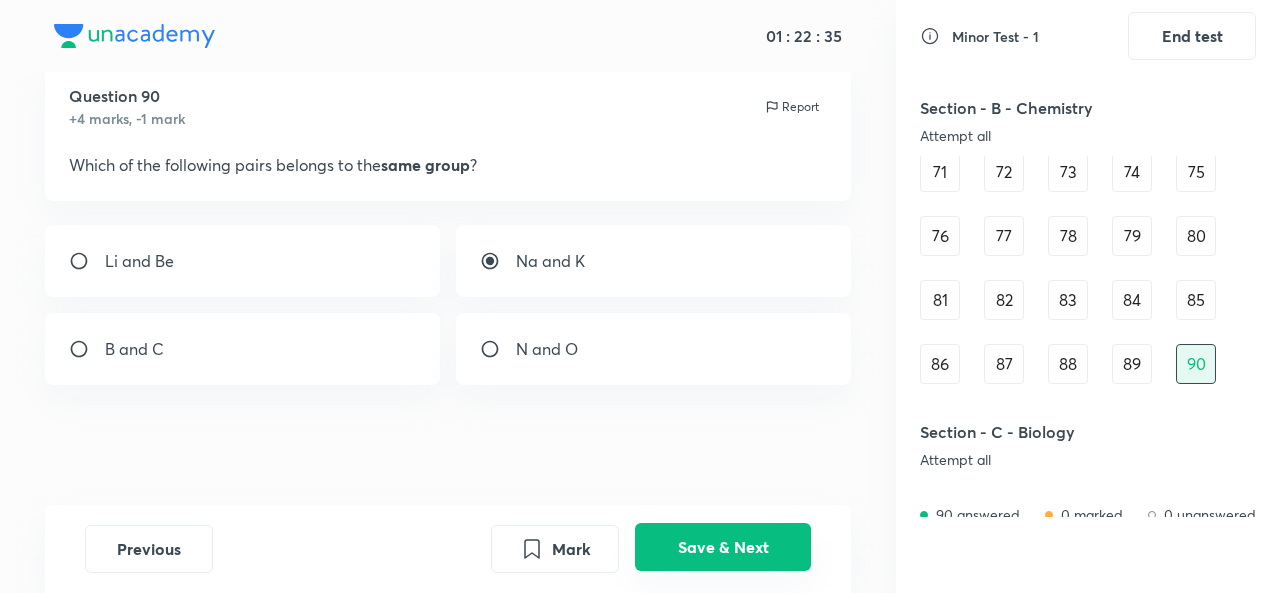 click on "89" at bounding box center [1132, 364] 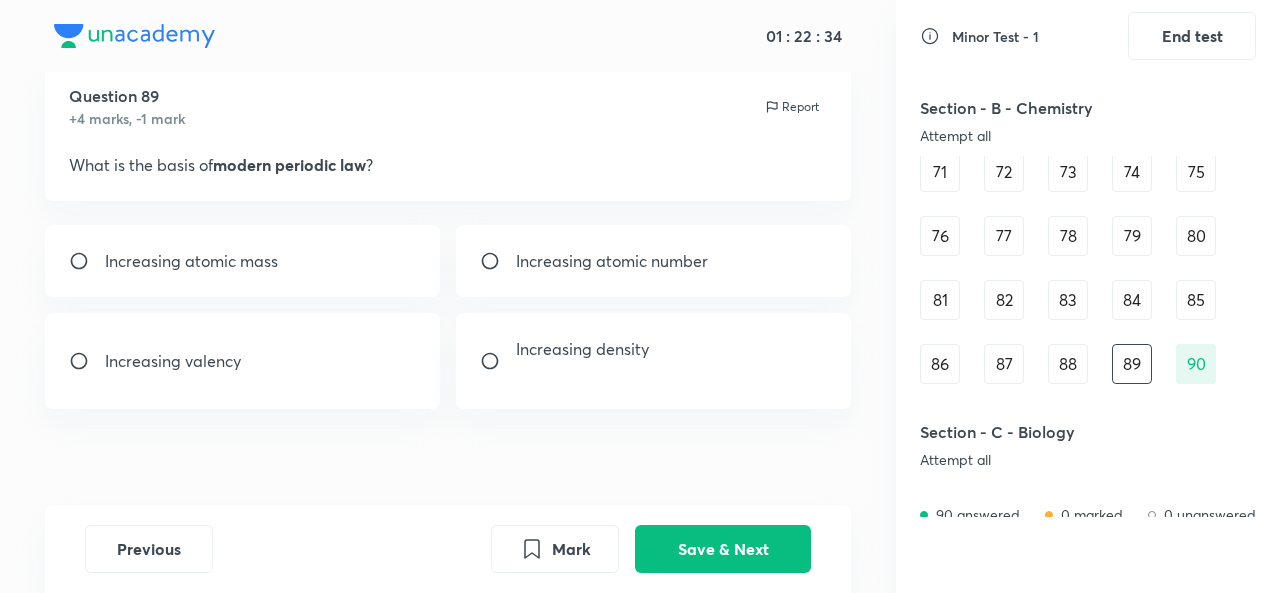 click on "Increasing atomic number" at bounding box center (653, 261) 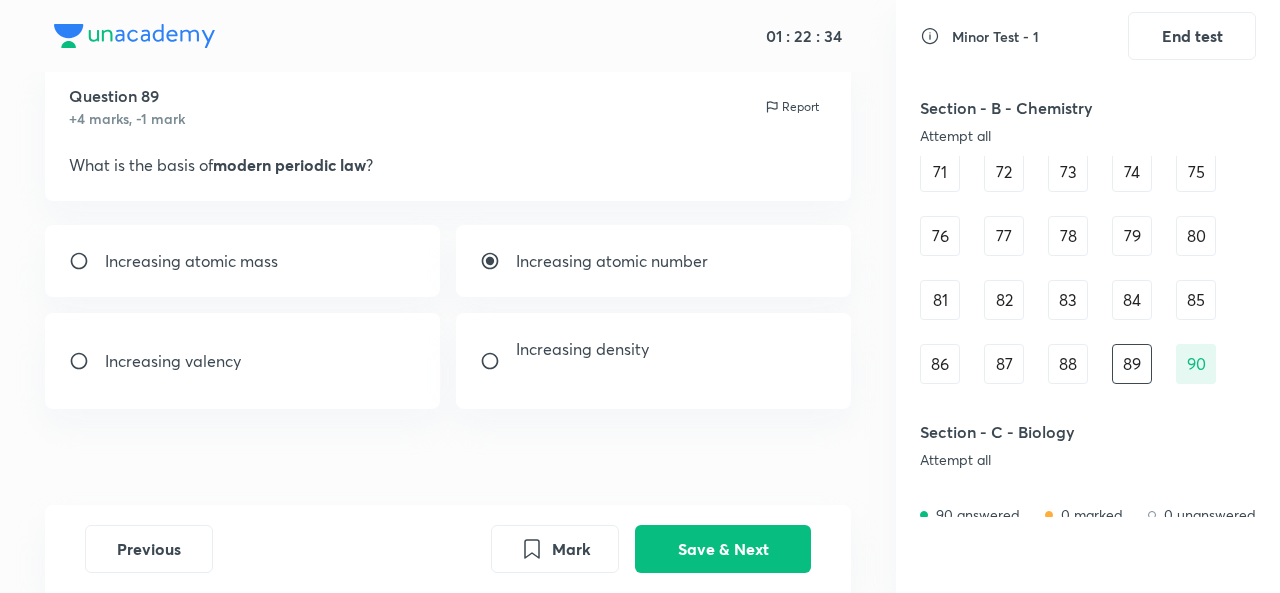 click on "Save & Next" at bounding box center (723, 549) 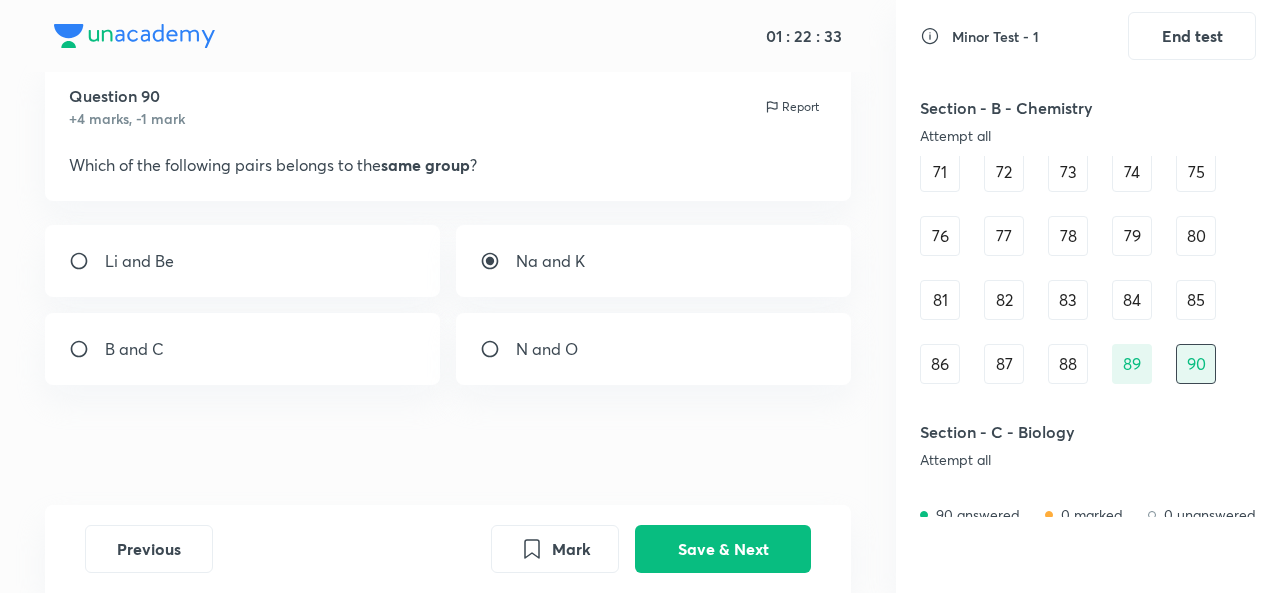click on "88" at bounding box center (1068, 364) 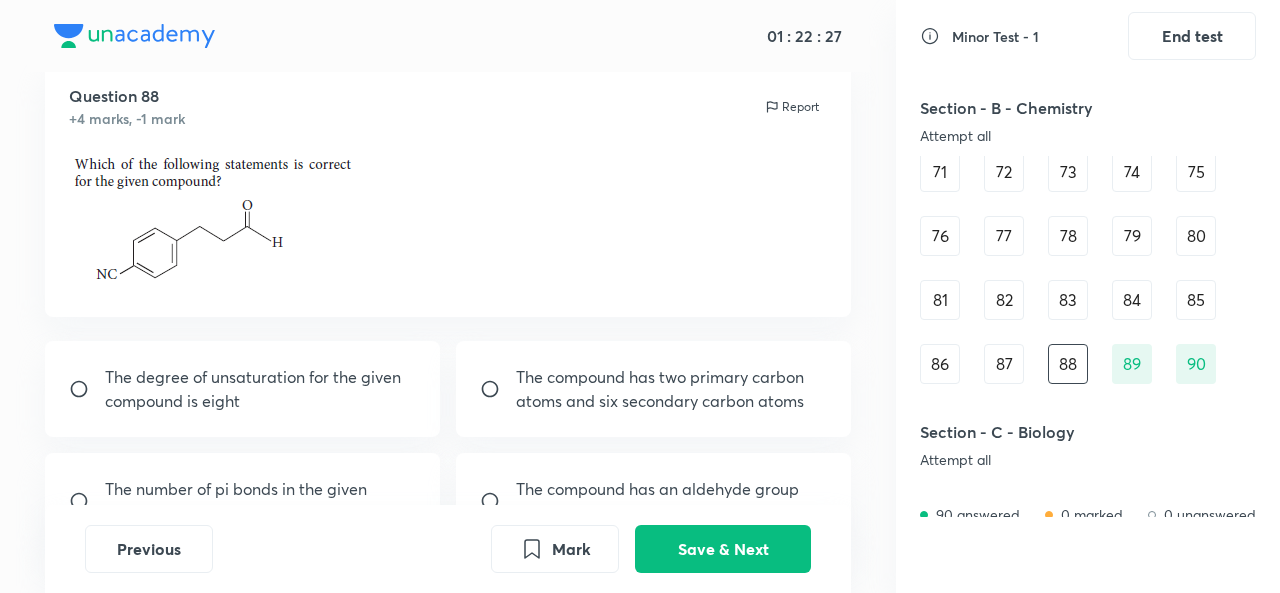 click on "87" at bounding box center [1004, 364] 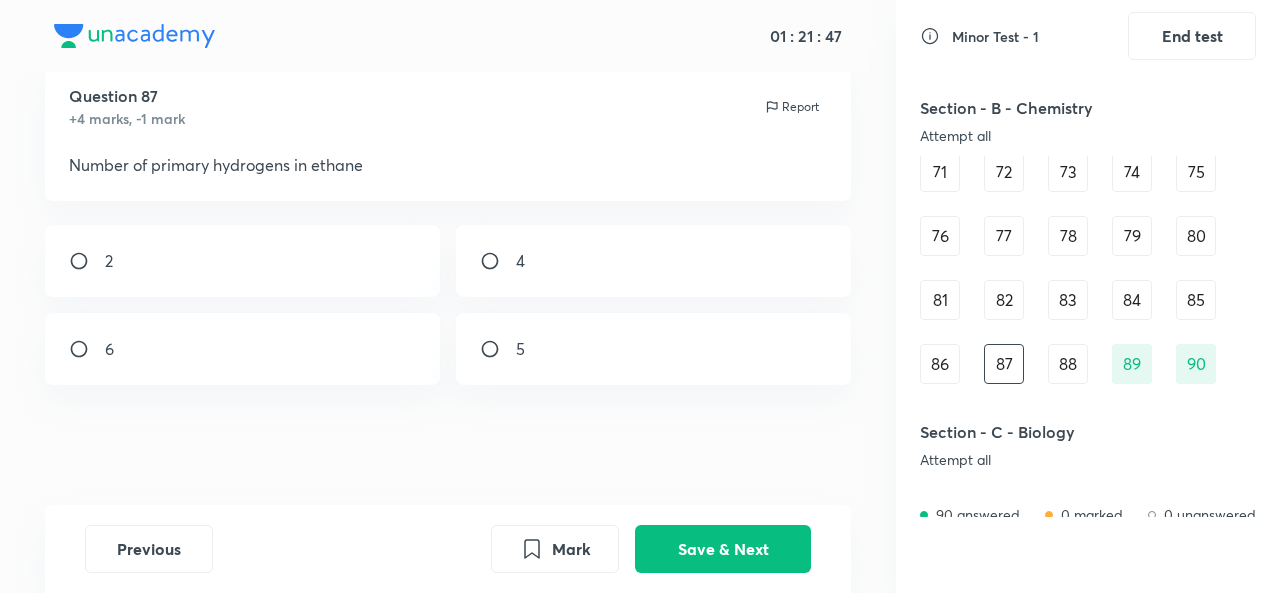 click on "6" at bounding box center (242, 349) 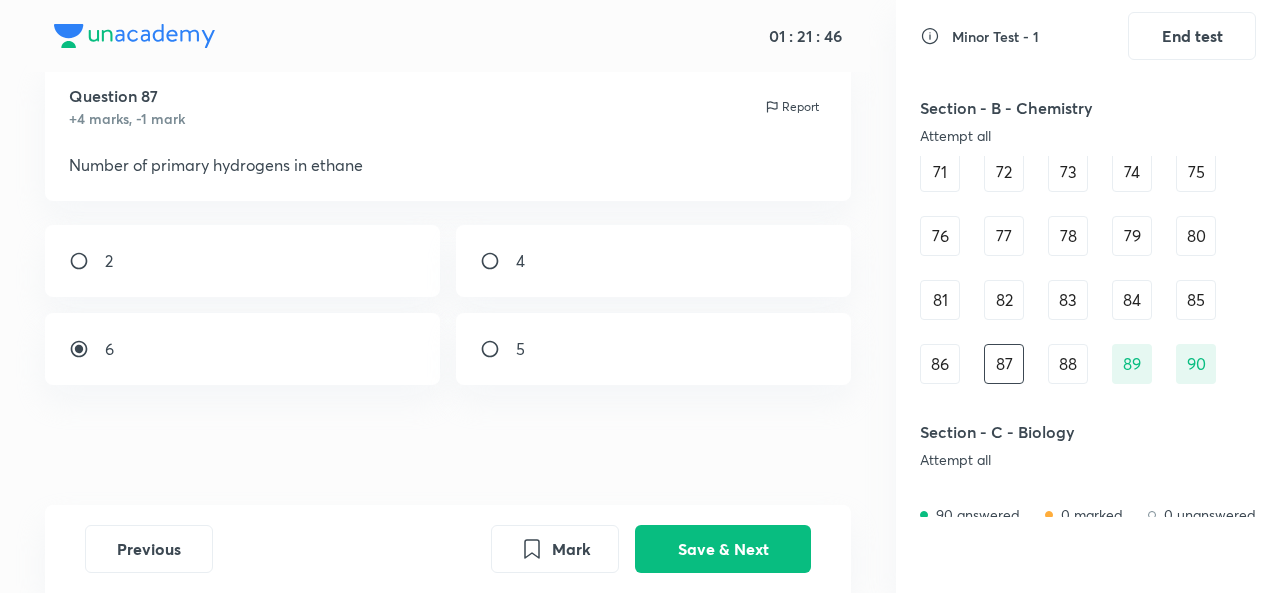 click on "Save & Next" at bounding box center (723, 549) 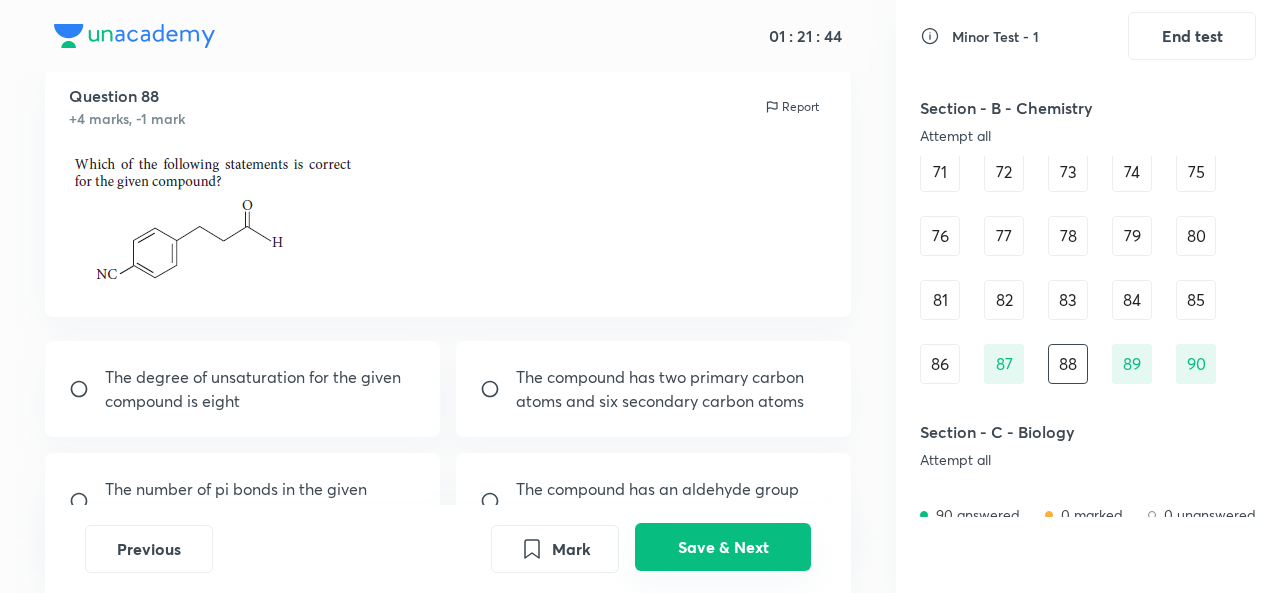 click on "86" at bounding box center [940, 364] 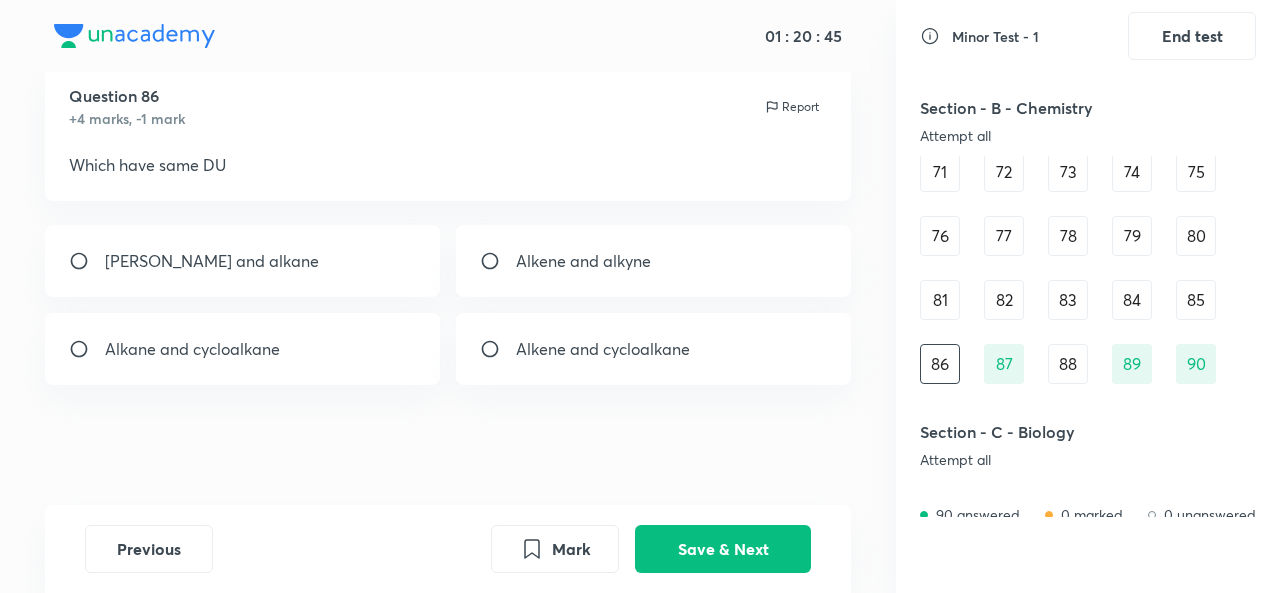 click on "86" at bounding box center [940, 364] 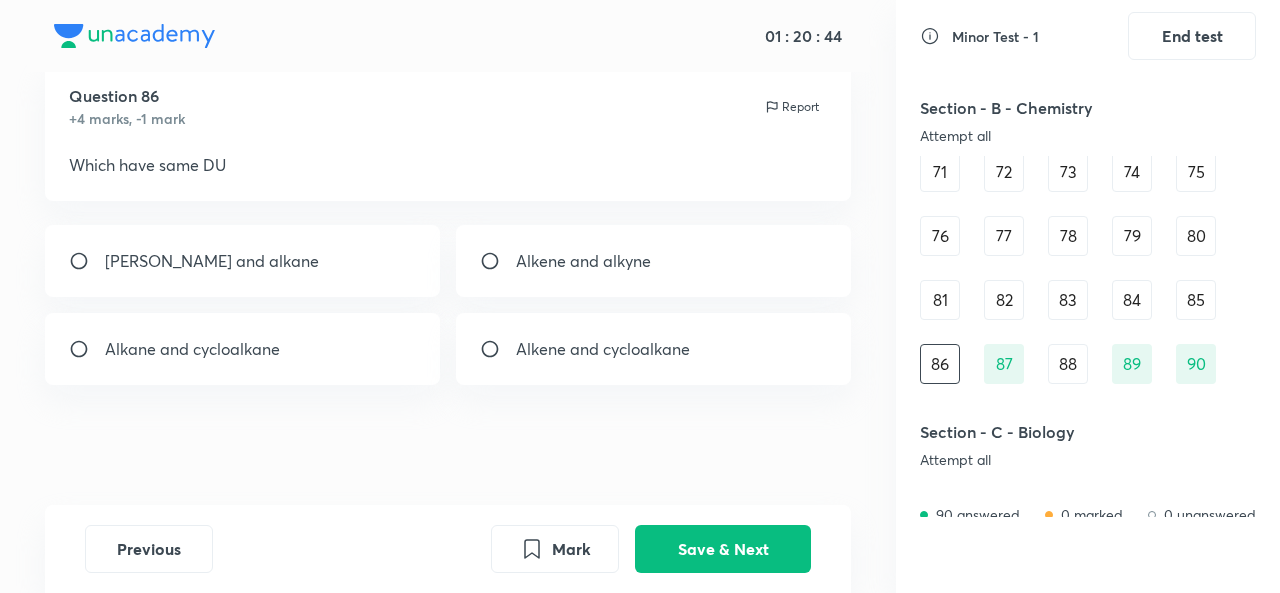 click on "86" at bounding box center [940, 364] 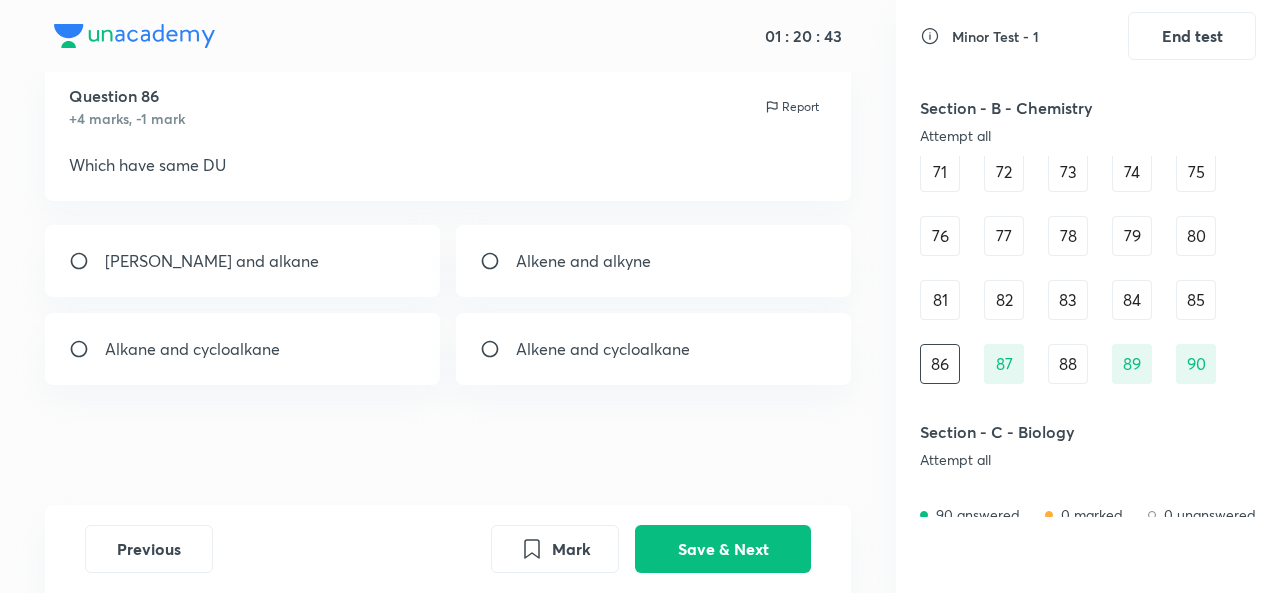 click on "85" at bounding box center [1196, 300] 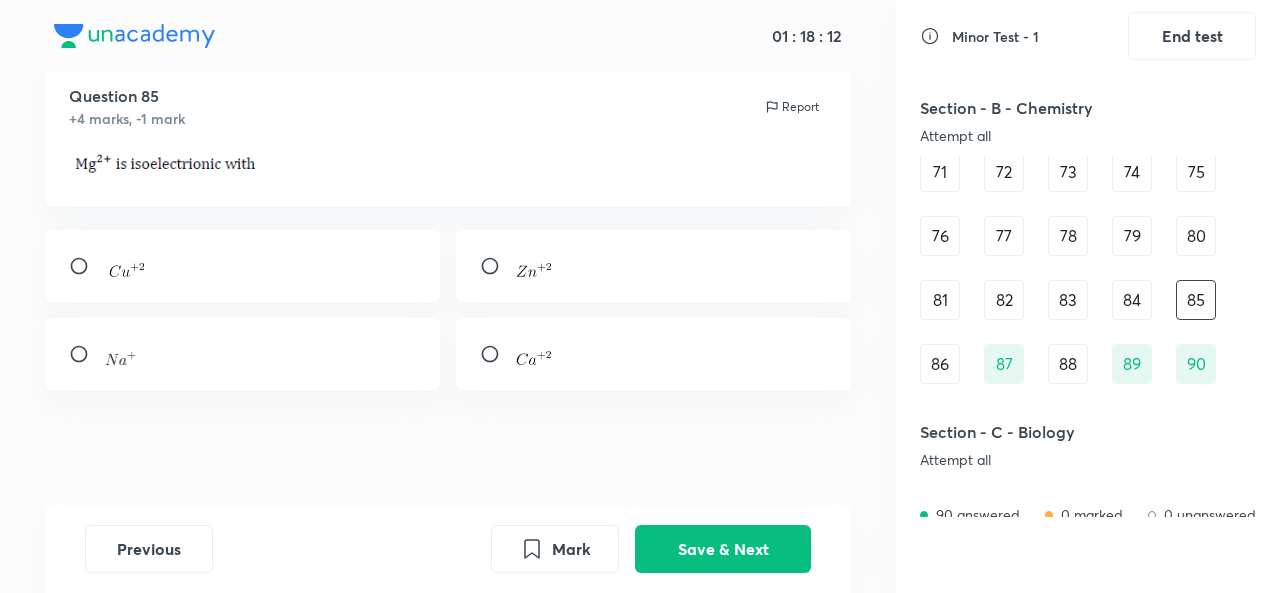 click at bounding box center (242, 354) 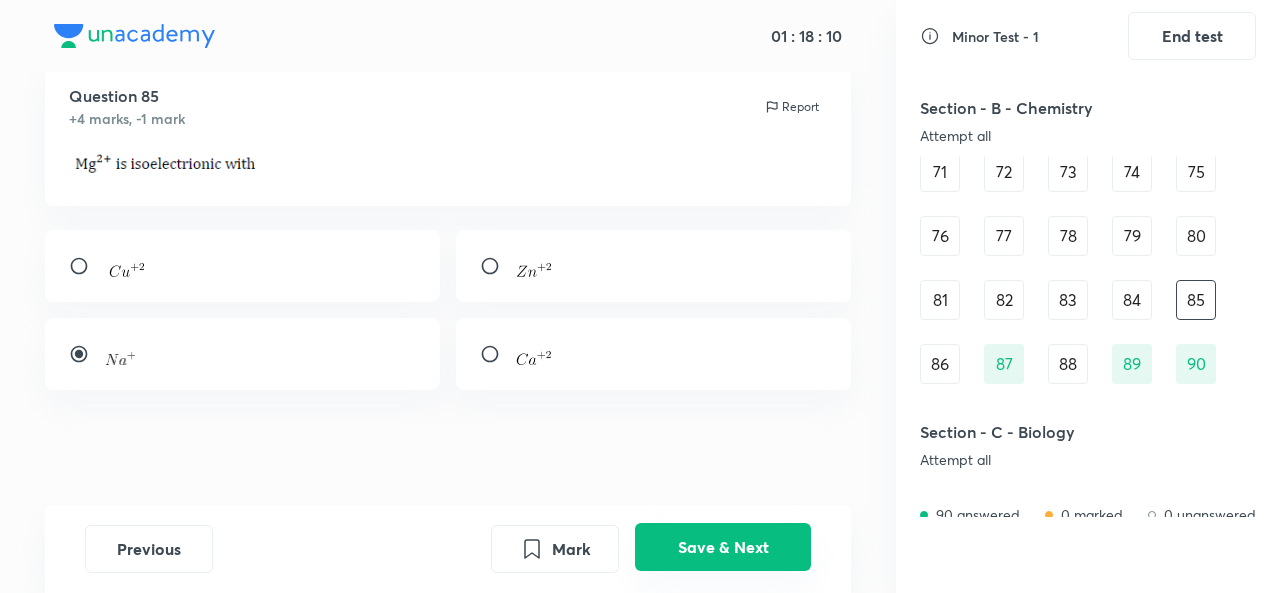 click on "Save & Next" at bounding box center (723, 547) 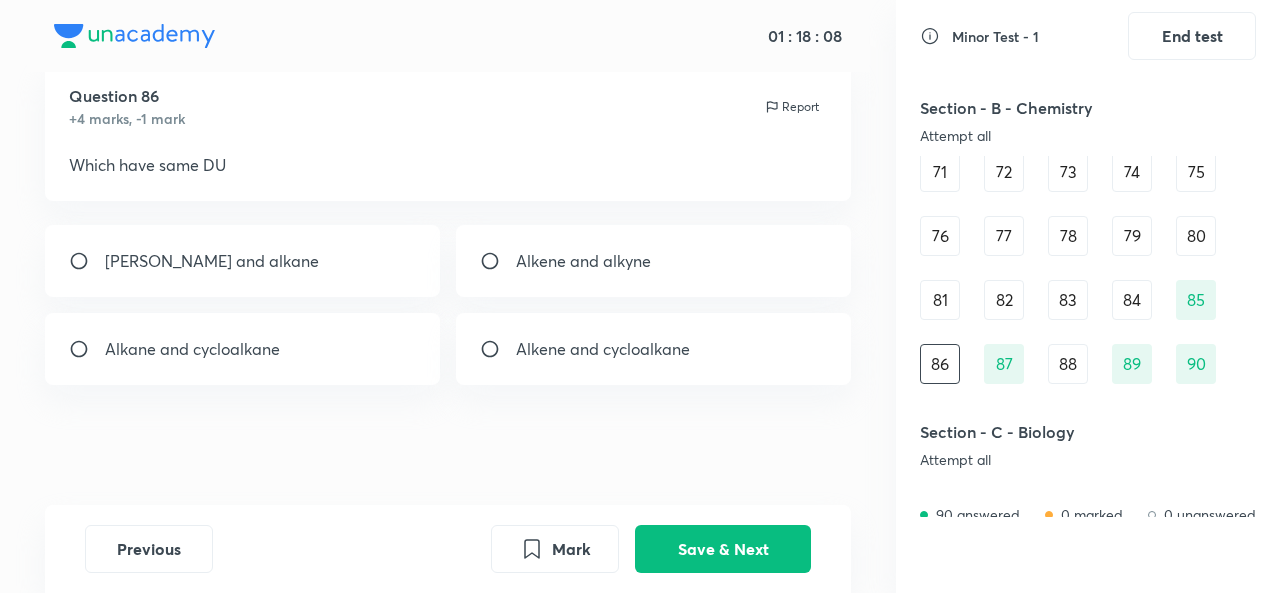 click on "84" at bounding box center [1132, 300] 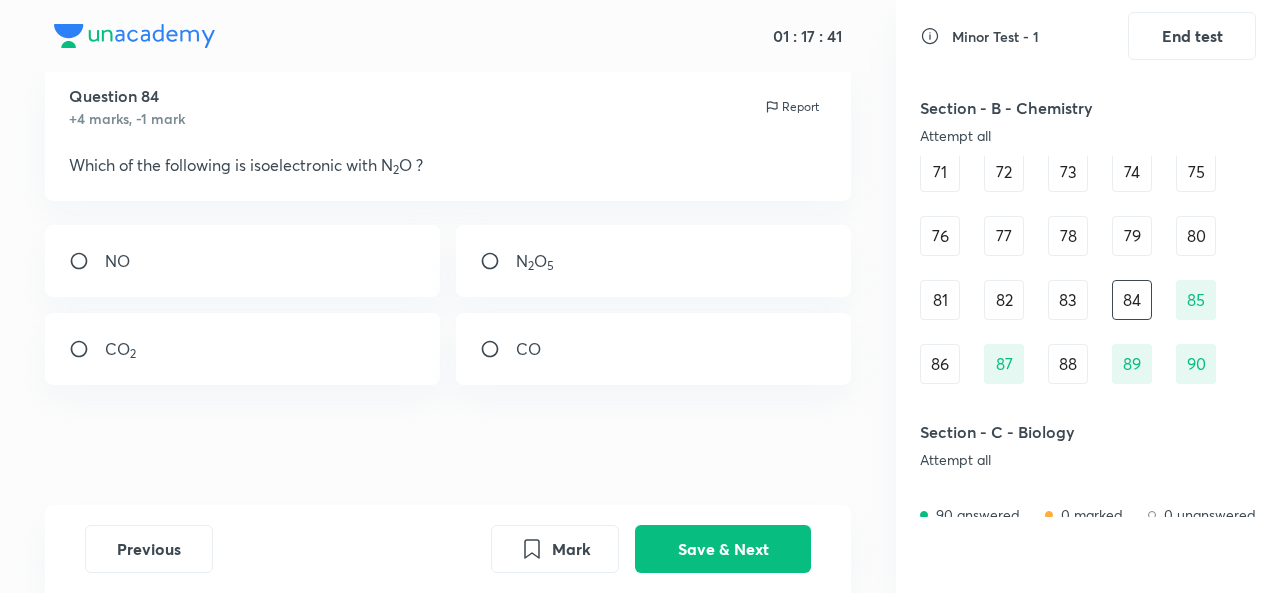 click on "CO" at bounding box center (653, 349) 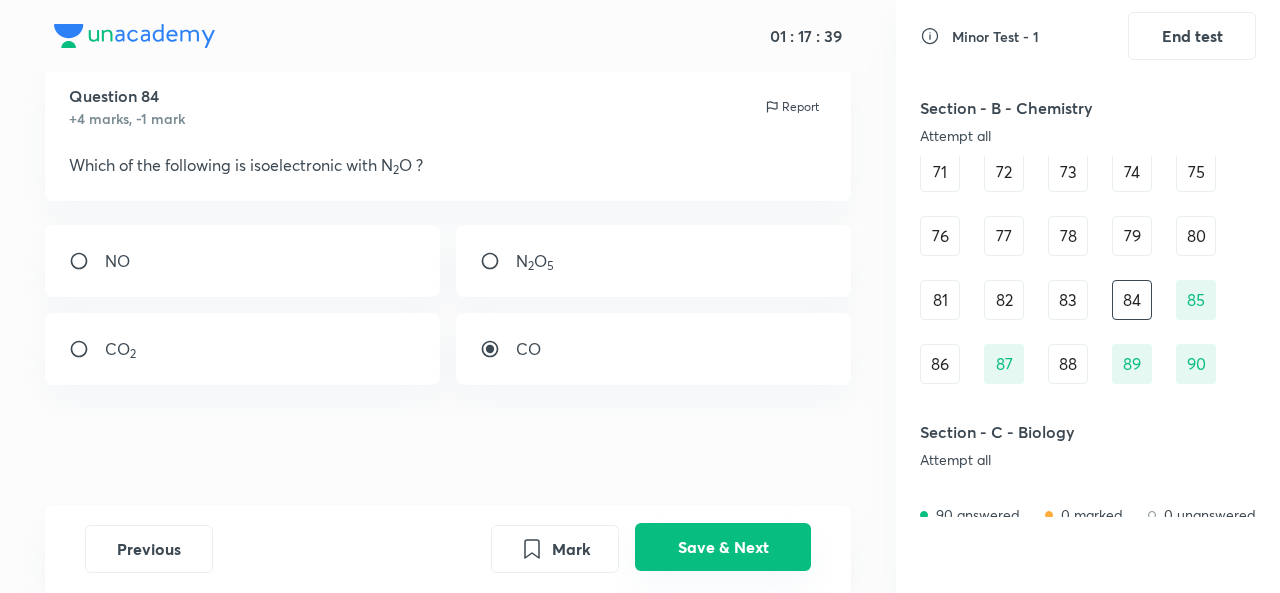 click on "Save & Next" at bounding box center (723, 547) 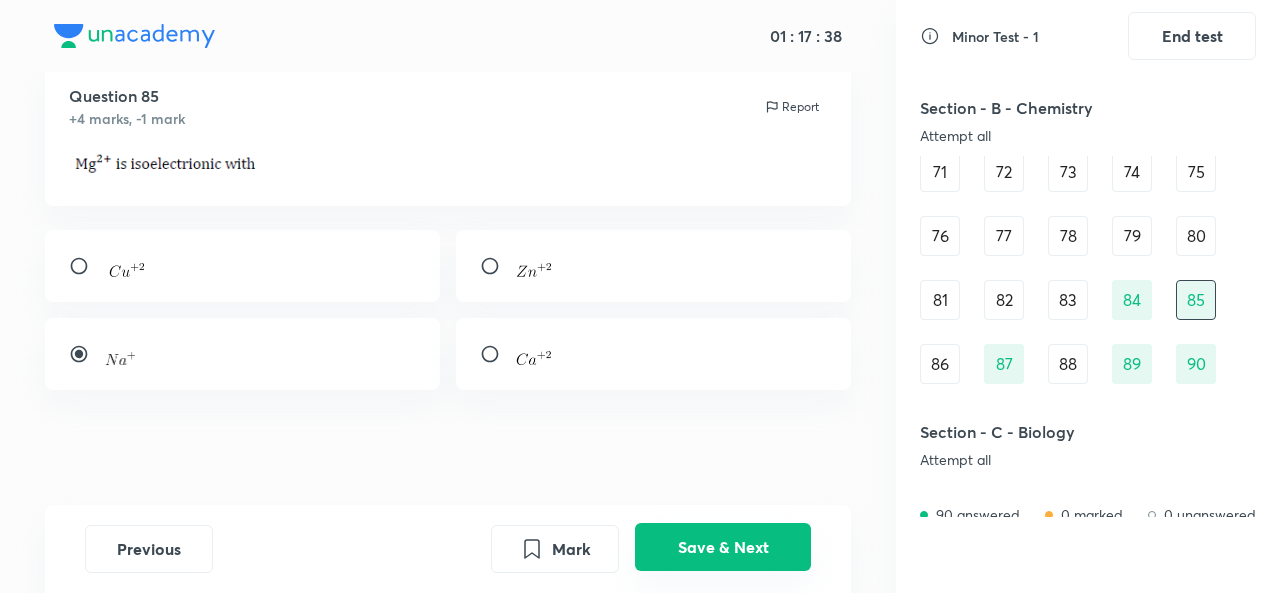 click on "83" at bounding box center [1068, 300] 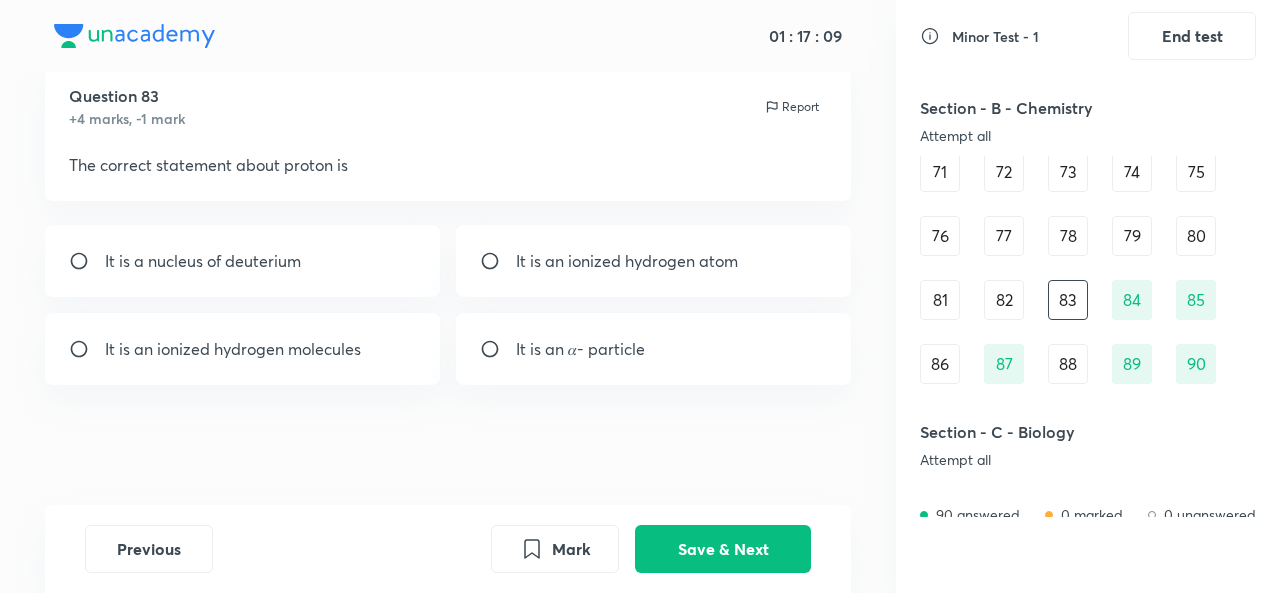 click on "It is an ionized hydrogen molecules" at bounding box center (233, 349) 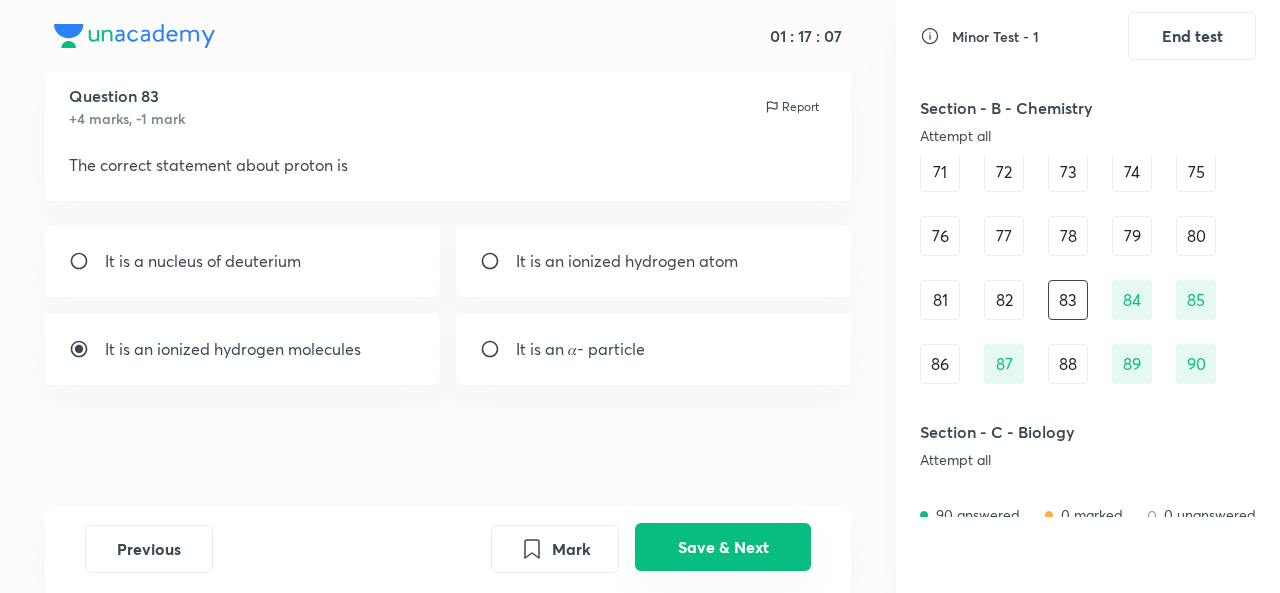 click on "Save & Next" at bounding box center (723, 547) 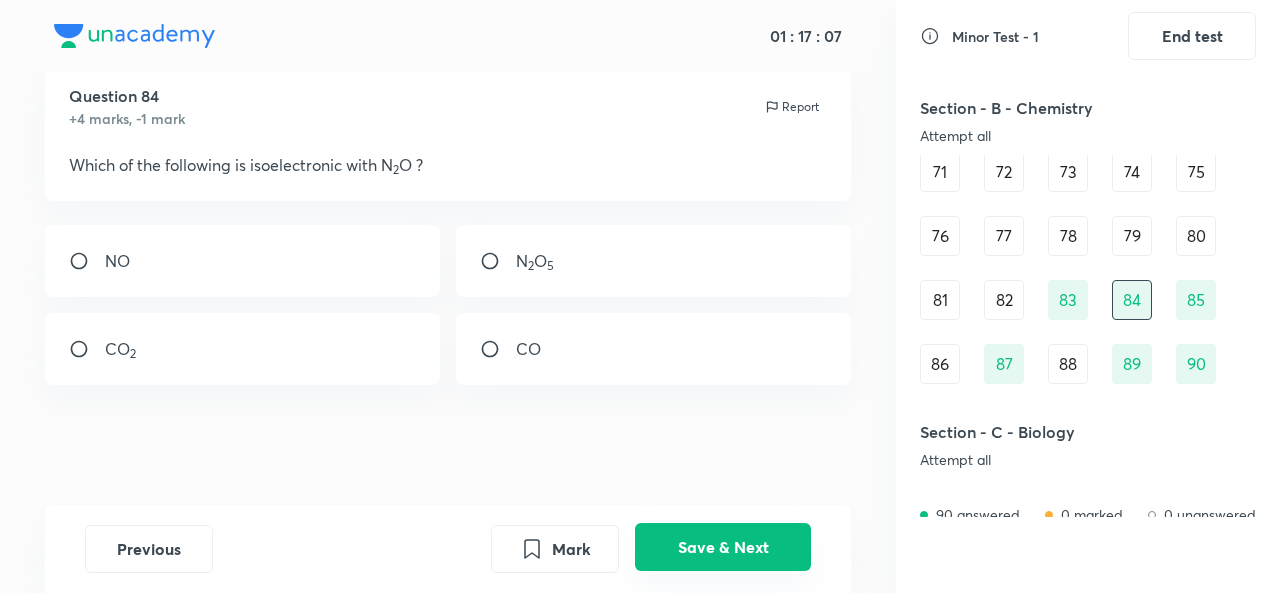 radio on "true" 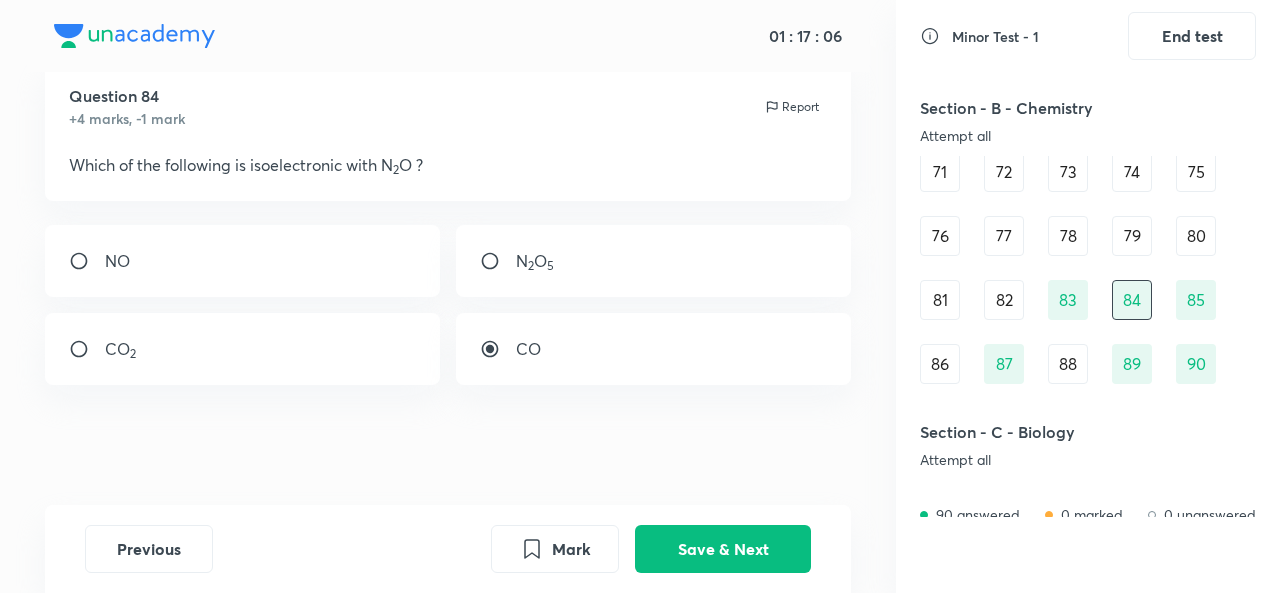click on "82" at bounding box center [1004, 300] 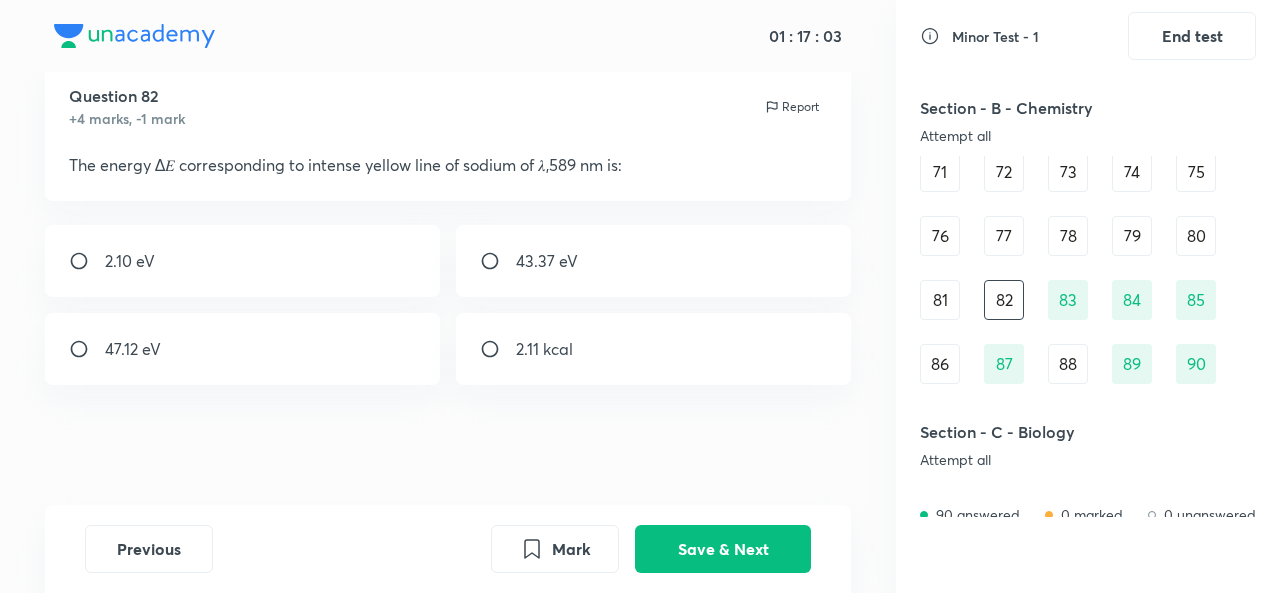 click on "81" at bounding box center (940, 300) 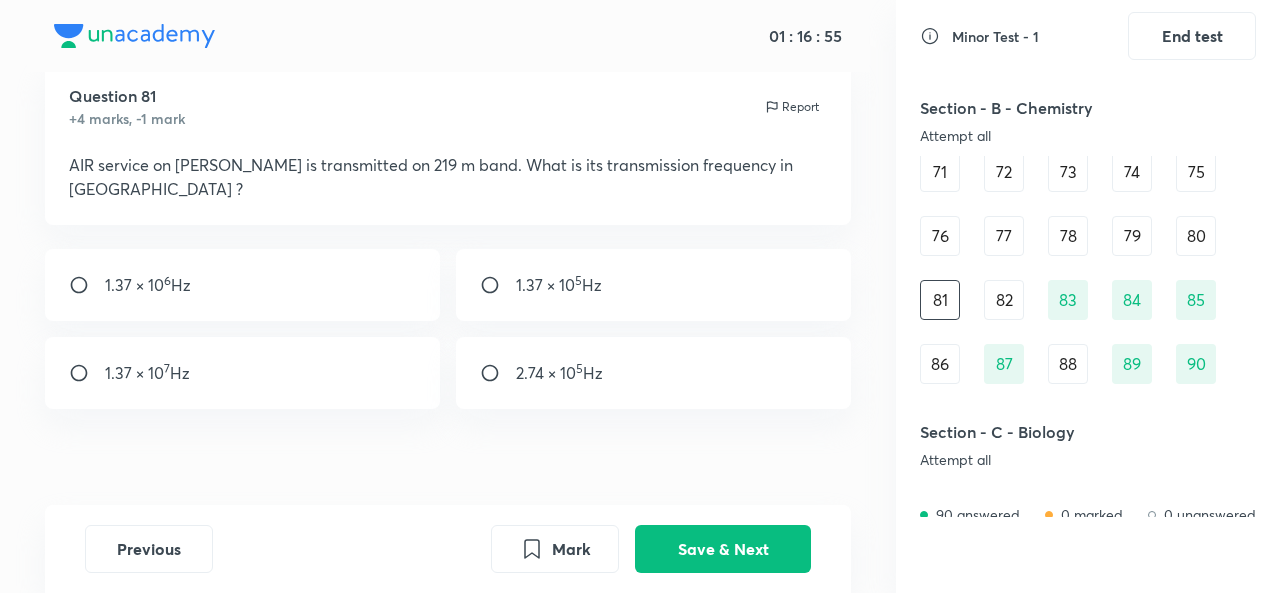 click on "80" at bounding box center [1196, 236] 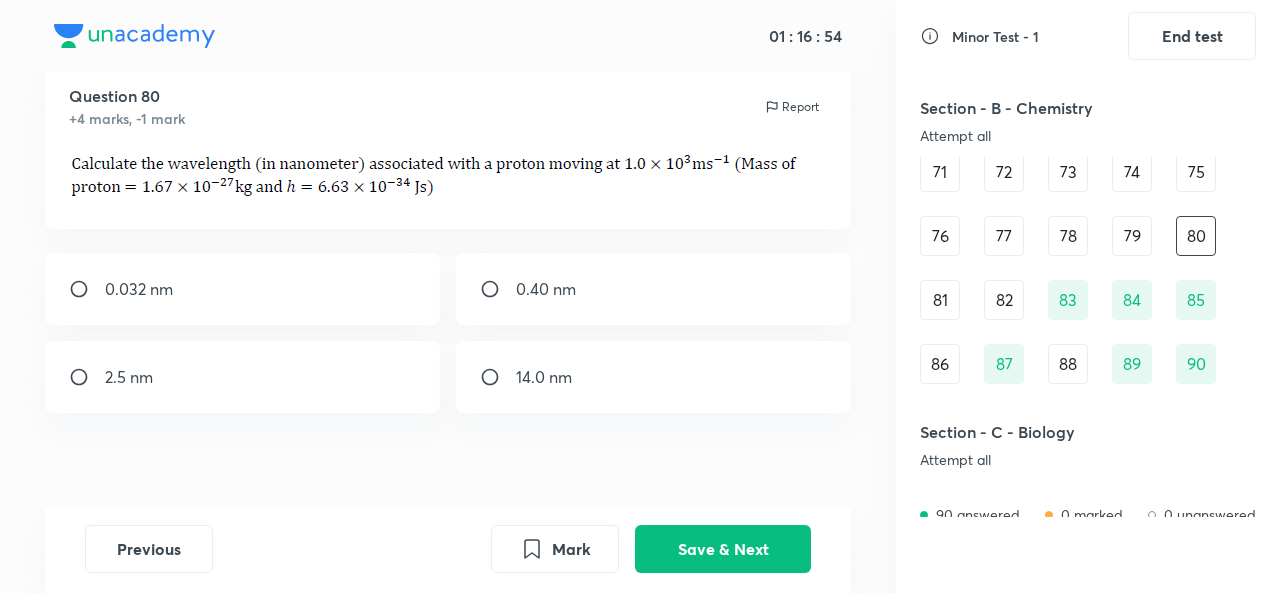 click on "79" at bounding box center [1132, 236] 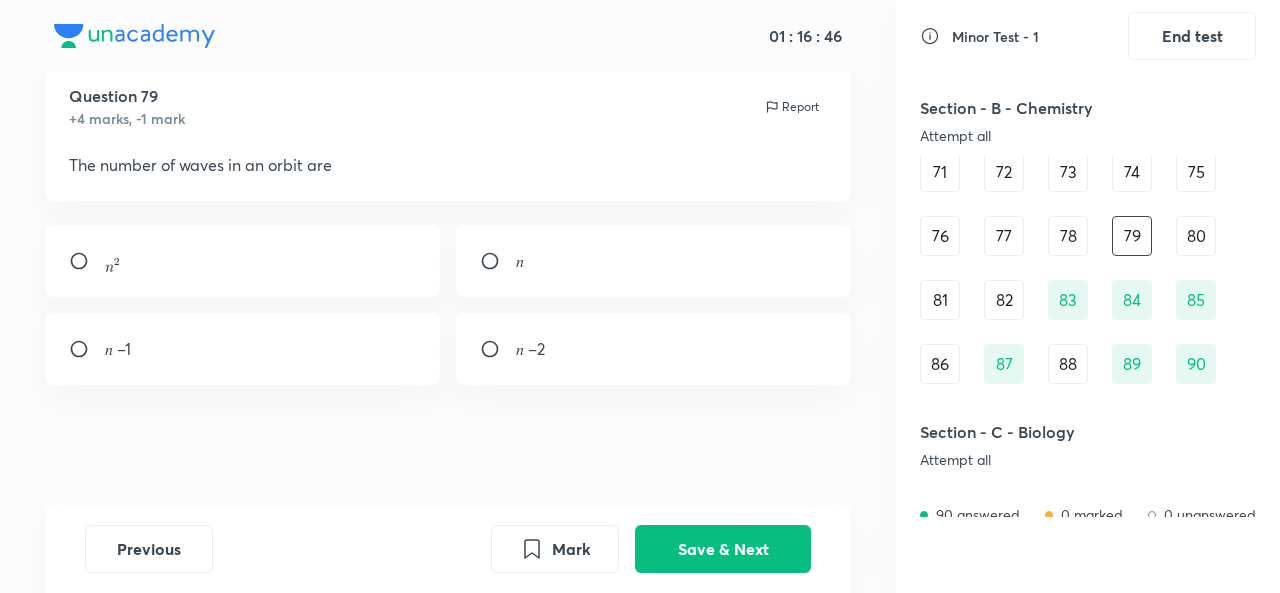 click on "𝑛" at bounding box center (653, 261) 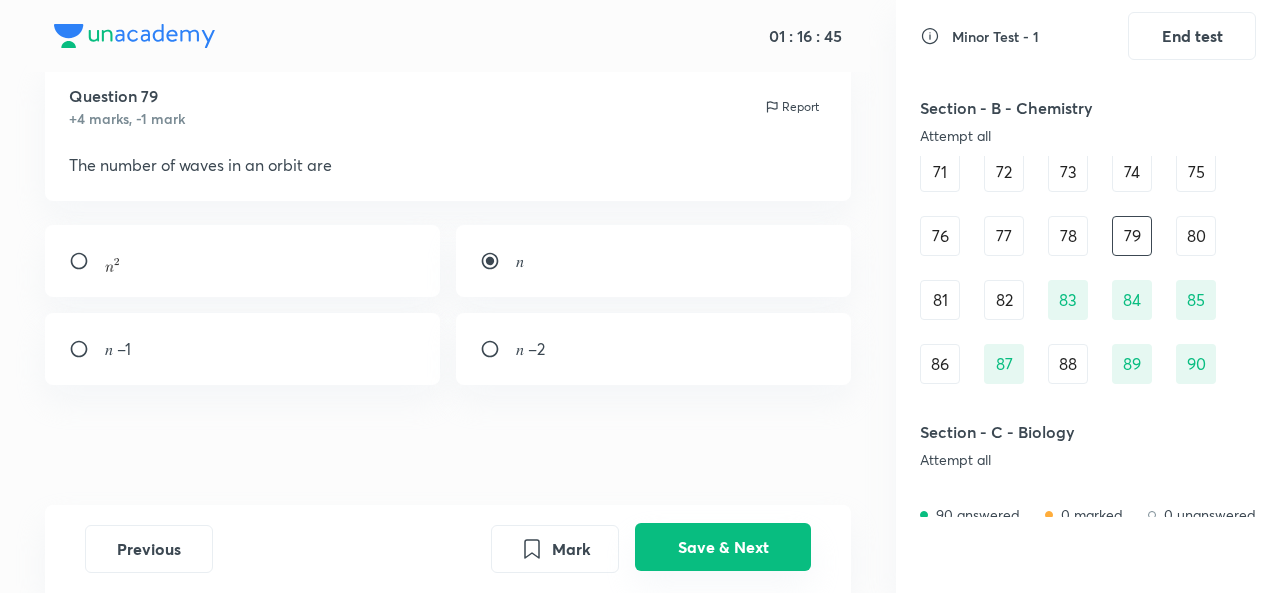 click on "Save & Next" at bounding box center [723, 547] 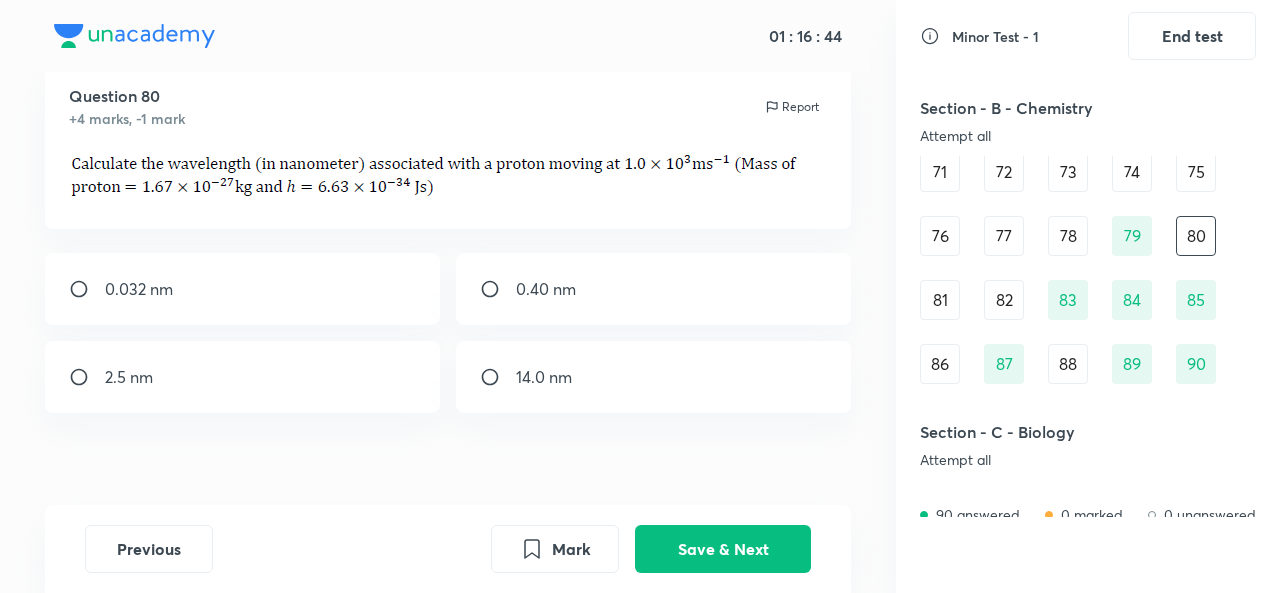 click on "78" at bounding box center (1068, 236) 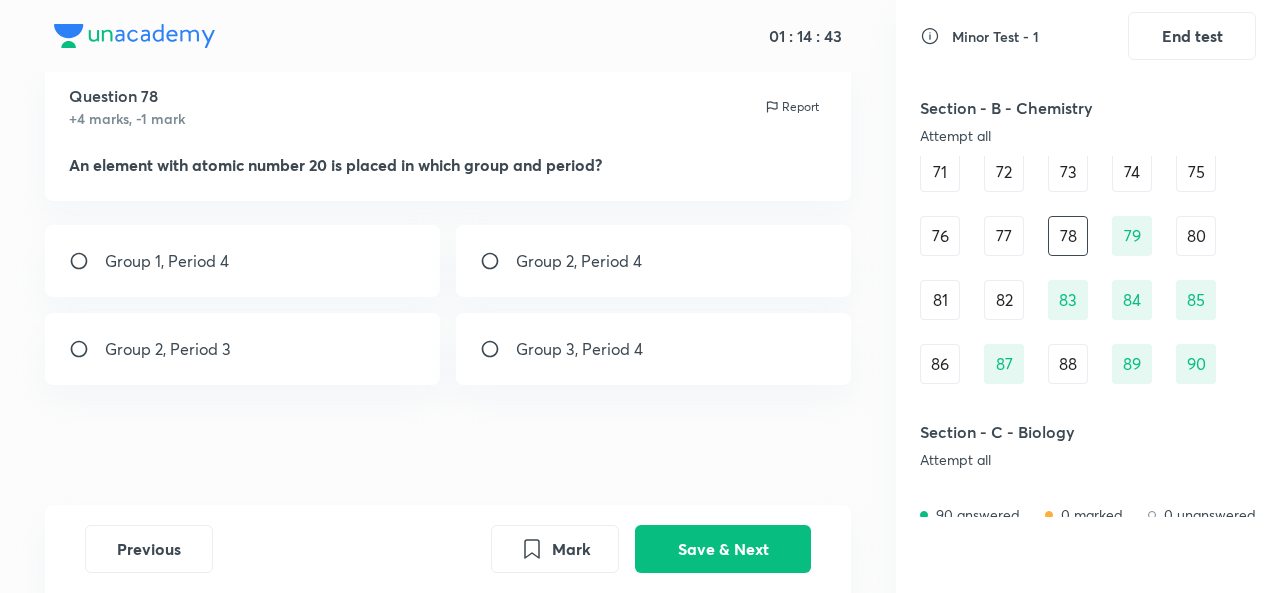 click on "Group 2, Period 4" at bounding box center [653, 261] 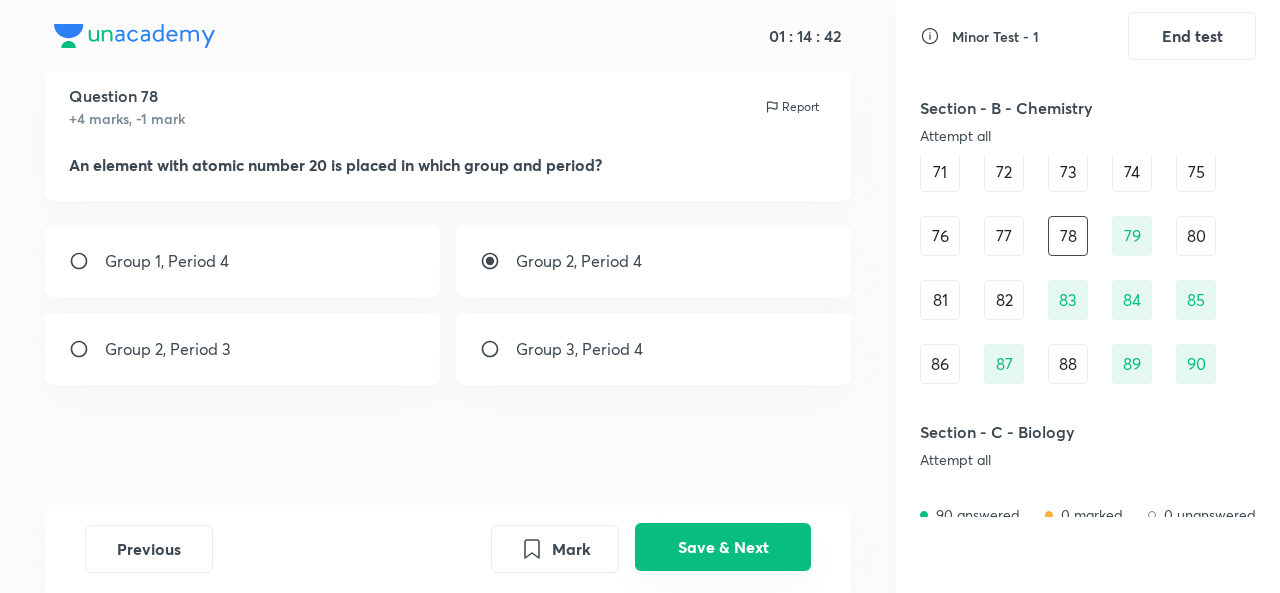 click on "Save & Next" at bounding box center [723, 547] 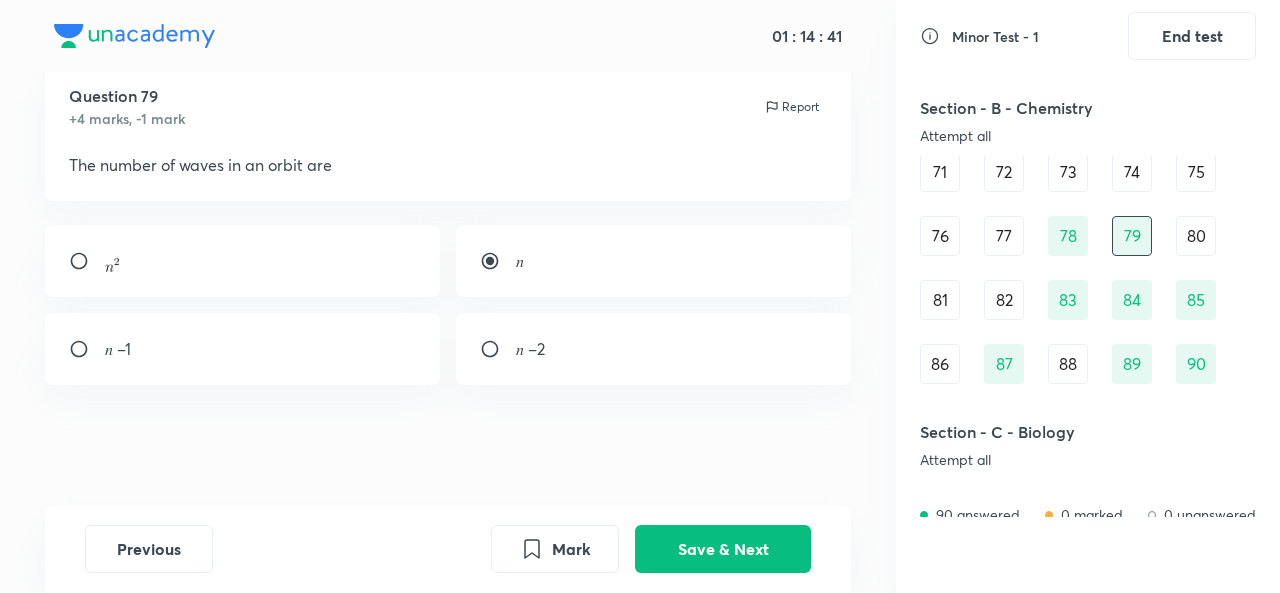 click on "77" at bounding box center [1004, 236] 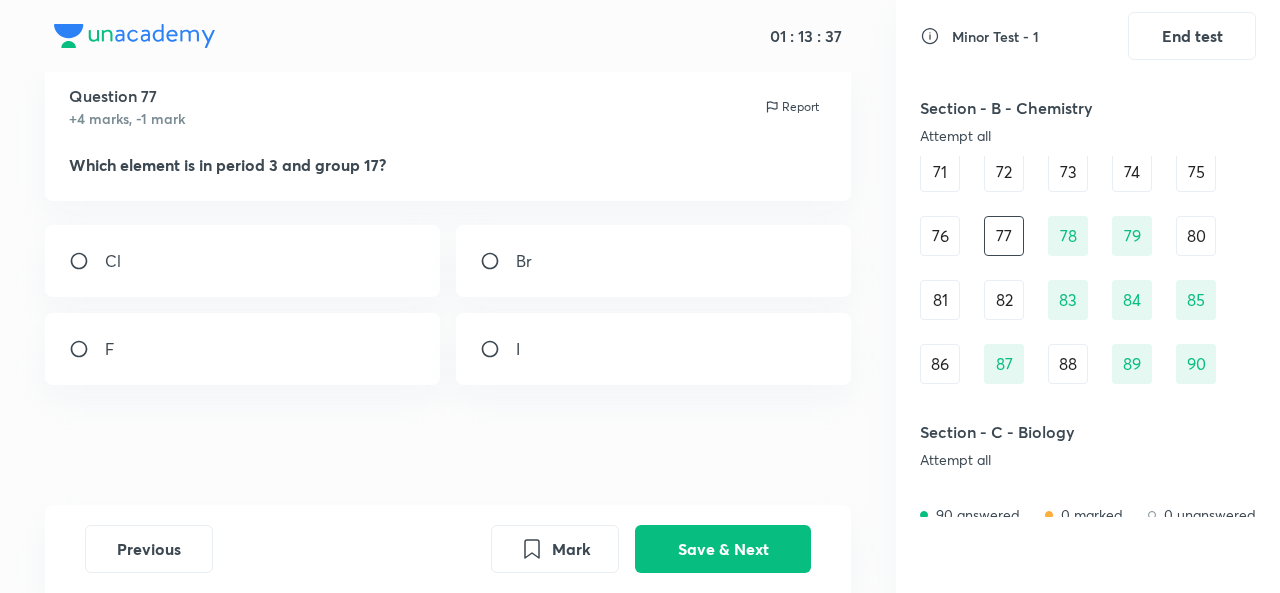 click on "Cl" at bounding box center [242, 261] 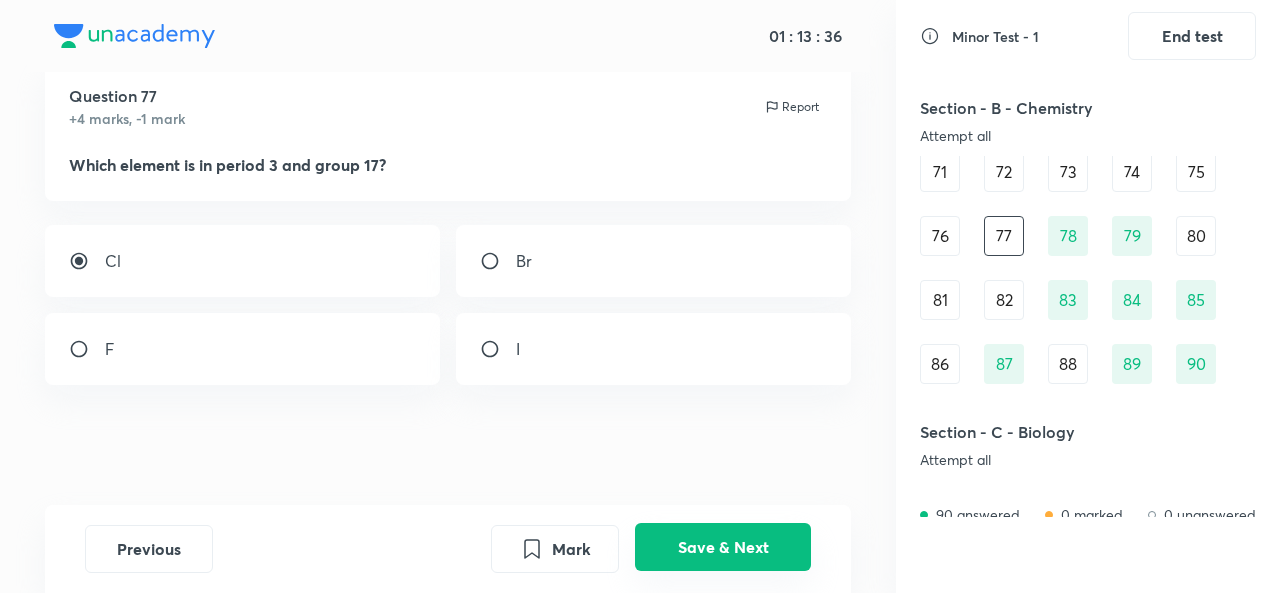 click on "Save & Next" at bounding box center [723, 547] 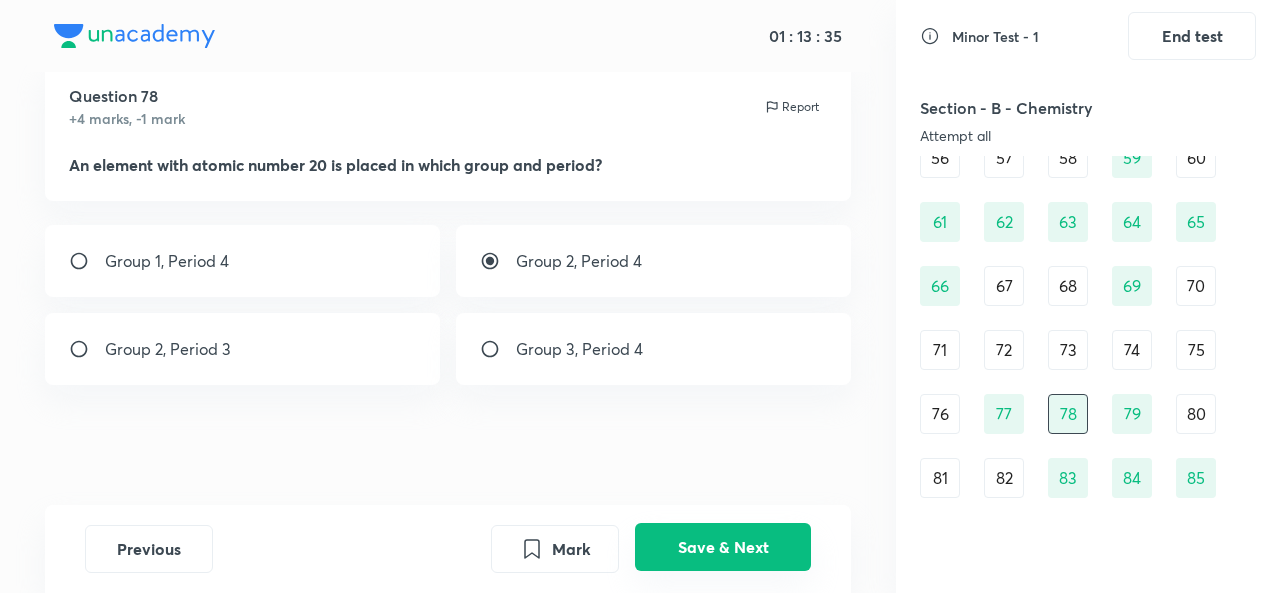 scroll, scrollTop: 952, scrollLeft: 0, axis: vertical 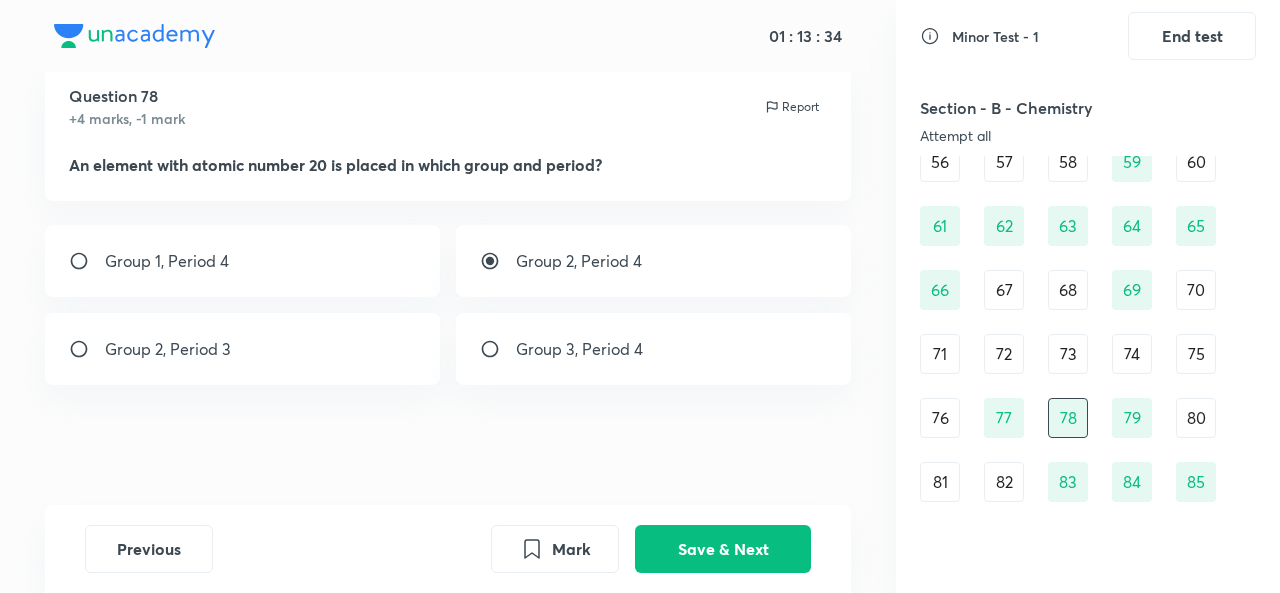 click on "76" at bounding box center [940, 418] 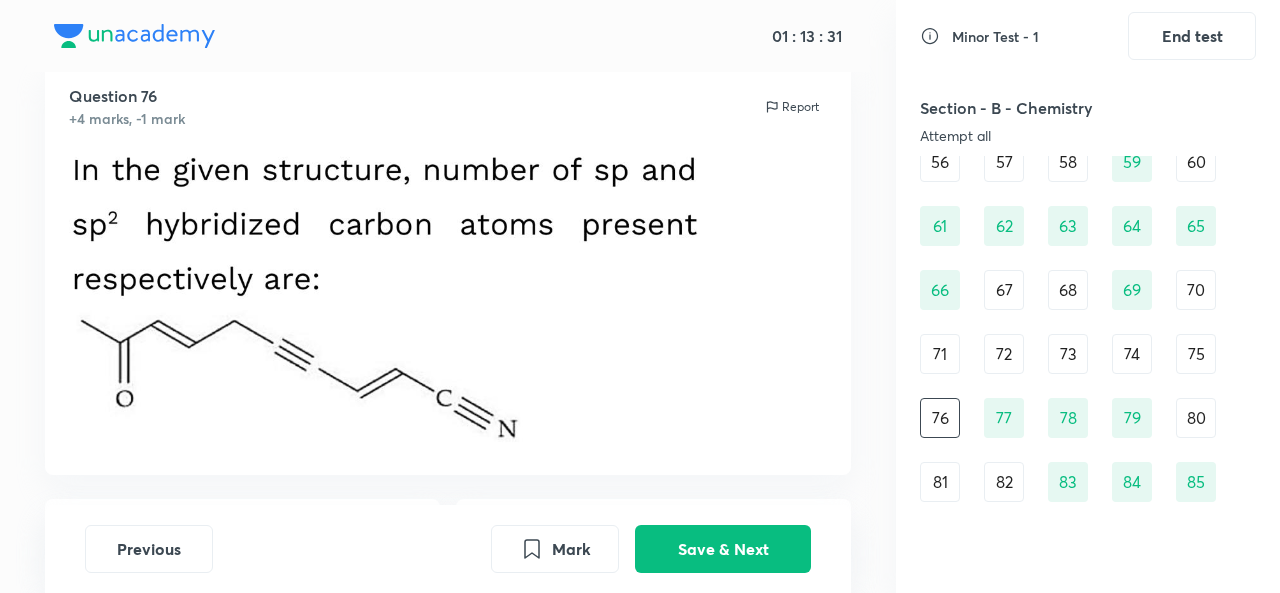 click on "75" at bounding box center (1196, 354) 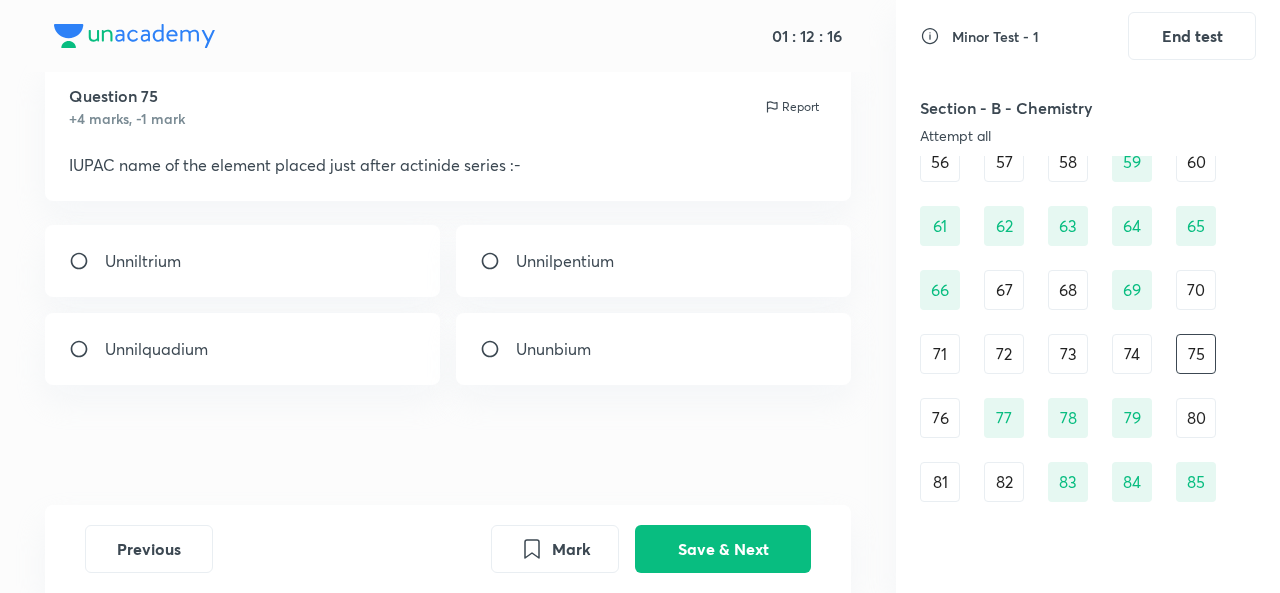 click on "Unnilquadium" at bounding box center [242, 349] 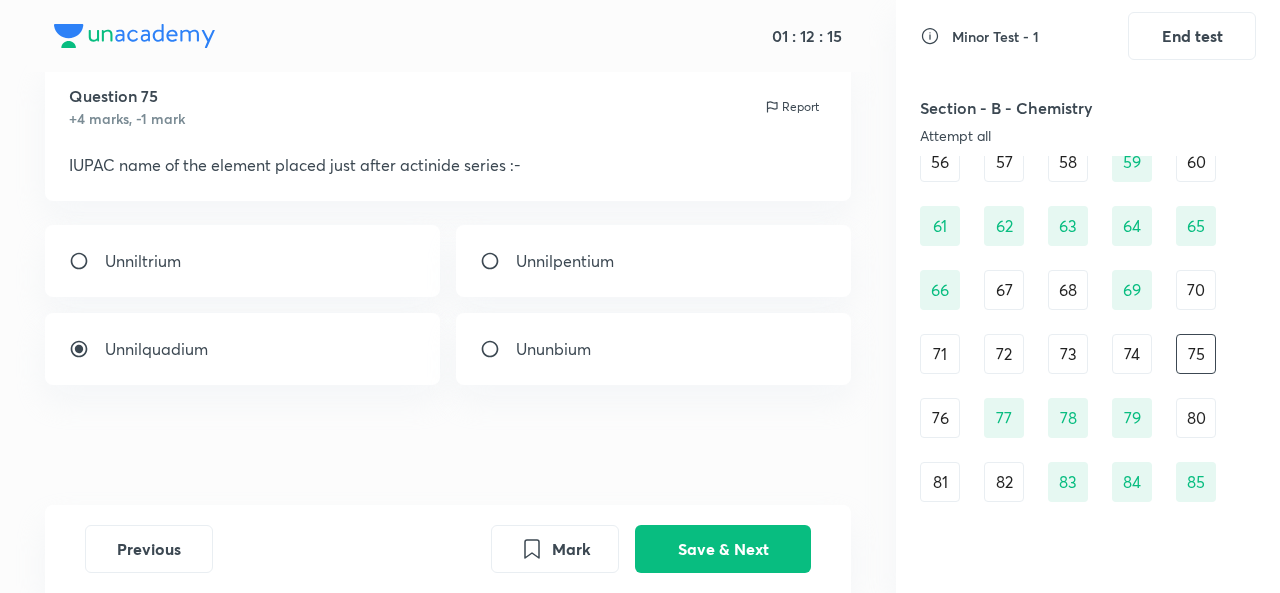 click on "Save & Next" at bounding box center [723, 549] 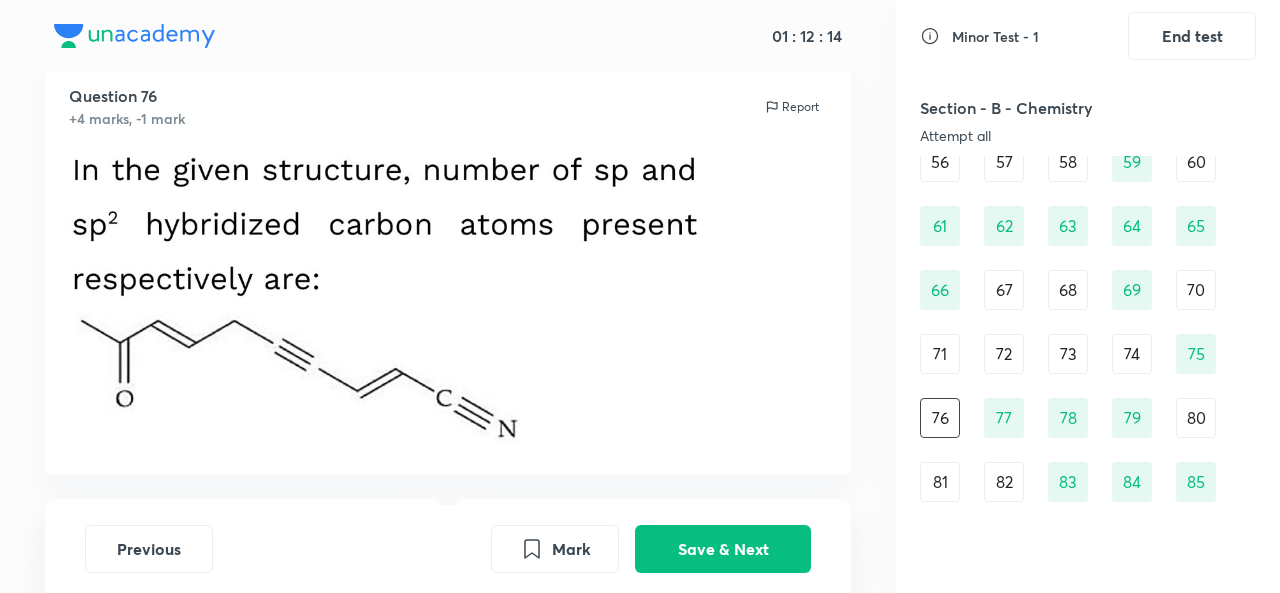click on "74" at bounding box center [1132, 354] 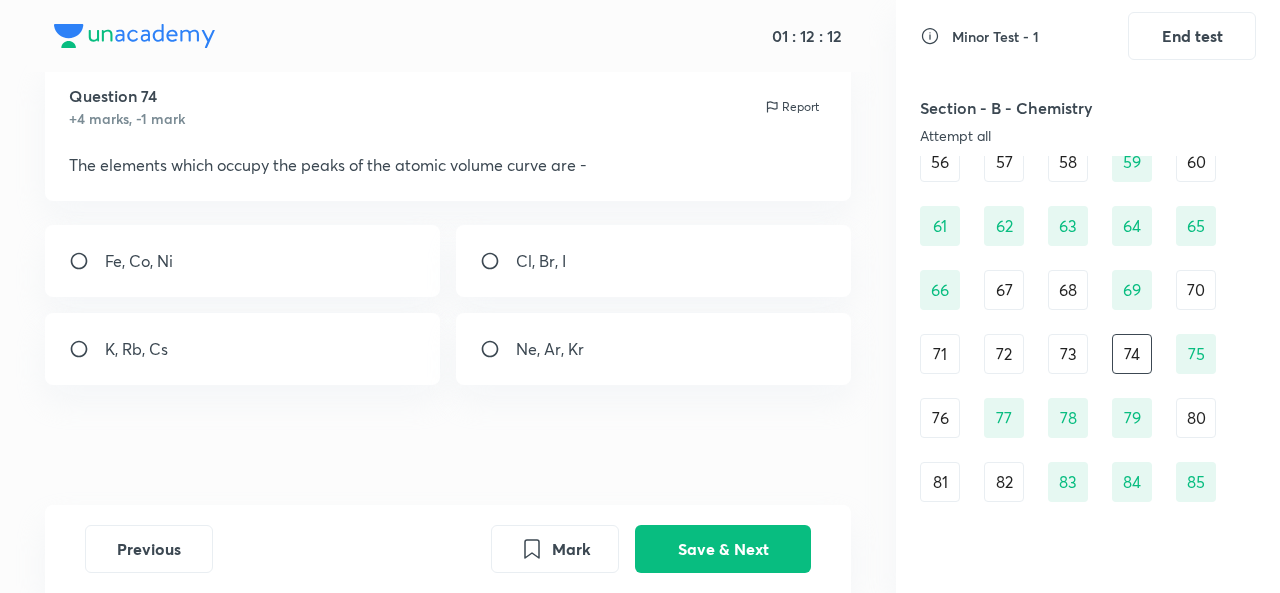 click on "75" at bounding box center (1196, 354) 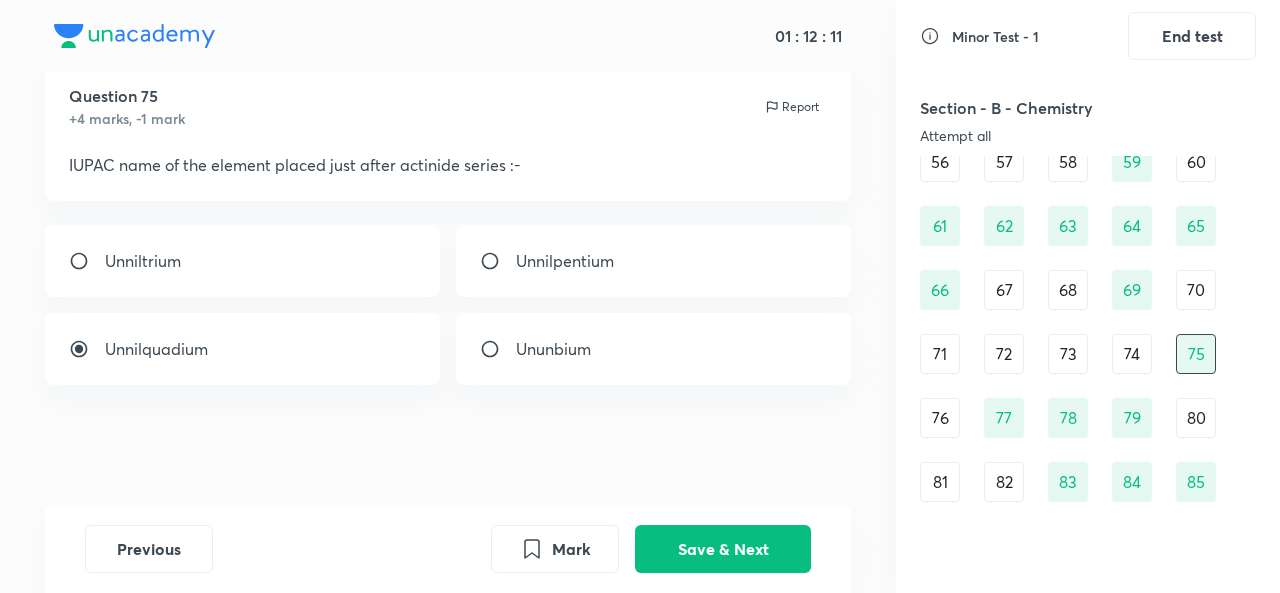 click on "74" at bounding box center (1132, 354) 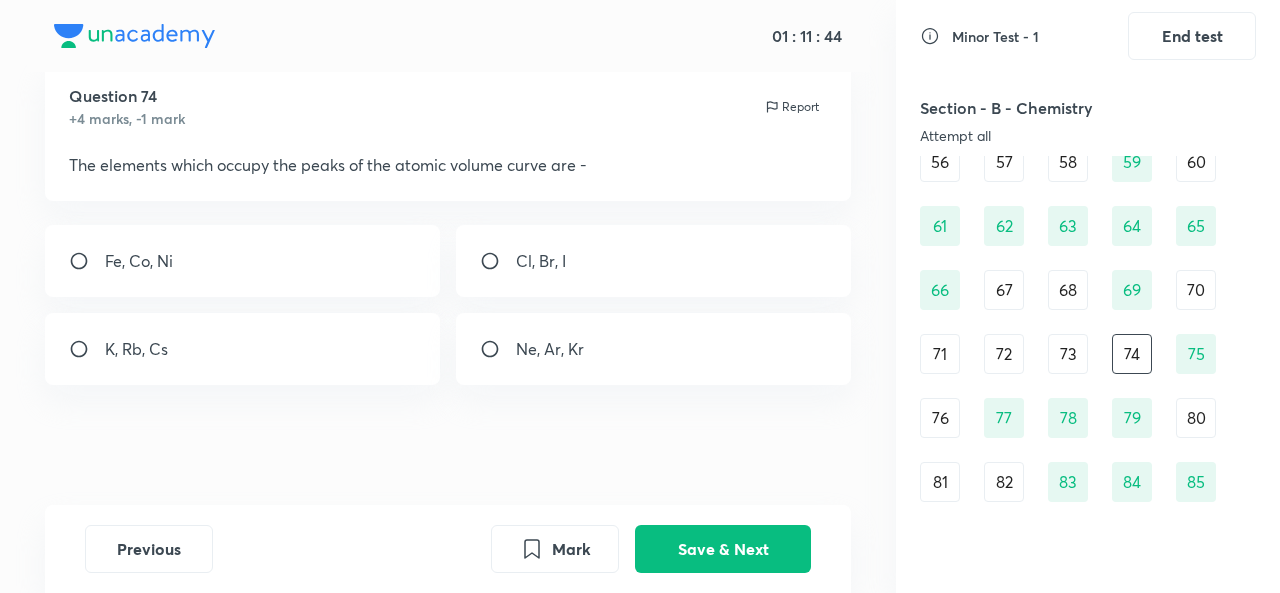 click on "Cl, Br, I" at bounding box center (653, 261) 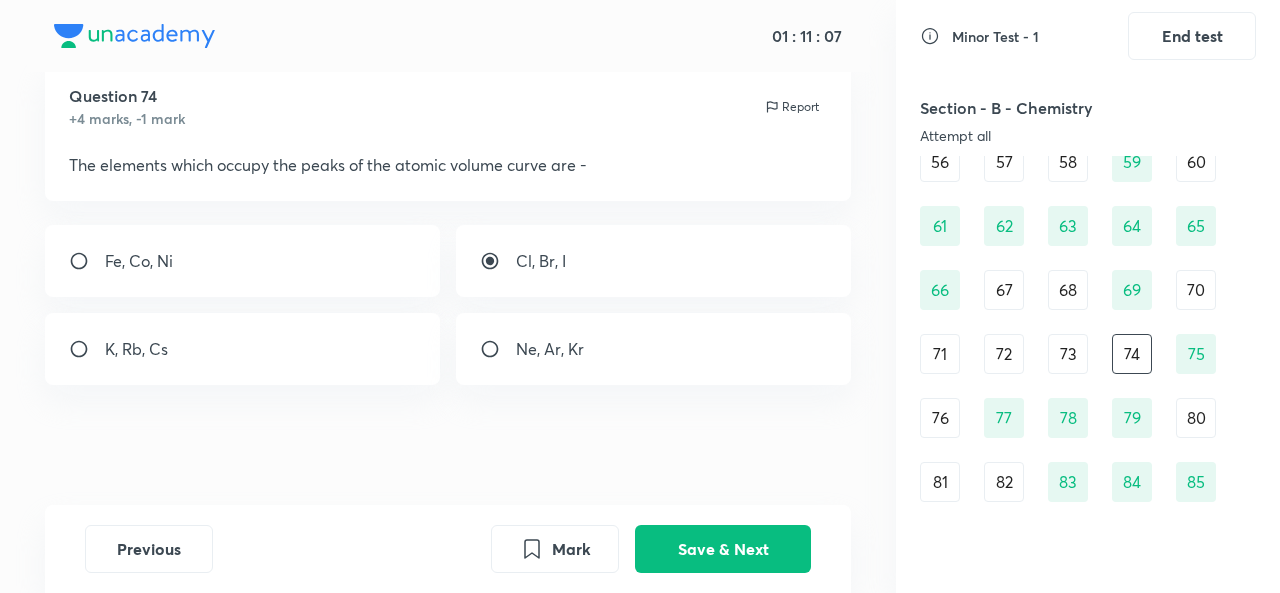 click on "K, Rb, Cs" at bounding box center (242, 349) 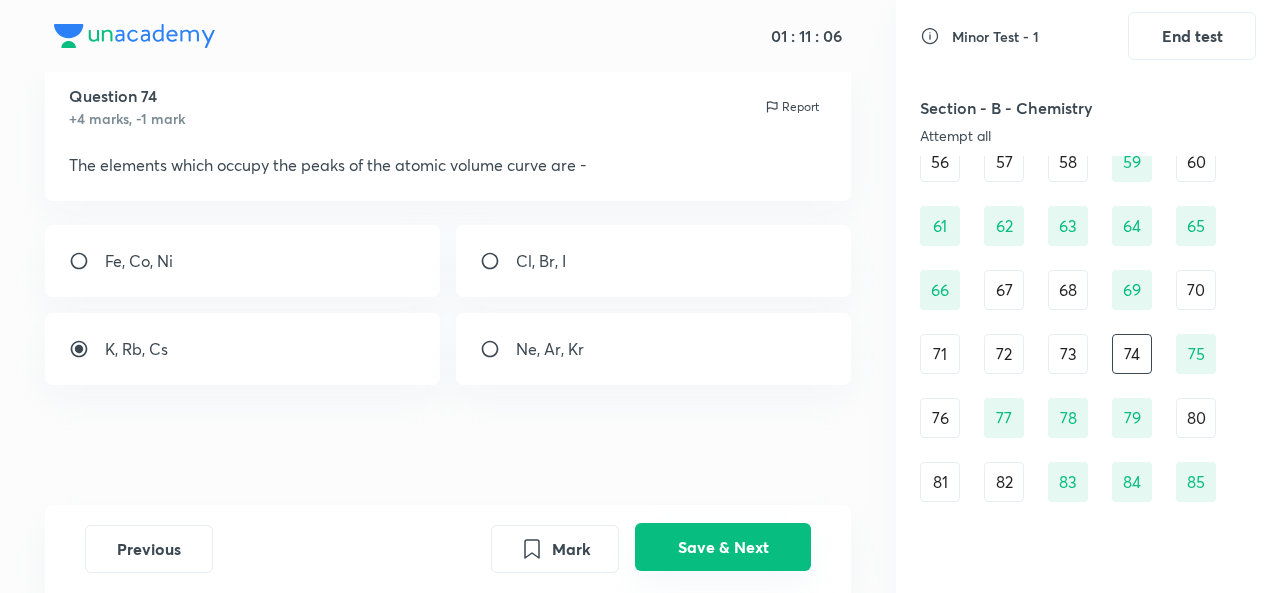 click on "Save & Next" at bounding box center [723, 547] 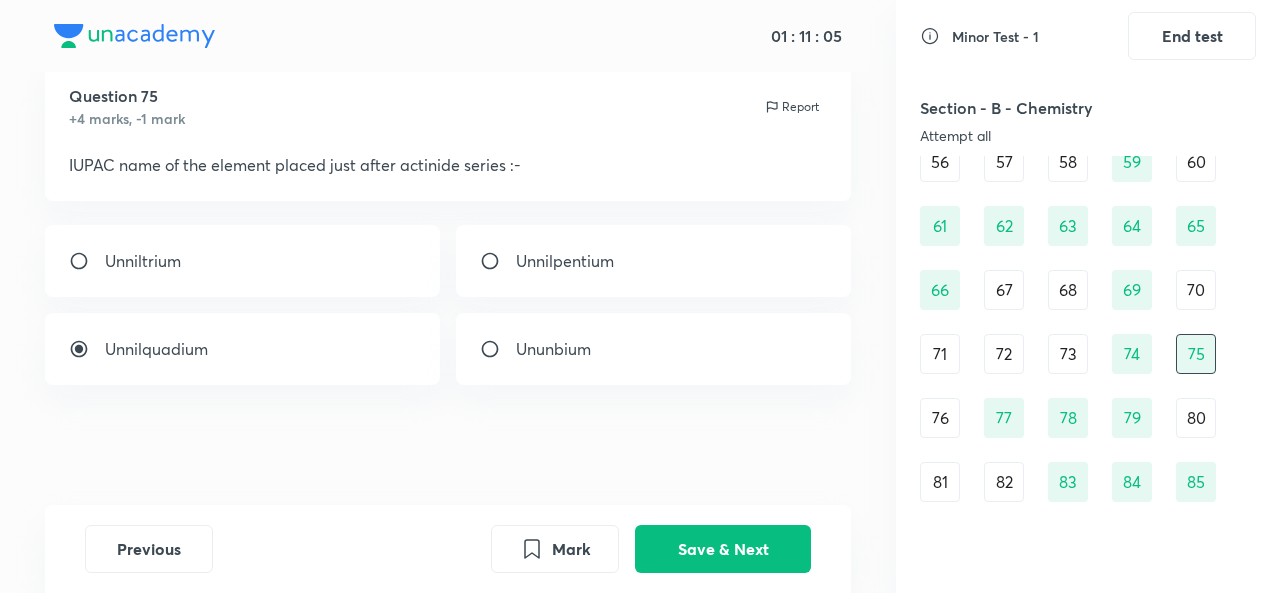 click on "73" at bounding box center (1068, 354) 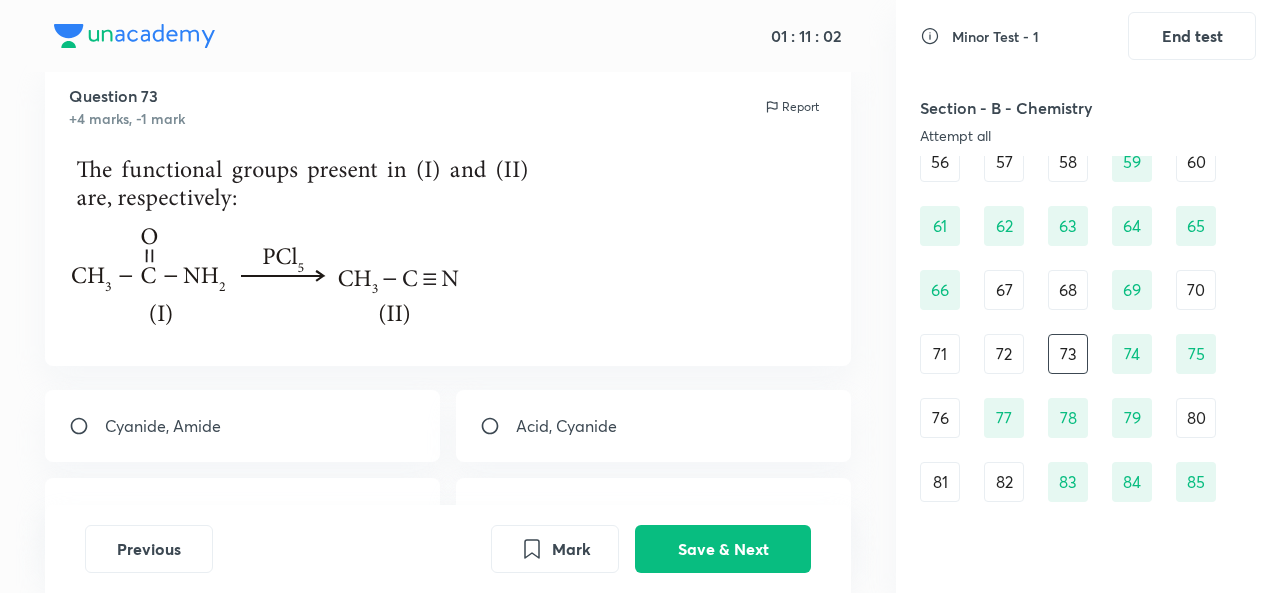 click on "72" at bounding box center (1004, 354) 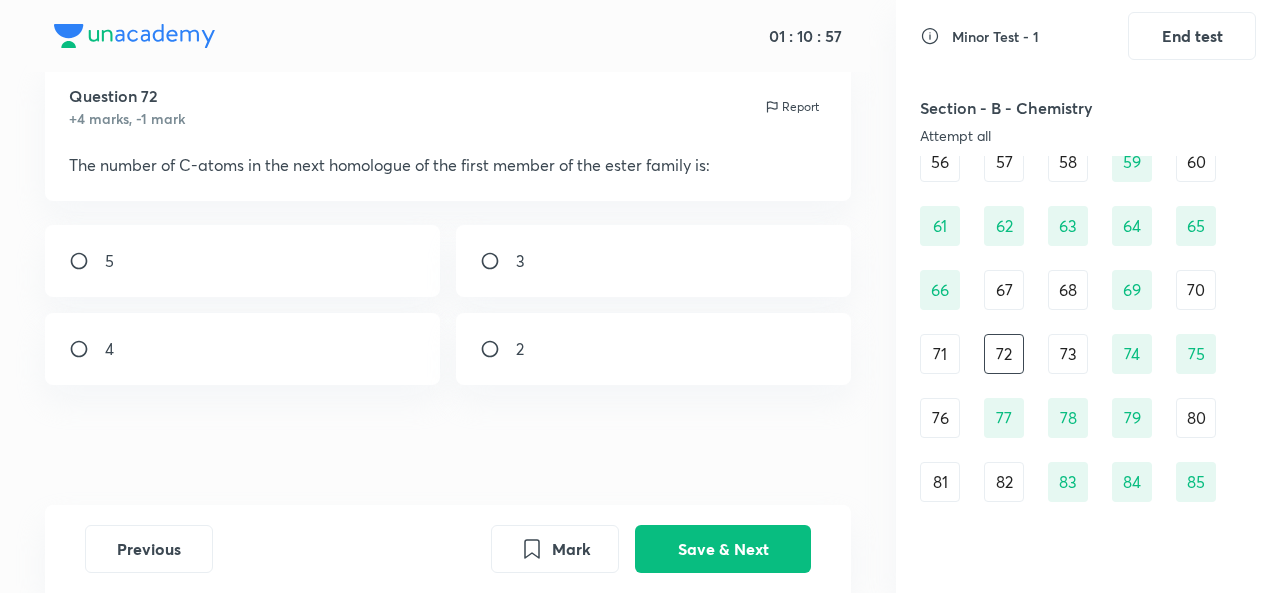 click on "71" at bounding box center [940, 354] 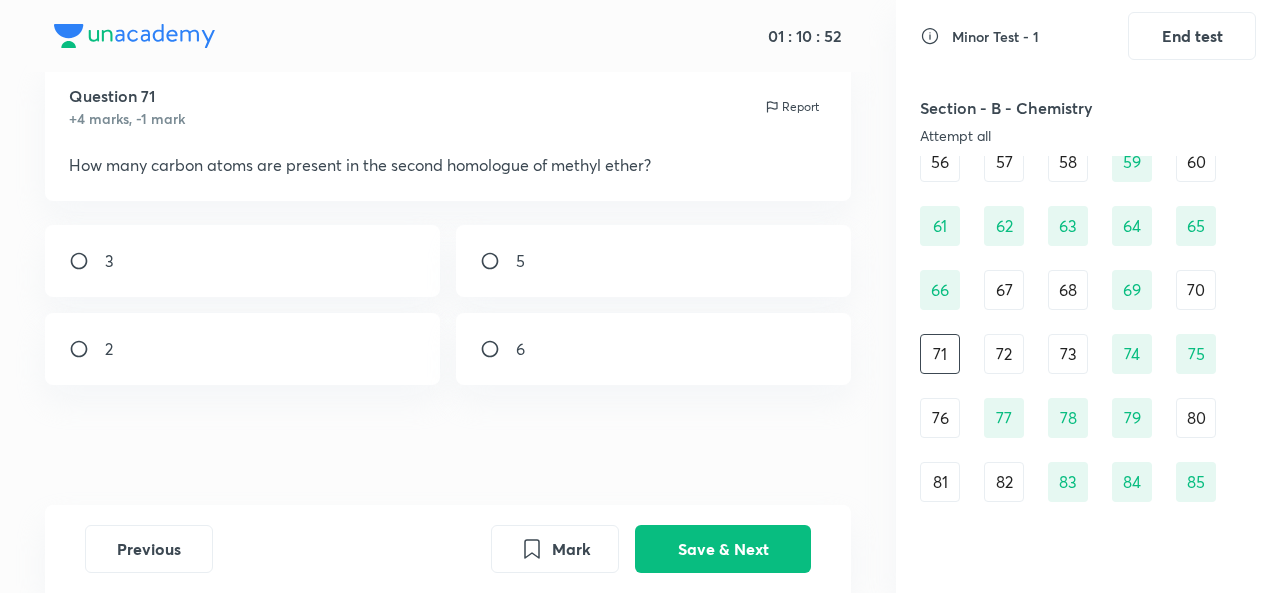 click on "70" at bounding box center (1196, 290) 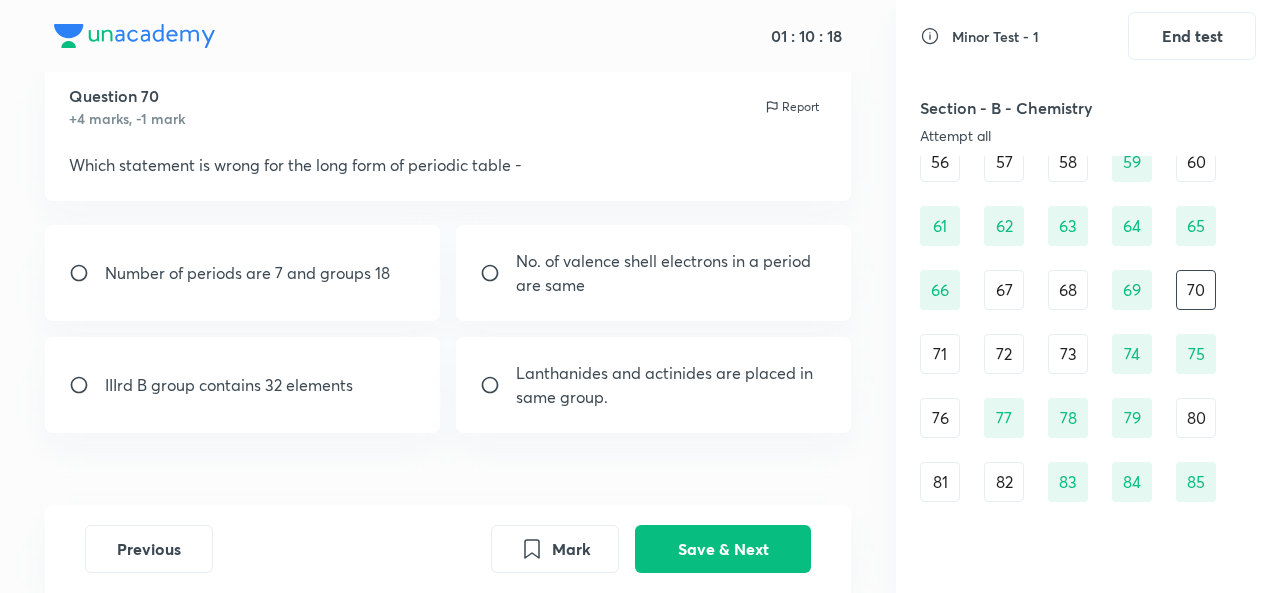 click on "Lanthanides and actinides are placed in same group." at bounding box center (653, 385) 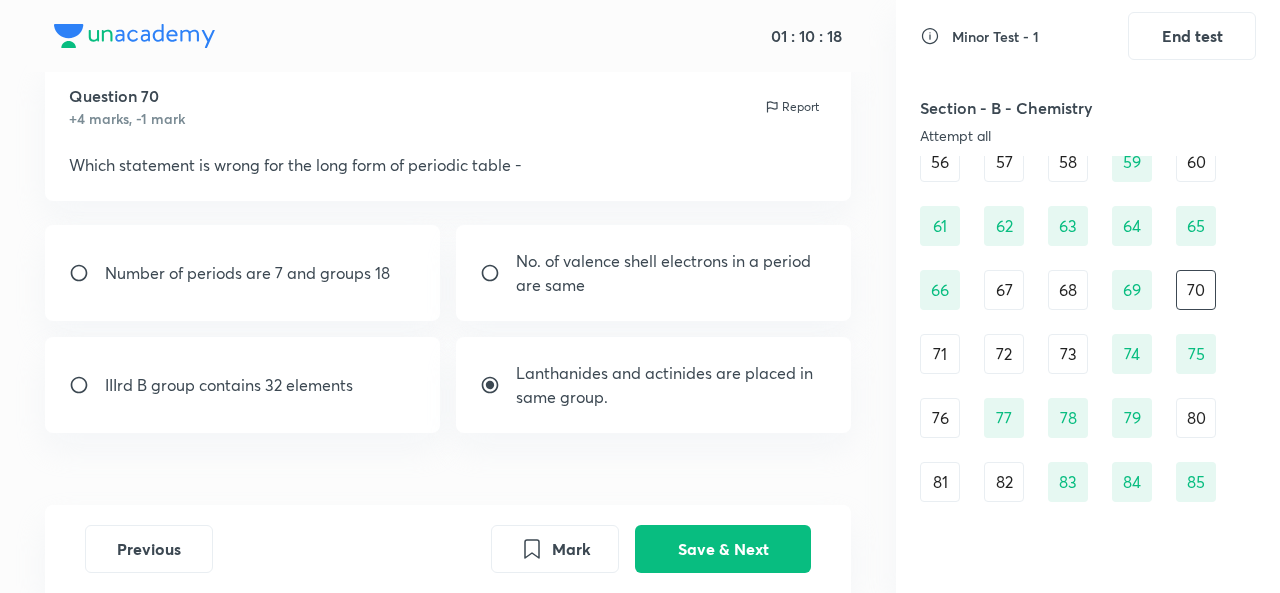 click on "Lanthanides and actinides are placed in same group." at bounding box center [653, 385] 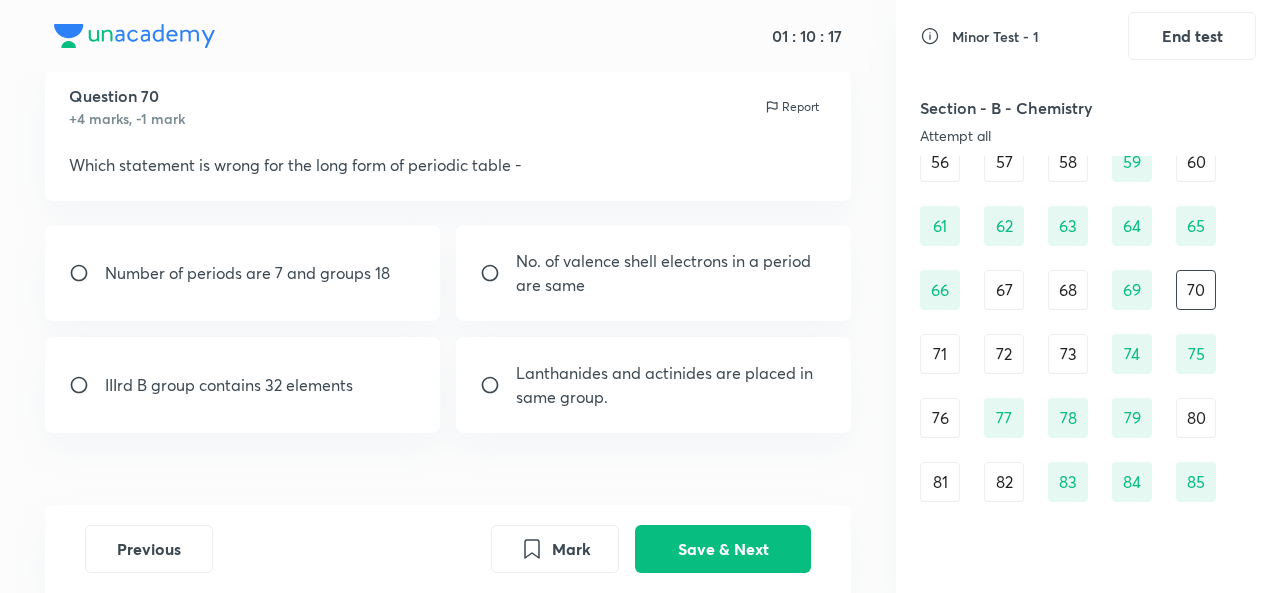 radio on "false" 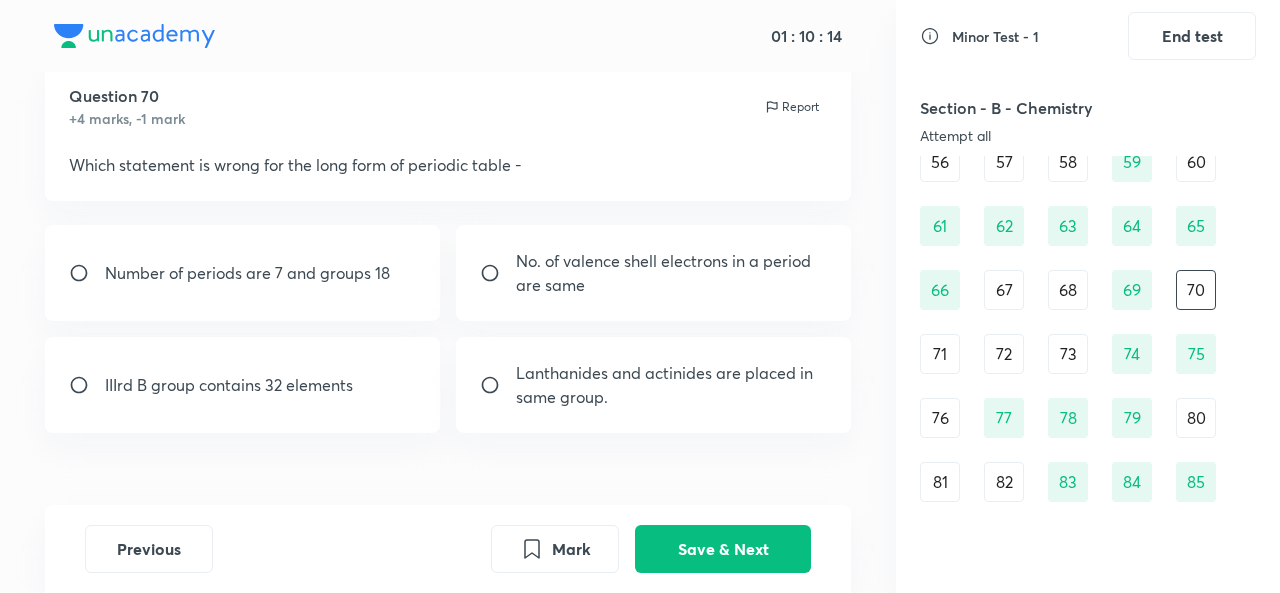 click on "Question 70 +4 marks, -1 mark Report Which statement is wrong for the long form of periodic table - Number of periods are 7 and groups 18 No. of valence shell electrons in a period are same IIIrd B group contains 32 elements Lanthanides and actinides are placed in same group." at bounding box center [448, 306] 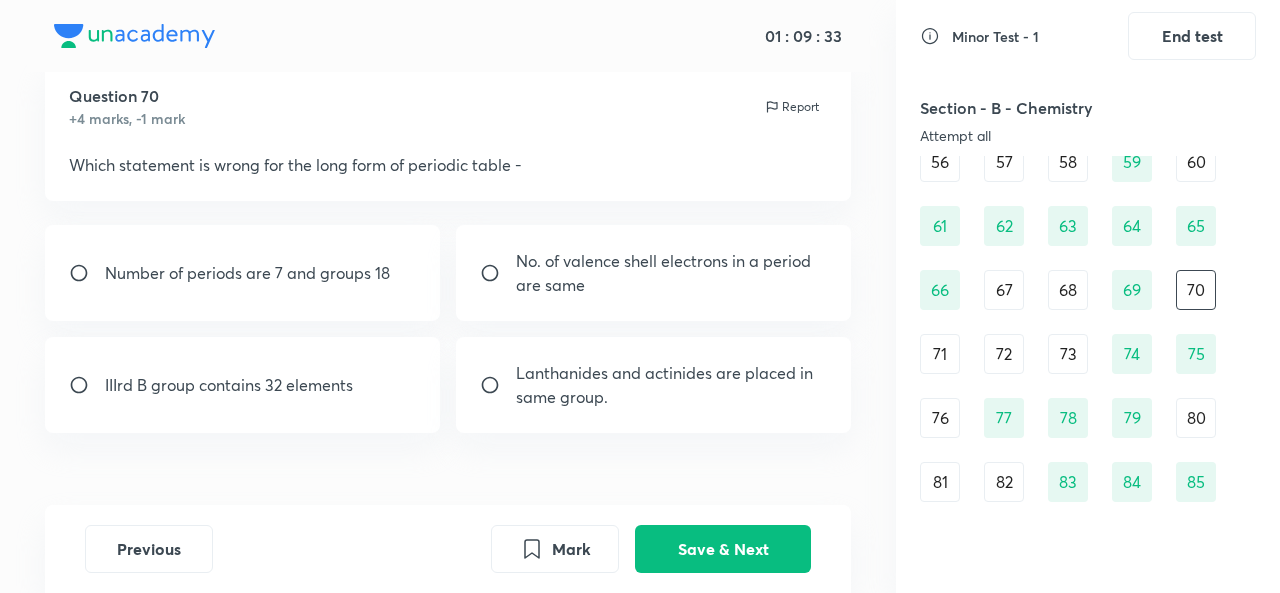 click on "IIIrd B group contains 32 elements" at bounding box center (242, 385) 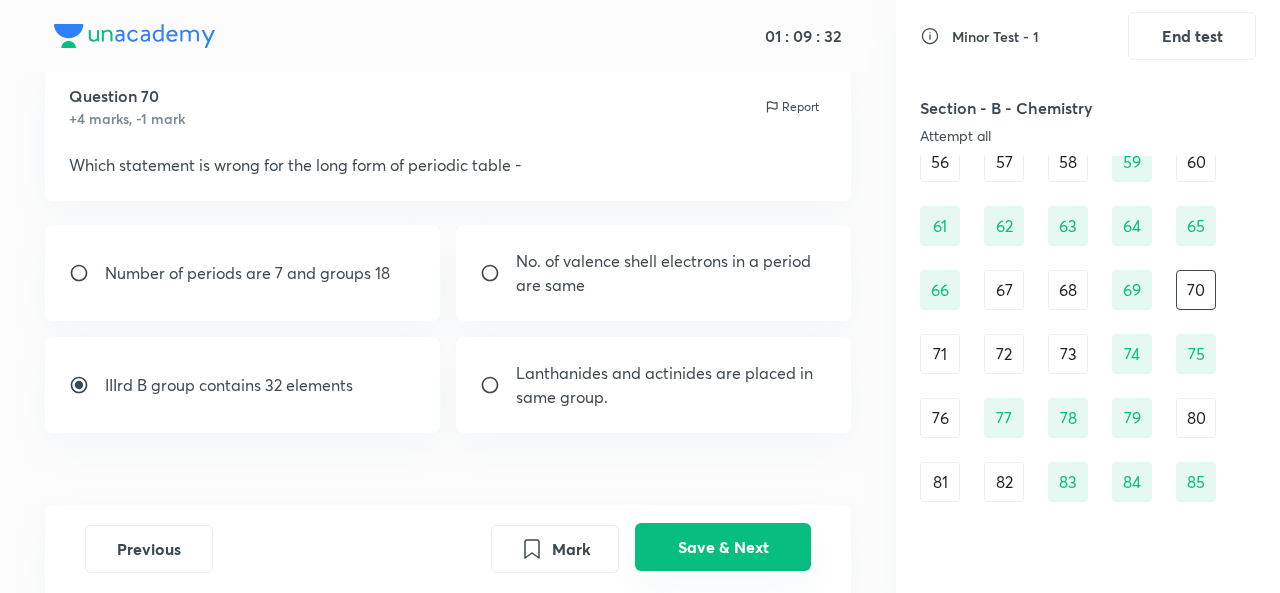 click on "Save & Next" at bounding box center (723, 547) 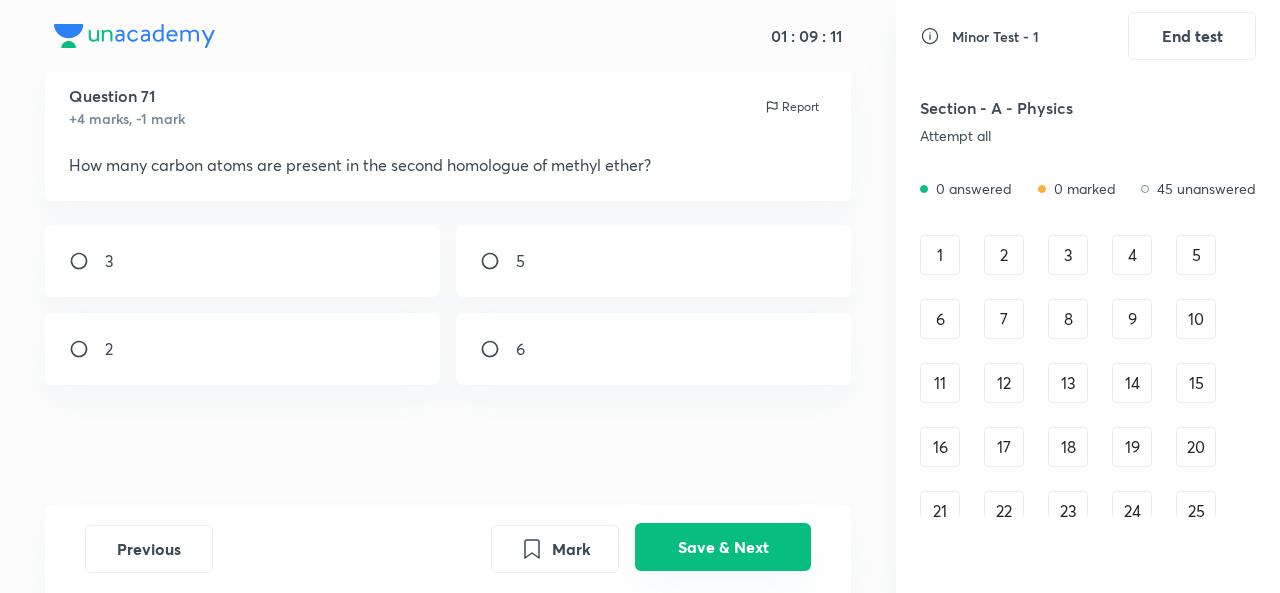scroll, scrollTop: 0, scrollLeft: 0, axis: both 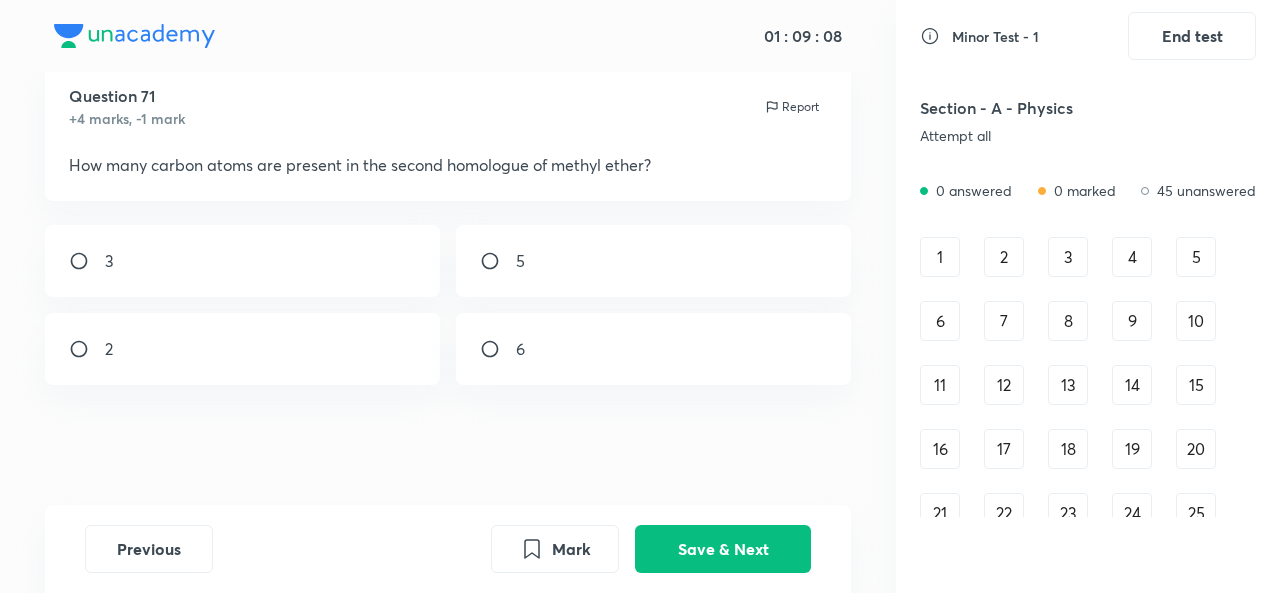 click on "1" at bounding box center [940, 257] 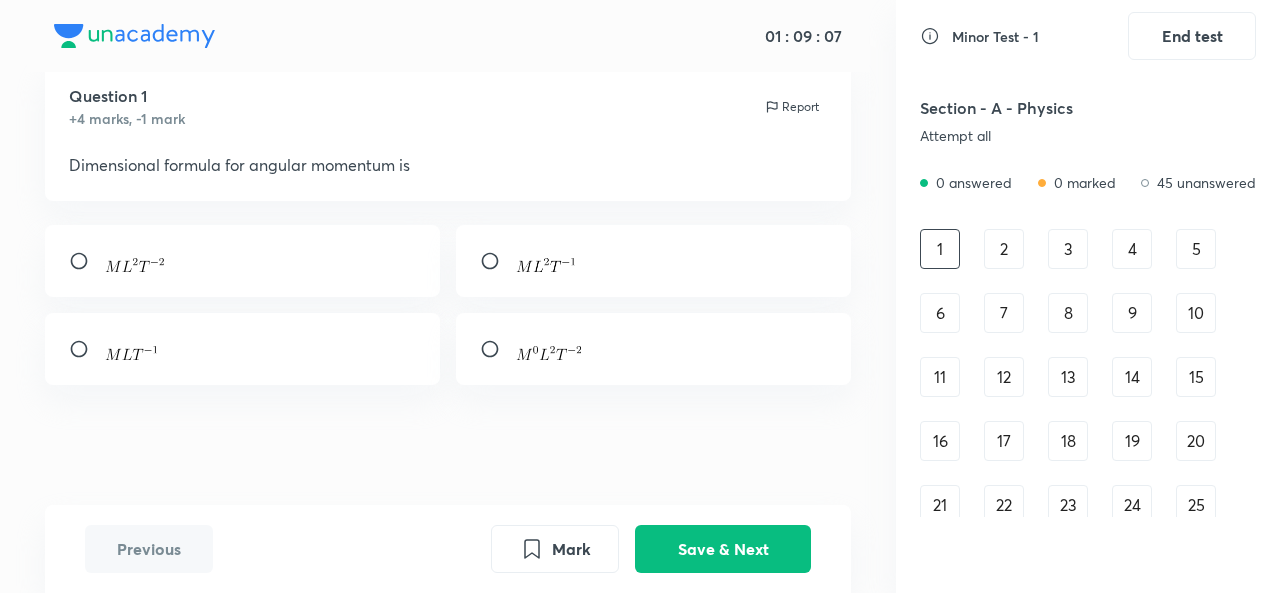 scroll, scrollTop: 0, scrollLeft: 0, axis: both 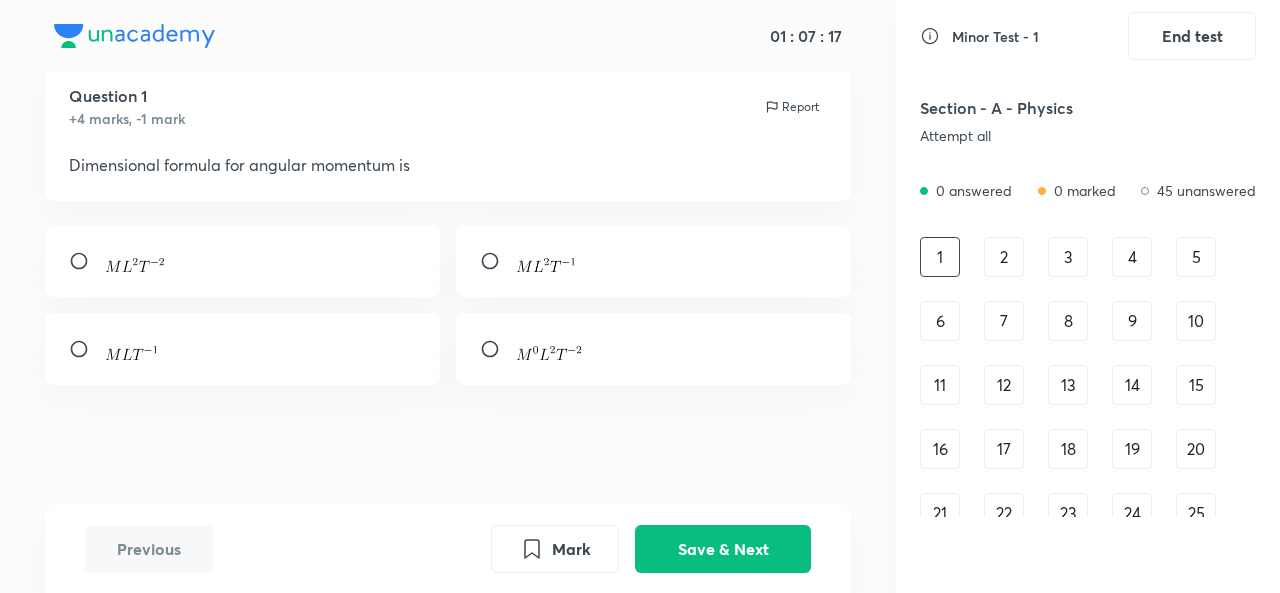 click at bounding box center [87, 349] 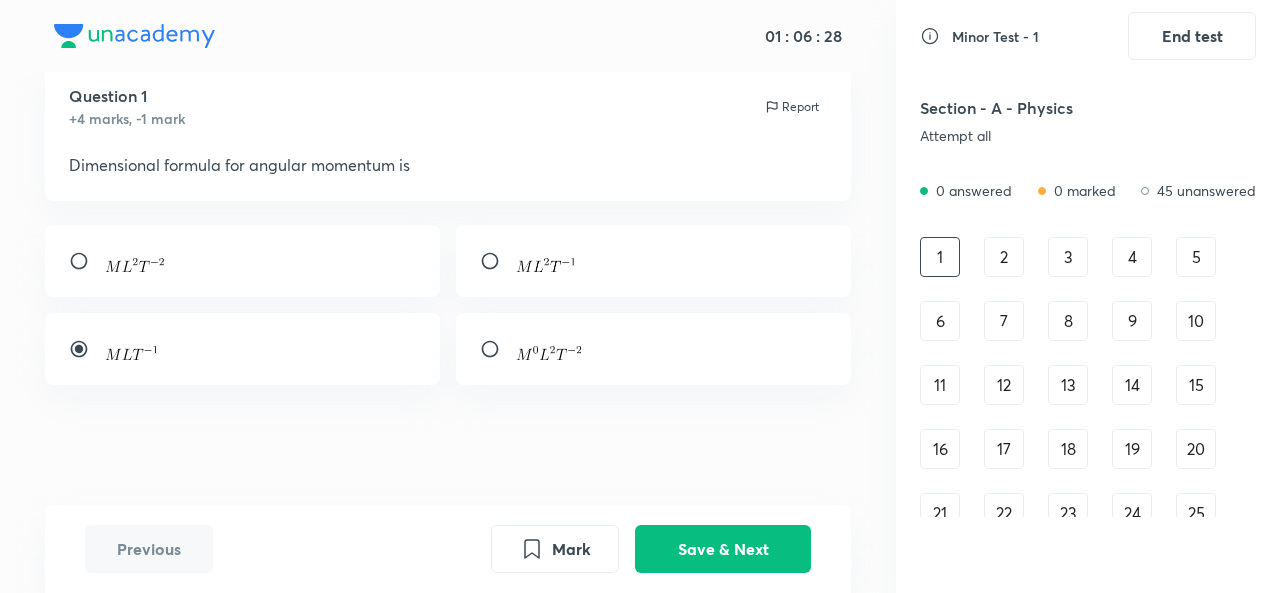 click at bounding box center [498, 261] 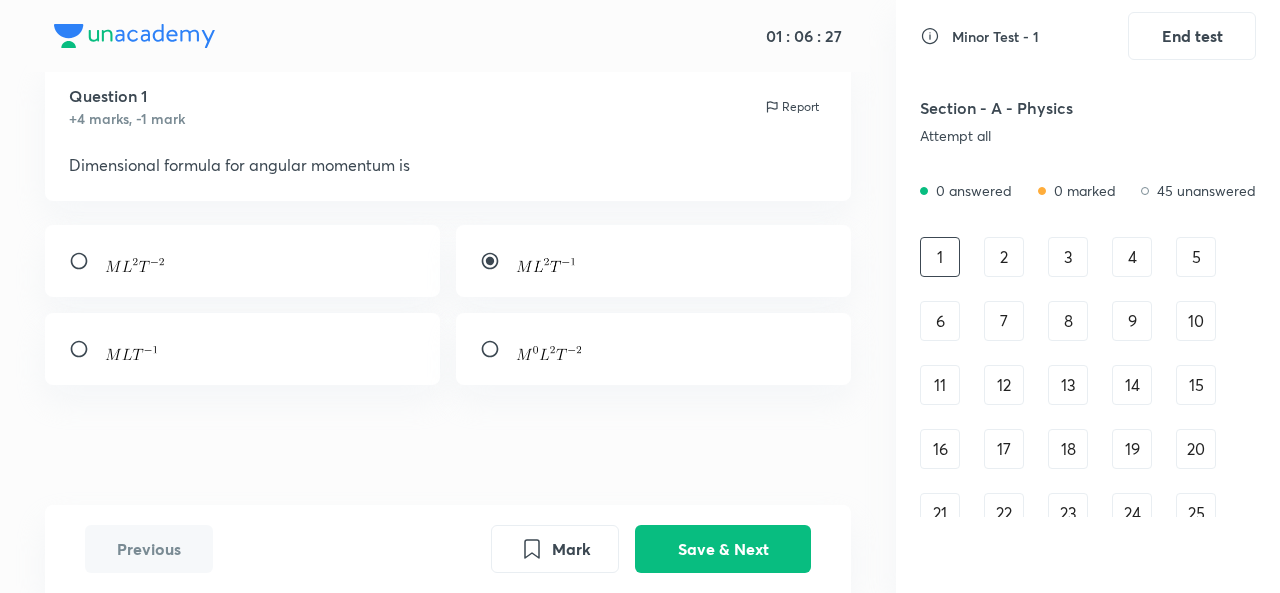 click on "Save & Next" at bounding box center (723, 549) 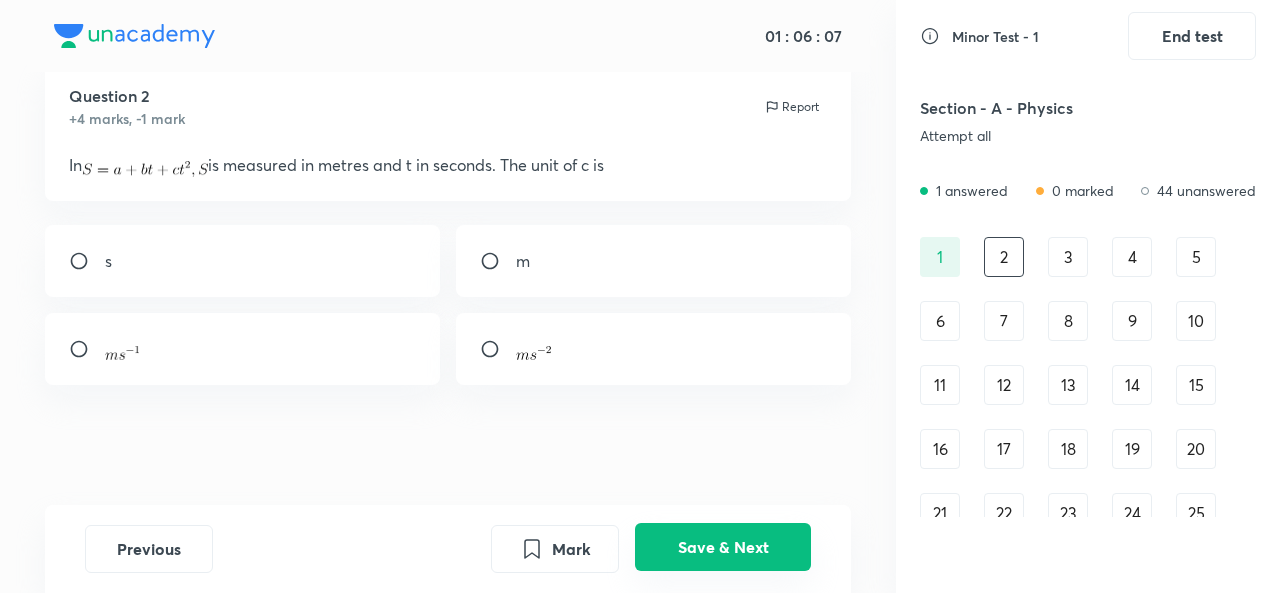 click on "Save & Next" at bounding box center (723, 547) 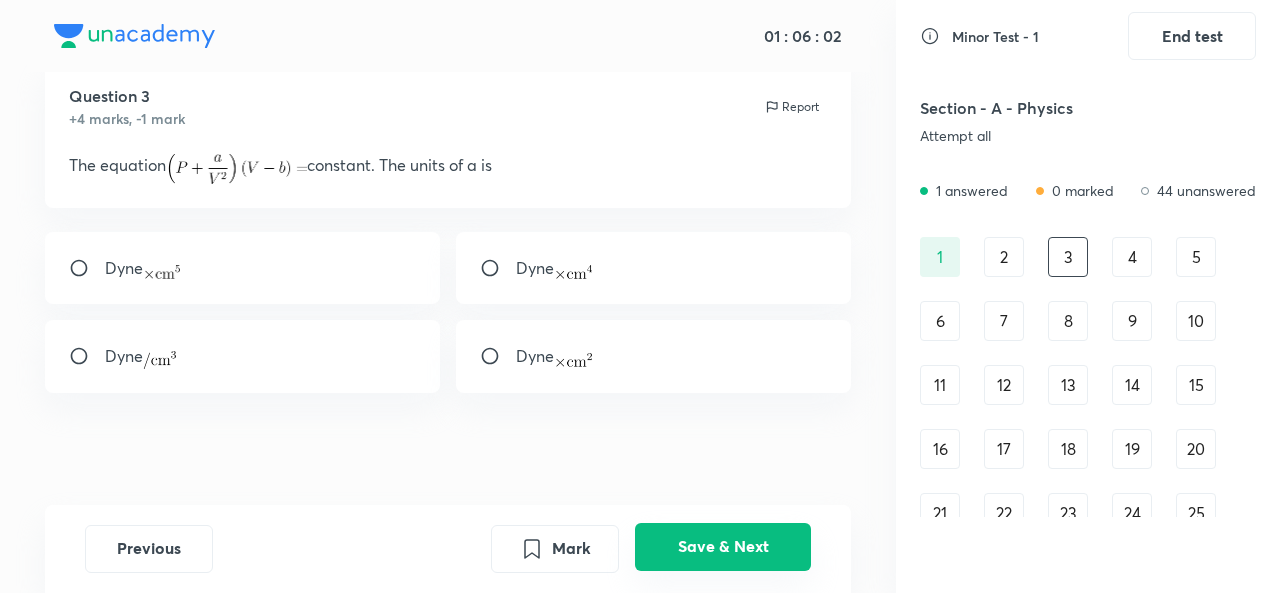 click on "Save & Next" at bounding box center (723, 547) 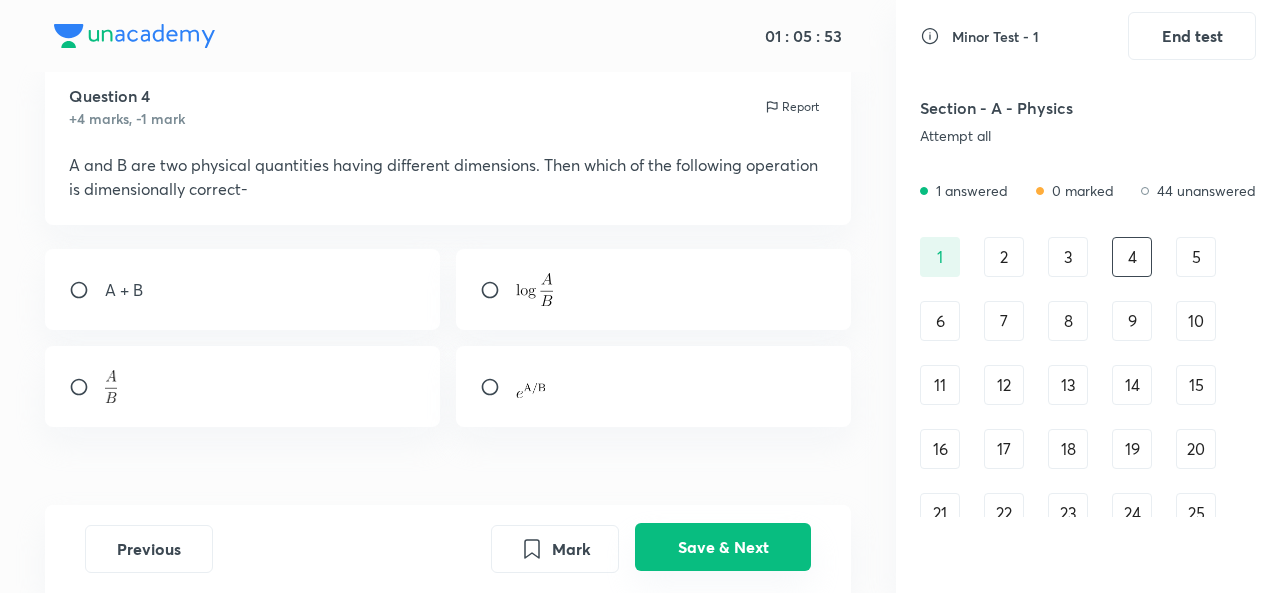 click on "Save & Next" at bounding box center (723, 547) 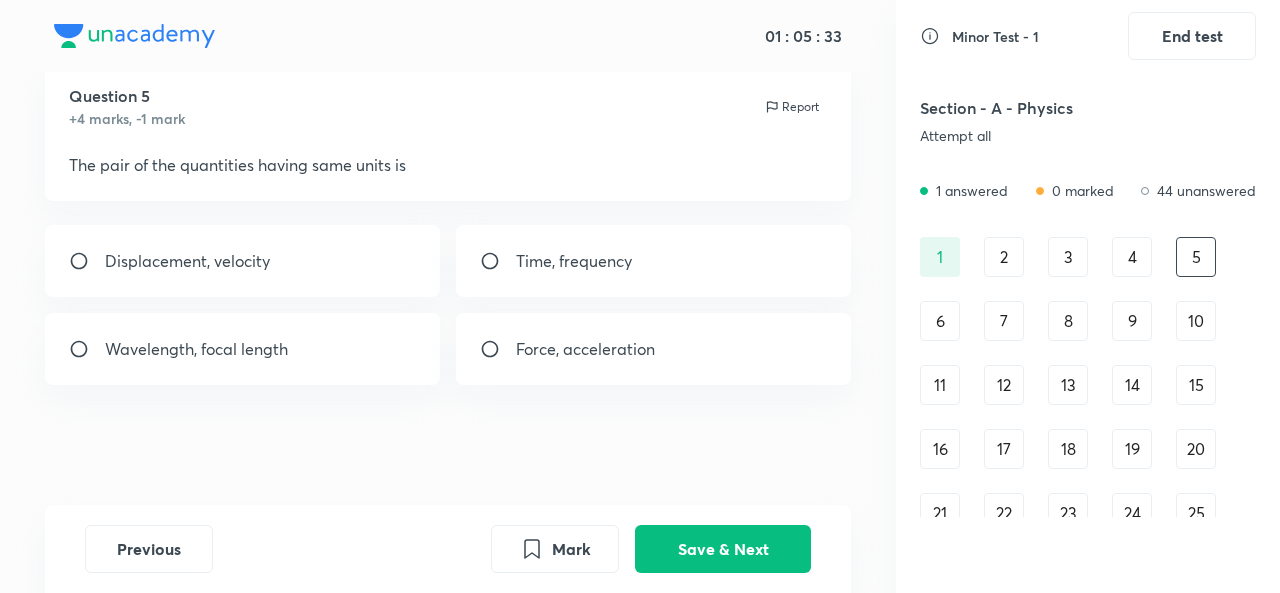 click on "Displacement, velocity" at bounding box center [242, 261] 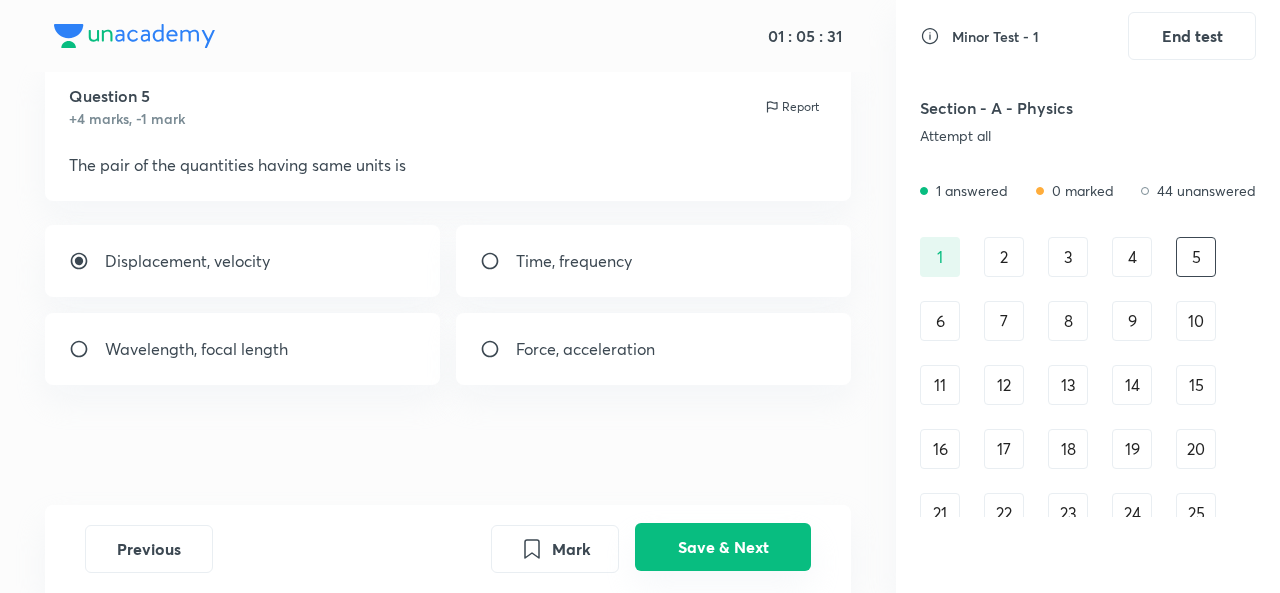 click on "Save & Next" at bounding box center (723, 547) 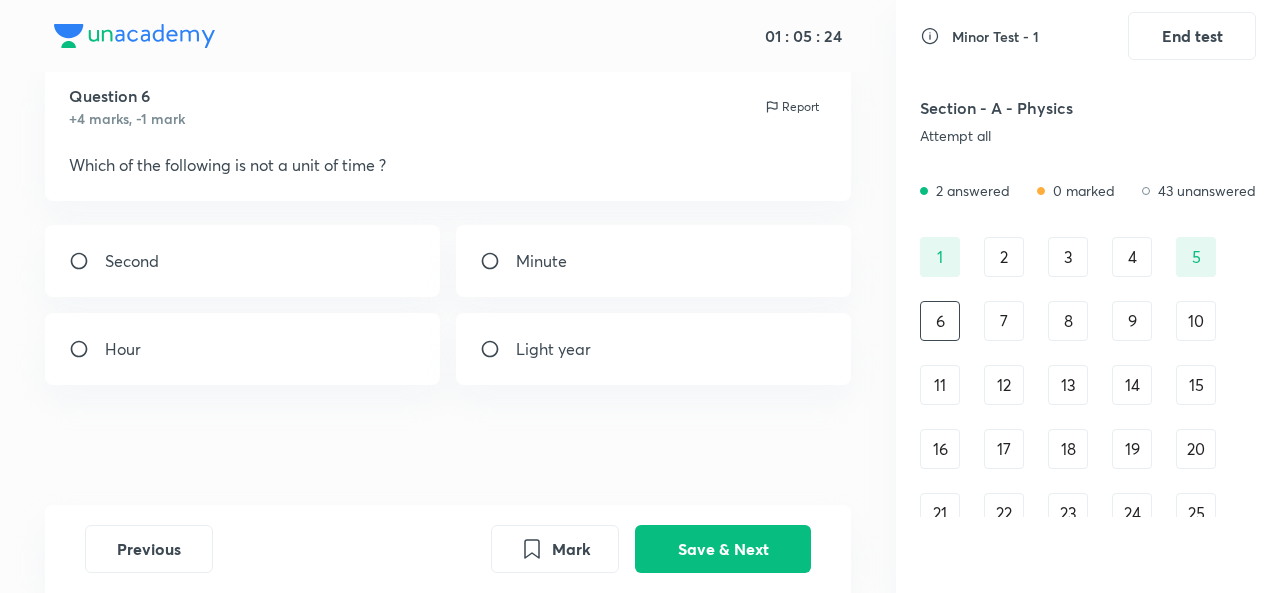 click on "Light year" at bounding box center [653, 349] 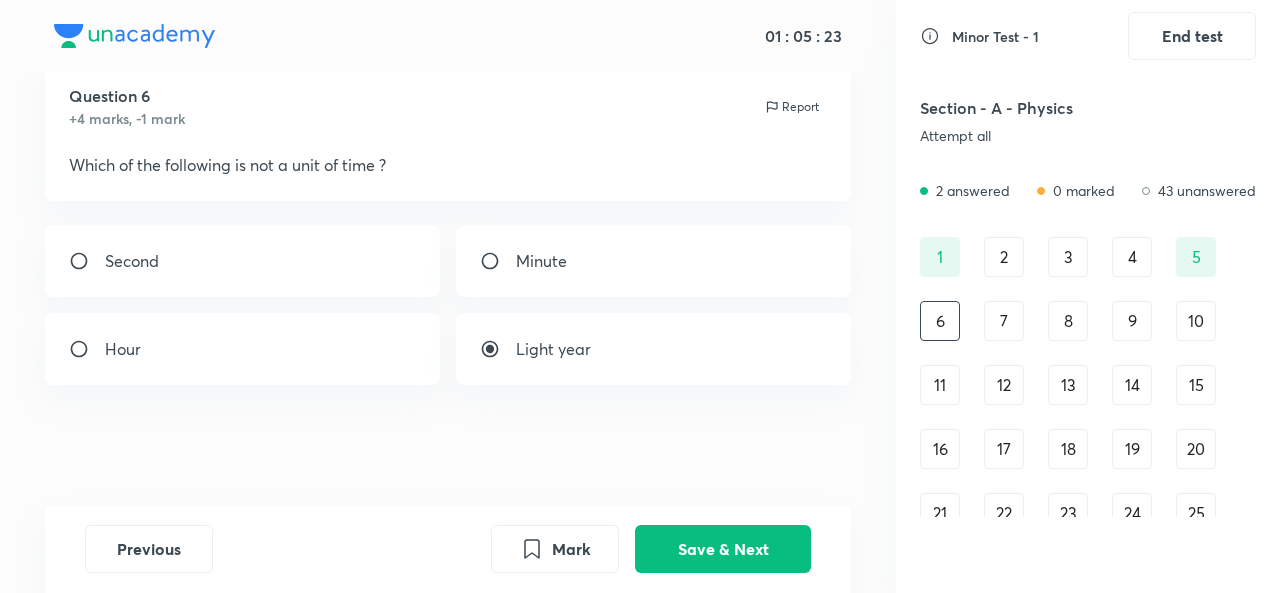 click on "Save & Next" at bounding box center [723, 549] 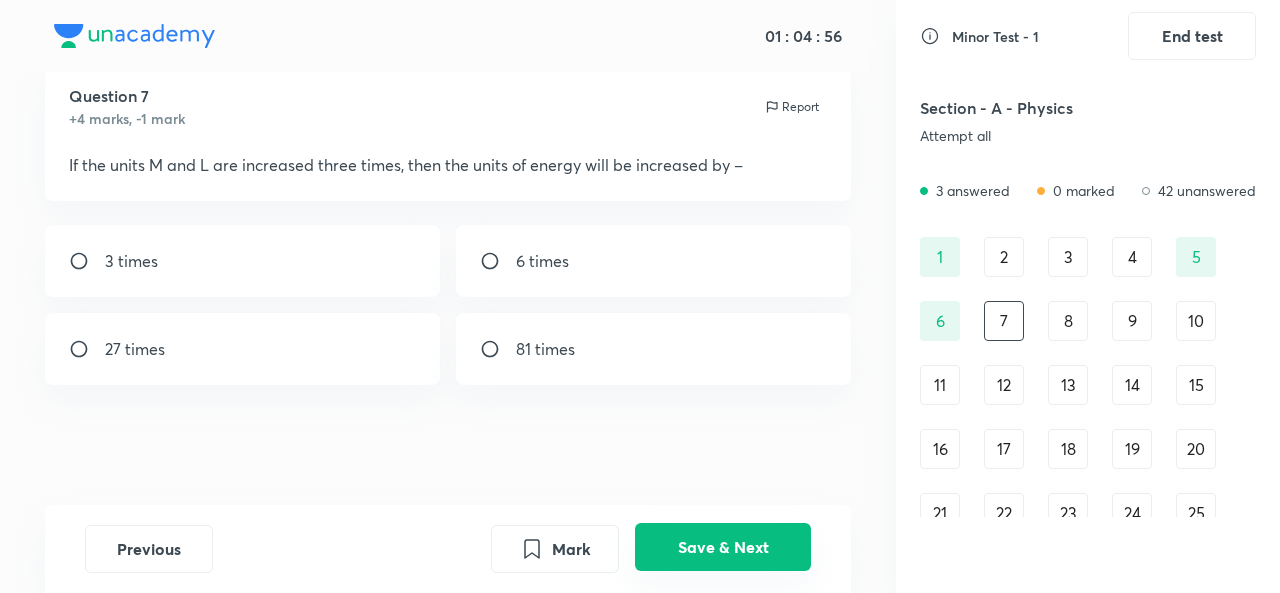 click on "Save & Next" at bounding box center [723, 547] 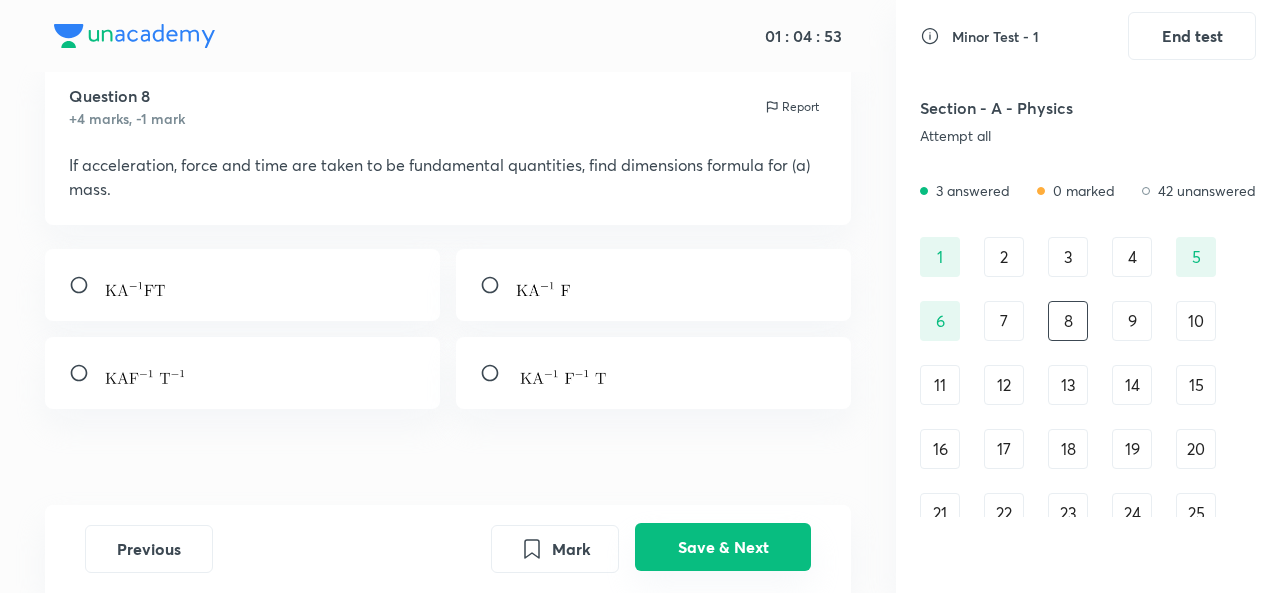 click on "Save & Next" at bounding box center [723, 547] 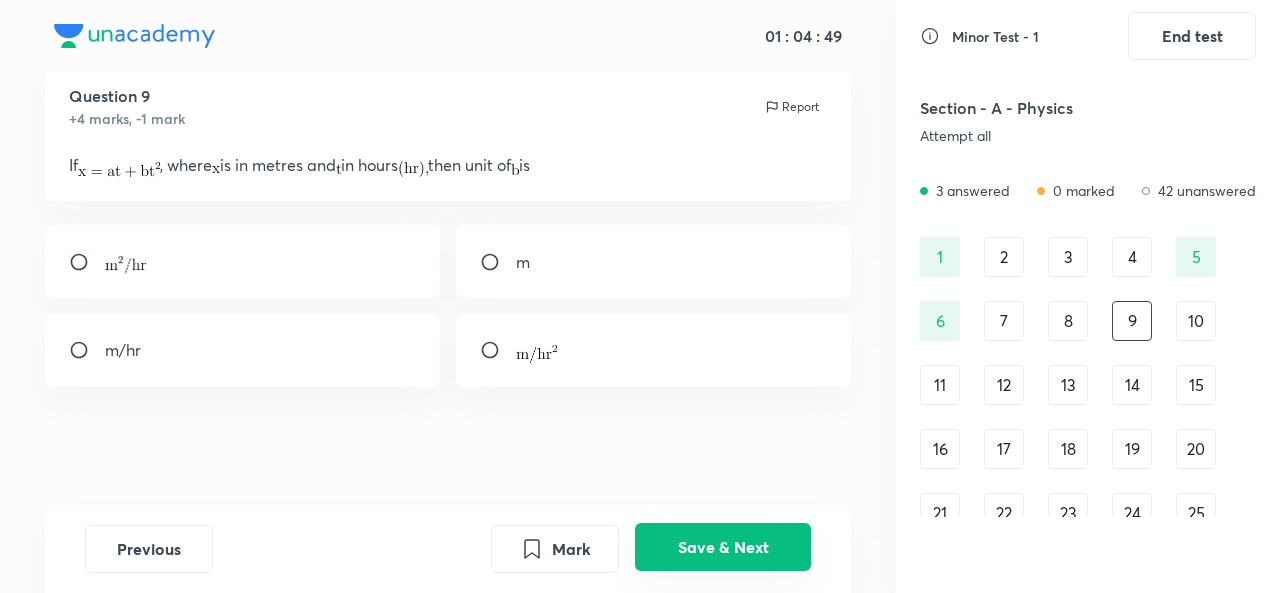 type 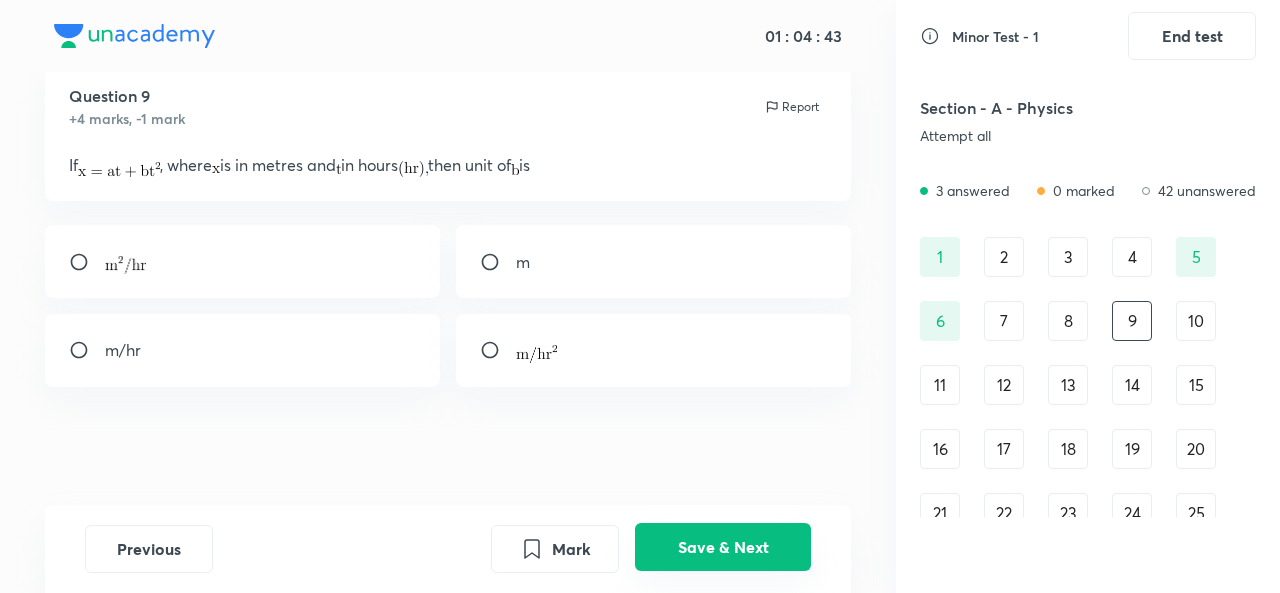click on "Save & Next" at bounding box center [723, 547] 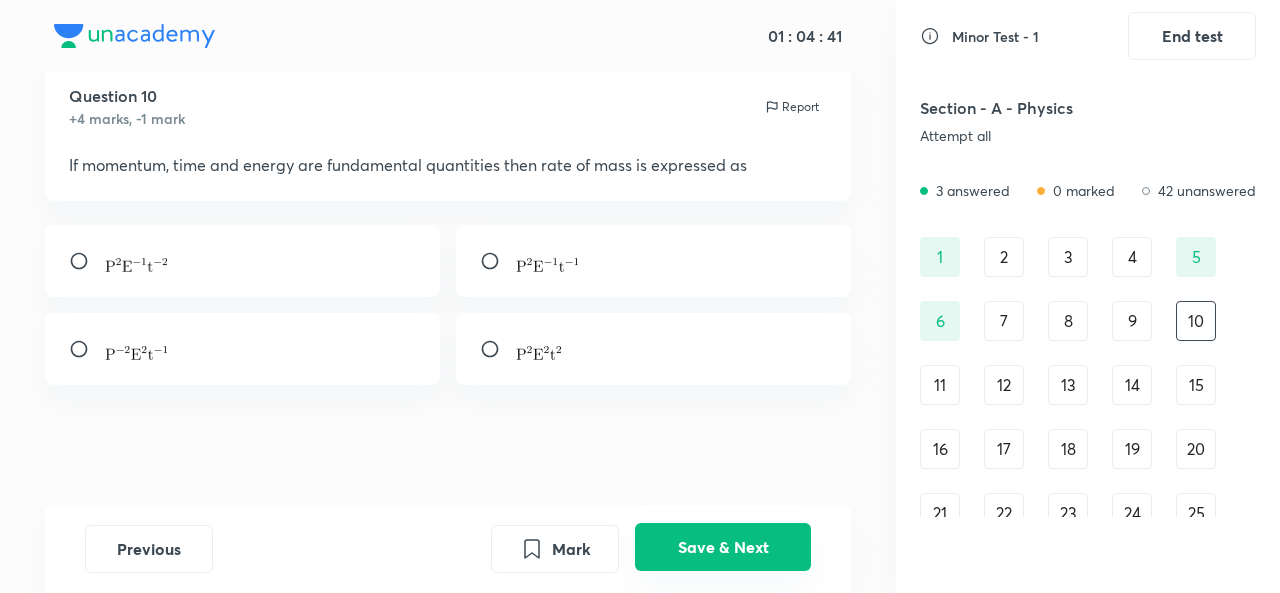 click on "Save & Next" at bounding box center [723, 547] 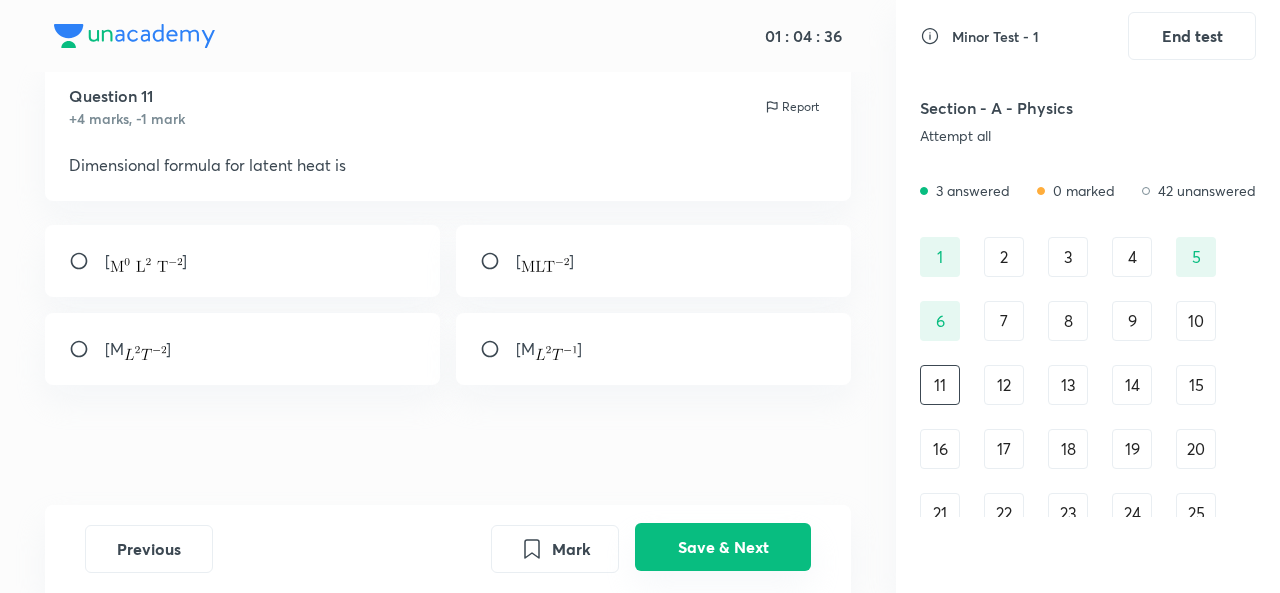 click on "Save & Next" at bounding box center (723, 547) 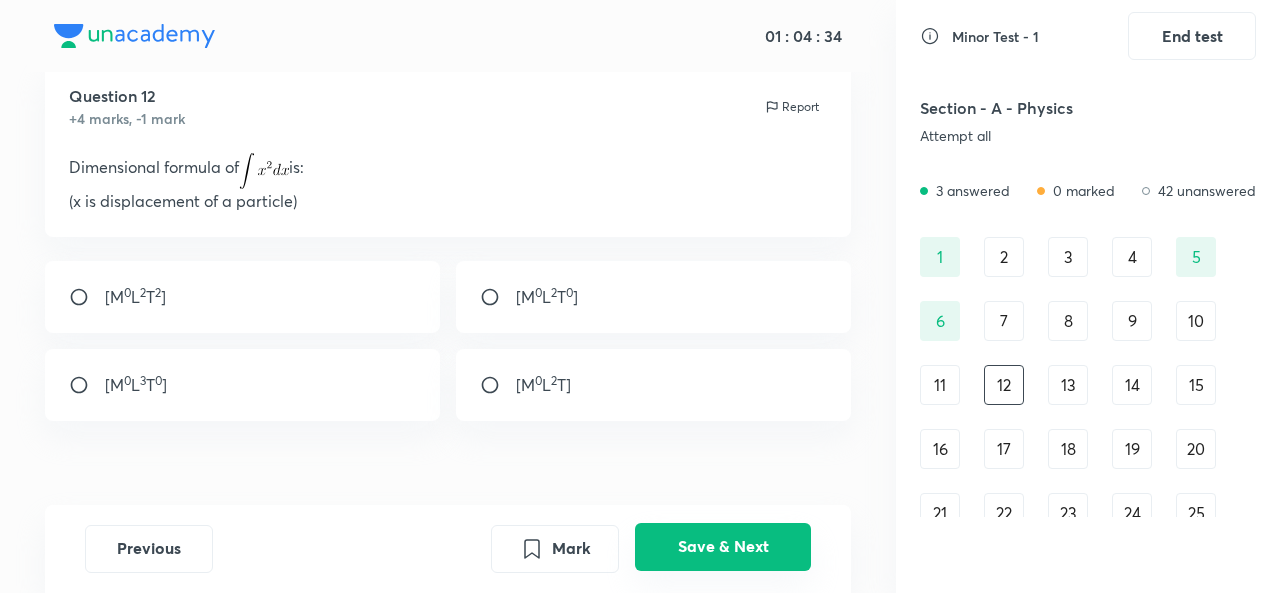 click on "Save & Next" at bounding box center [723, 547] 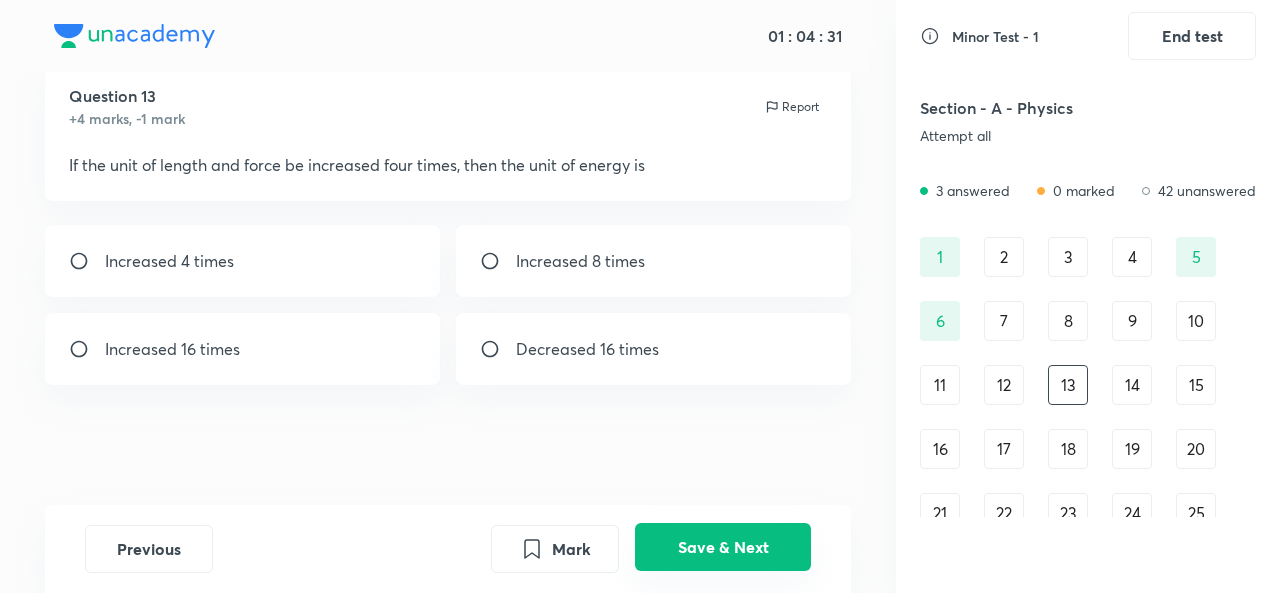 click on "Save & Next" at bounding box center (723, 547) 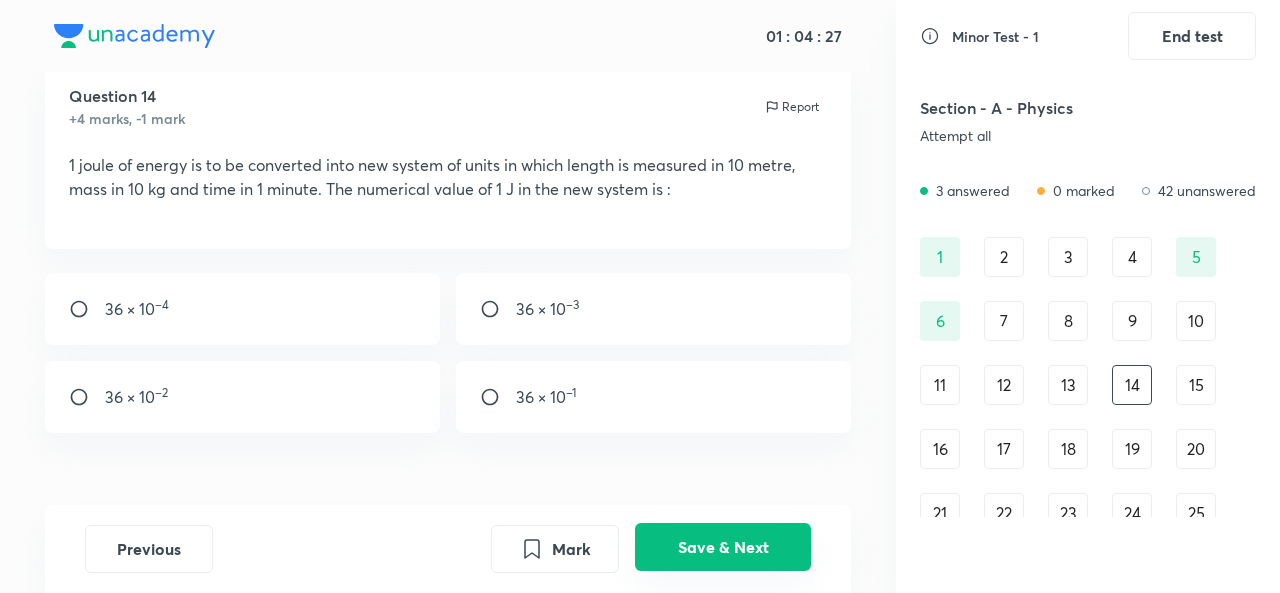 click on "Save & Next" at bounding box center (723, 547) 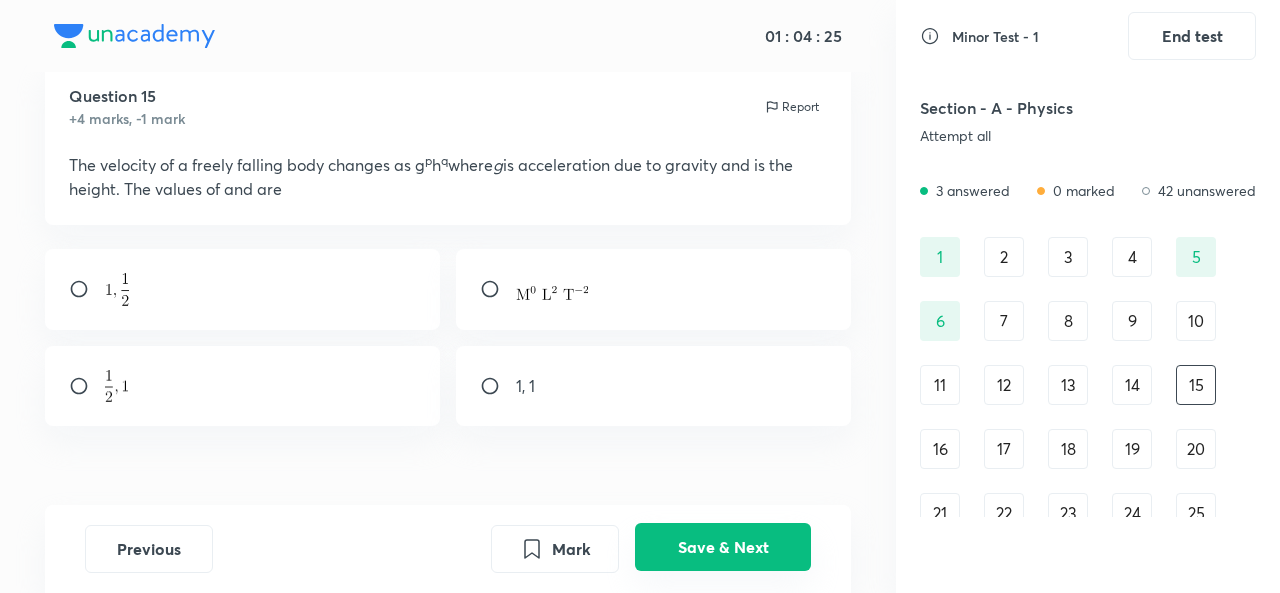 click on "Save & Next" at bounding box center [723, 547] 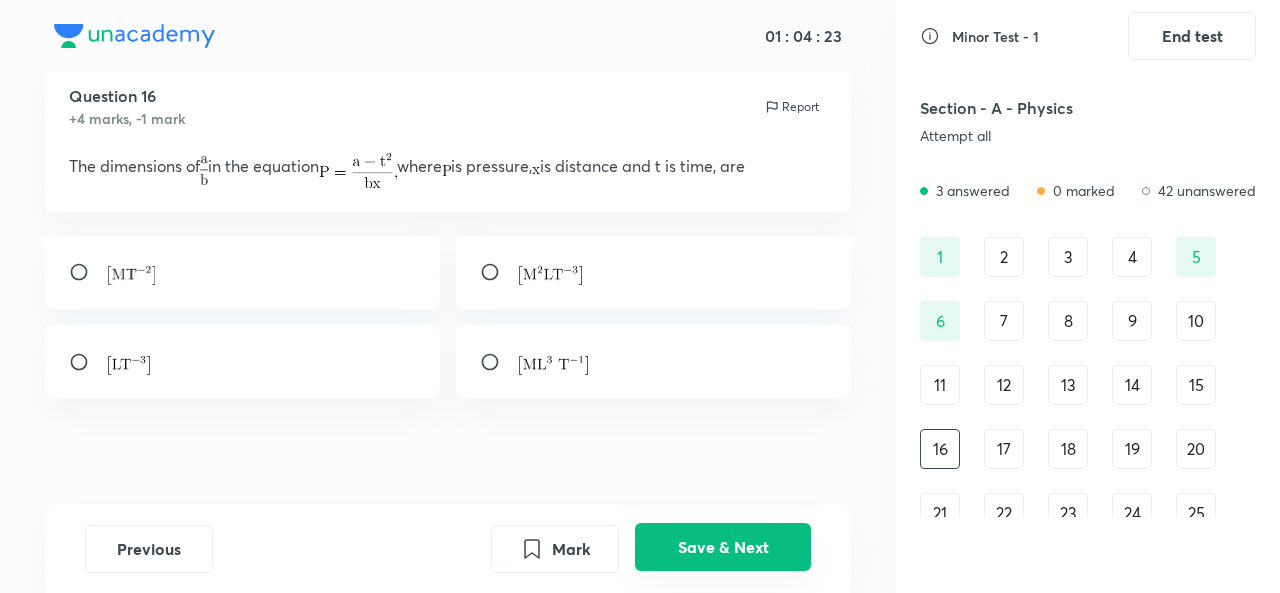click on "Save & Next" at bounding box center [723, 547] 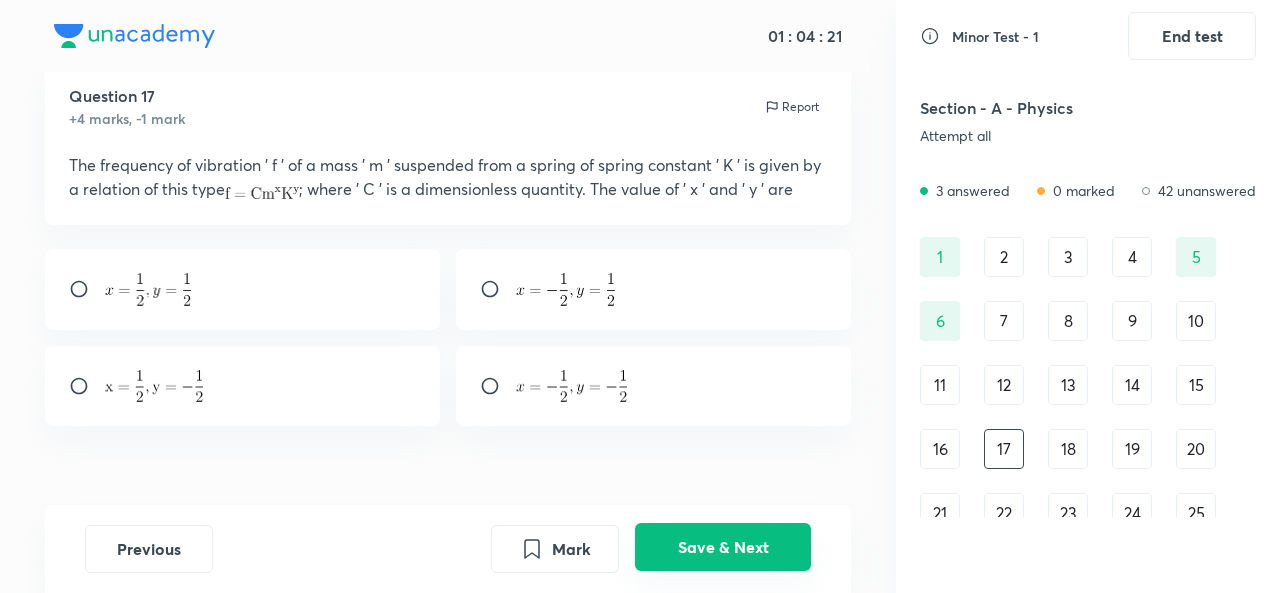 click on "Save & Next" at bounding box center [723, 547] 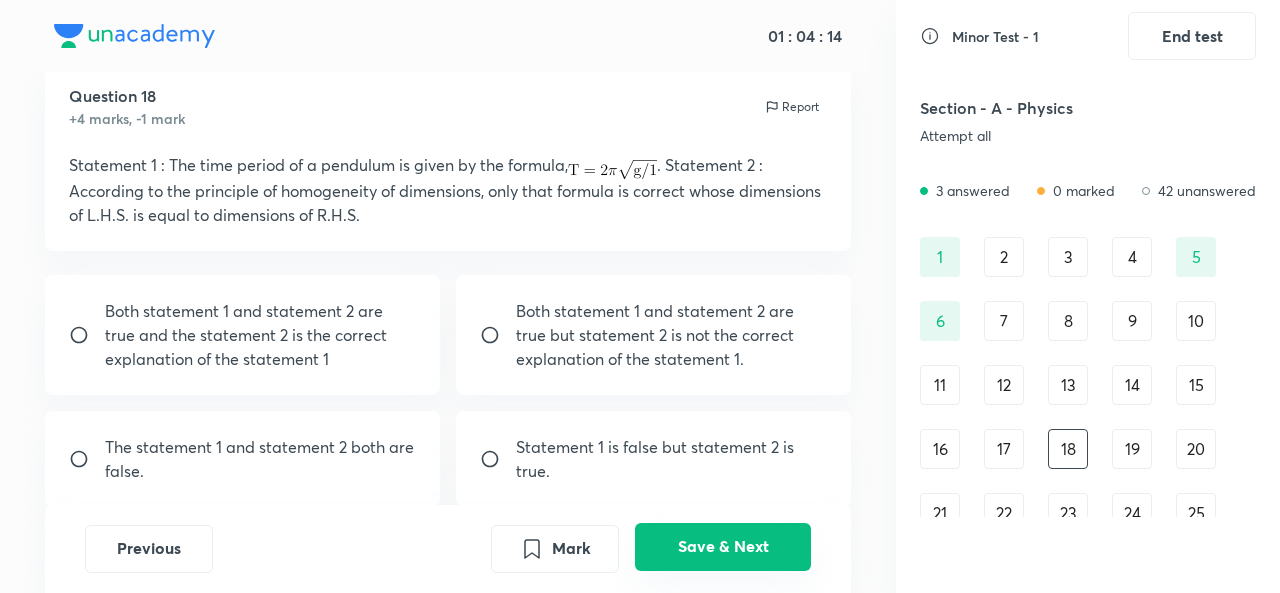 click on "Save & Next" at bounding box center [723, 547] 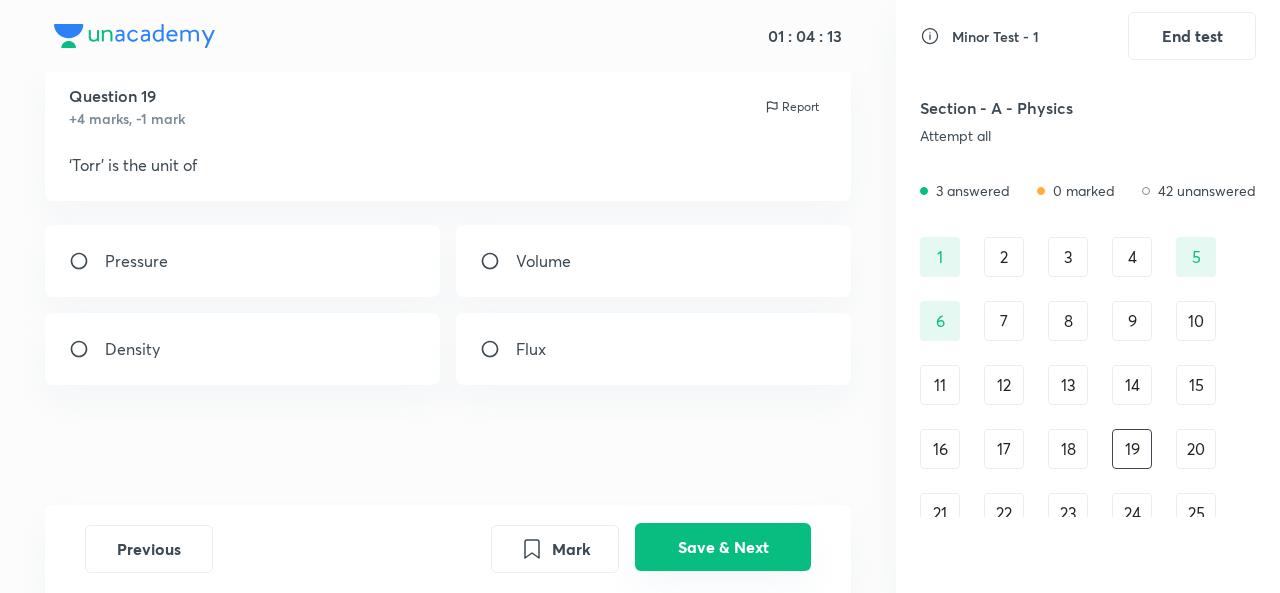 click on "Save & Next" at bounding box center [723, 547] 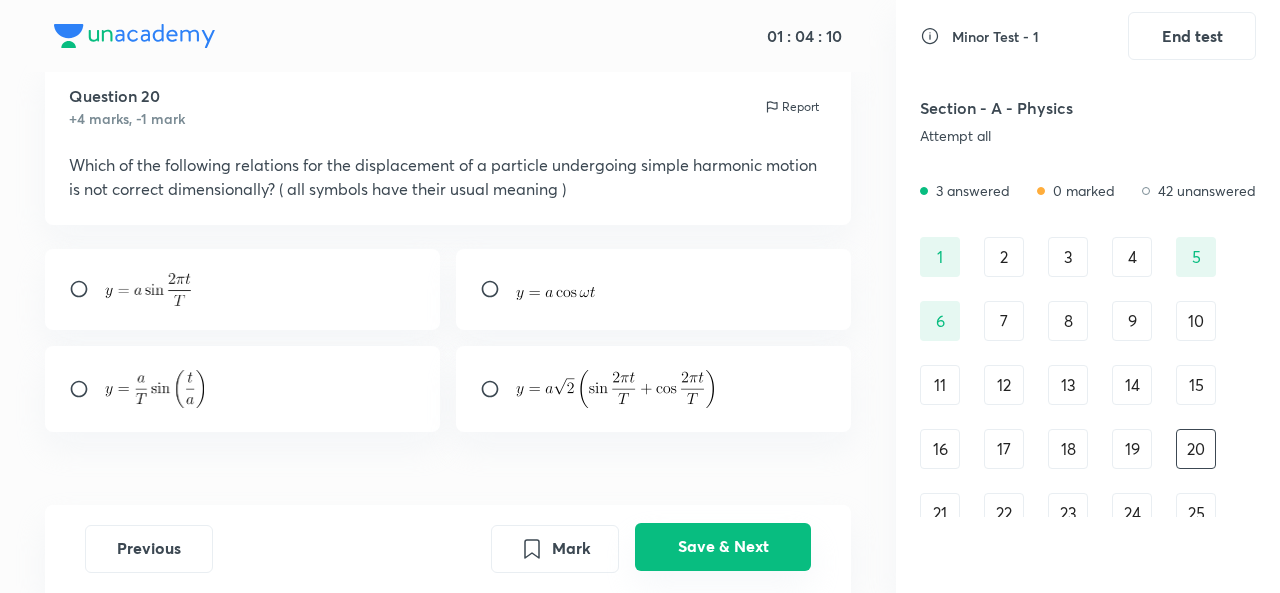 click on "Save & Next" at bounding box center (723, 547) 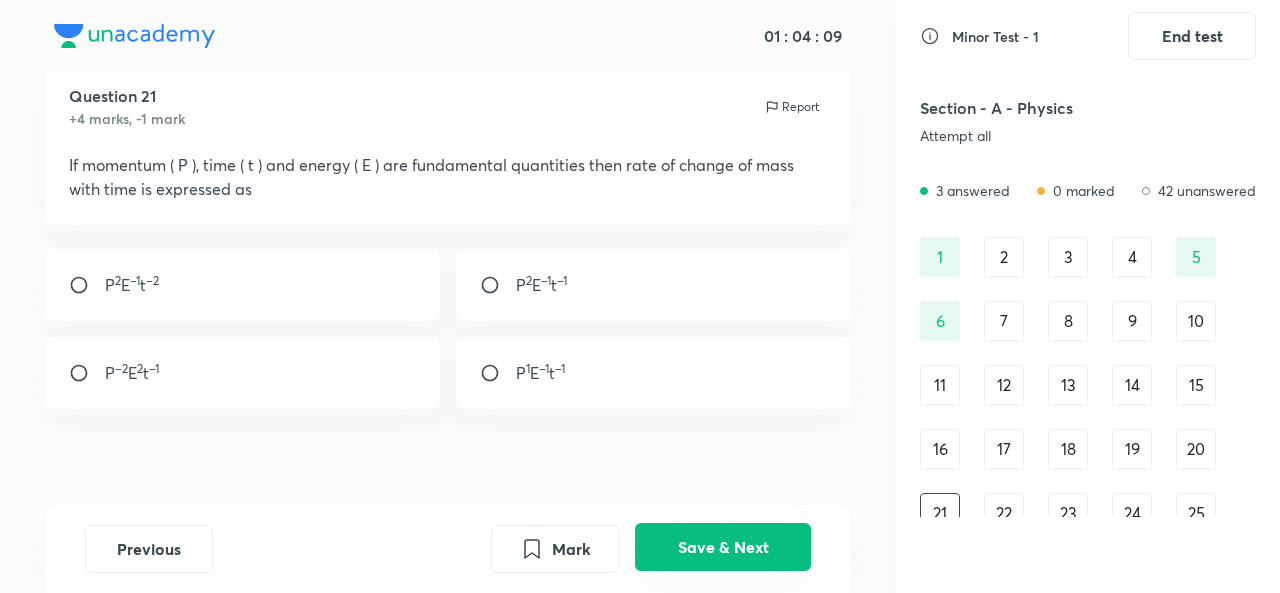 click on "Save & Next" at bounding box center [723, 547] 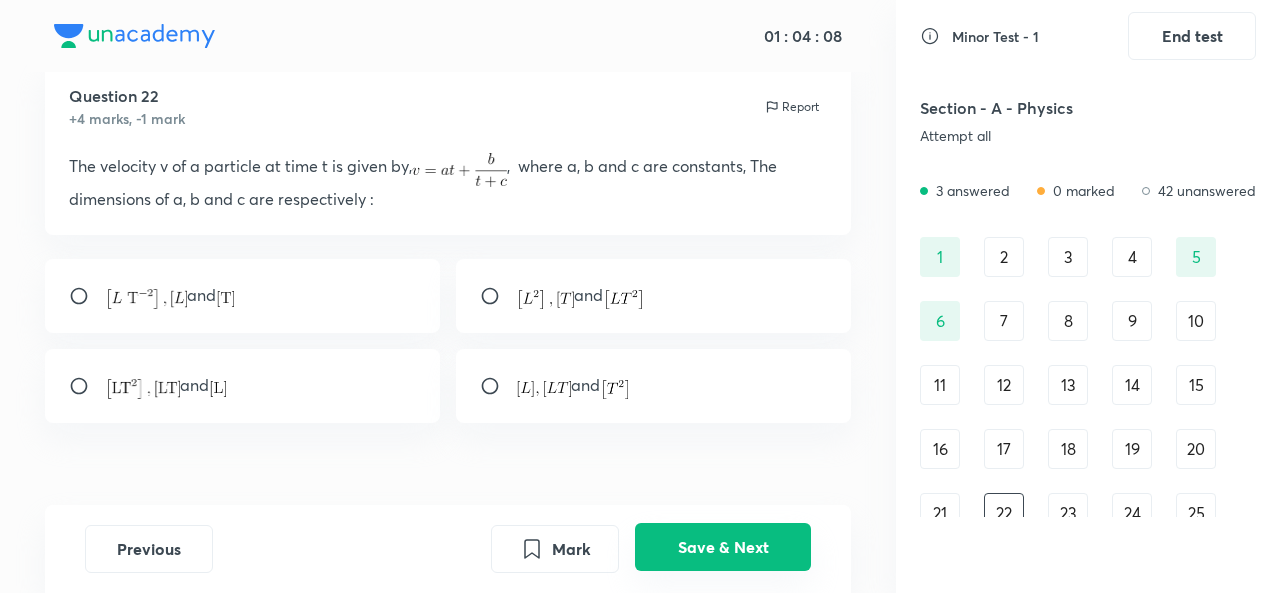 click on "Save & Next" at bounding box center (723, 547) 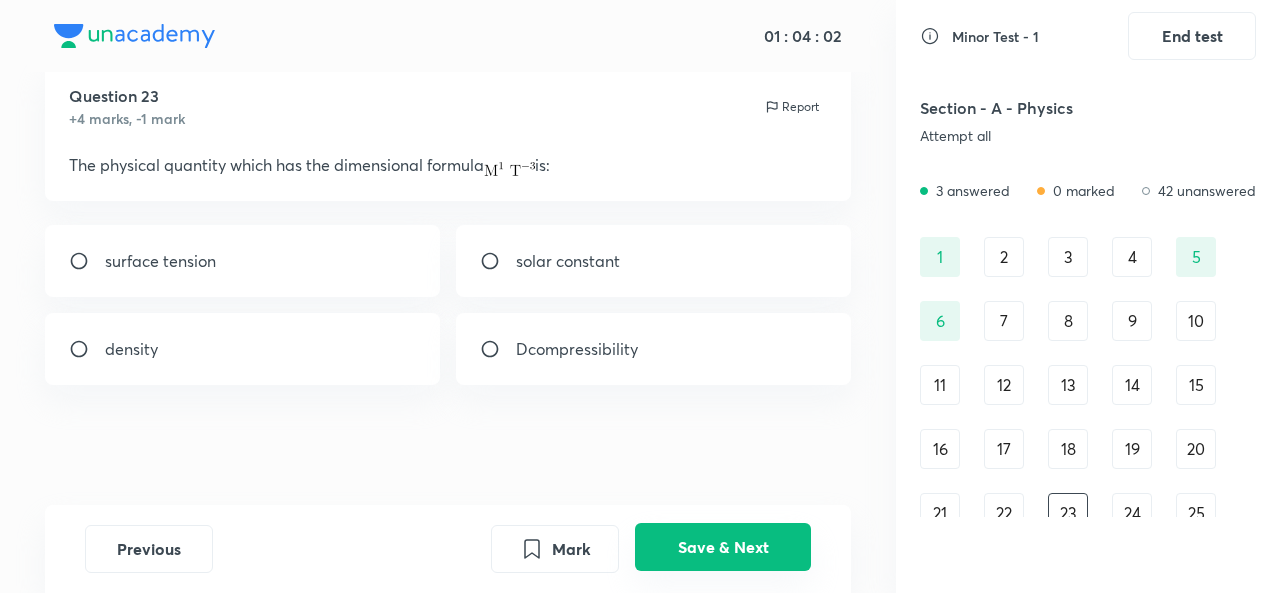 click on "Save & Next" at bounding box center (723, 547) 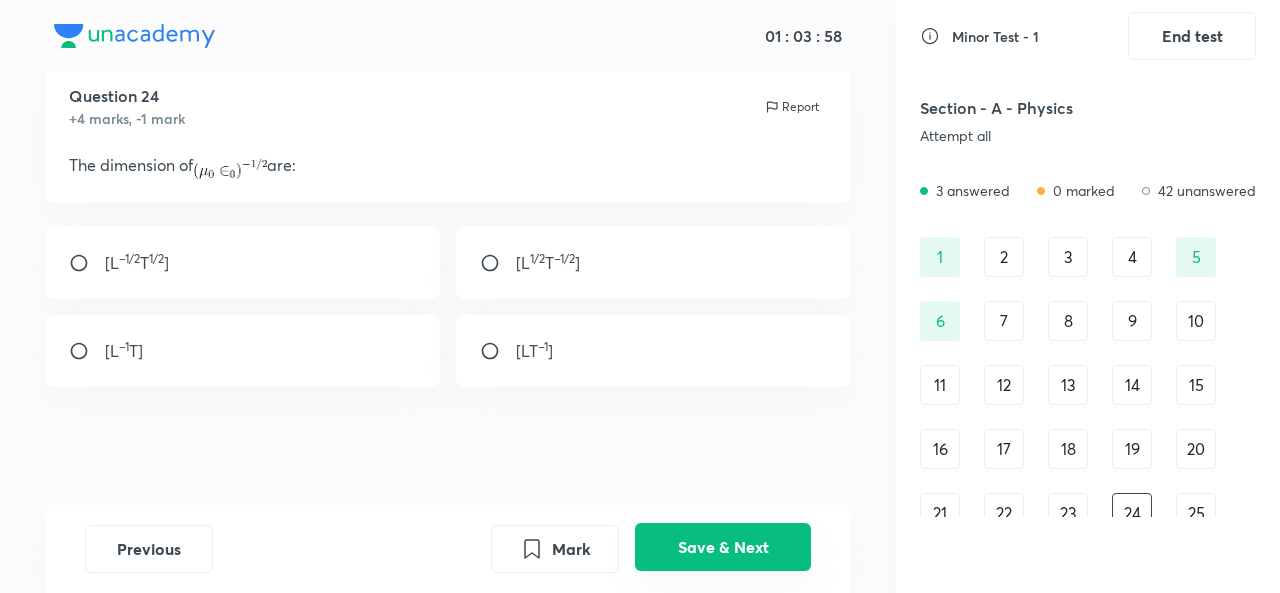 click on "Save & Next" at bounding box center (723, 547) 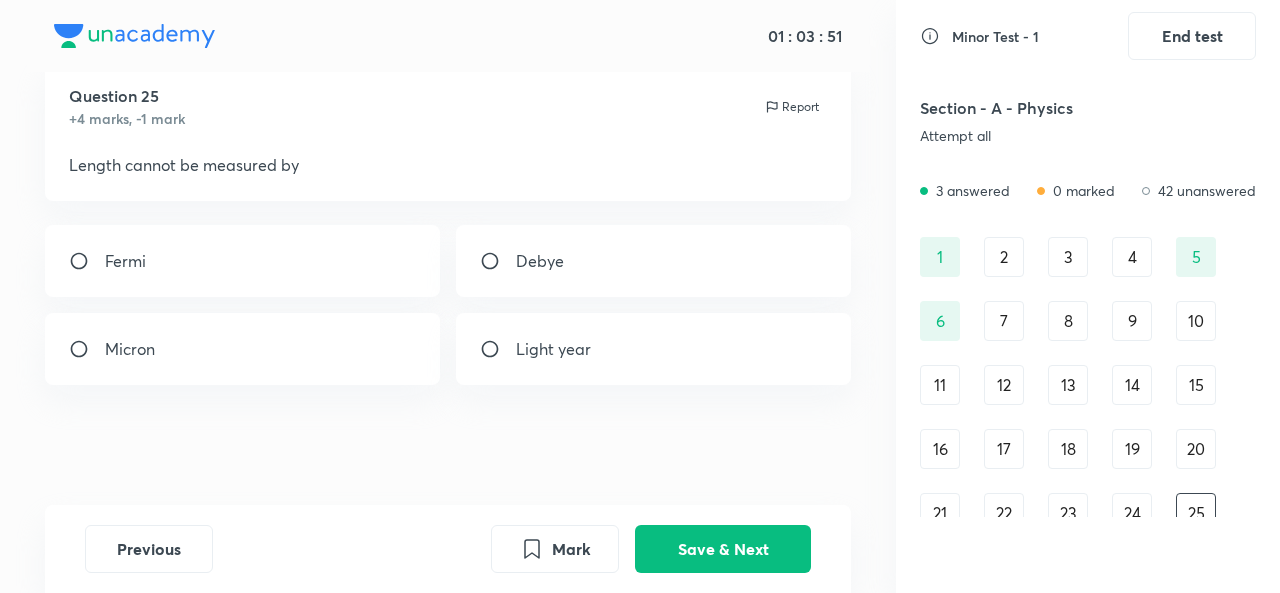 click on "Light year" at bounding box center (653, 349) 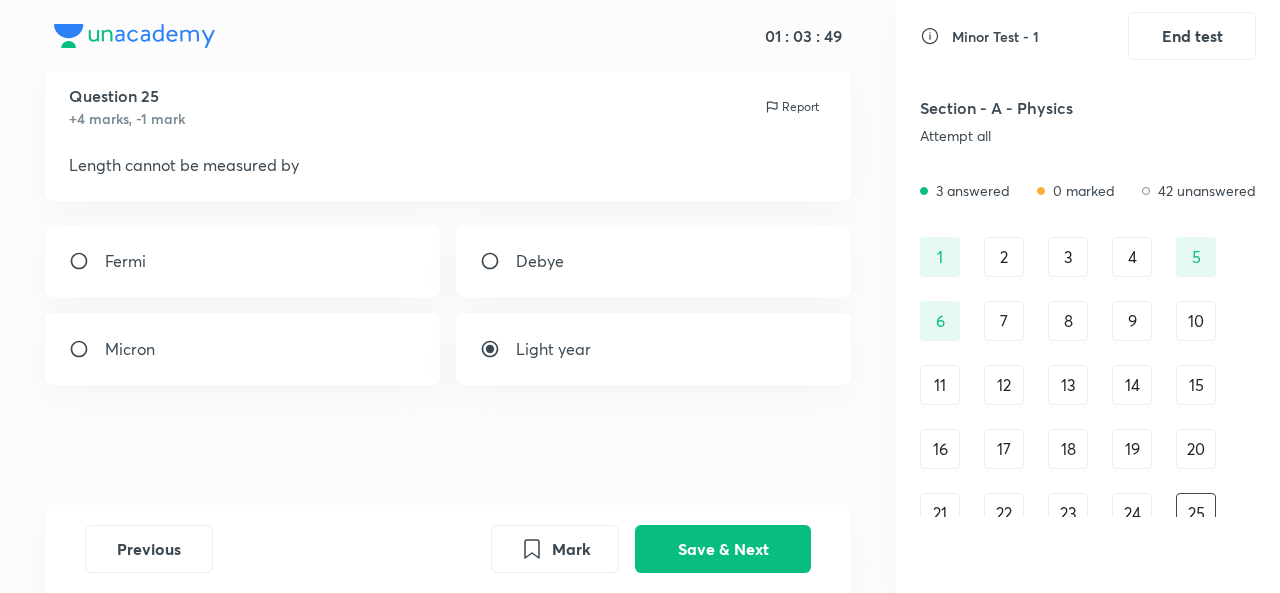 click on "Light year" at bounding box center (653, 349) 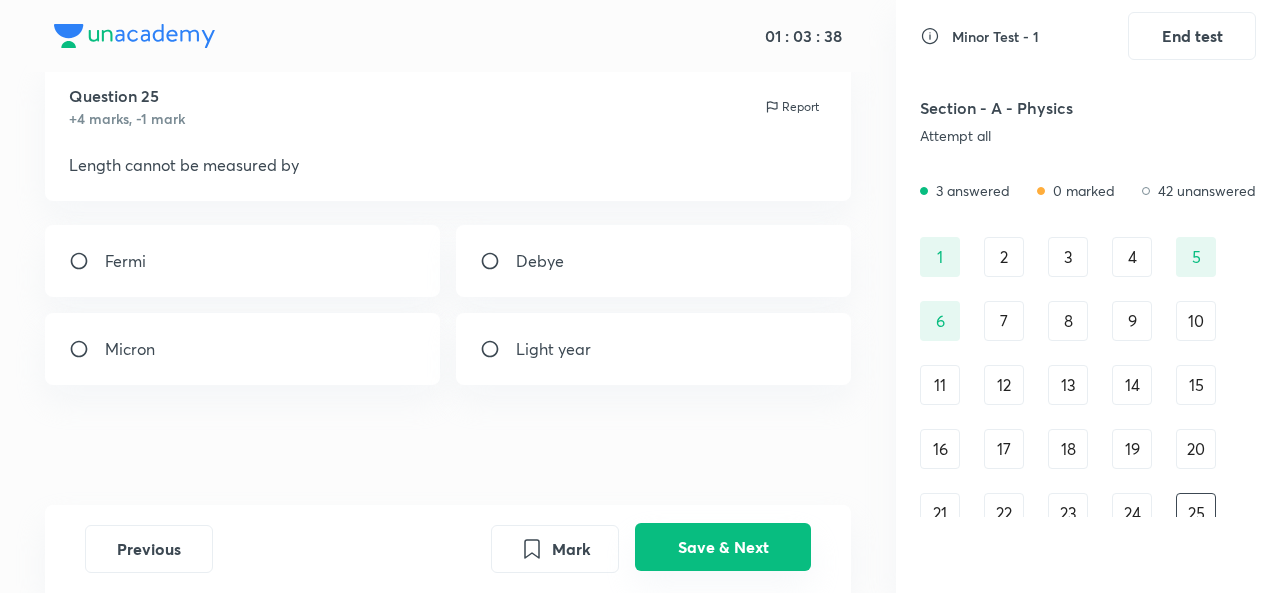 click on "Save & Next" at bounding box center [723, 547] 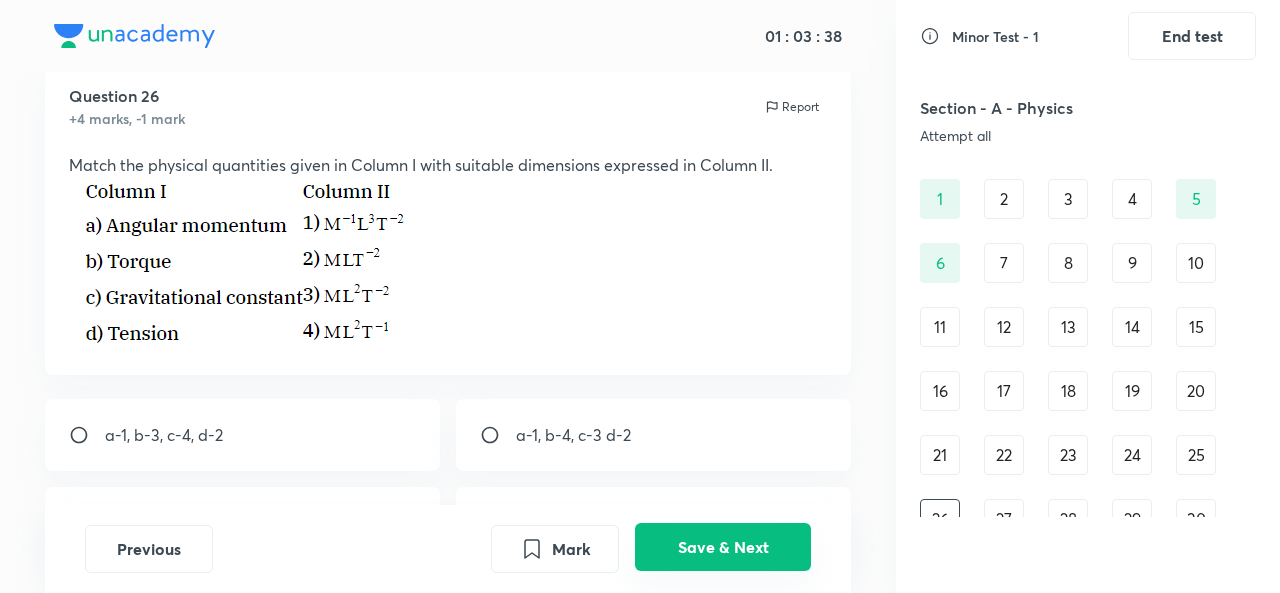 scroll, scrollTop: 80, scrollLeft: 0, axis: vertical 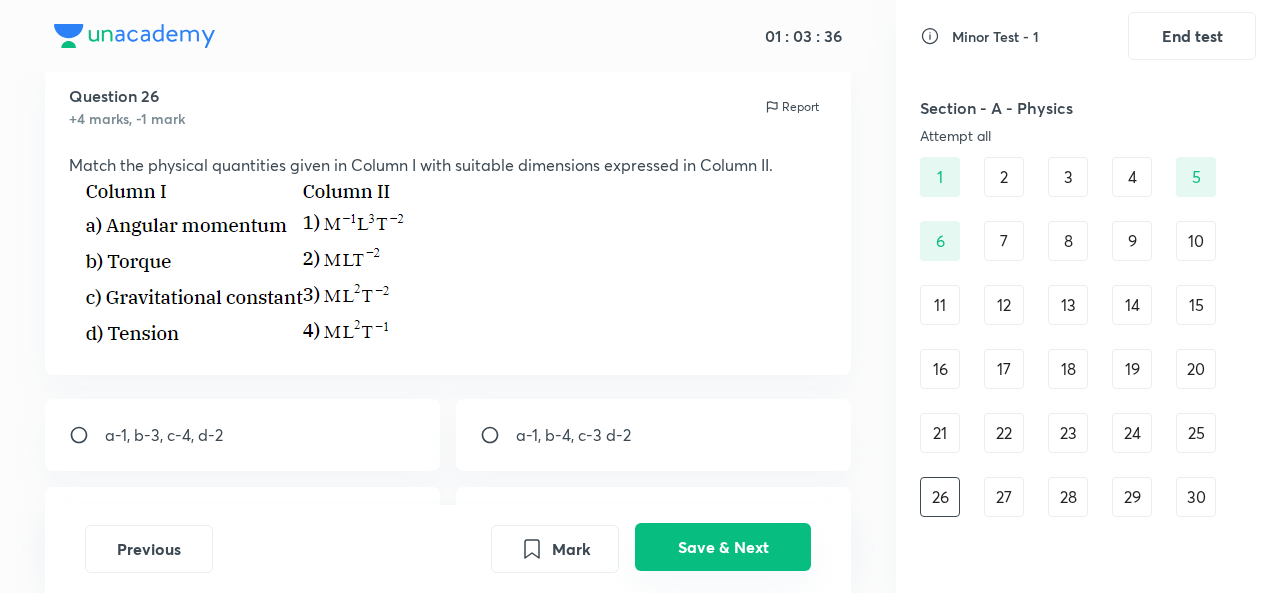 click on "Save & Next" at bounding box center [723, 547] 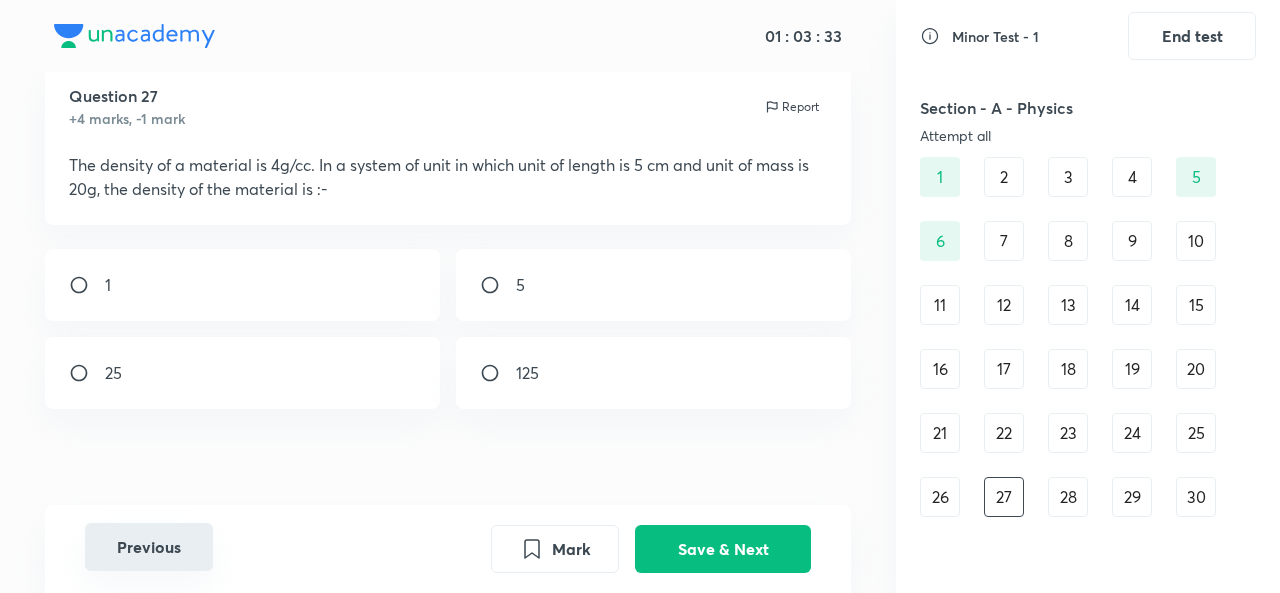 click on "Previous" at bounding box center [149, 547] 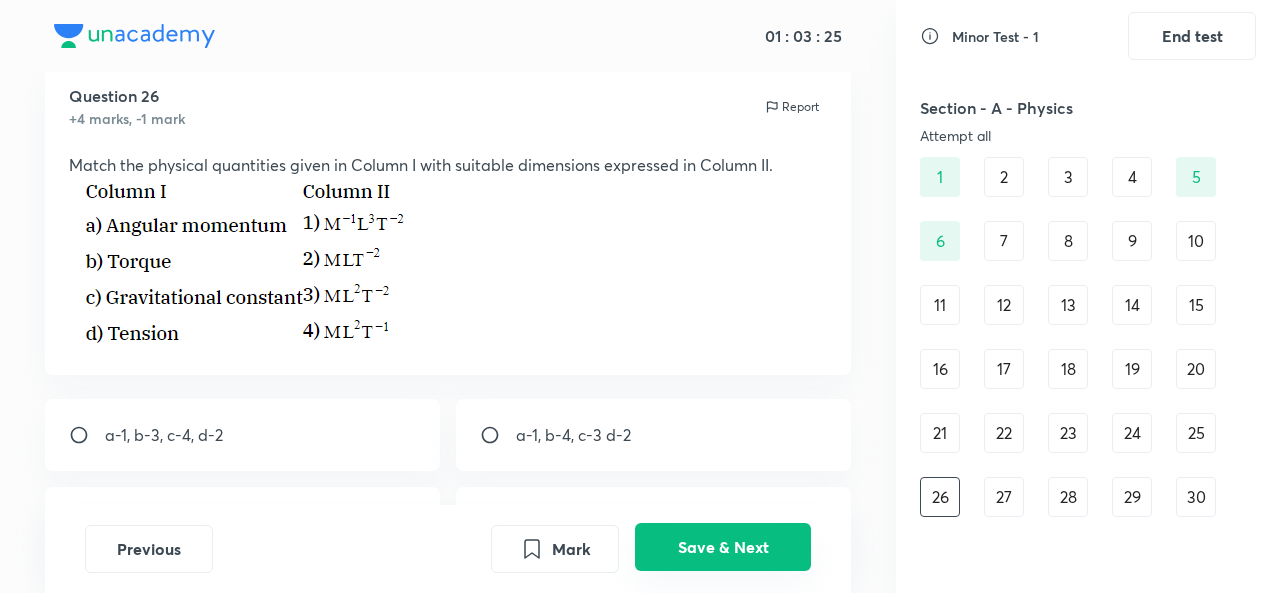 click on "Save & Next" at bounding box center [723, 547] 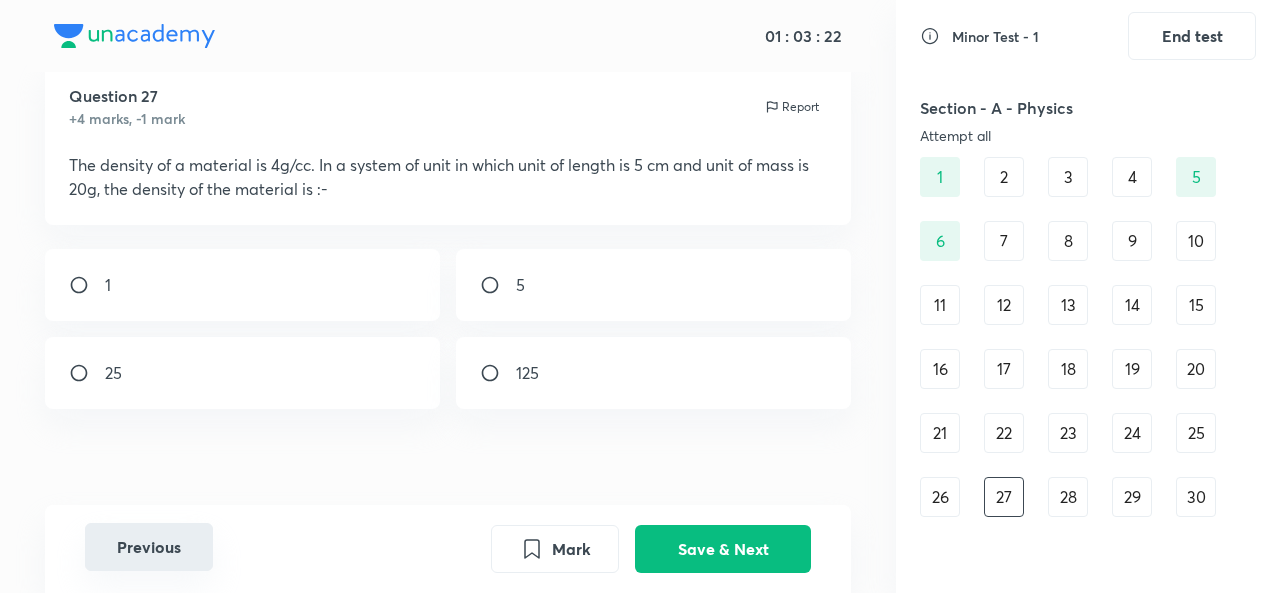 click on "Previous" at bounding box center [149, 547] 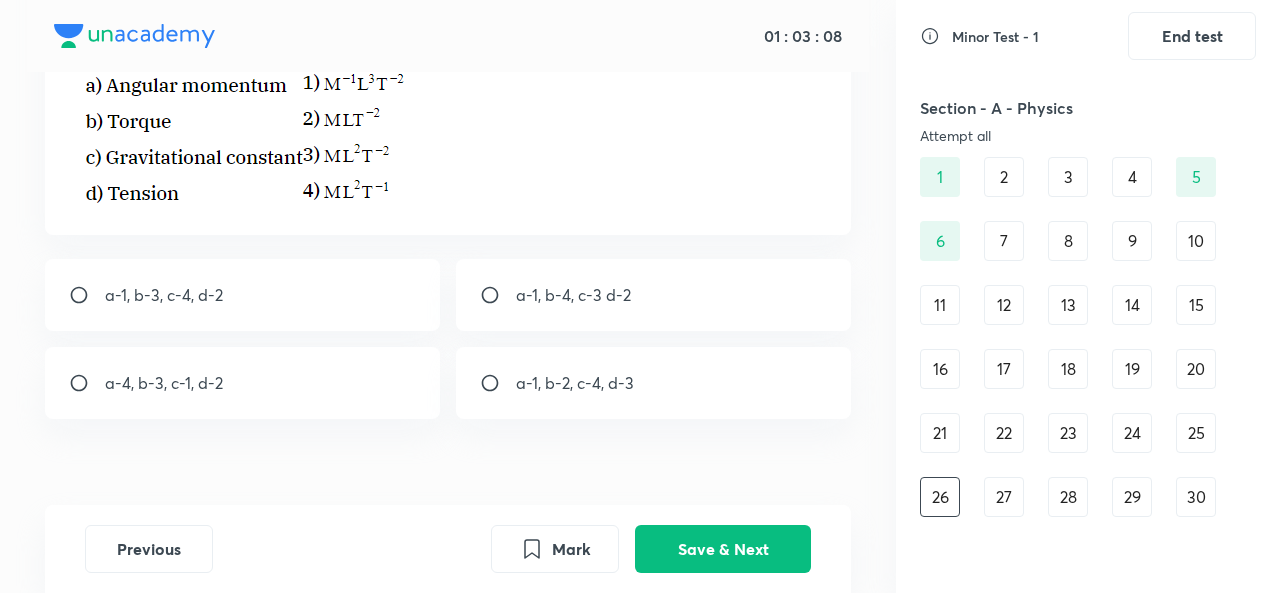scroll, scrollTop: 201, scrollLeft: 0, axis: vertical 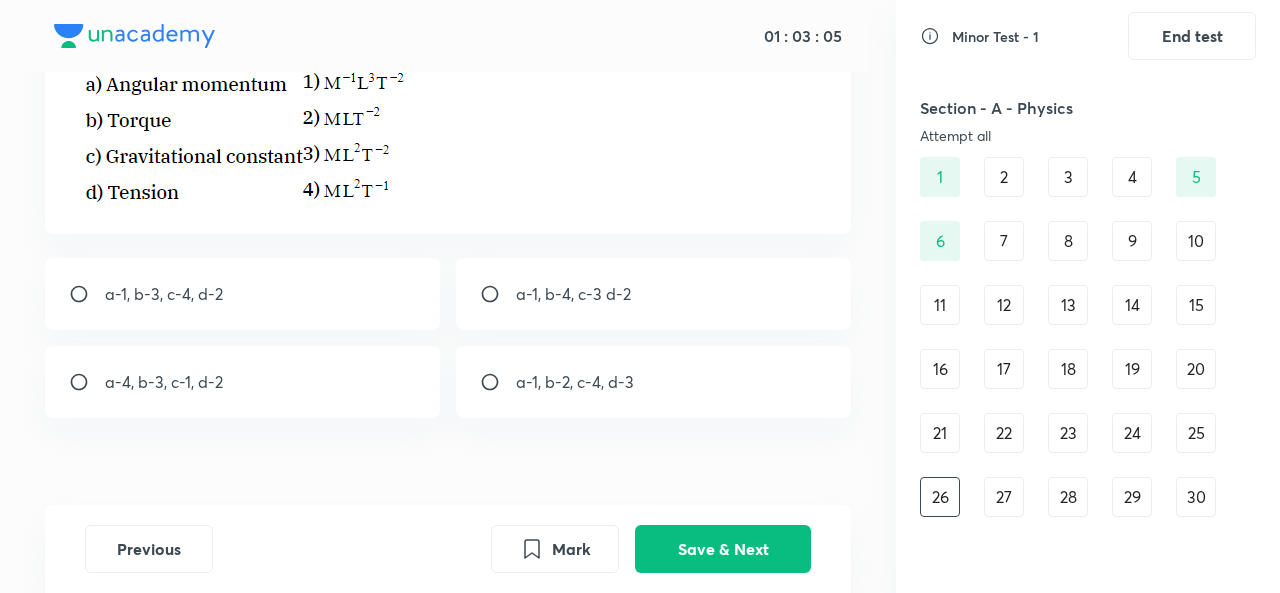 click at bounding box center [87, 382] 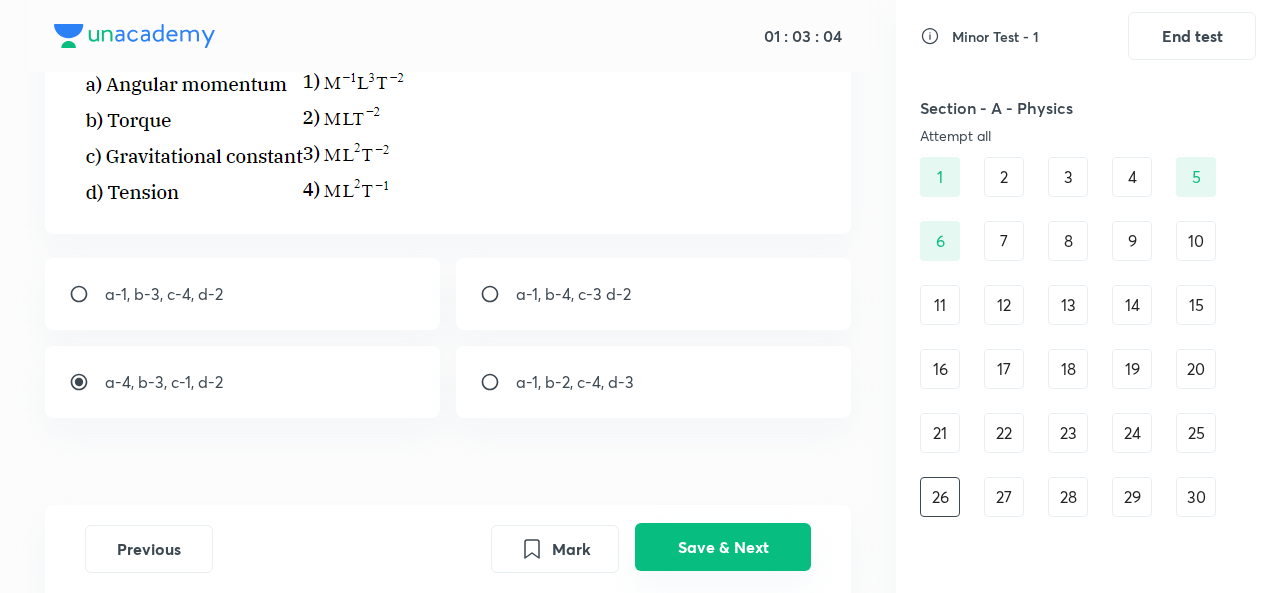 click on "Save & Next" at bounding box center [723, 547] 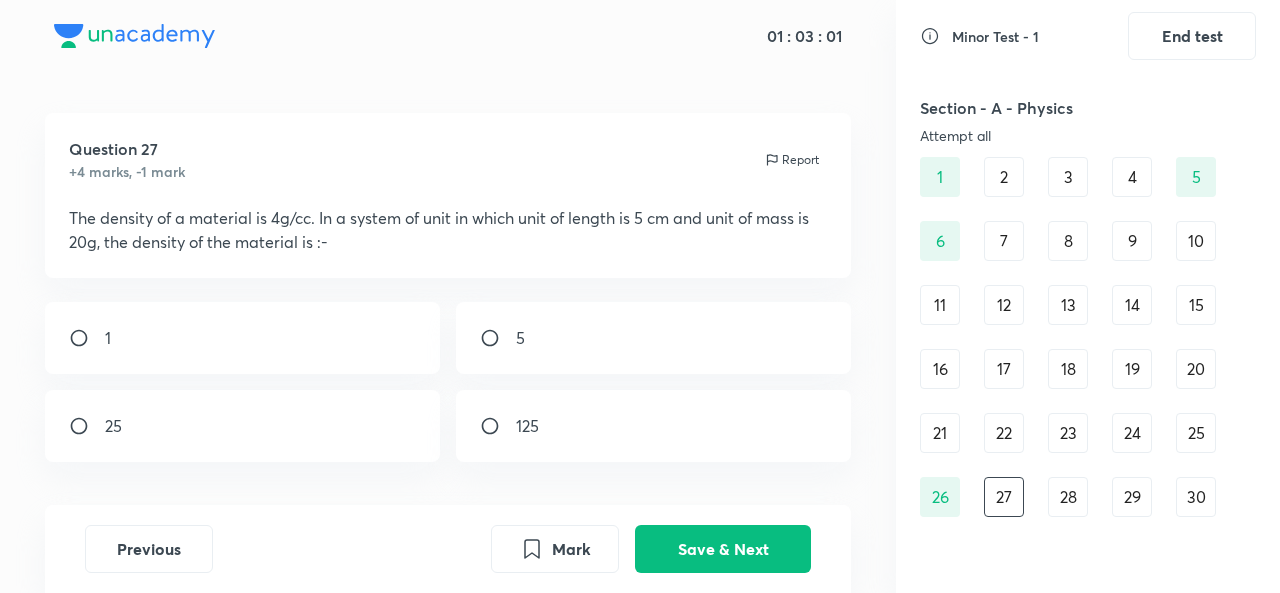 scroll, scrollTop: 8, scrollLeft: 0, axis: vertical 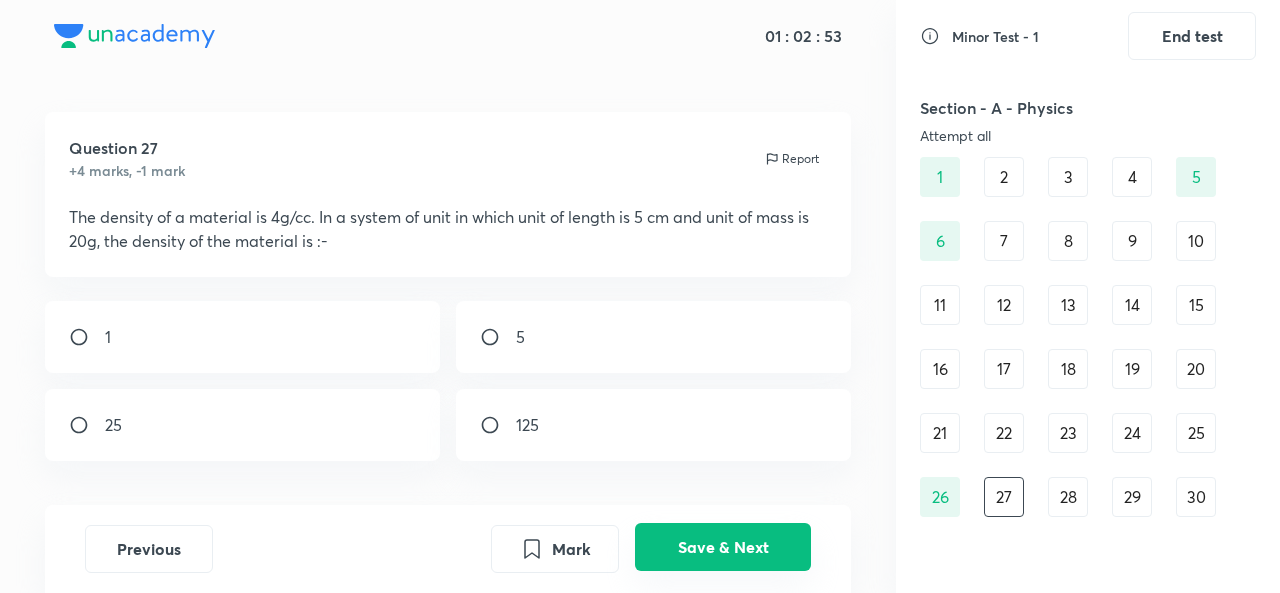 click on "Save & Next" at bounding box center [723, 547] 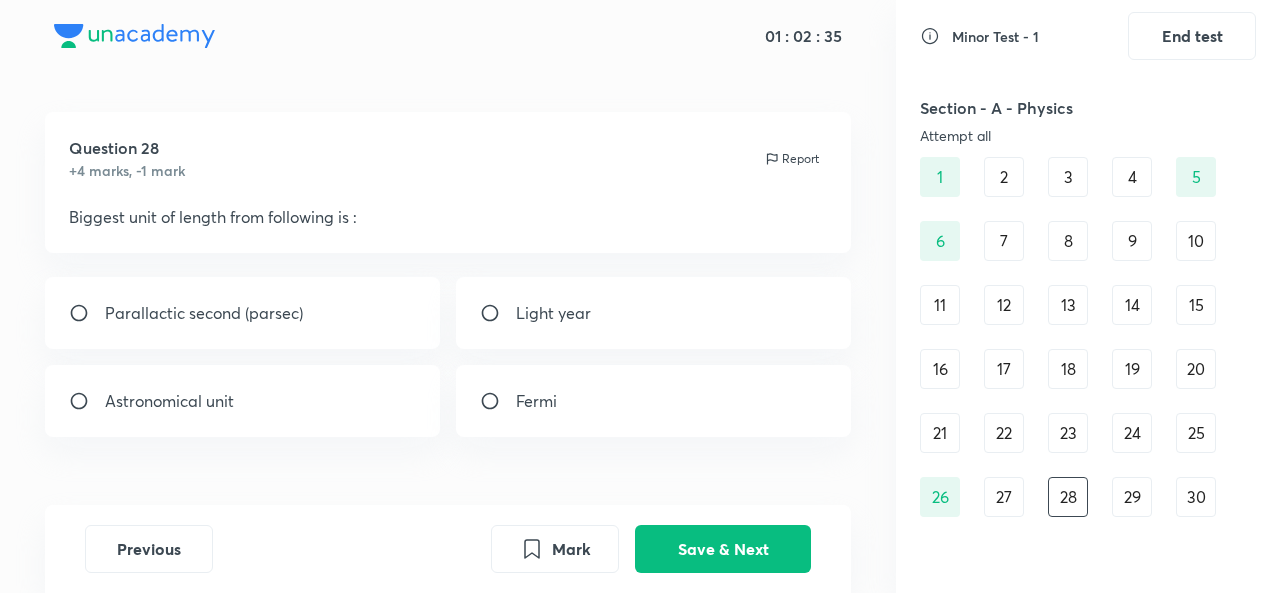 click on "Light year" at bounding box center (653, 313) 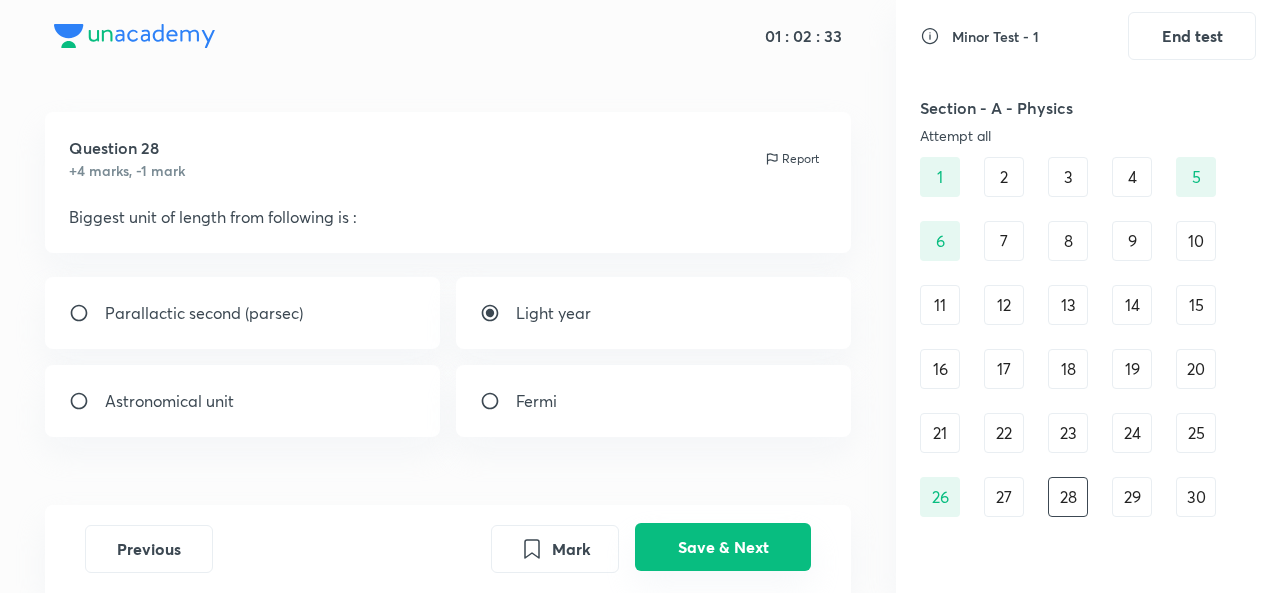 click on "Save & Next" at bounding box center (723, 547) 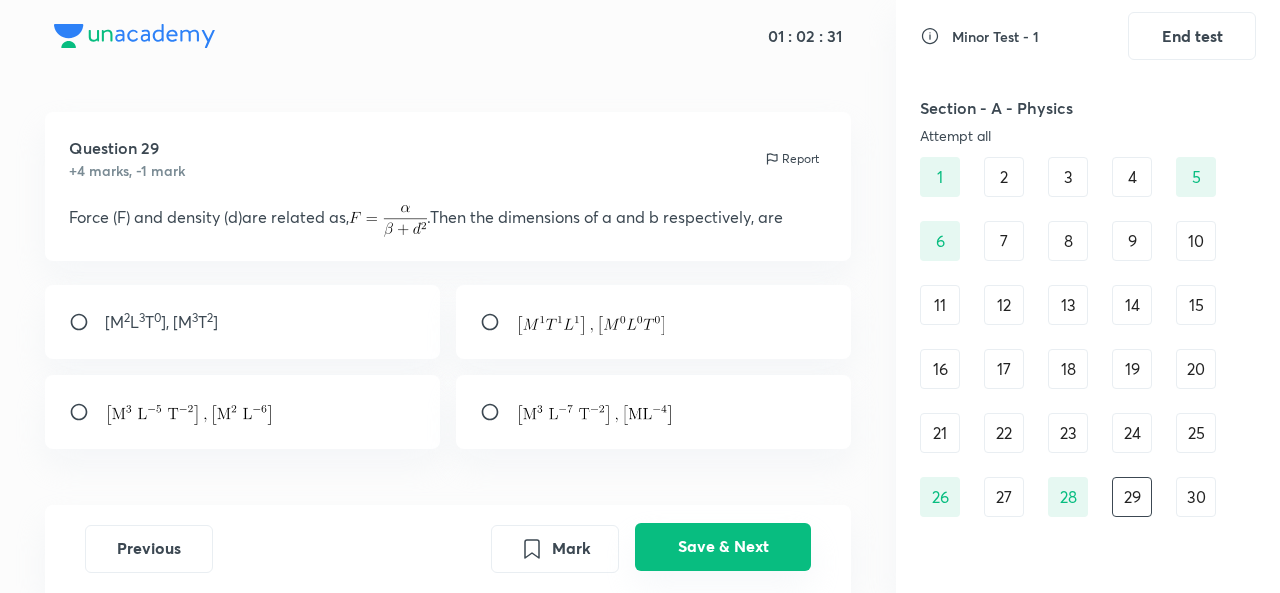 click on "Save & Next" at bounding box center [723, 547] 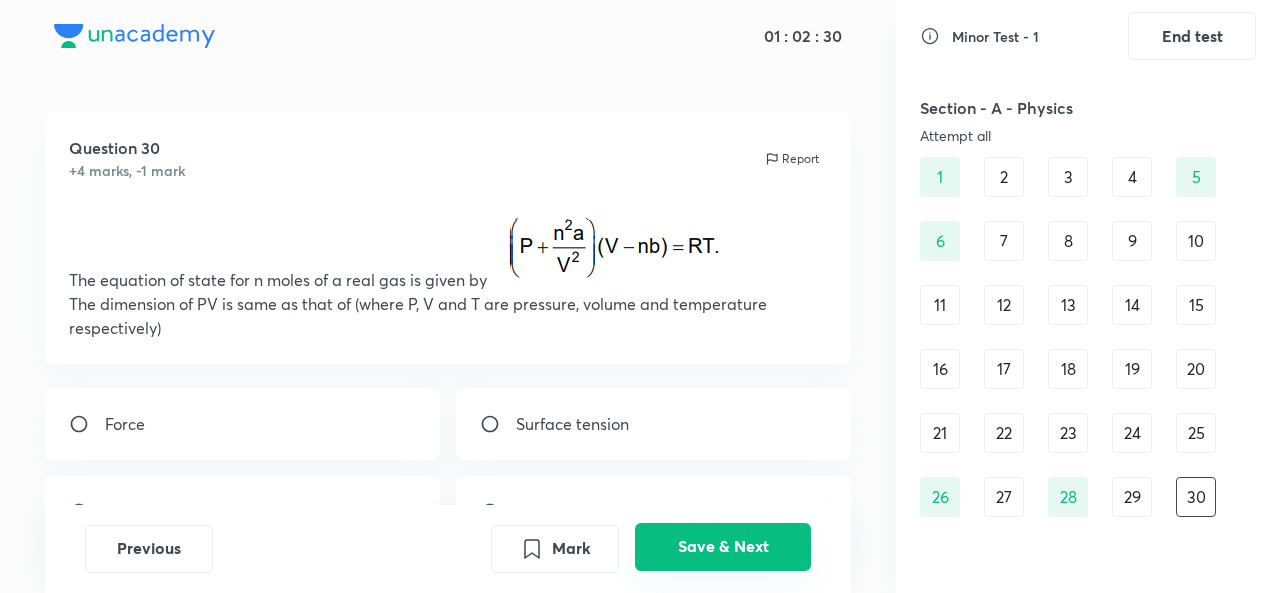click on "Save & Next" at bounding box center [723, 547] 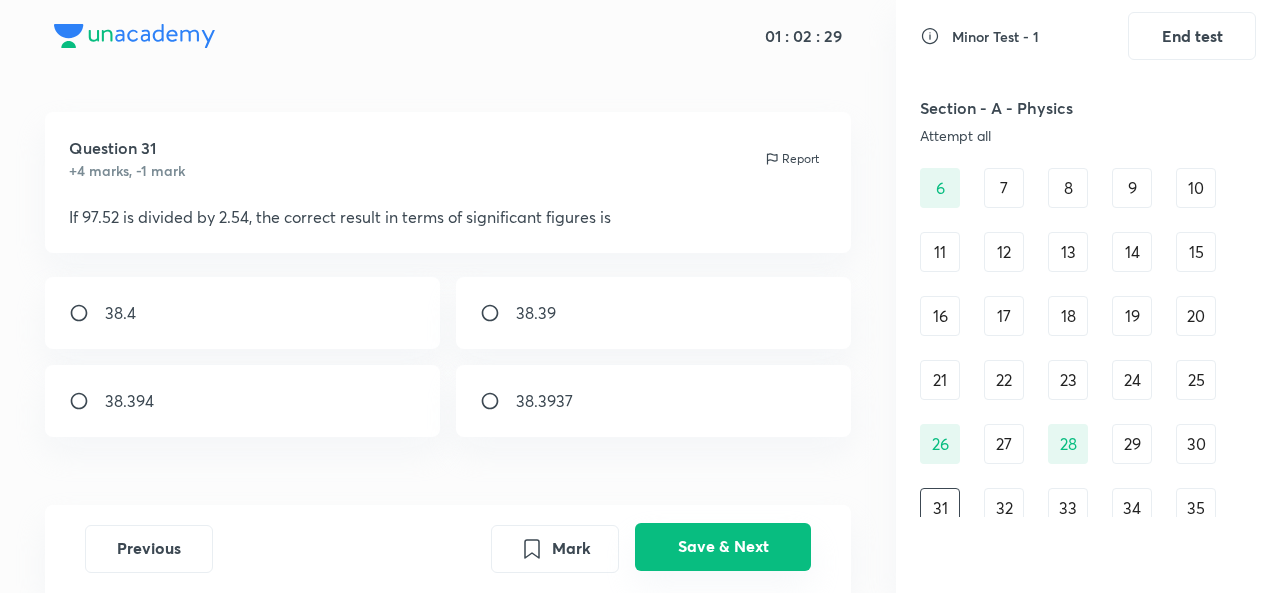 scroll, scrollTop: 144, scrollLeft: 0, axis: vertical 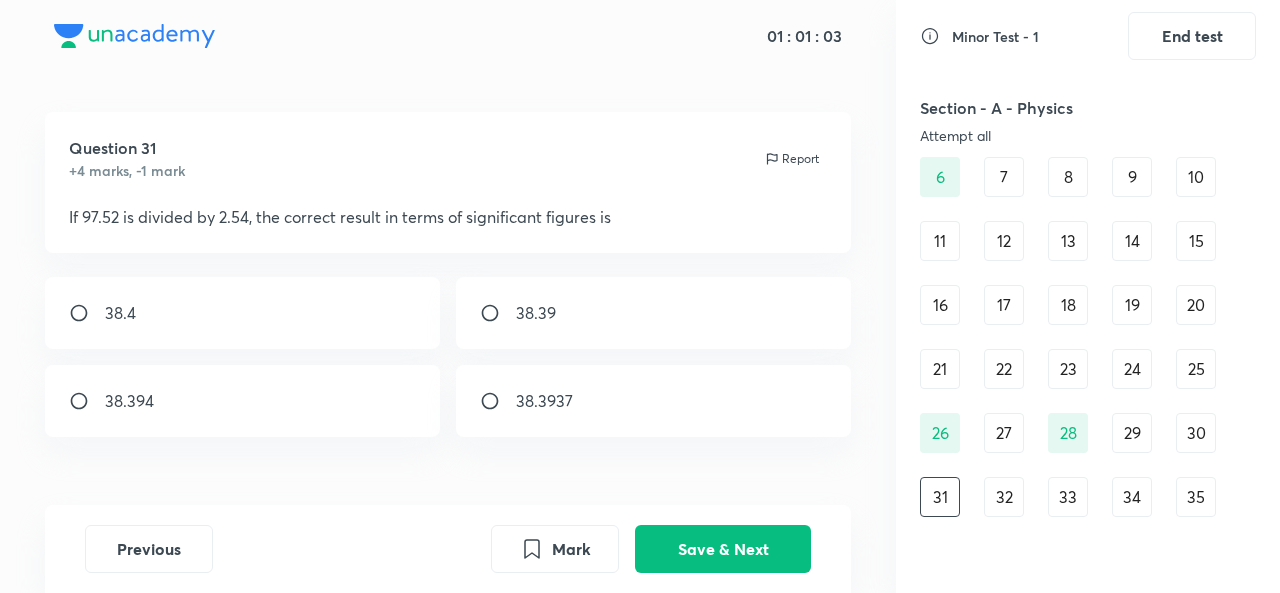 click on "38.39" at bounding box center (653, 313) 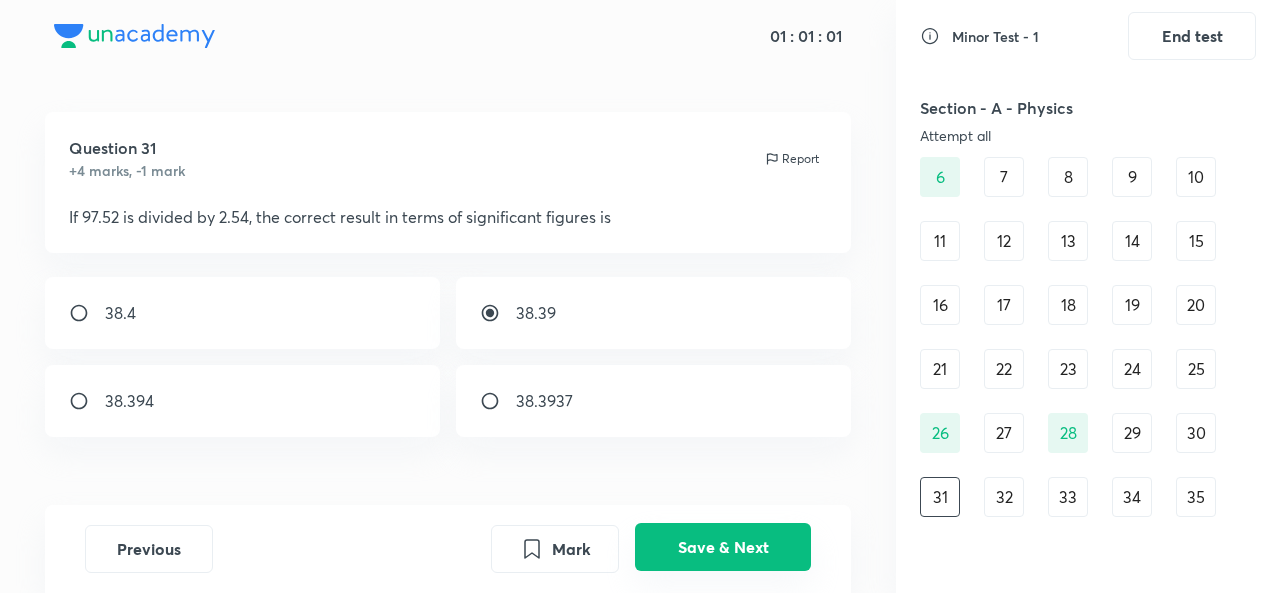 click on "Save & Next" at bounding box center (723, 547) 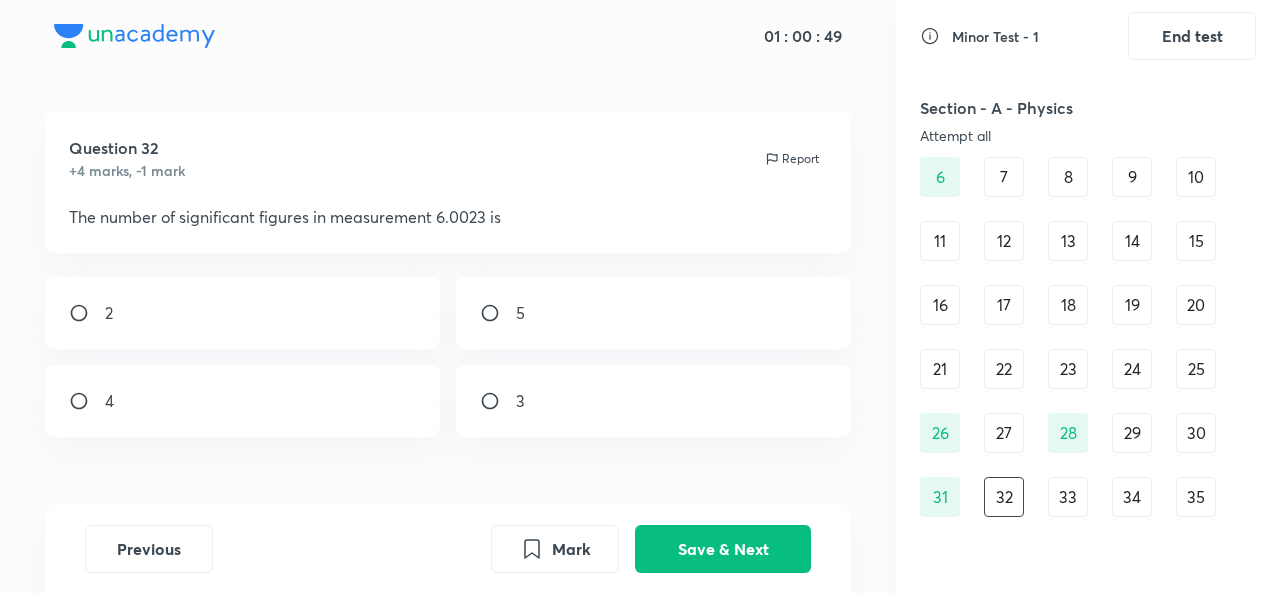 click at bounding box center (498, 313) 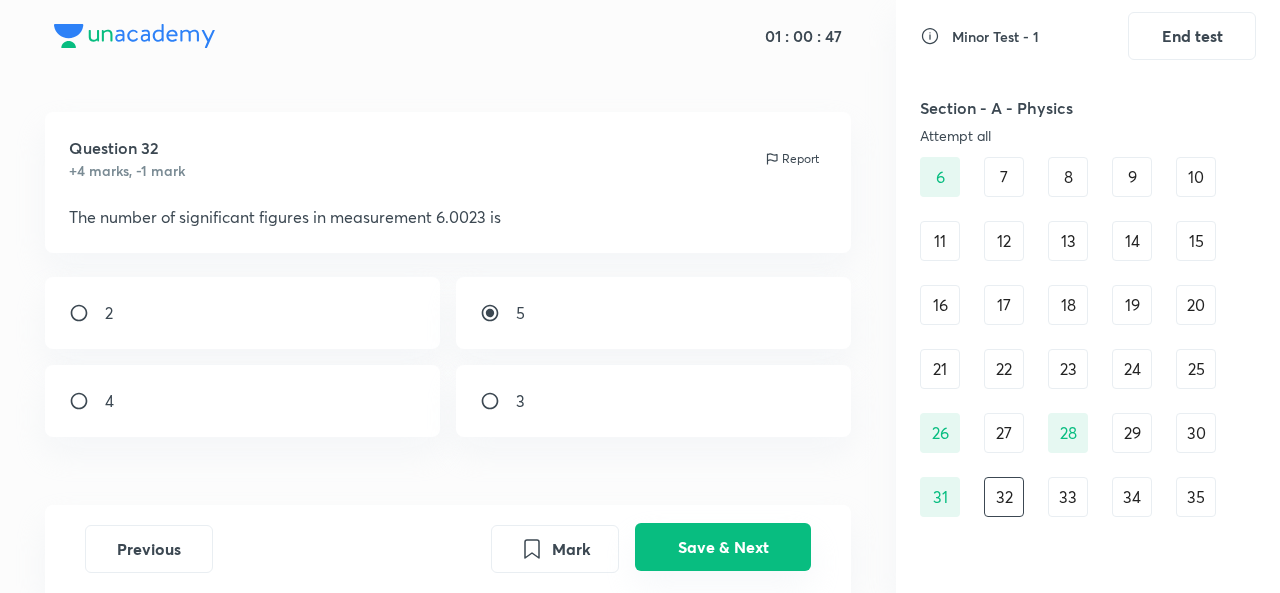 click on "Save & Next" at bounding box center [723, 547] 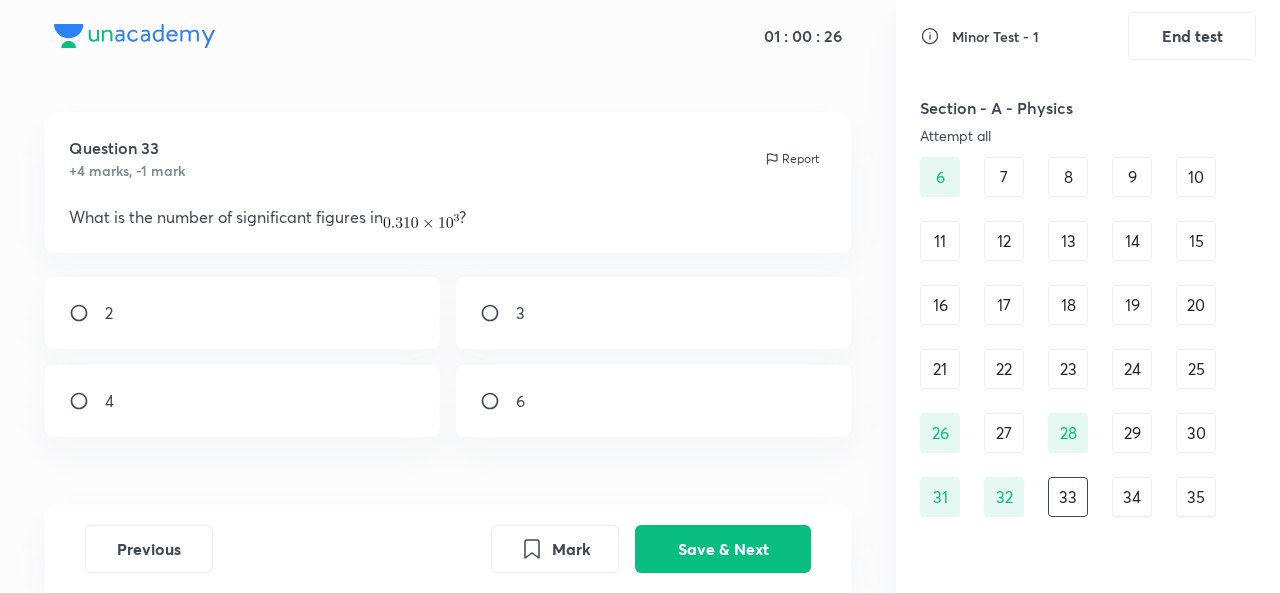 click at bounding box center (498, 313) 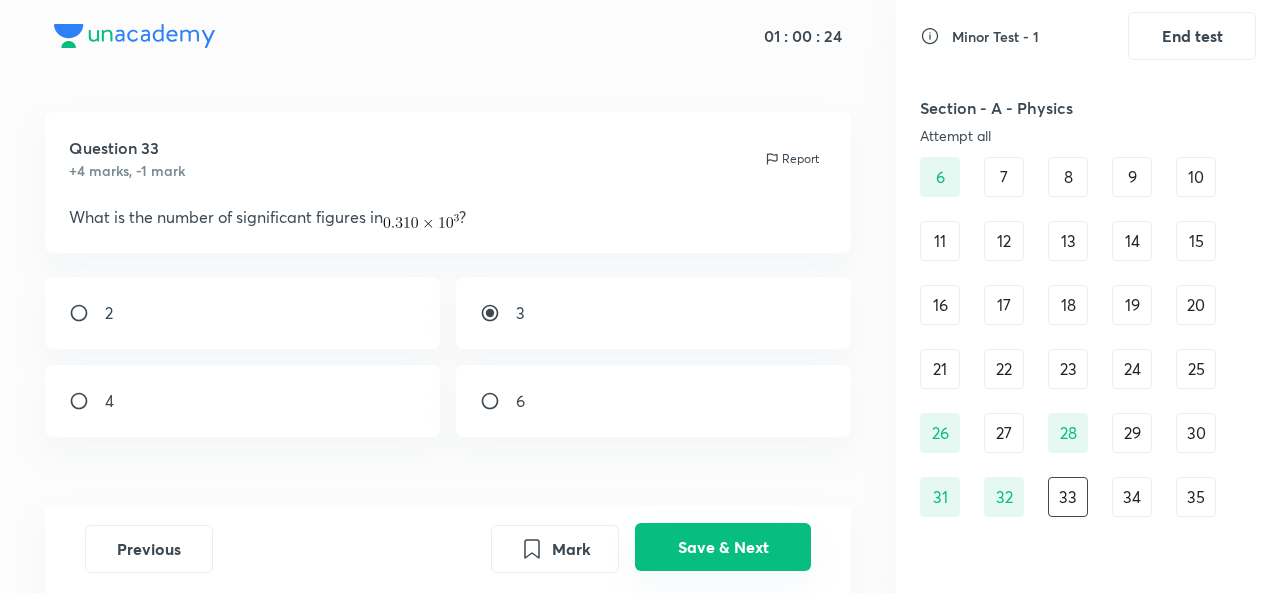 click on "Save & Next" at bounding box center (723, 547) 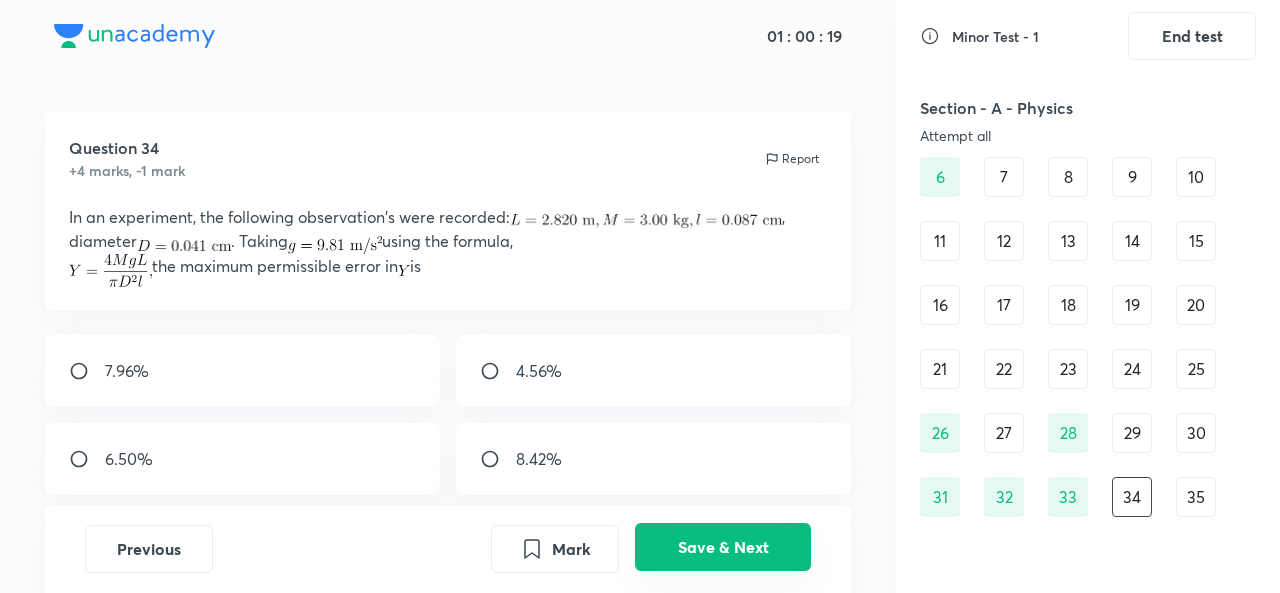 click on "Save & Next" at bounding box center (723, 547) 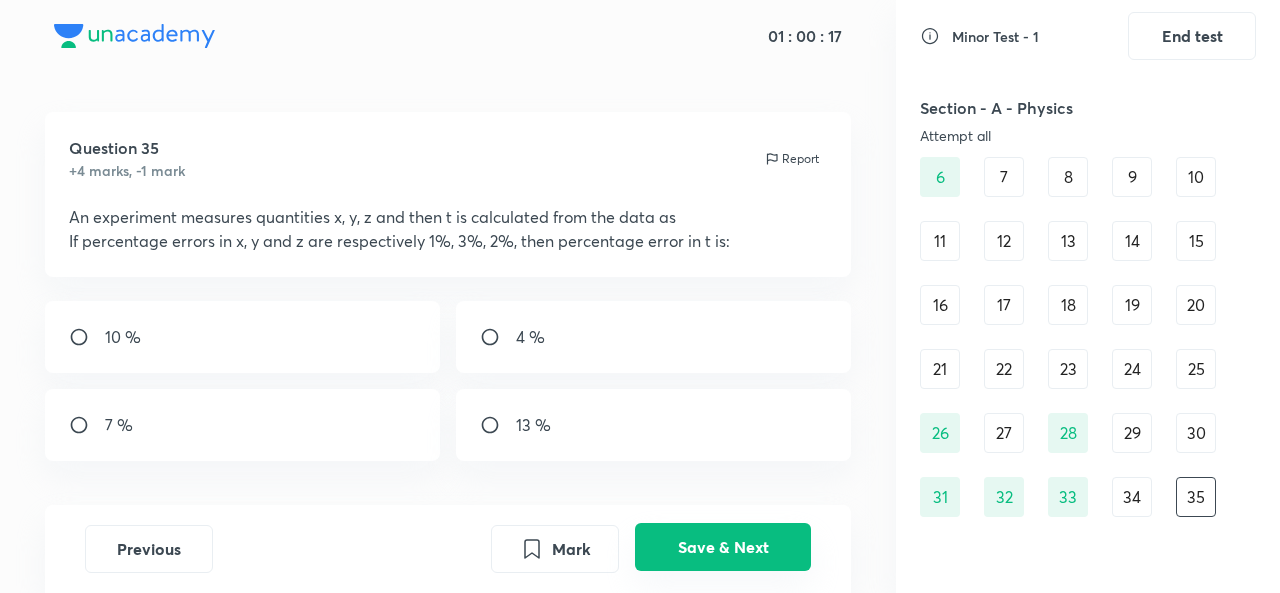 click on "Save & Next" at bounding box center (723, 547) 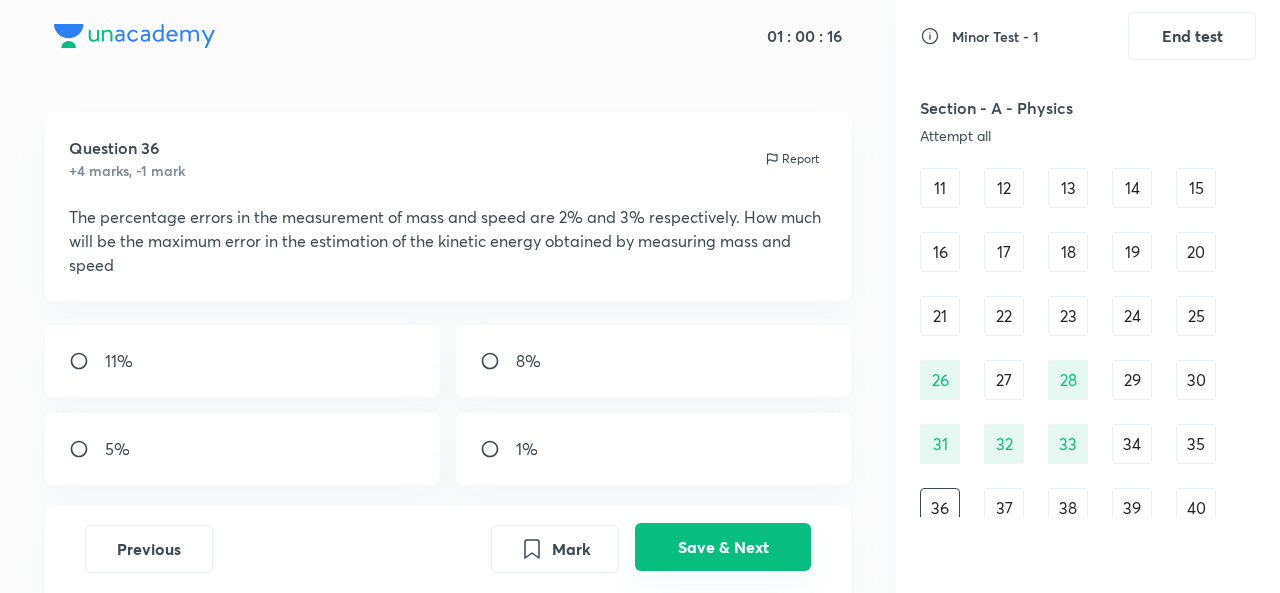 scroll, scrollTop: 208, scrollLeft: 0, axis: vertical 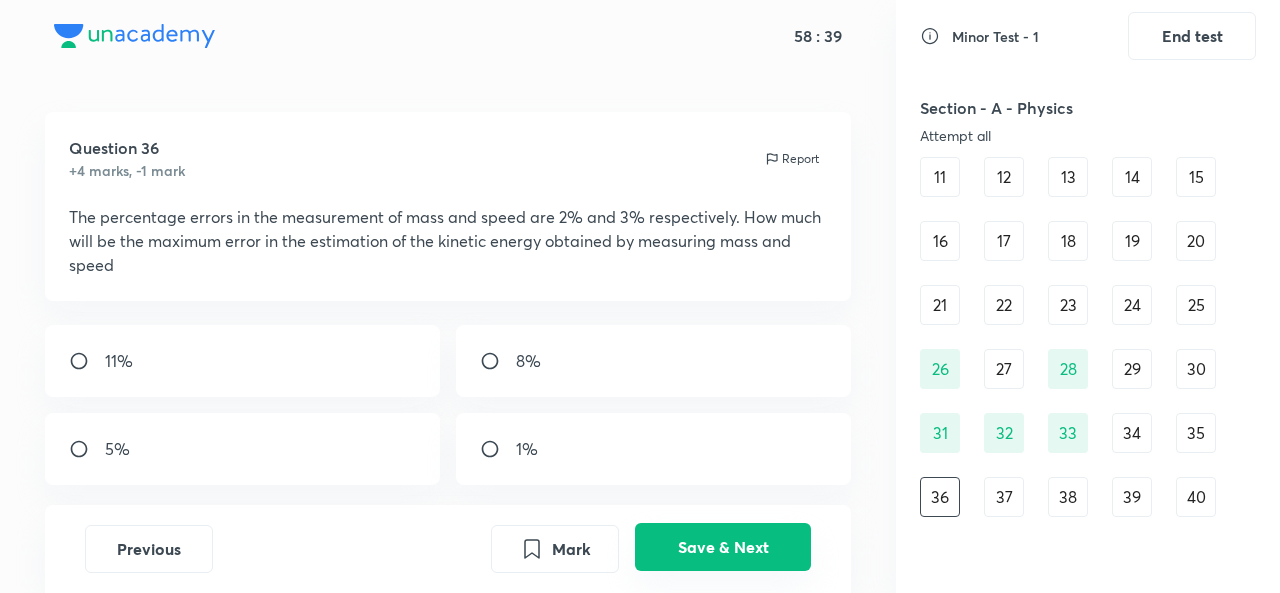 click on "Save & Next" at bounding box center [723, 547] 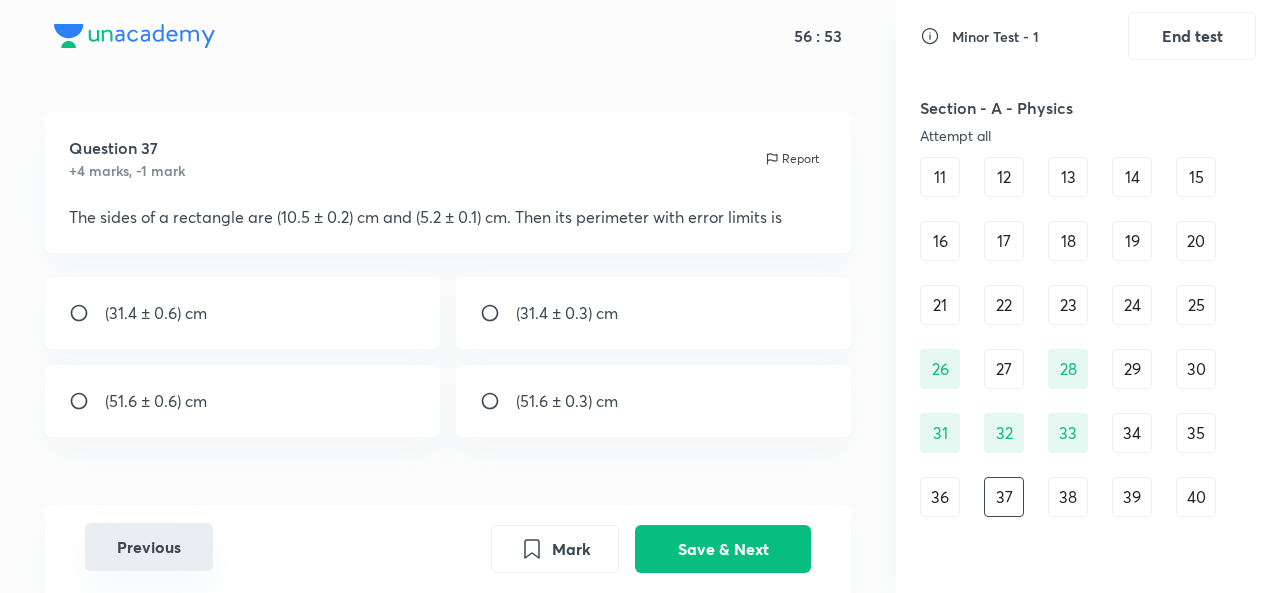 click on "Previous" at bounding box center [149, 547] 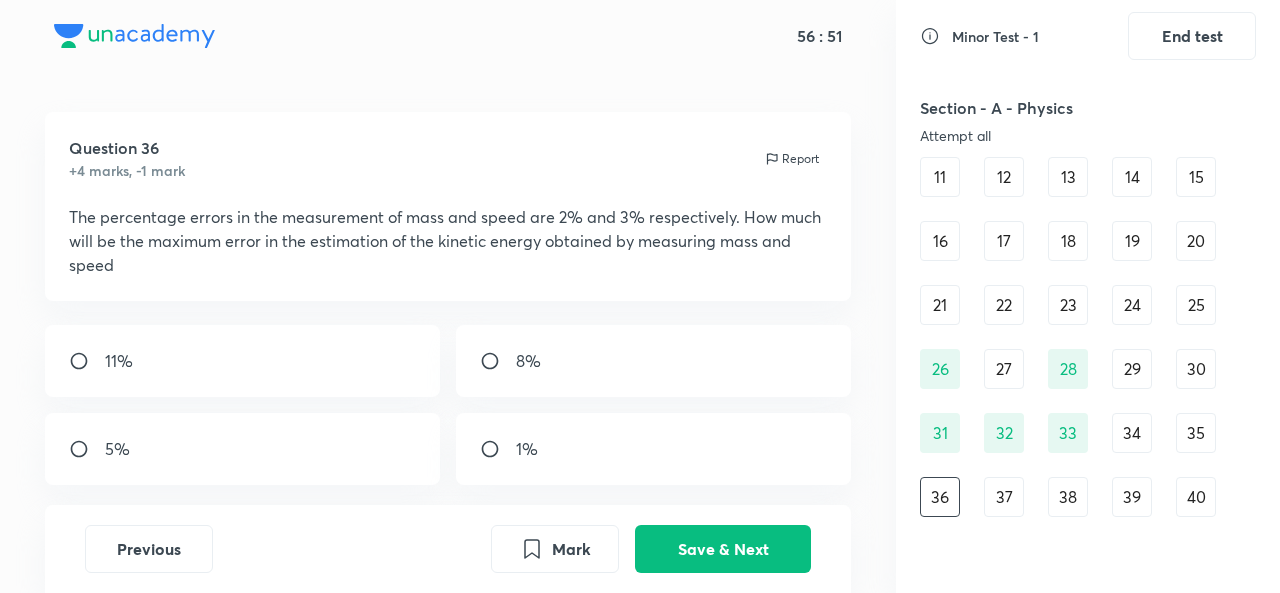 click on "8%" at bounding box center [653, 361] 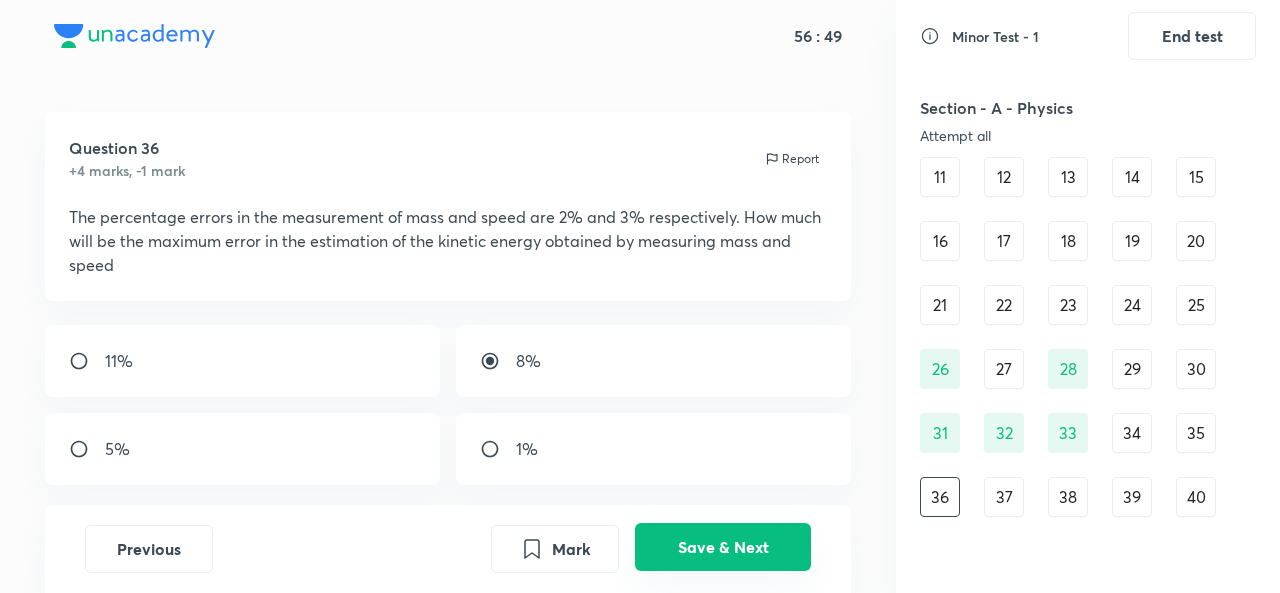 click on "Save & Next" at bounding box center [723, 547] 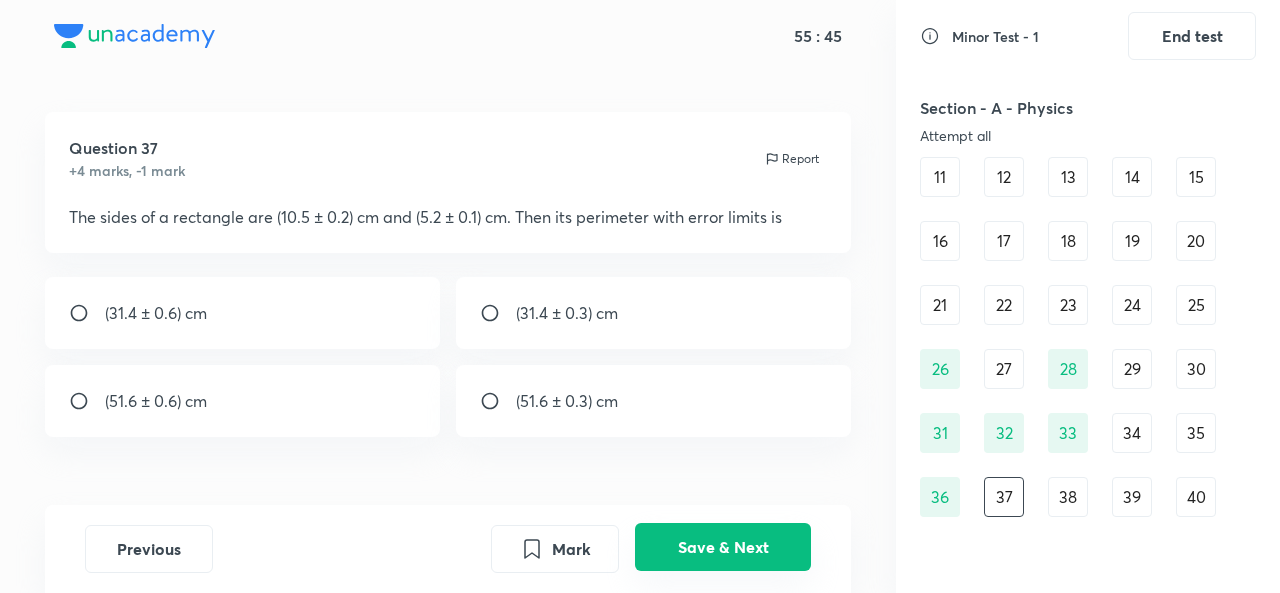 click on "Save & Next" at bounding box center (723, 547) 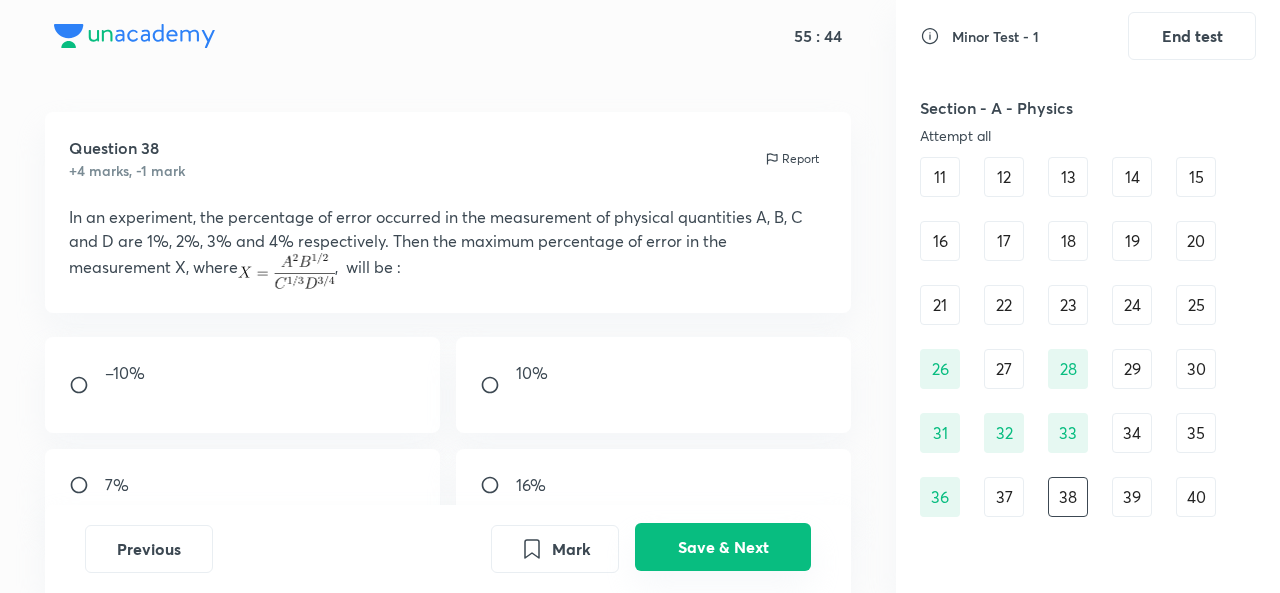 click on "Save & Next" at bounding box center [723, 547] 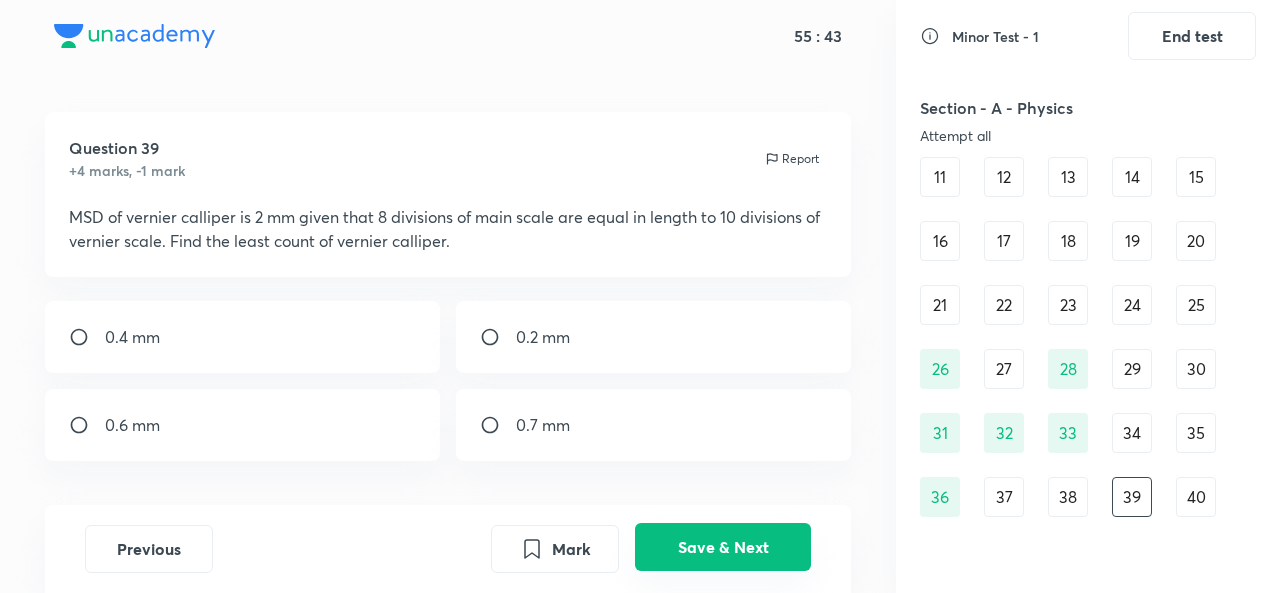 click on "Save & Next" at bounding box center [723, 547] 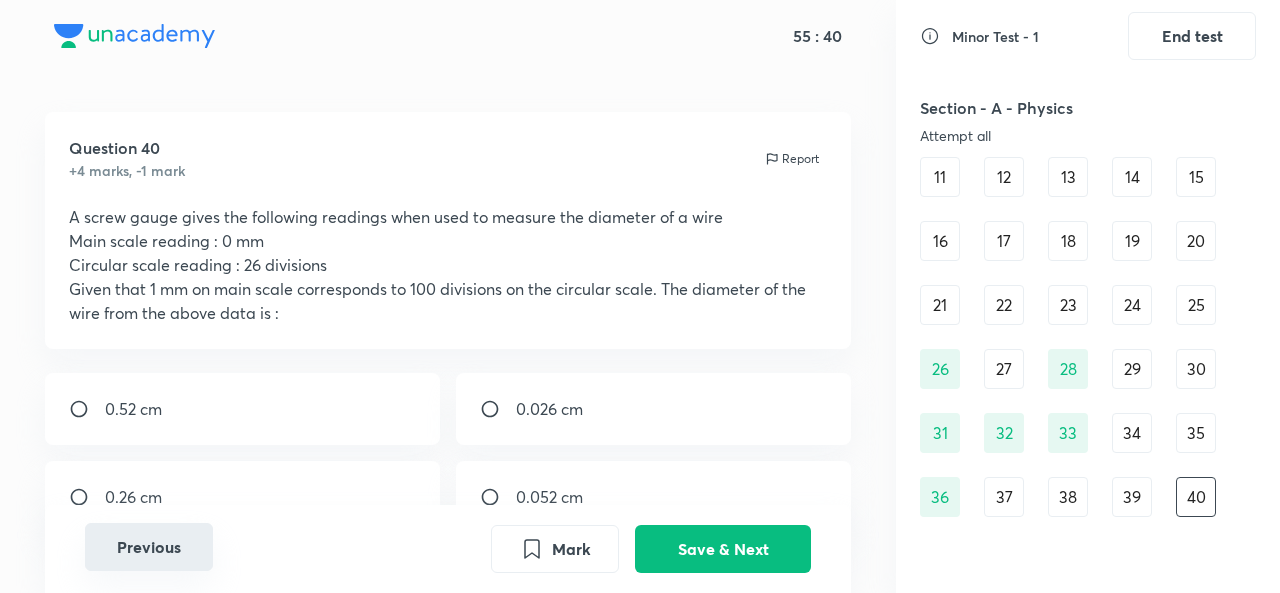 click on "Previous" at bounding box center [149, 547] 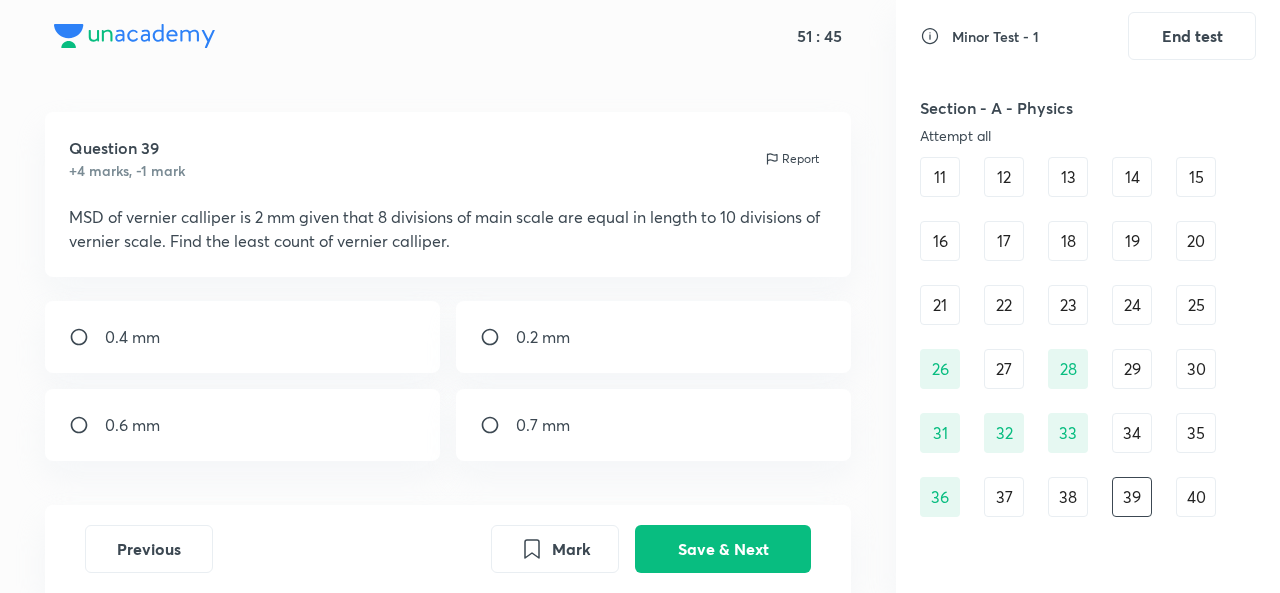 click on "0.4 mm" at bounding box center [242, 337] 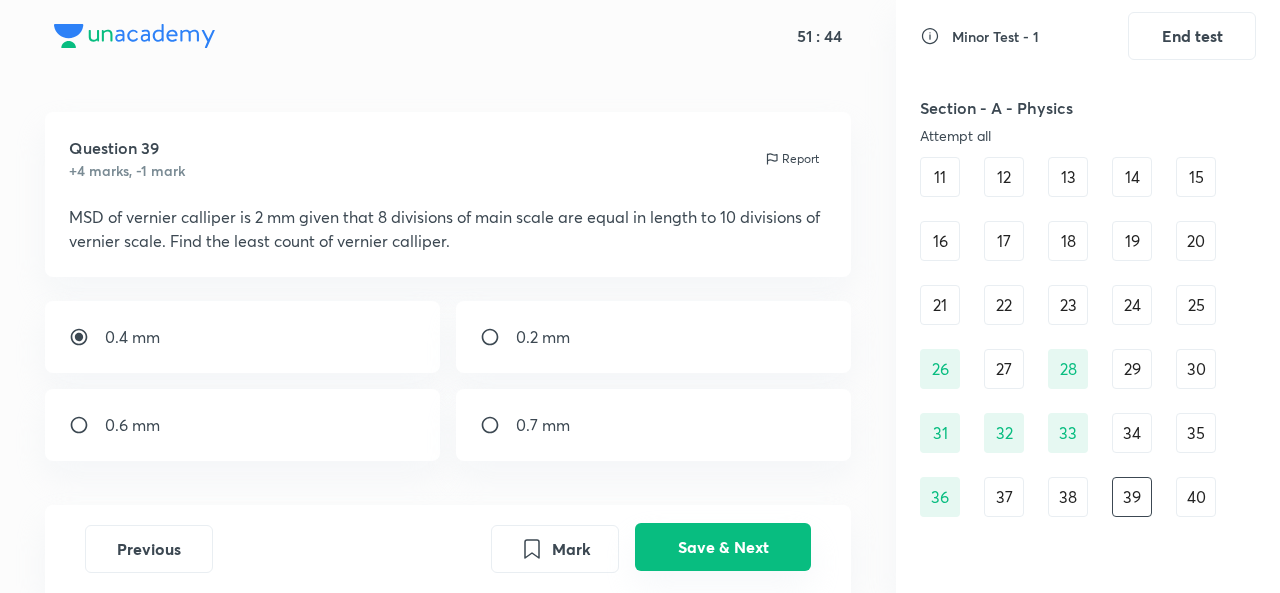 click on "Save & Next" at bounding box center (723, 547) 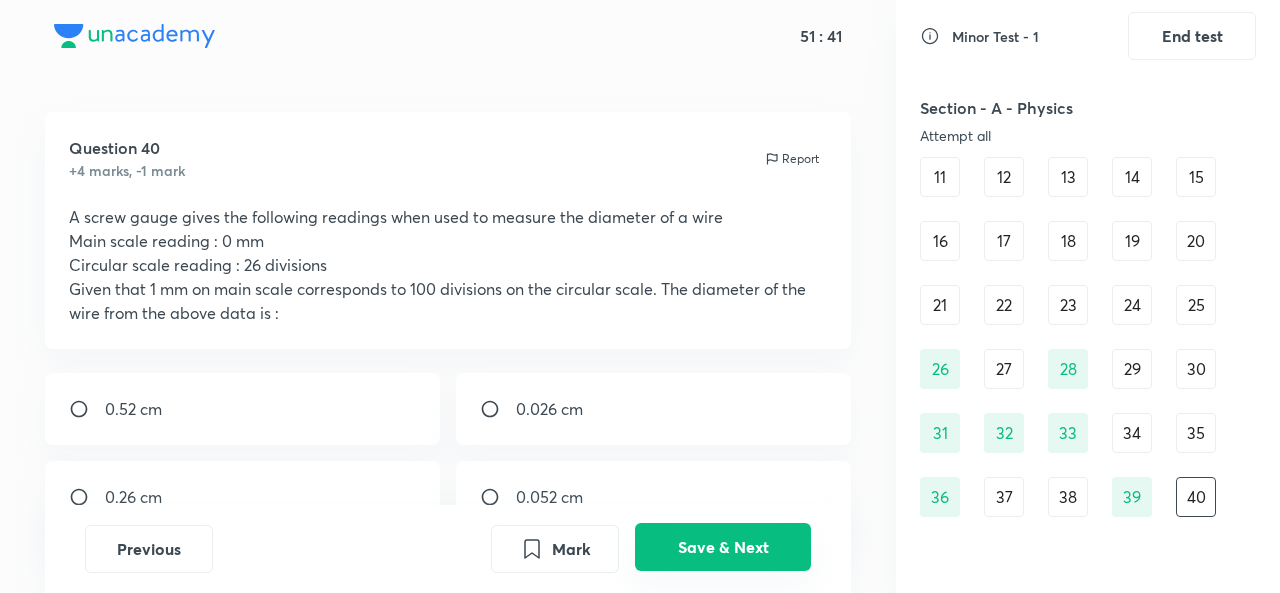 click on "Save & Next" at bounding box center (723, 547) 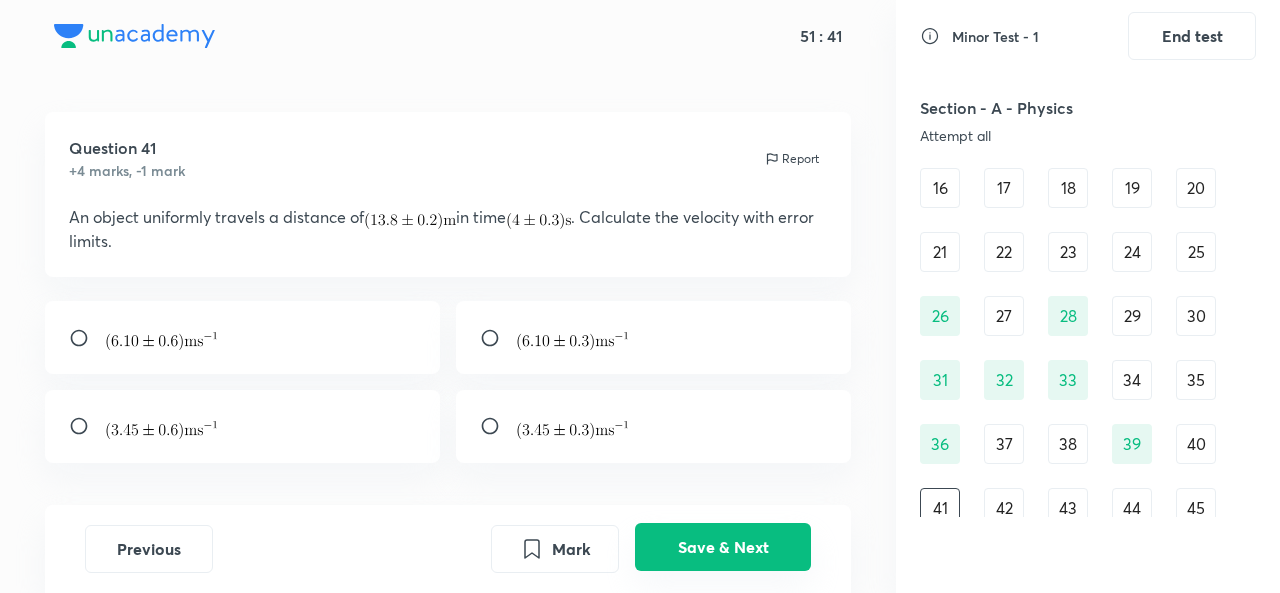scroll, scrollTop: 272, scrollLeft: 0, axis: vertical 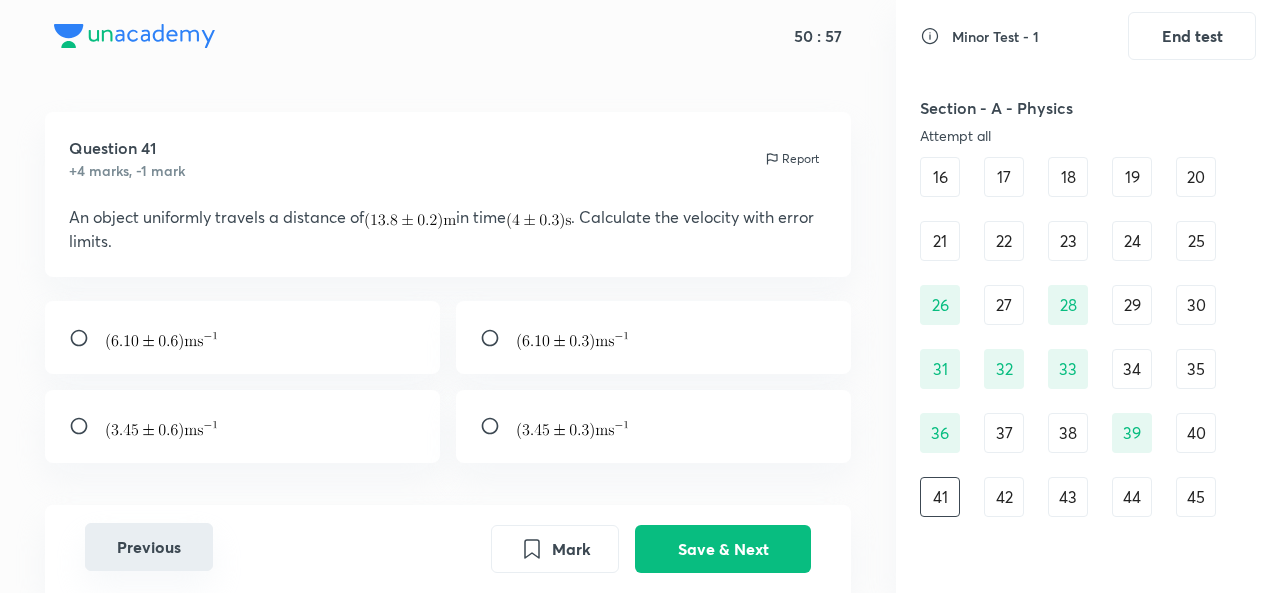 click on "Previous" at bounding box center [149, 547] 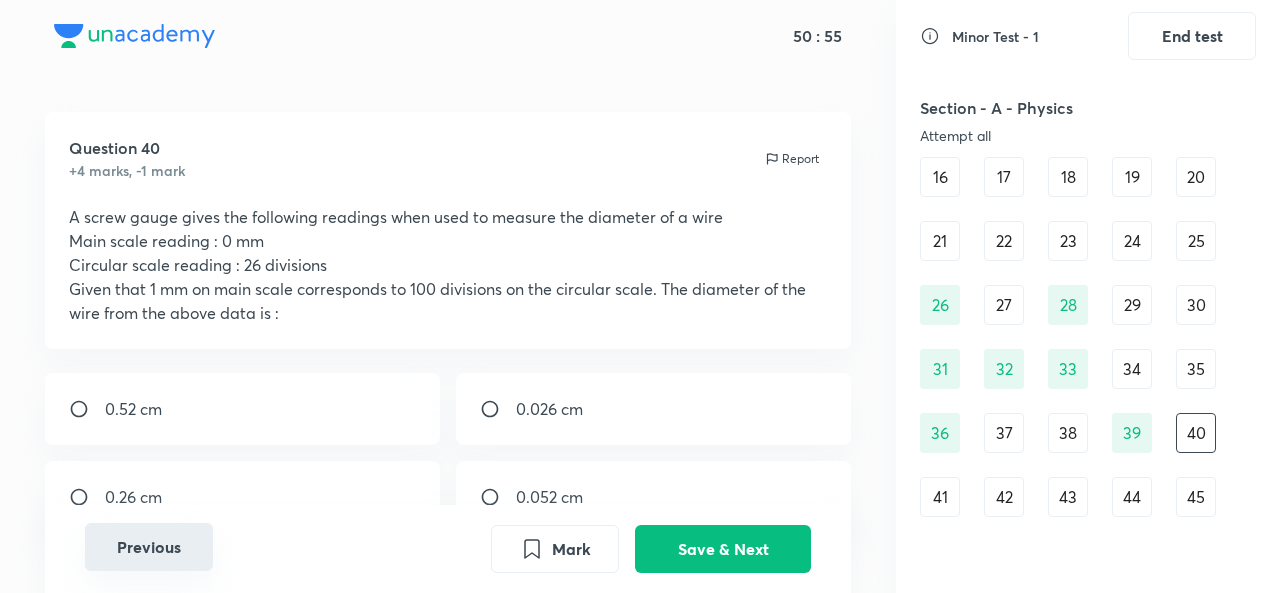 click on "Previous" at bounding box center [149, 547] 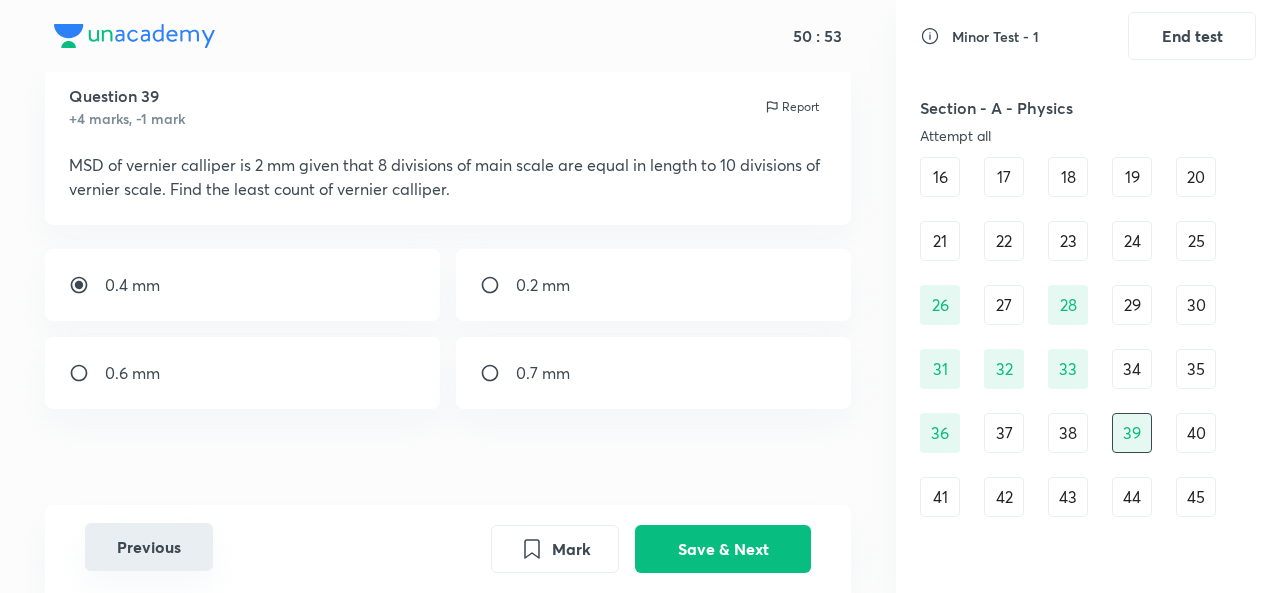 scroll, scrollTop: 82, scrollLeft: 0, axis: vertical 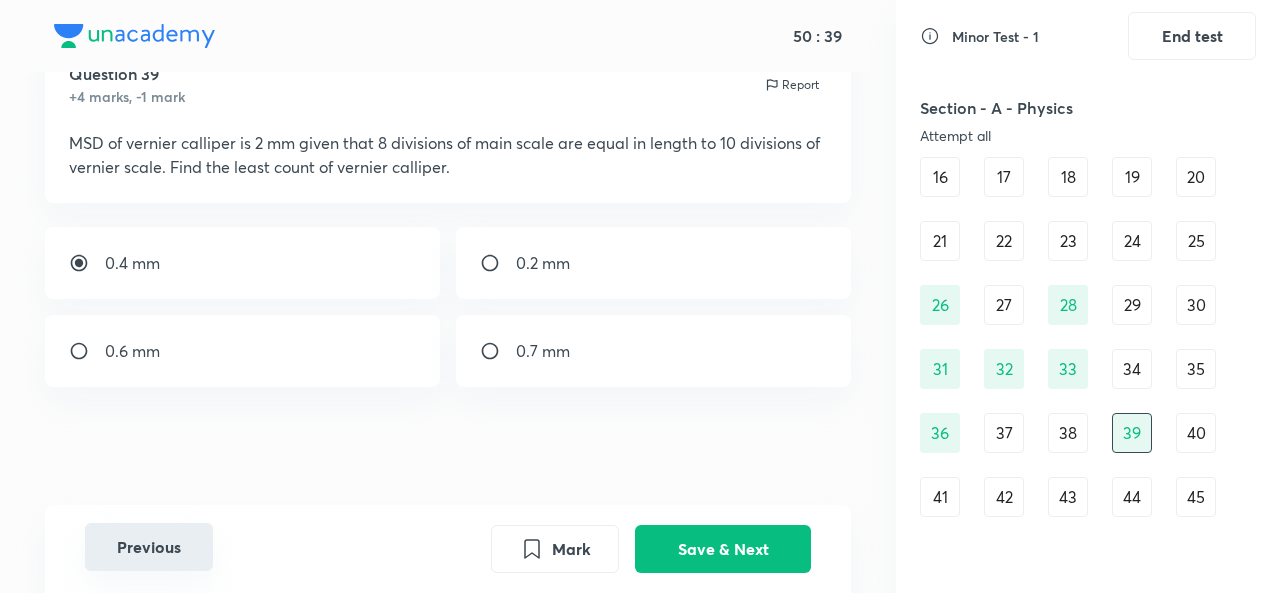 click on "Previous" at bounding box center (149, 547) 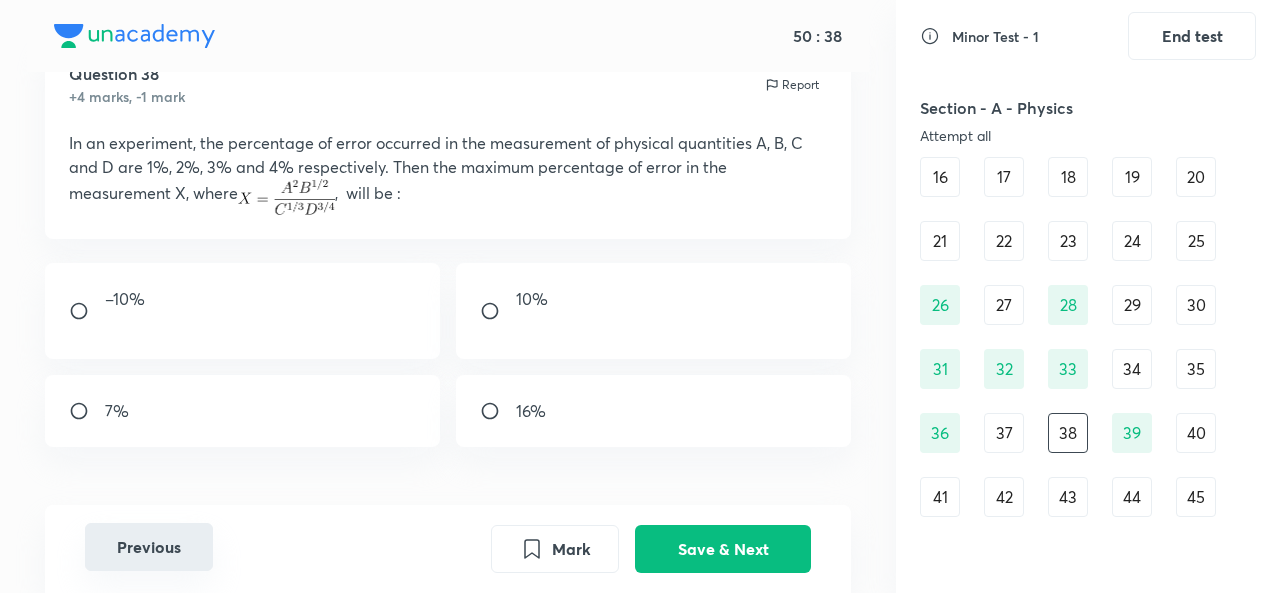 click on "Previous" at bounding box center (149, 547) 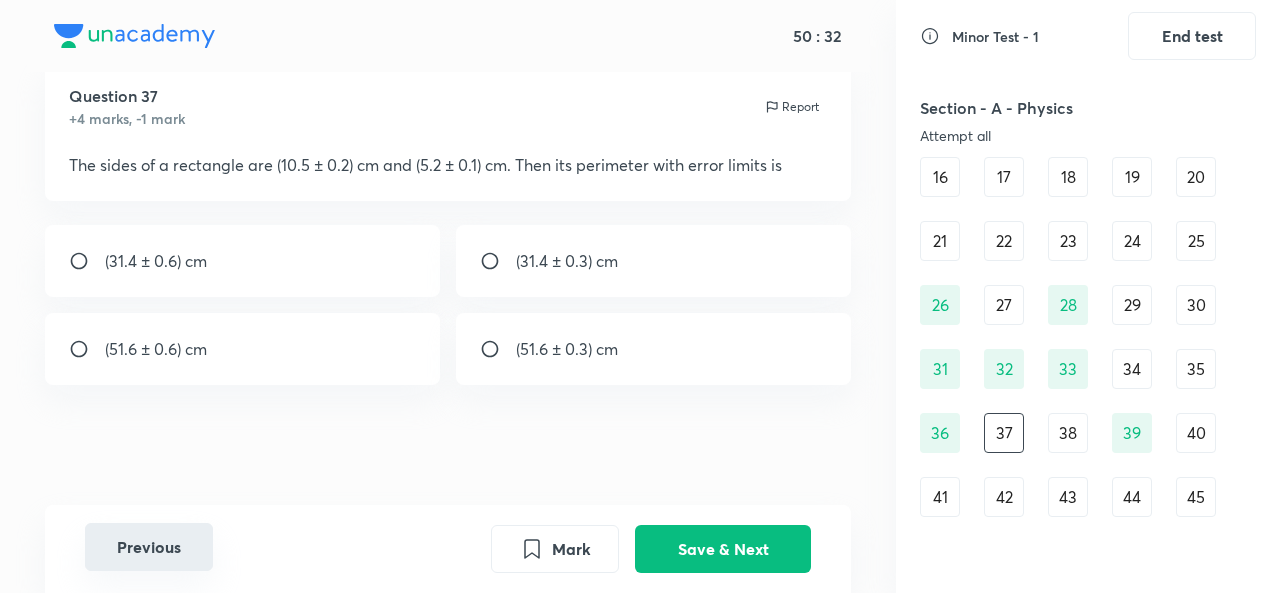 click on "Previous" at bounding box center (149, 547) 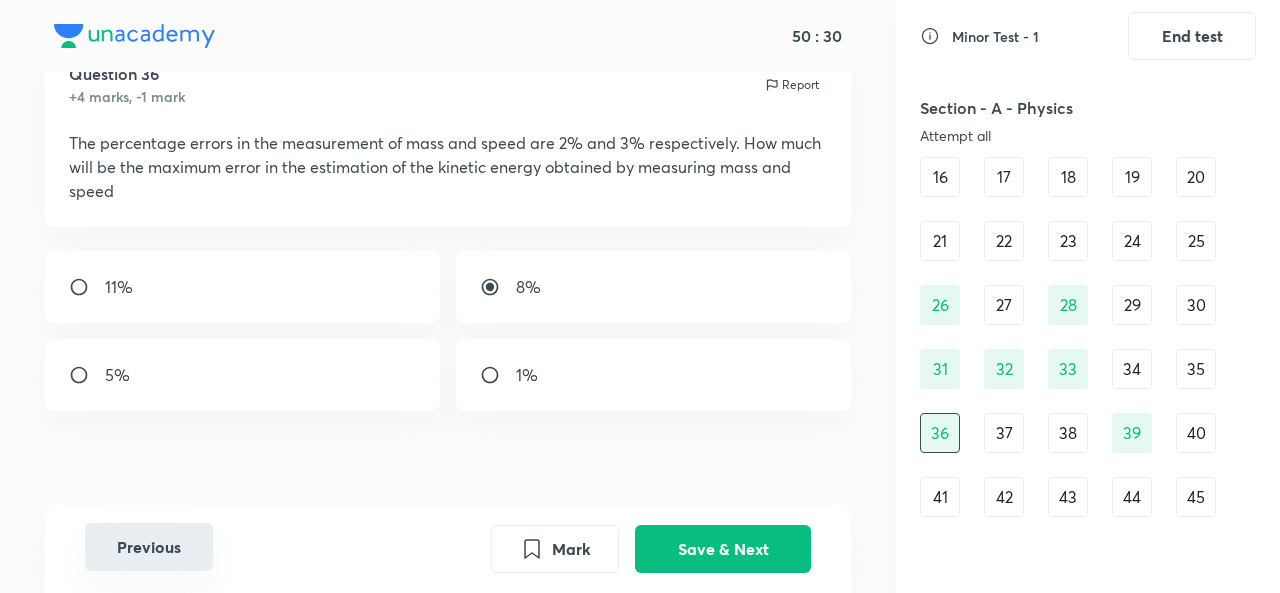 click on "Previous" at bounding box center (149, 547) 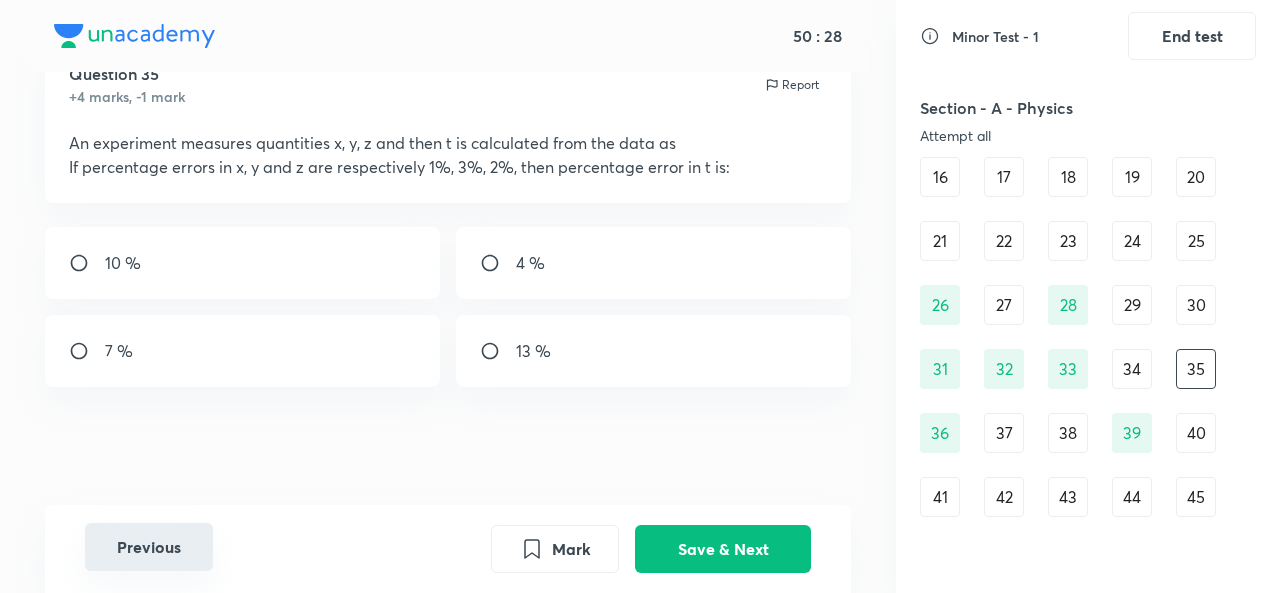 click on "Previous" at bounding box center (149, 547) 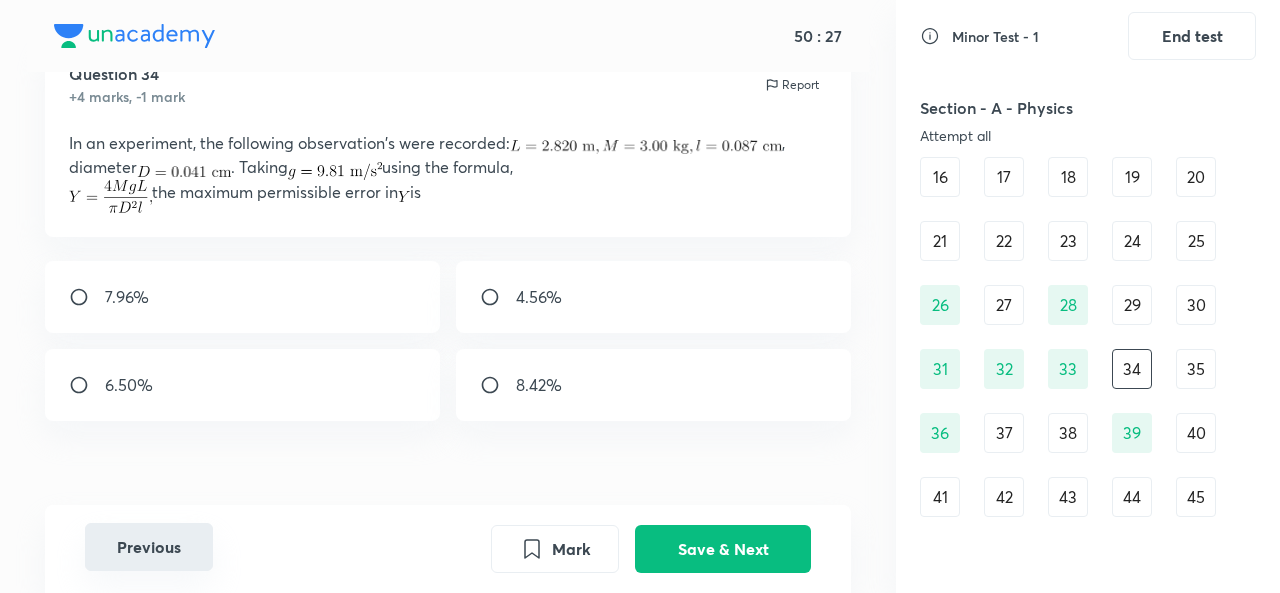 click on "Previous" at bounding box center [149, 547] 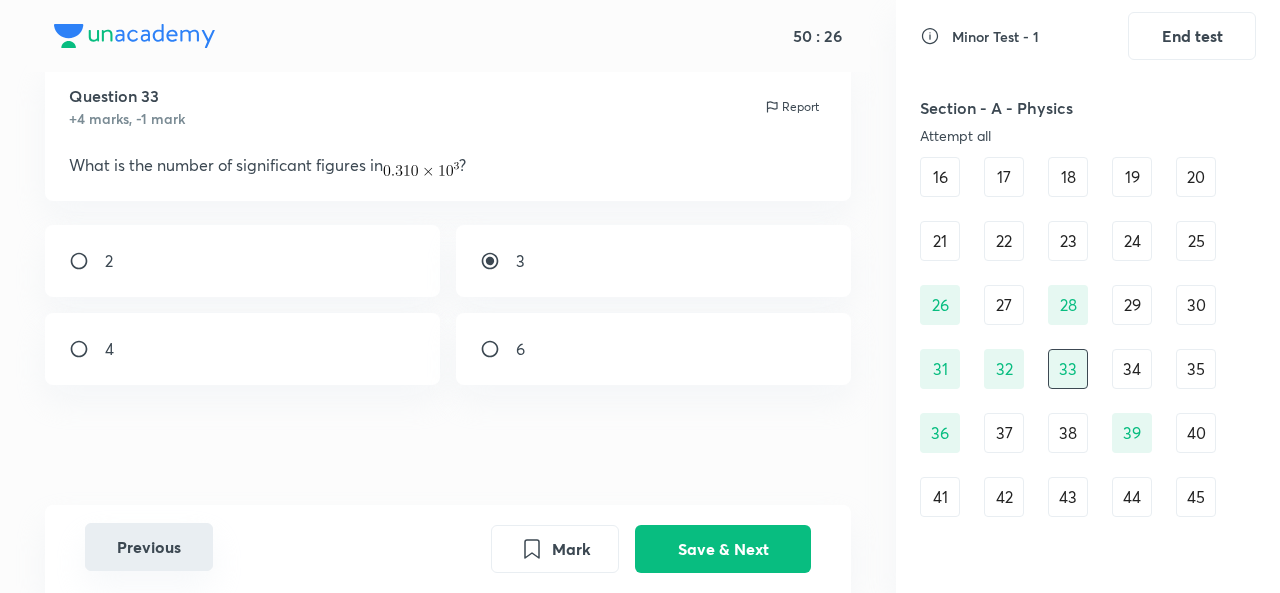 click on "Previous" at bounding box center [149, 547] 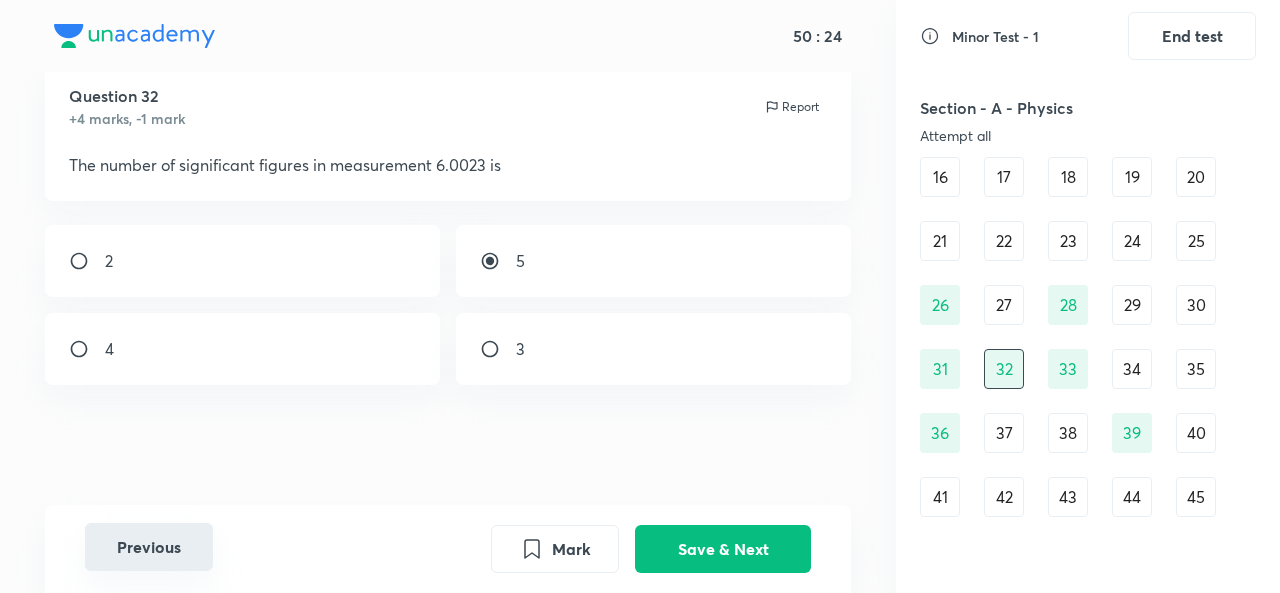 click on "Previous" at bounding box center [149, 547] 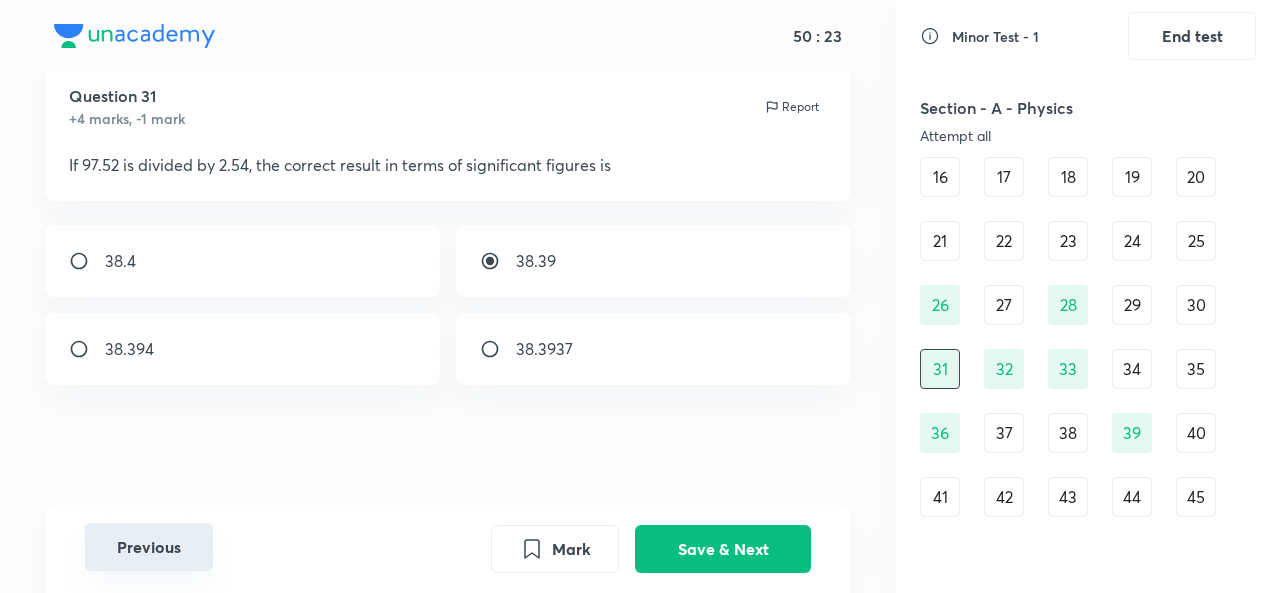click on "Previous" at bounding box center (149, 547) 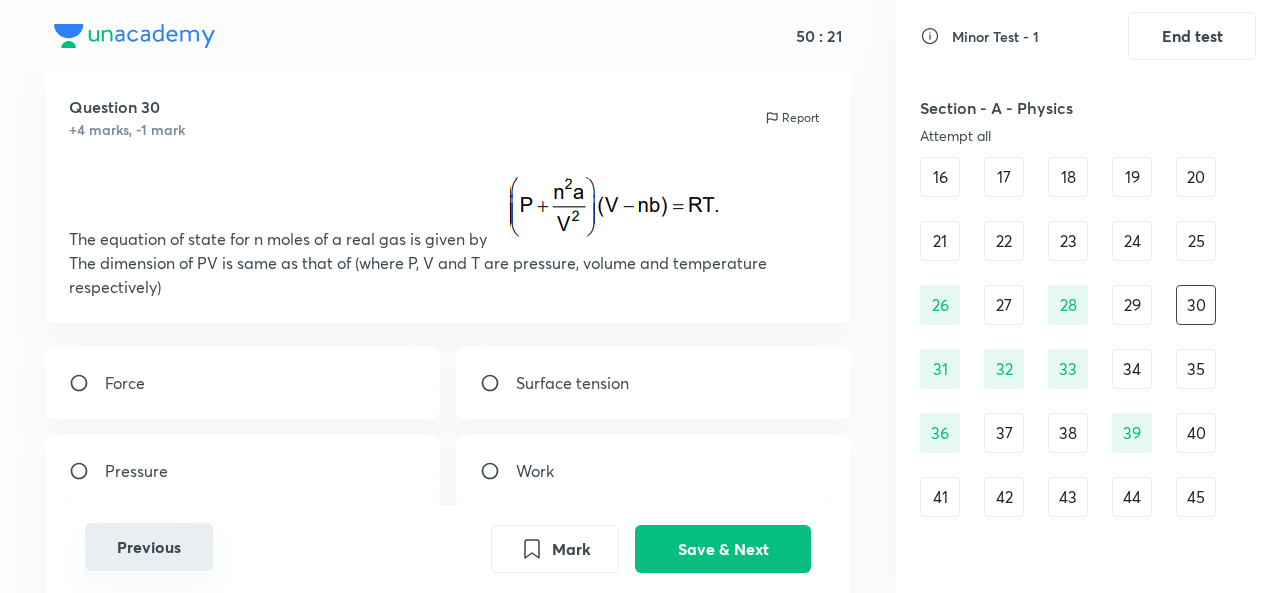 scroll, scrollTop: 48, scrollLeft: 0, axis: vertical 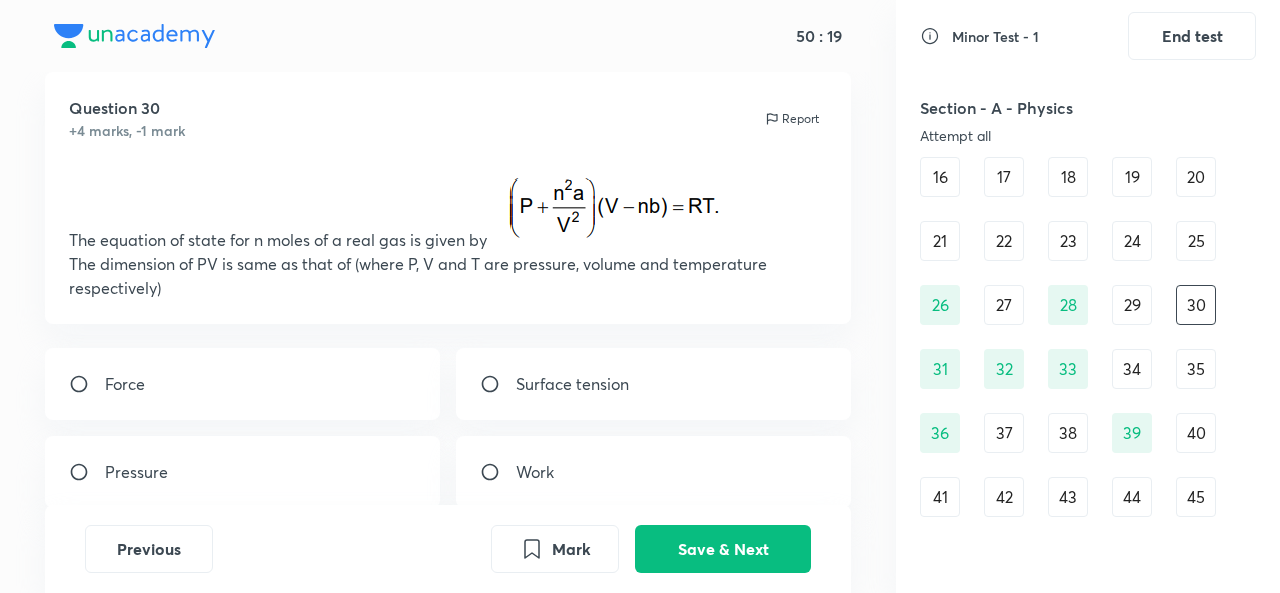 click on "39" at bounding box center (1132, 433) 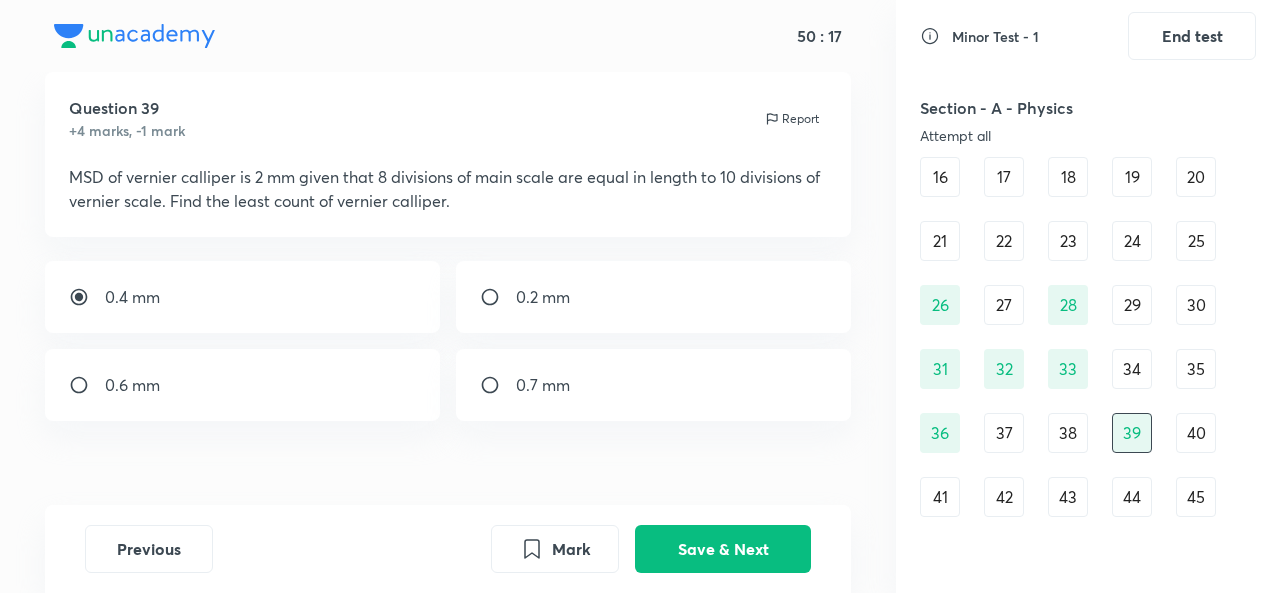 click on "40" at bounding box center (1196, 433) 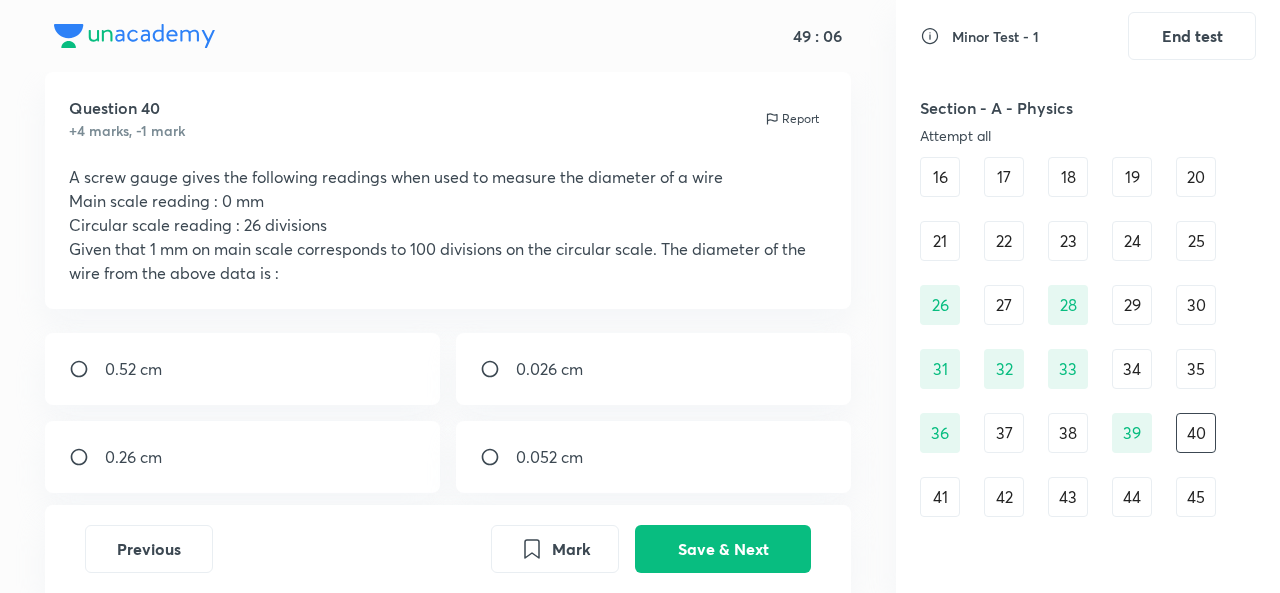 click at bounding box center (87, 457) 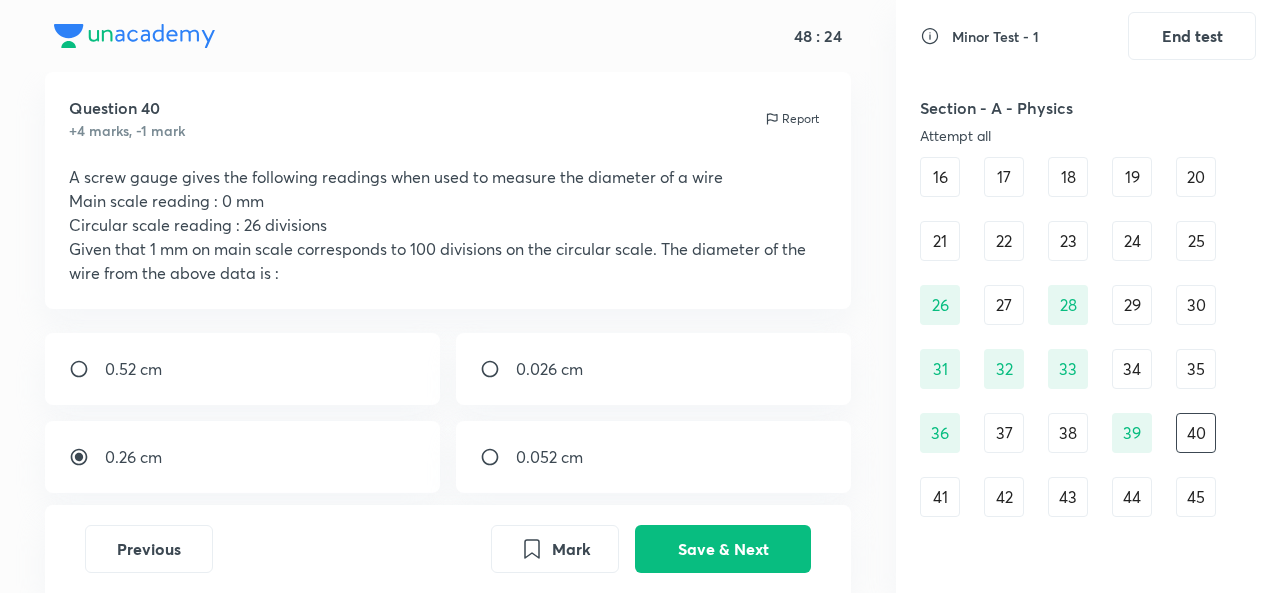click on "0.026 cm" at bounding box center [549, 369] 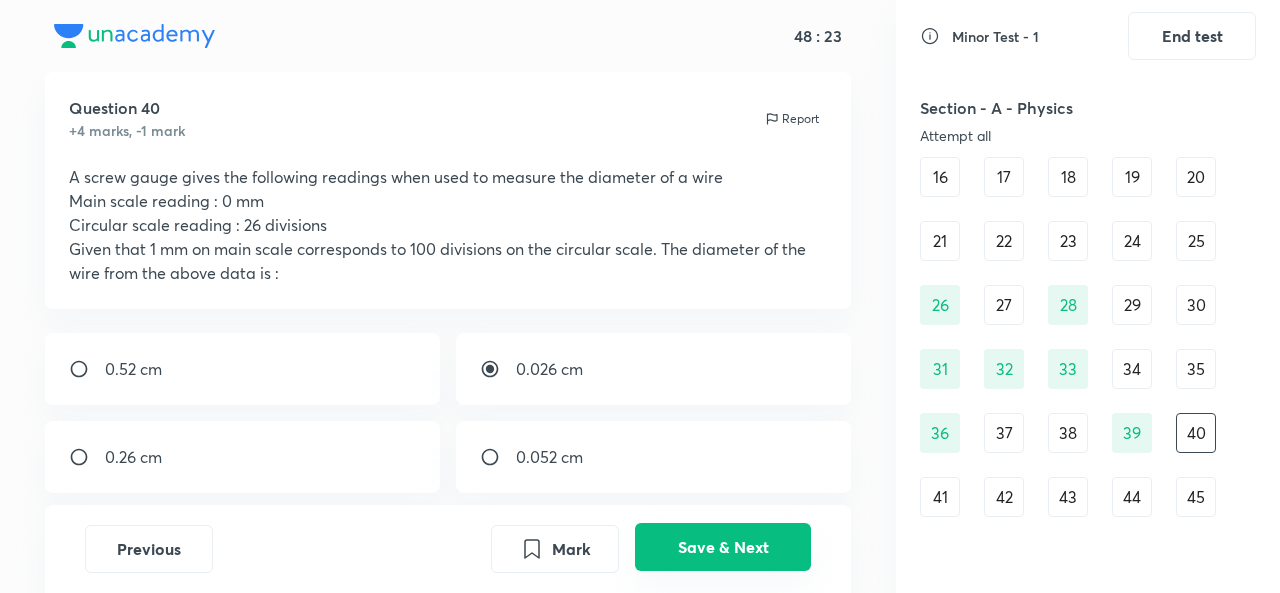 click on "Save & Next" at bounding box center (723, 547) 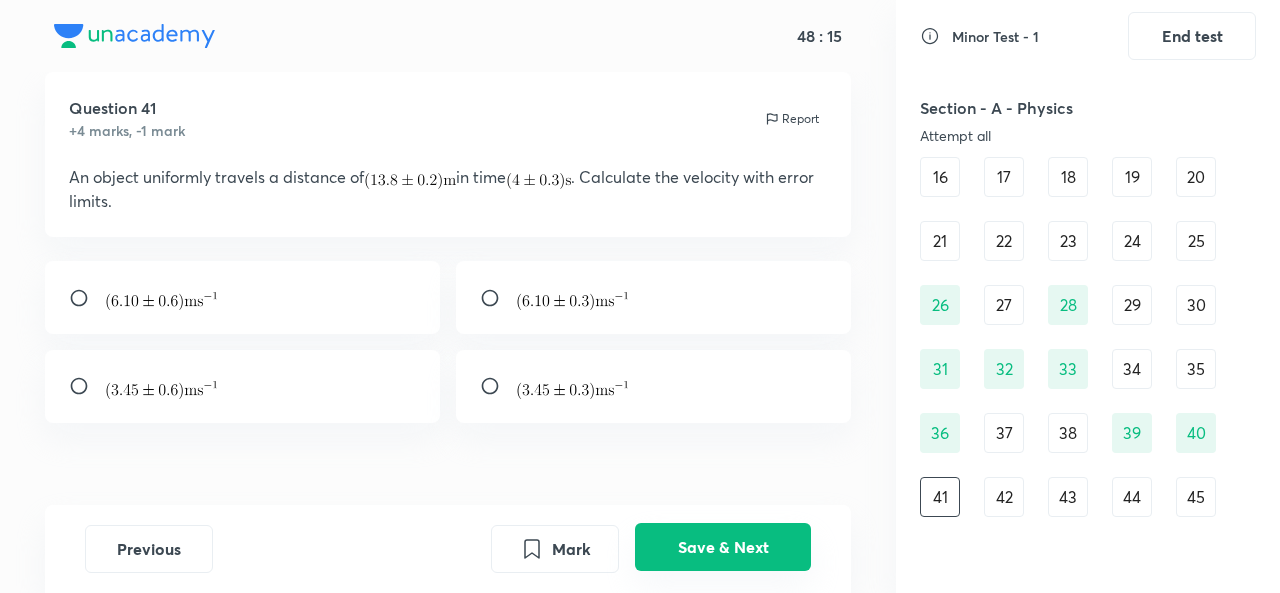 click on "Save & Next" at bounding box center [723, 547] 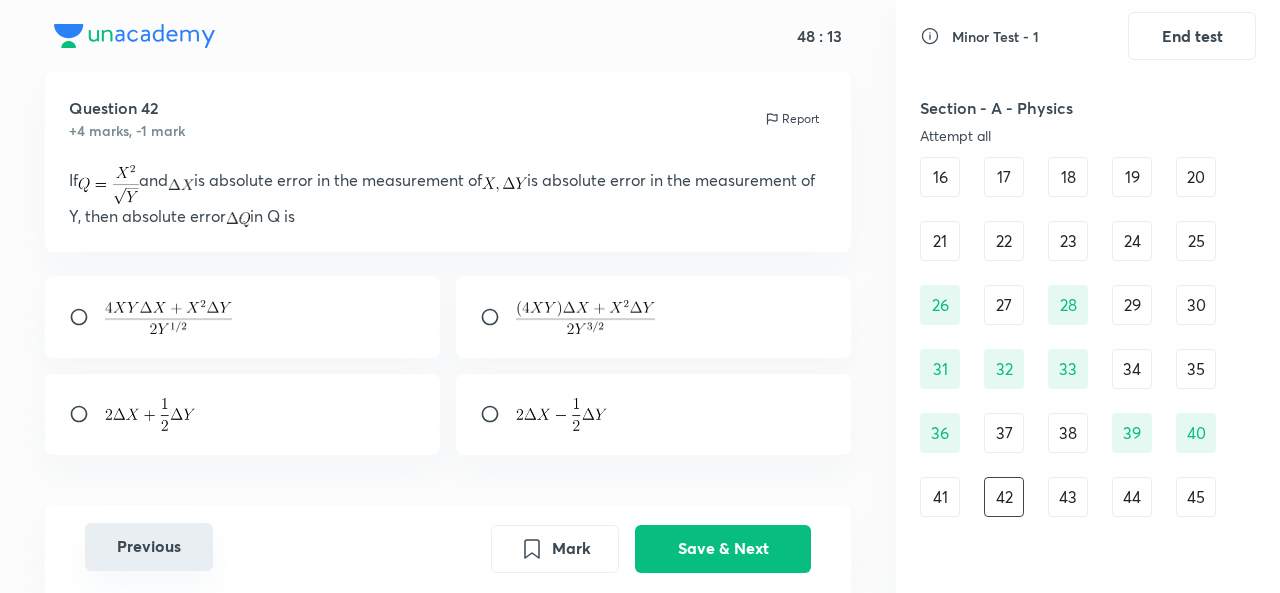 click on "Previous" at bounding box center [149, 547] 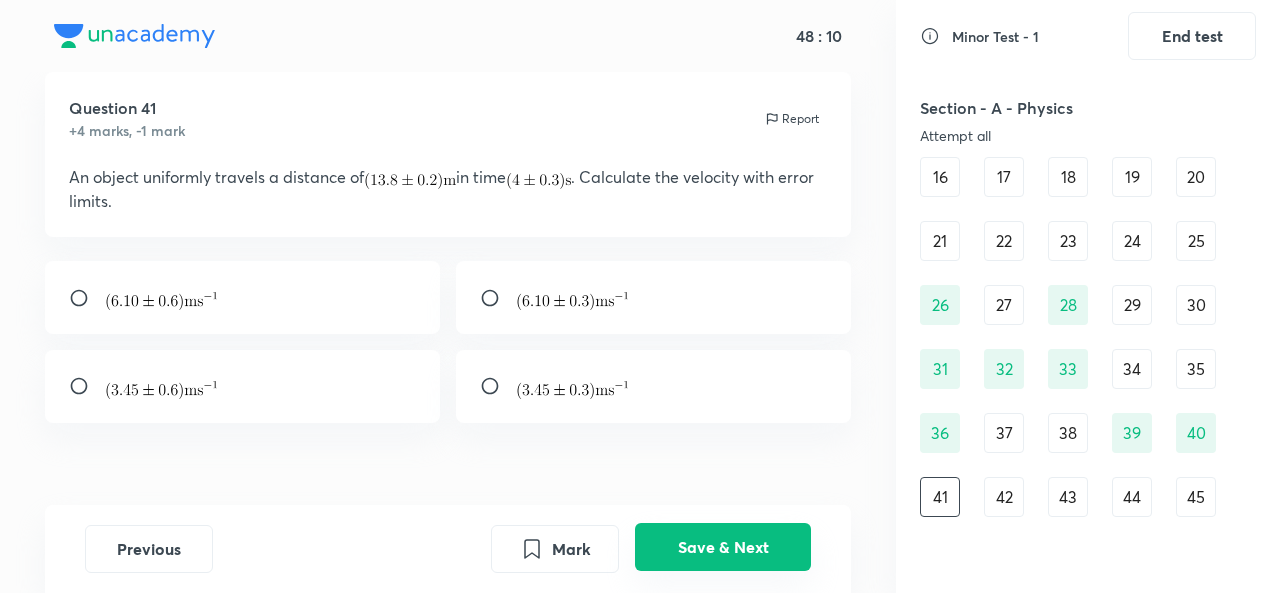 click on "Save & Next" at bounding box center (723, 547) 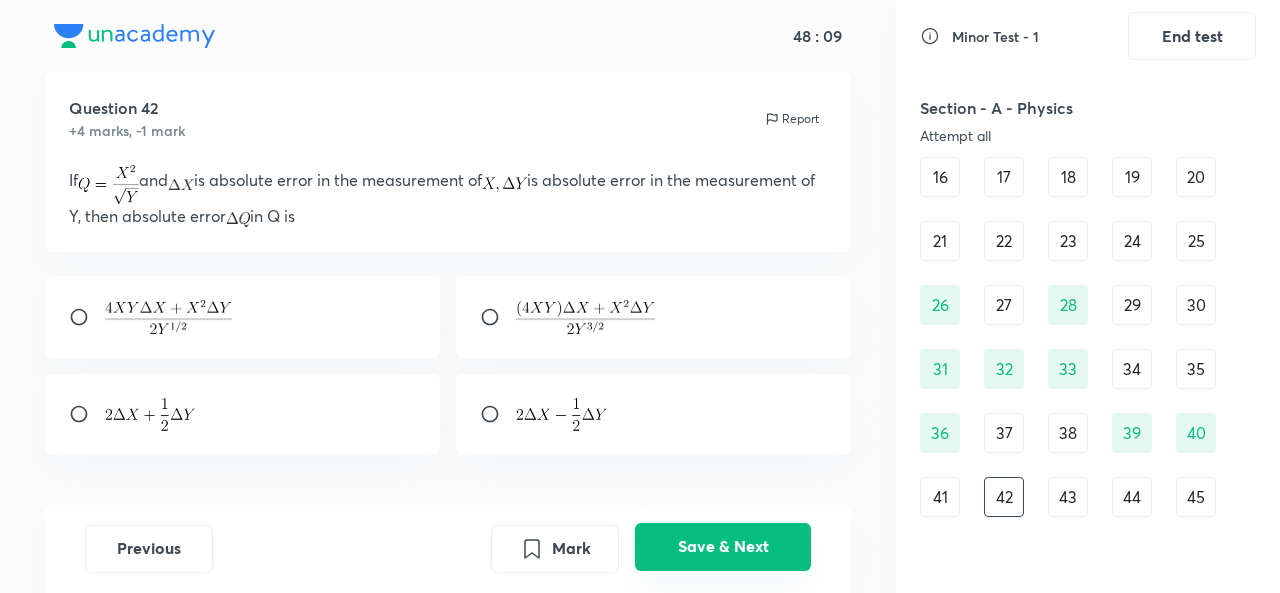 click on "Save & Next" at bounding box center [723, 547] 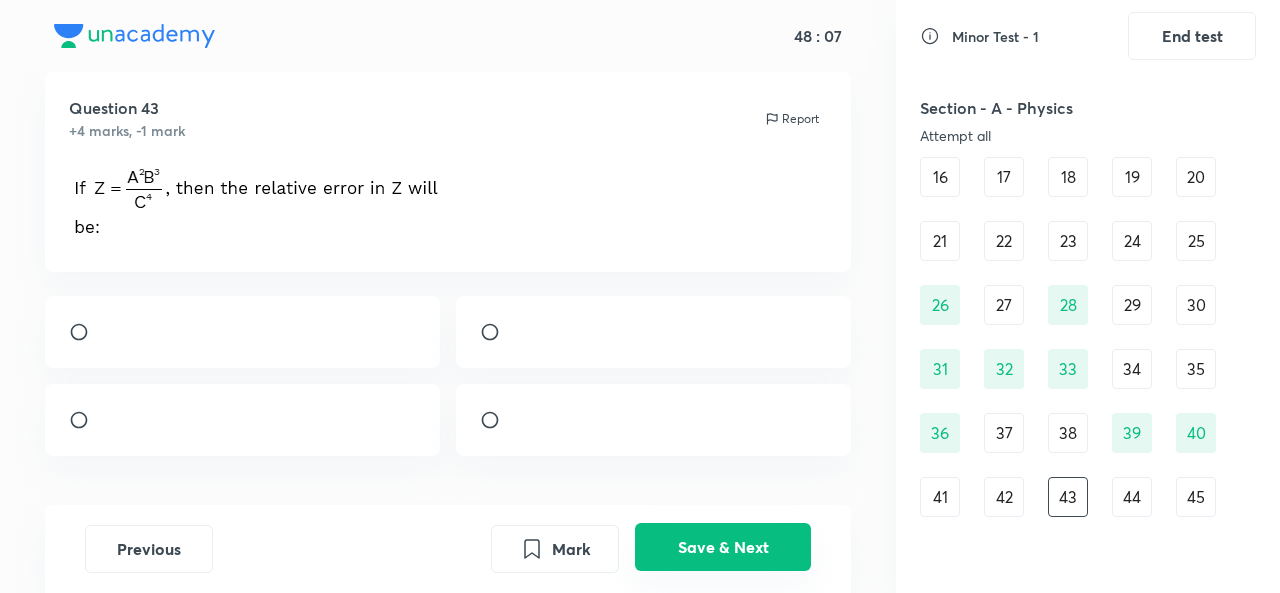 click on "Save & Next" at bounding box center (723, 547) 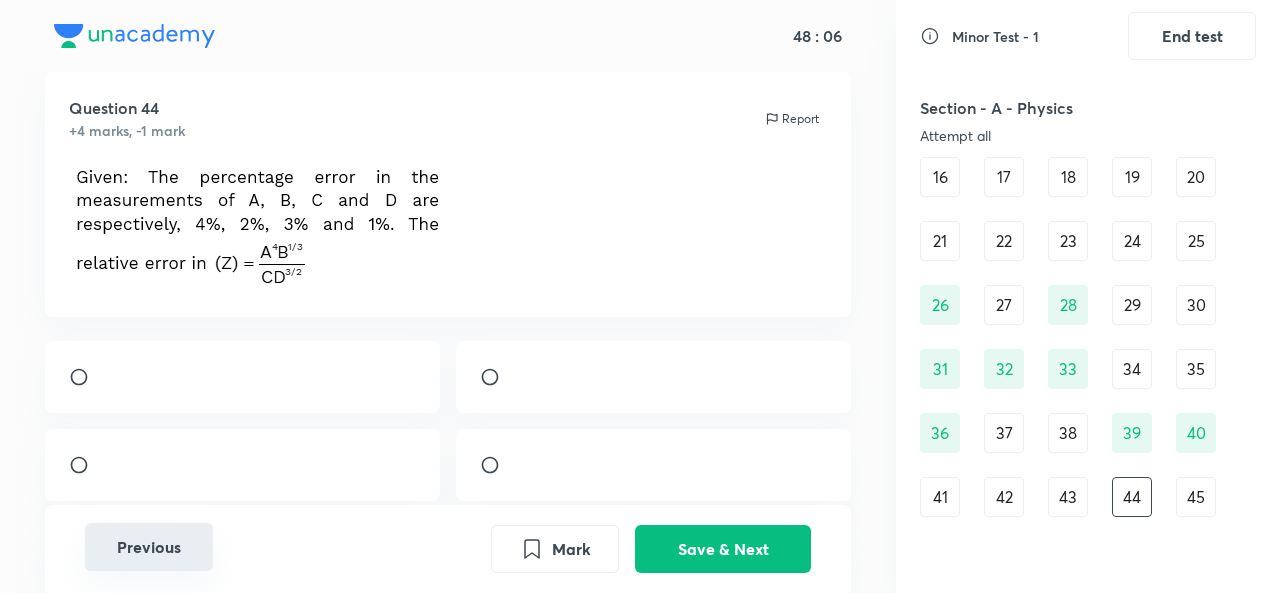 click on "Previous" at bounding box center (149, 547) 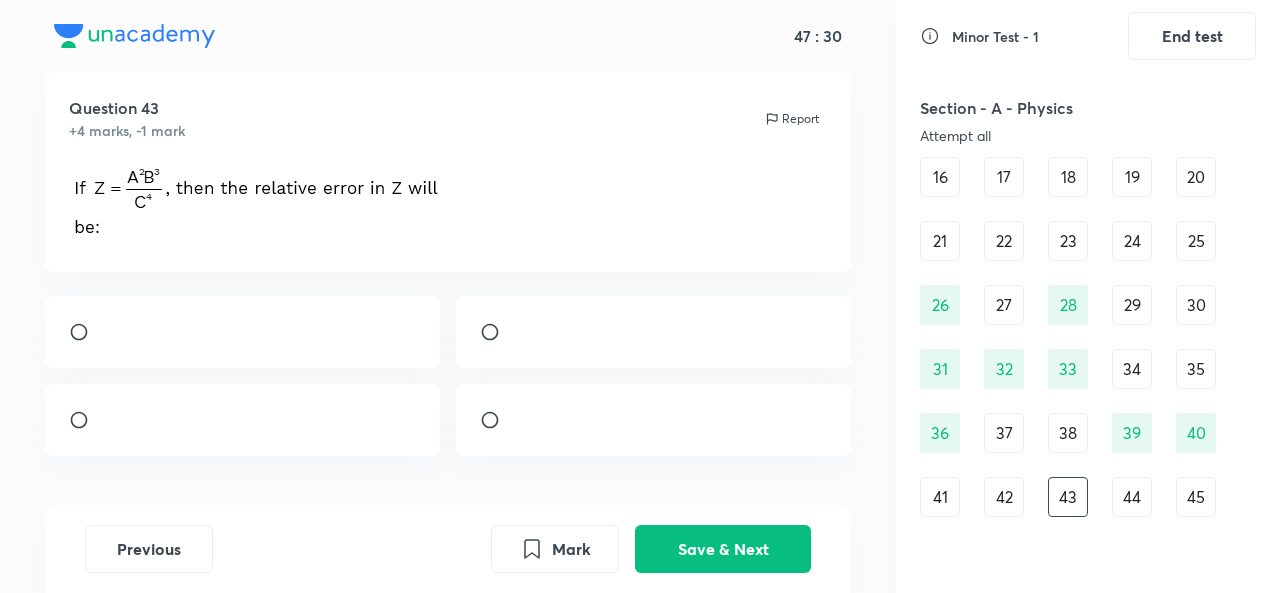click at bounding box center [87, 420] 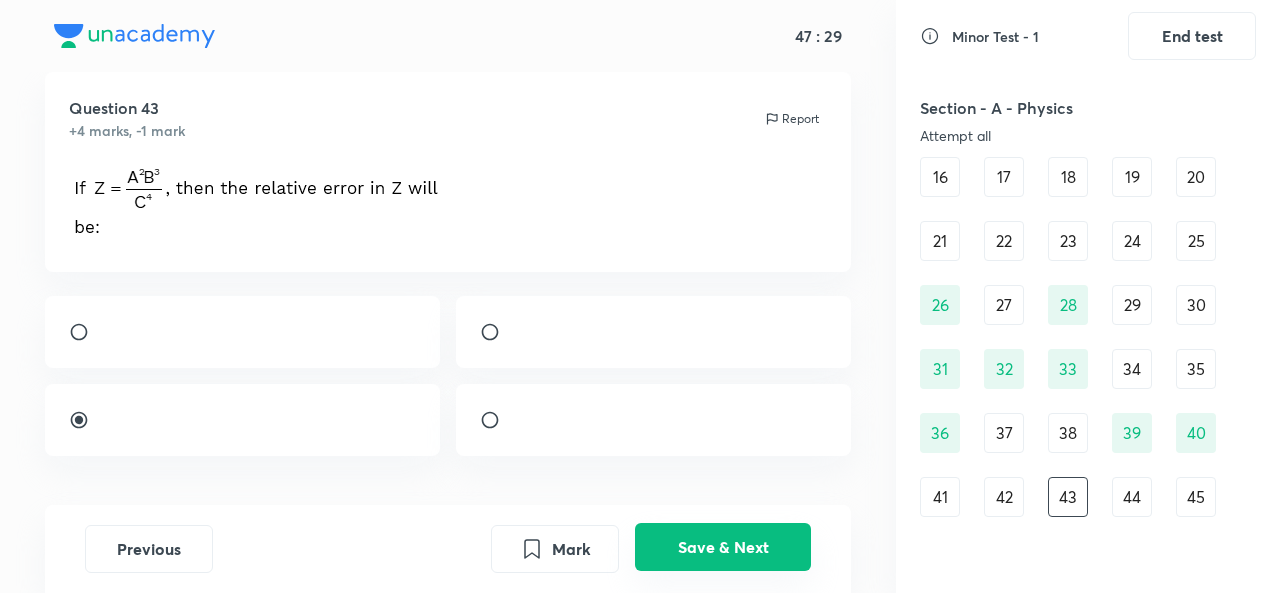 click on "Save & Next" at bounding box center (723, 547) 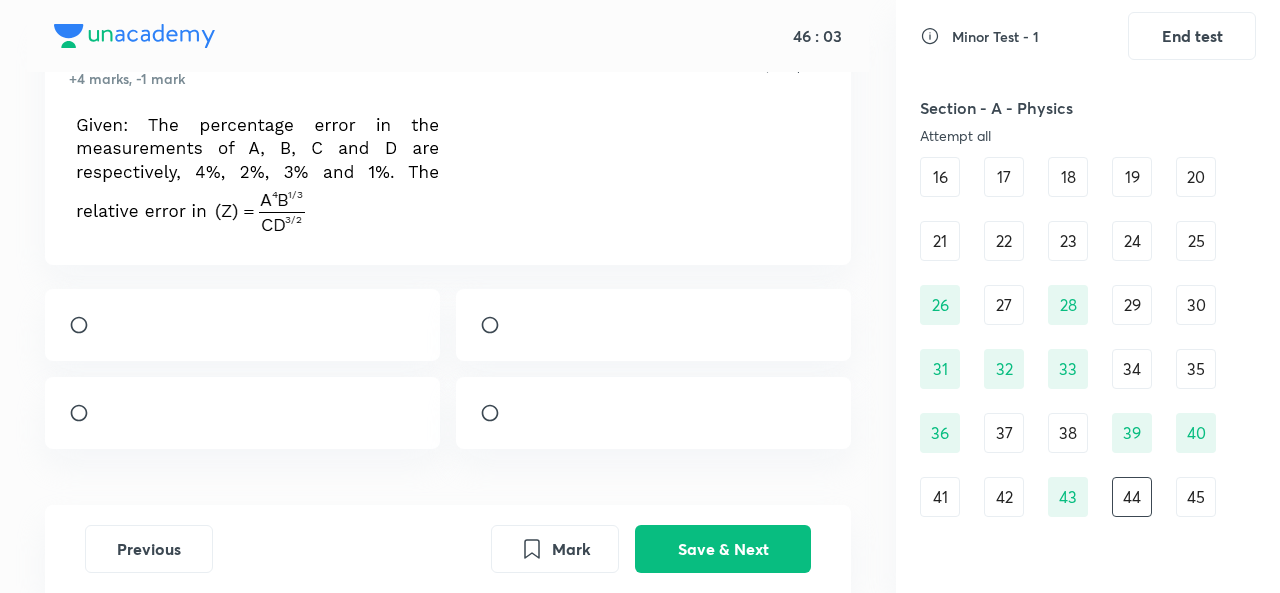 scroll, scrollTop: 99, scrollLeft: 0, axis: vertical 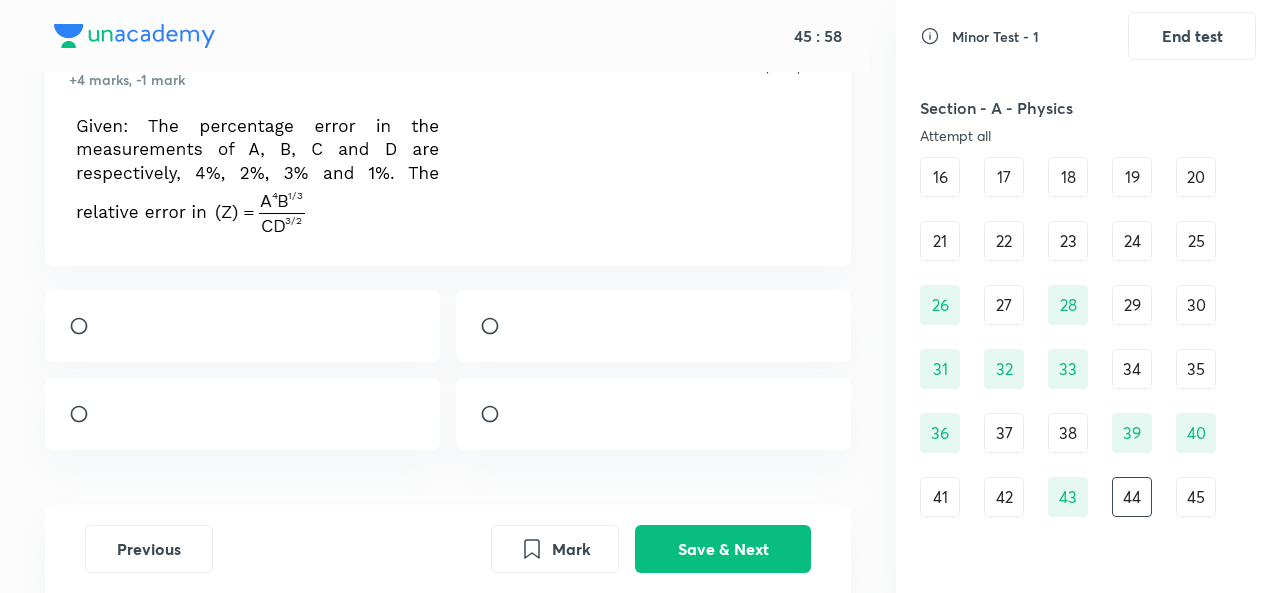 click at bounding box center (87, 326) 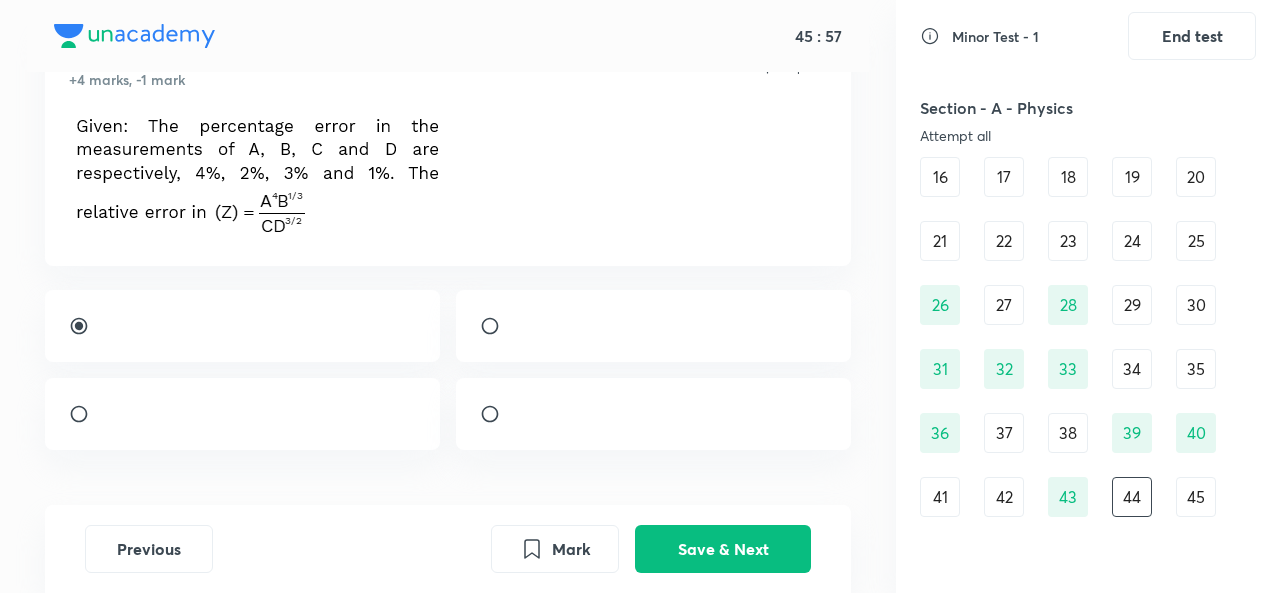 click at bounding box center [242, 326] 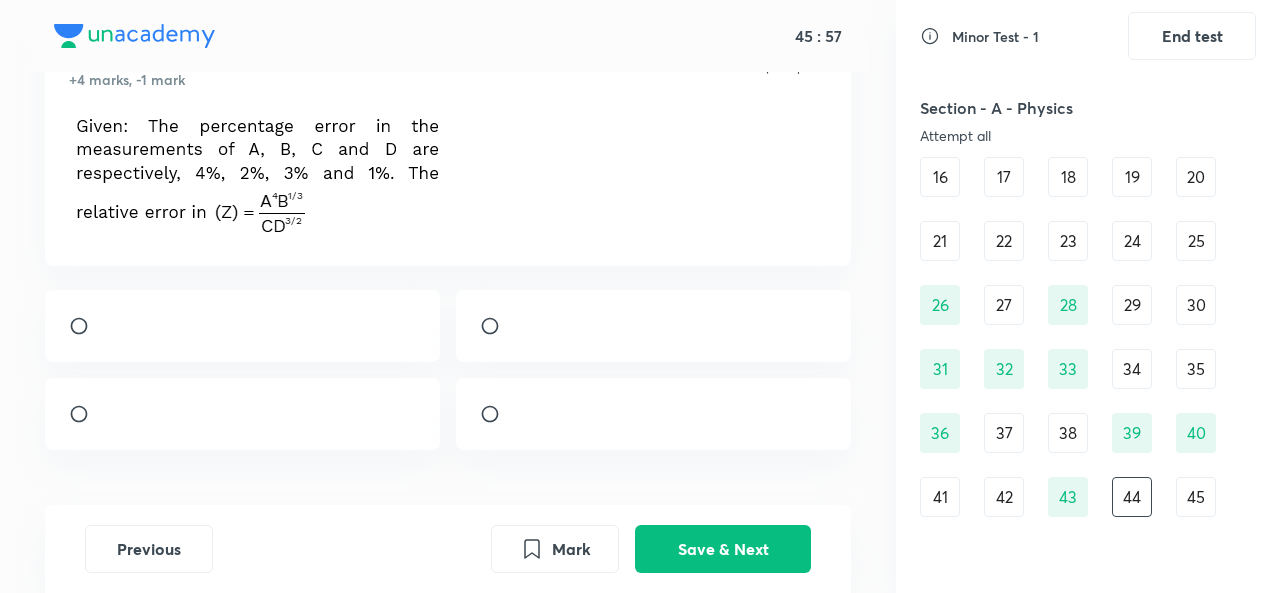 scroll, scrollTop: 102, scrollLeft: 0, axis: vertical 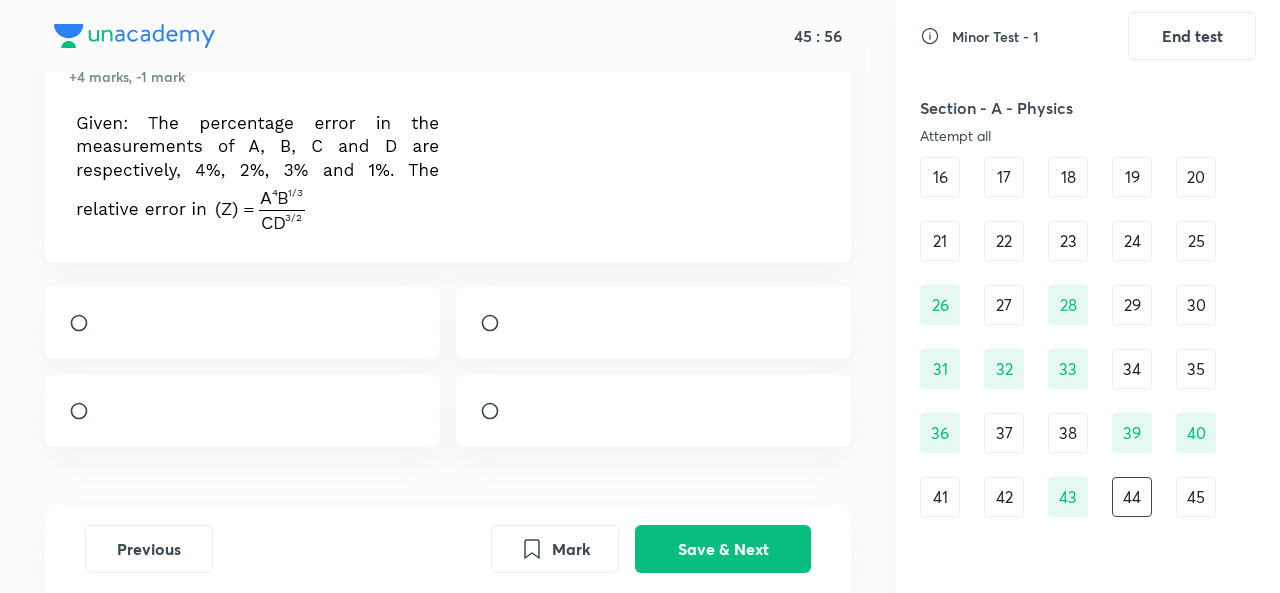 click at bounding box center (87, 323) 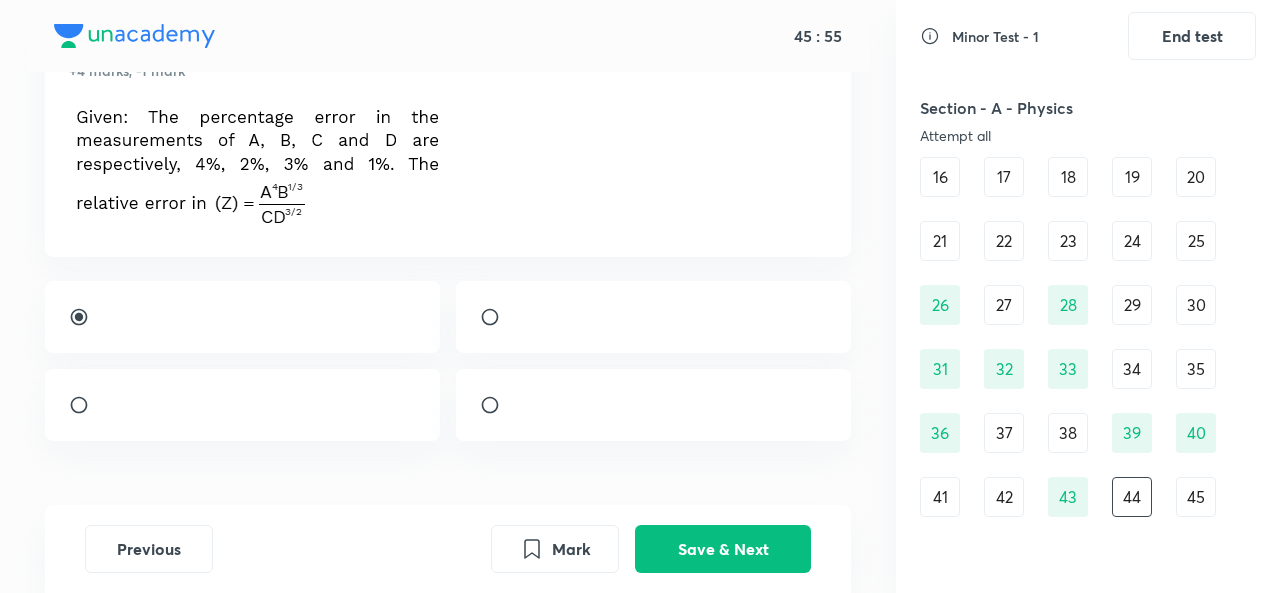 scroll, scrollTop: 109, scrollLeft: 0, axis: vertical 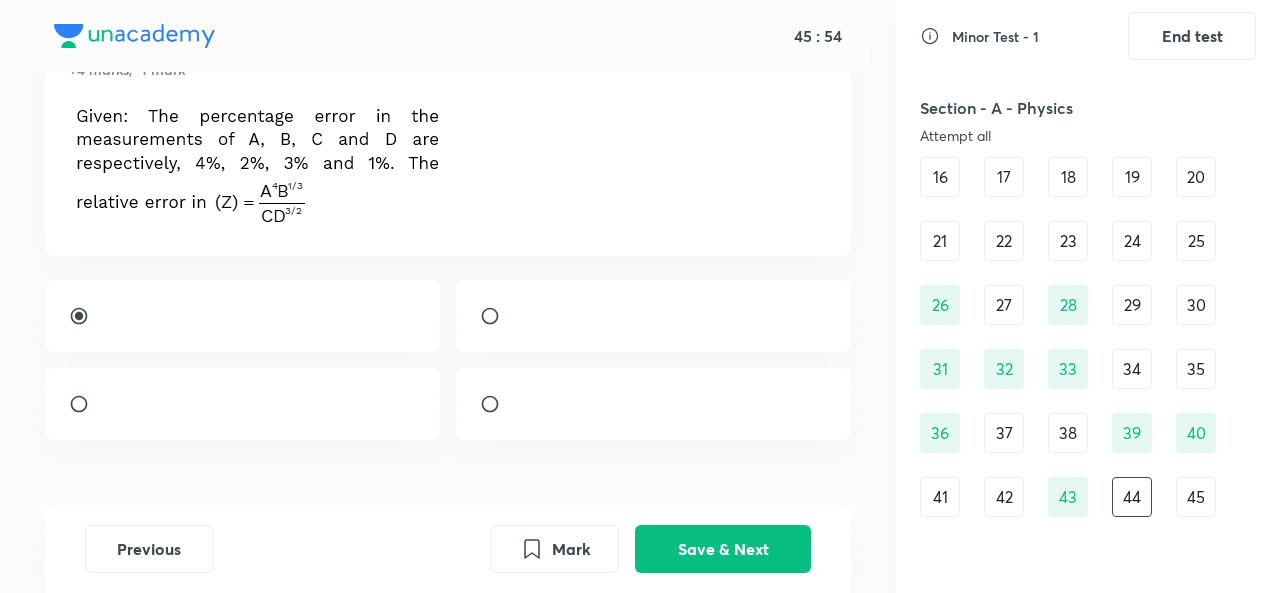 click at bounding box center (242, 404) 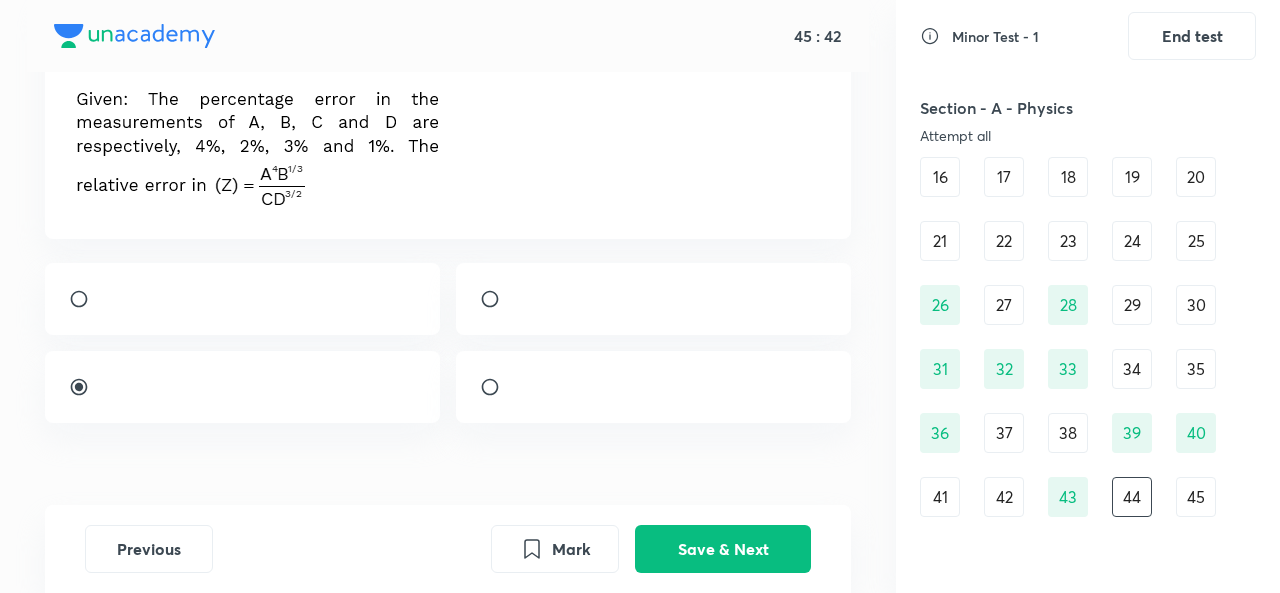 scroll, scrollTop: 121, scrollLeft: 0, axis: vertical 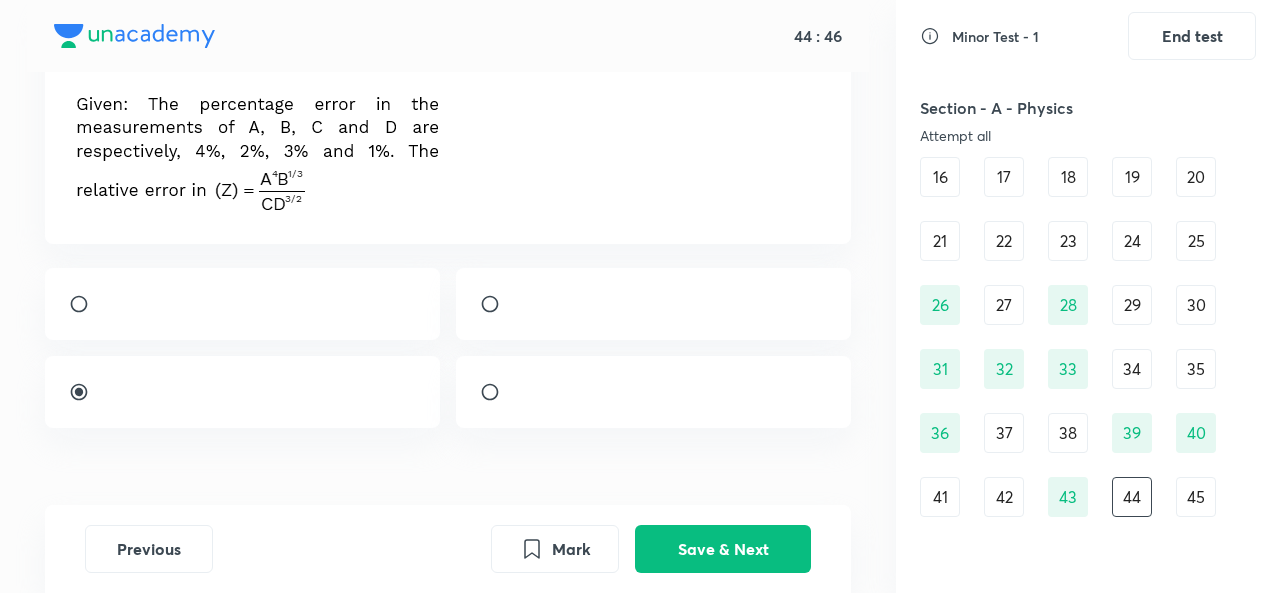 click at bounding box center [87, 392] 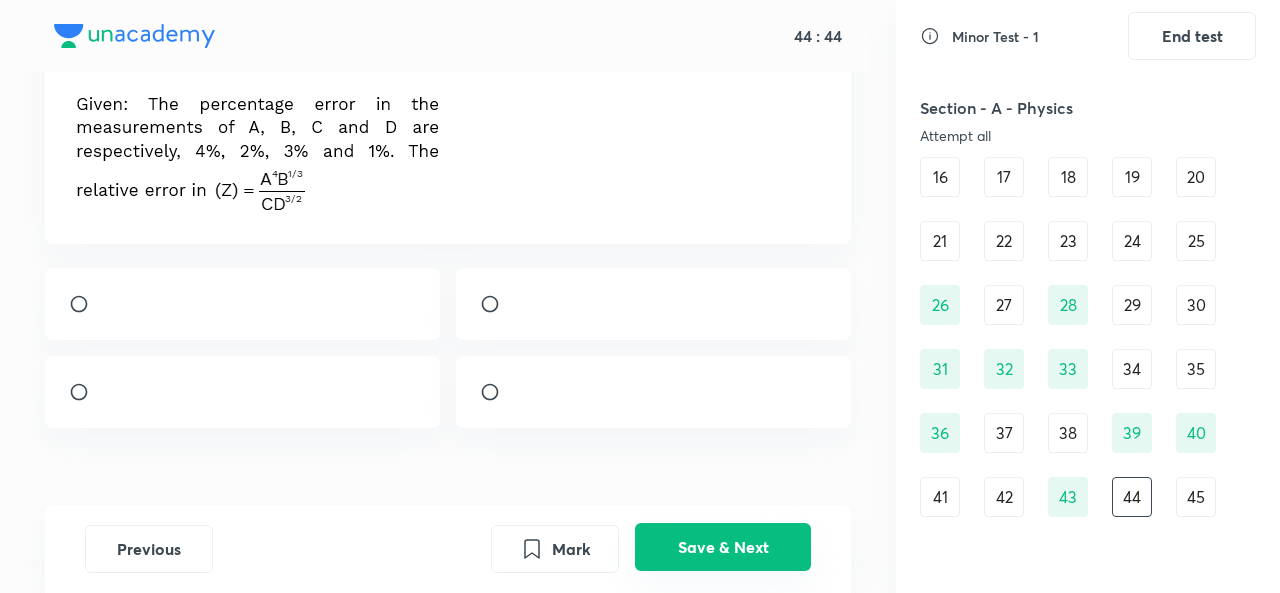 click on "Save & Next" at bounding box center (723, 547) 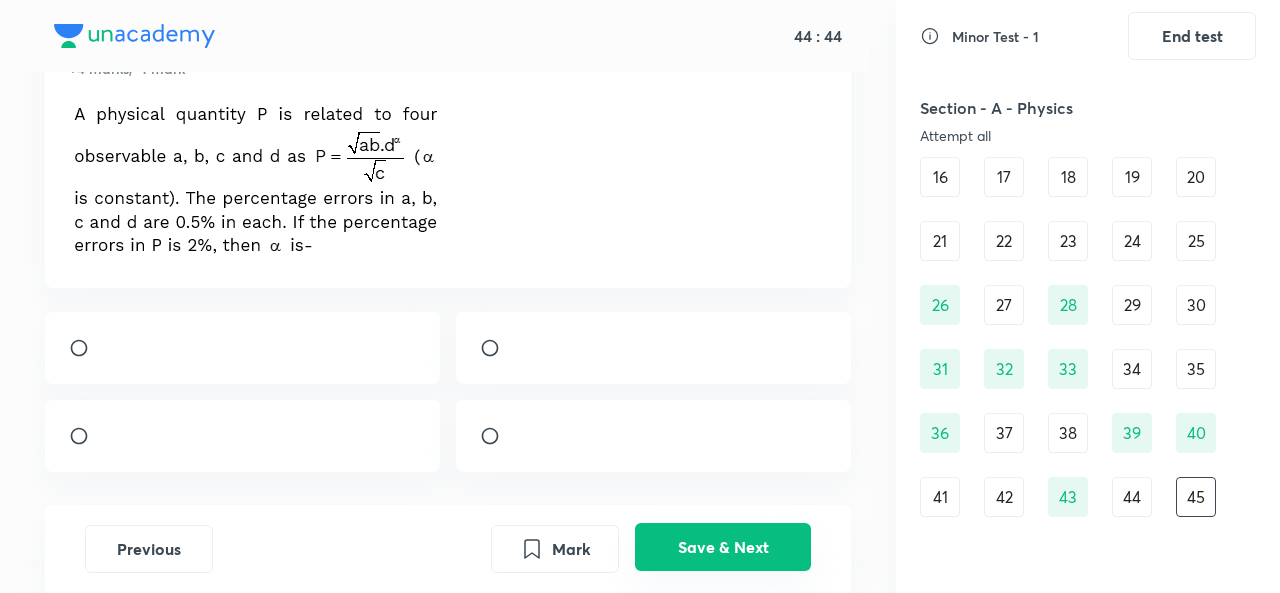scroll, scrollTop: 121, scrollLeft: 0, axis: vertical 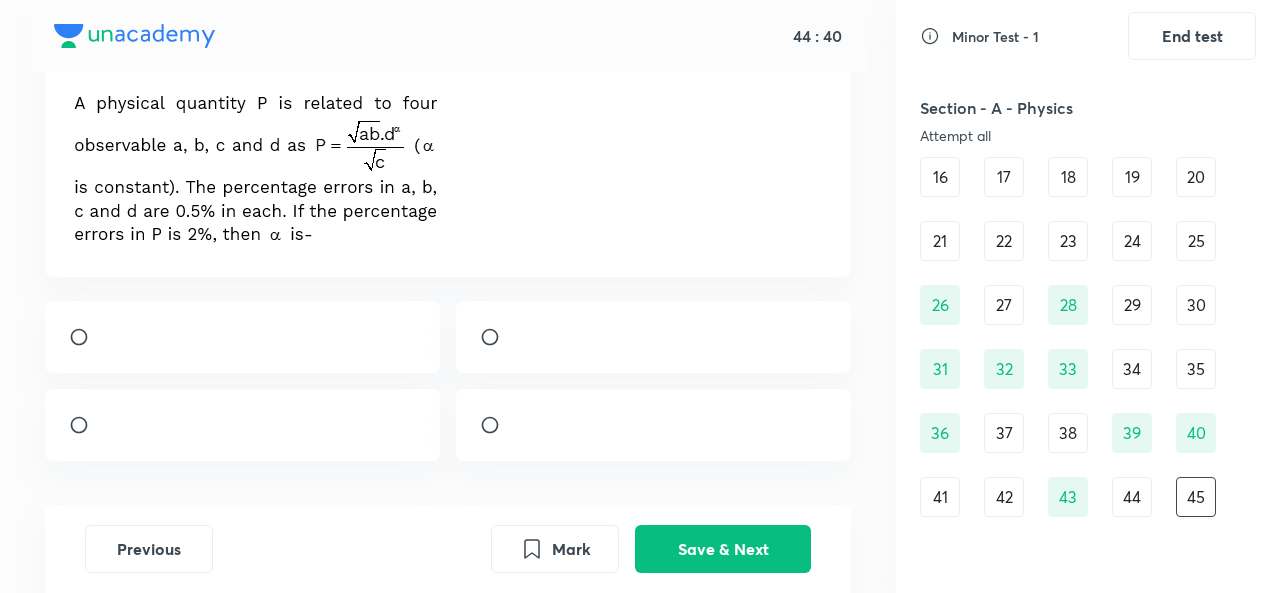 click on "44" at bounding box center [1132, 497] 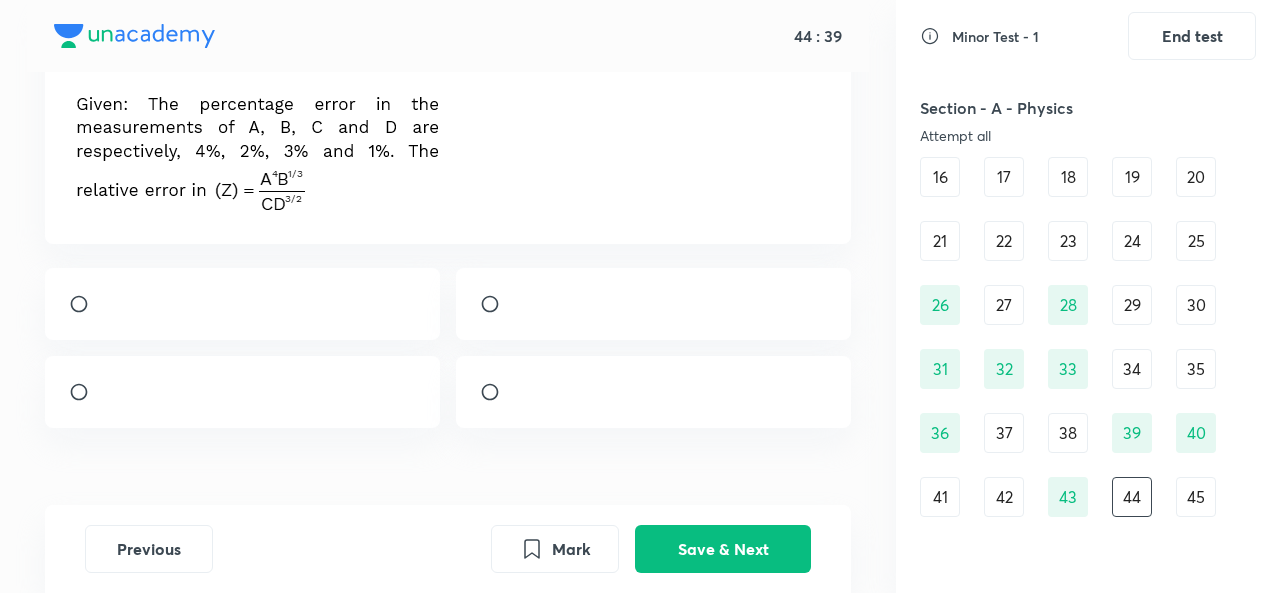 click on "45" at bounding box center (1196, 497) 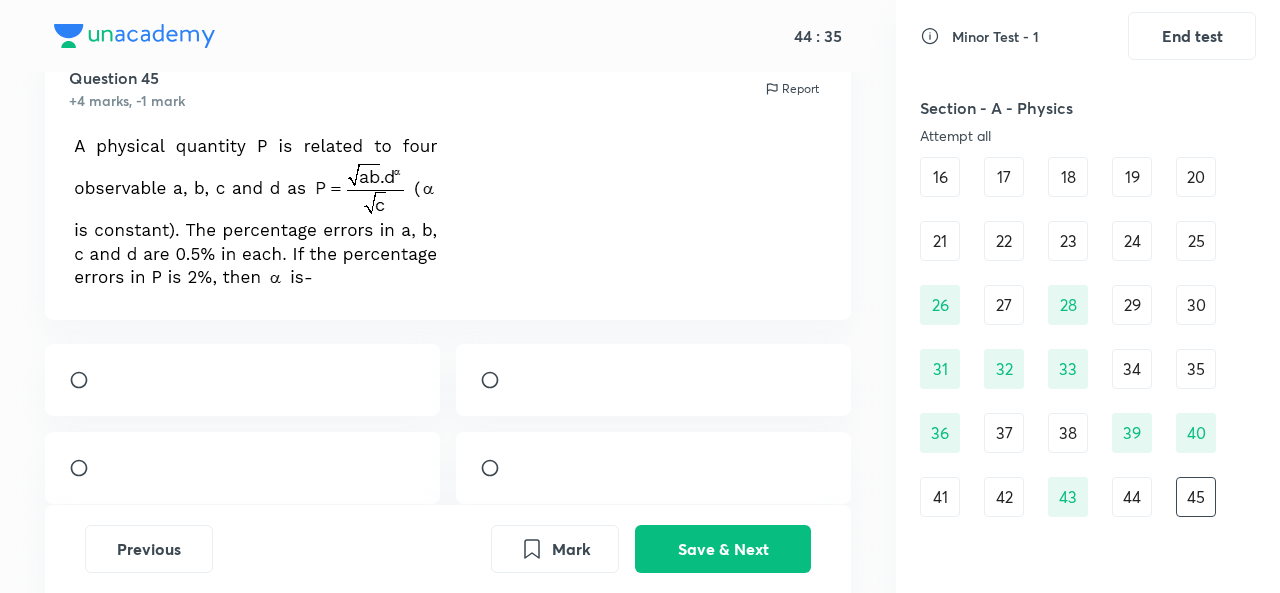 scroll, scrollTop: 0, scrollLeft: 0, axis: both 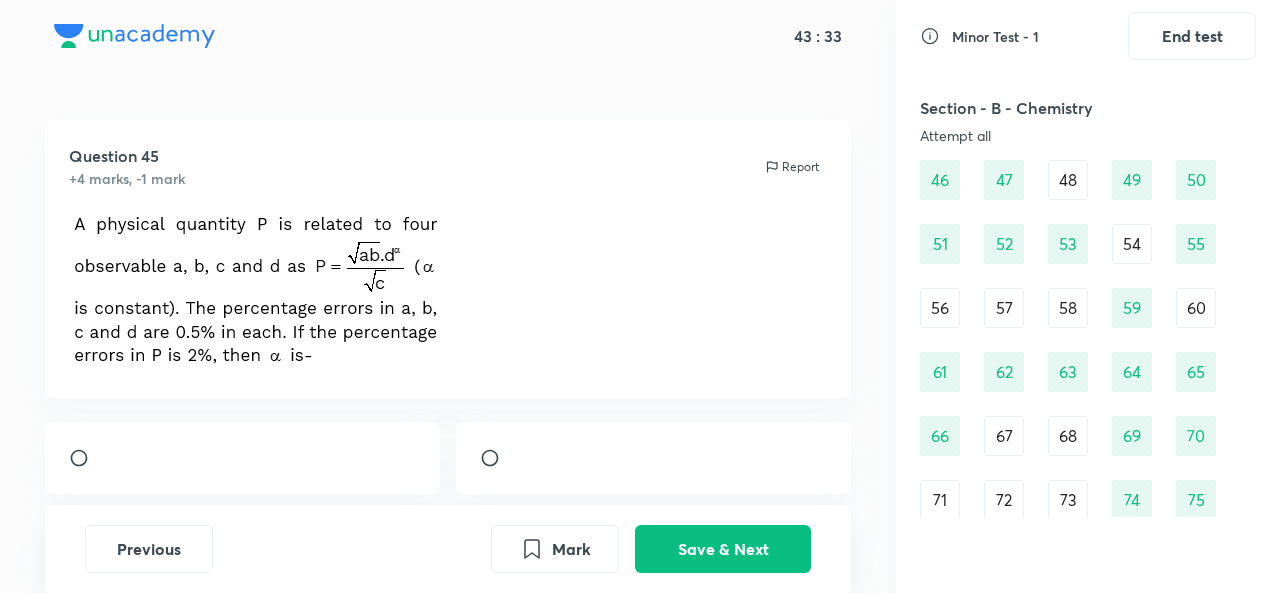 click on "48" at bounding box center (1068, 180) 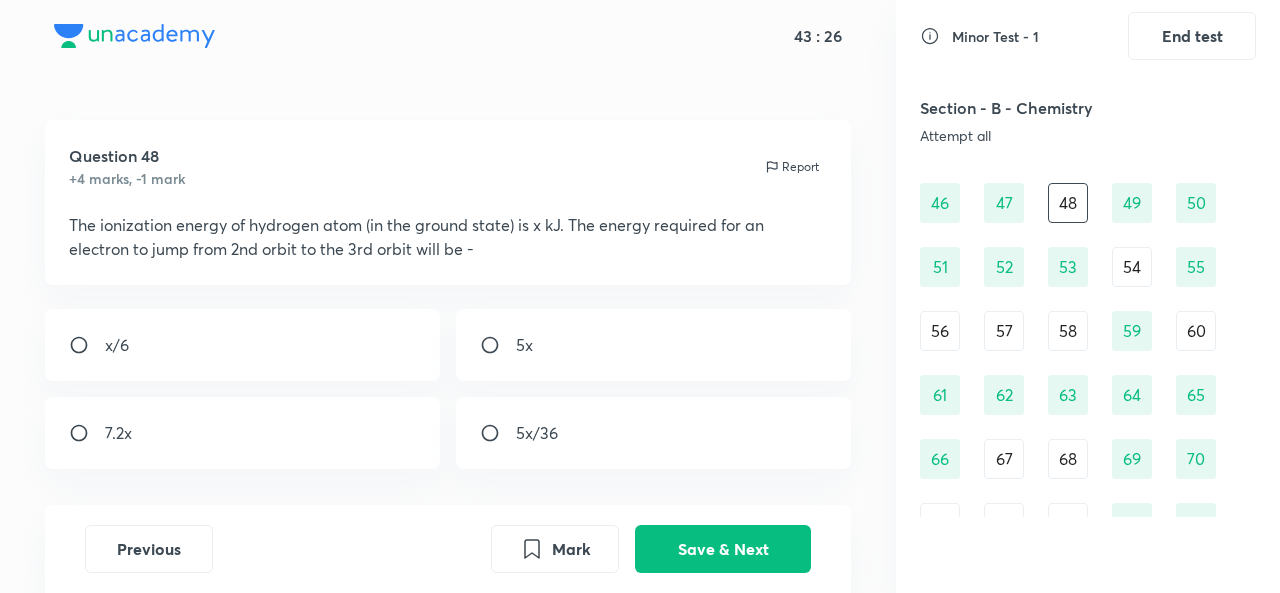scroll, scrollTop: 781, scrollLeft: 0, axis: vertical 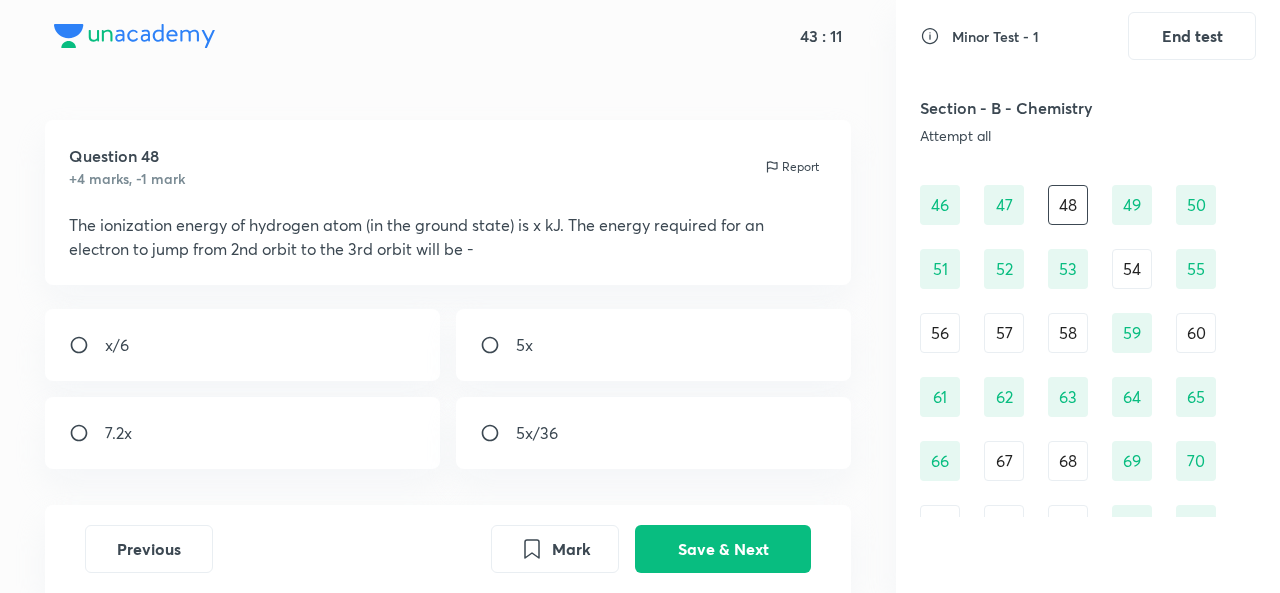 click at bounding box center [498, 433] 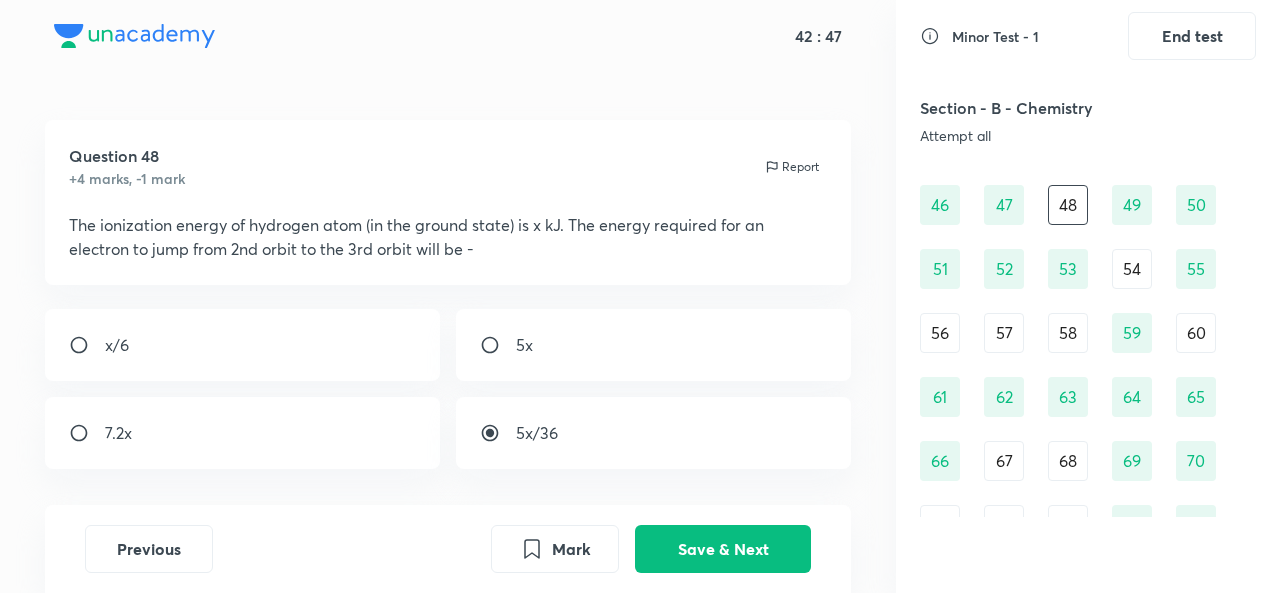 click on "Save & Next" at bounding box center [723, 549] 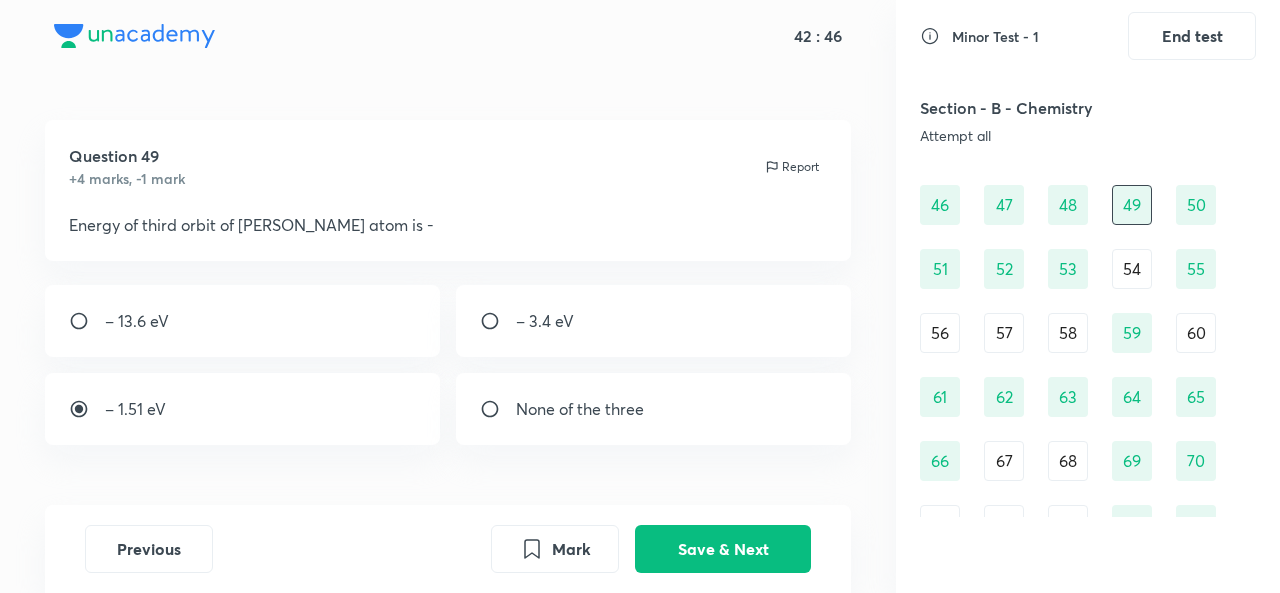 click on "54" at bounding box center (1132, 269) 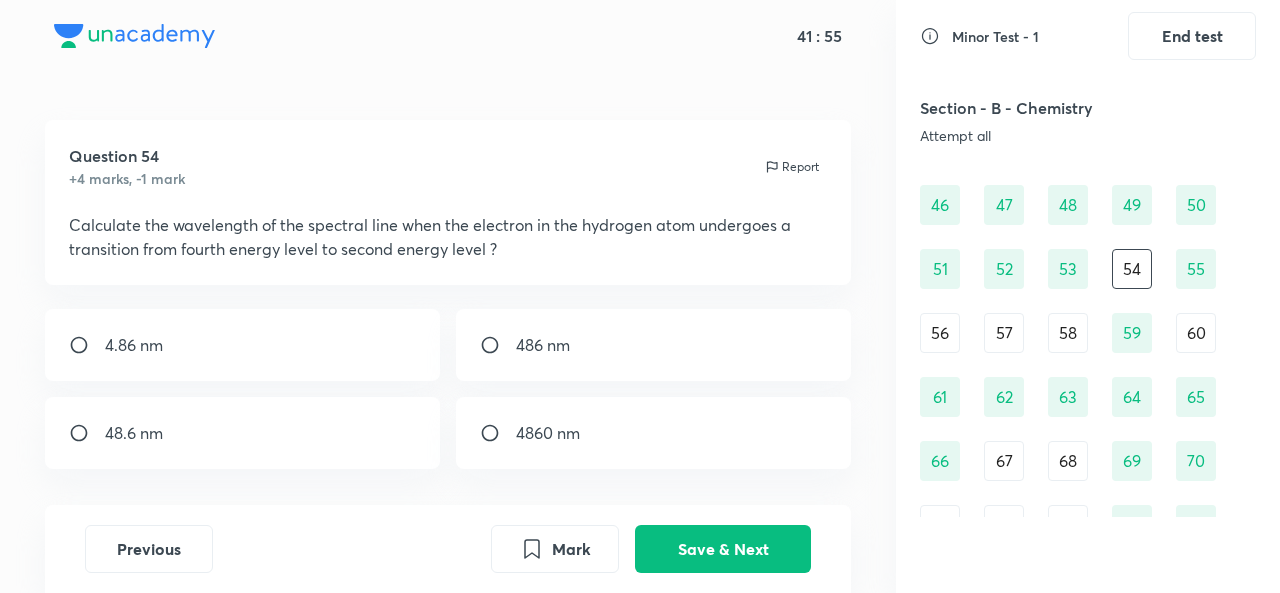 click at bounding box center [498, 345] 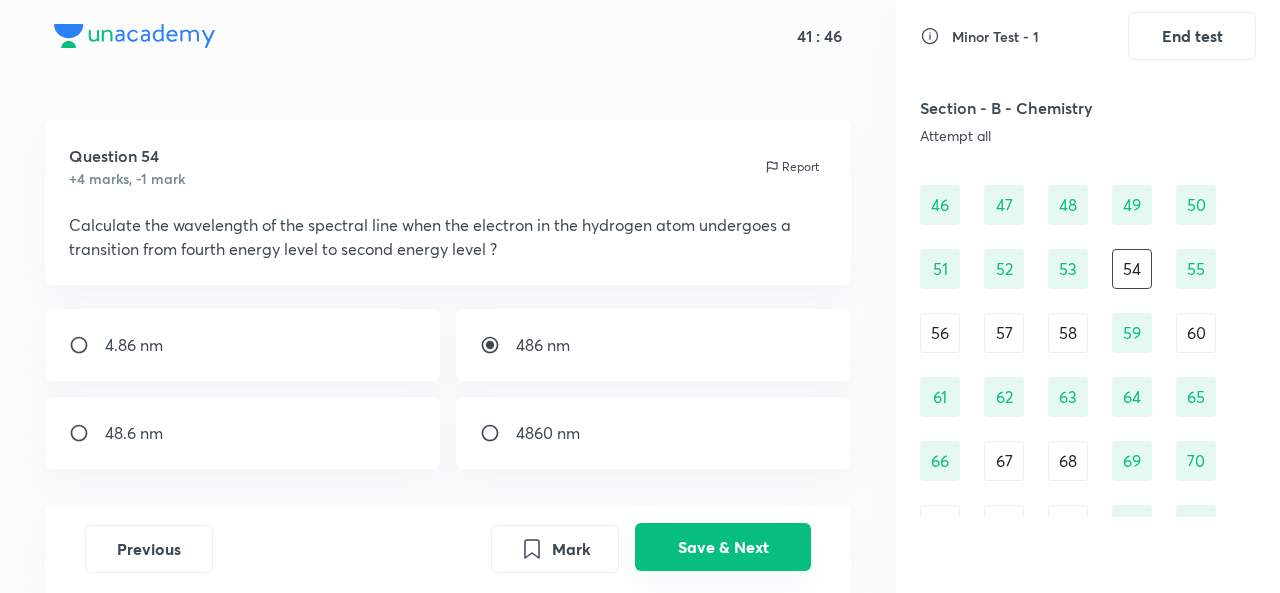 click on "Save & Next" at bounding box center [723, 547] 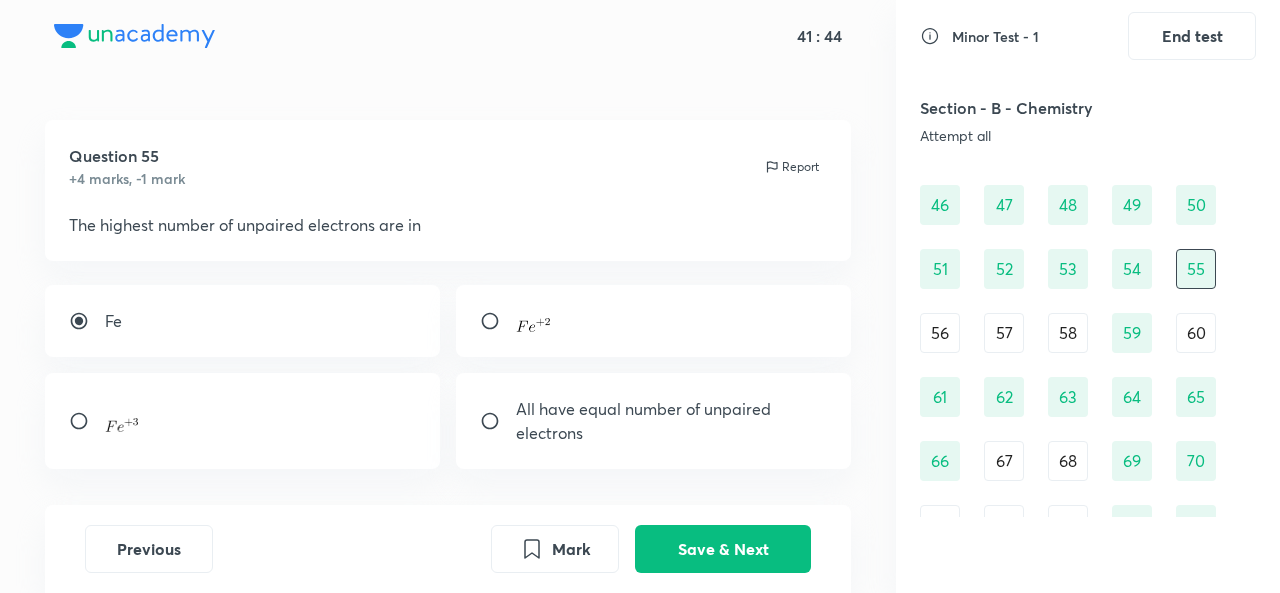 click on "56" at bounding box center (940, 333) 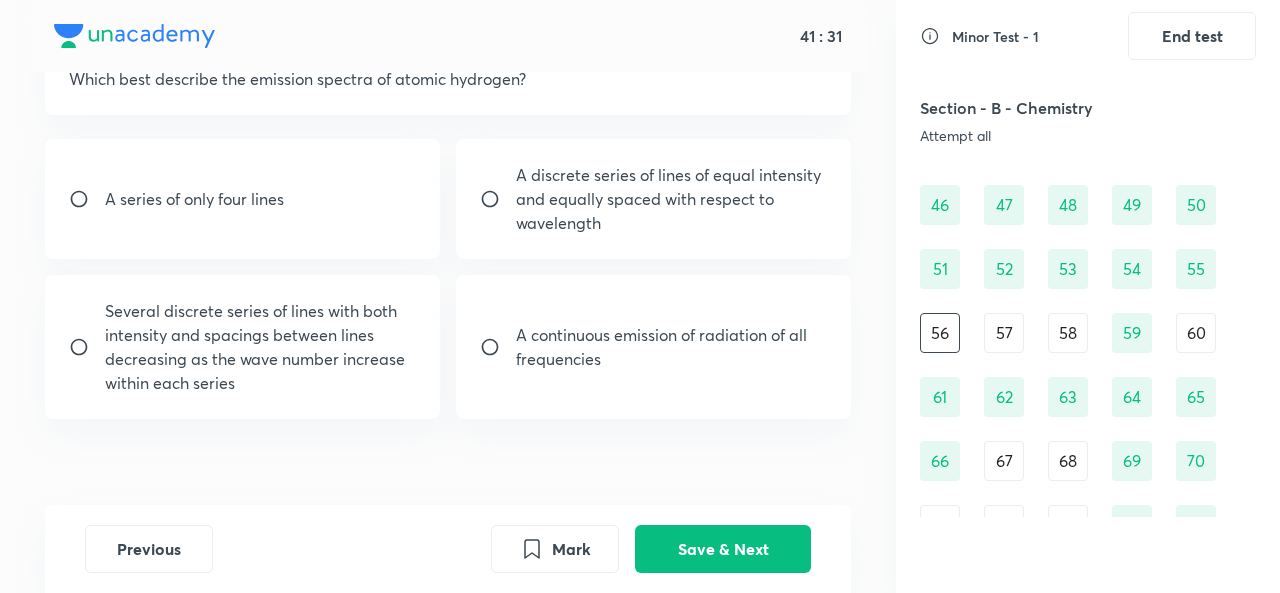 scroll, scrollTop: 148, scrollLeft: 0, axis: vertical 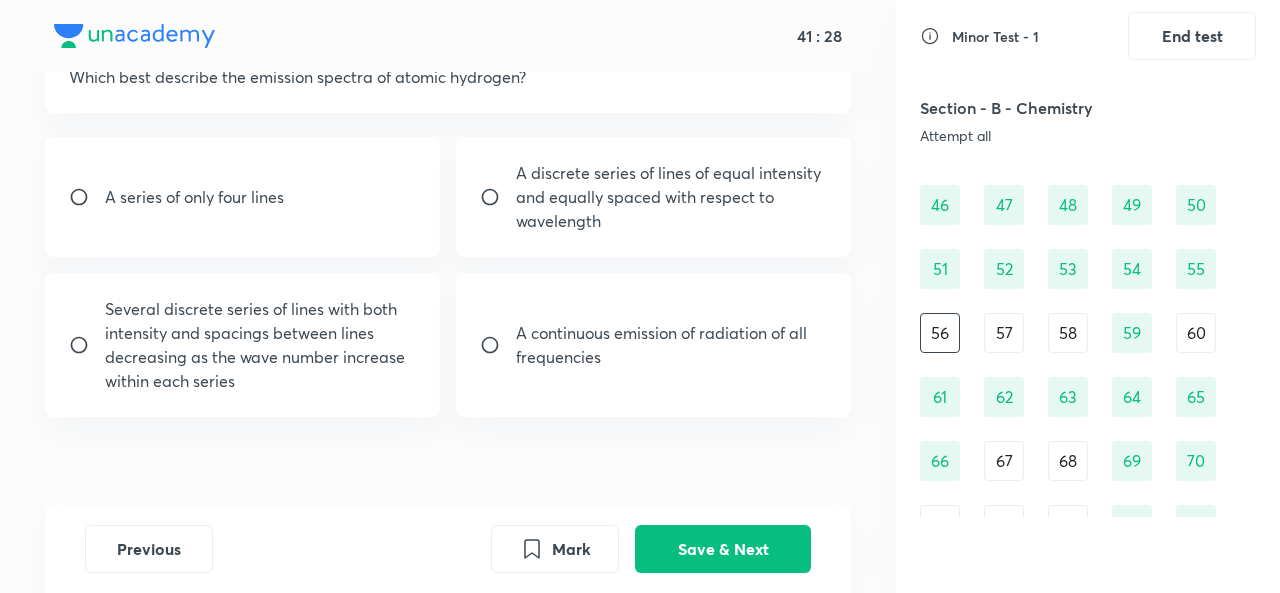 click on "57" at bounding box center (1004, 333) 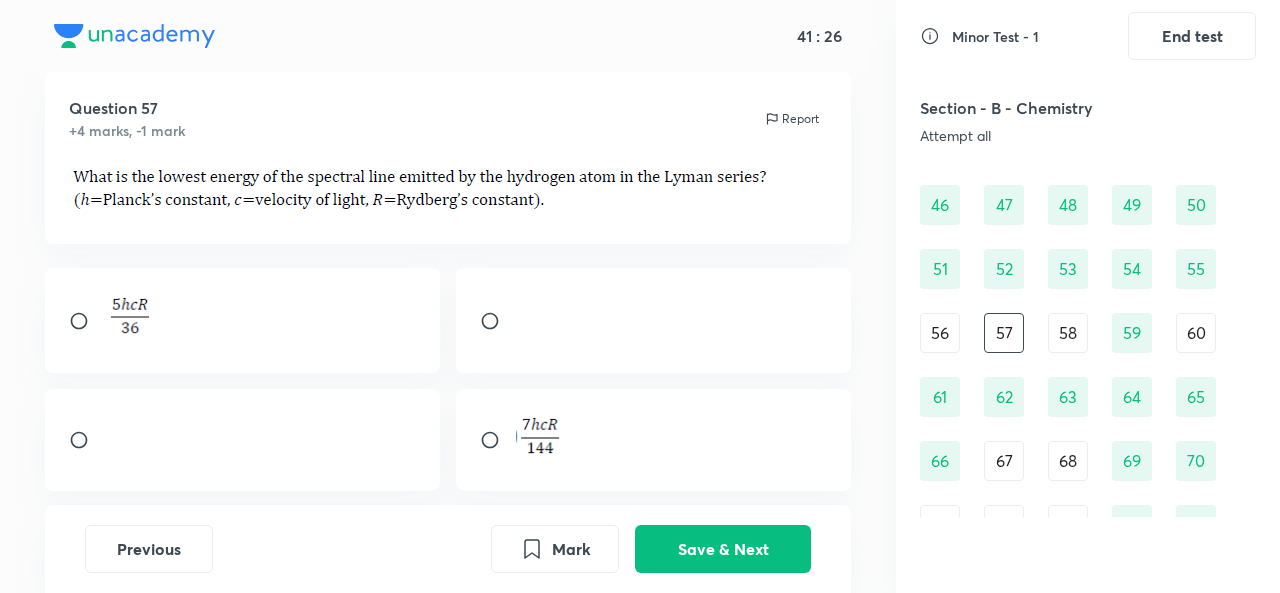 scroll, scrollTop: 48, scrollLeft: 0, axis: vertical 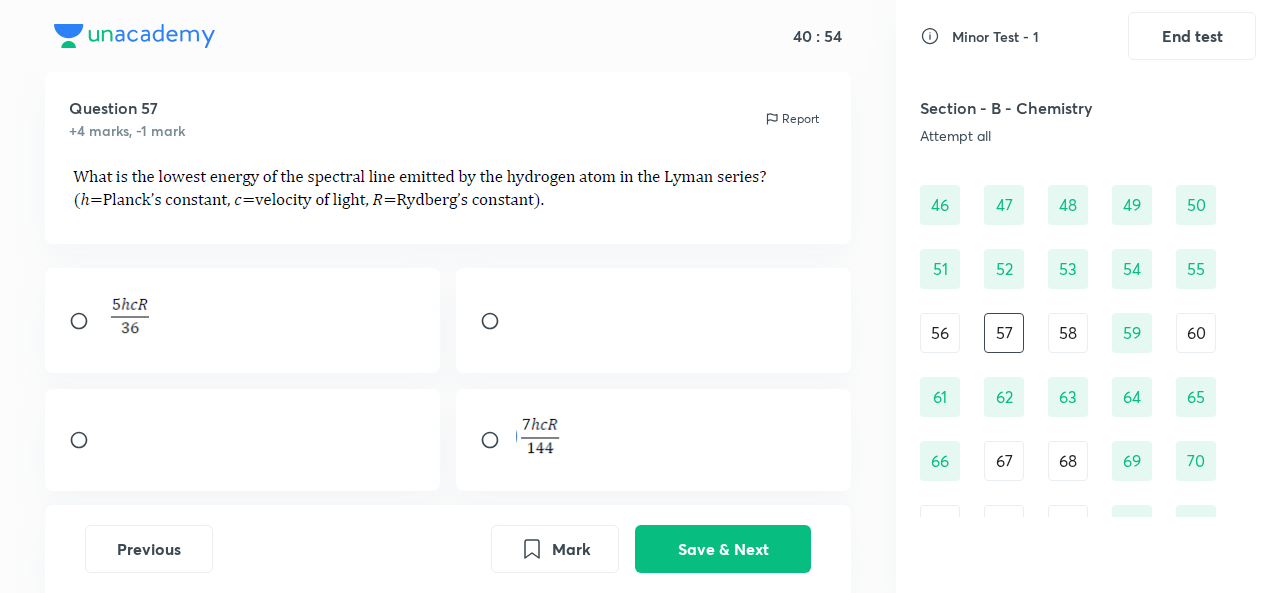 click at bounding box center [242, 440] 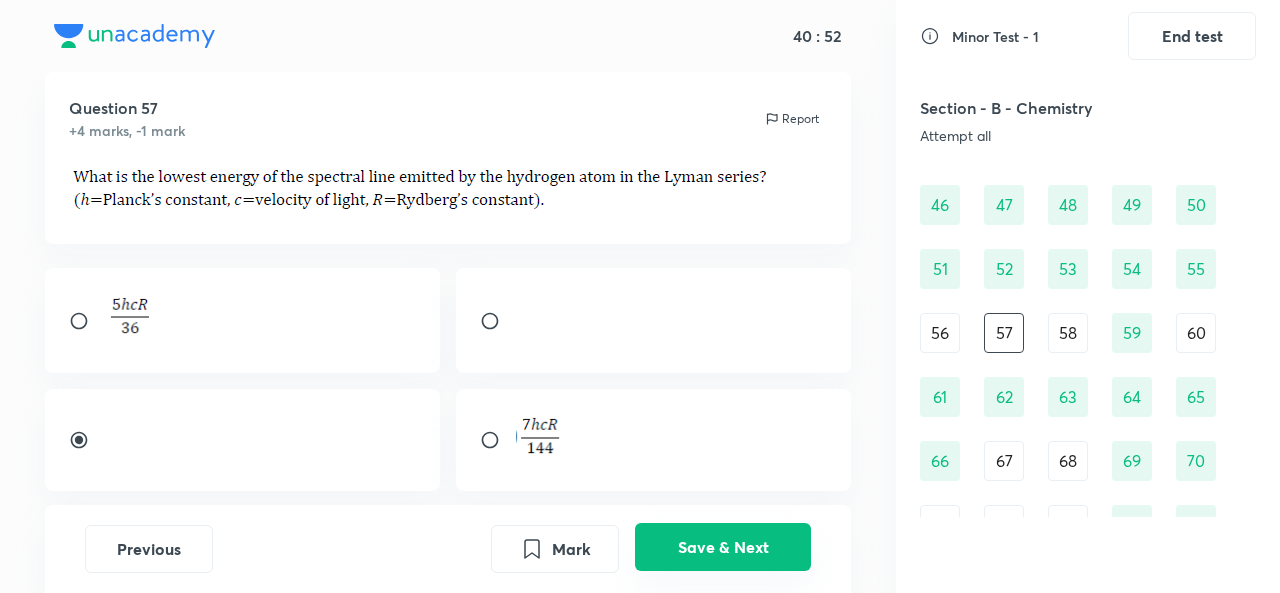 click on "Save & Next" at bounding box center (723, 547) 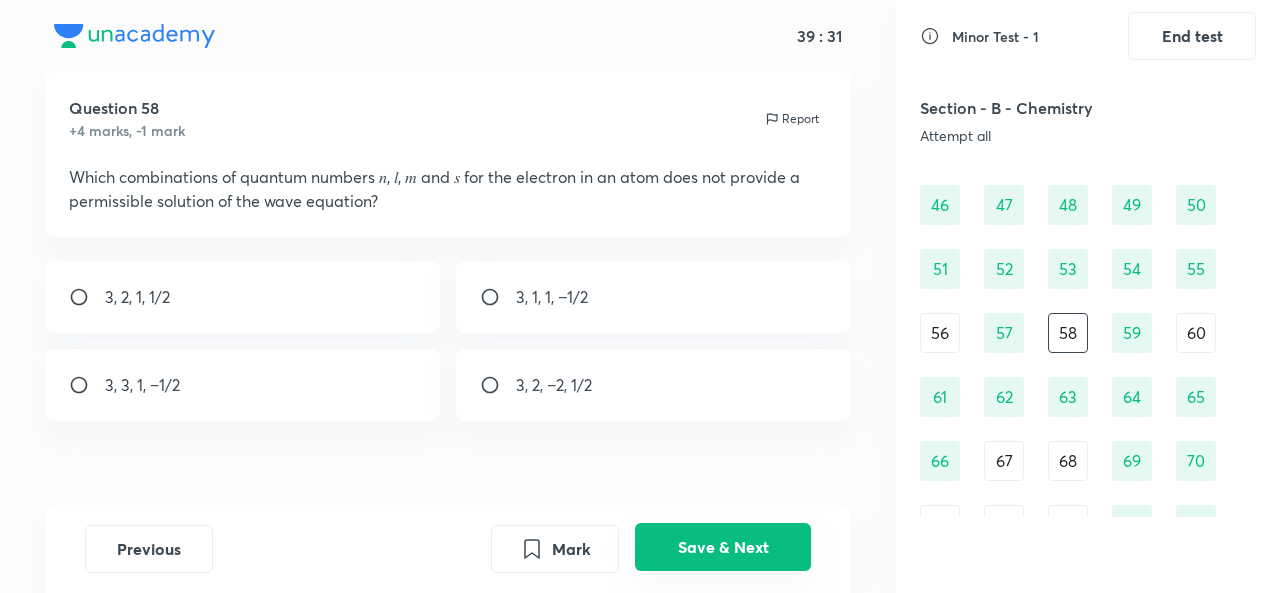 click on "3, 3, 1, −1/2" at bounding box center [242, 385] 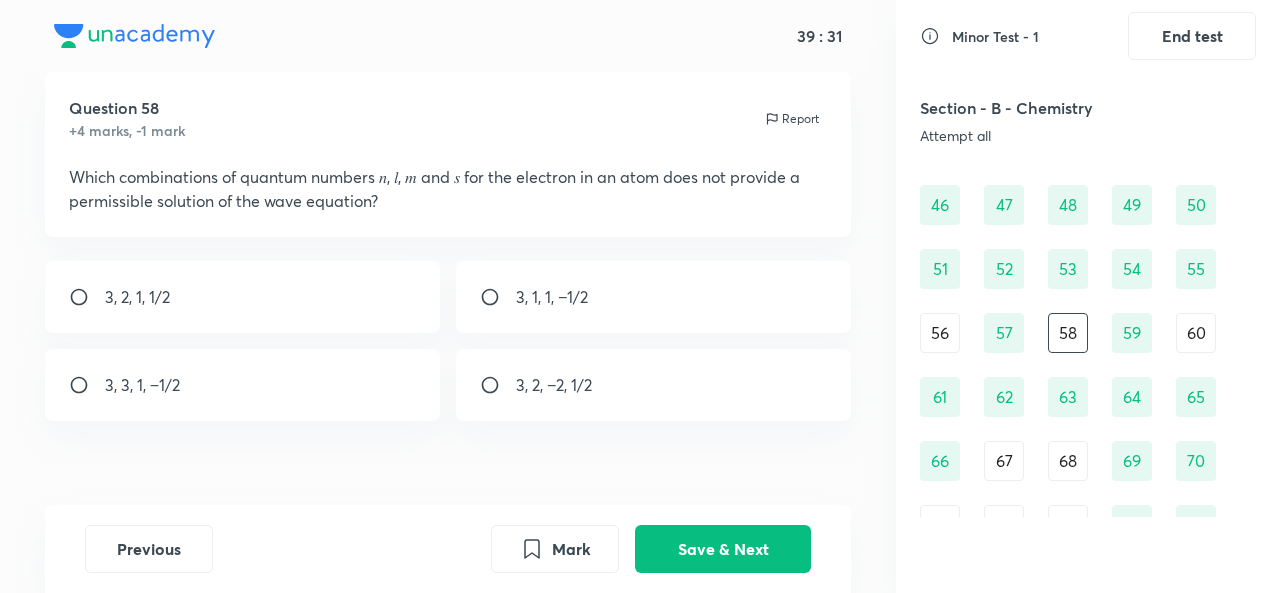 radio on "true" 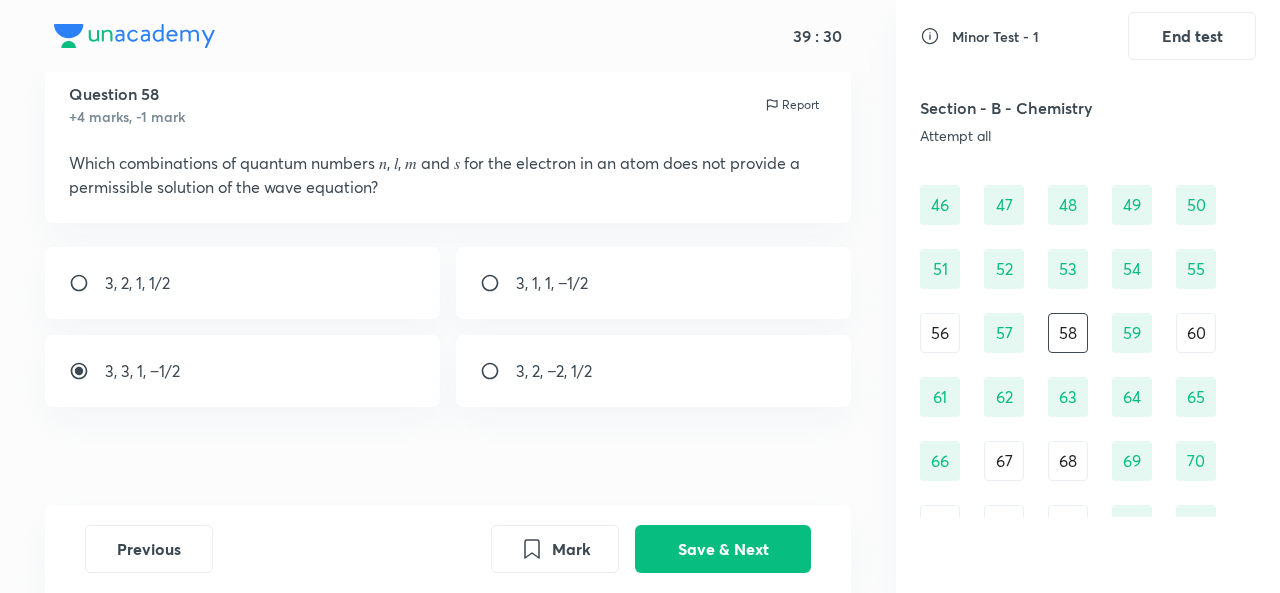 scroll, scrollTop: 61, scrollLeft: 0, axis: vertical 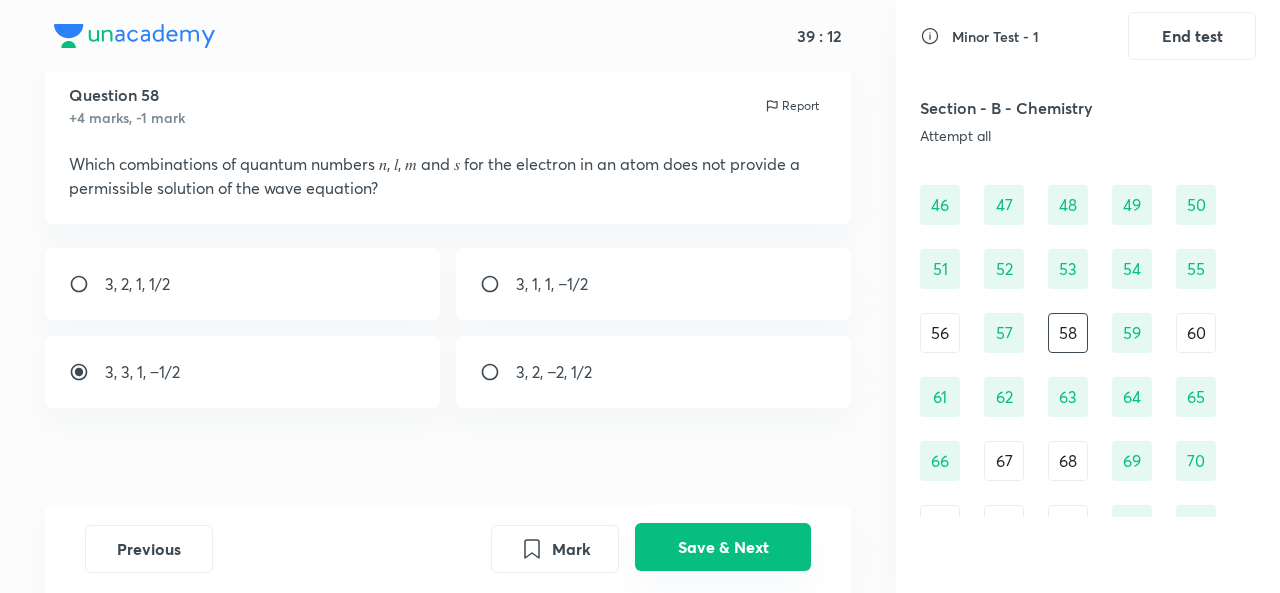 click on "Save & Next" at bounding box center (723, 547) 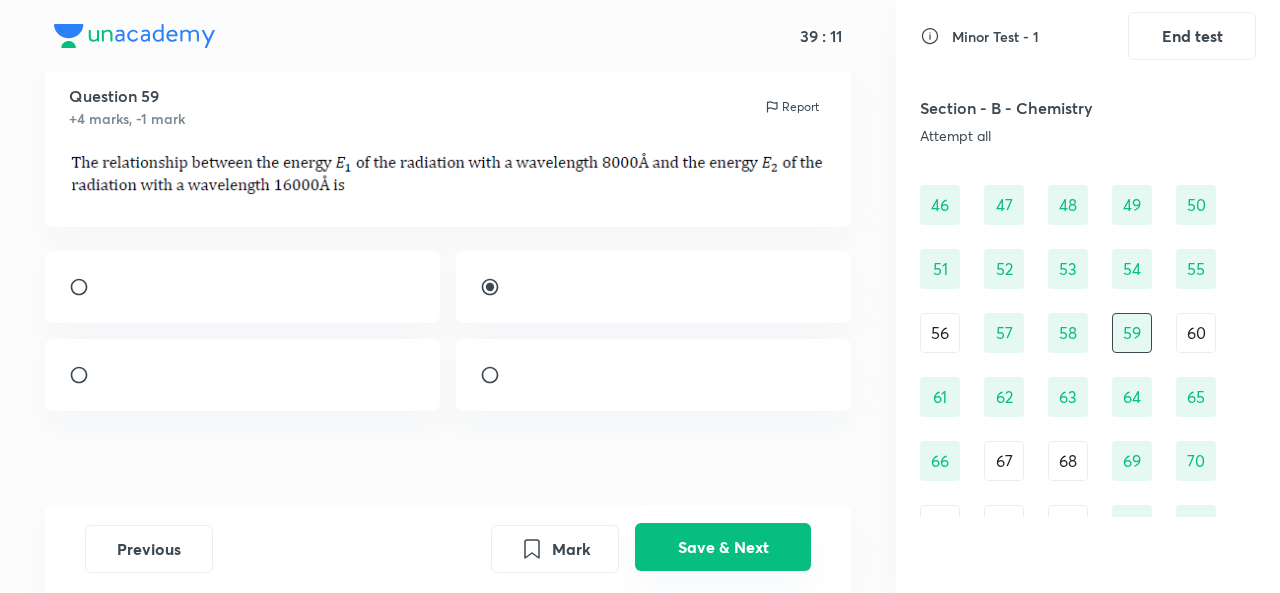 scroll, scrollTop: 61, scrollLeft: 0, axis: vertical 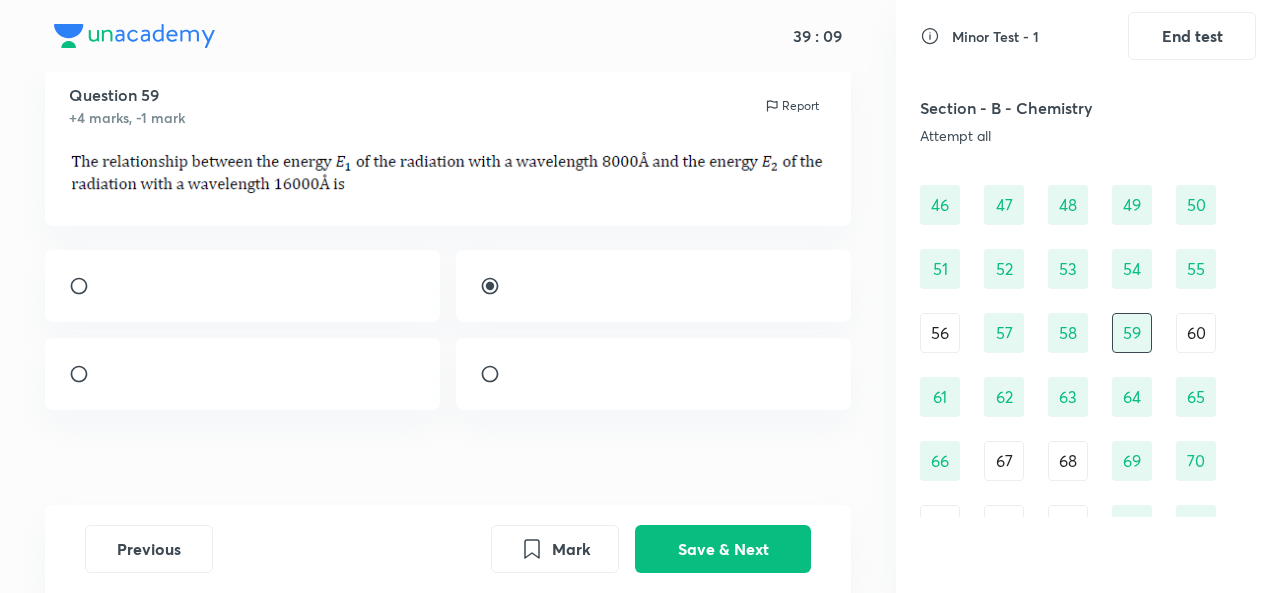 click on "60" at bounding box center [1196, 333] 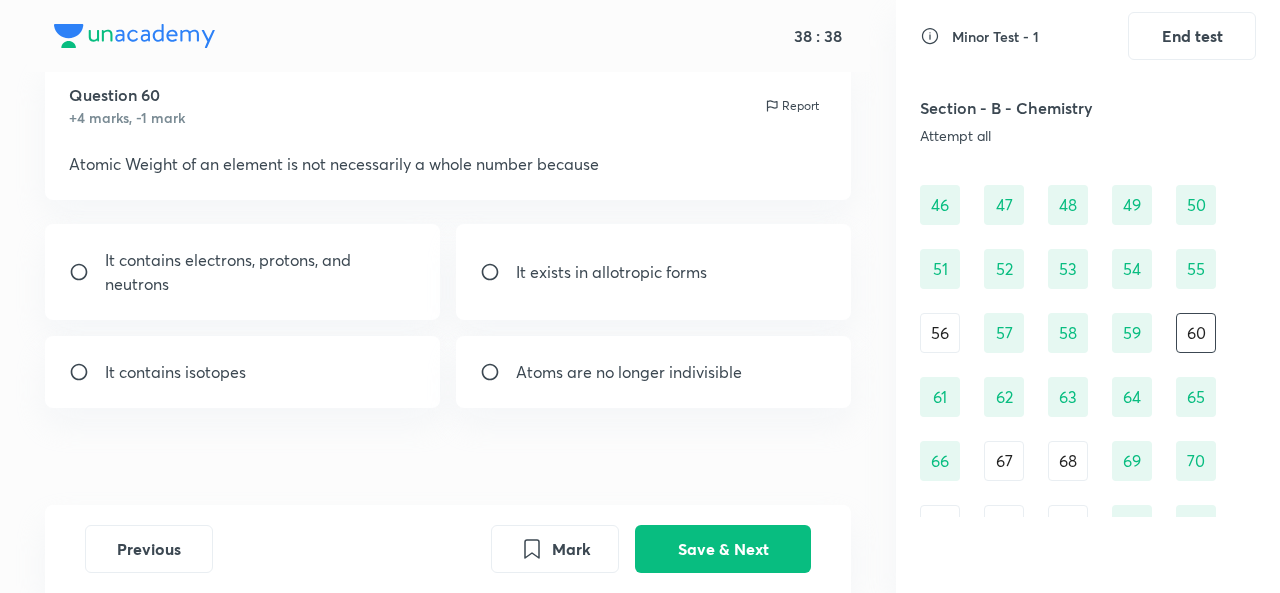 click on "It contains isotopes" at bounding box center [242, 372] 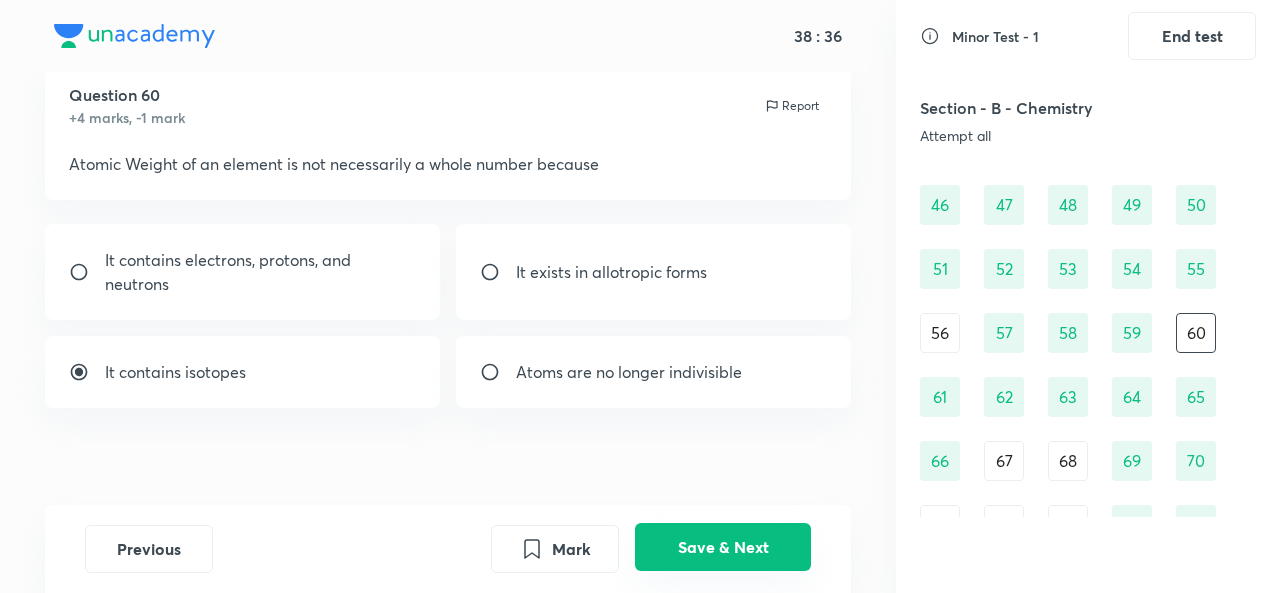 click on "Save & Next" at bounding box center (723, 547) 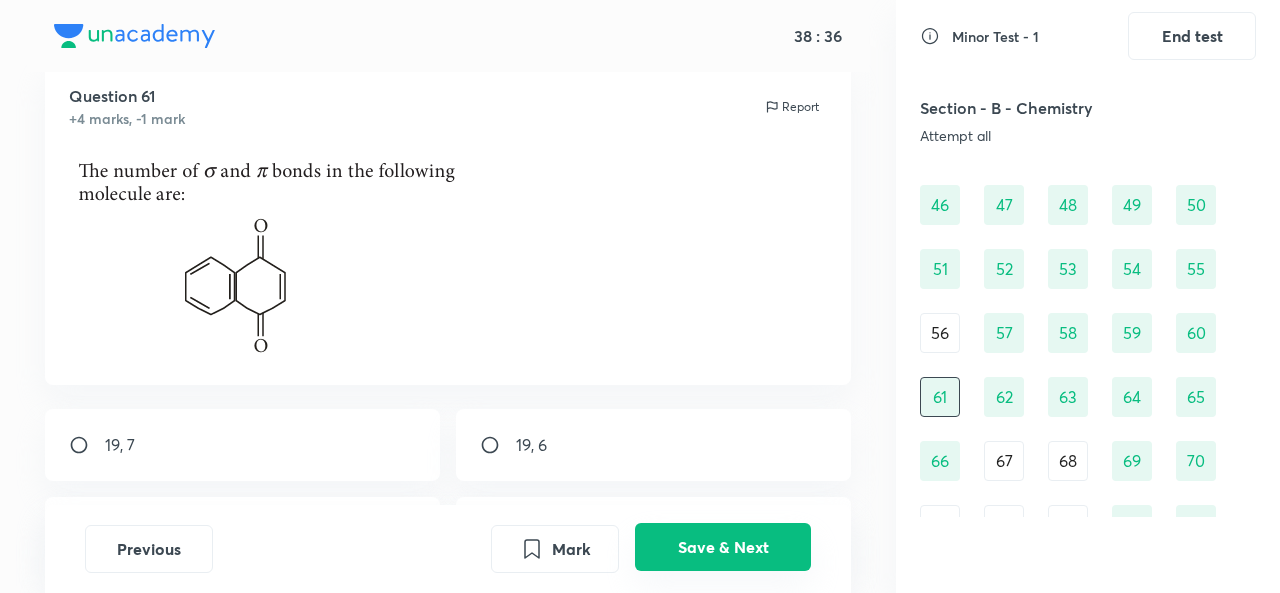 scroll, scrollTop: 61, scrollLeft: 0, axis: vertical 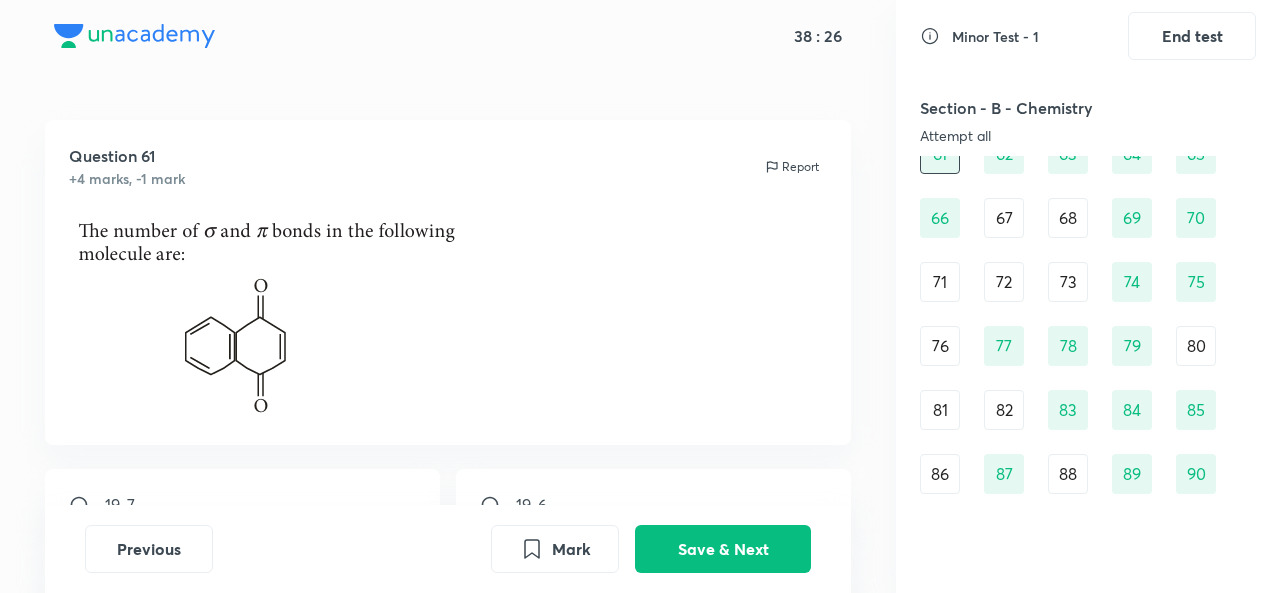 click on "67" at bounding box center [1004, 218] 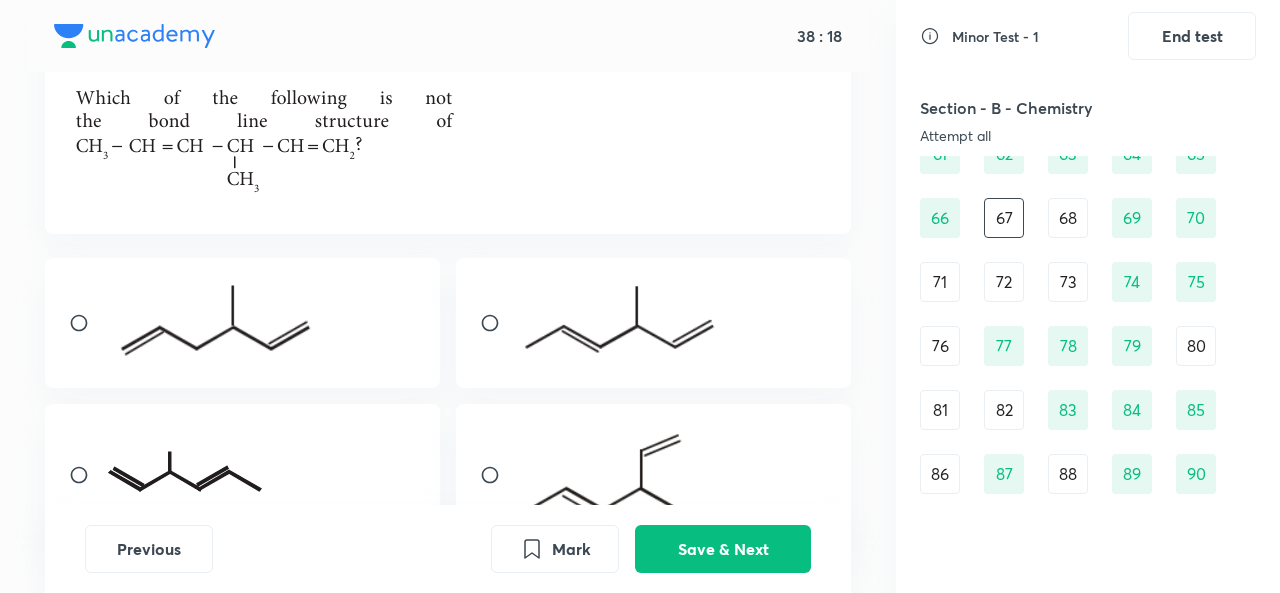 scroll, scrollTop: 140, scrollLeft: 0, axis: vertical 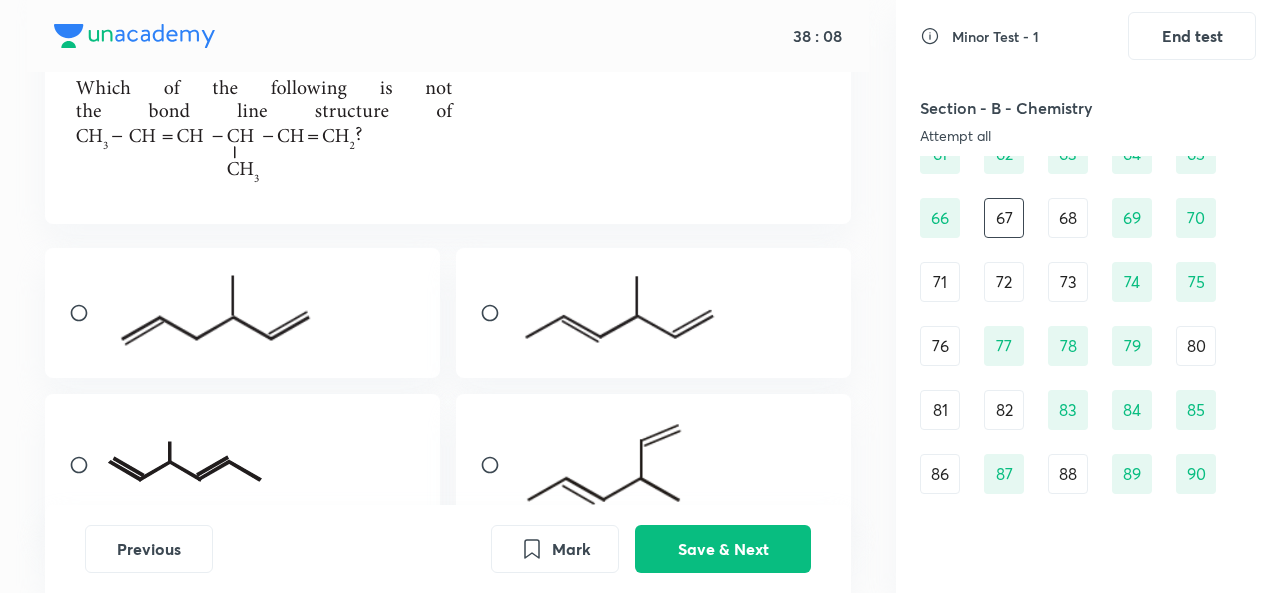 click at bounding box center (87, 313) 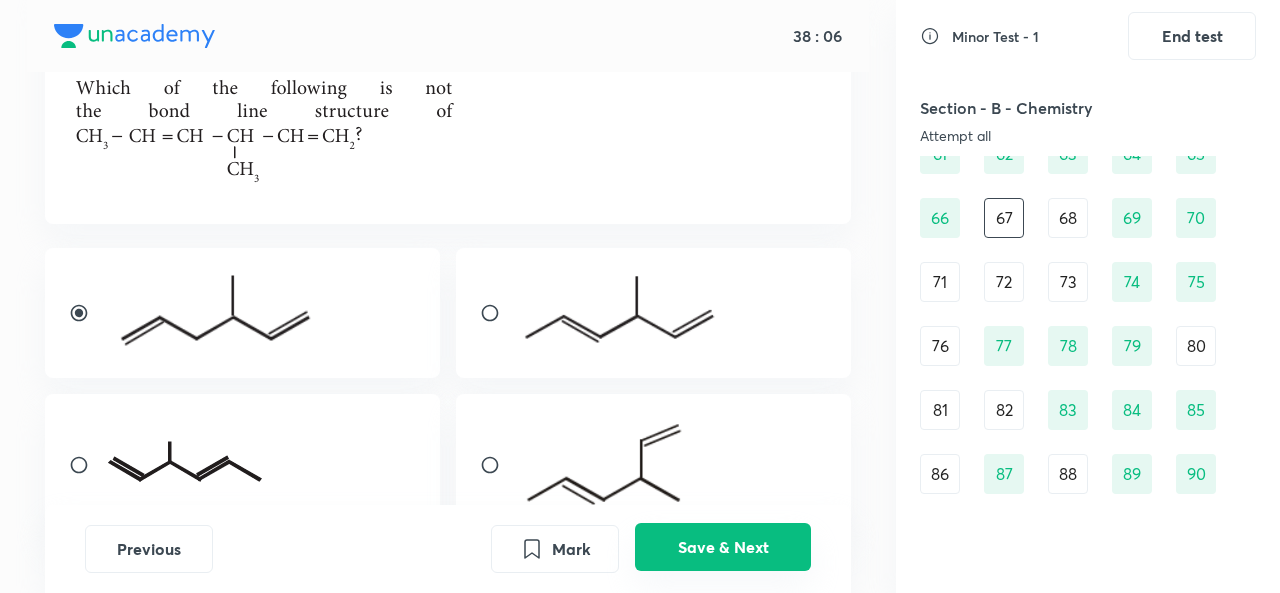 click on "Save & Next" at bounding box center (723, 547) 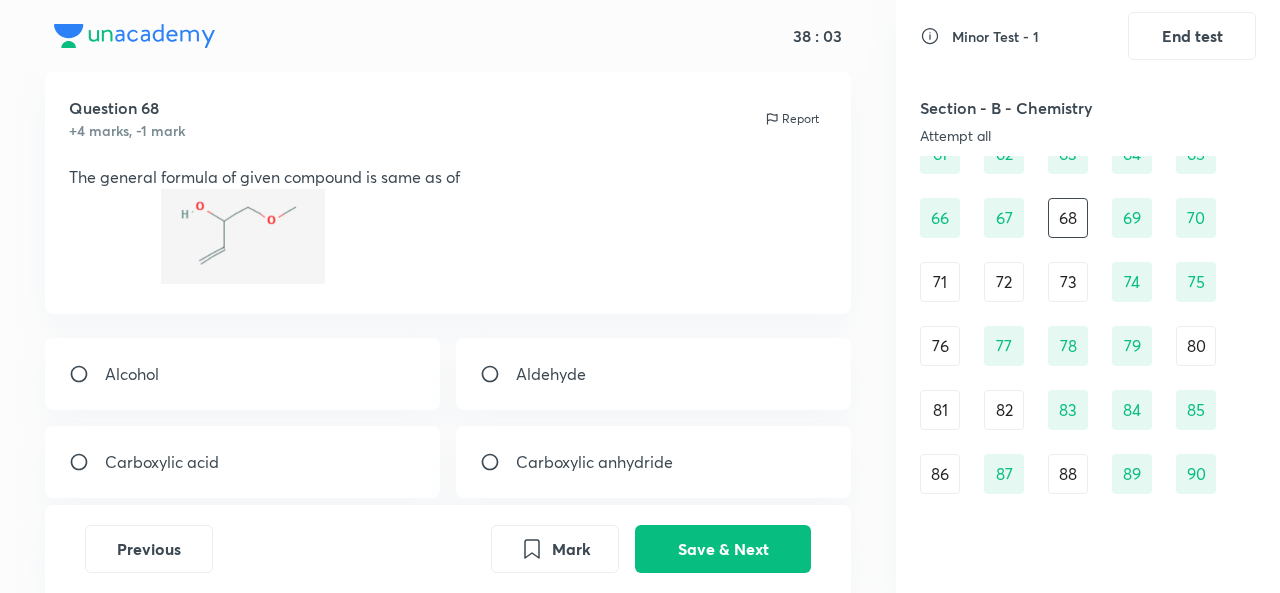 scroll, scrollTop: 38, scrollLeft: 0, axis: vertical 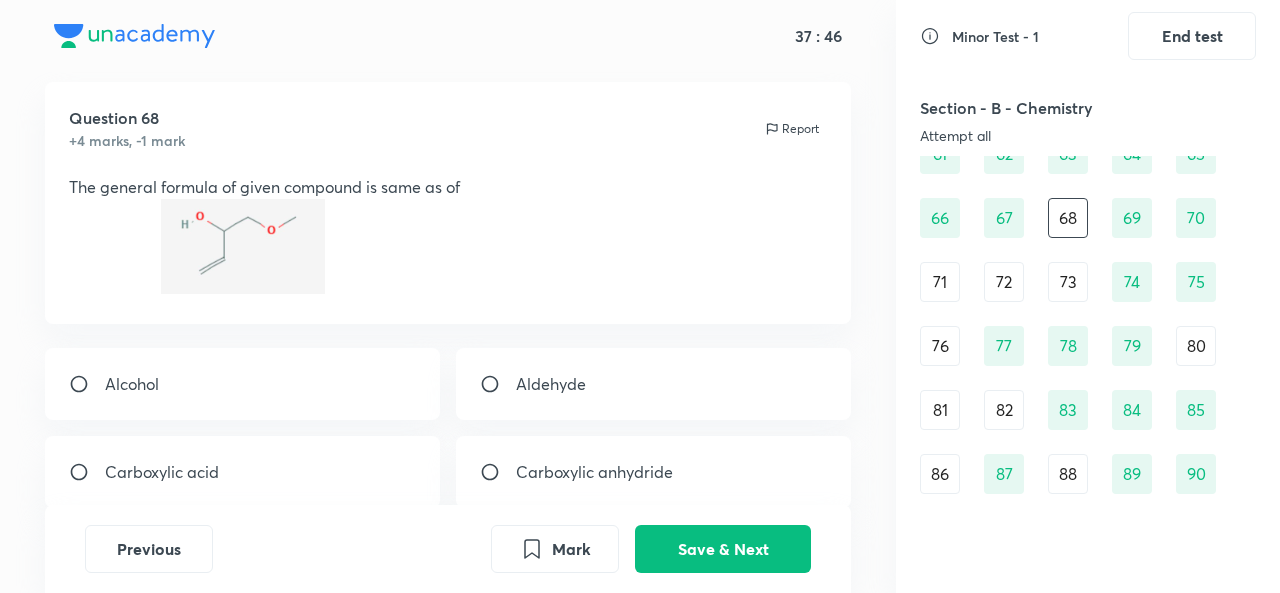click on "71" at bounding box center [940, 282] 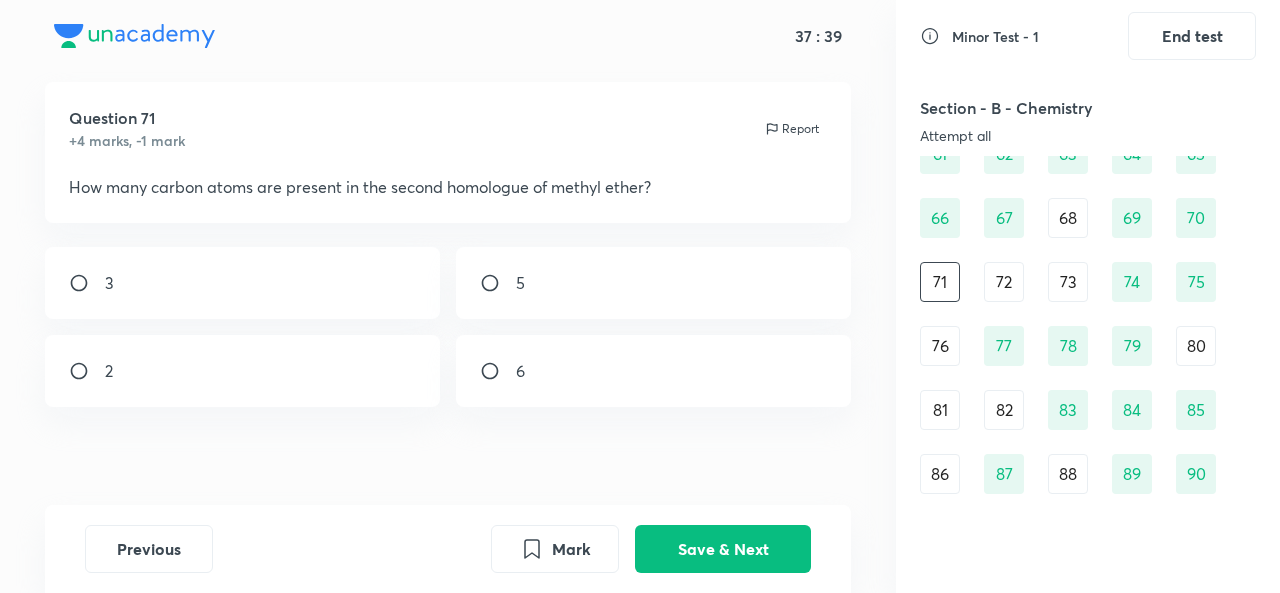 click on "72" at bounding box center (1004, 282) 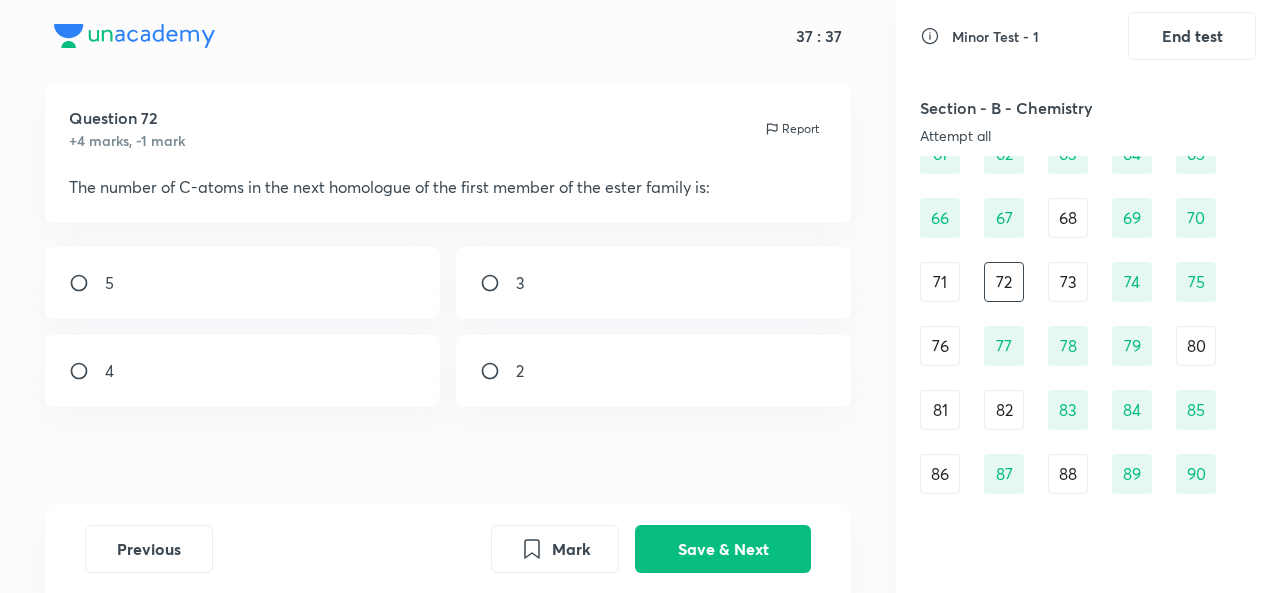 click on "71" at bounding box center [940, 282] 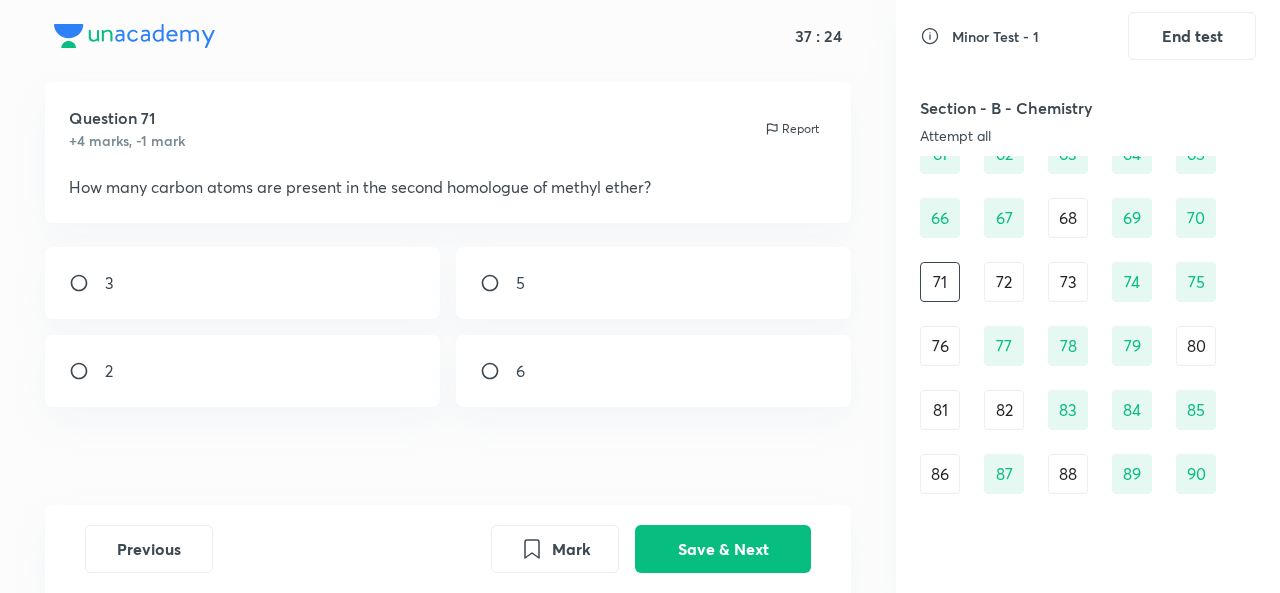 click on "3" at bounding box center (242, 283) 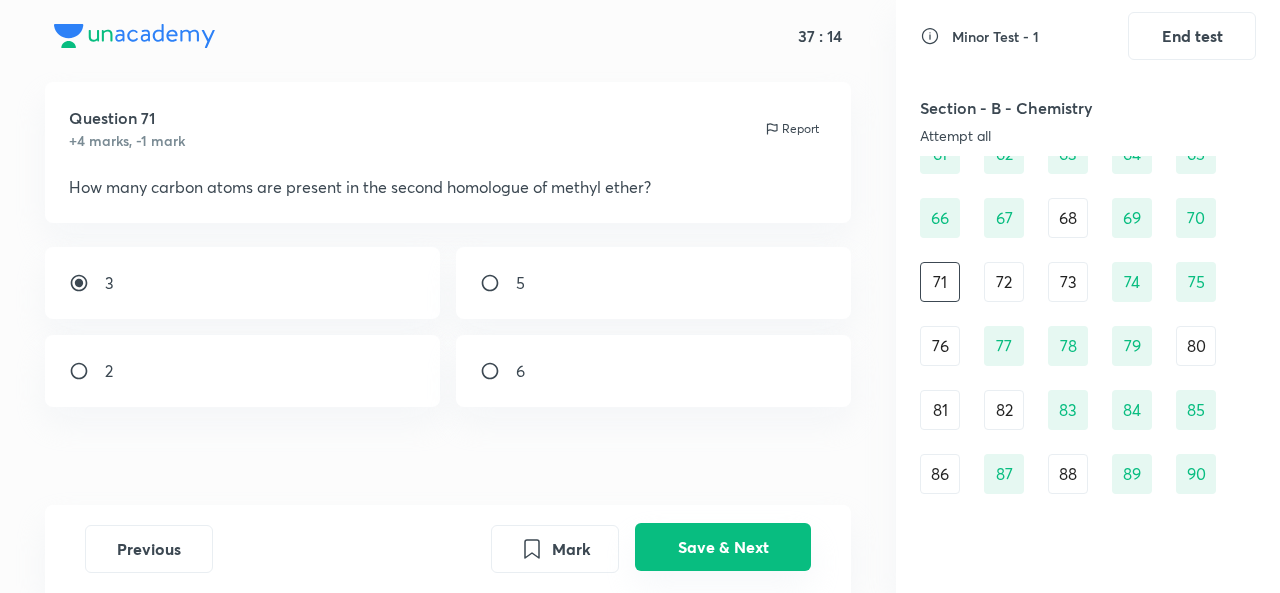 click on "Save & Next" at bounding box center (723, 547) 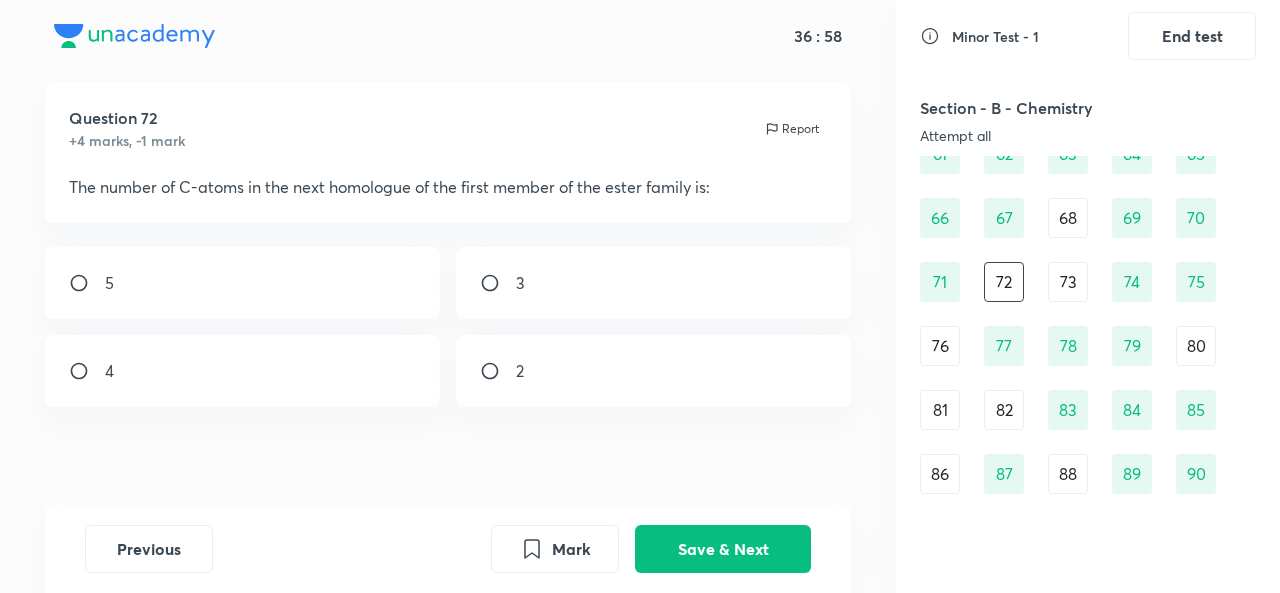 click on "3" at bounding box center [520, 283] 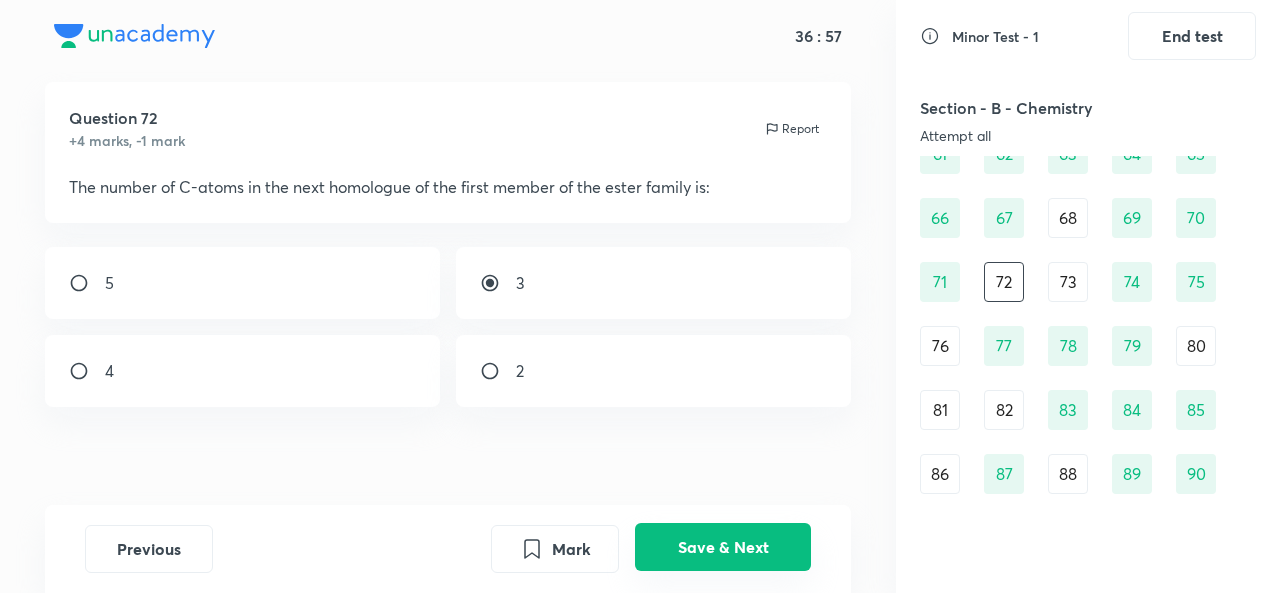 click on "Save & Next" at bounding box center (723, 547) 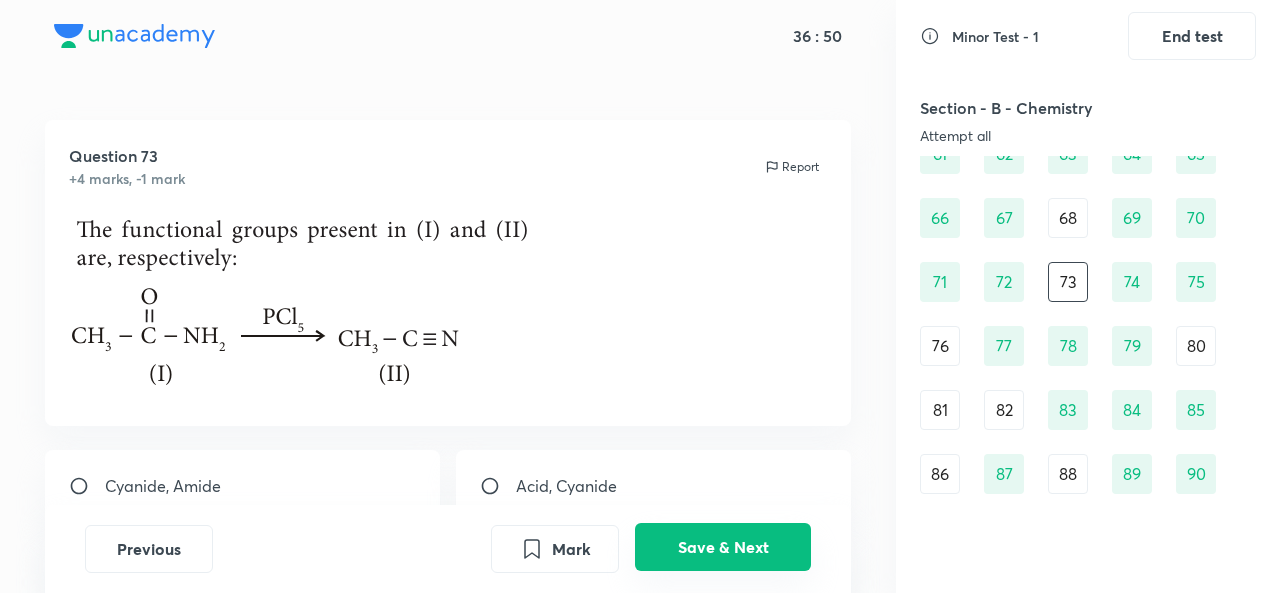 scroll, scrollTop: 0, scrollLeft: 0, axis: both 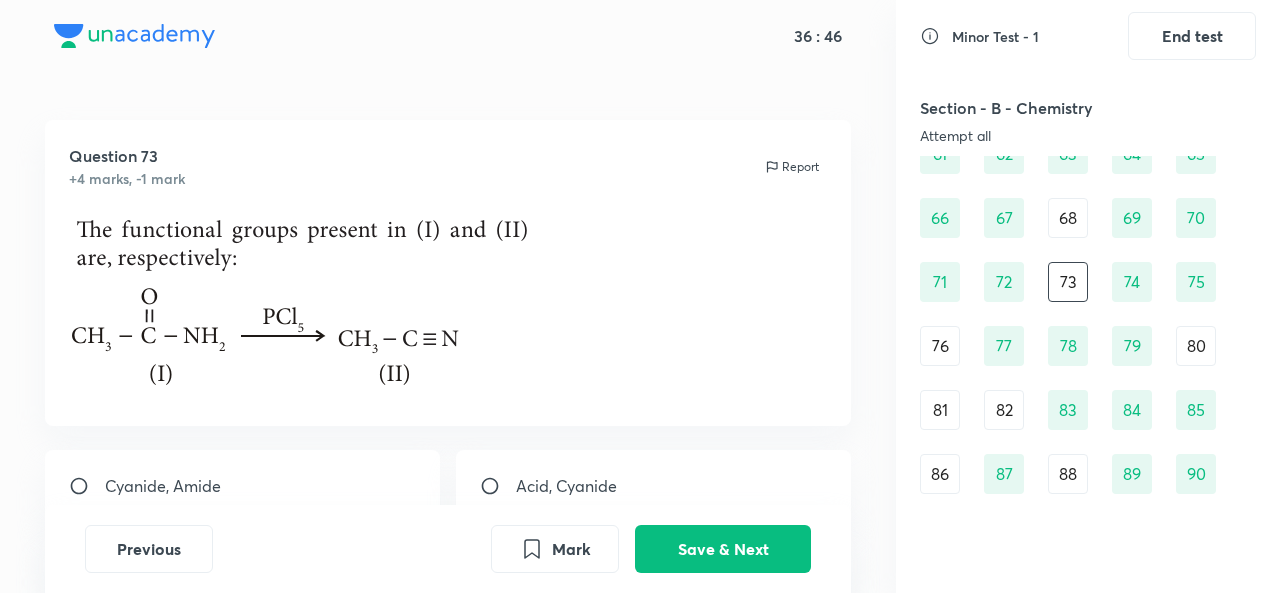 click on "76" at bounding box center [940, 346] 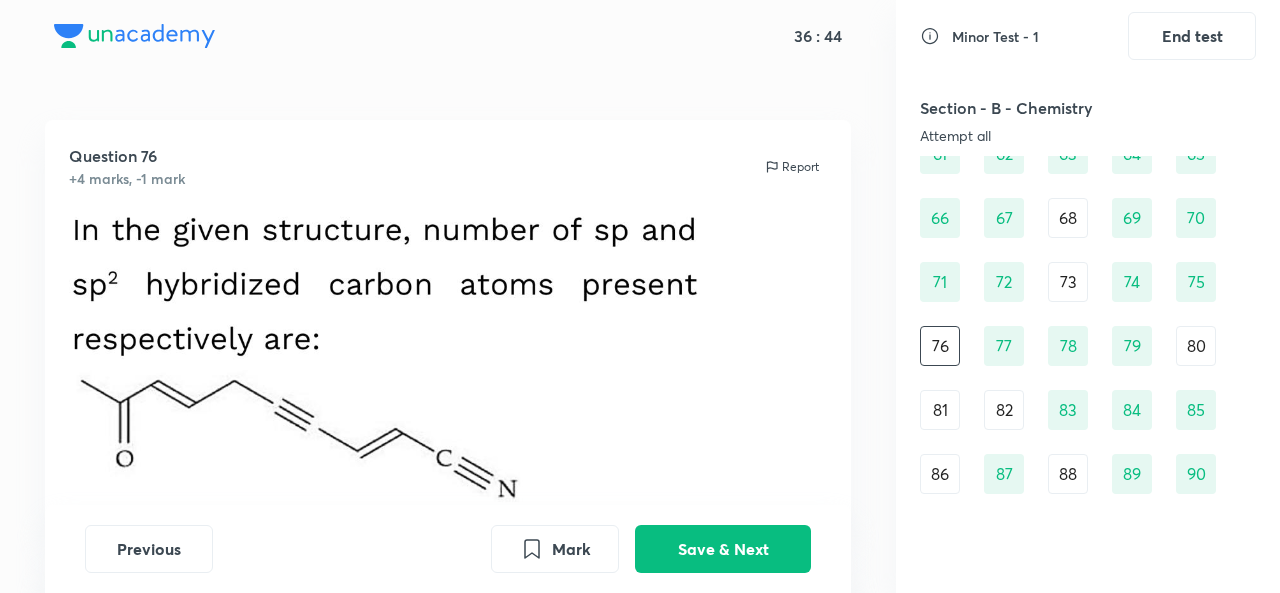 click on "73" at bounding box center [1068, 282] 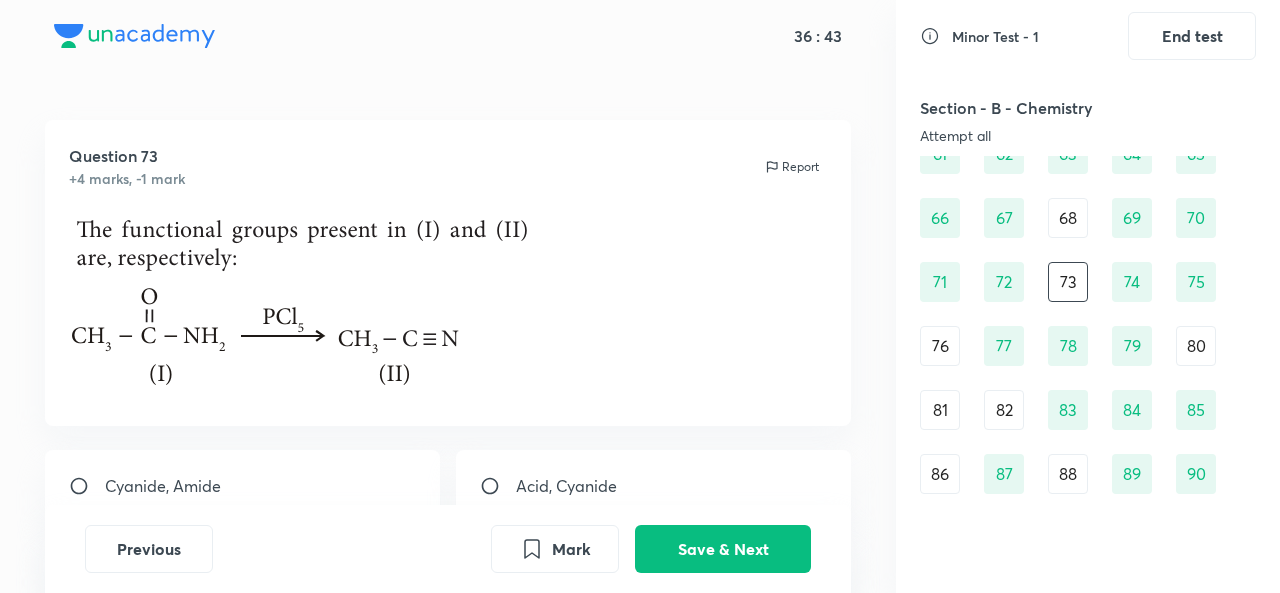 click on "72" at bounding box center (1004, 282) 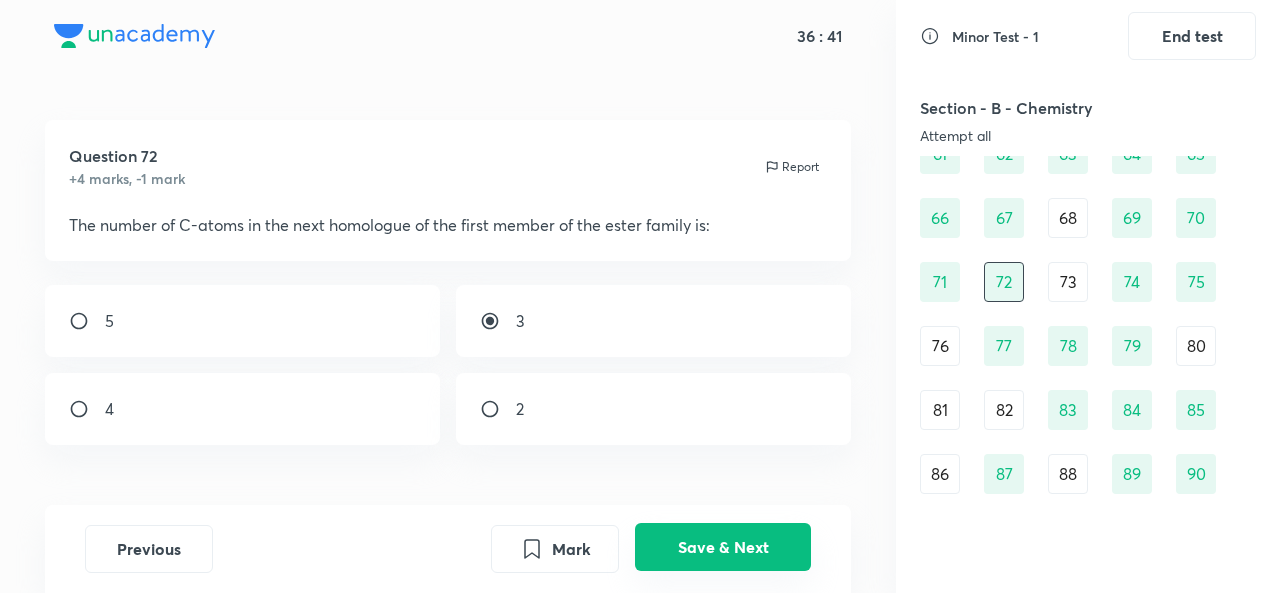 click on "Save & Next" at bounding box center (723, 547) 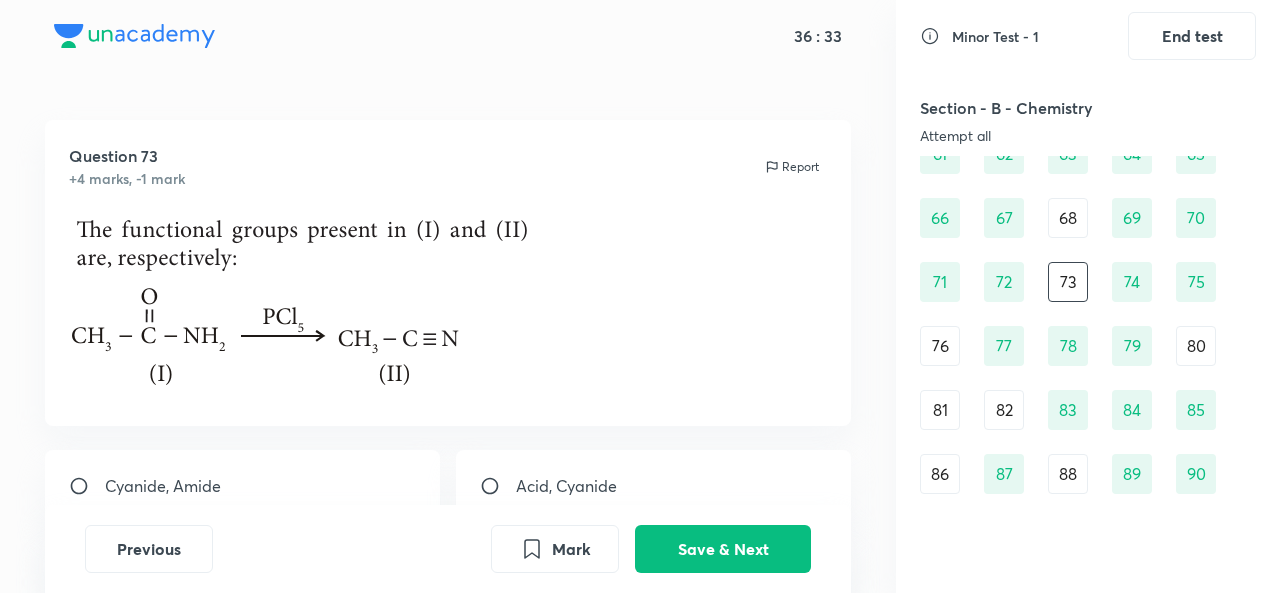 click on "Question 73 +4 marks, -1 mark Report Cyanide, Amide  Acid, Cyanide  Amide, Isocyanide  Amide, Cyanide" at bounding box center [448, 425] 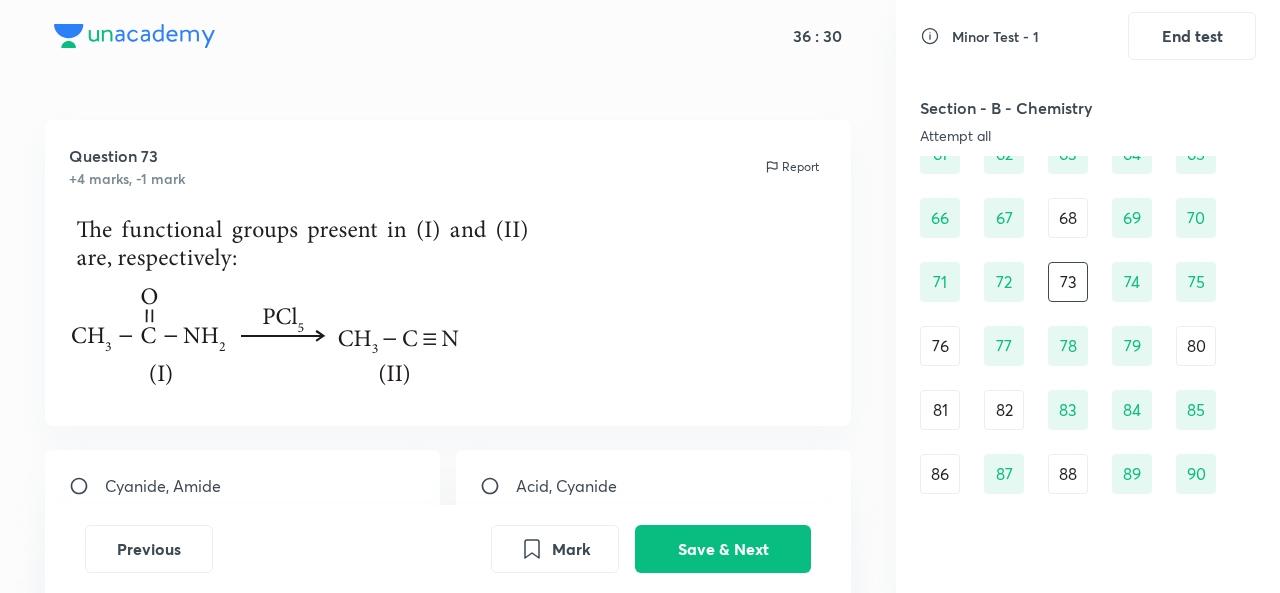 click on "74" at bounding box center [1132, 282] 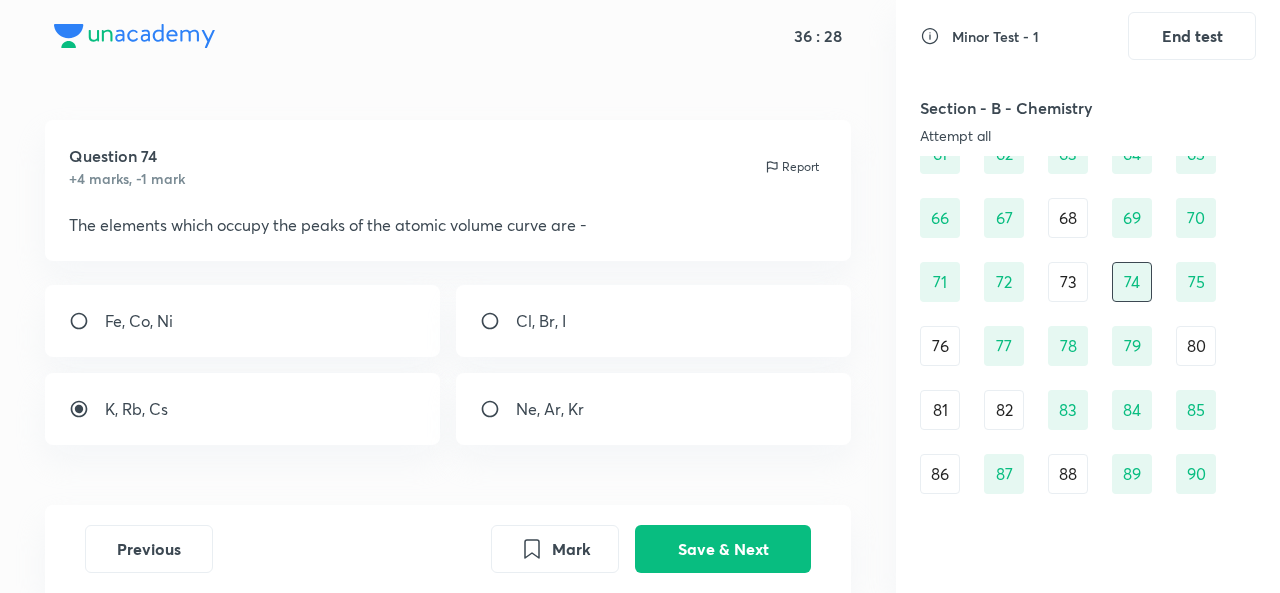 click on "76" at bounding box center [940, 346] 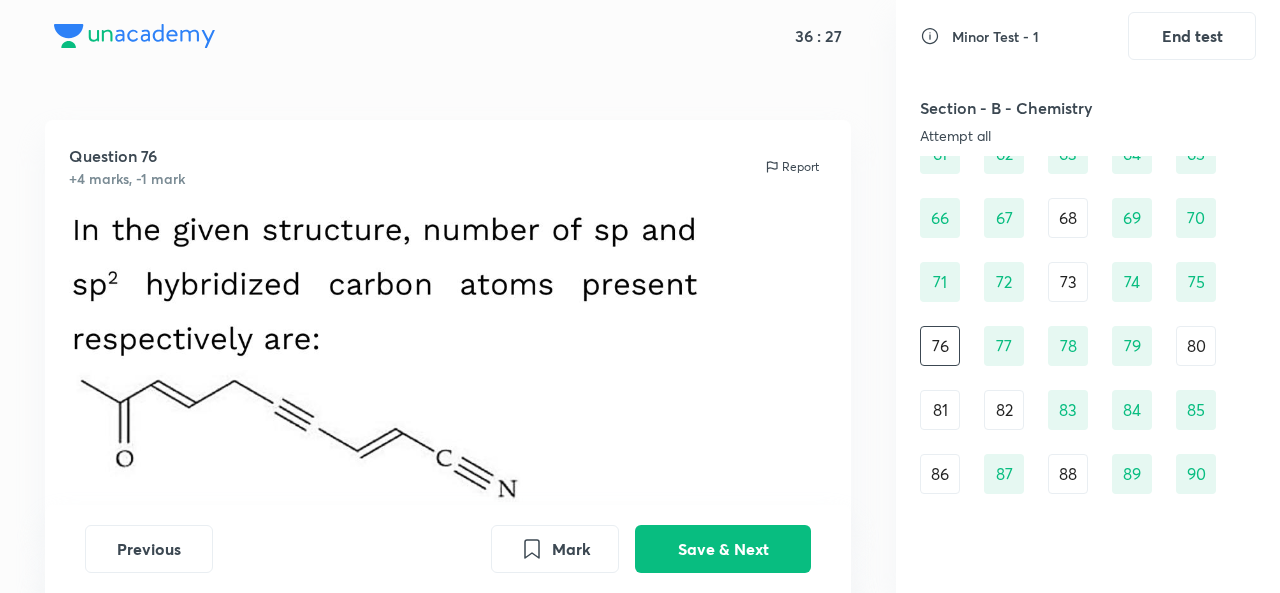 click on "73" at bounding box center [1068, 282] 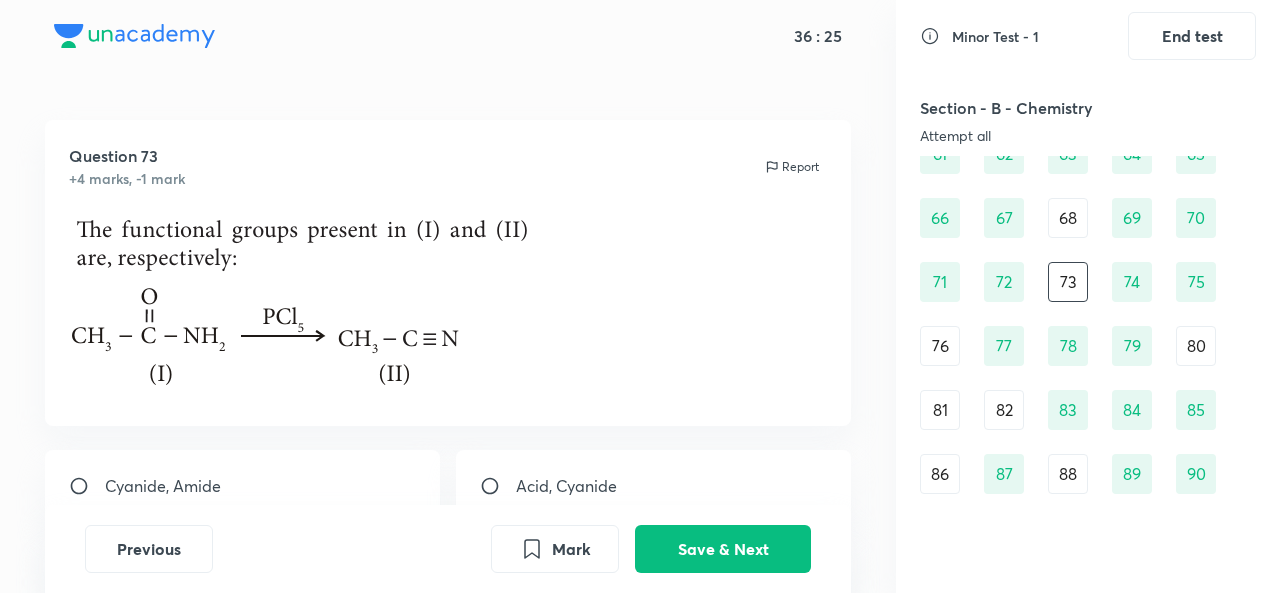 click on "76" at bounding box center [940, 346] 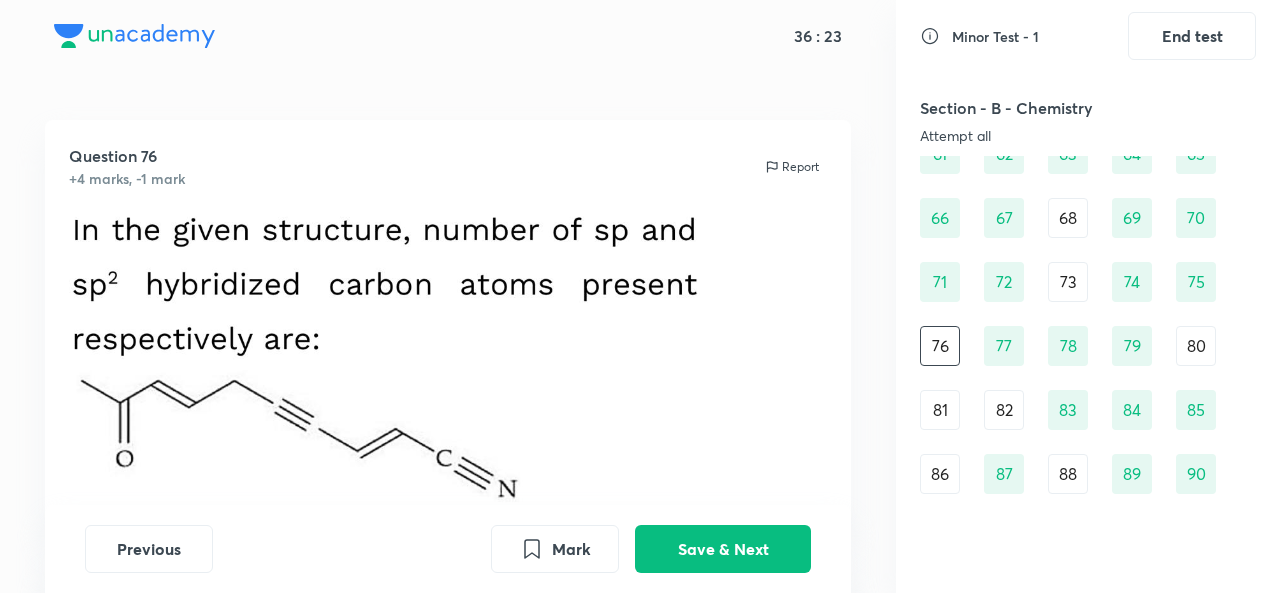 click on "76" at bounding box center (940, 346) 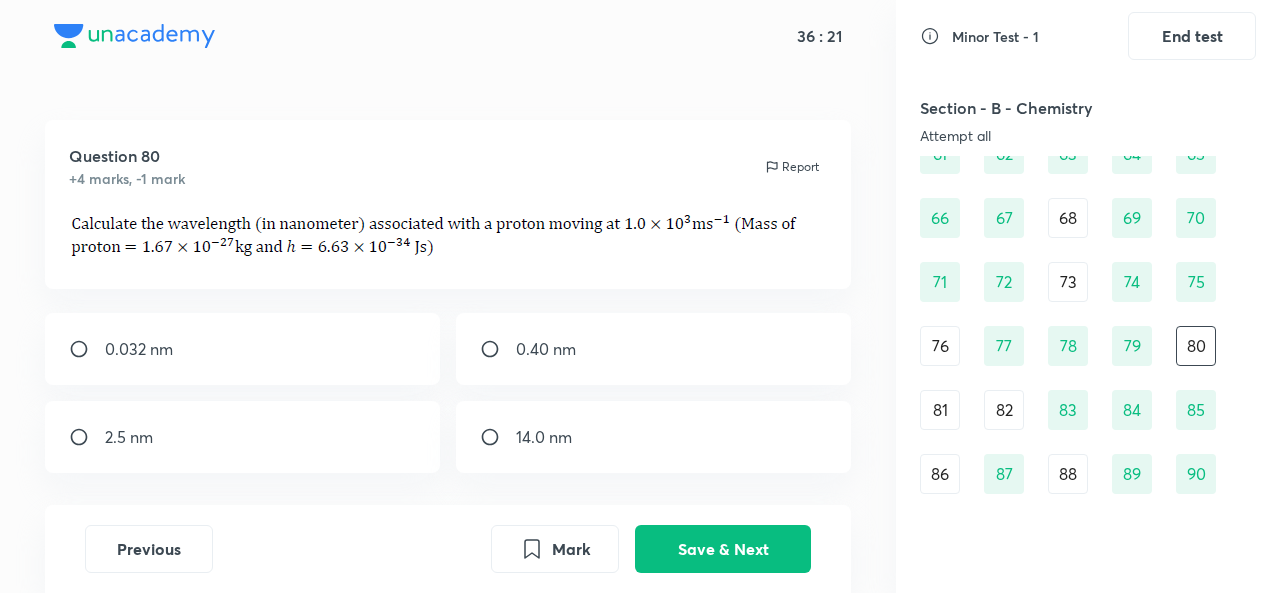 click on "81" at bounding box center [940, 410] 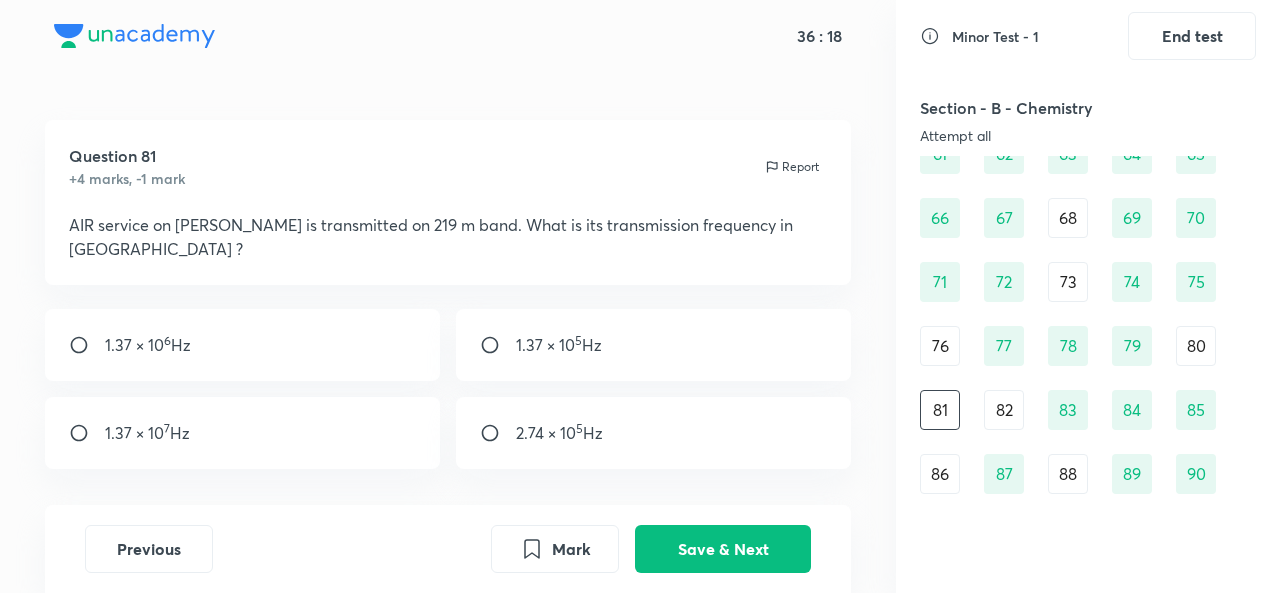 click on "73" at bounding box center [1068, 282] 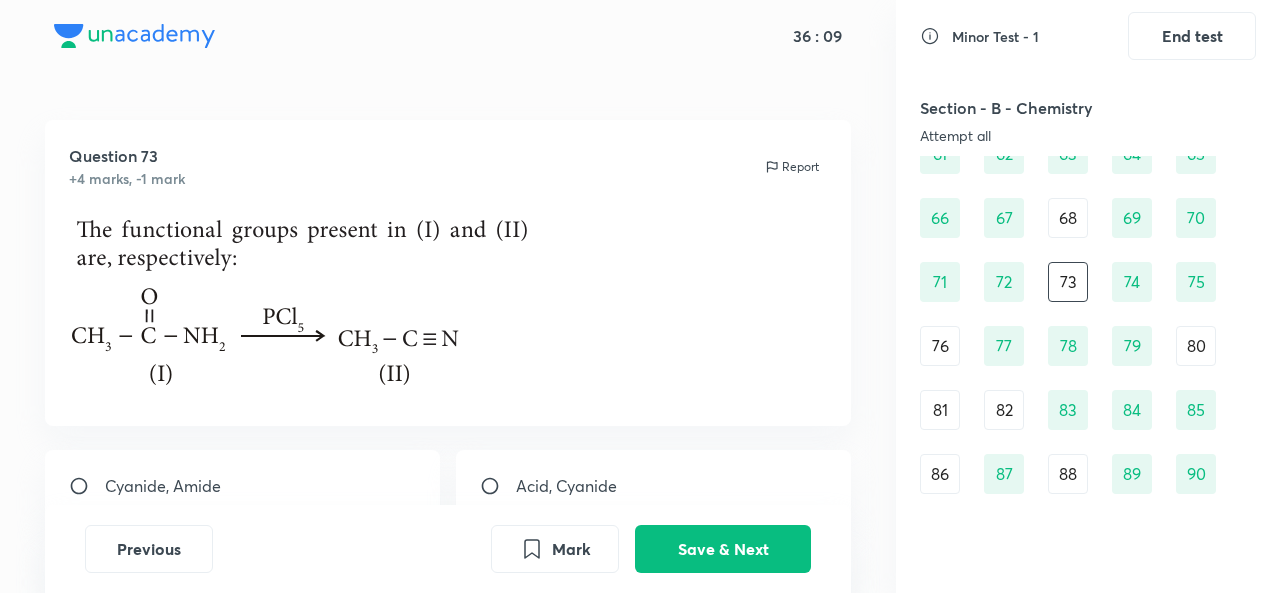 click on "Question 73 +4 marks, -1 mark Report Cyanide, Amide  Acid, Cyanide  Amide, Isocyanide  Amide, Cyanide" at bounding box center (448, 425) 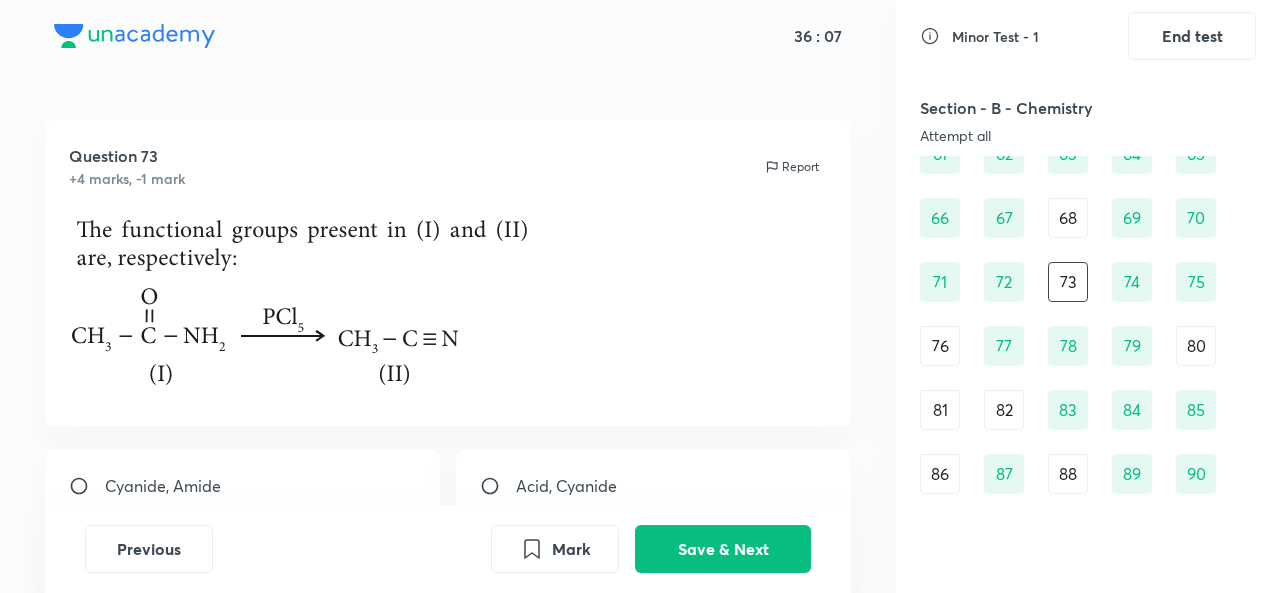 click on "69" at bounding box center [1132, 218] 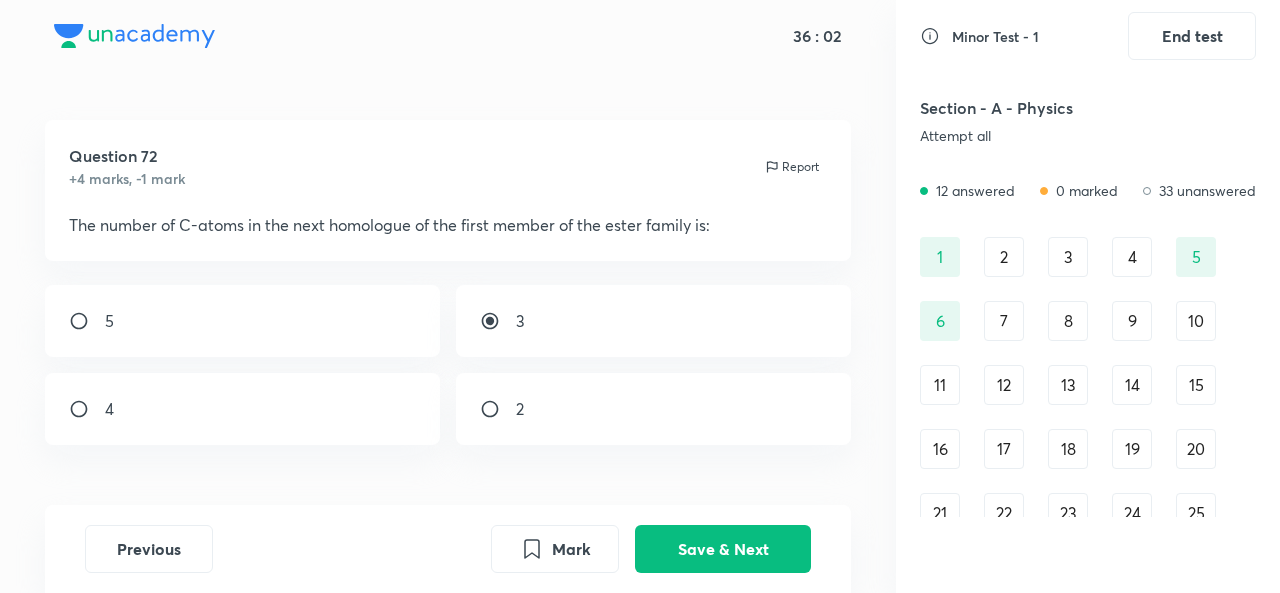 scroll, scrollTop: 0, scrollLeft: 0, axis: both 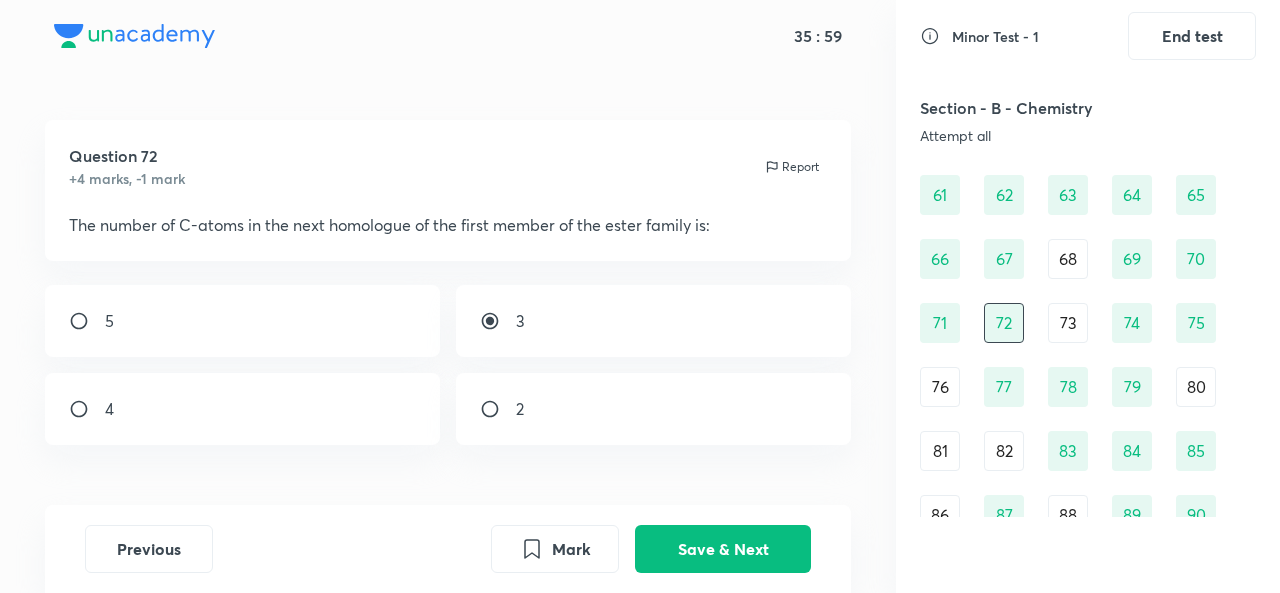 click on "73" at bounding box center (1068, 323) 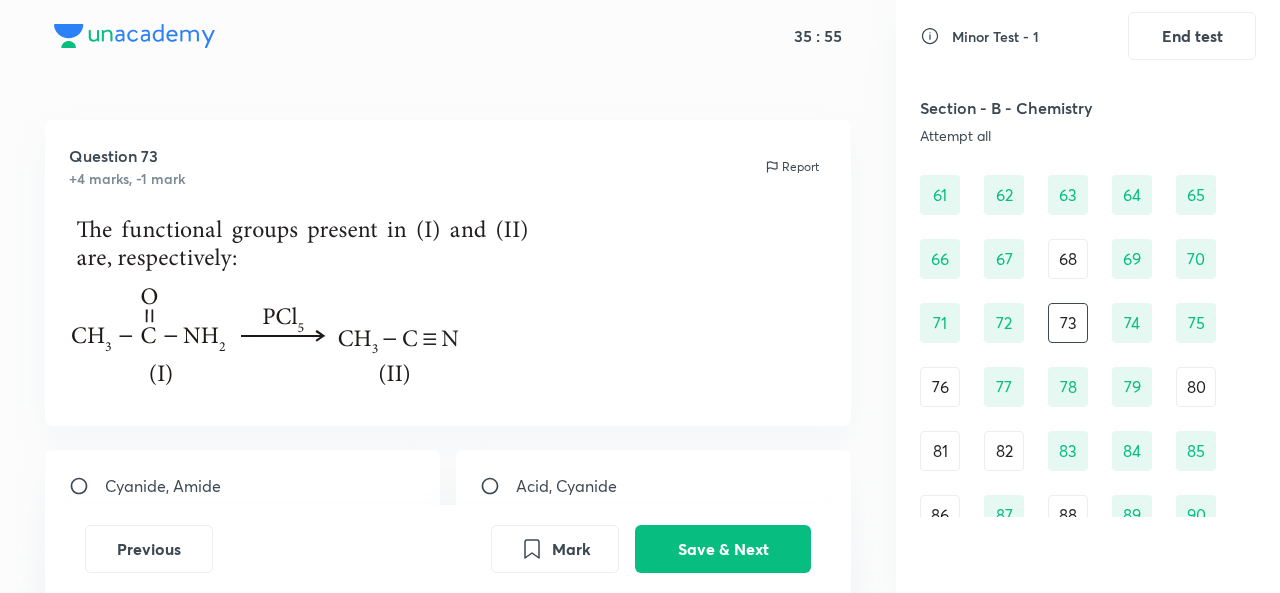 click on "76" at bounding box center (940, 387) 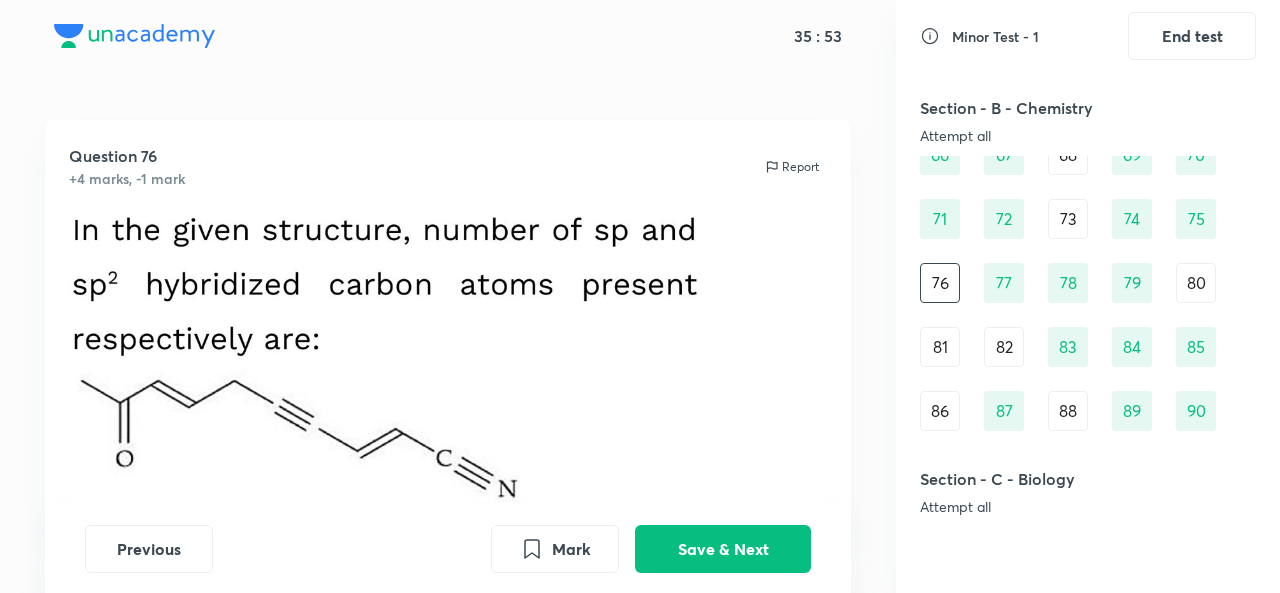 scroll, scrollTop: 1089, scrollLeft: 0, axis: vertical 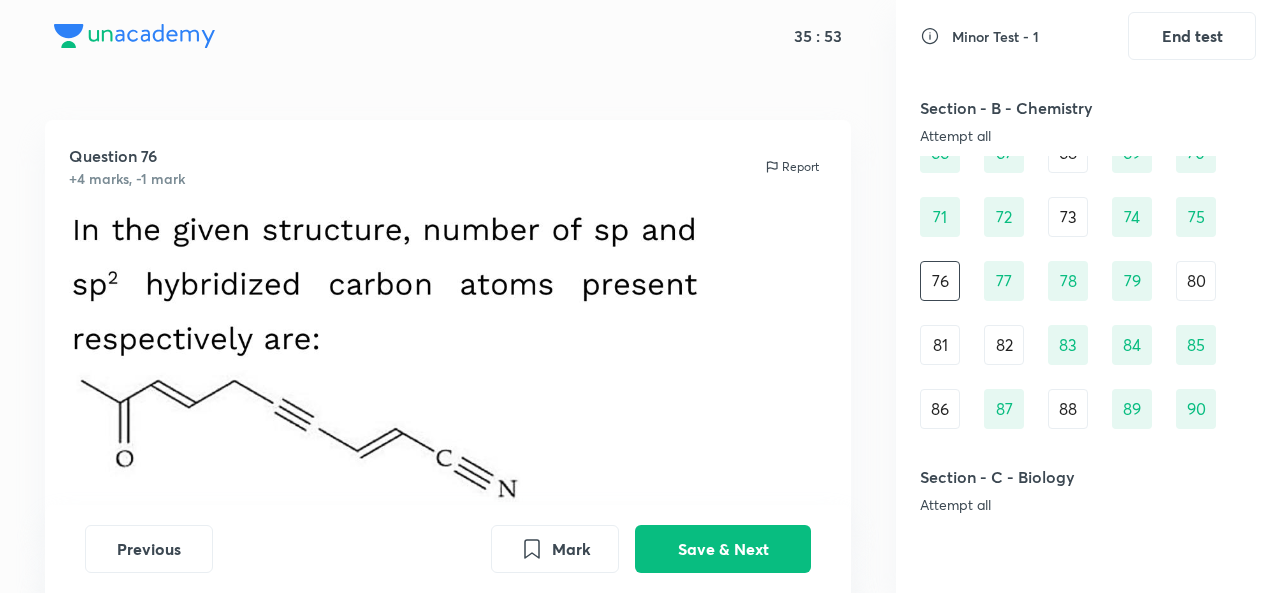 click on "80" at bounding box center (1196, 281) 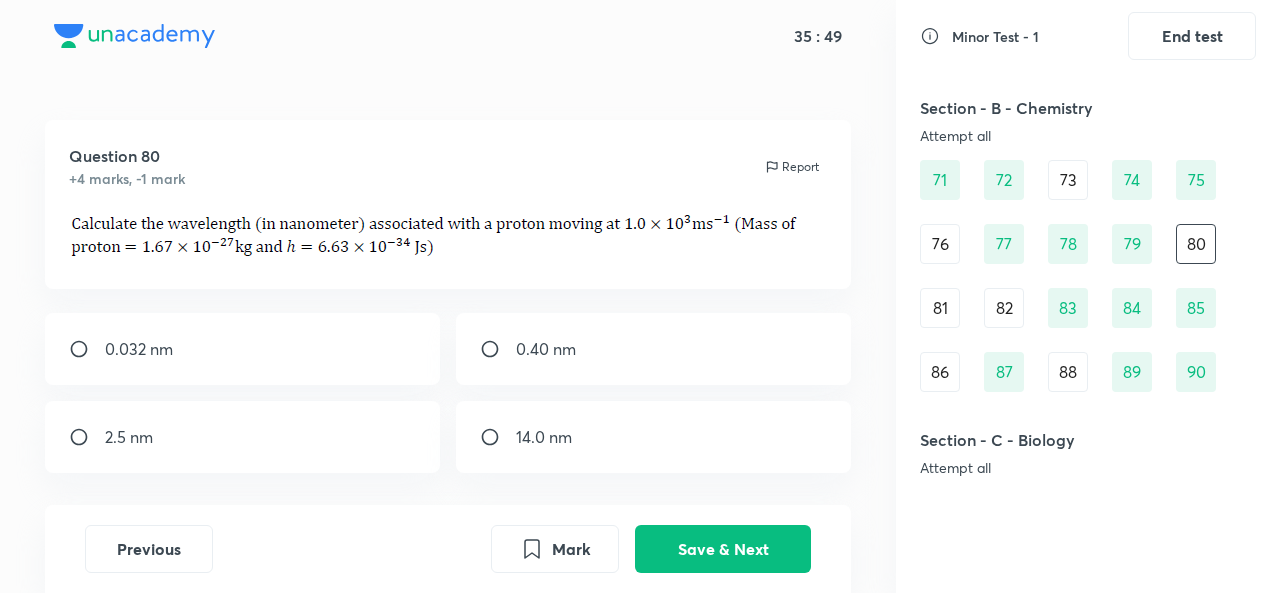 scroll, scrollTop: 1128, scrollLeft: 0, axis: vertical 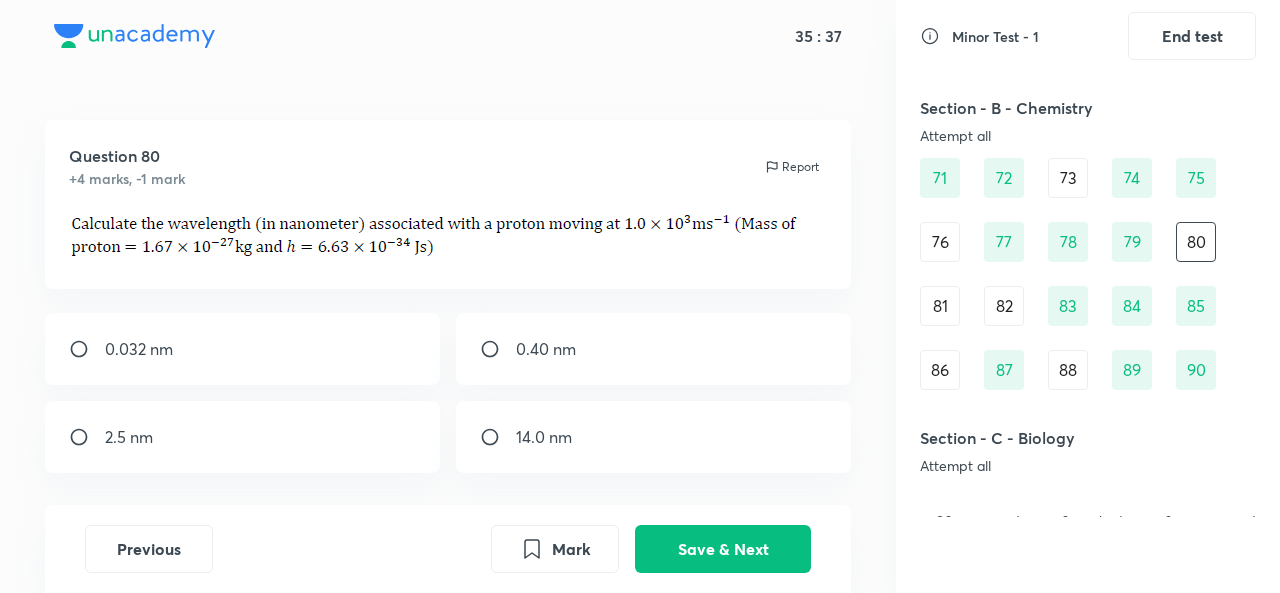 click on "81" at bounding box center [940, 306] 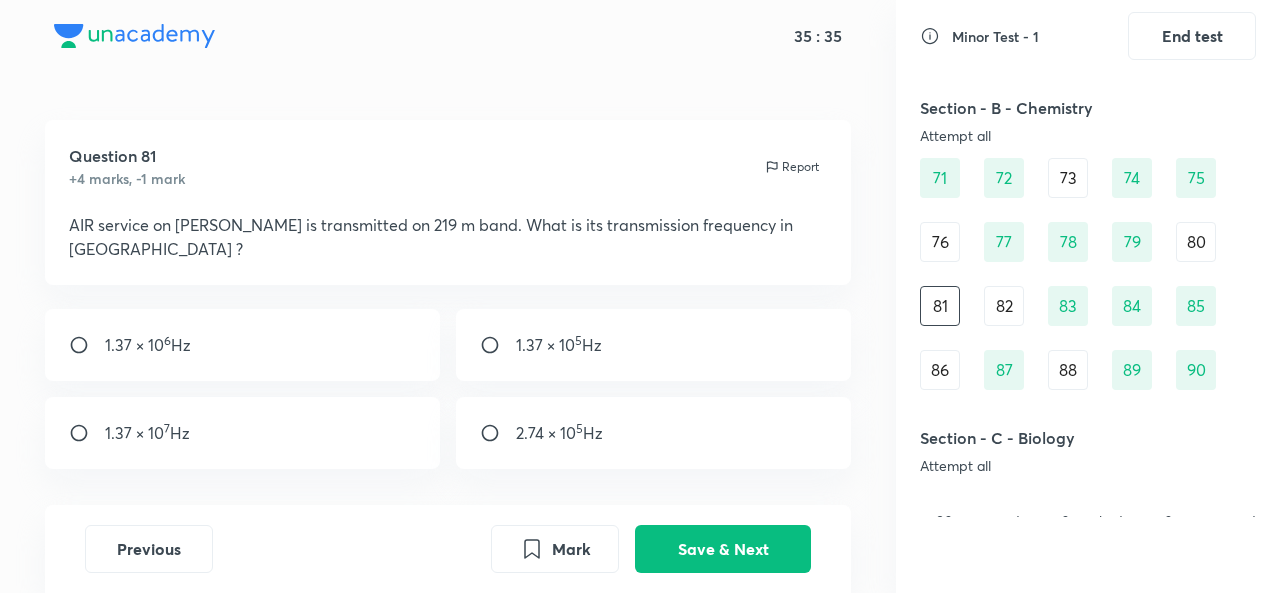 click on "82" at bounding box center (1004, 306) 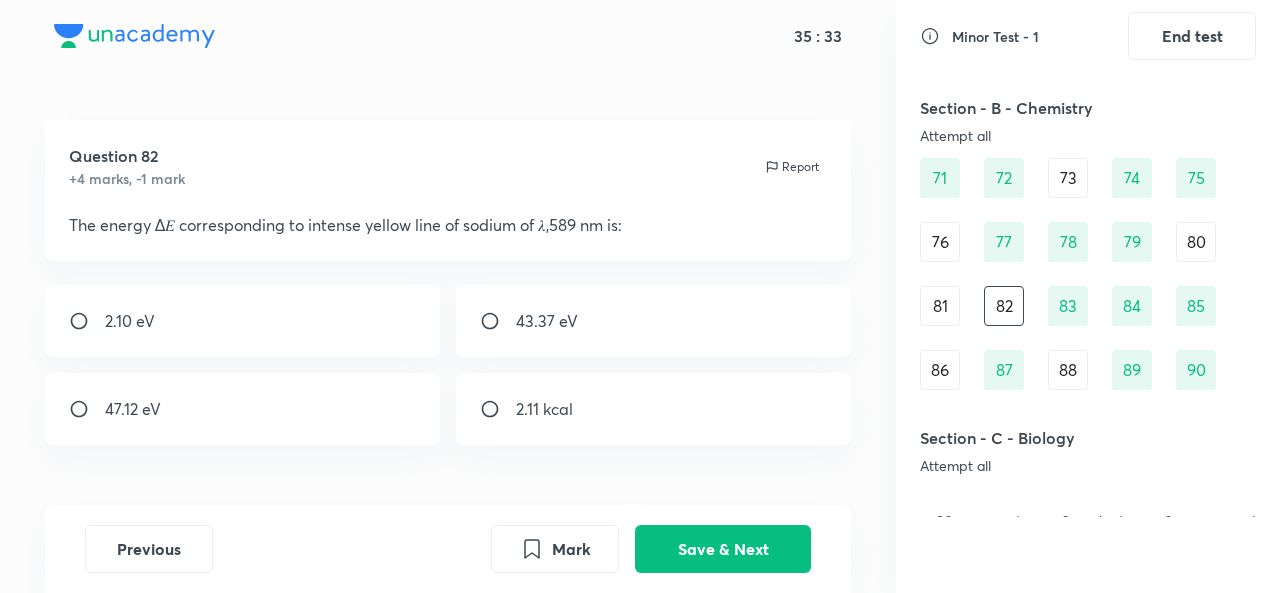 click on "86" at bounding box center [940, 370] 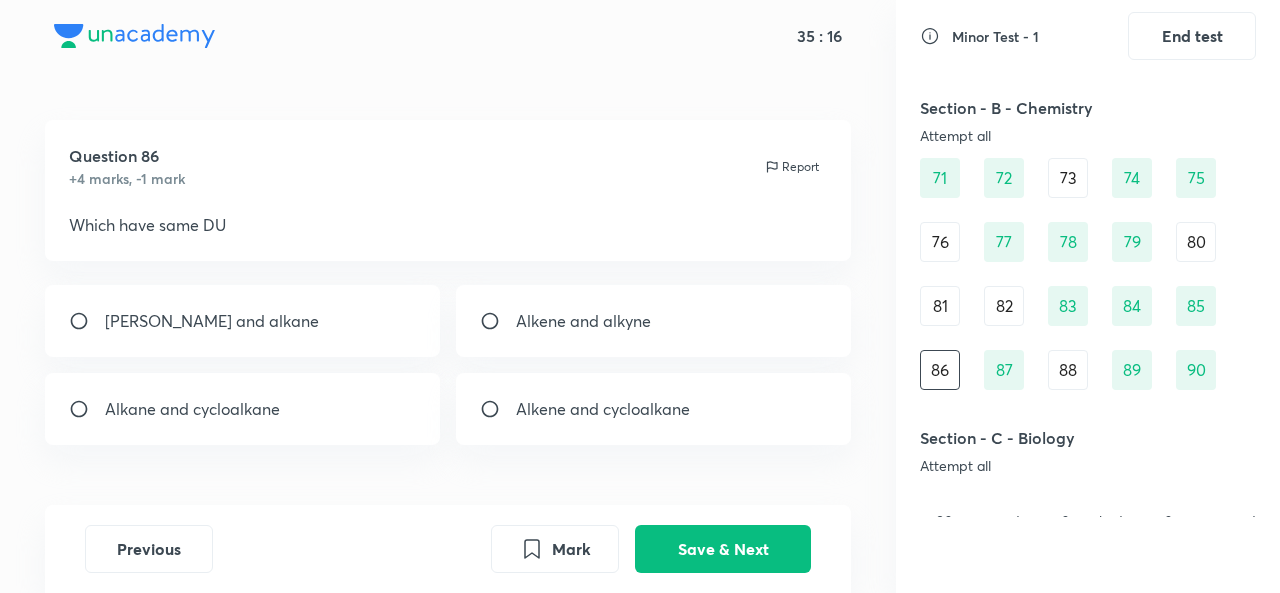 click on "Alkene and cycloalkane" at bounding box center [653, 409] 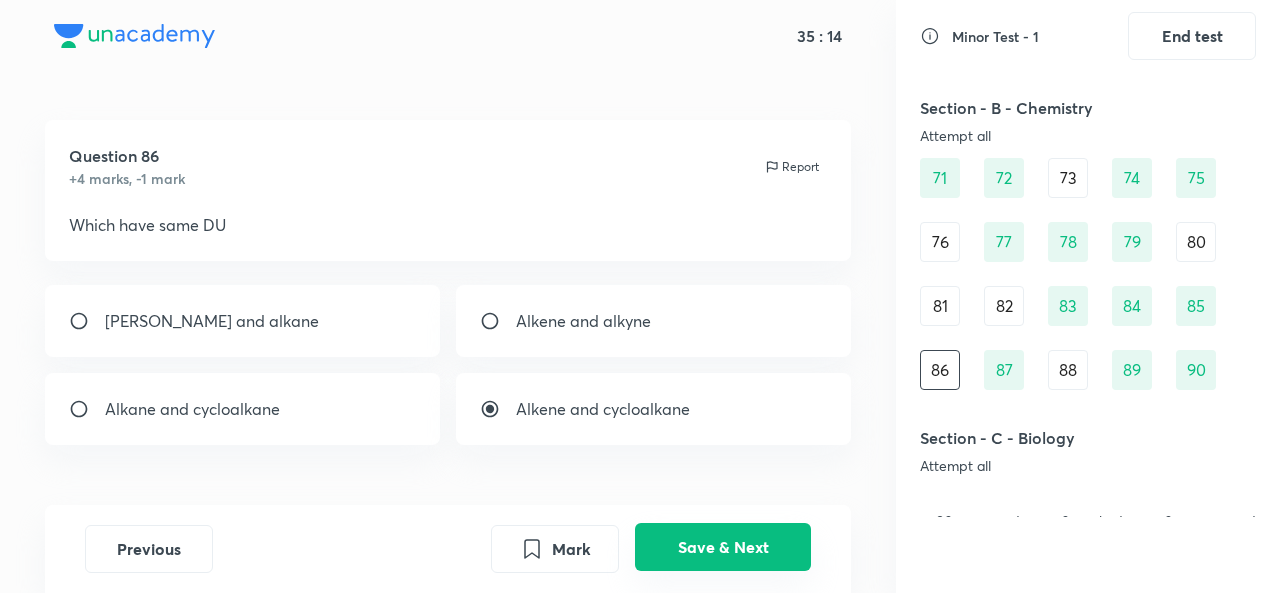 click on "Save & Next" at bounding box center [723, 547] 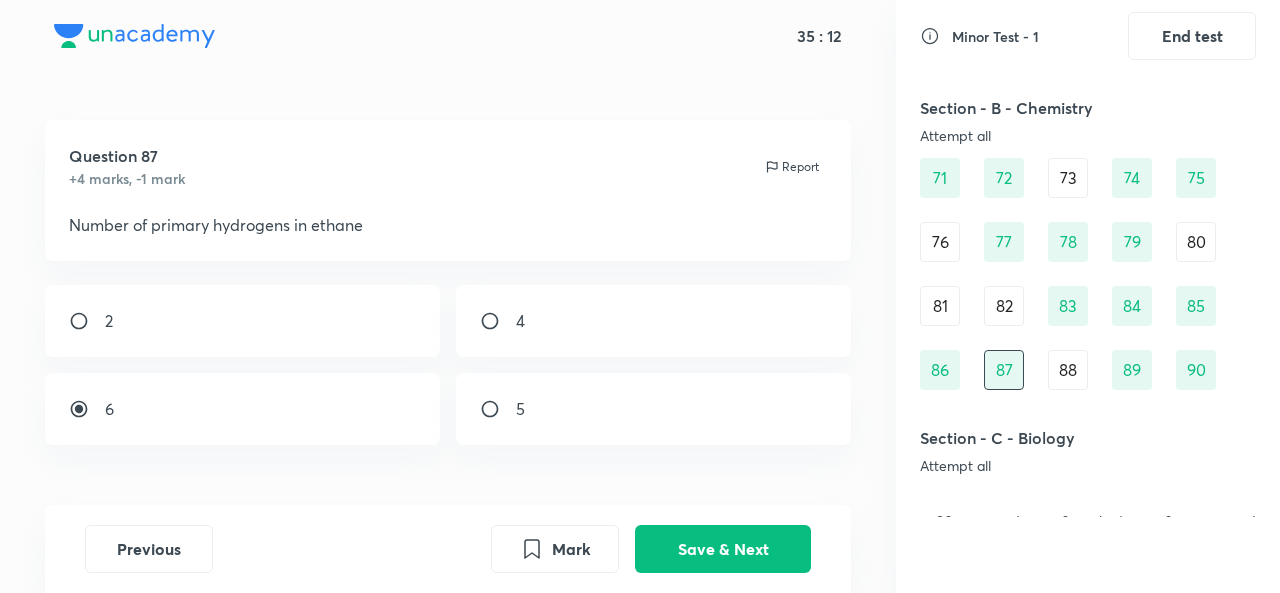 click on "88" at bounding box center [1068, 370] 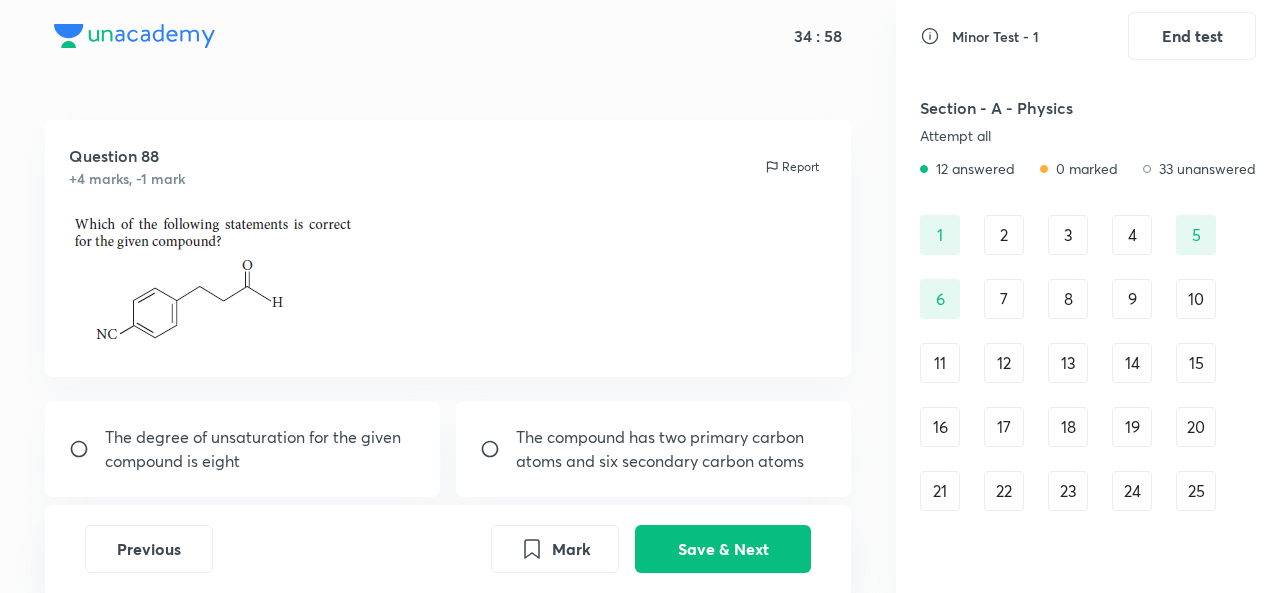 scroll, scrollTop: 0, scrollLeft: 0, axis: both 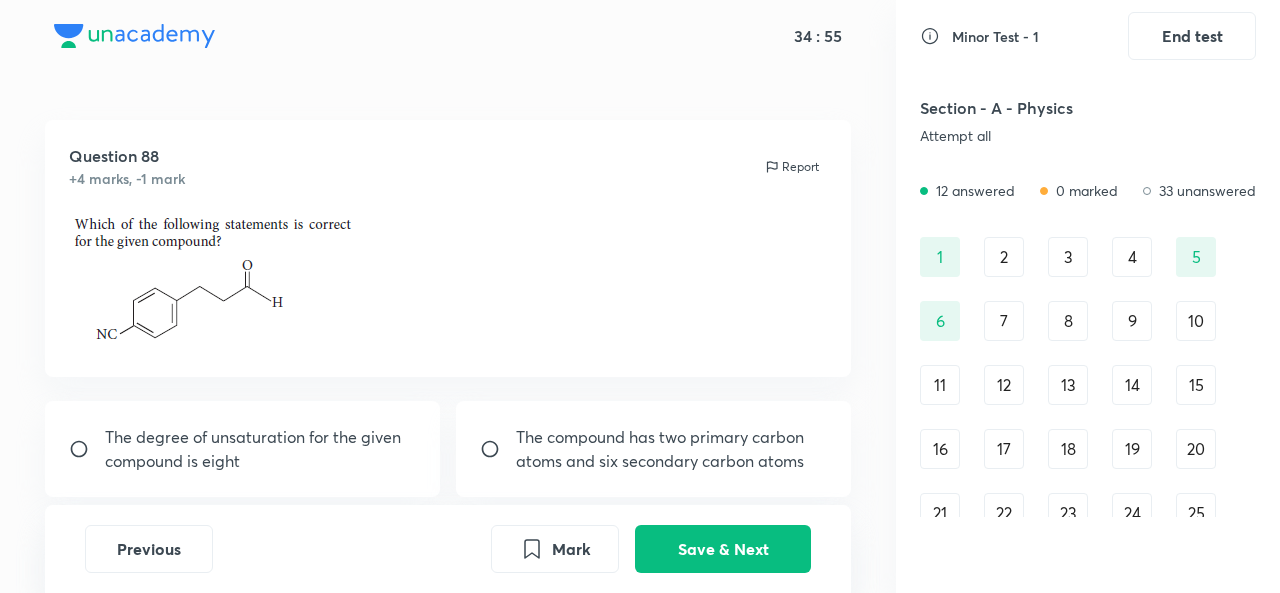 click on "2" at bounding box center [1004, 257] 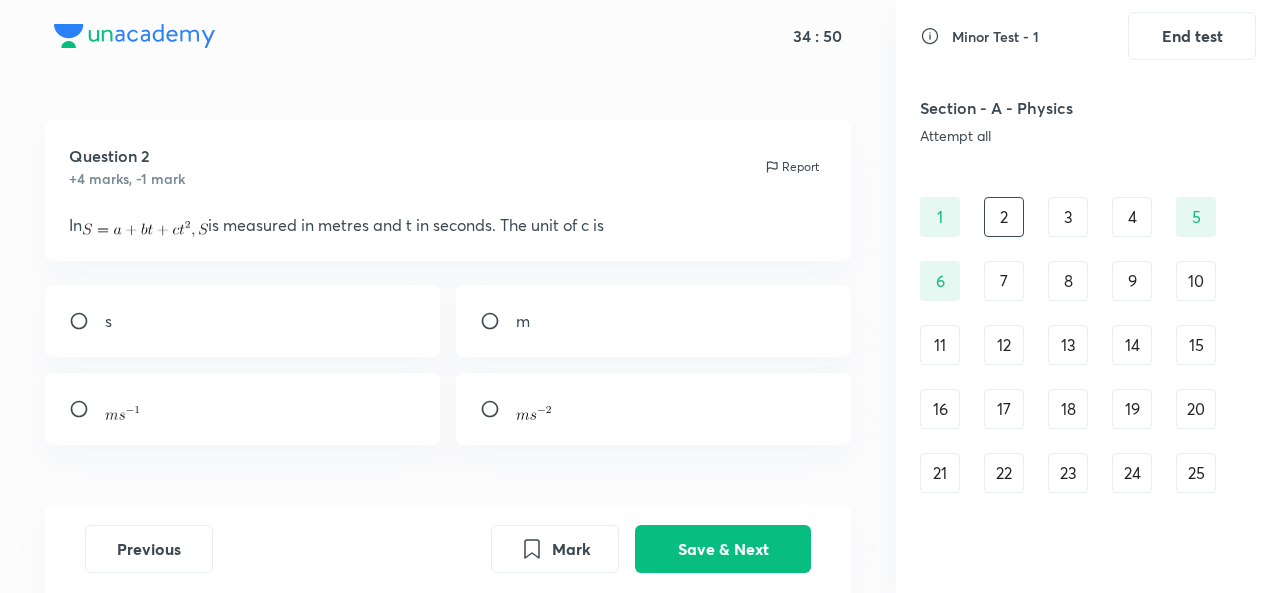 scroll, scrollTop: 80, scrollLeft: 0, axis: vertical 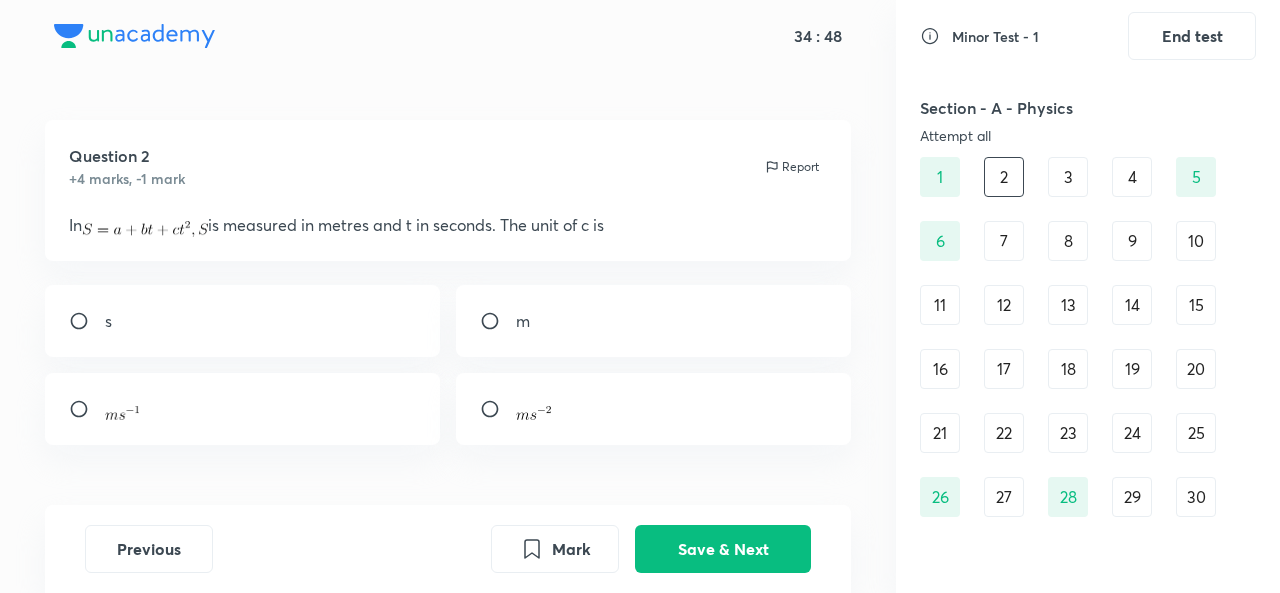 click on "3" at bounding box center [1068, 177] 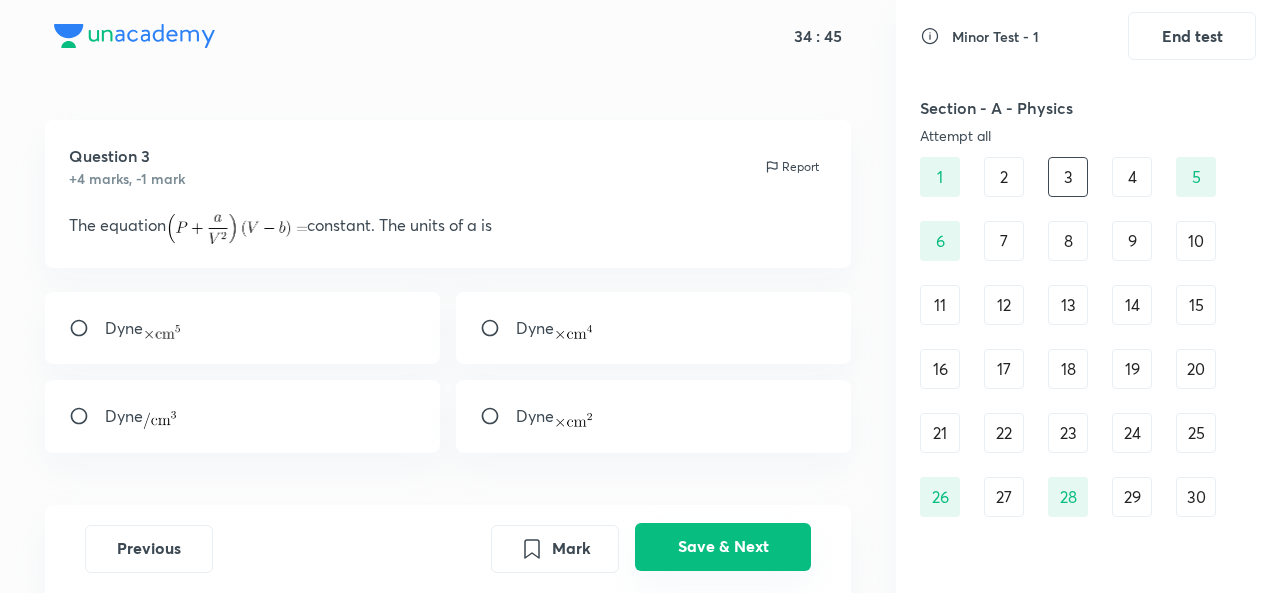 click on "Save & Next" at bounding box center (723, 547) 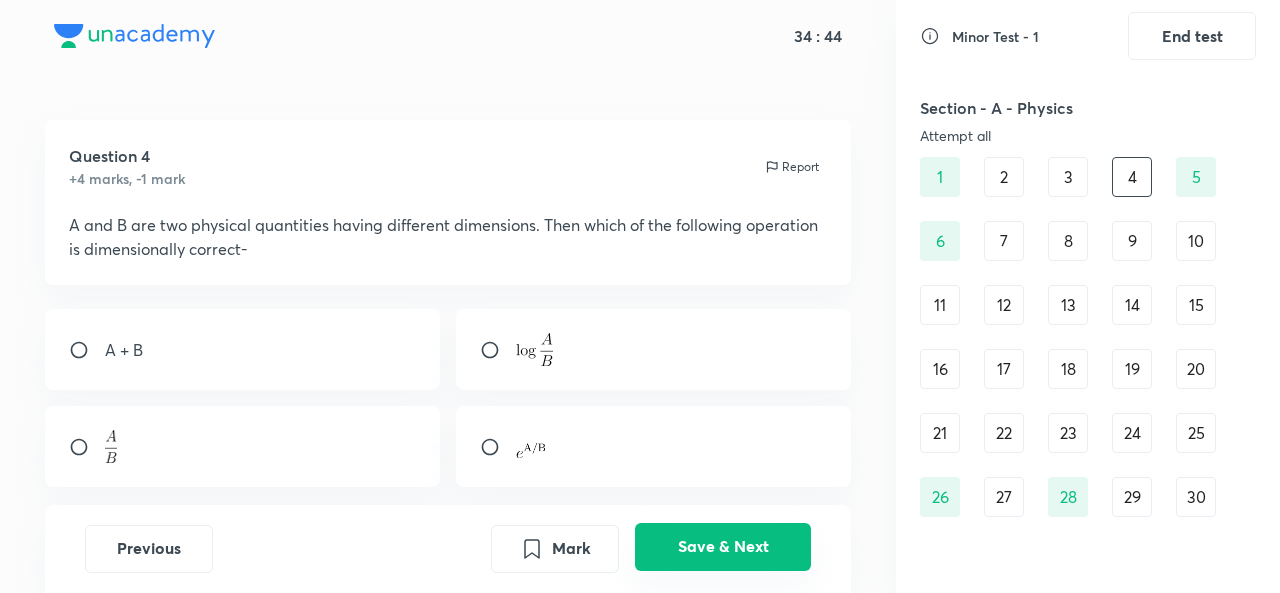 click on "Save & Next" at bounding box center [723, 547] 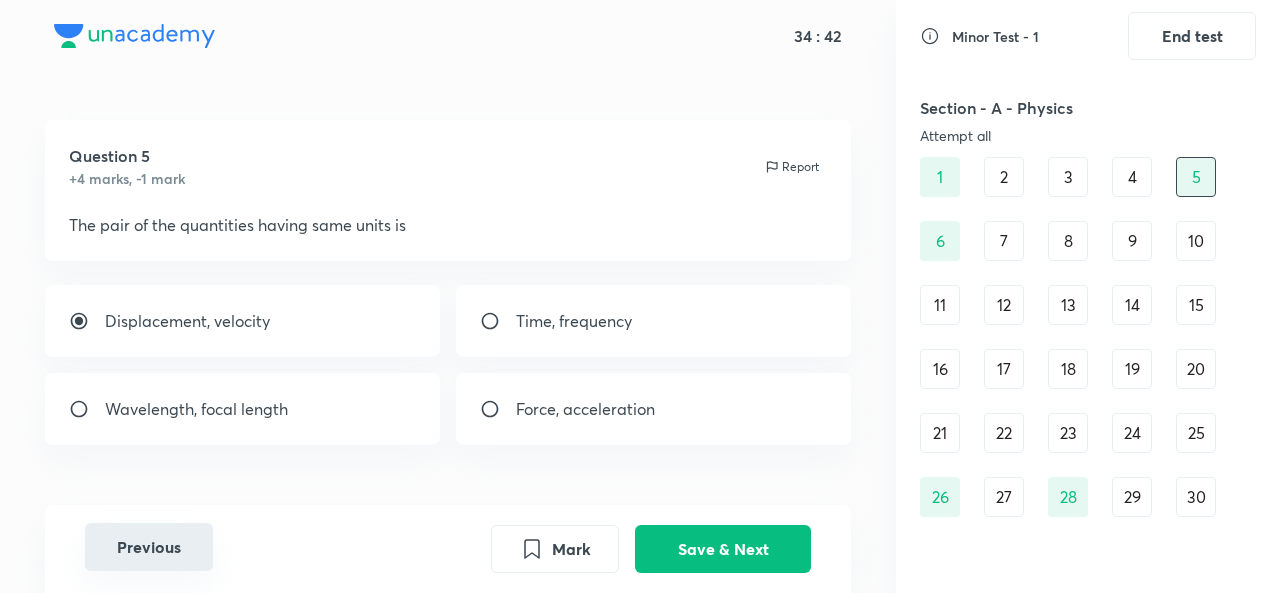 click on "Previous" at bounding box center [149, 547] 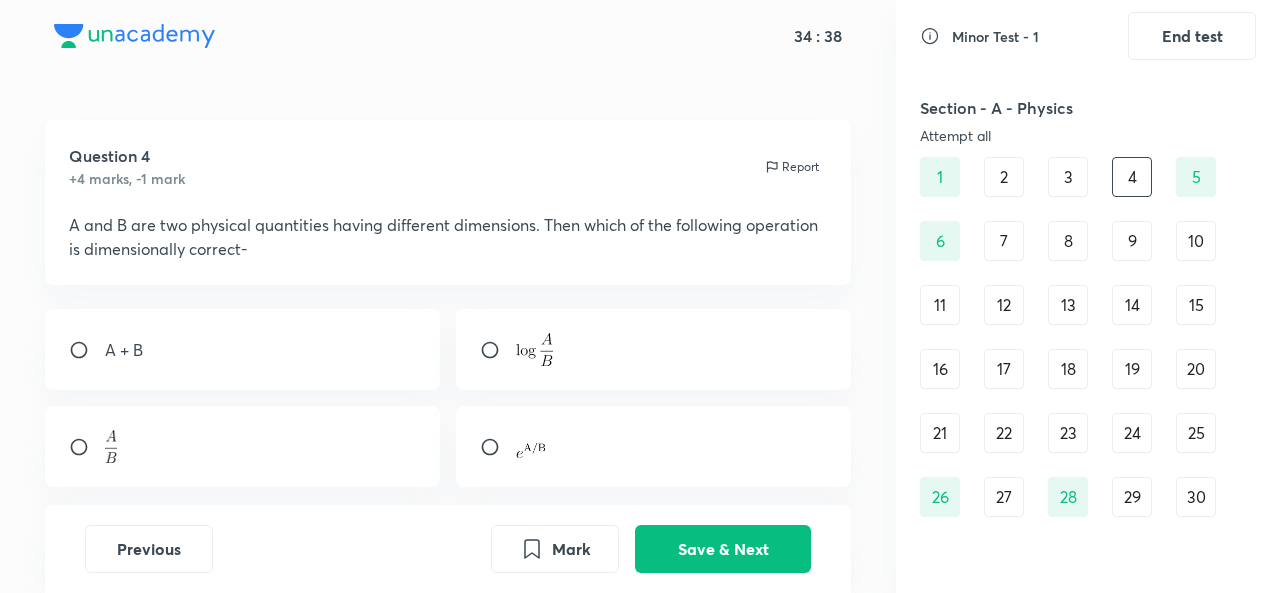 click on "Previous Mark Save & Next" at bounding box center (448, 549) 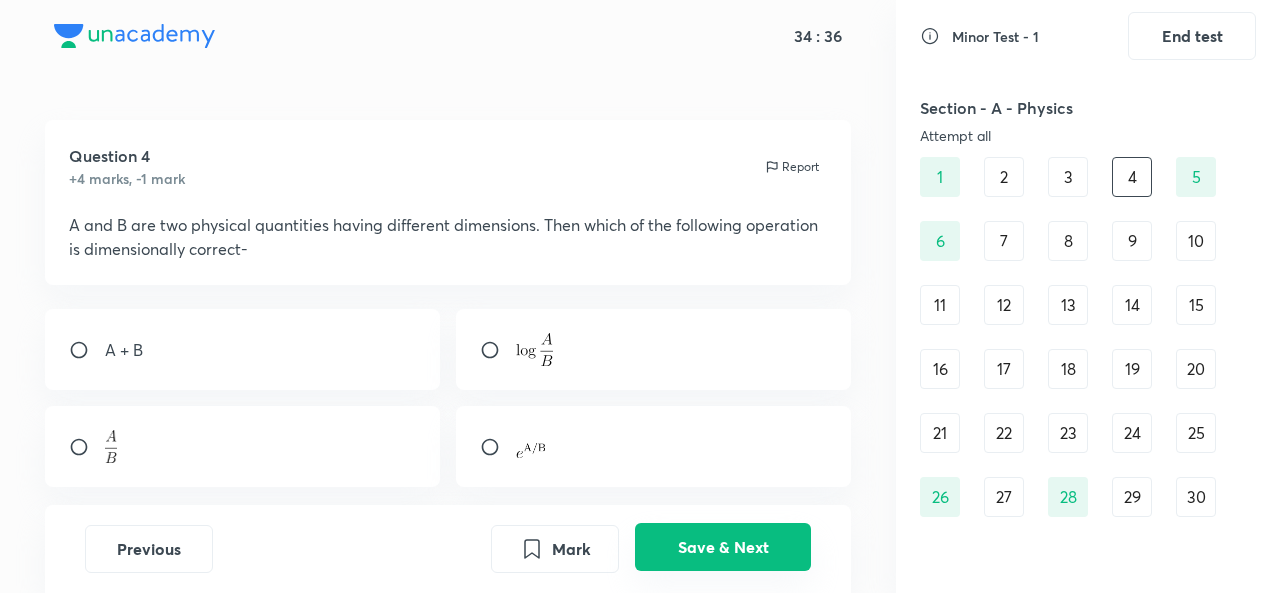 click on "Save & Next" at bounding box center [723, 547] 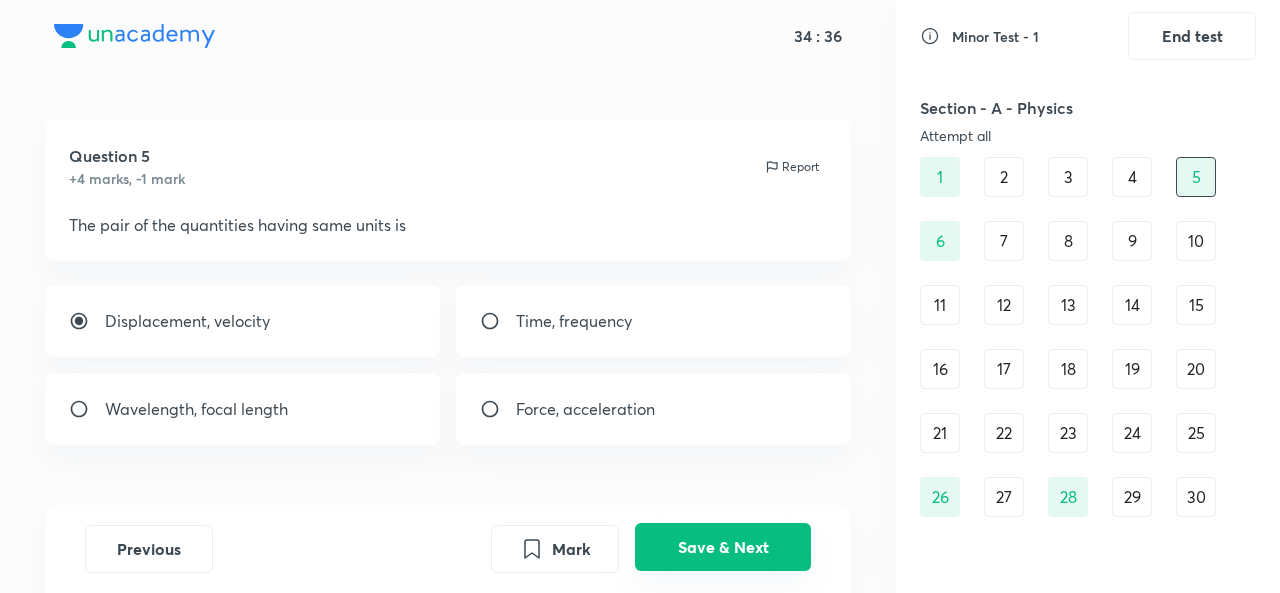 click on "Save & Next" at bounding box center (723, 547) 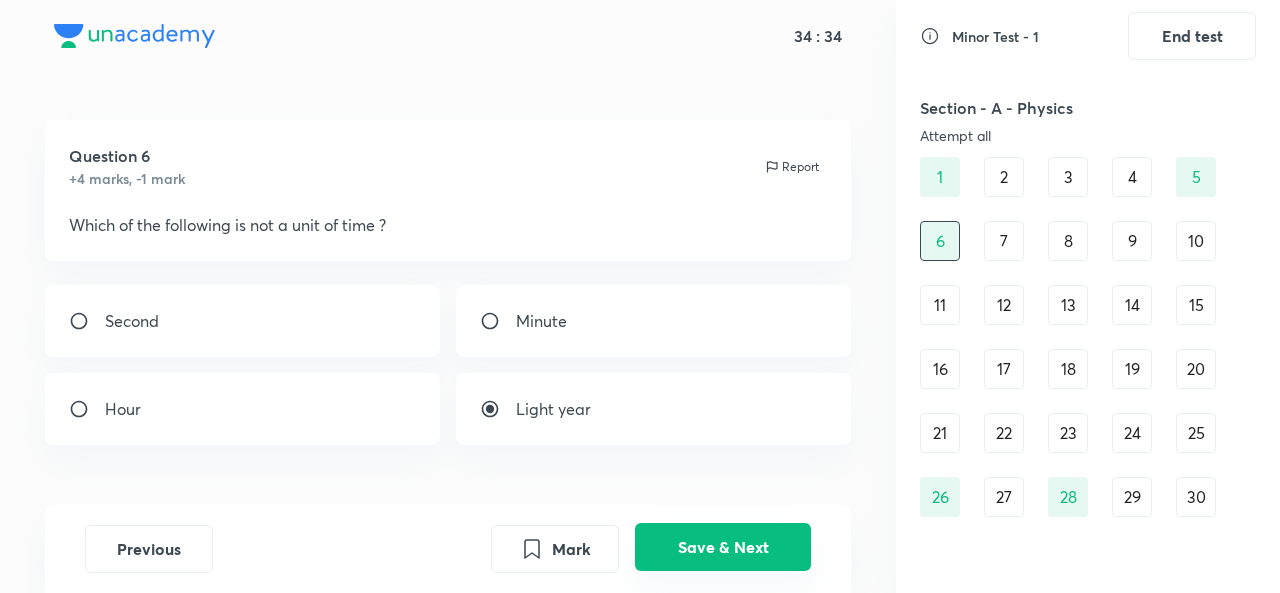 click on "Save & Next" at bounding box center [723, 547] 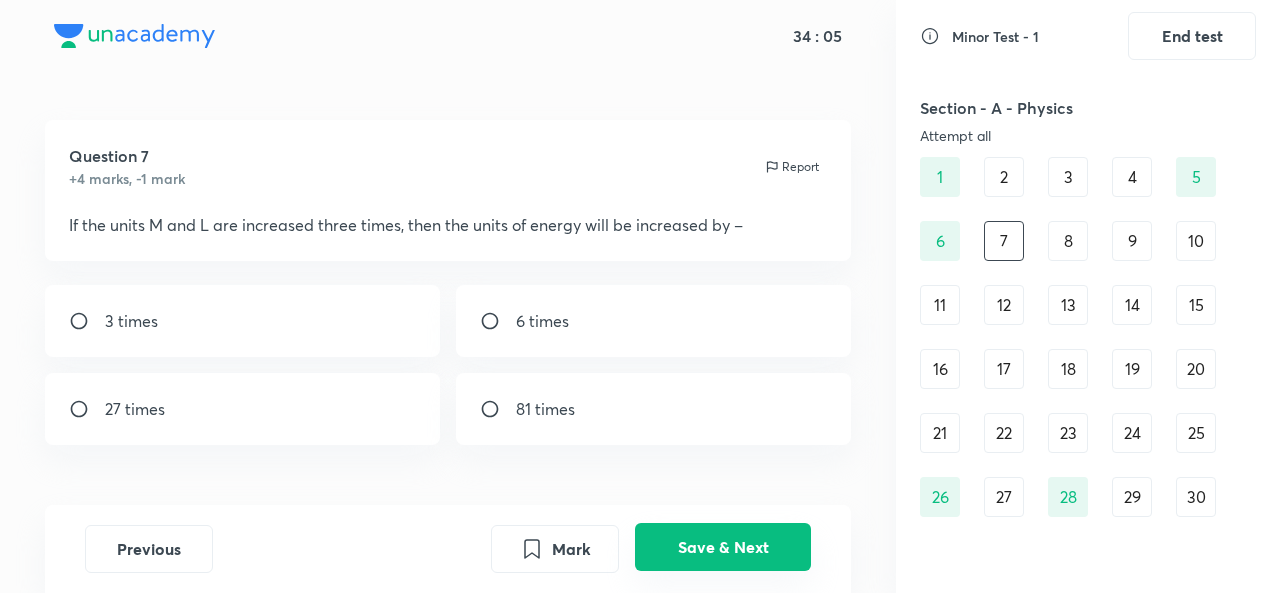 click on "Save & Next" at bounding box center (723, 547) 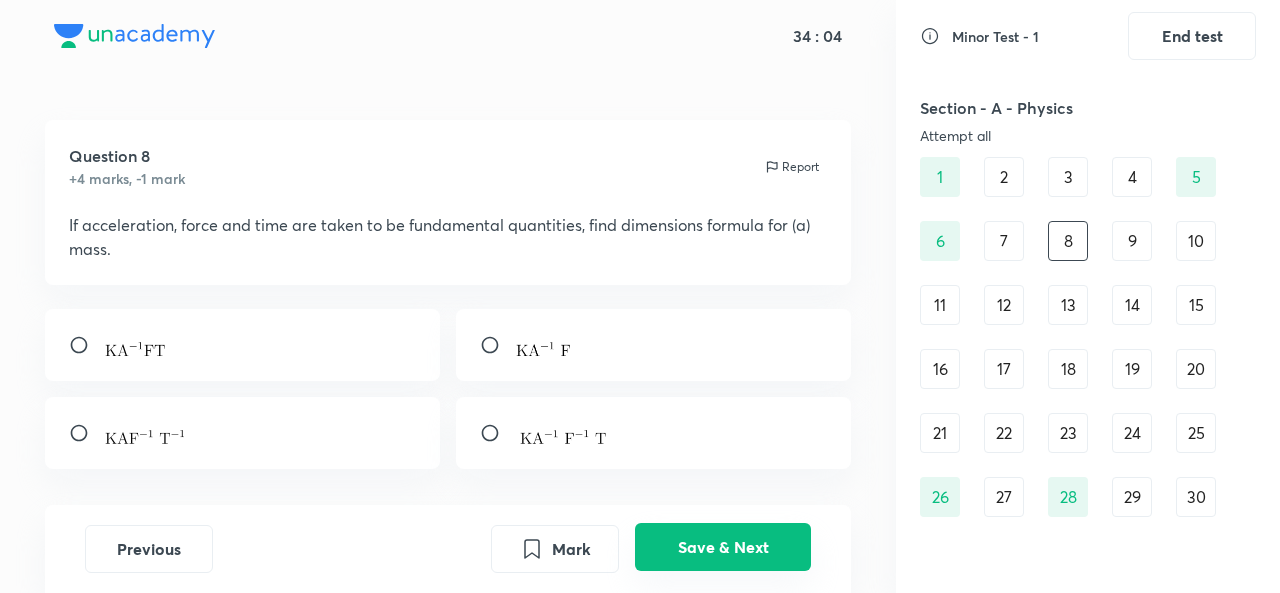 click on "Save & Next" at bounding box center (723, 547) 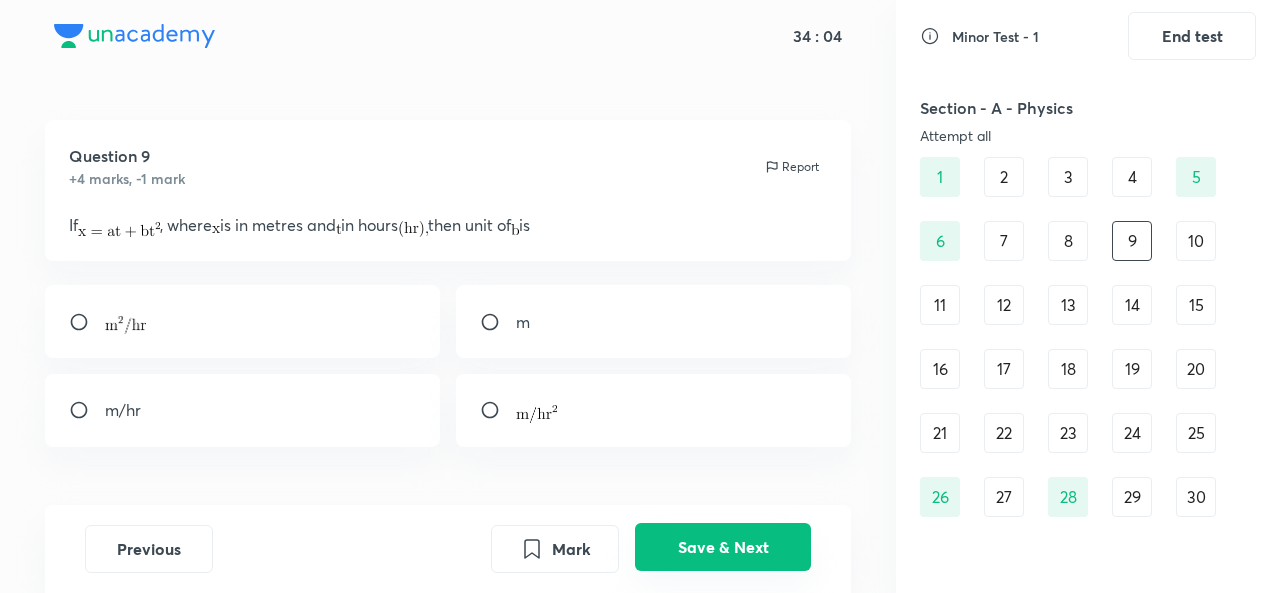 click on "Save & Next" at bounding box center [723, 547] 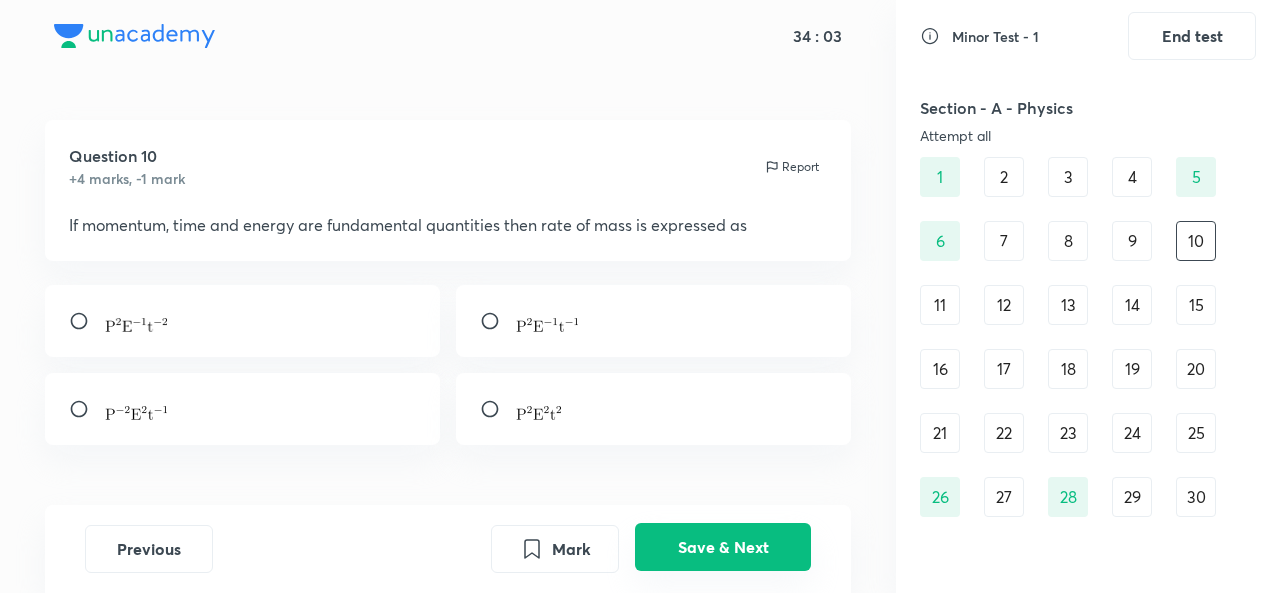 click on "Save & Next" at bounding box center (723, 547) 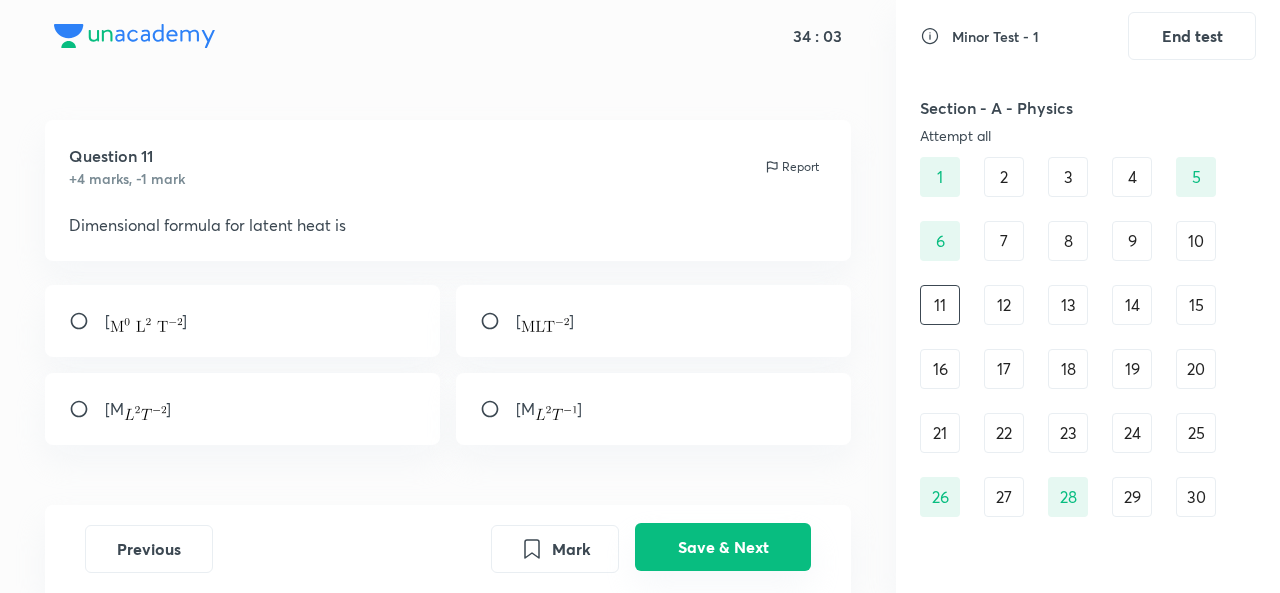 click on "Save & Next" at bounding box center [723, 547] 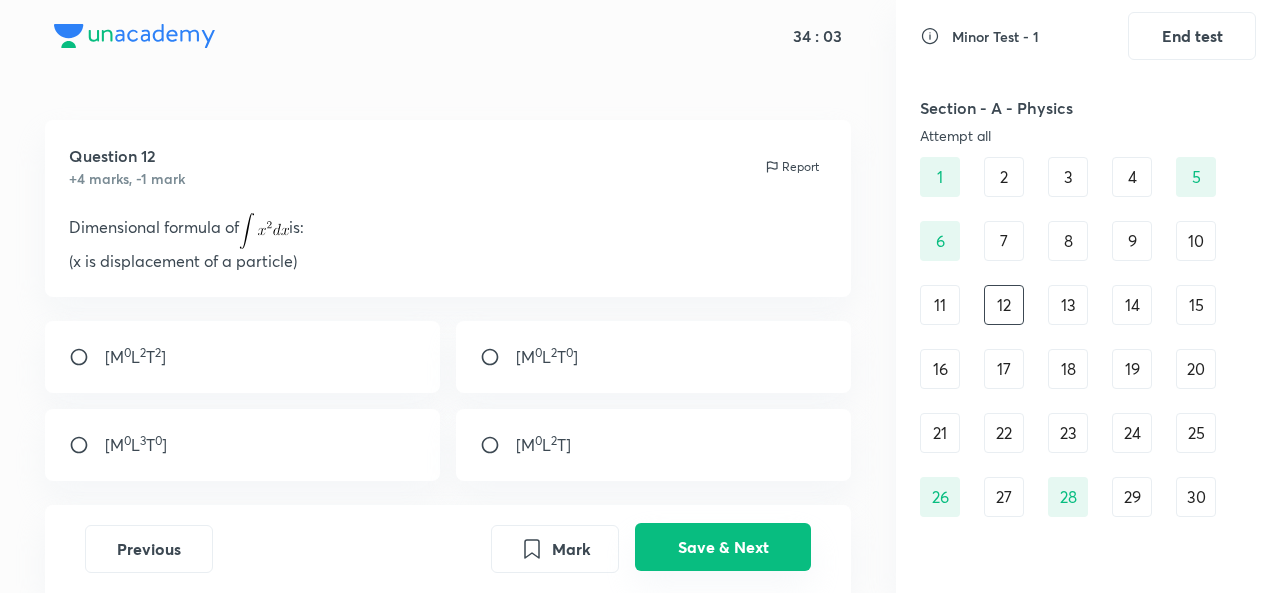 click on "Save & Next" at bounding box center [723, 547] 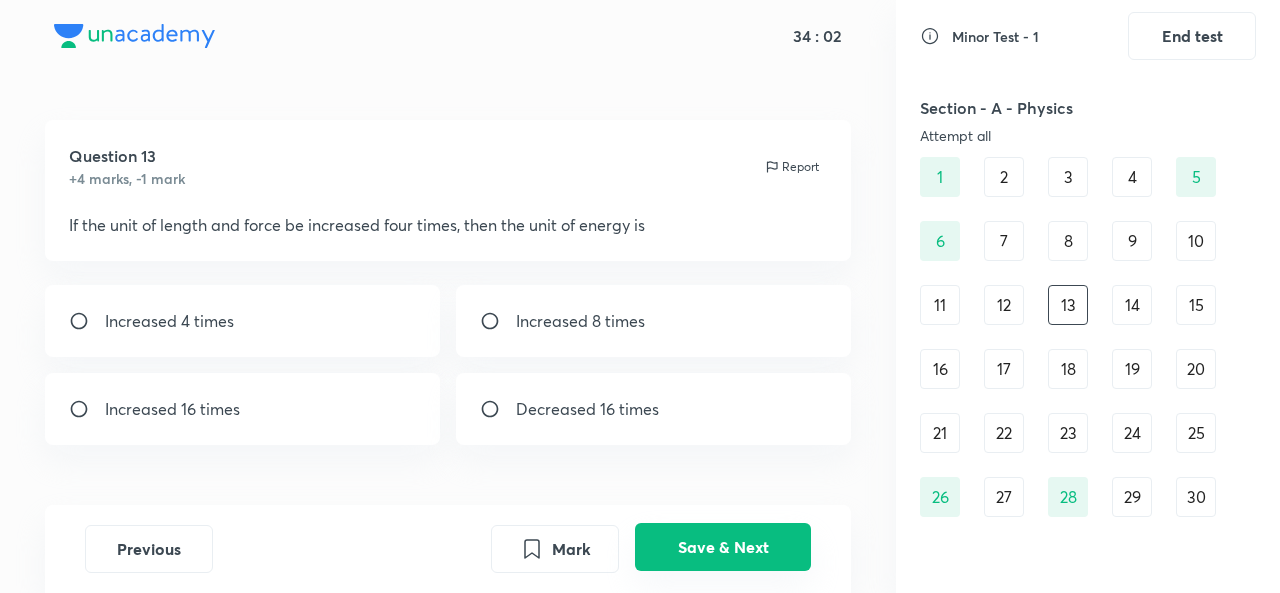 click on "Save & Next" at bounding box center (723, 547) 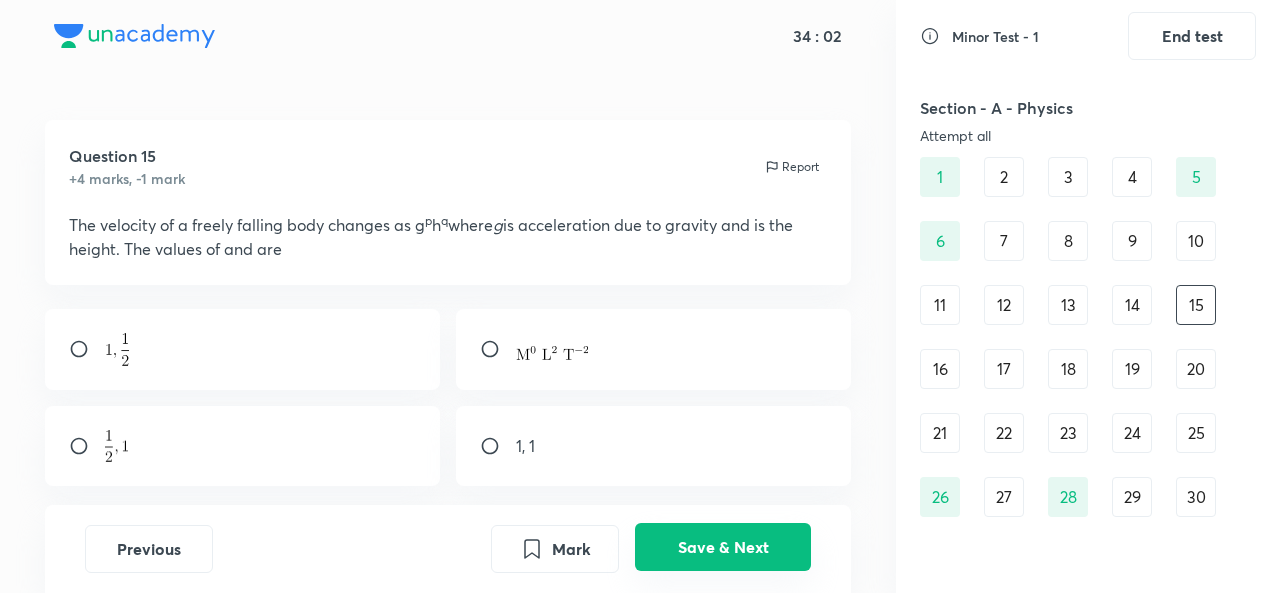 click on "Save & Next" at bounding box center (723, 547) 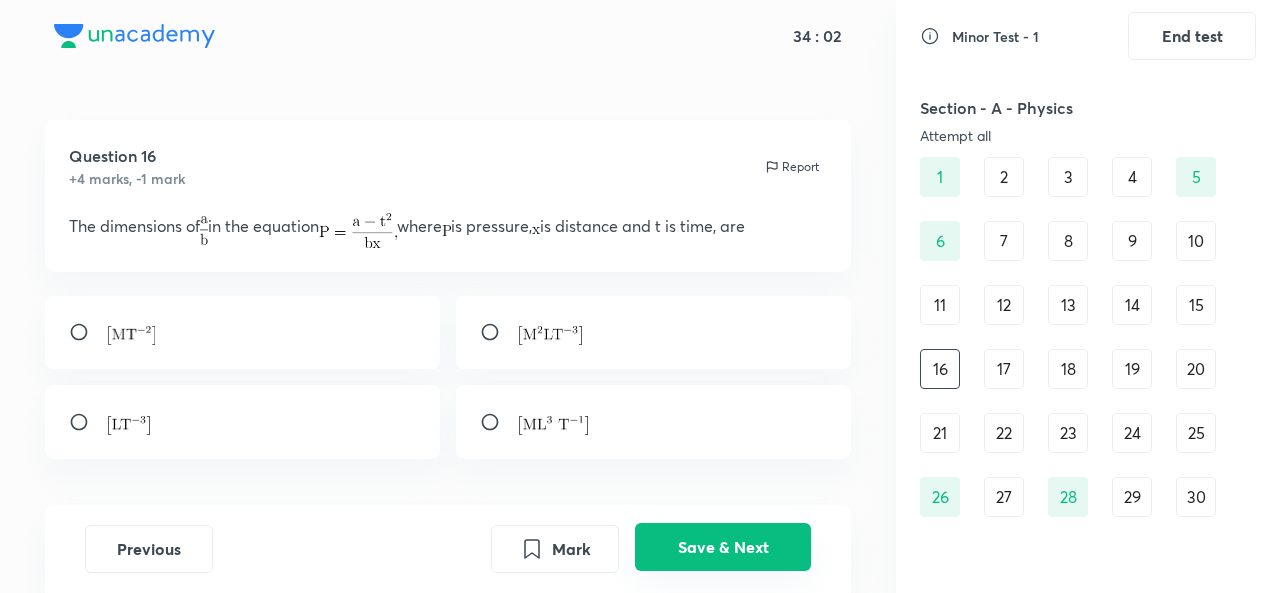 click on "Save & Next" at bounding box center [723, 547] 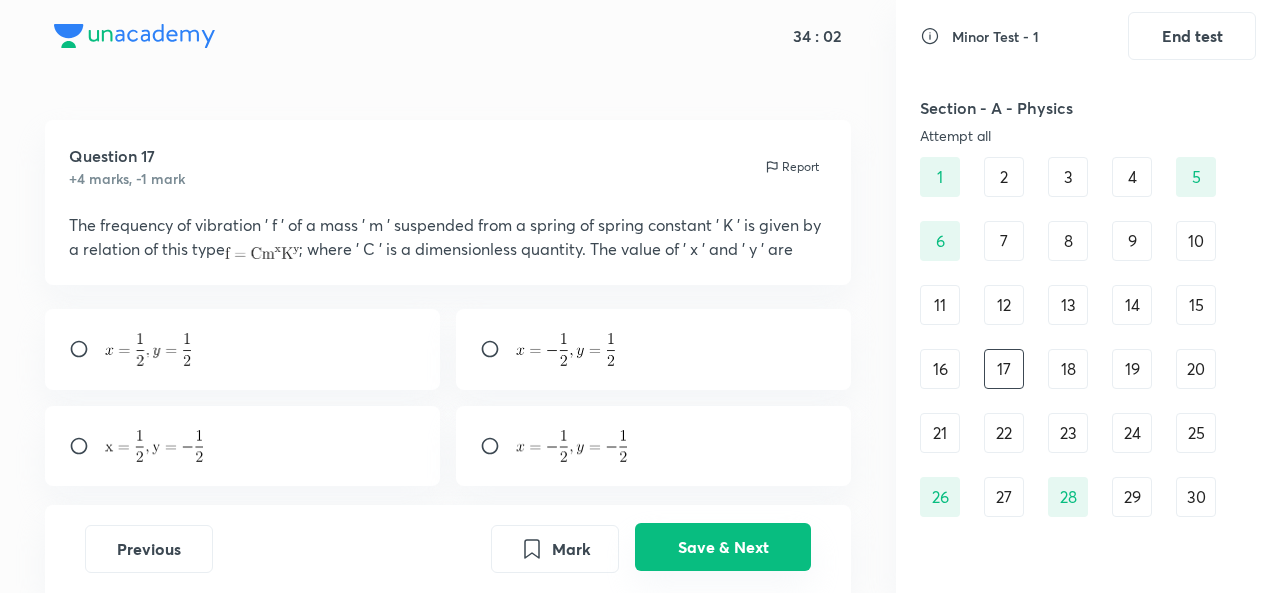 click on "Save & Next" at bounding box center [723, 547] 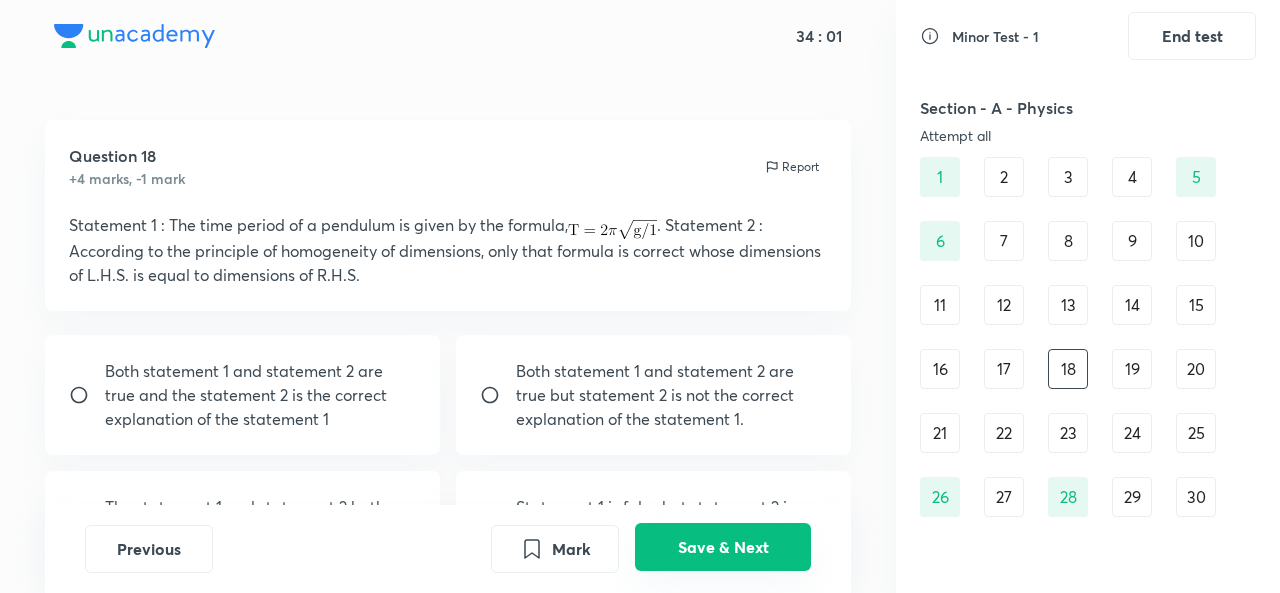 click on "Save & Next" at bounding box center (723, 547) 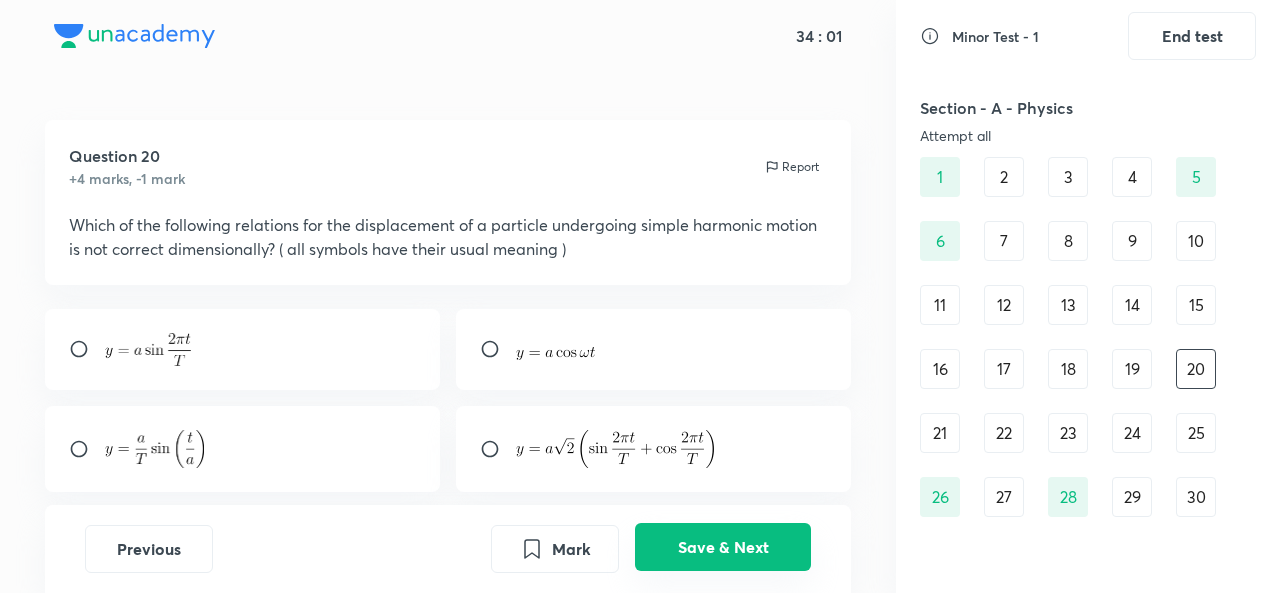click on "Save & Next" at bounding box center (723, 547) 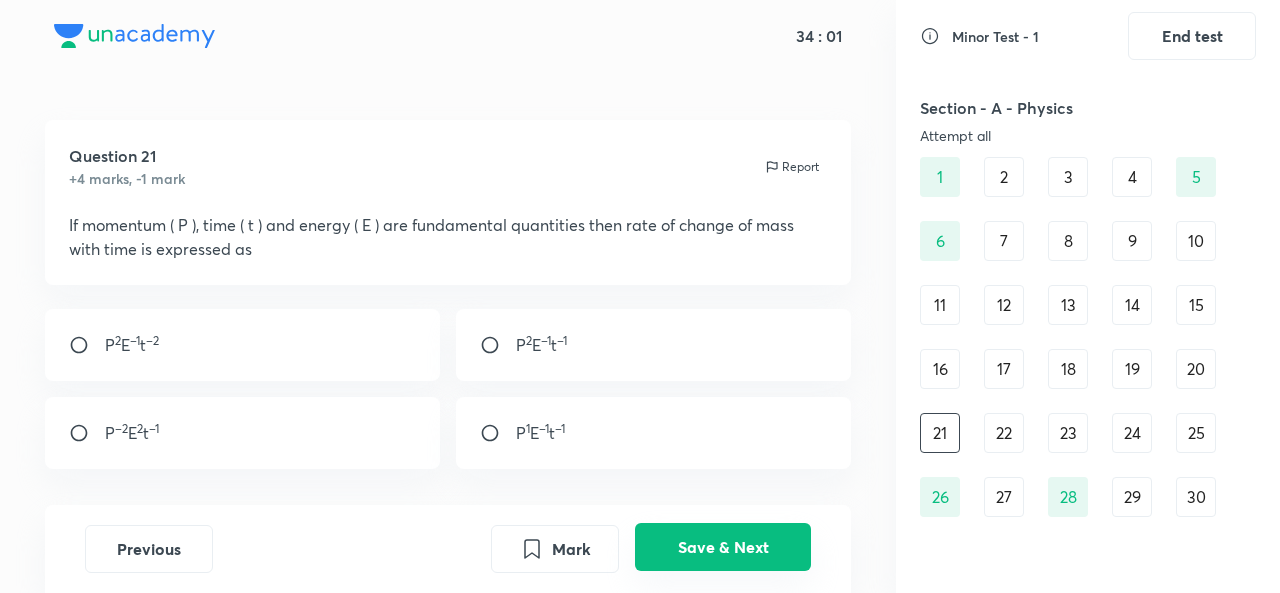click on "Save & Next" at bounding box center [723, 547] 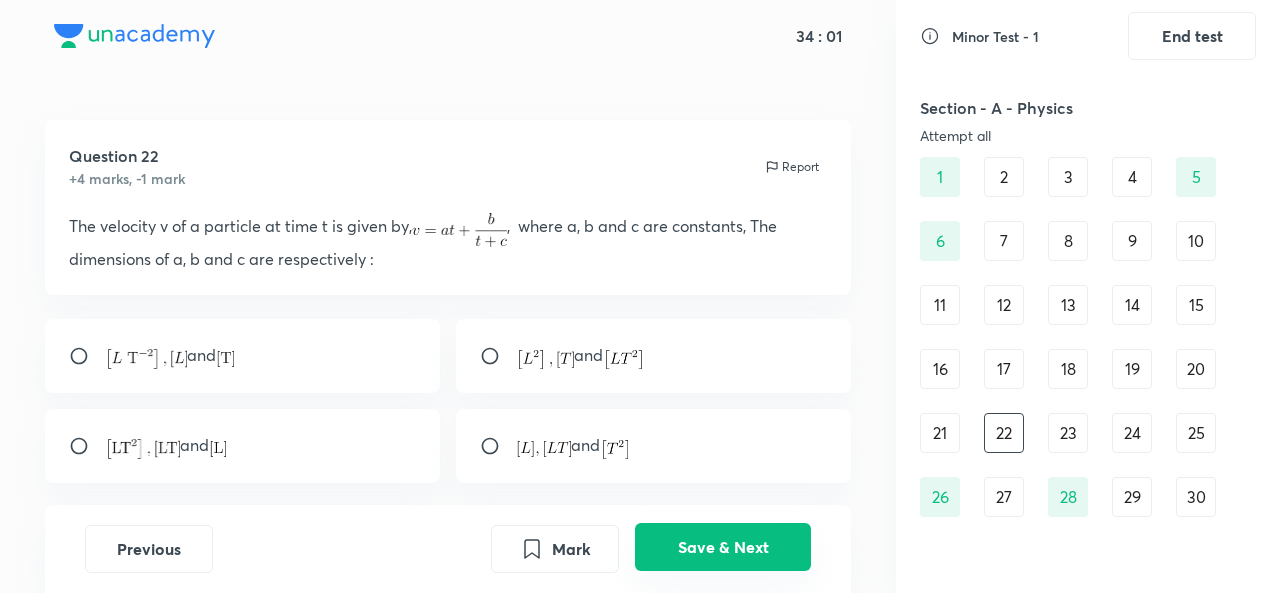 click on "Save & Next" at bounding box center [723, 547] 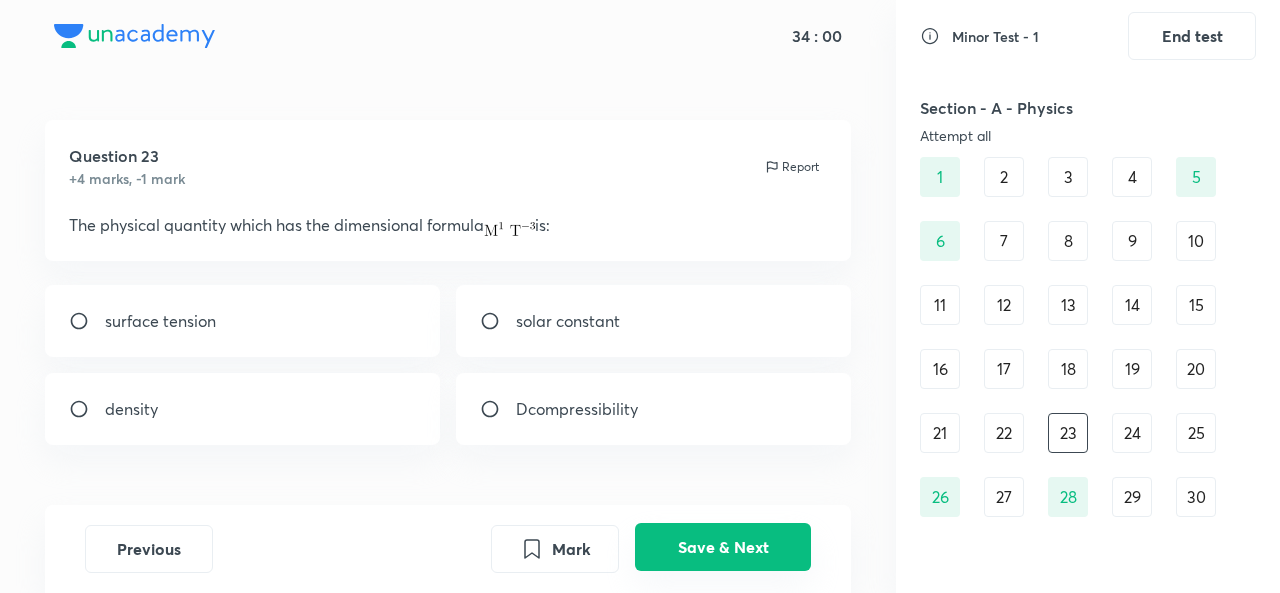 click on "Save & Next" at bounding box center [723, 547] 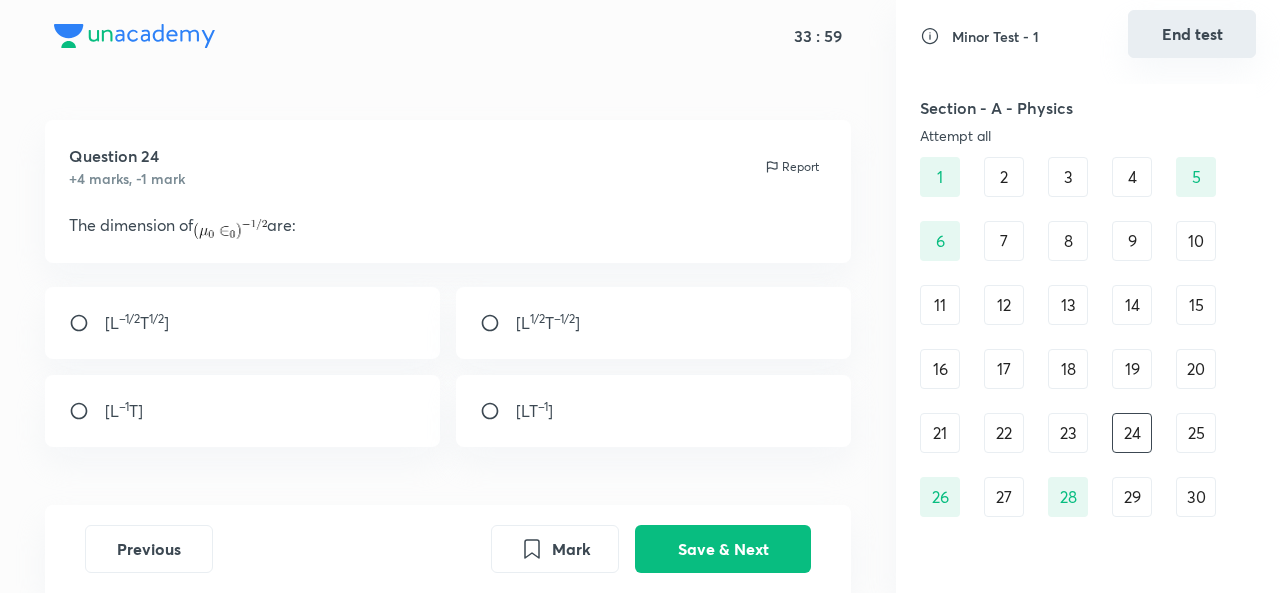 click on "End test" at bounding box center [1192, 34] 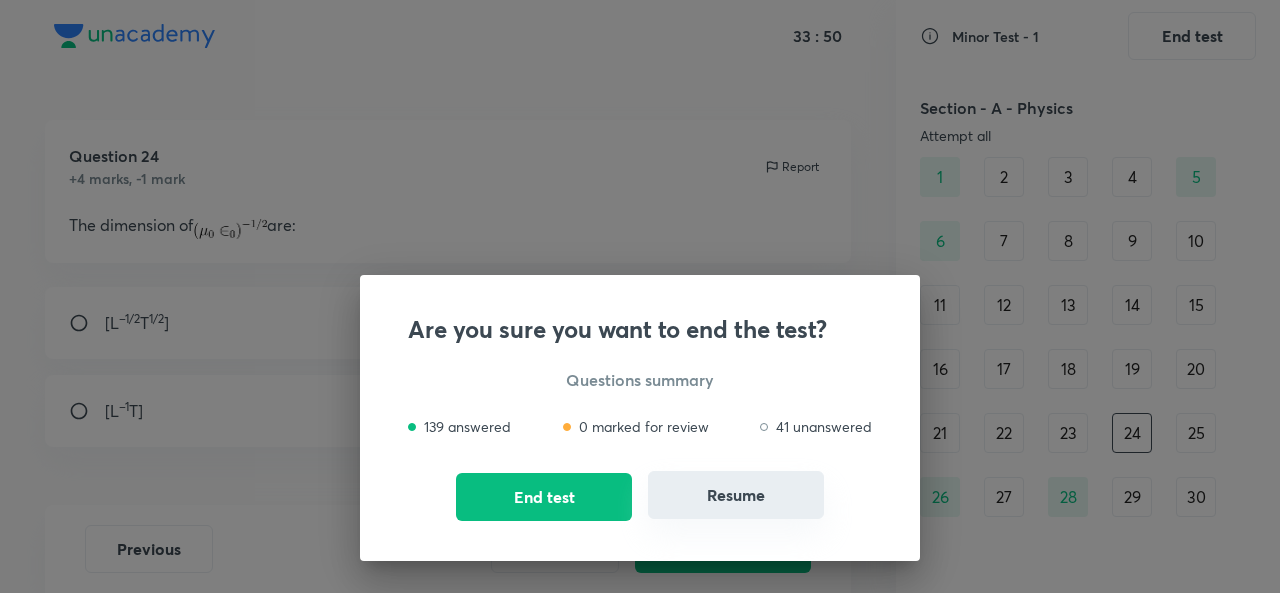 click on "Resume" at bounding box center [736, 495] 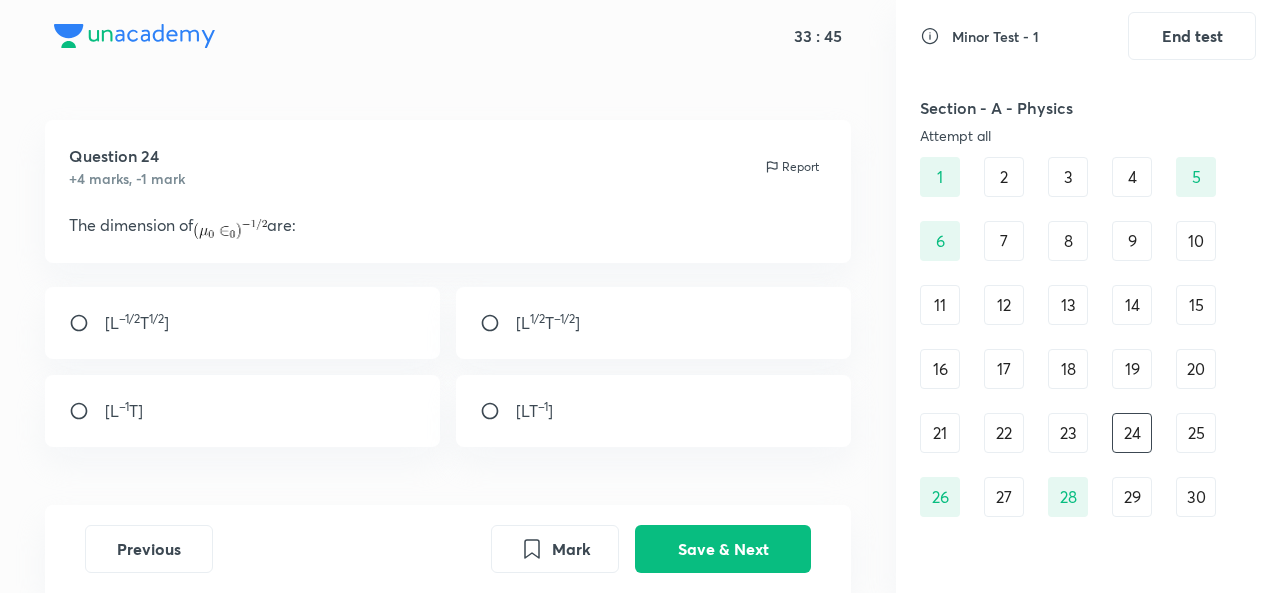 click on "1 2 3 4 5 6 7 8 9 10 11 12 13 14 15 16 17 18 19 20 21 22 23 24 25 26 27 28 29 30 31 32 33 34 35 36 37 38 39 40 41 42 43 44 45" at bounding box center (1088, 433) 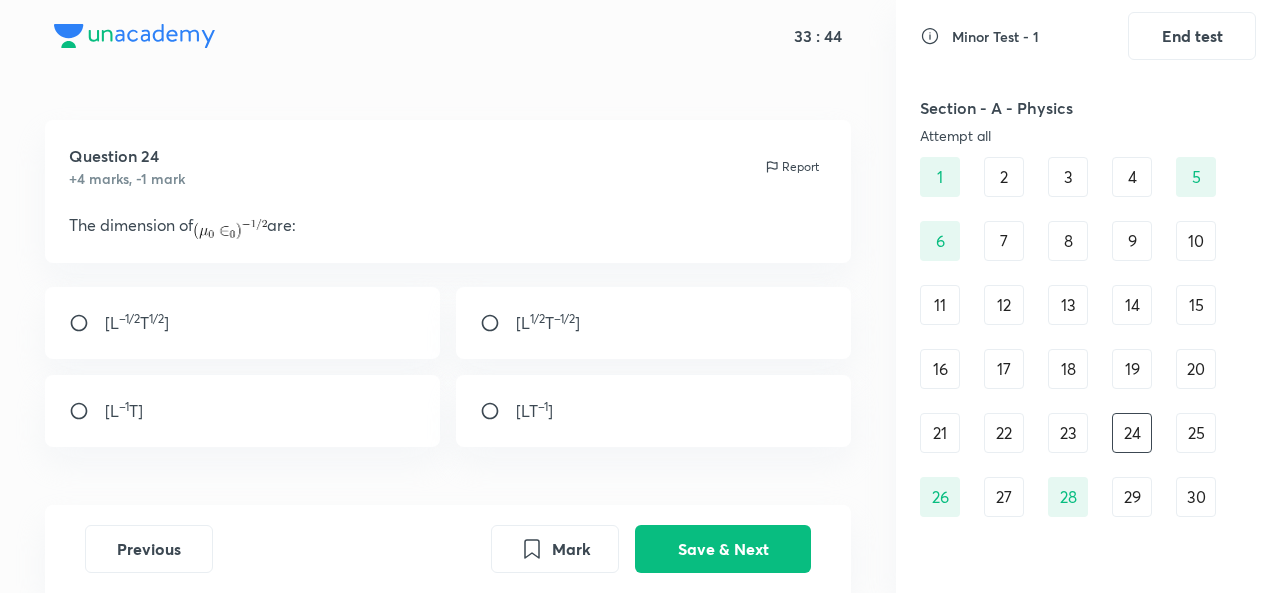 click on "25" at bounding box center (1196, 433) 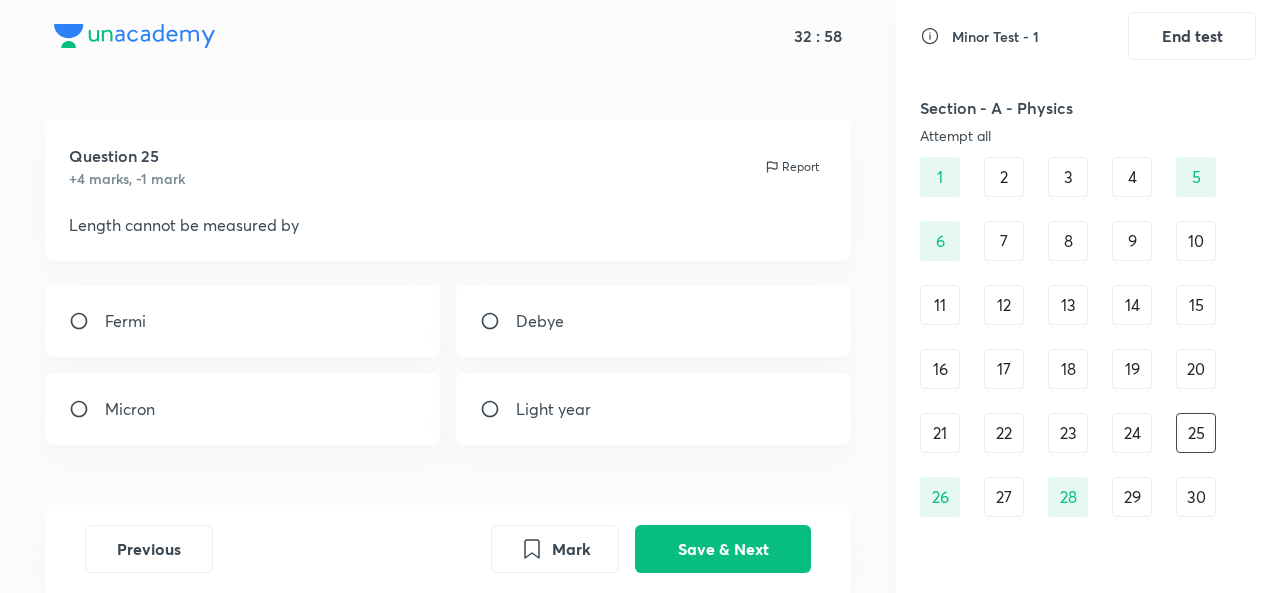 click on "Debye" at bounding box center (653, 321) 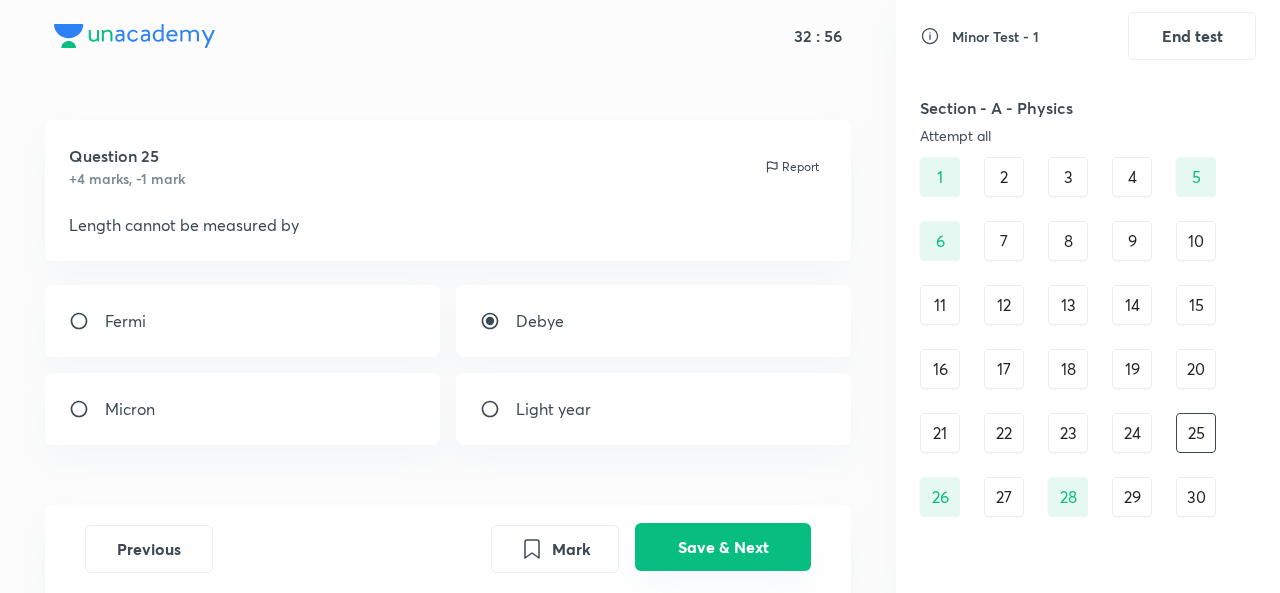 click on "Save & Next" at bounding box center [723, 547] 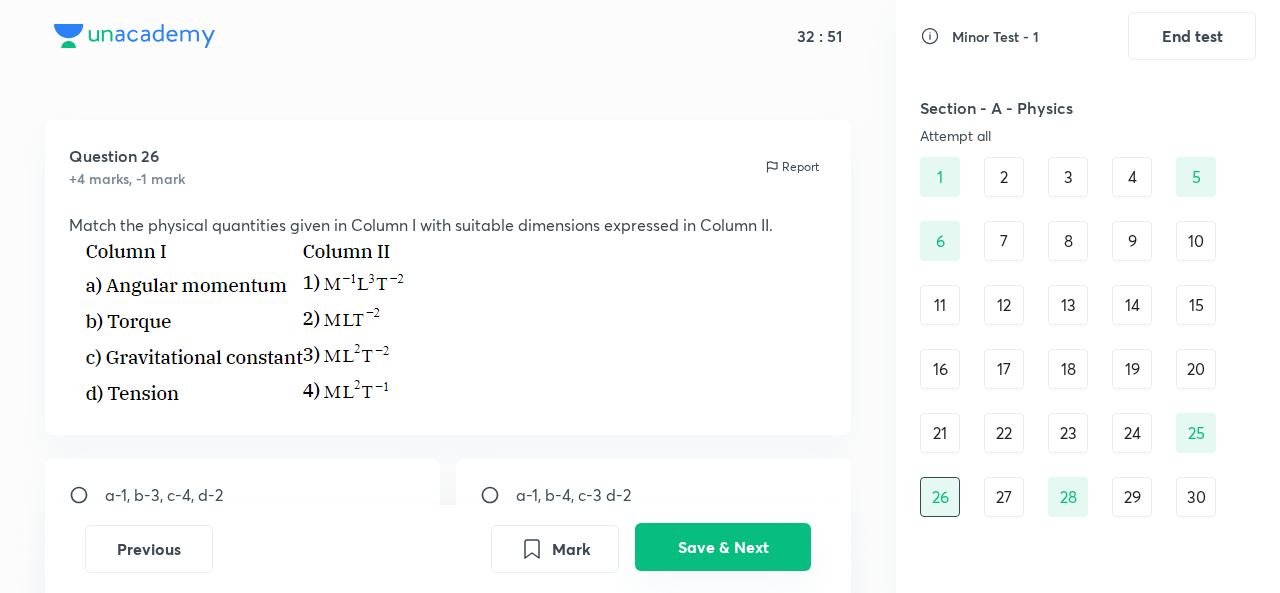 click on "Save & Next" at bounding box center (723, 547) 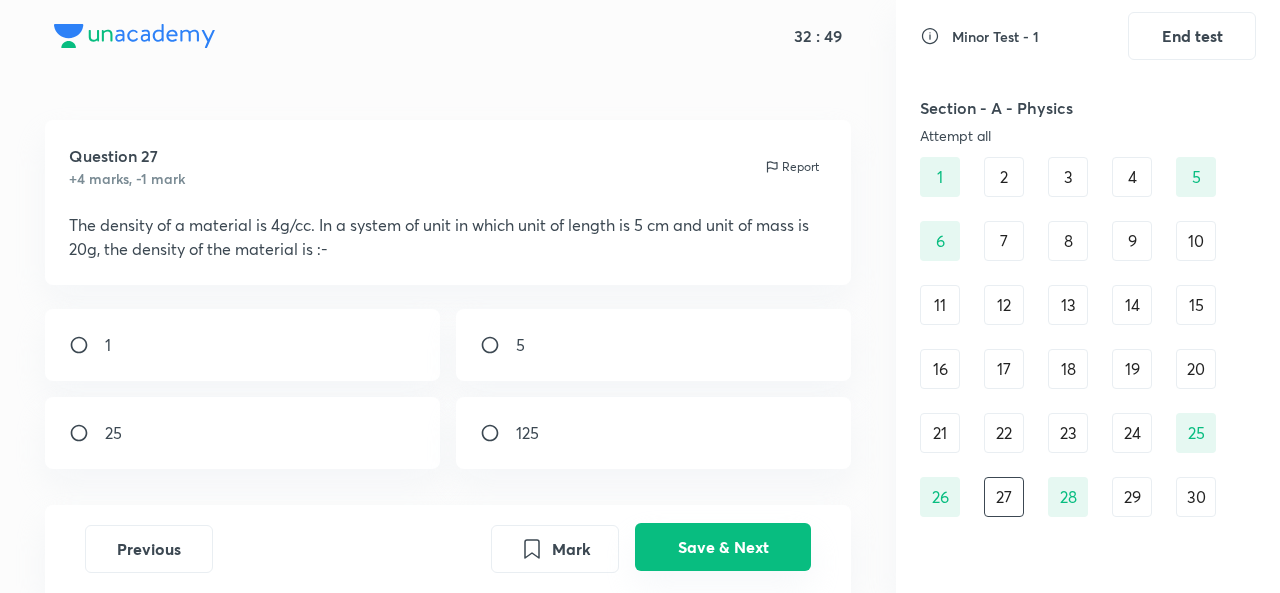 click on "Save & Next" at bounding box center [723, 547] 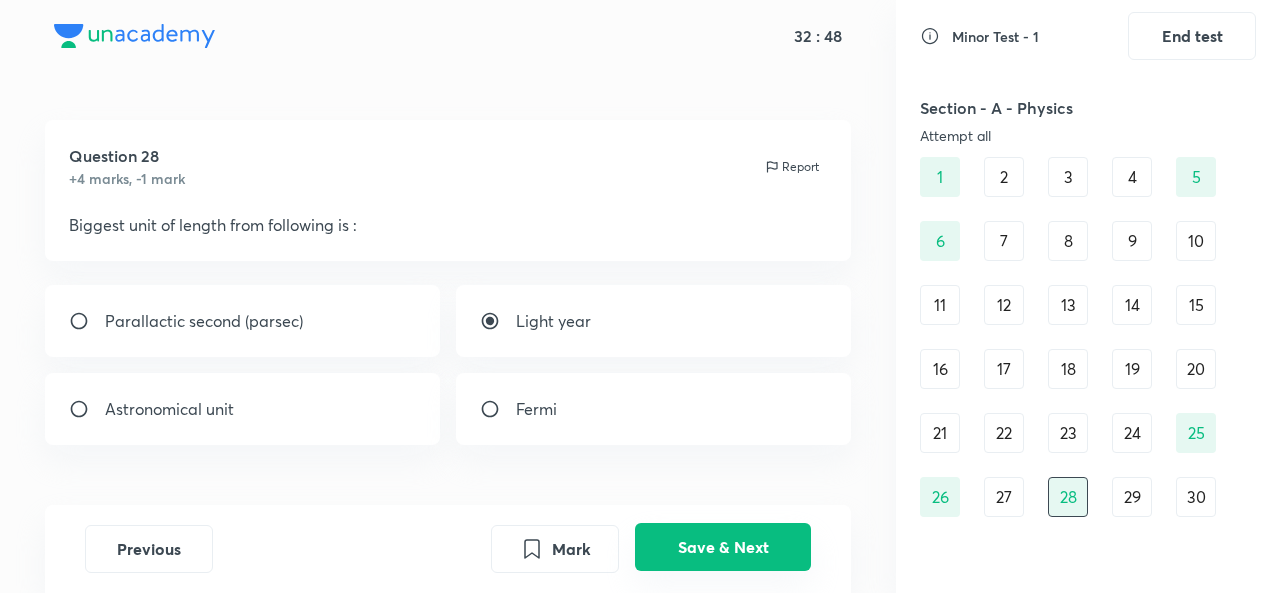 click on "Save & Next" at bounding box center (723, 547) 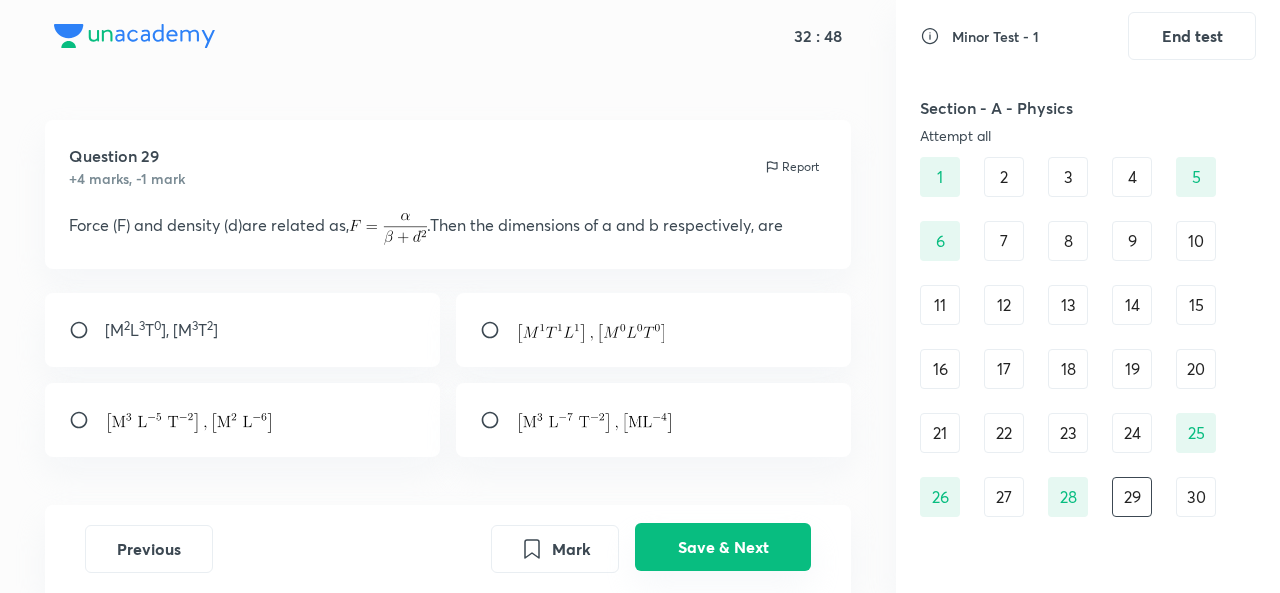 click on "Save & Next" at bounding box center (723, 547) 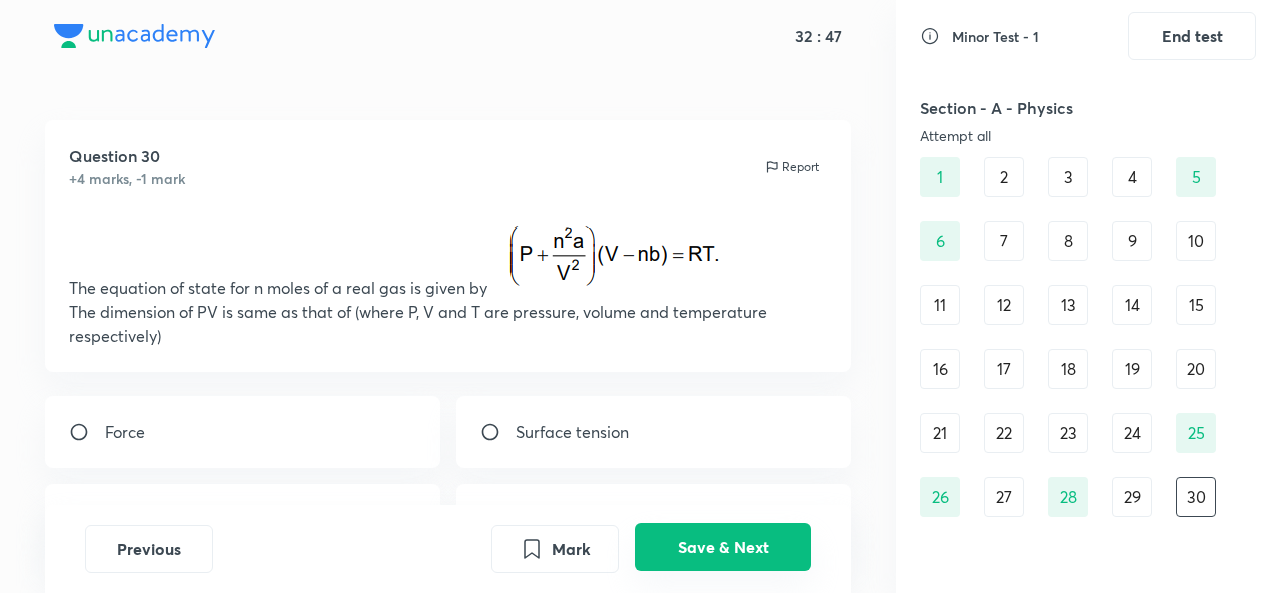 click on "Save & Next" at bounding box center [723, 547] 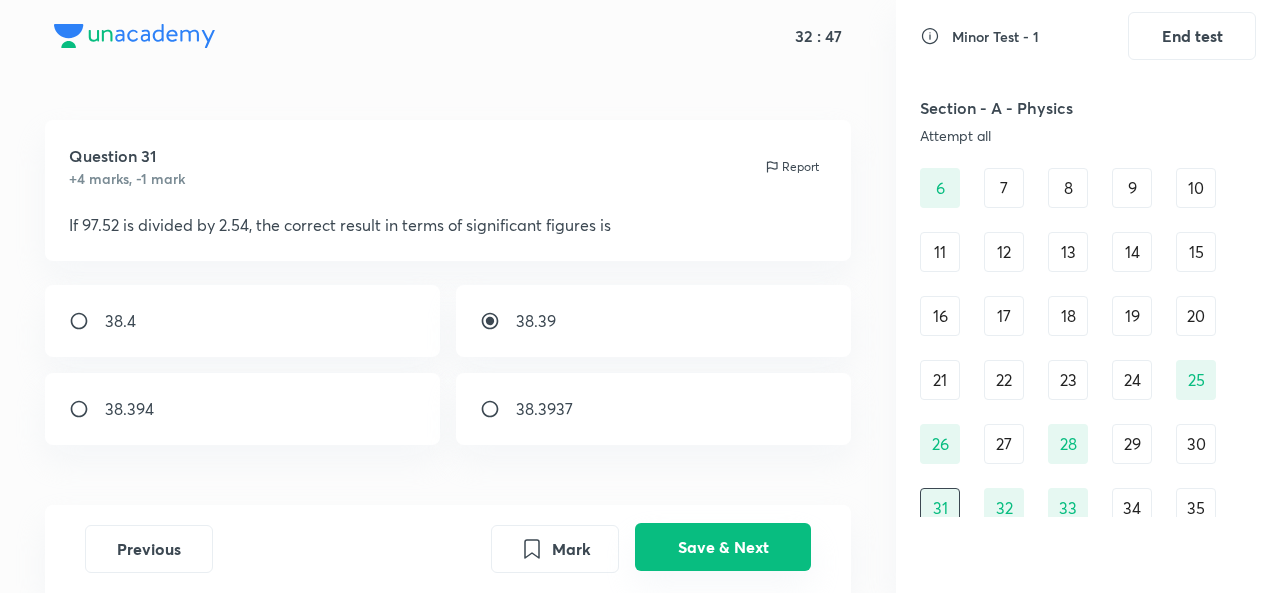 scroll, scrollTop: 144, scrollLeft: 0, axis: vertical 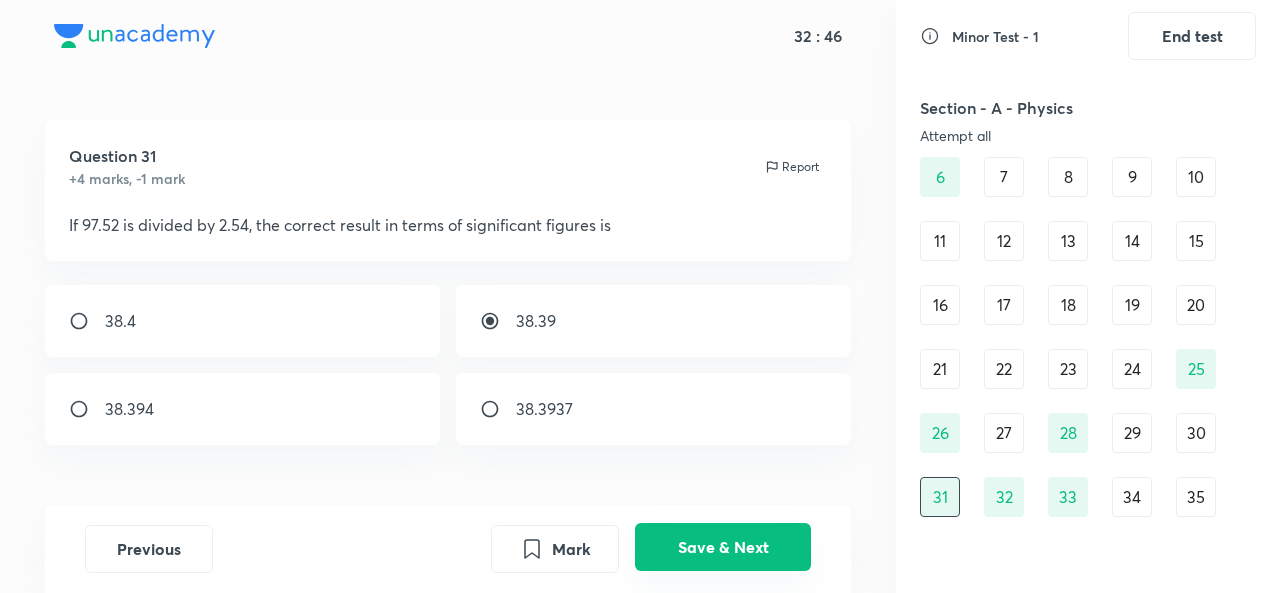 click on "Save & Next" at bounding box center (723, 547) 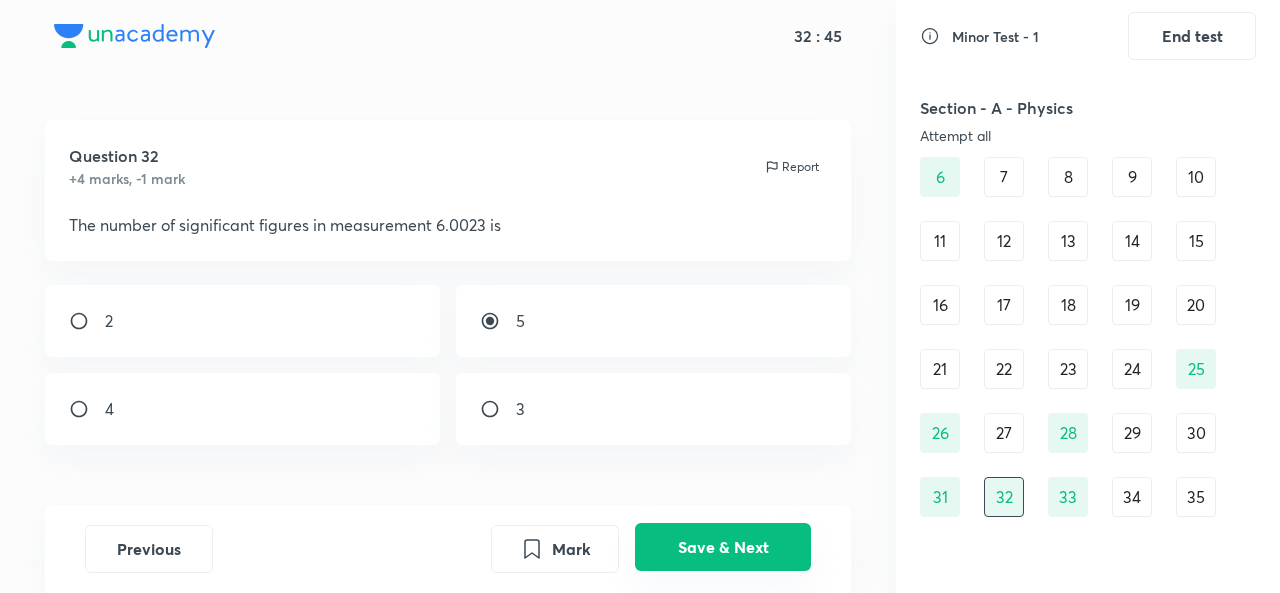 click on "Save & Next" at bounding box center (723, 547) 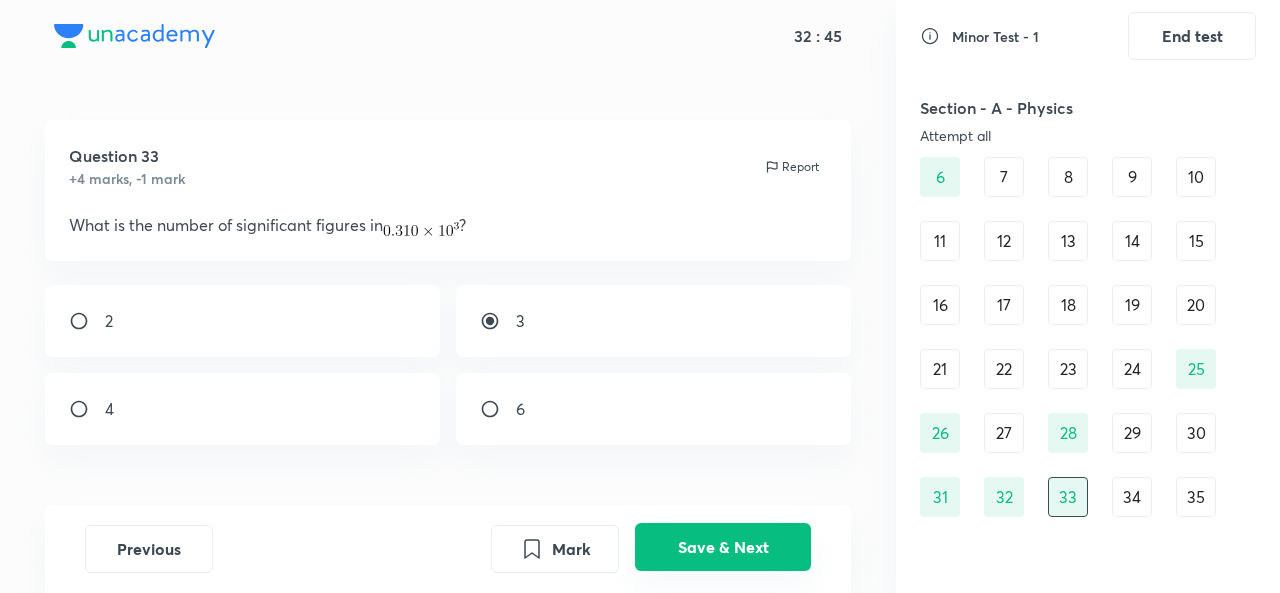 click on "Save & Next" at bounding box center [723, 547] 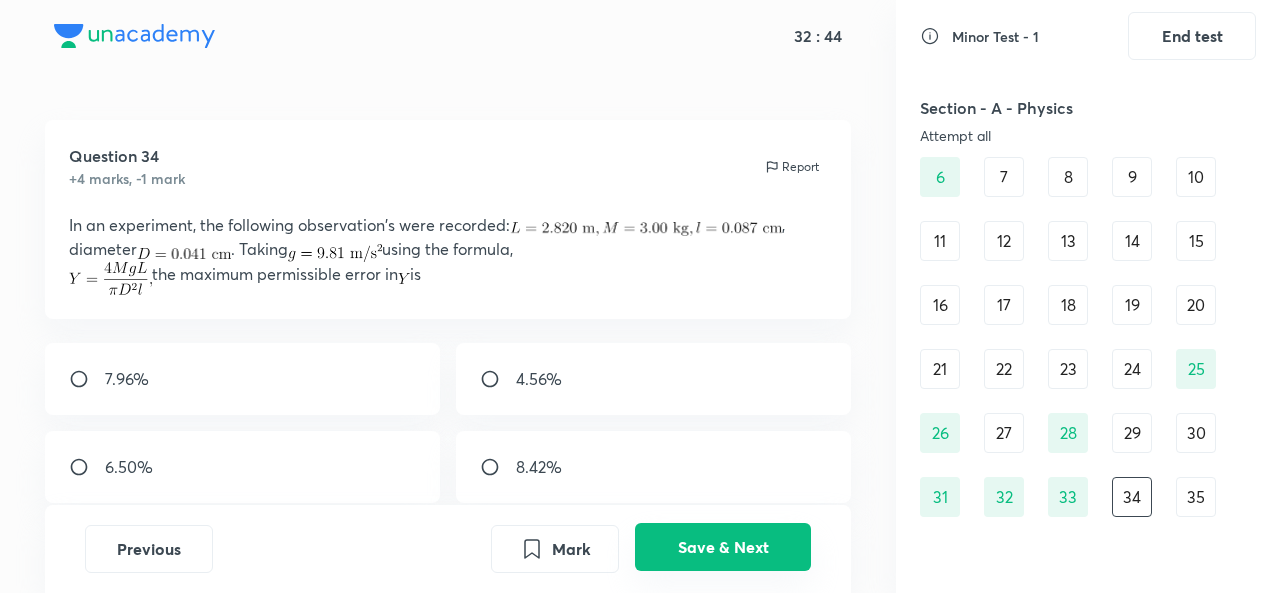 click on "Save & Next" at bounding box center [723, 547] 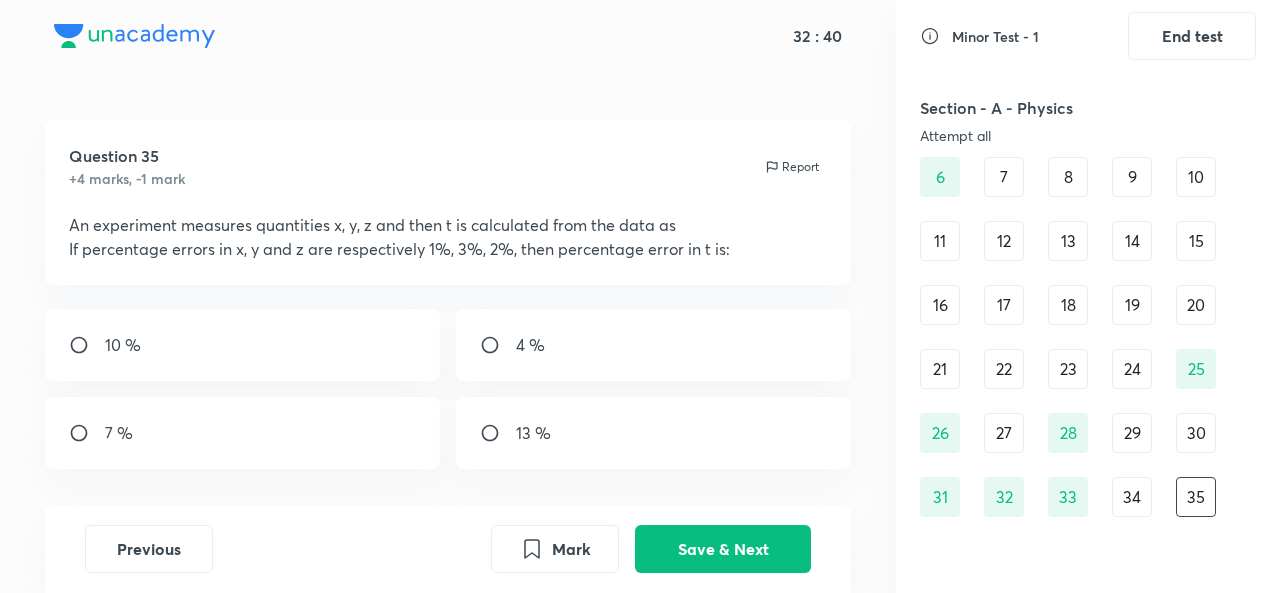 click on "30" at bounding box center [1196, 433] 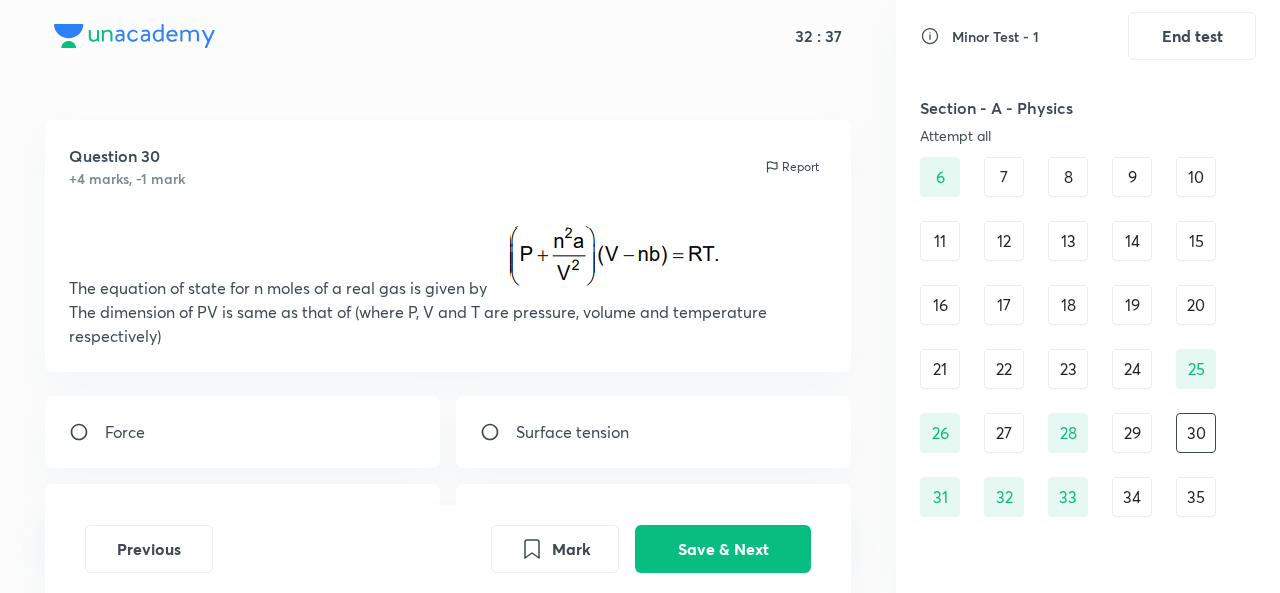 click on "34" at bounding box center (1132, 497) 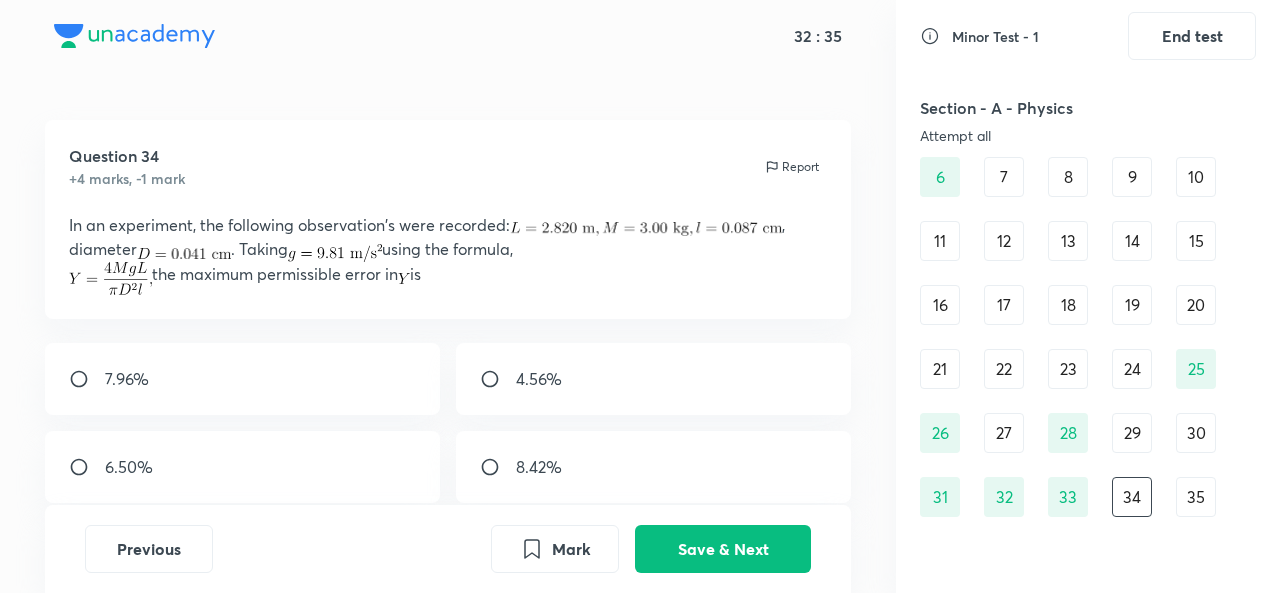 click on "35" at bounding box center [1196, 497] 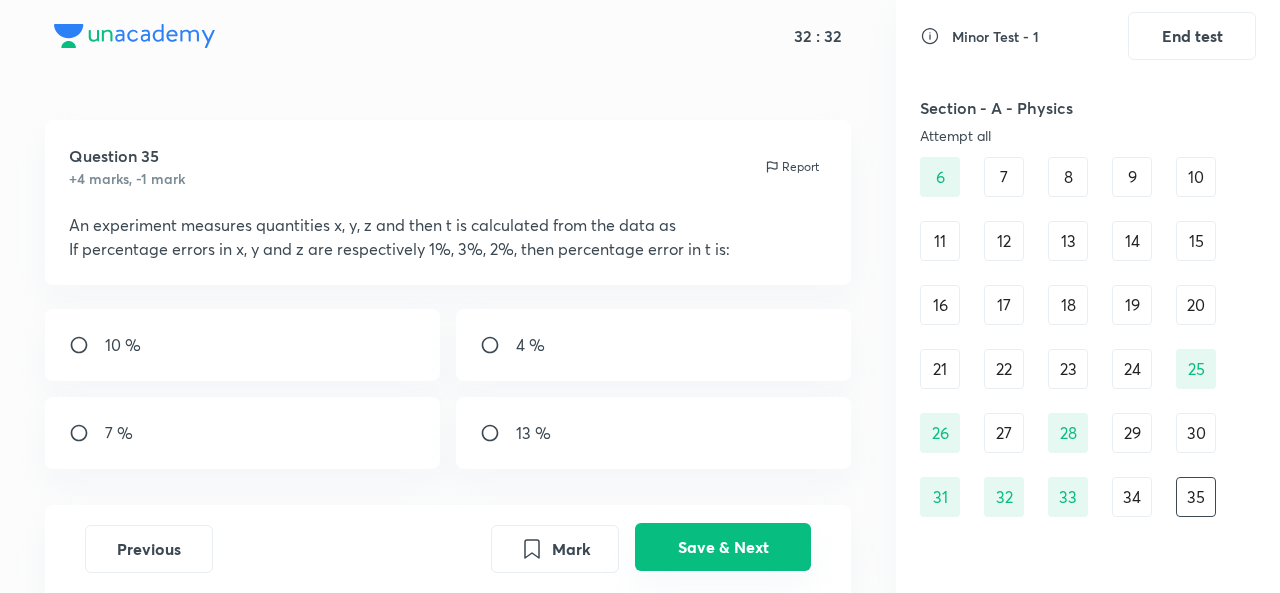 click on "Save & Next" at bounding box center (723, 547) 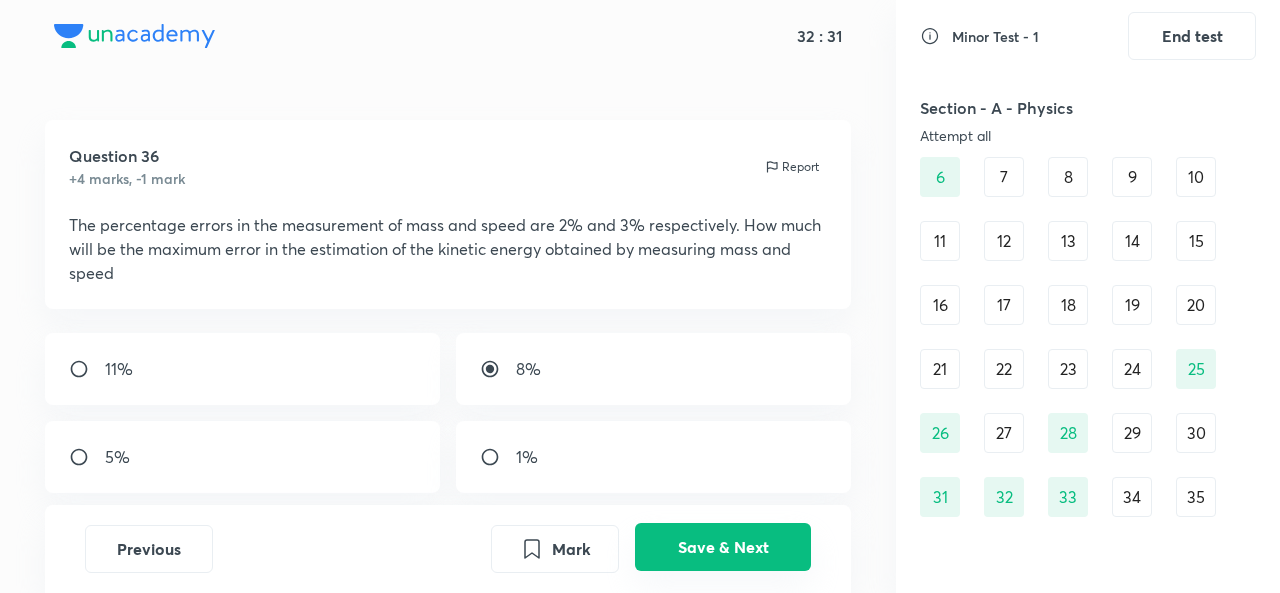 scroll, scrollTop: 208, scrollLeft: 0, axis: vertical 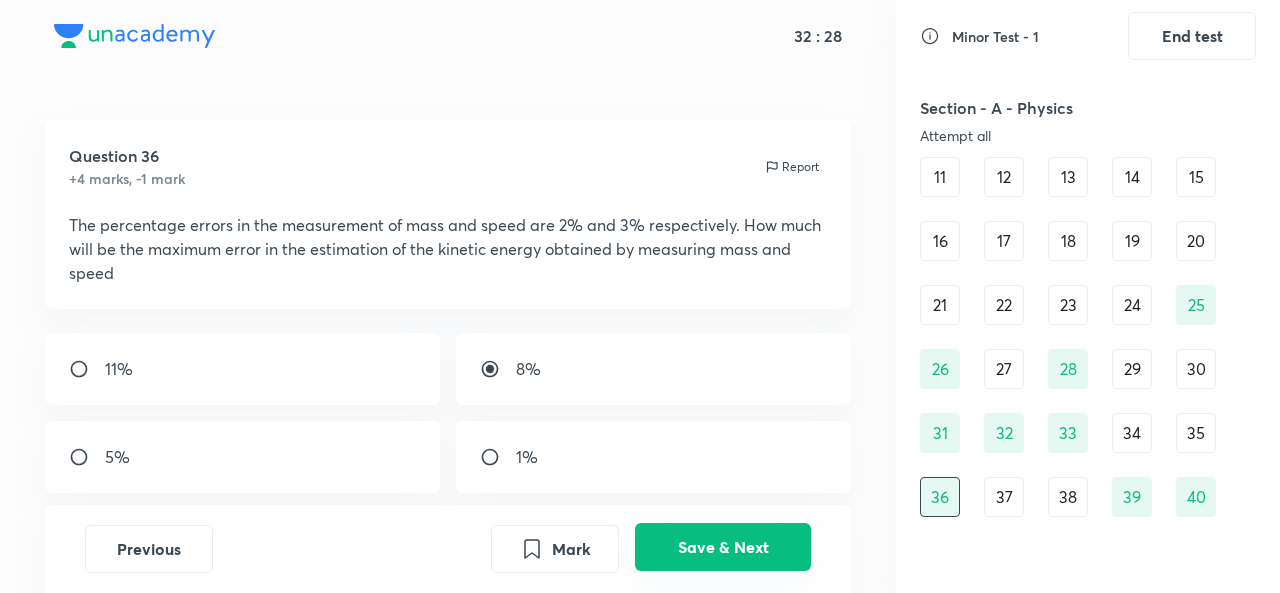click on "Save & Next" at bounding box center (723, 547) 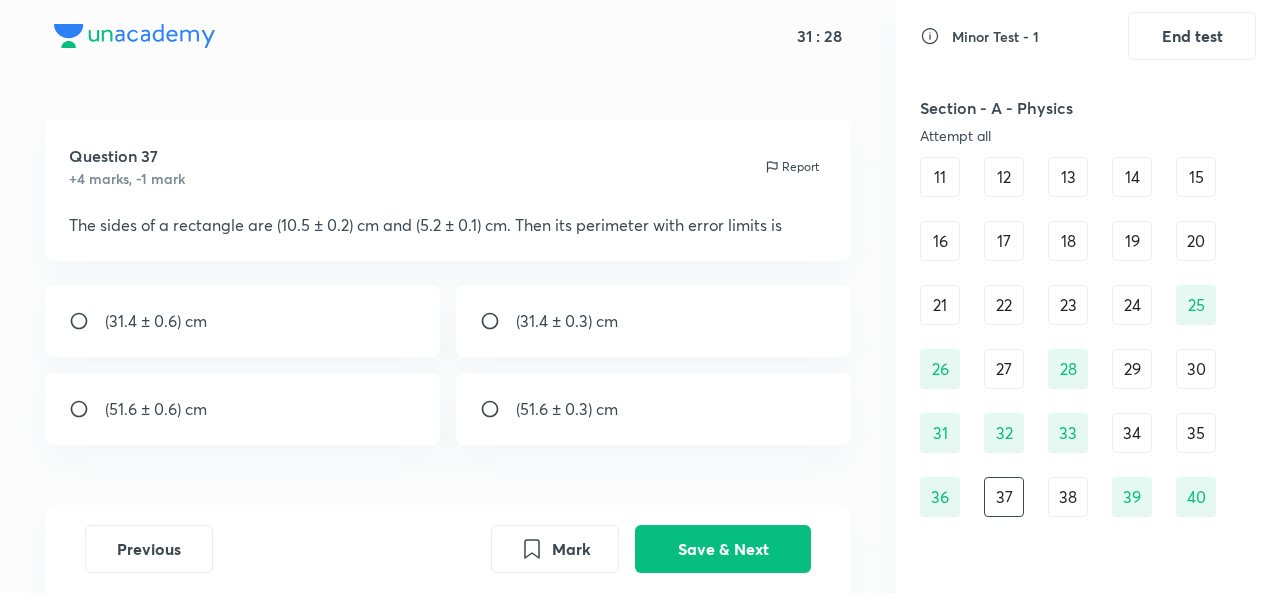 click on "(31.4 ± 0.6) cm" at bounding box center (242, 321) 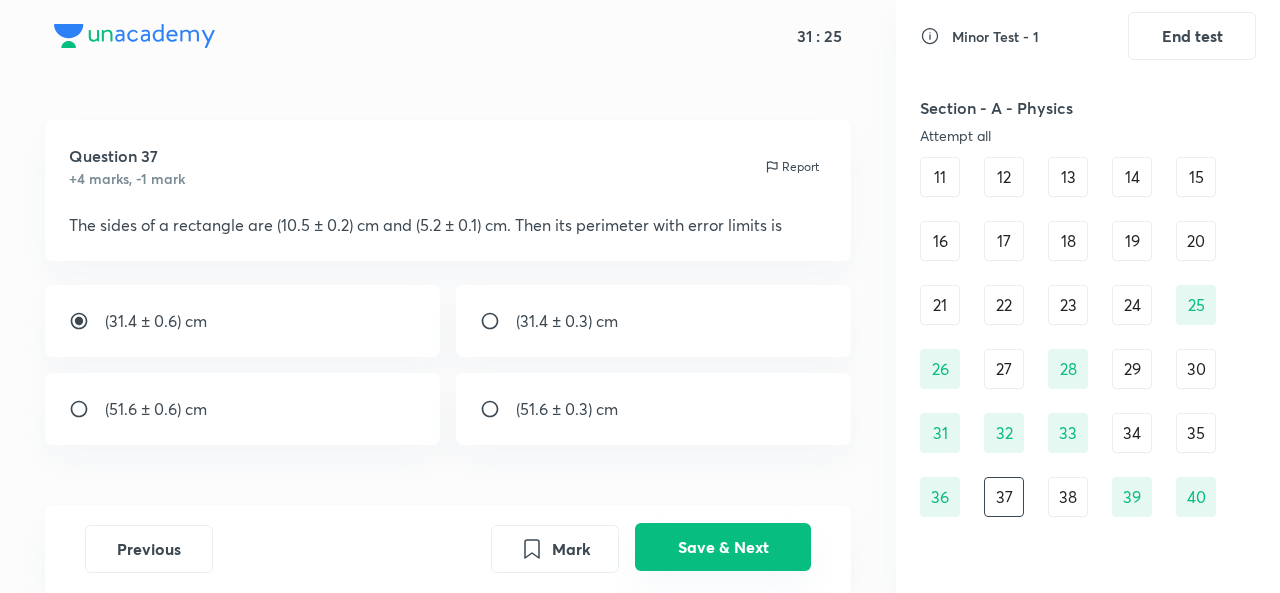 click on "Save & Next" at bounding box center [723, 547] 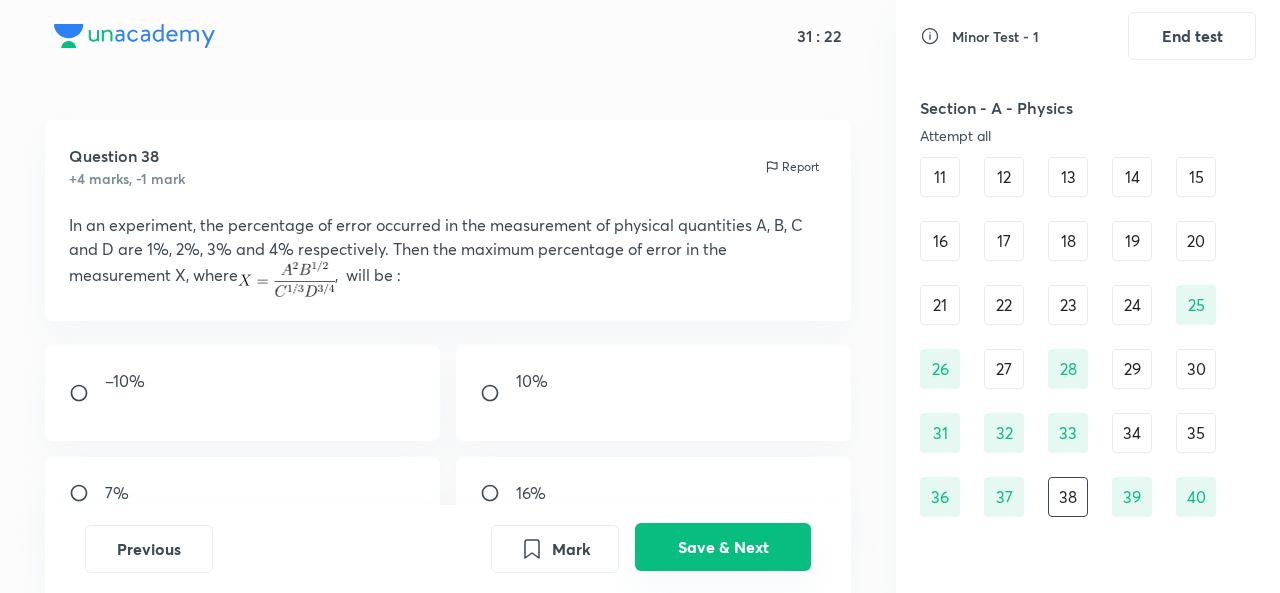 click on "Save & Next" at bounding box center (723, 547) 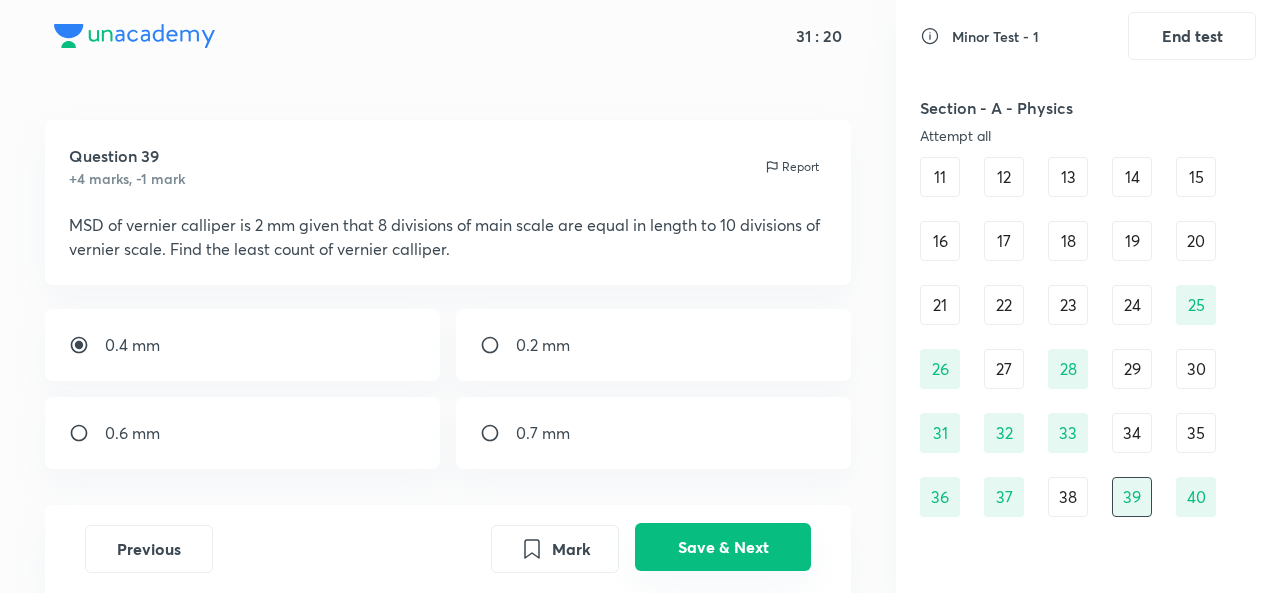 click on "Save & Next" at bounding box center [723, 547] 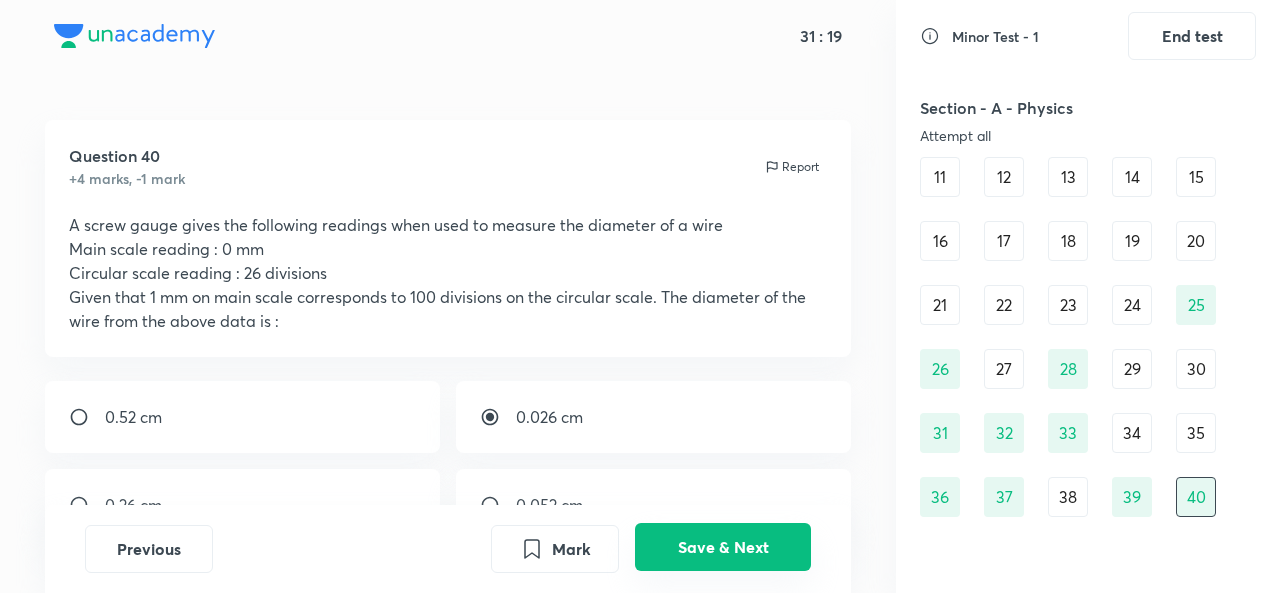 click on "Save & Next" at bounding box center (723, 547) 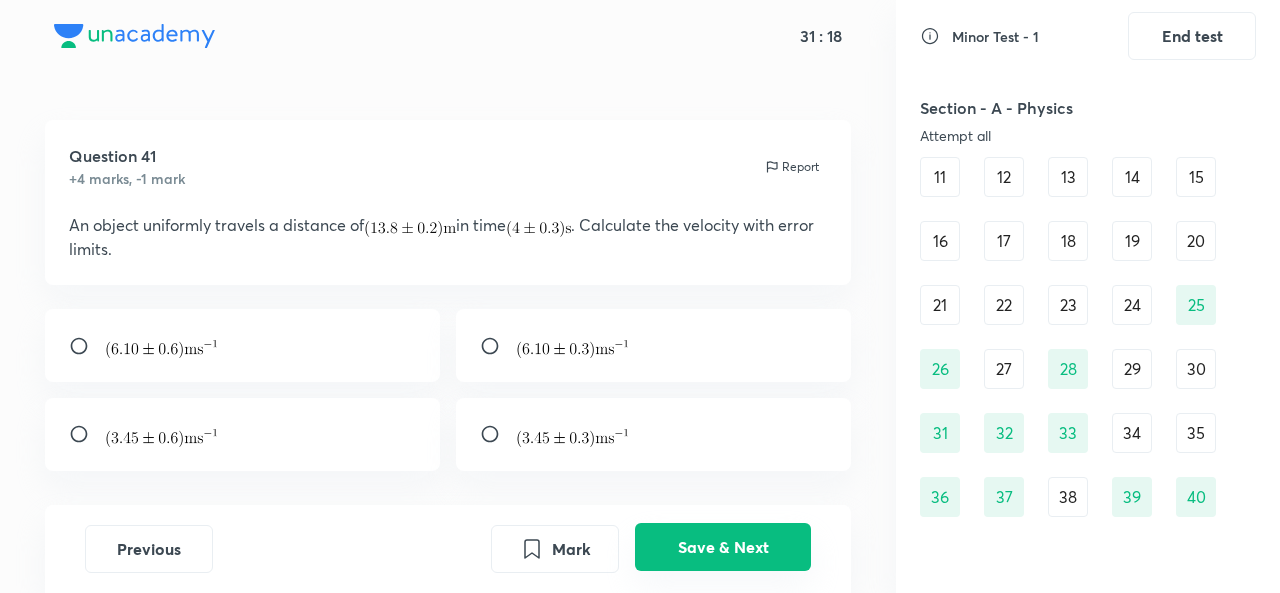 scroll, scrollTop: 272, scrollLeft: 0, axis: vertical 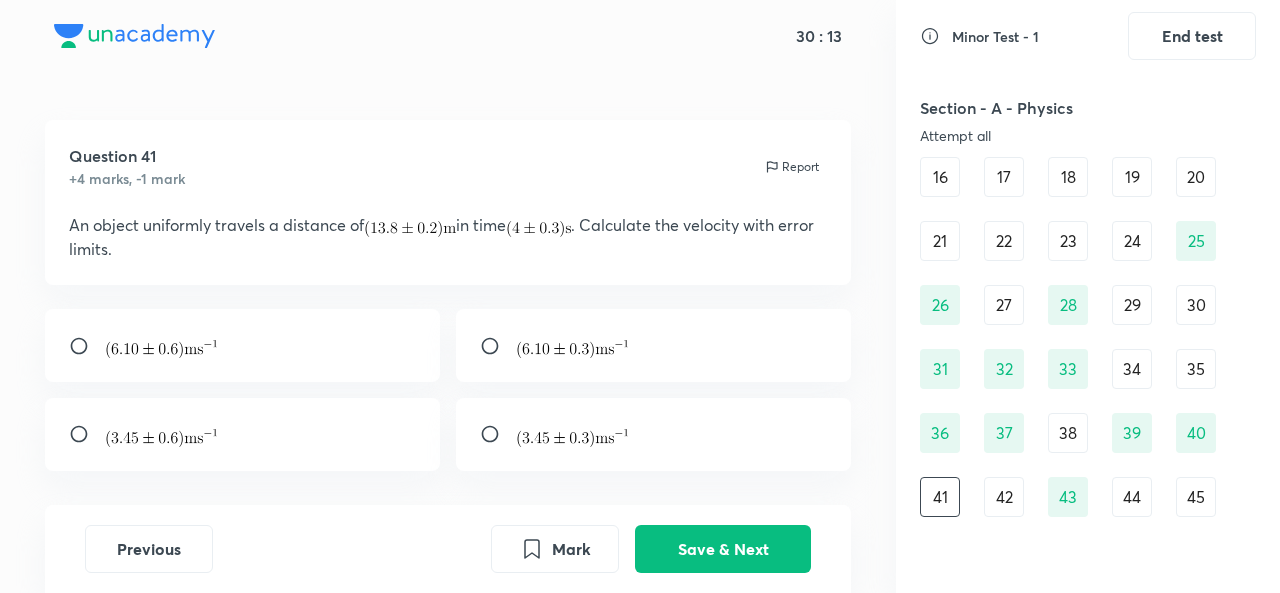 click on "39" at bounding box center (1132, 433) 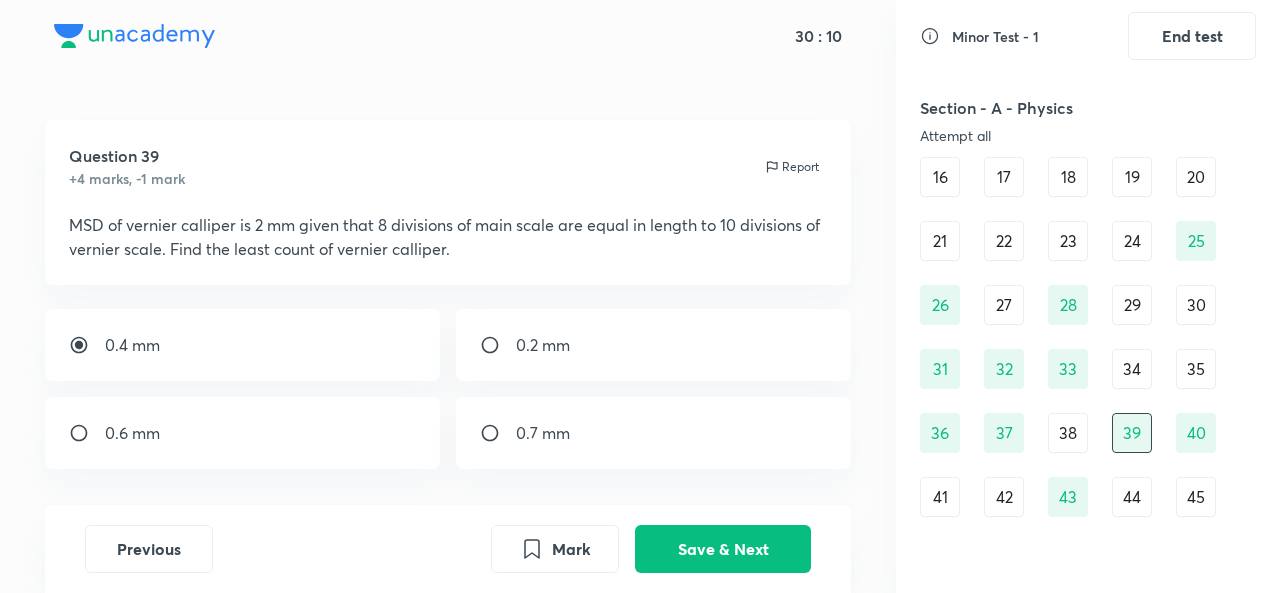 click on "36" at bounding box center [940, 433] 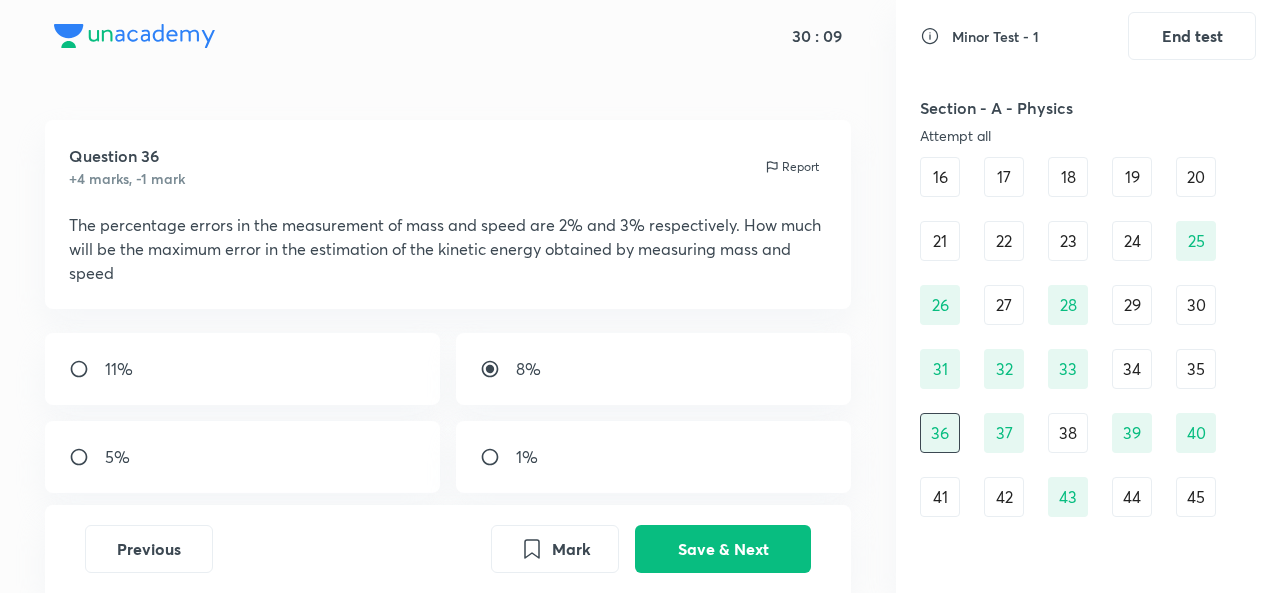 click on "37" at bounding box center [1004, 433] 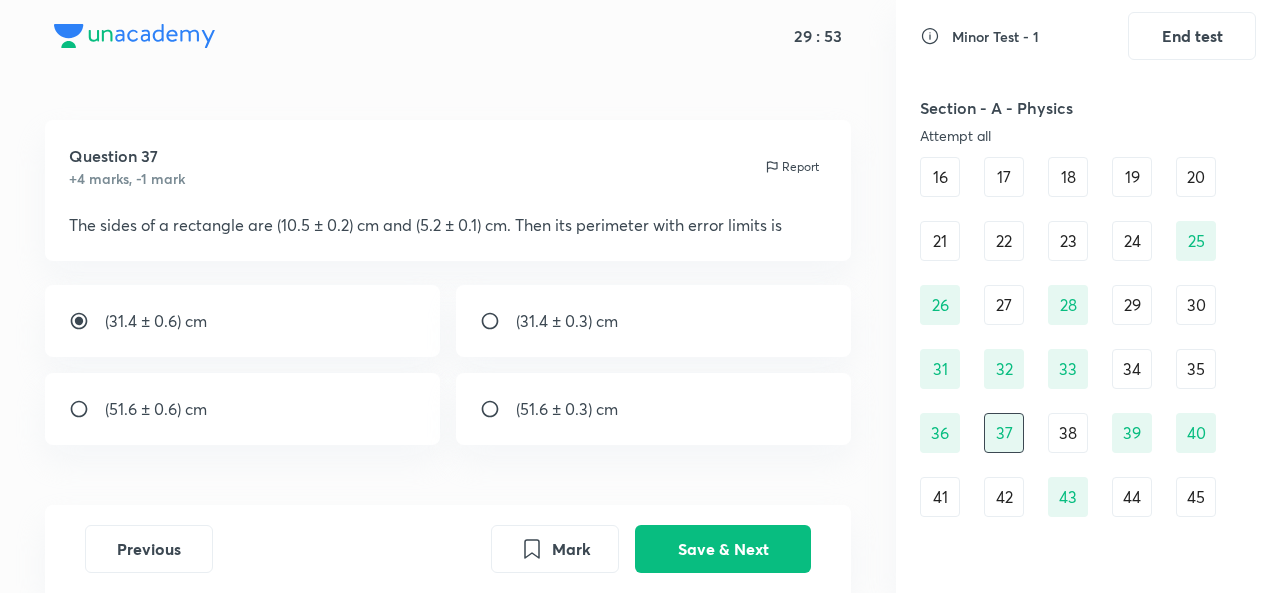 click on "41" at bounding box center [940, 497] 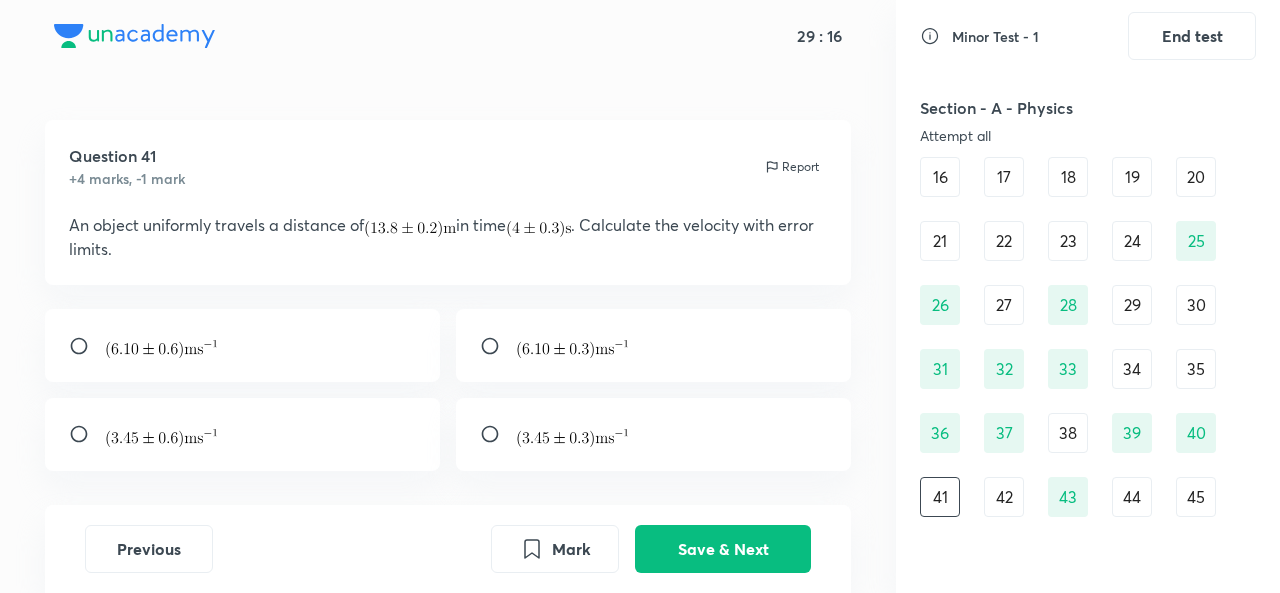 click on "41" at bounding box center [940, 497] 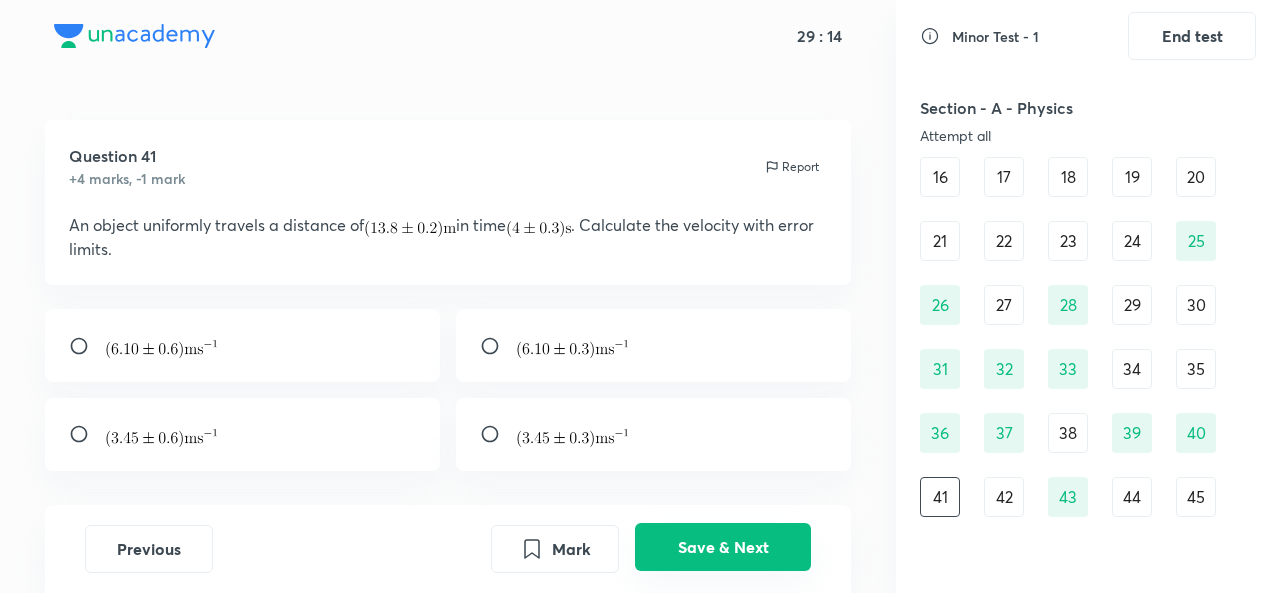 click on "Save & Next" at bounding box center (723, 547) 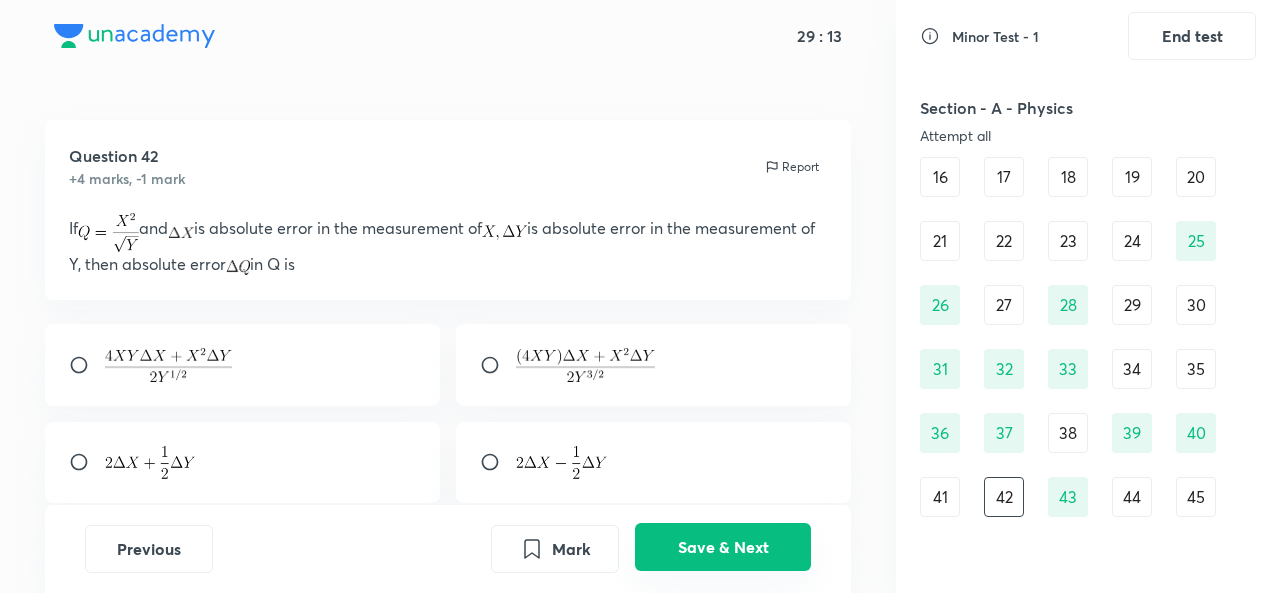 click on "Save & Next" at bounding box center [723, 547] 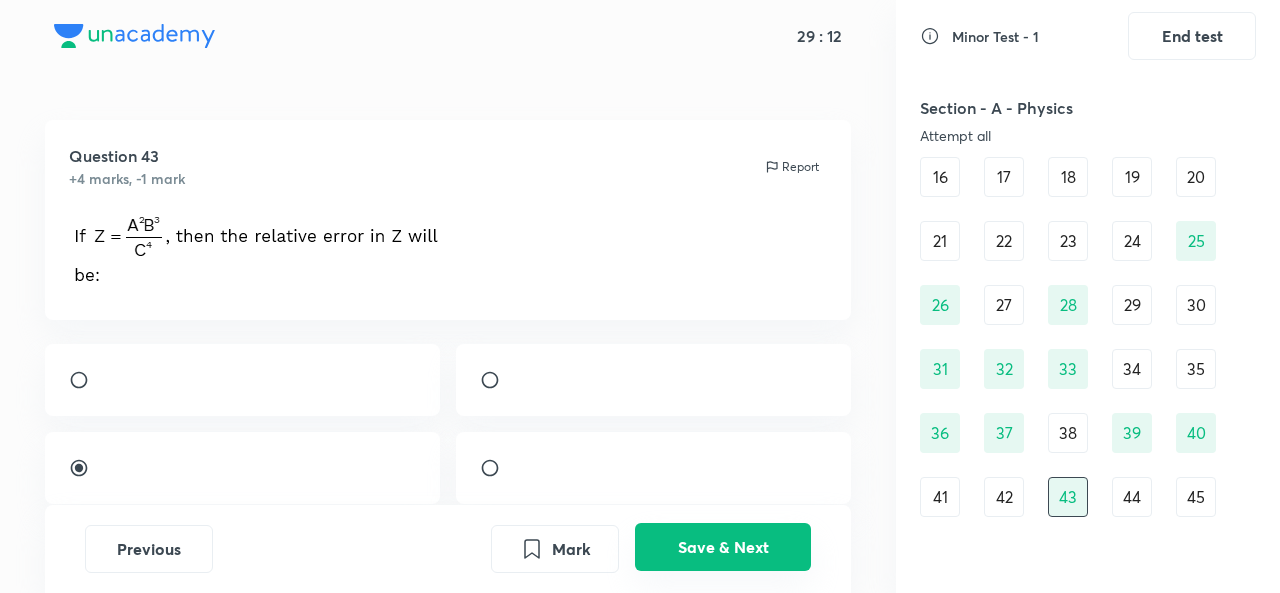 click on "Save & Next" at bounding box center [723, 547] 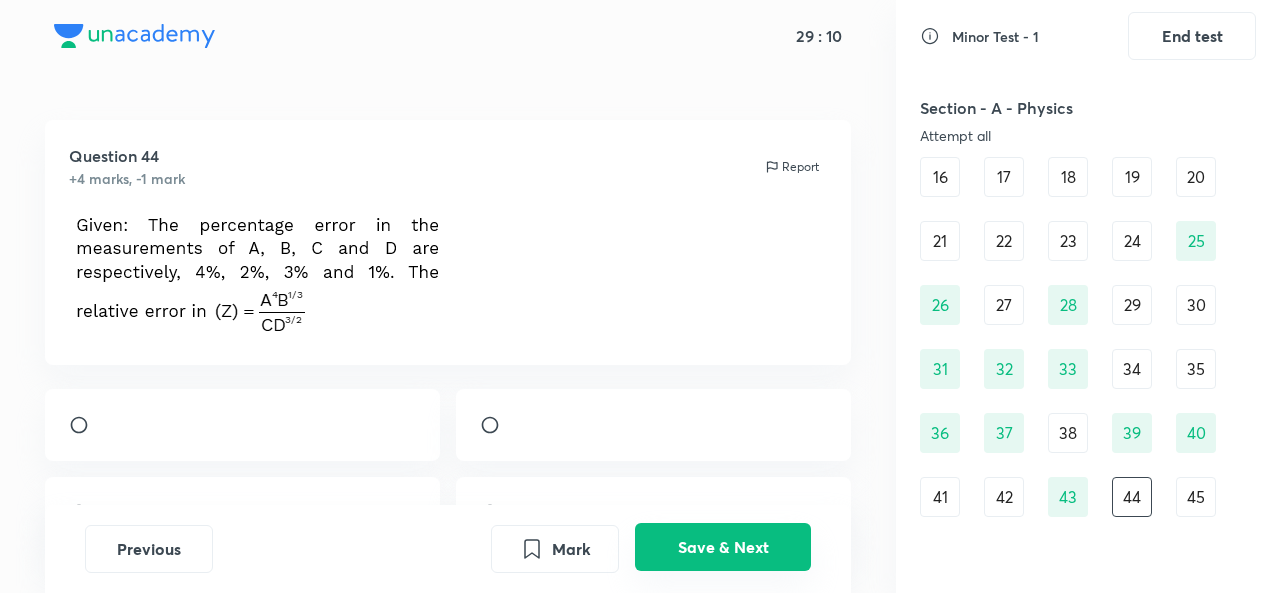 click on "Save & Next" at bounding box center (723, 547) 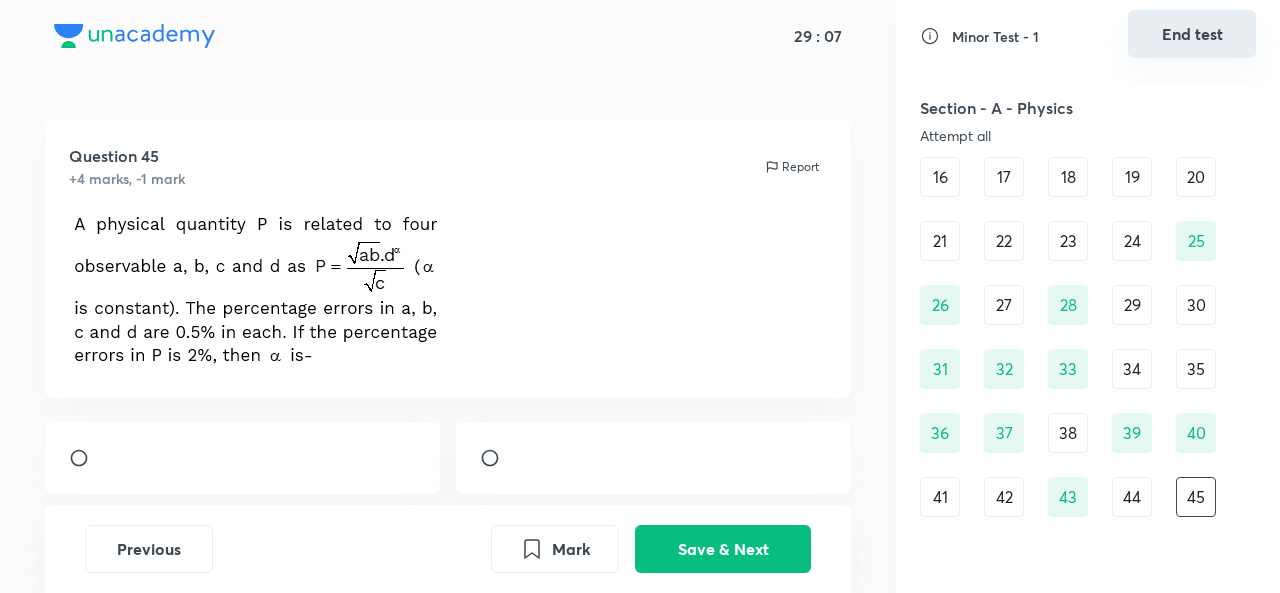 click on "End test" at bounding box center (1192, 34) 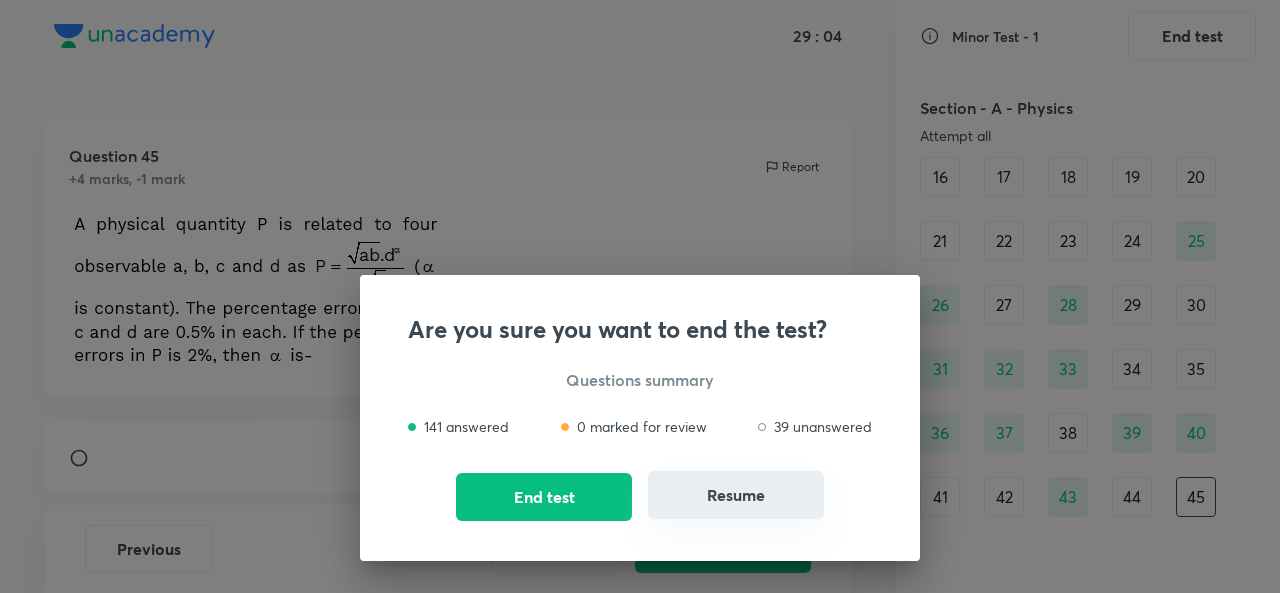 click on "Resume" at bounding box center [736, 495] 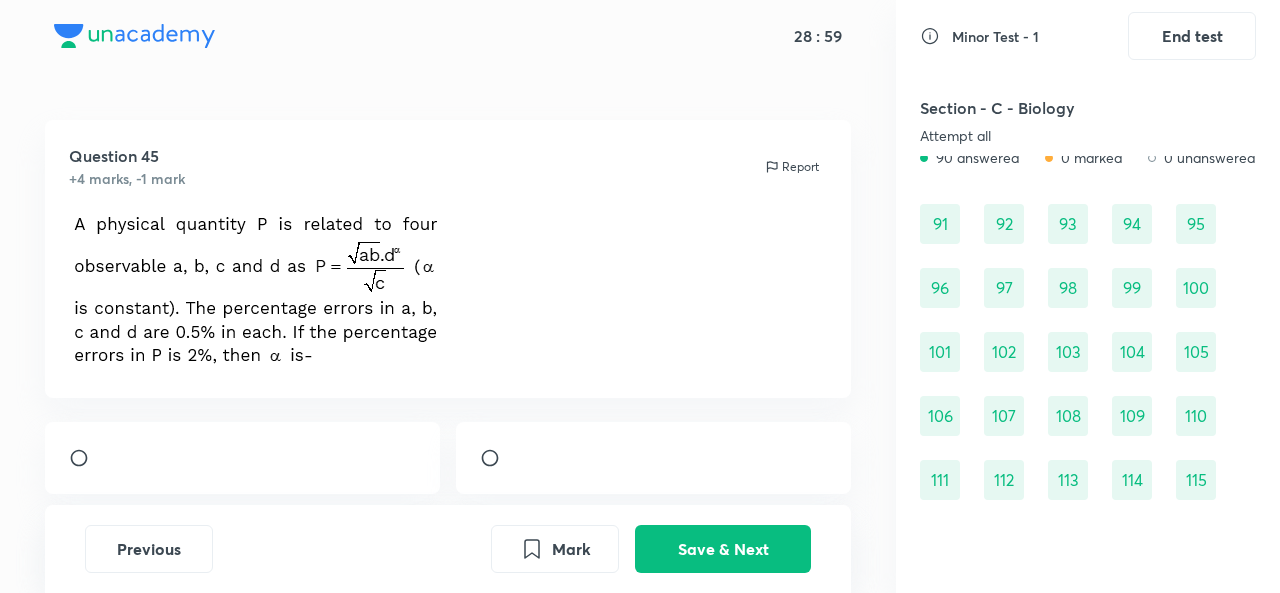 scroll, scrollTop: 1495, scrollLeft: 0, axis: vertical 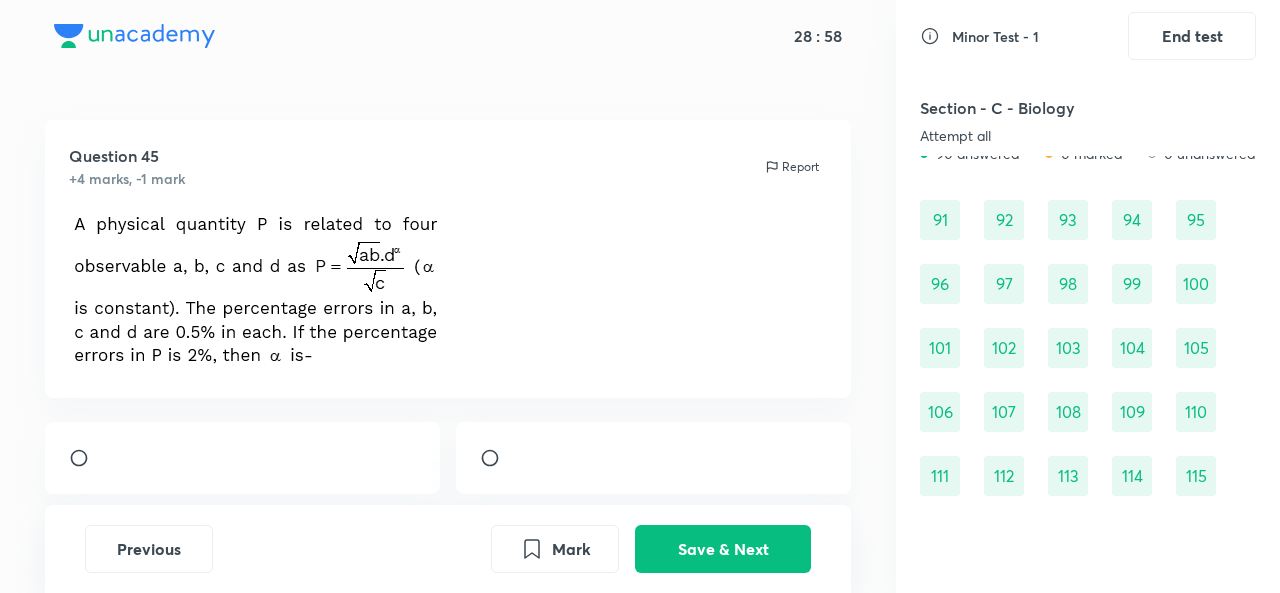 click on "91" at bounding box center (940, 220) 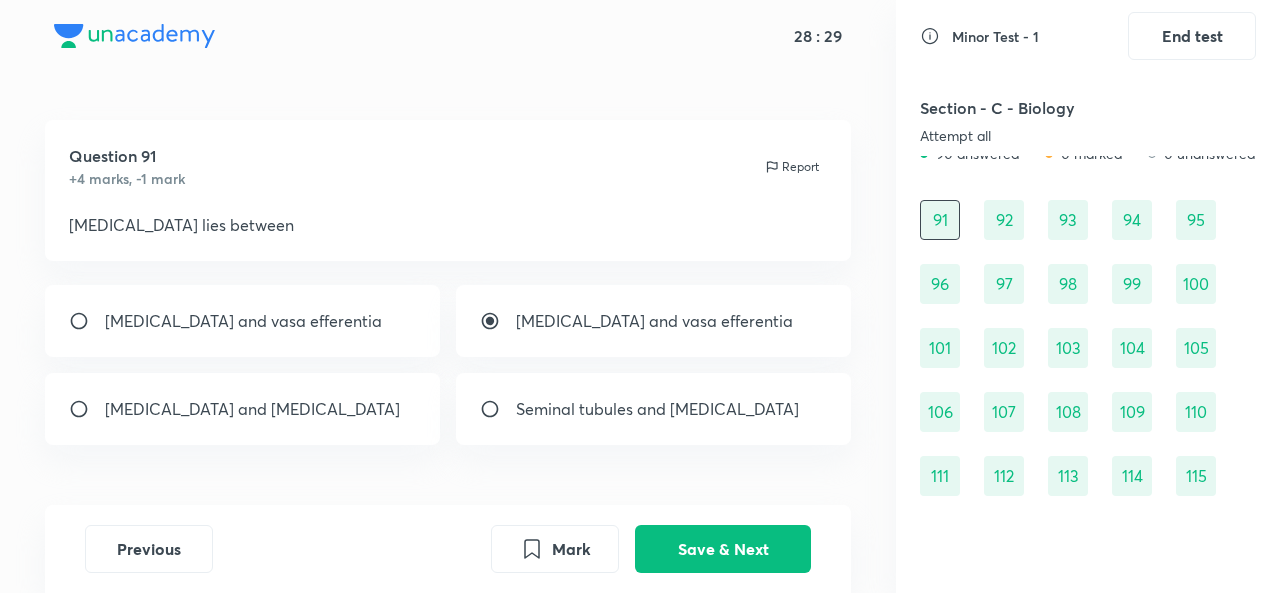click on "92" at bounding box center [1004, 220] 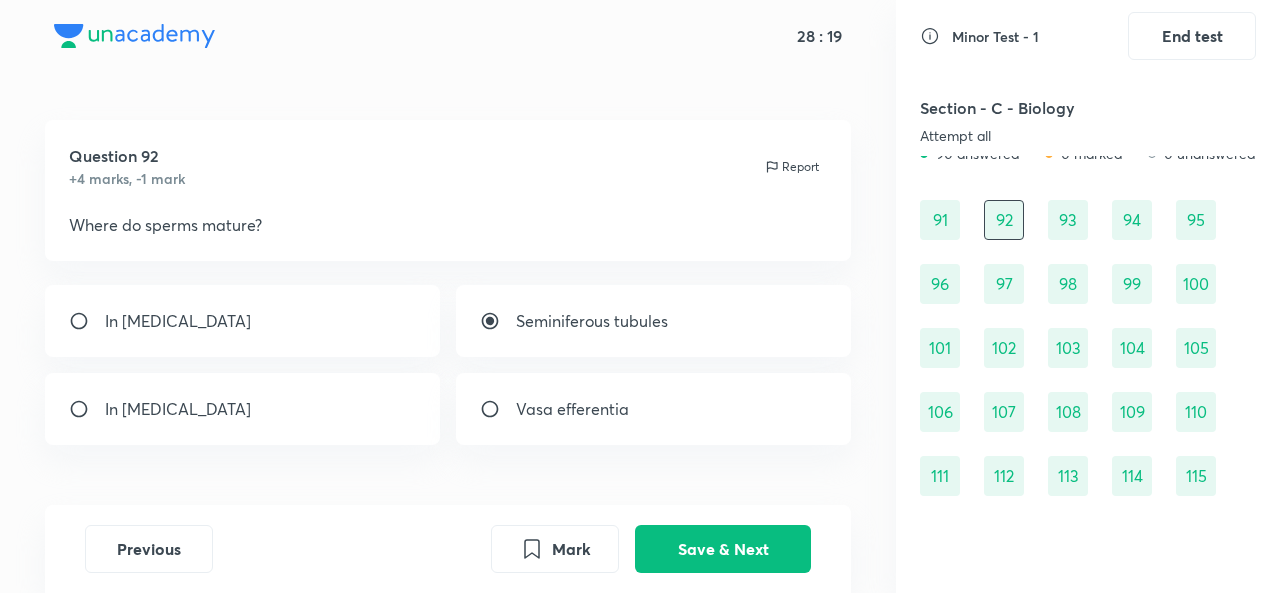 click on "93" at bounding box center (1068, 220) 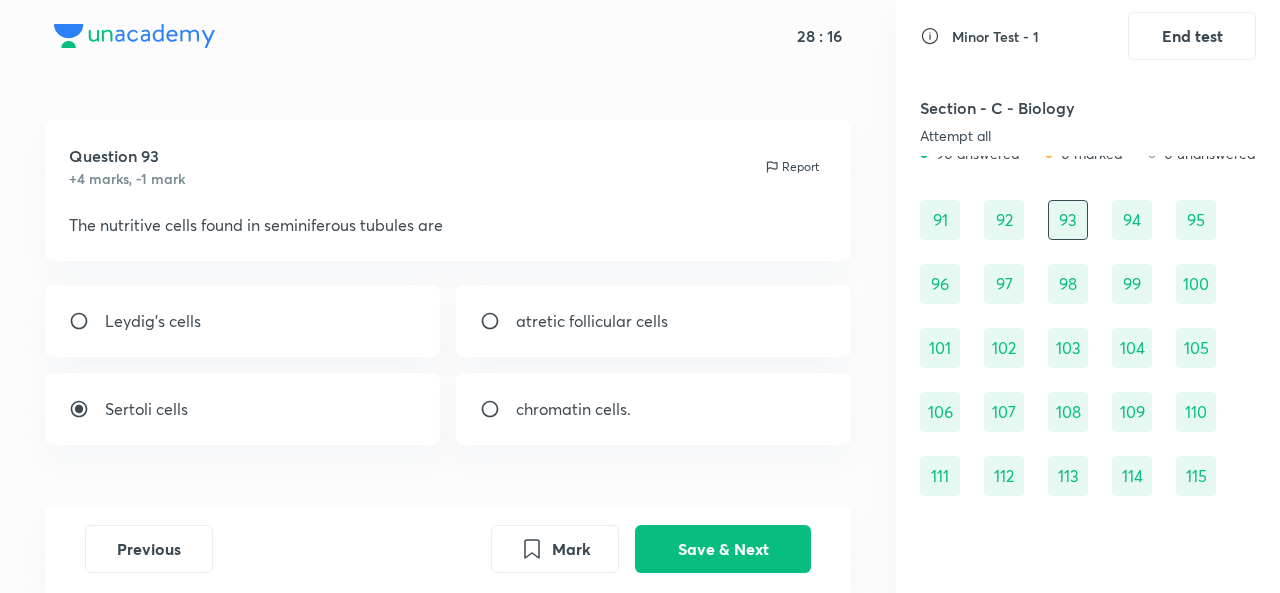 click on "92" at bounding box center [1004, 220] 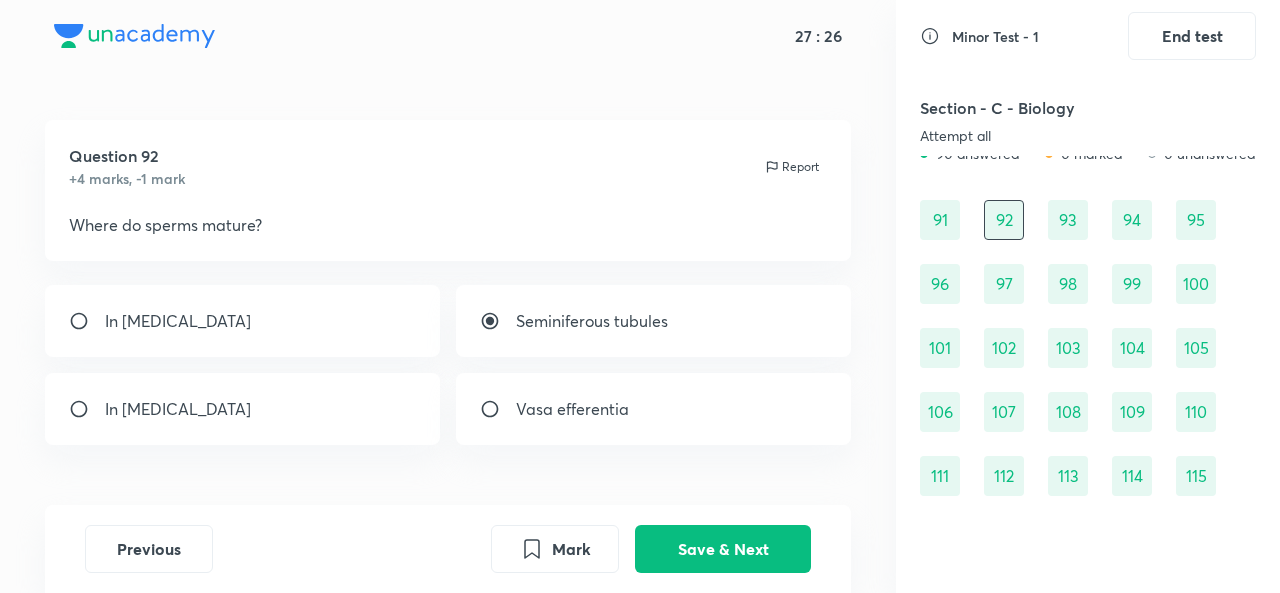 click at bounding box center (87, 409) 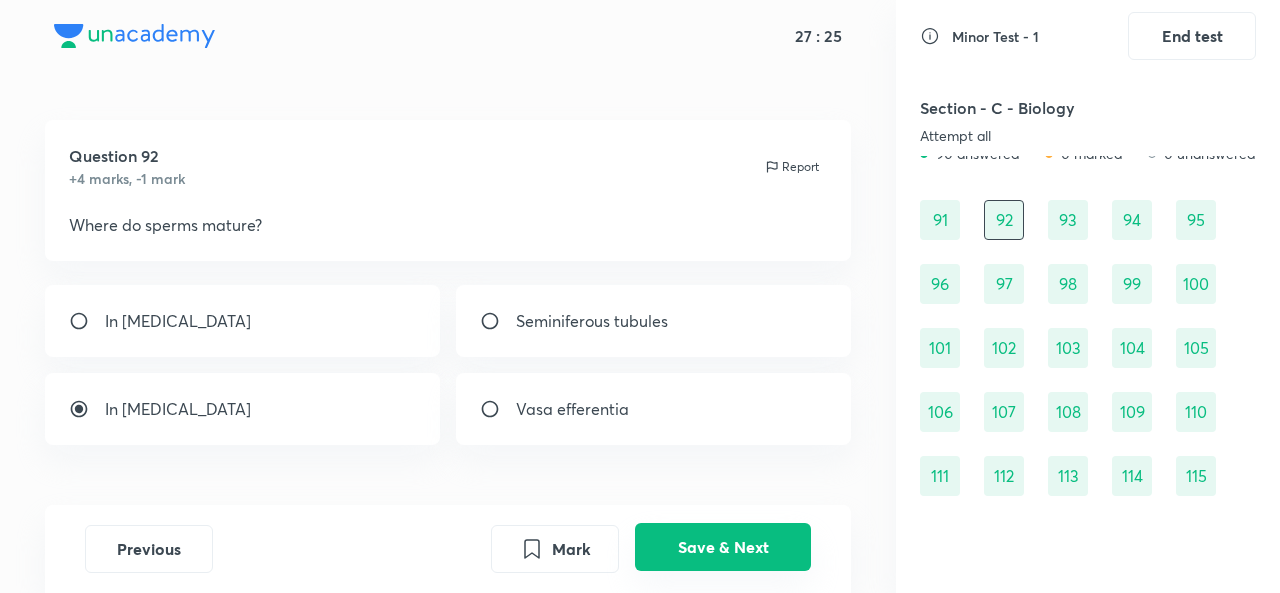 click on "Save & Next" at bounding box center [723, 547] 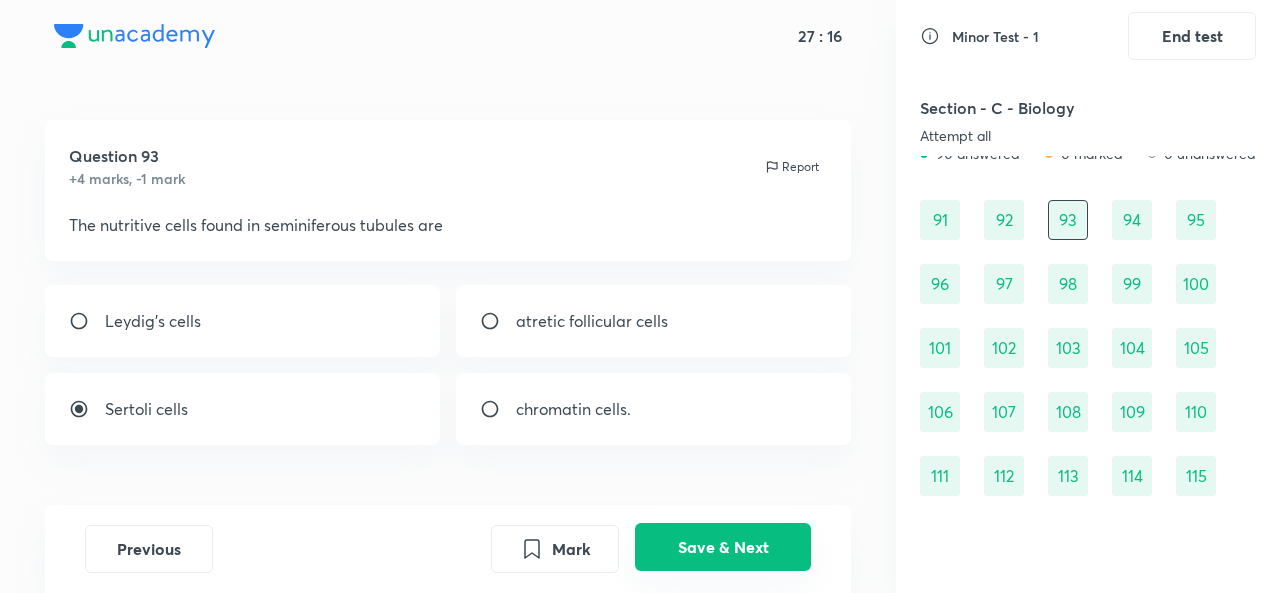 click on "Save & Next" at bounding box center [723, 547] 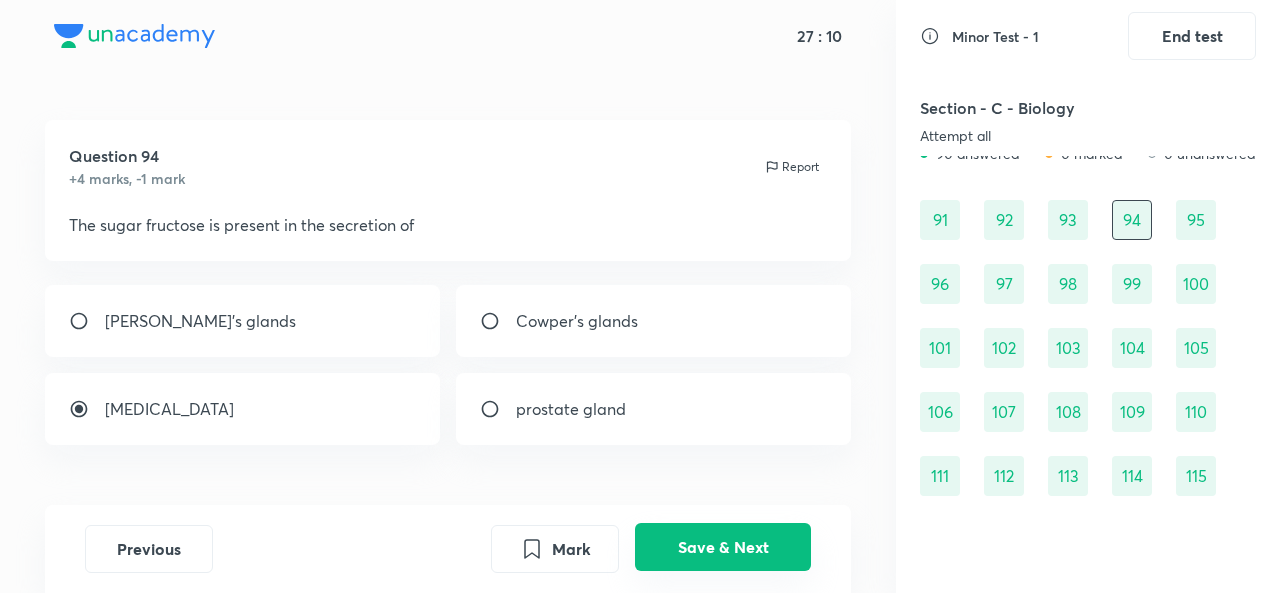 click on "Save & Next" at bounding box center [723, 547] 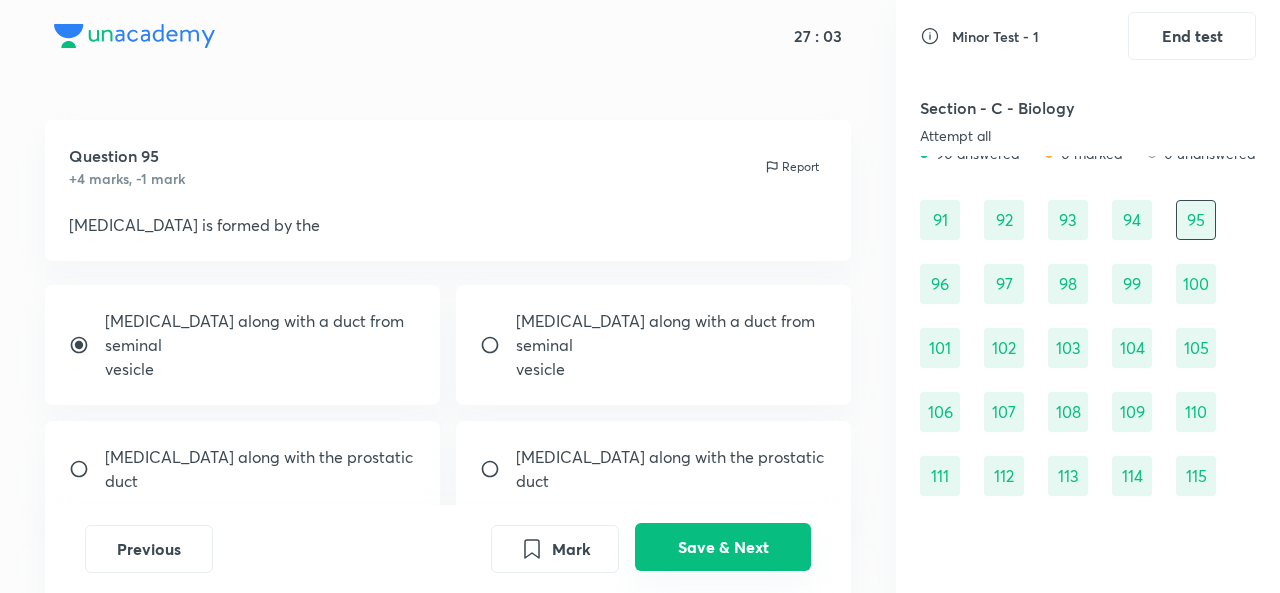 click on "Save & Next" at bounding box center [723, 547] 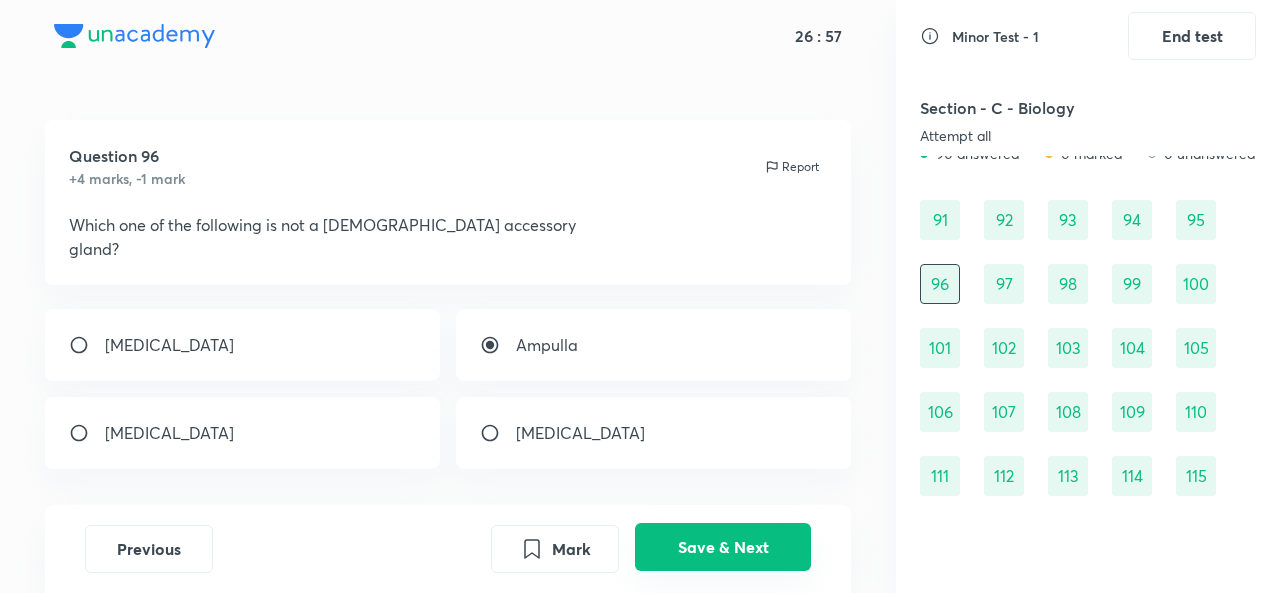 click on "Save & Next" at bounding box center (723, 547) 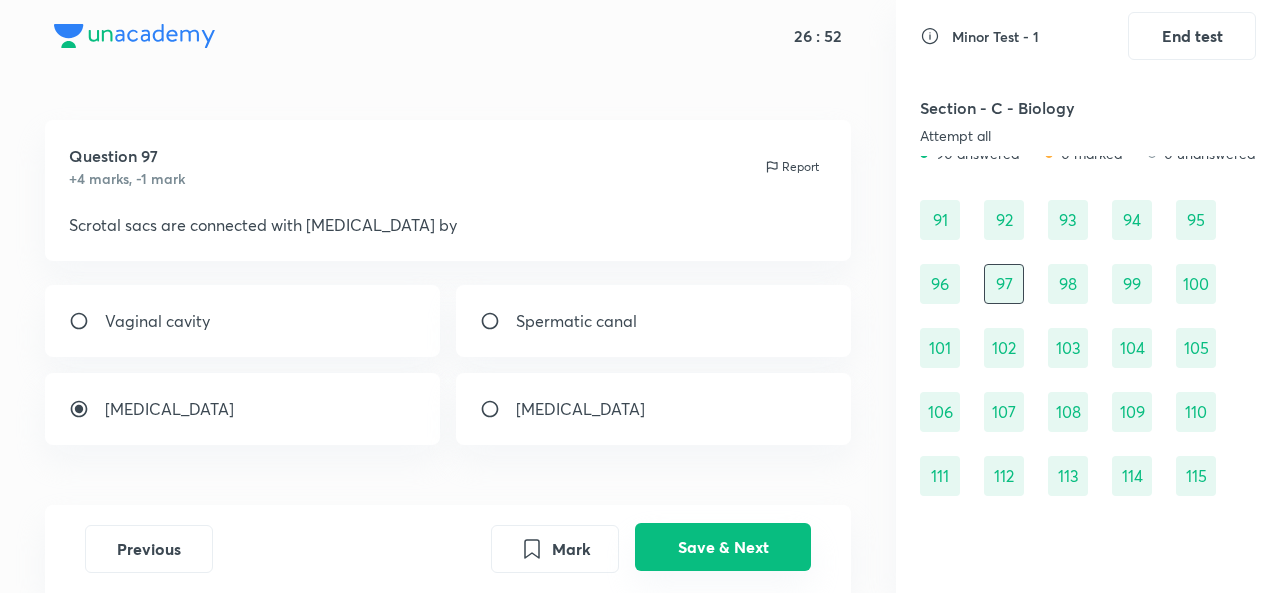 click on "Save & Next" at bounding box center (723, 547) 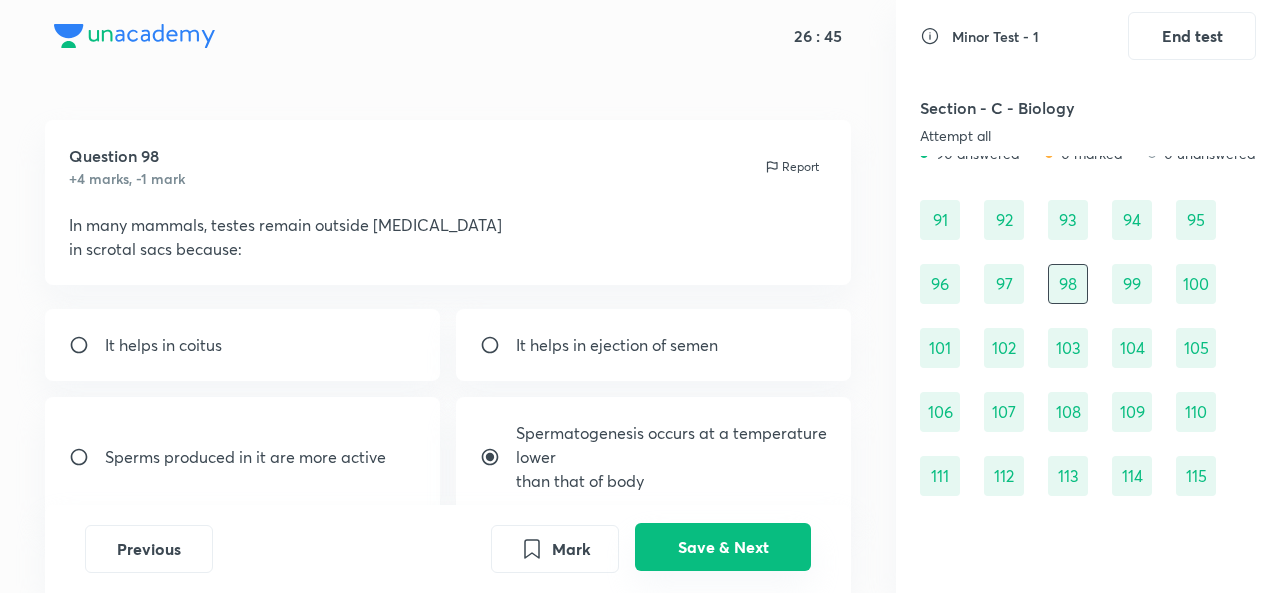 click on "Save & Next" at bounding box center [723, 547] 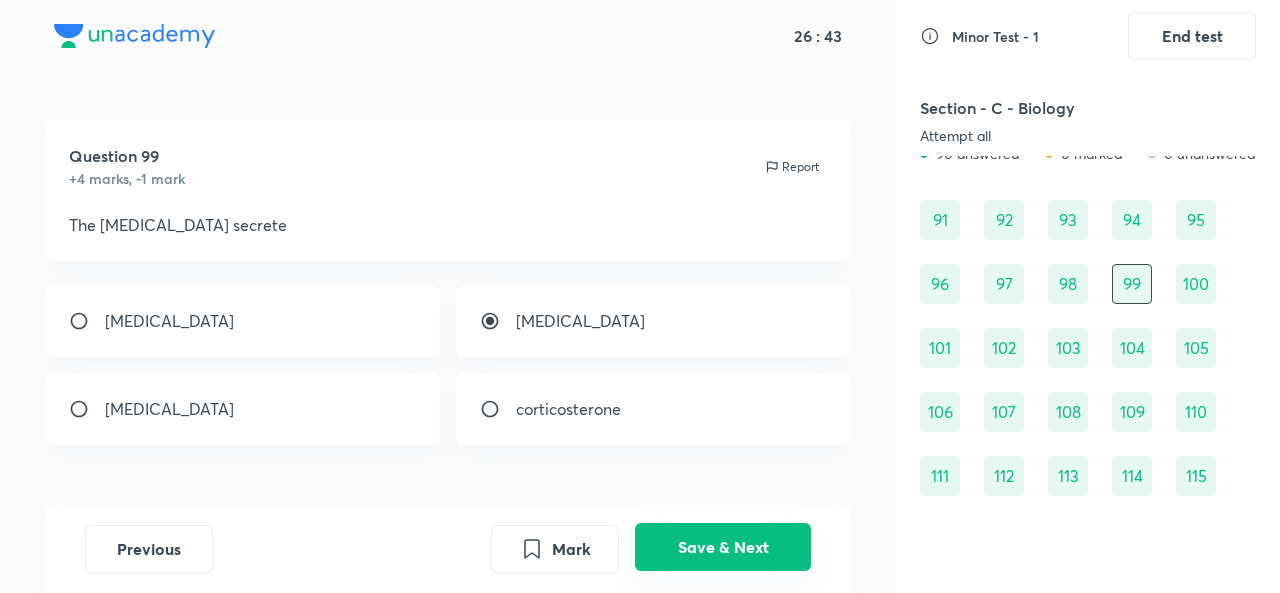click on "Save & Next" at bounding box center [723, 547] 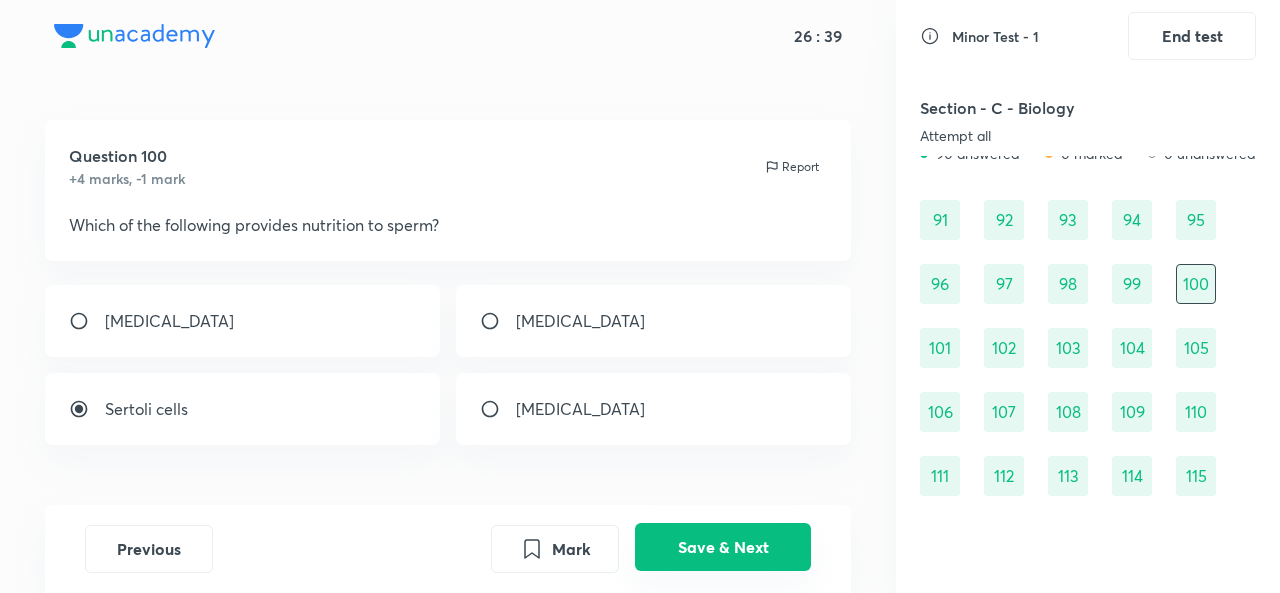 click on "Save & Next" at bounding box center [723, 547] 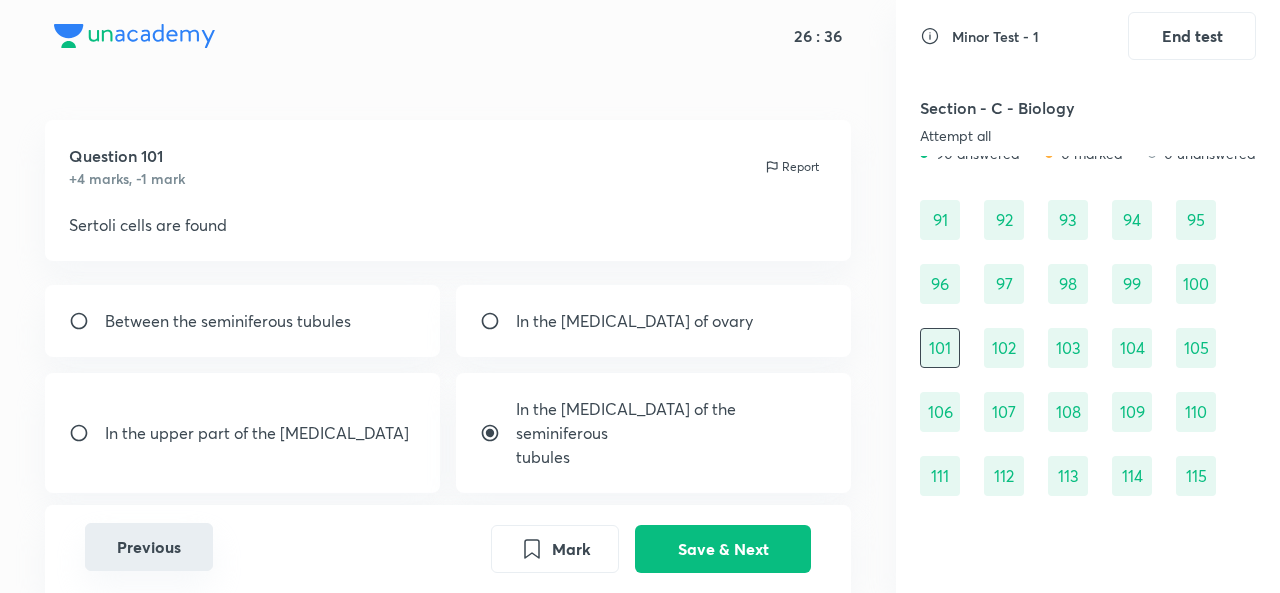 click on "Previous" at bounding box center (149, 547) 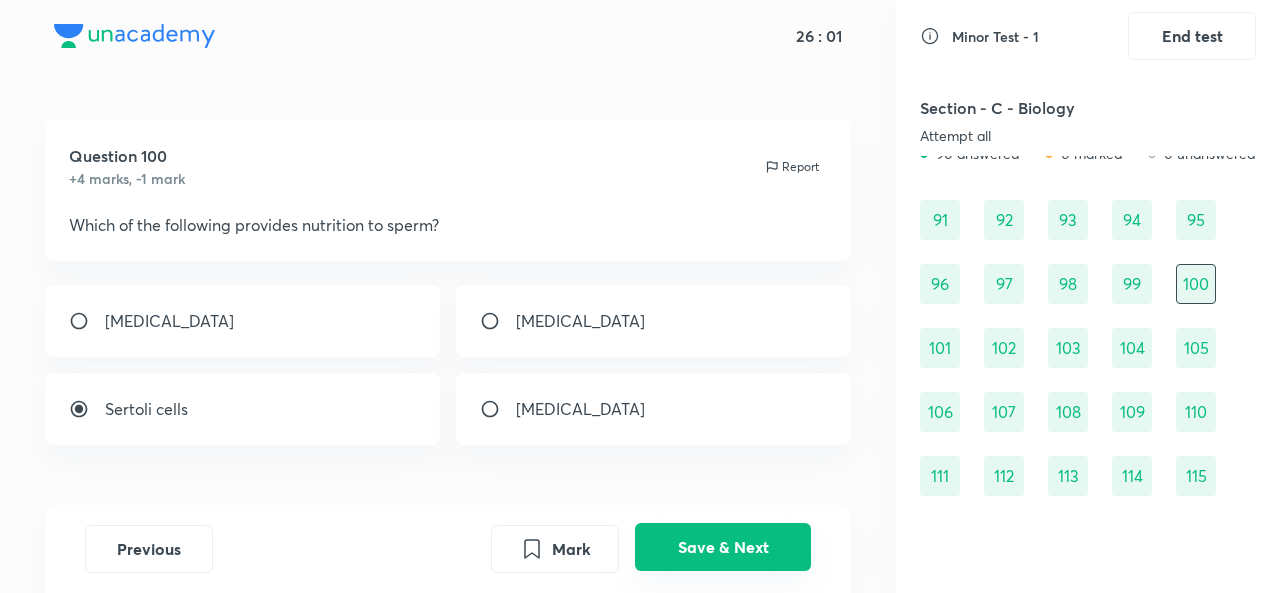 click on "Save & Next" at bounding box center (723, 547) 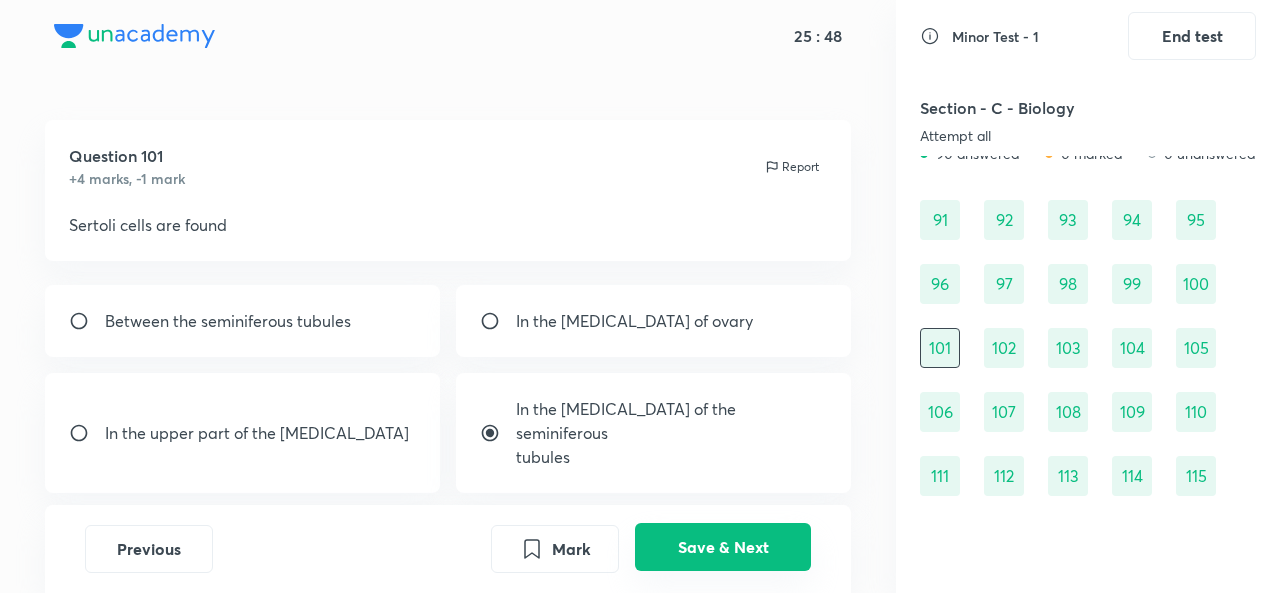 click on "Save & Next" at bounding box center [723, 547] 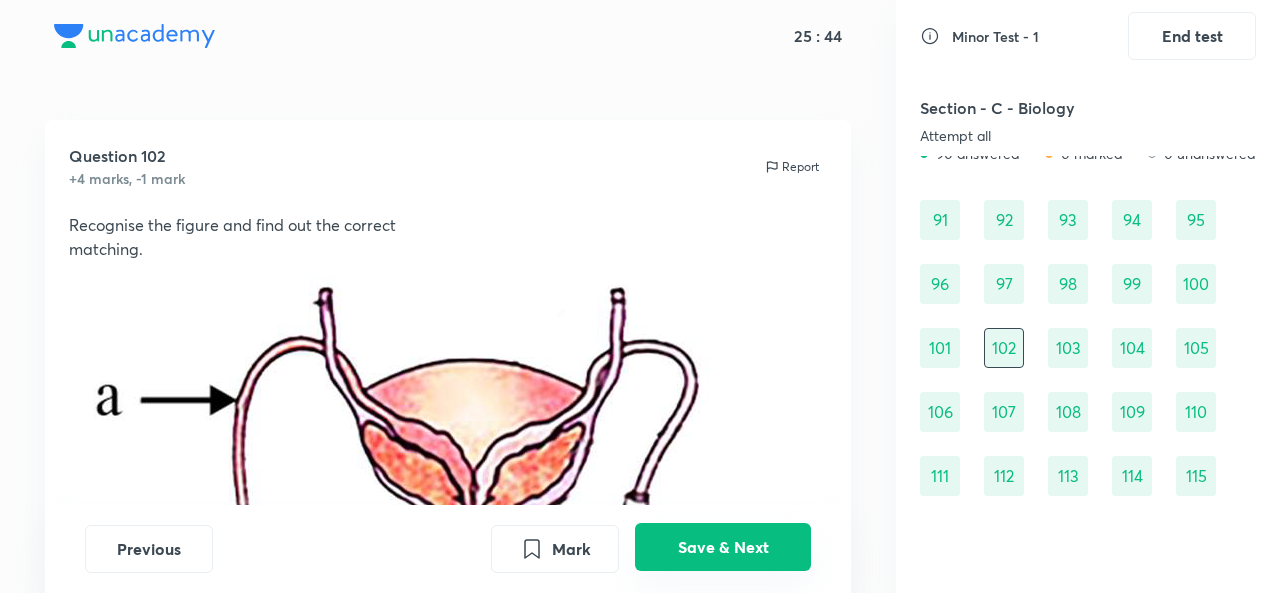 click on "Save & Next" at bounding box center (723, 547) 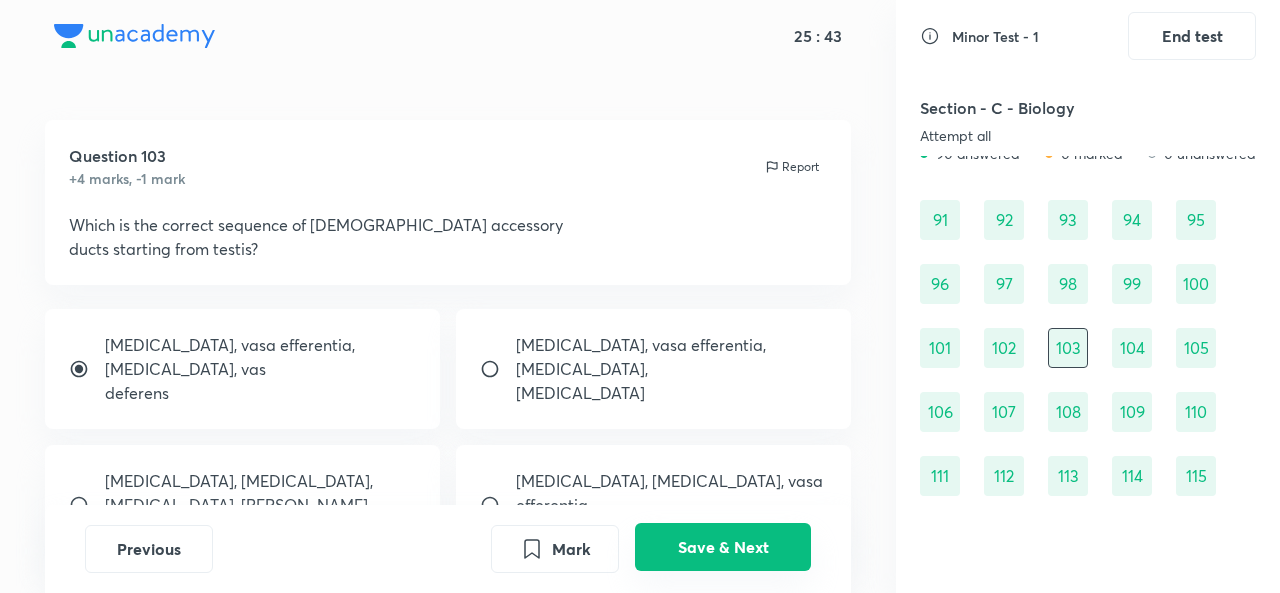 click on "Save & Next" at bounding box center [723, 547] 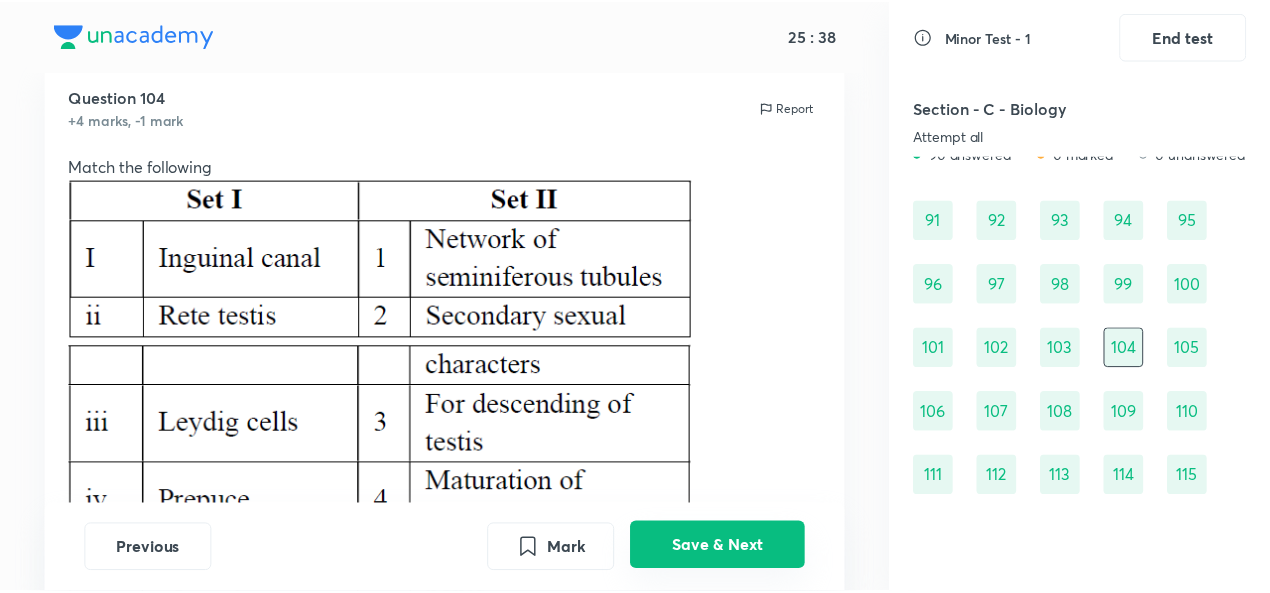 scroll, scrollTop: 44, scrollLeft: 0, axis: vertical 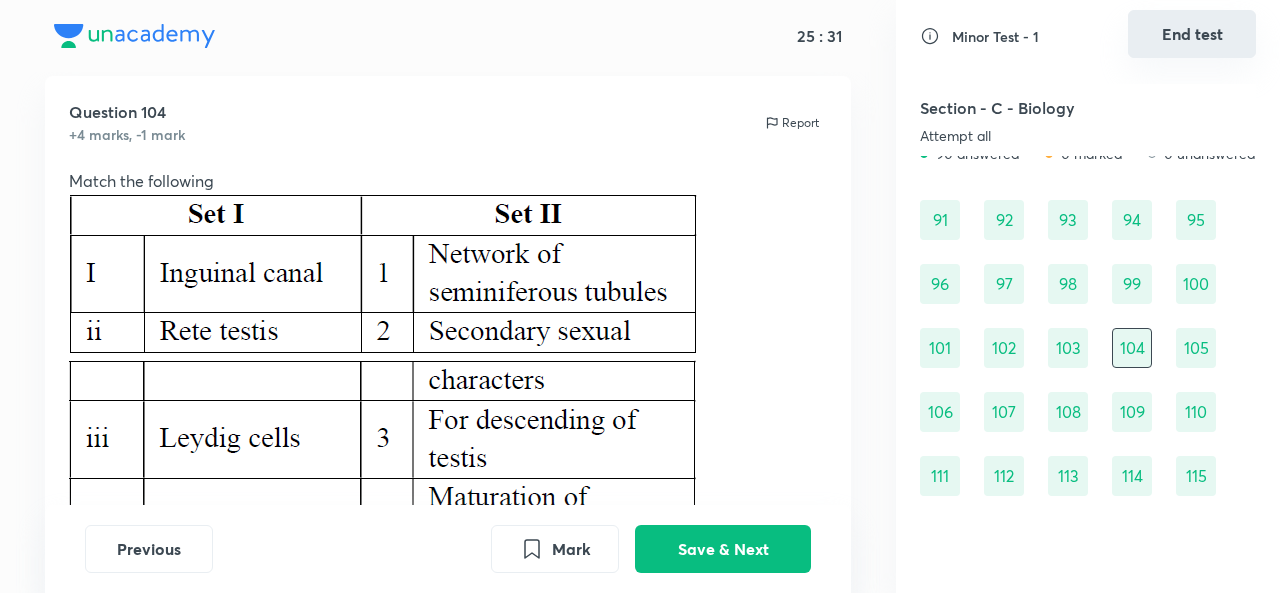 click on "End test" at bounding box center [1192, 34] 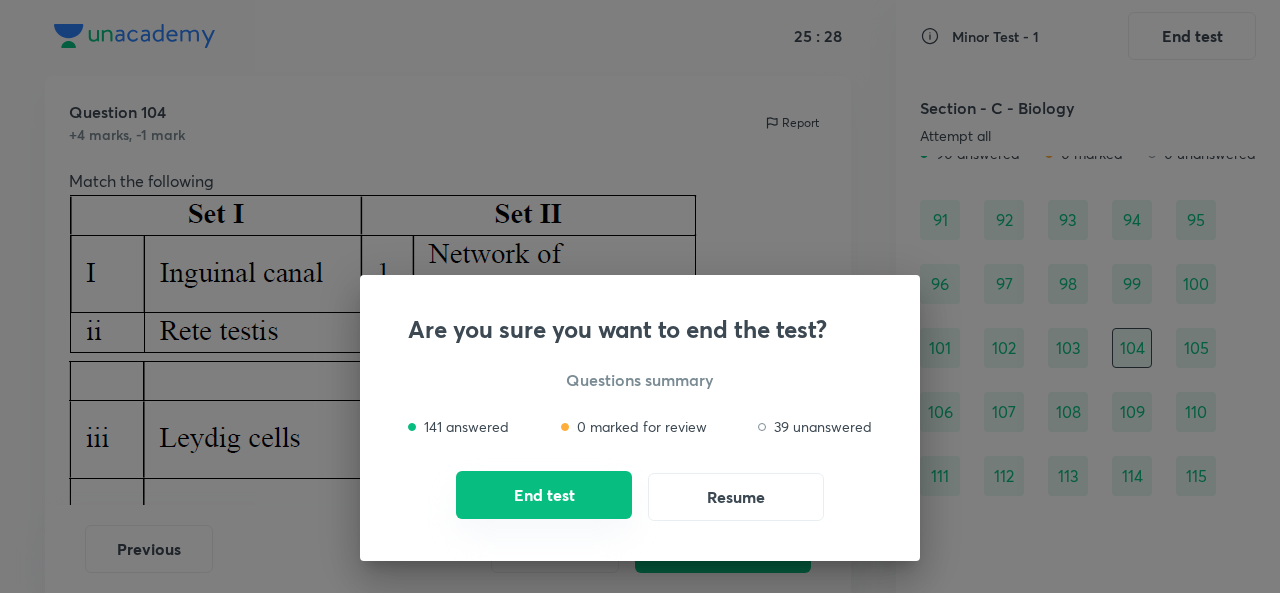 click on "End test" at bounding box center (544, 495) 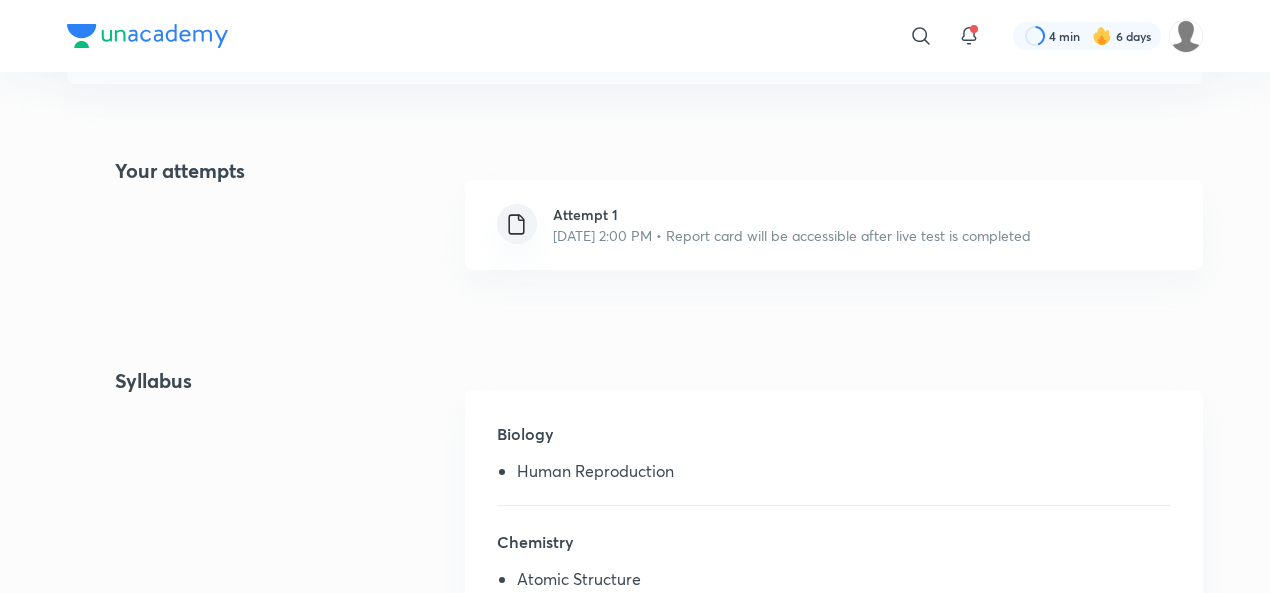 scroll, scrollTop: 392, scrollLeft: 0, axis: vertical 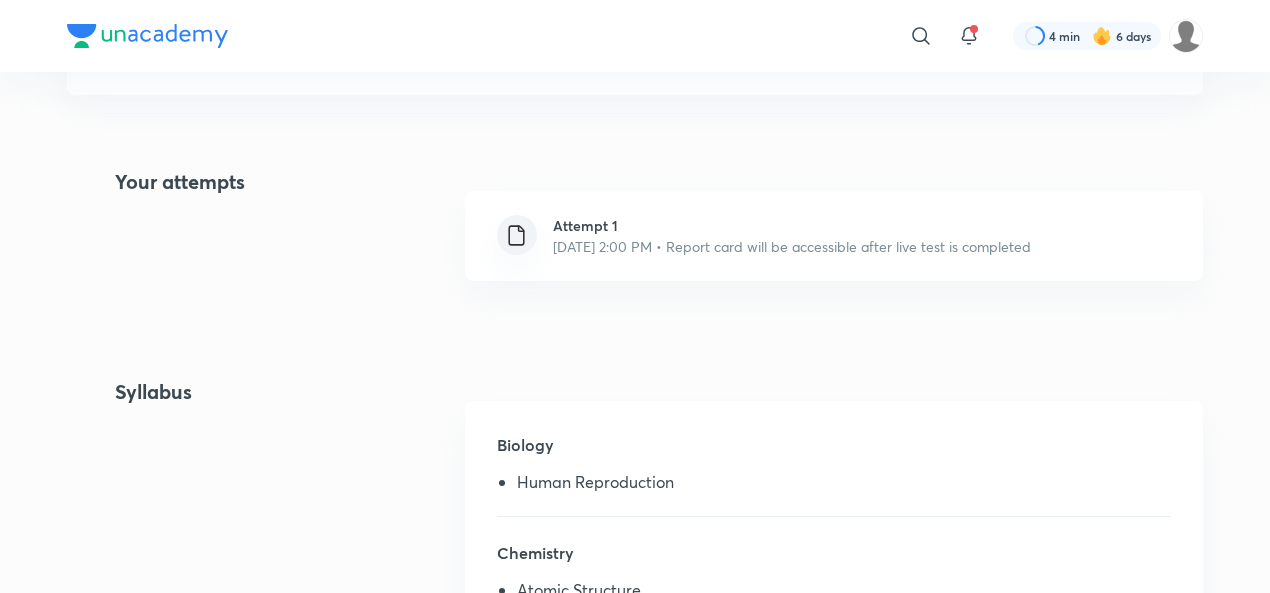 click on "Jul 13, 2025, 2:00 PM • Report card will be accessible after live test is completed" at bounding box center (792, 246) 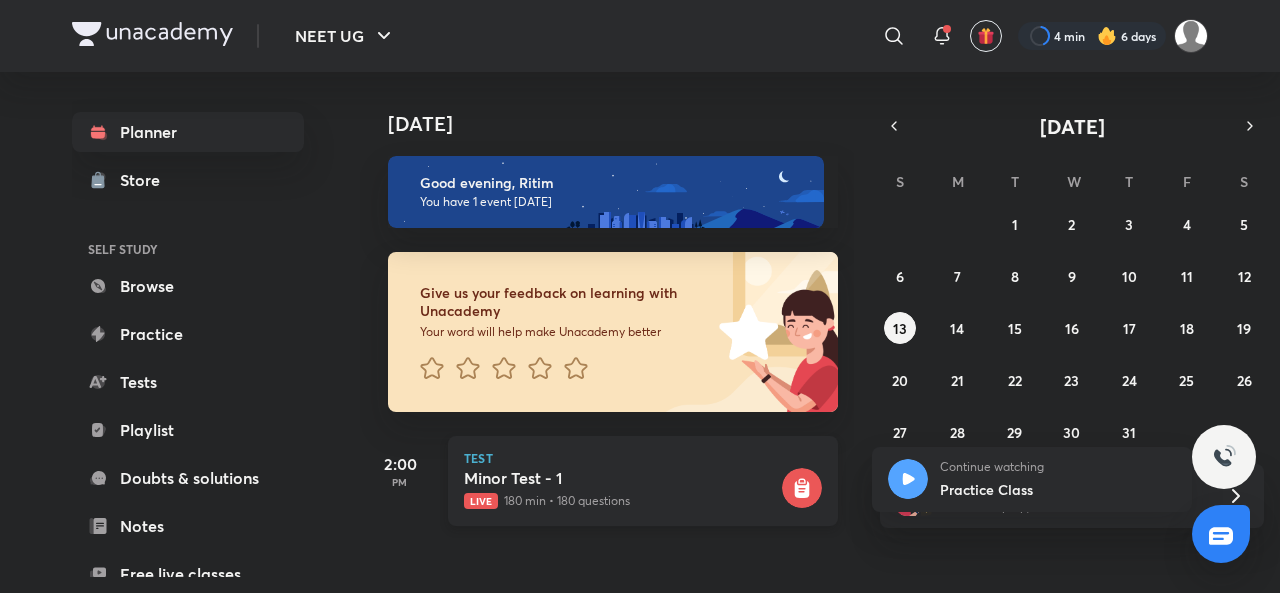click on "Minor Test - 1" at bounding box center [621, 478] 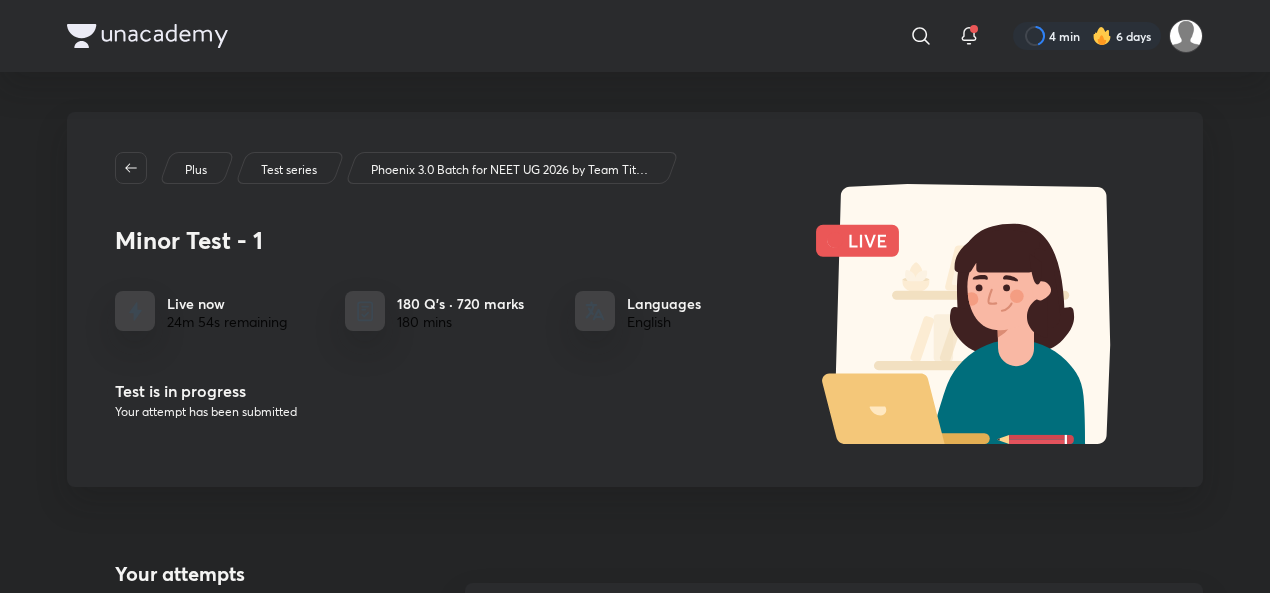 click on "Plus Test series Phoenix 3.0 Batch for NEET UG 2026 by Team Titans Minor Test - 1 Live now 24m 54s remaining 180 Q’s · 720 marks 180 mins Languages English Test is in progress Your attempt has been submitted" at bounding box center [635, 299] 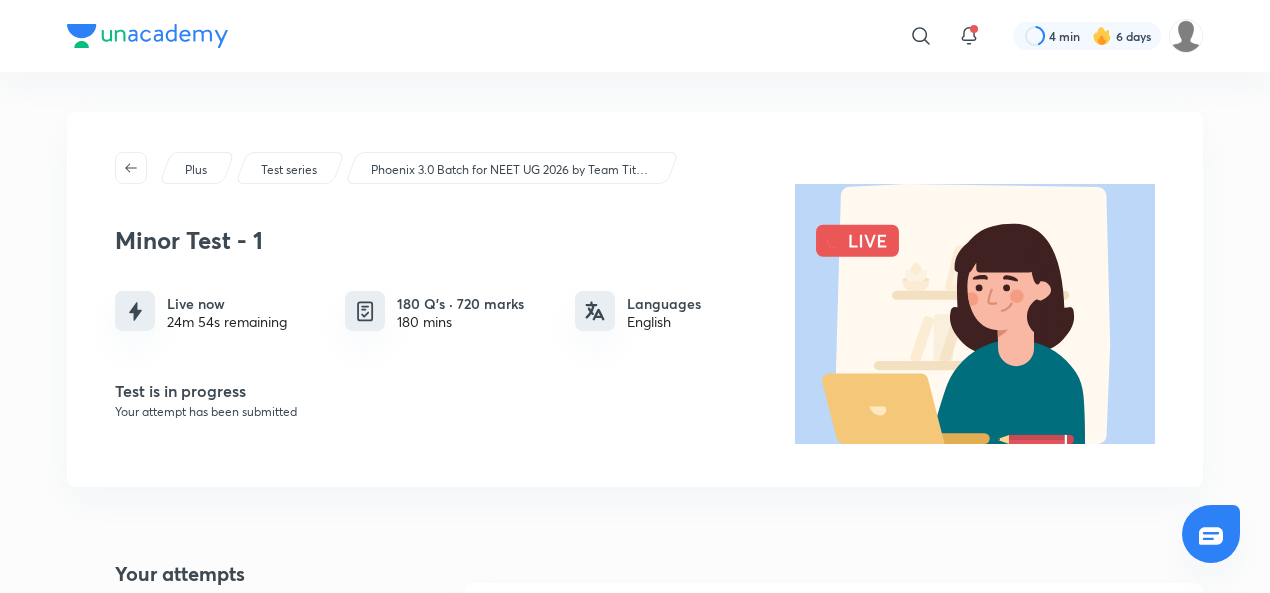 click on "Plus Test series Phoenix 3.0 Batch for NEET UG 2026 by Team Titans Minor Test - 1 Live now 24m 54s remaining 180 Q’s · 720 marks 180 mins Languages English Test is in progress Your attempt has been submitted" at bounding box center [635, 299] 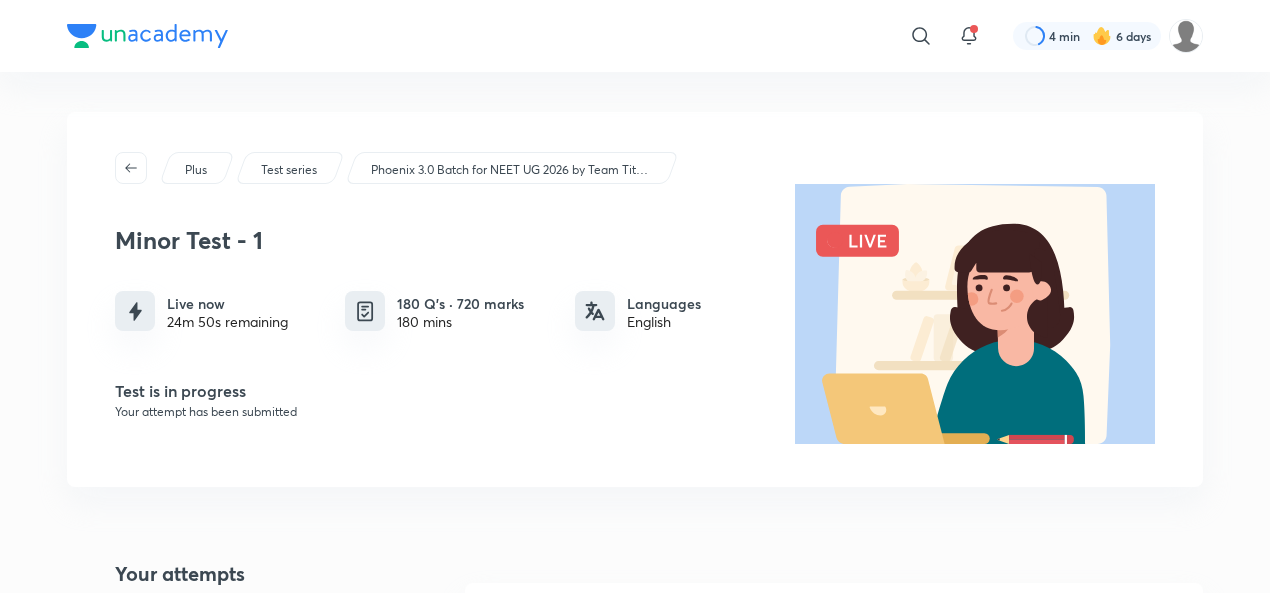 click at bounding box center (135, 311) 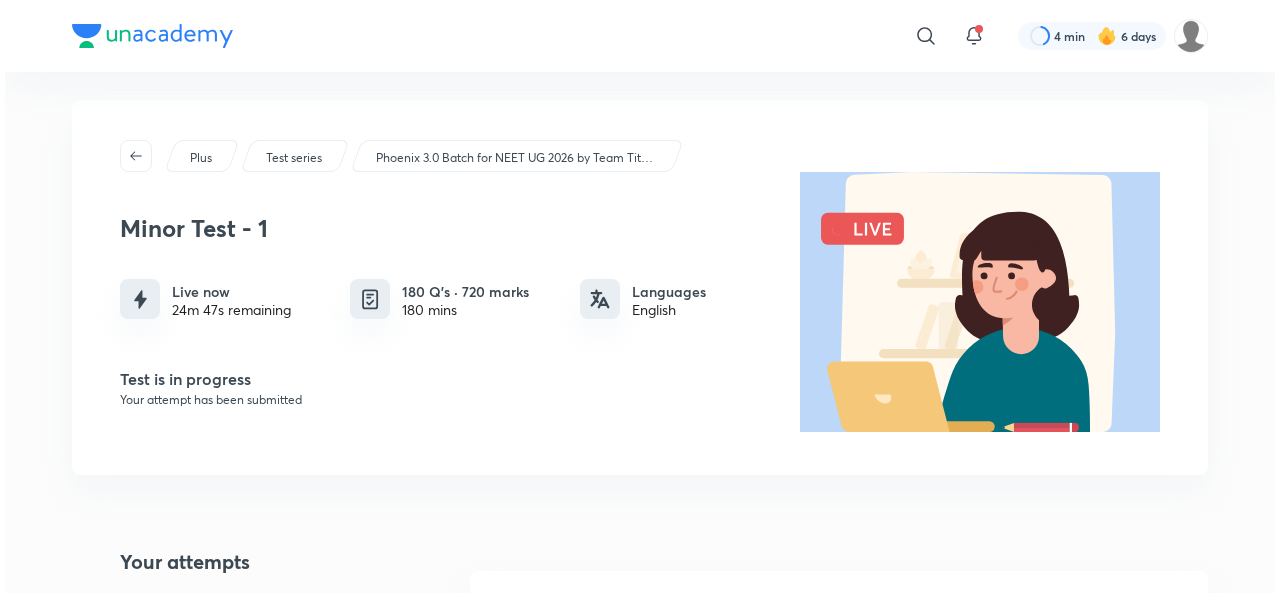 scroll, scrollTop: 0, scrollLeft: 0, axis: both 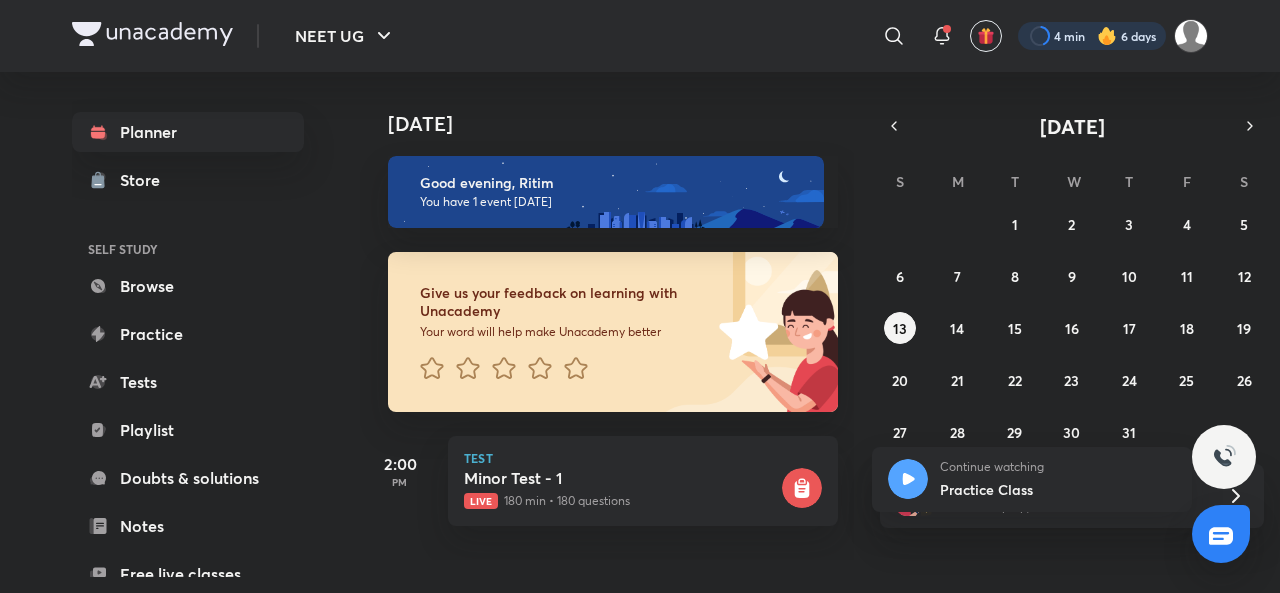 click at bounding box center [1092, 36] 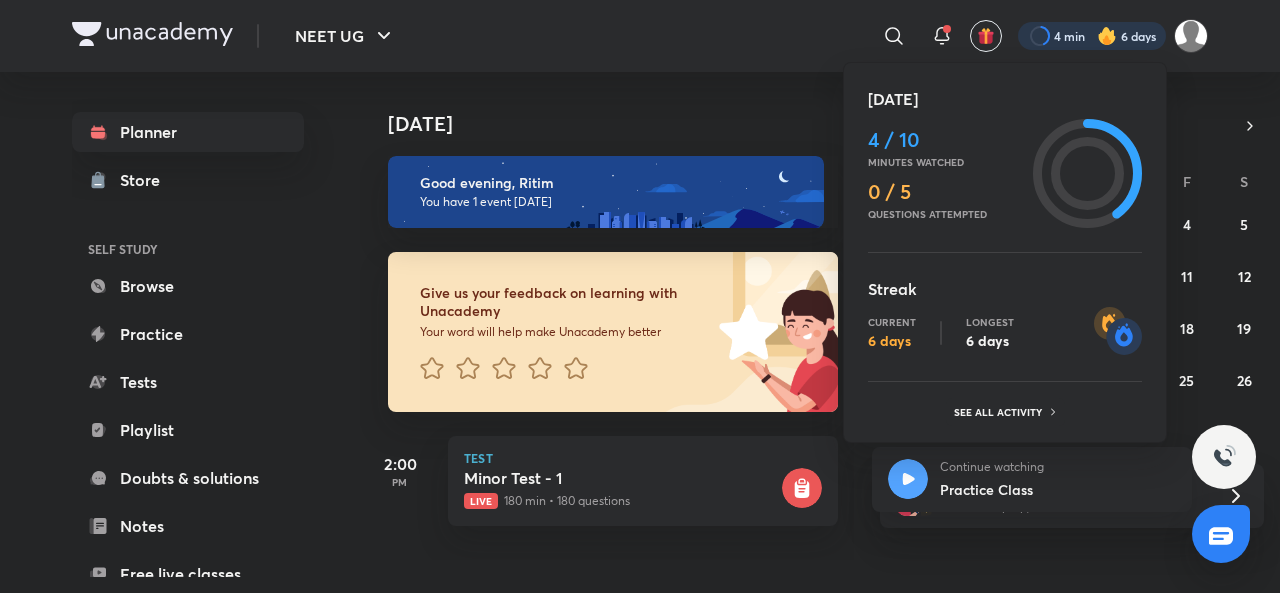 click at bounding box center (640, 296) 